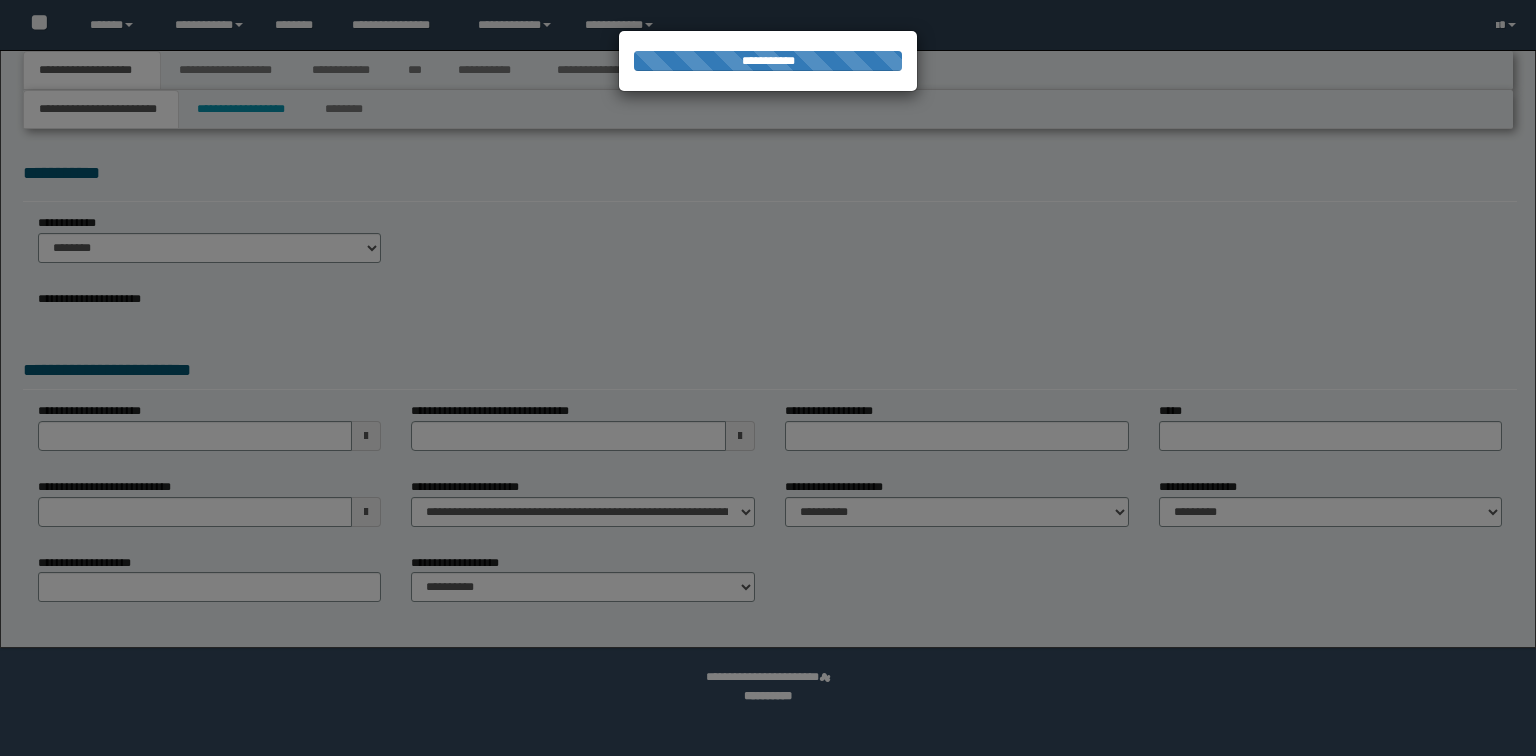 scroll, scrollTop: 0, scrollLeft: 0, axis: both 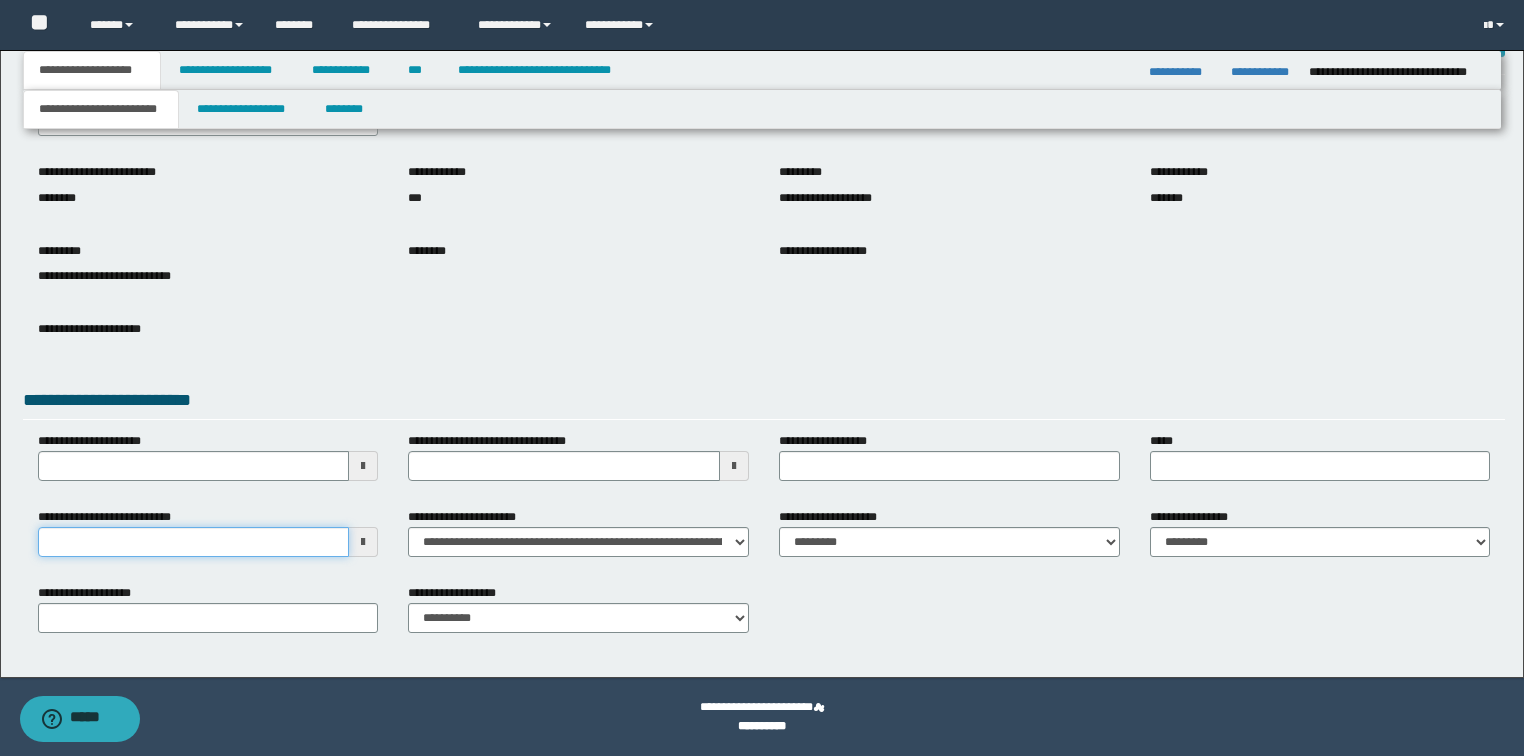 click on "**********" at bounding box center [194, 542] 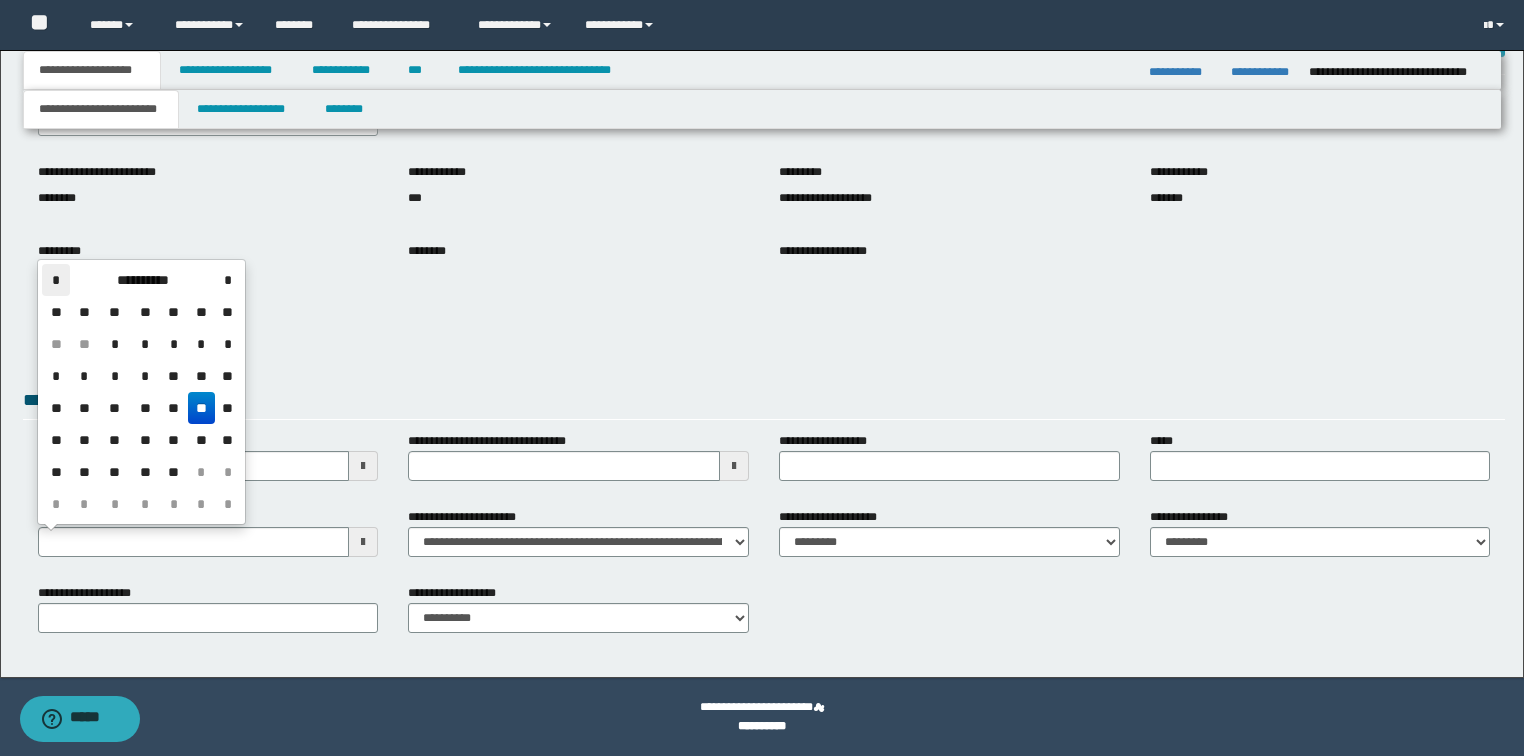 click on "*" at bounding box center (56, 280) 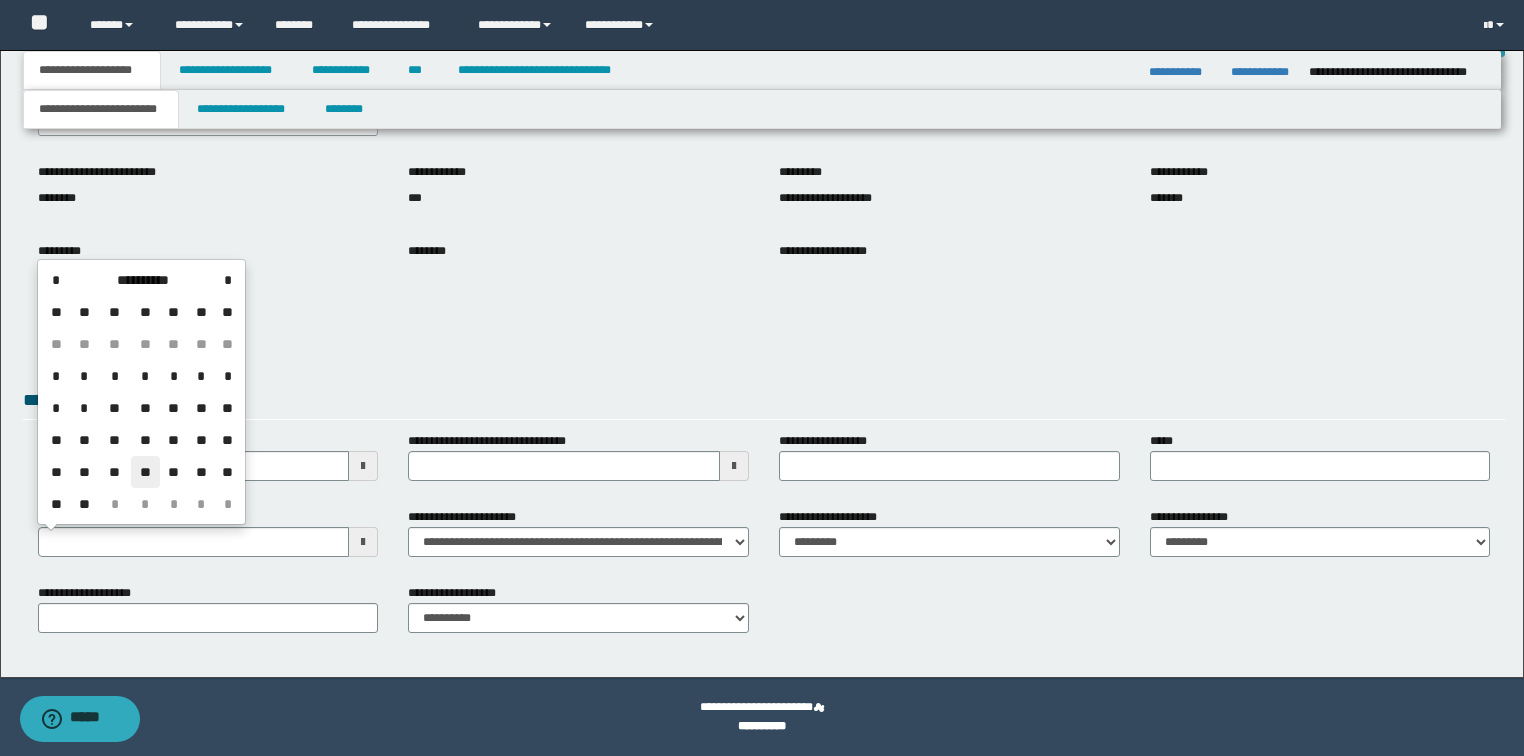 click on "**" at bounding box center (145, 472) 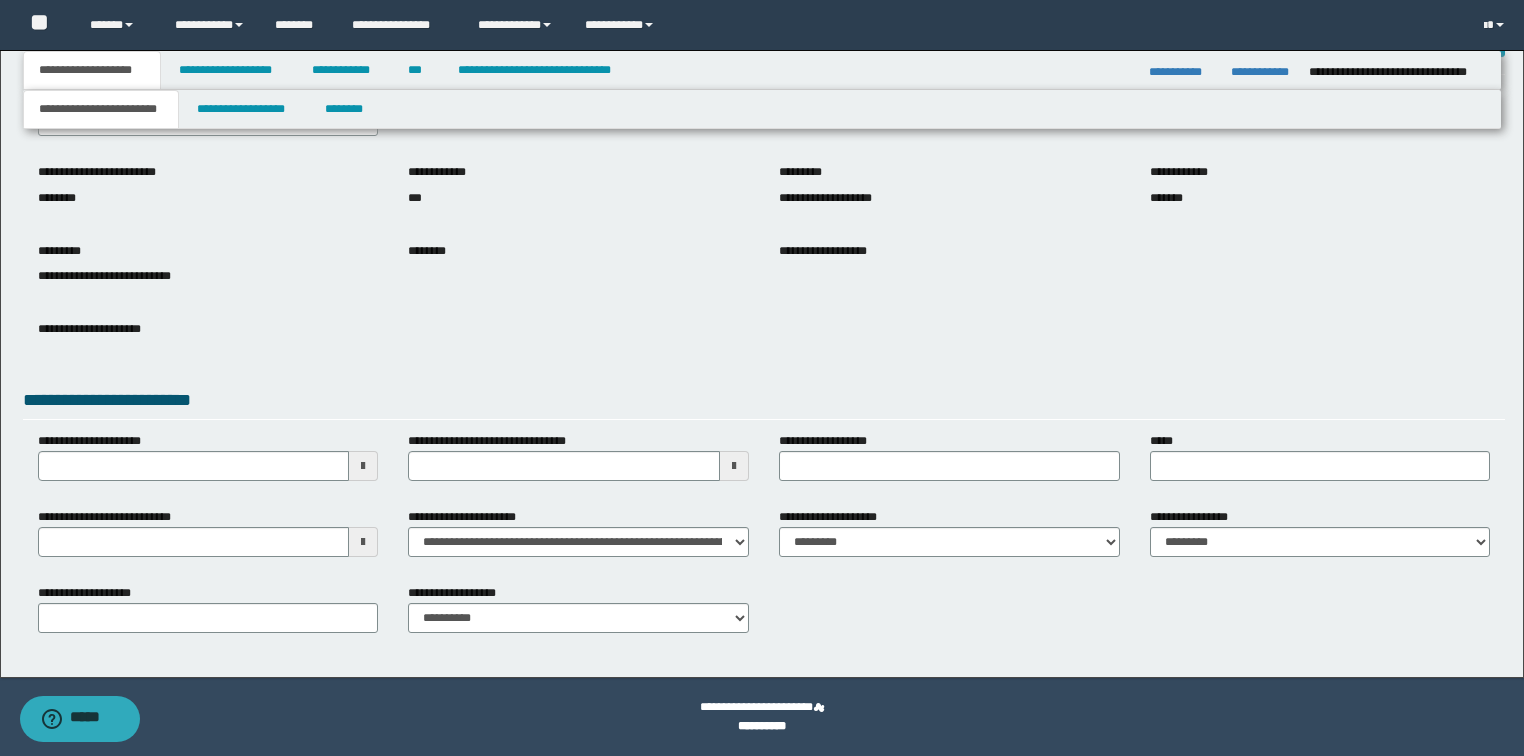 click on "**********" at bounding box center [208, 344] 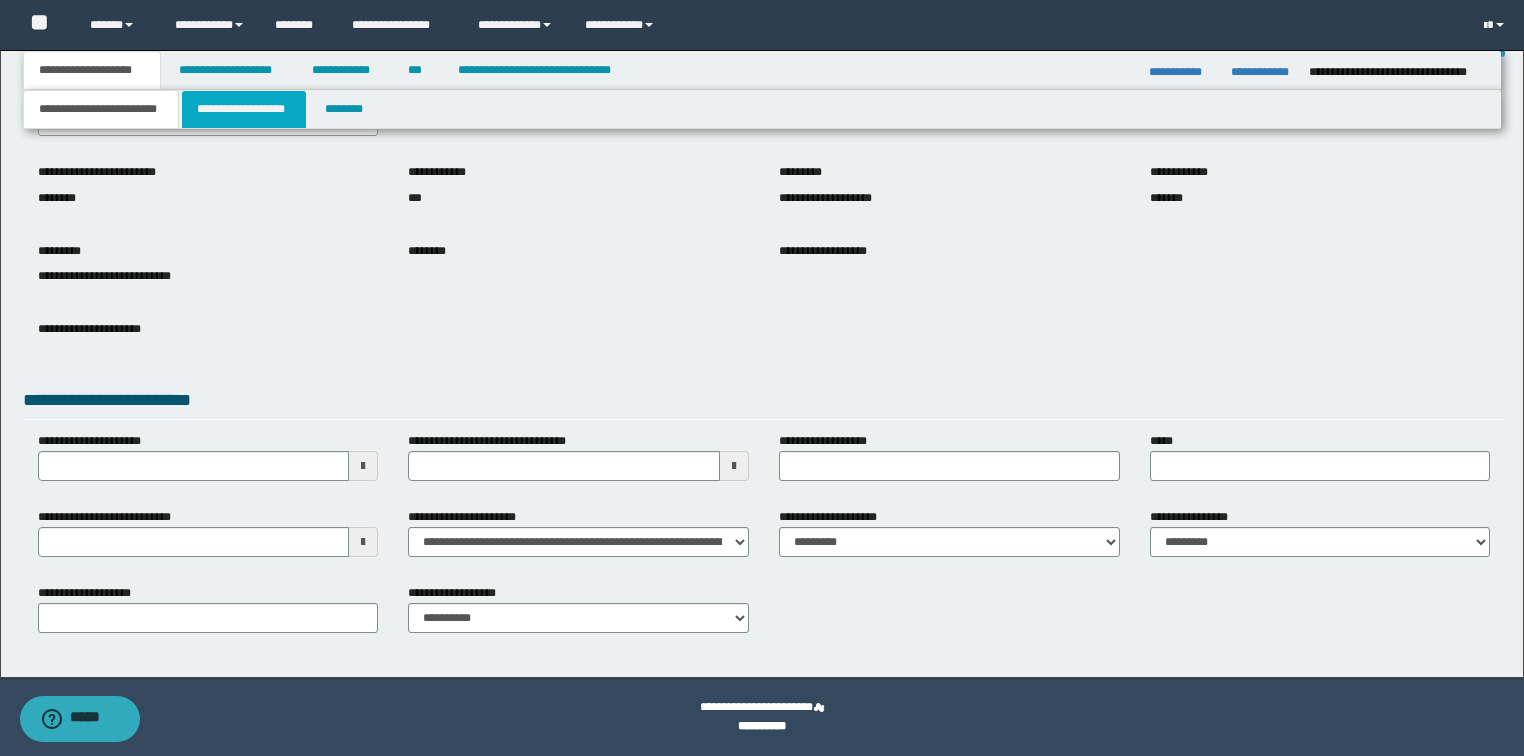 click on "**********" at bounding box center (244, 109) 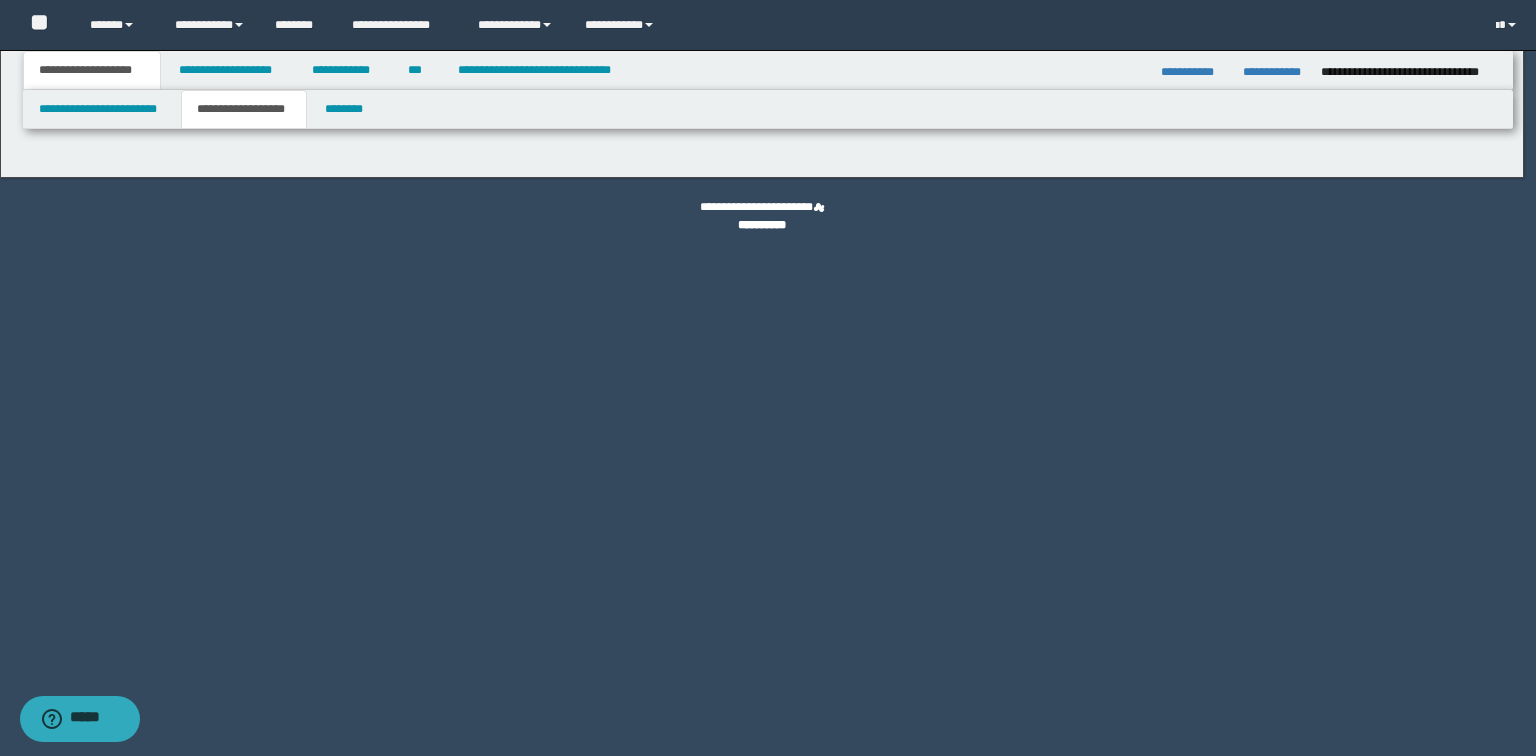 type on "**********" 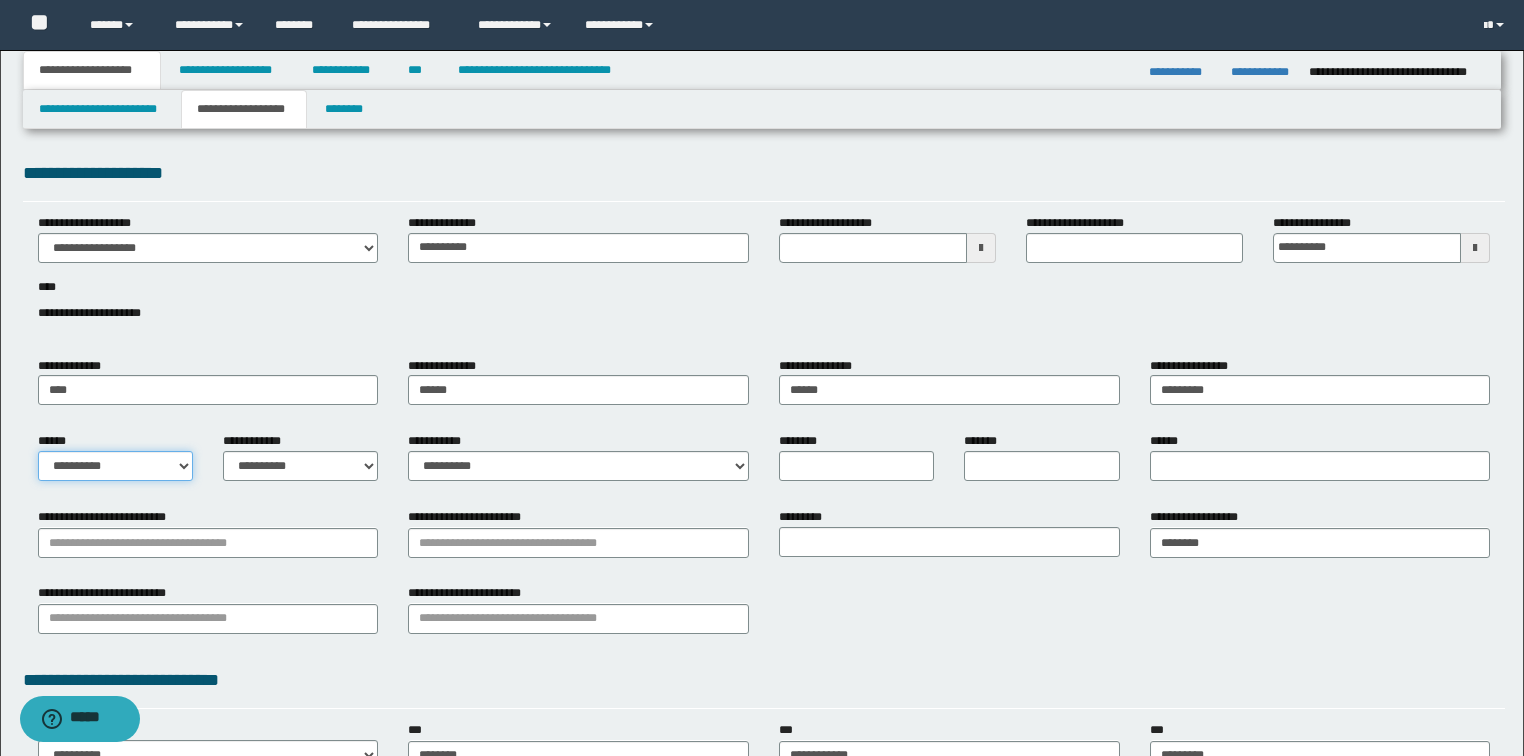 click on "**********" at bounding box center (115, 466) 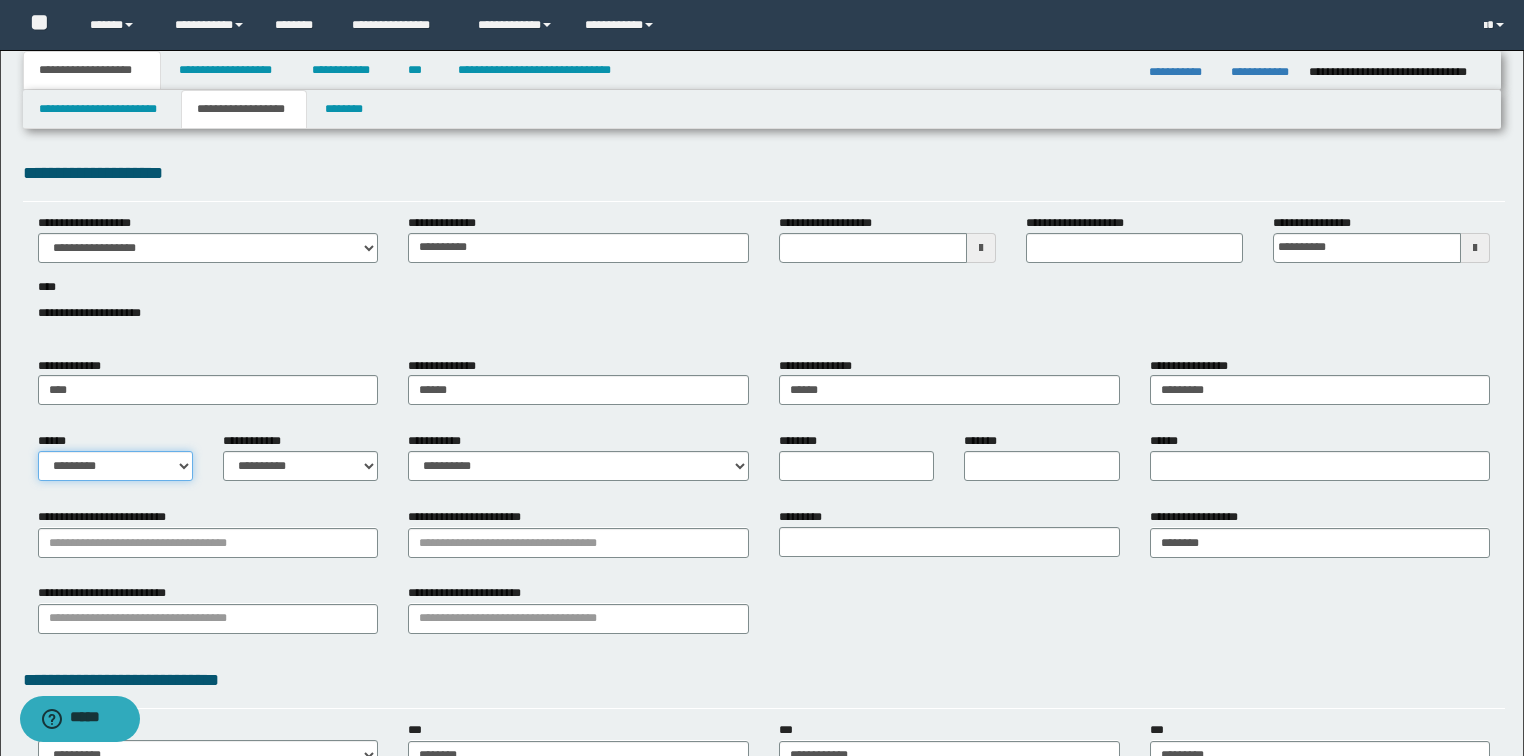 click on "**********" at bounding box center [115, 466] 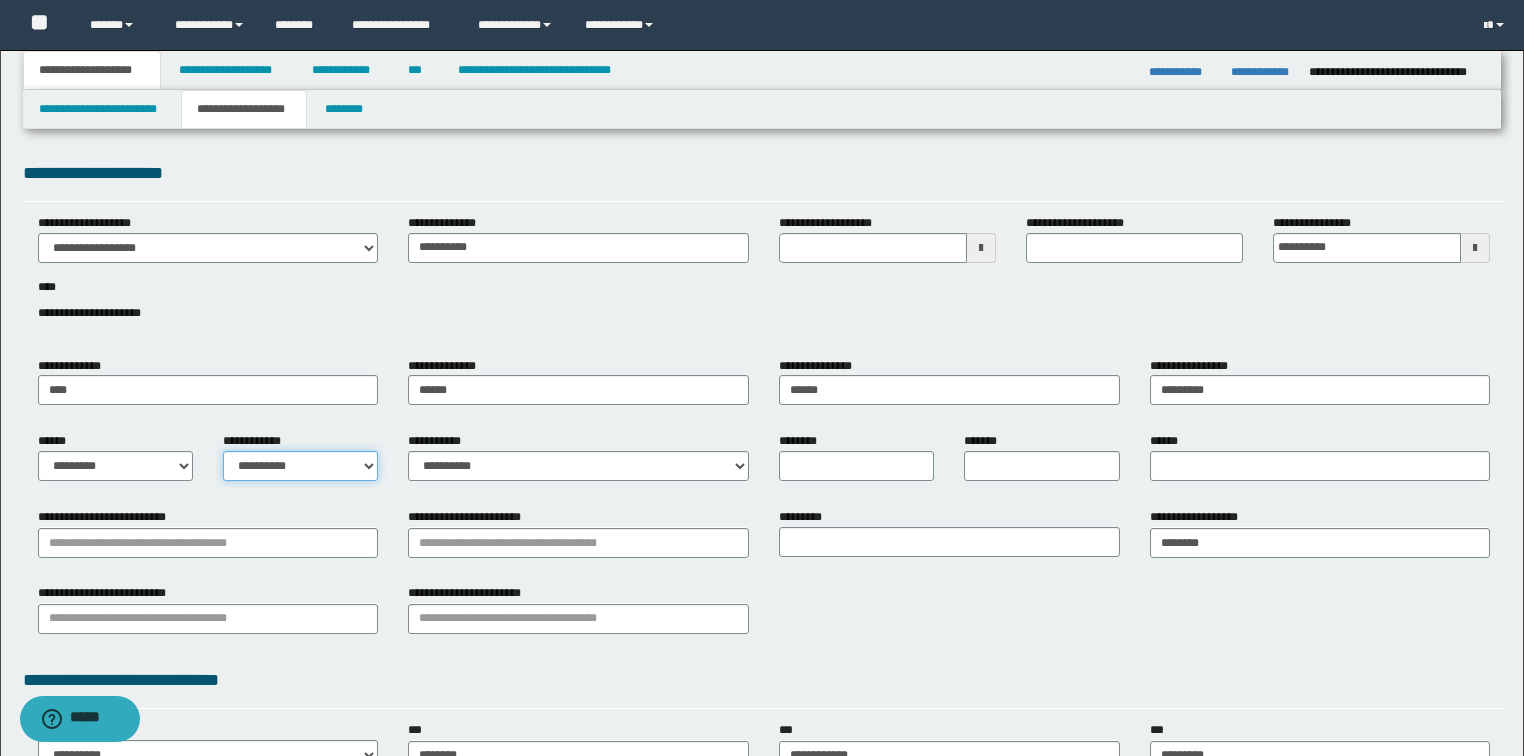 click on "**********" at bounding box center (300, 466) 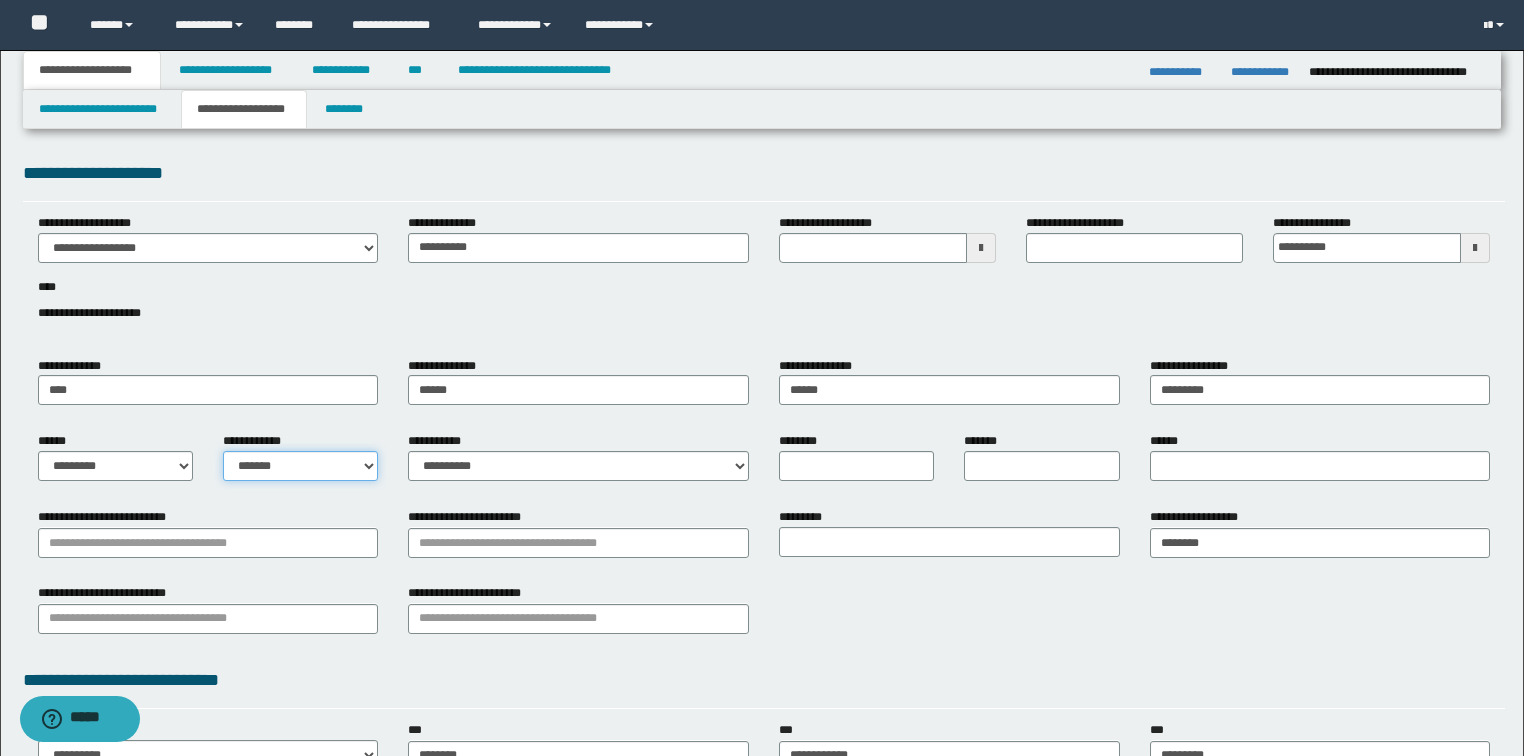click on "**********" at bounding box center (300, 466) 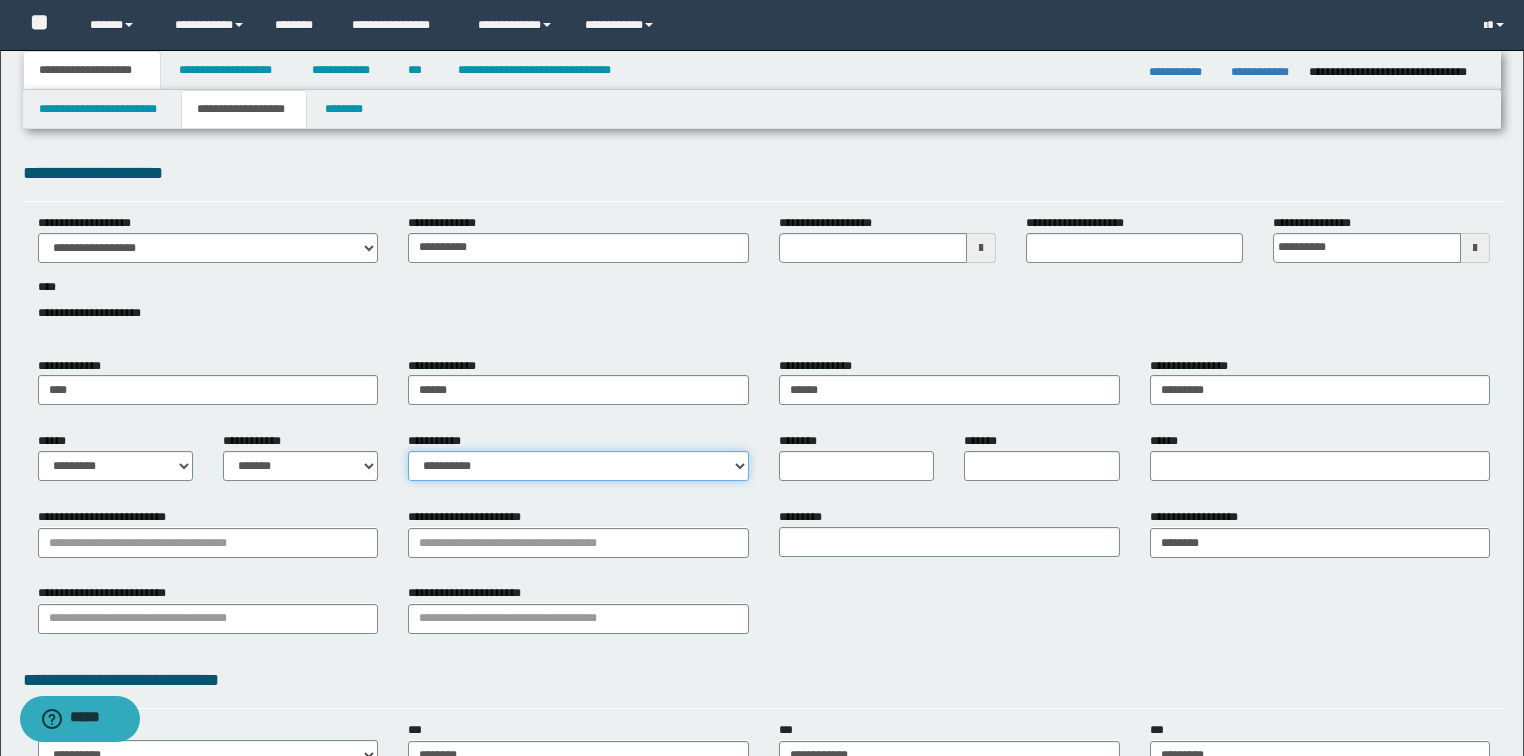 click on "**********" at bounding box center (578, 466) 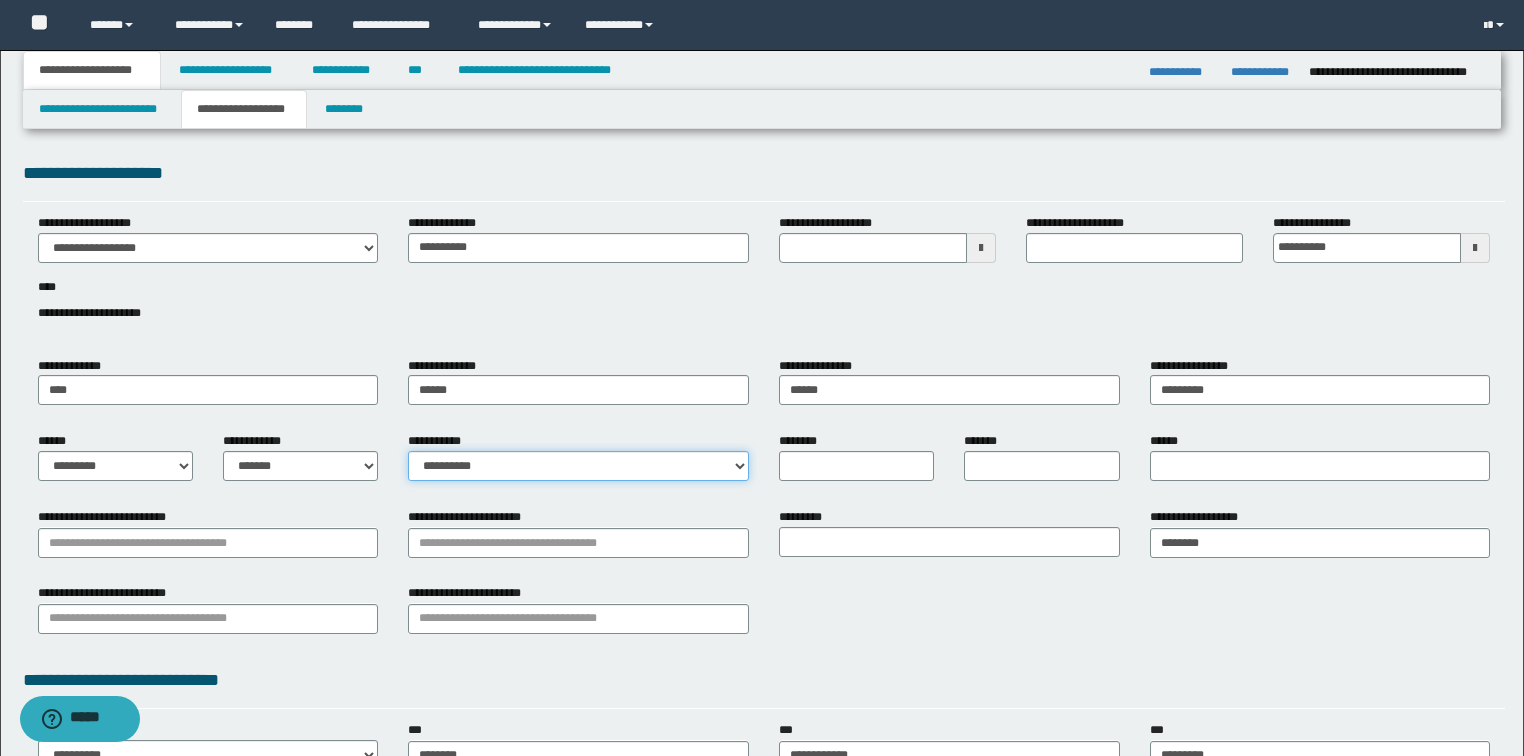 select on "*" 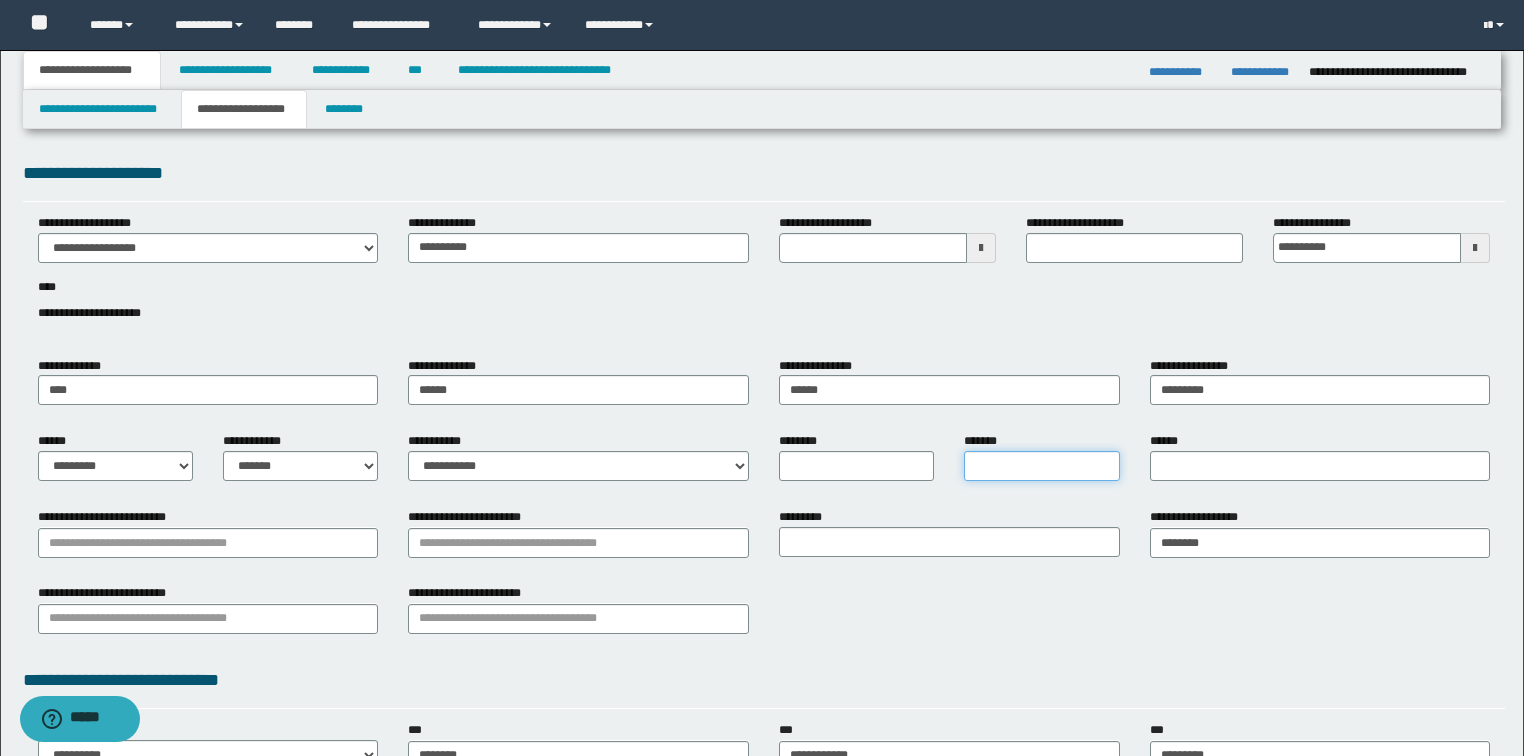 click on "*******" at bounding box center [1041, 466] 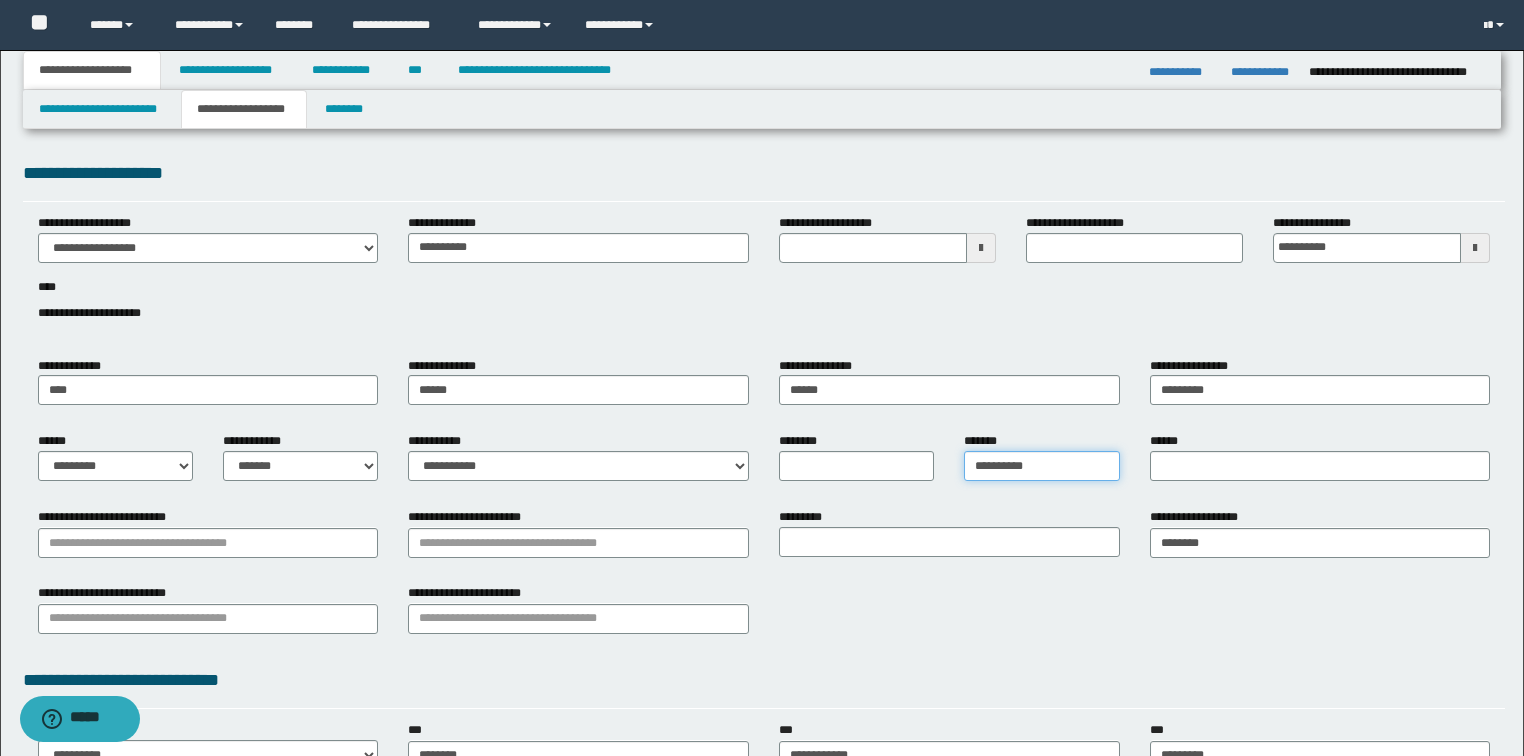 type on "**********" 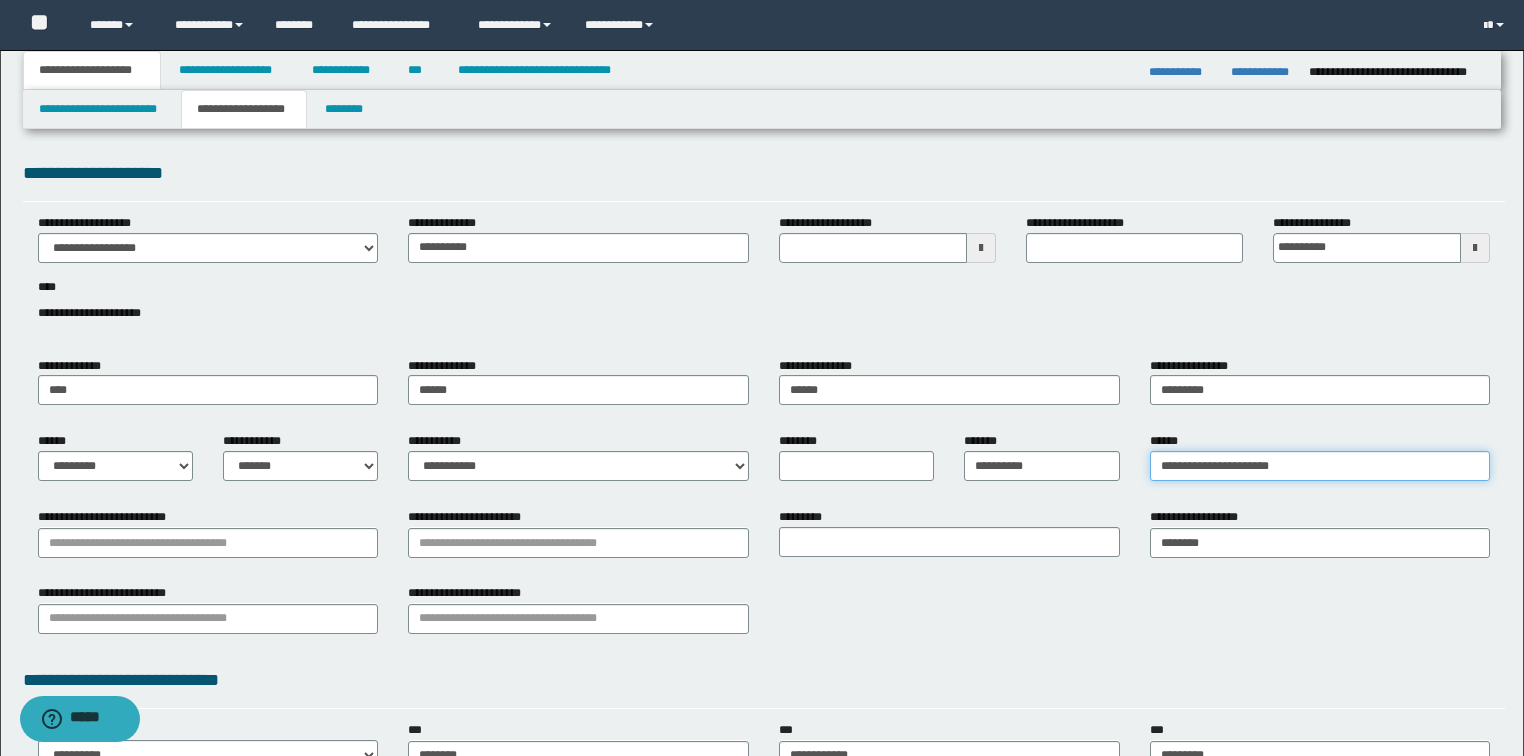 type on "**********" 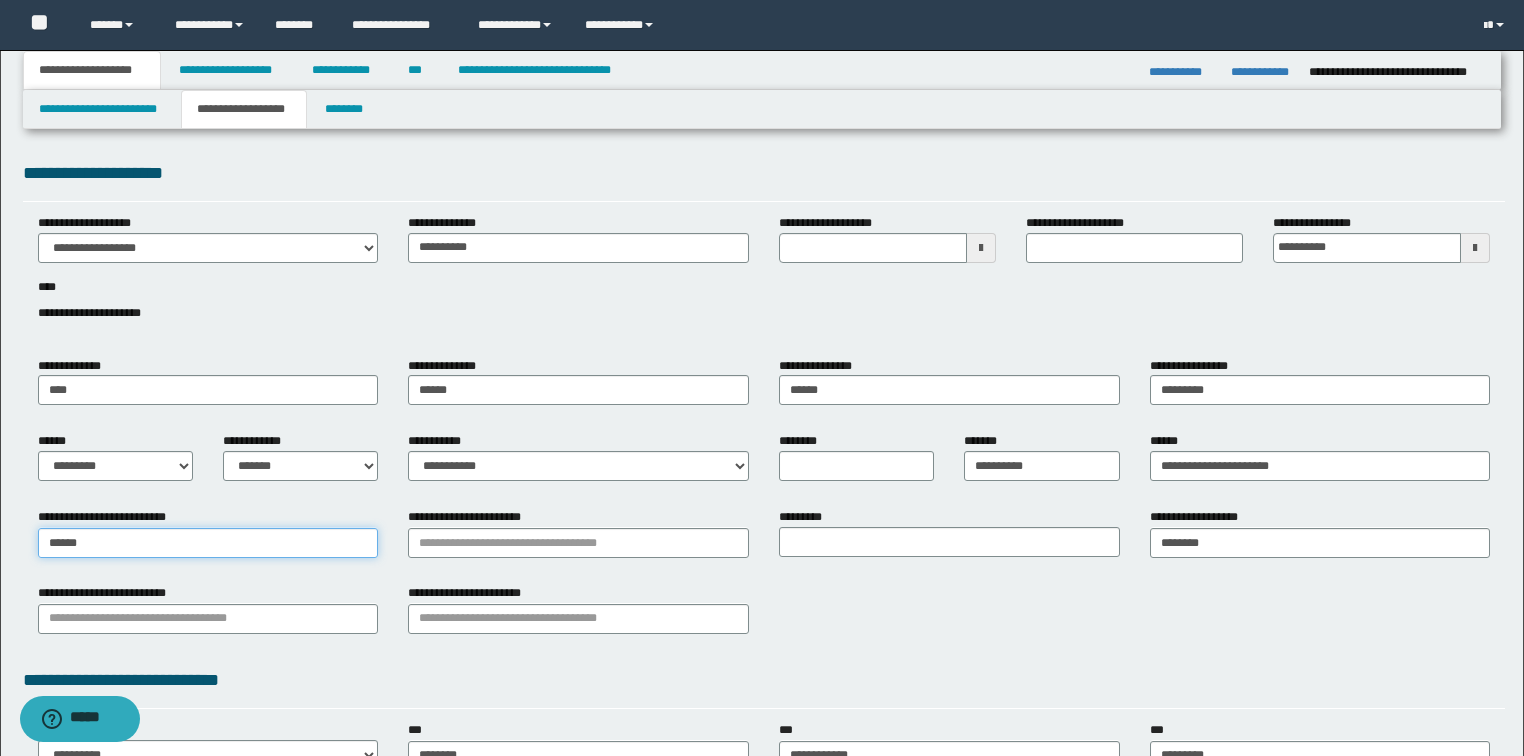 type on "*******" 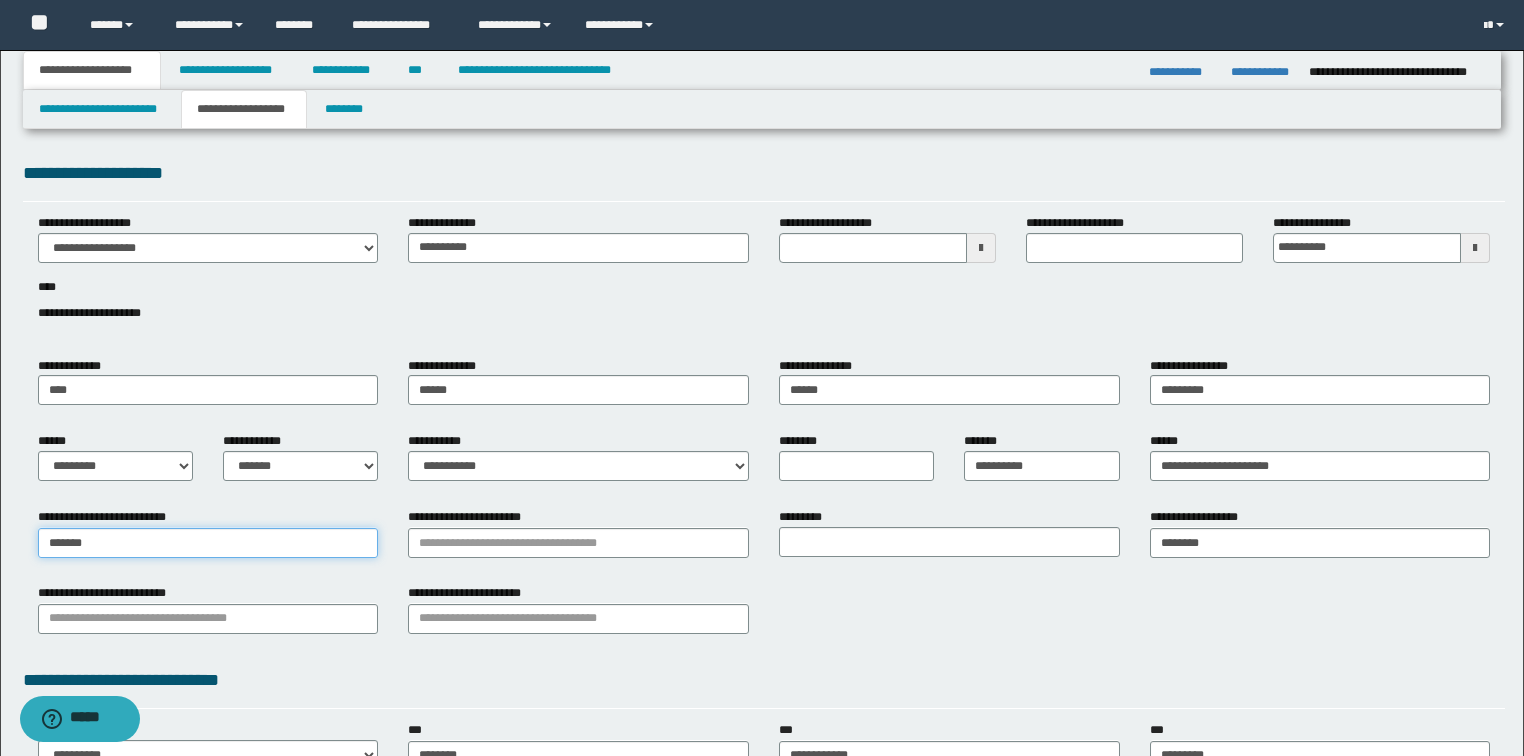 type on "*******" 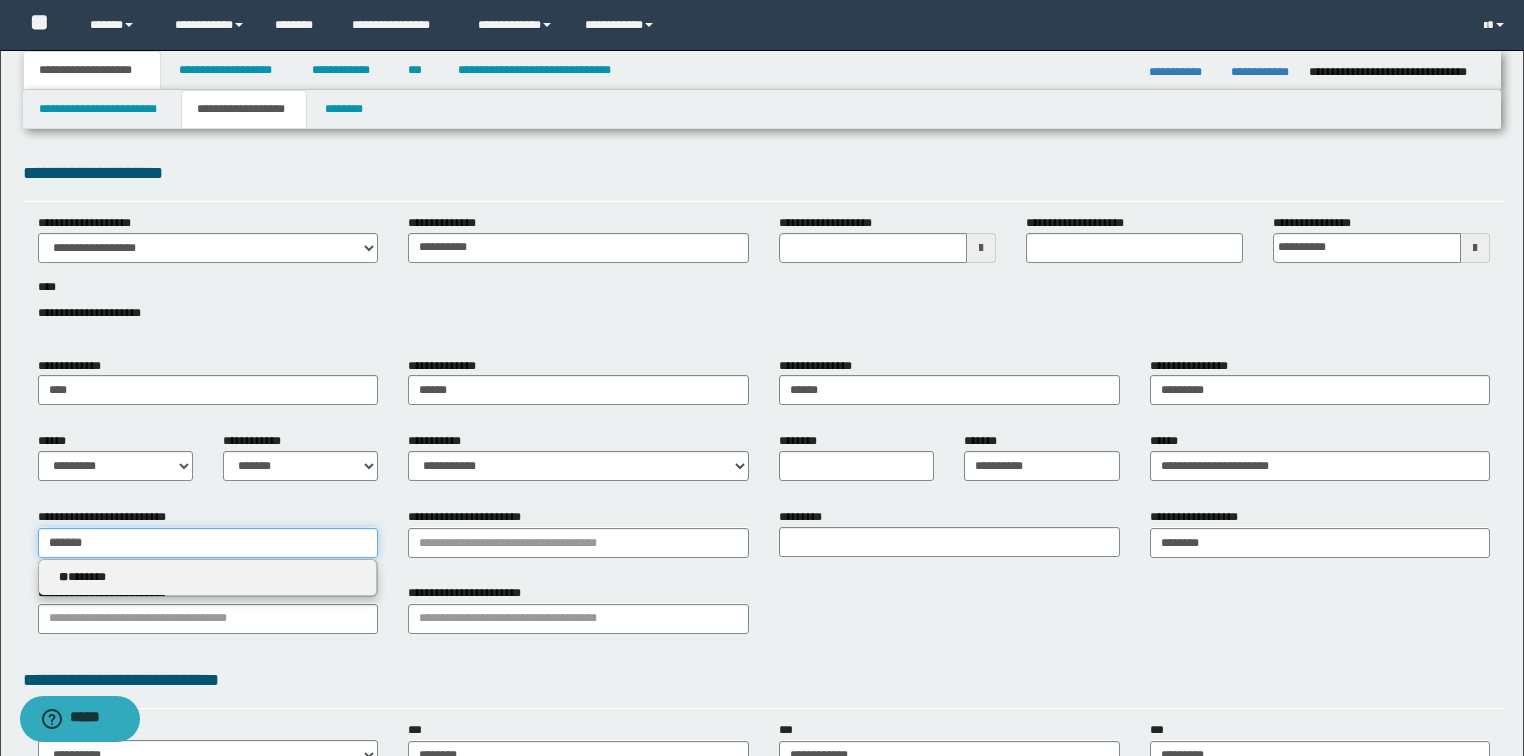 type 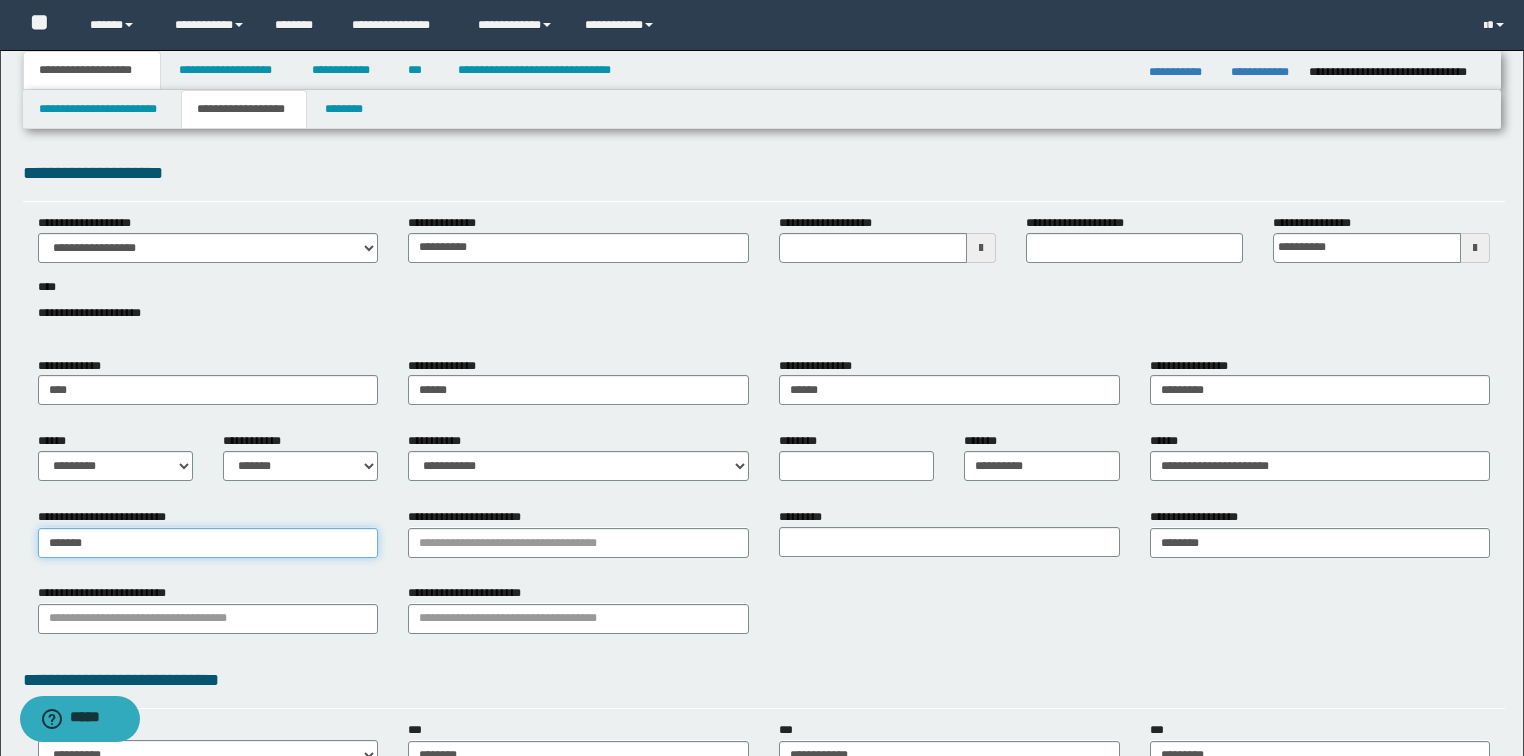 type on "*******" 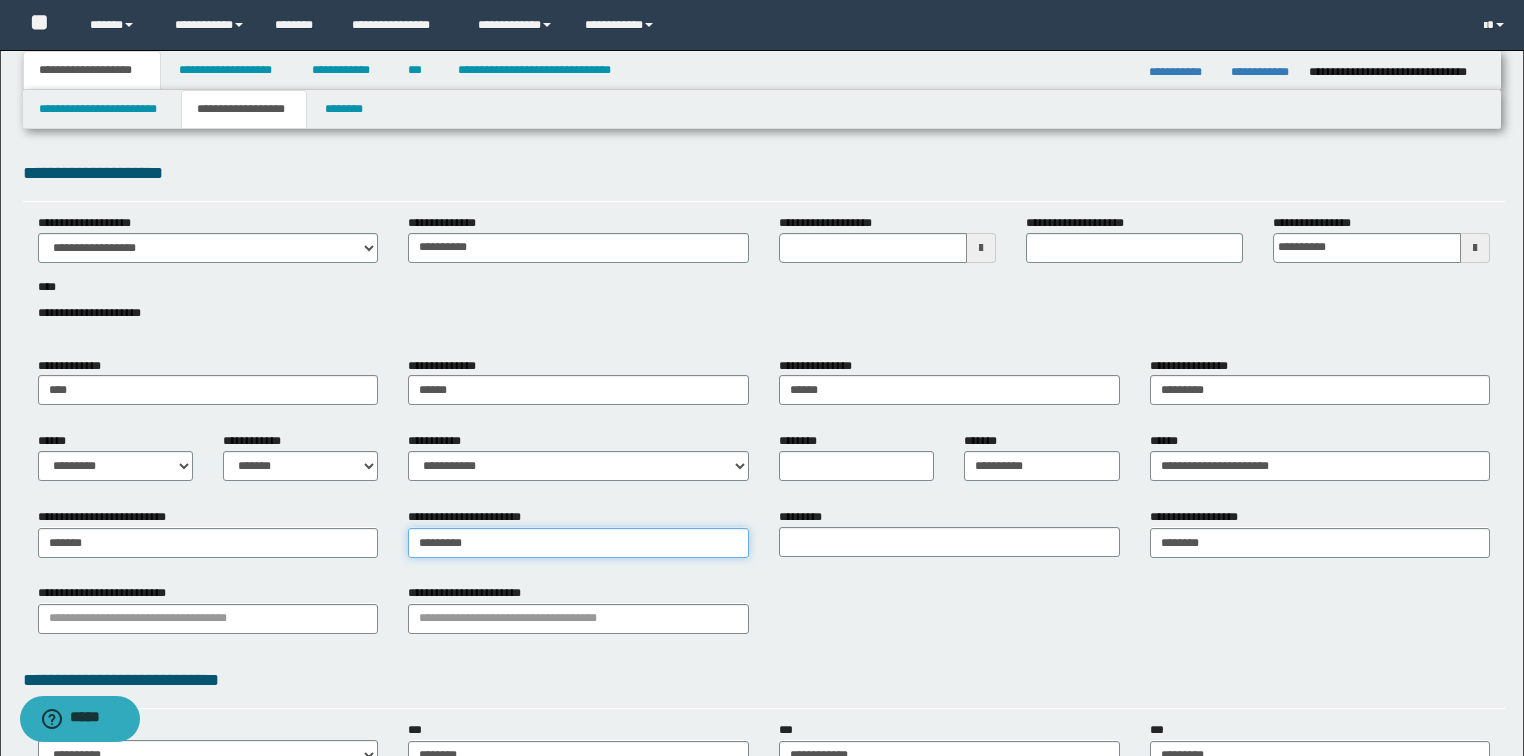 type on "**********" 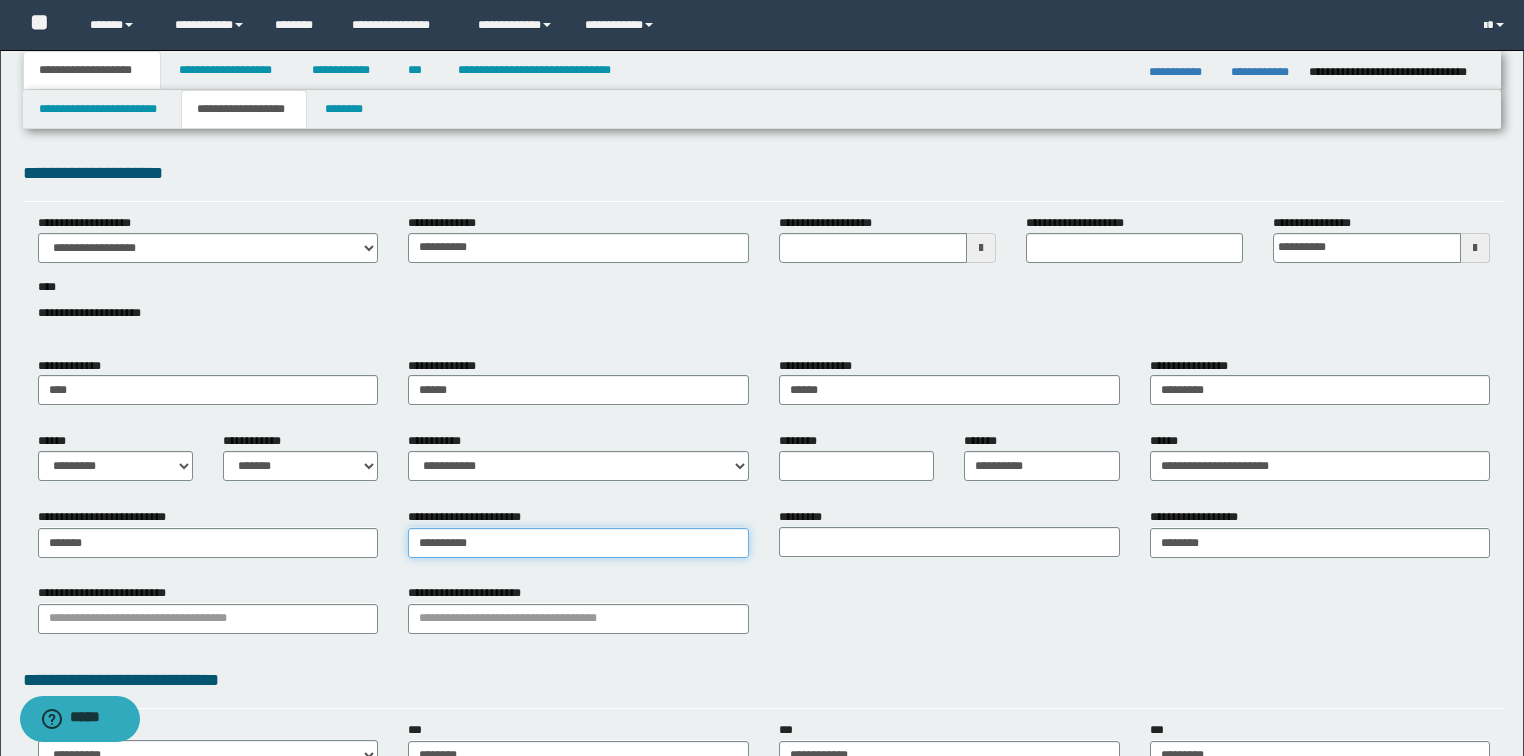 type on "**********" 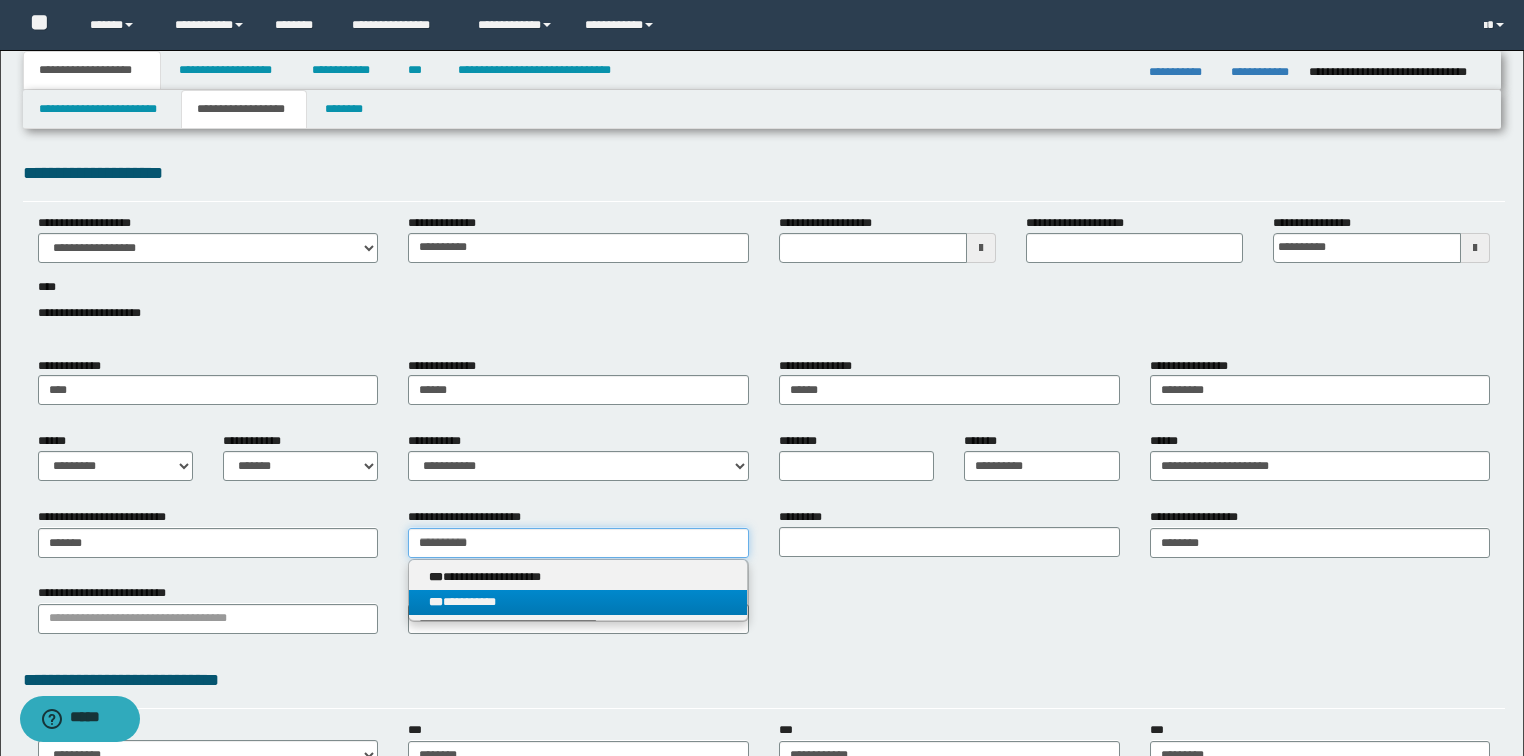 type on "**********" 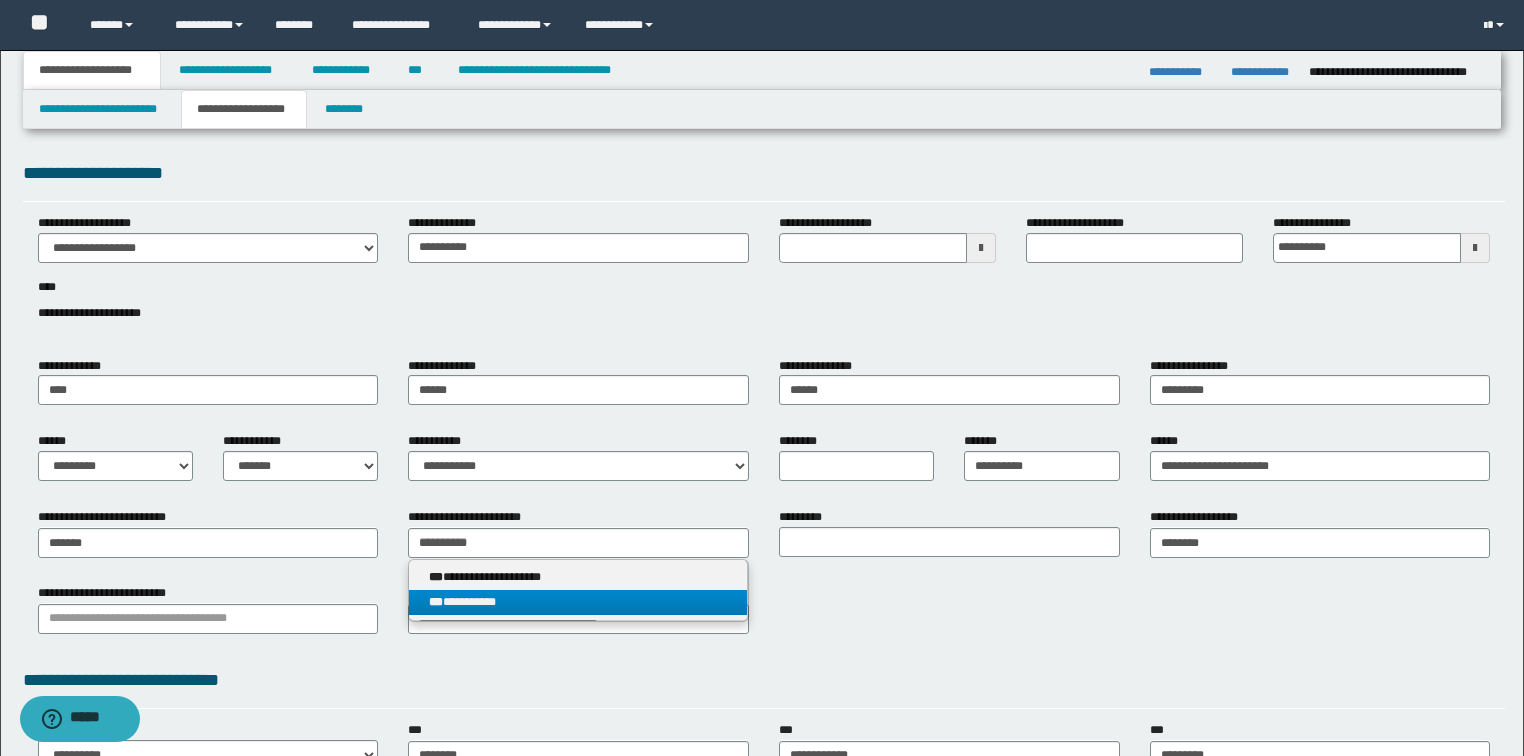 type 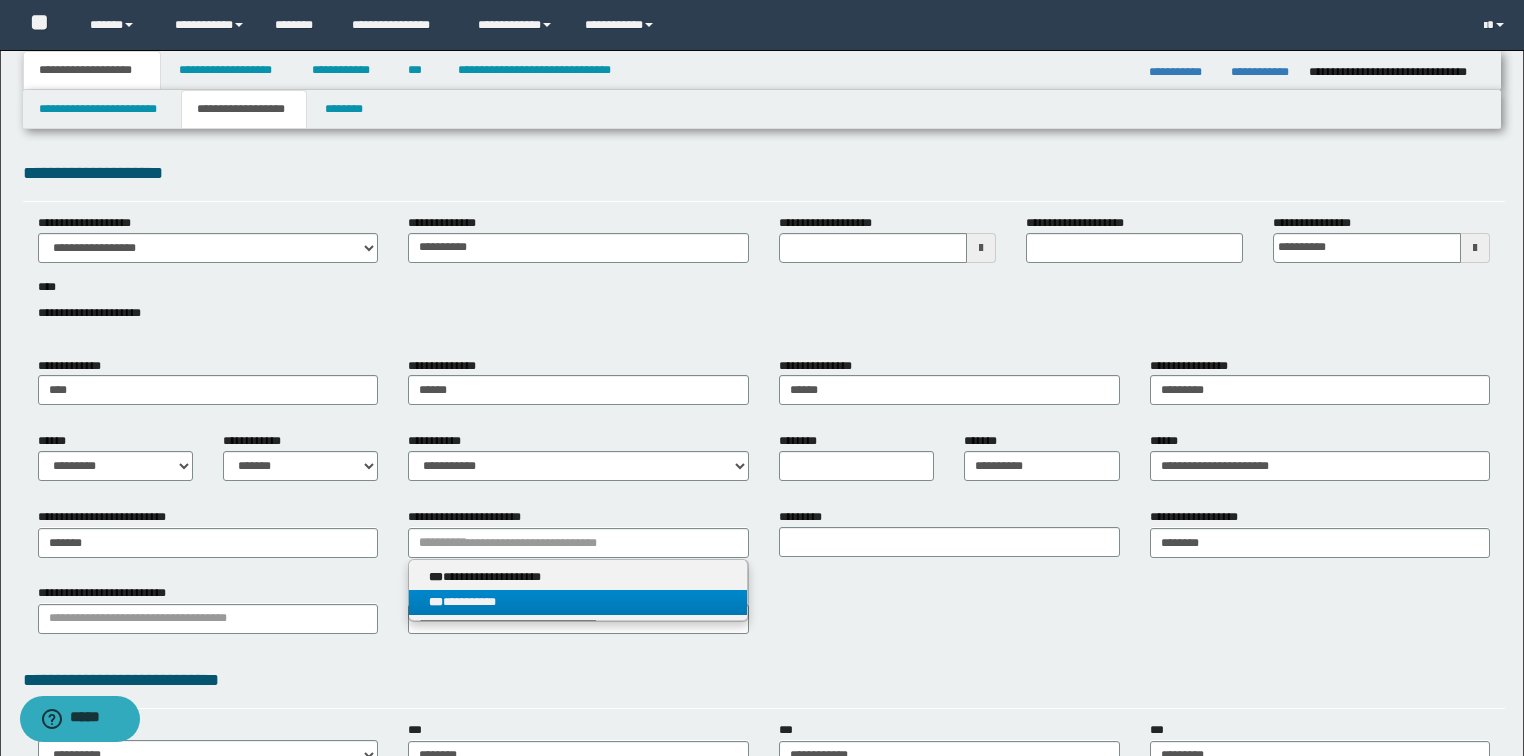 click on "**********" at bounding box center [578, 602] 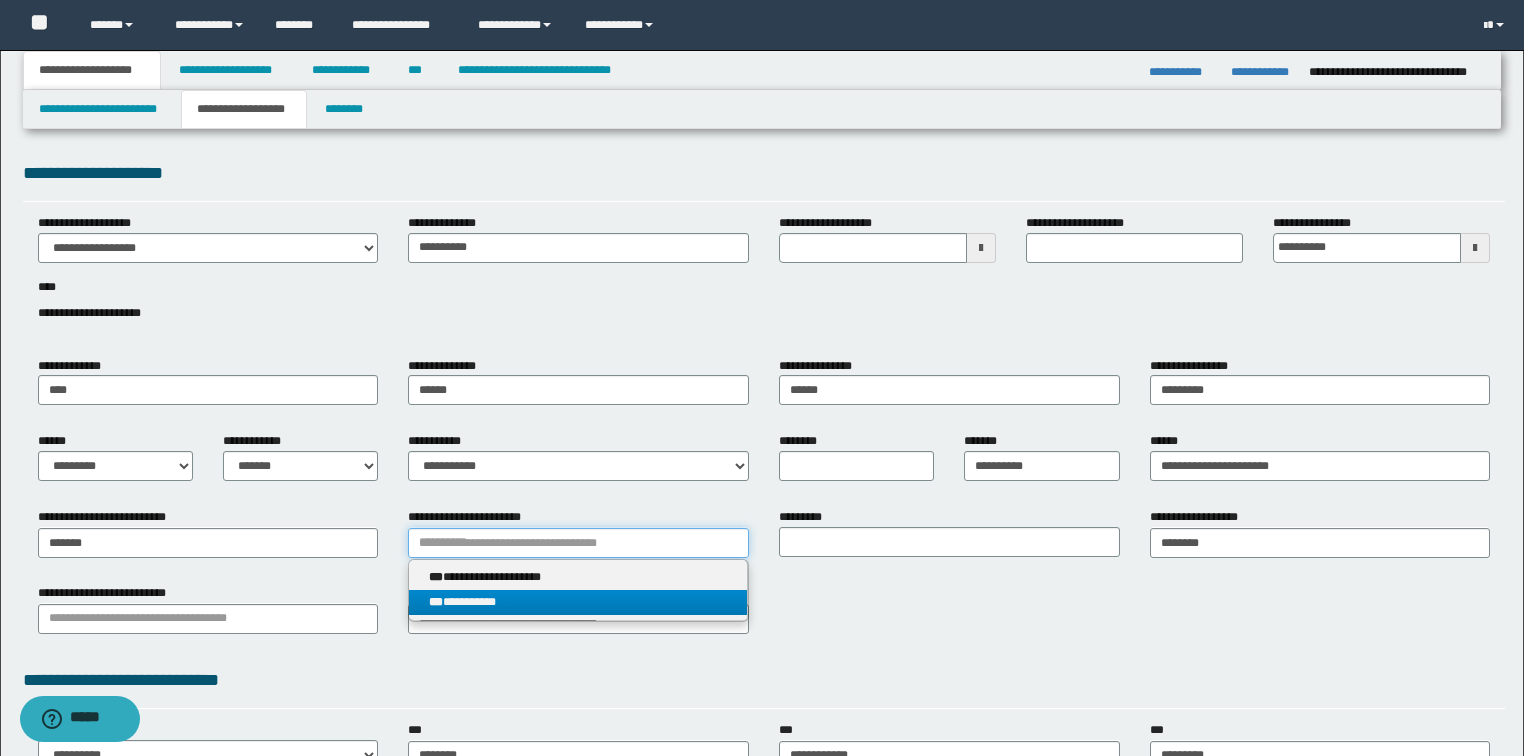 type 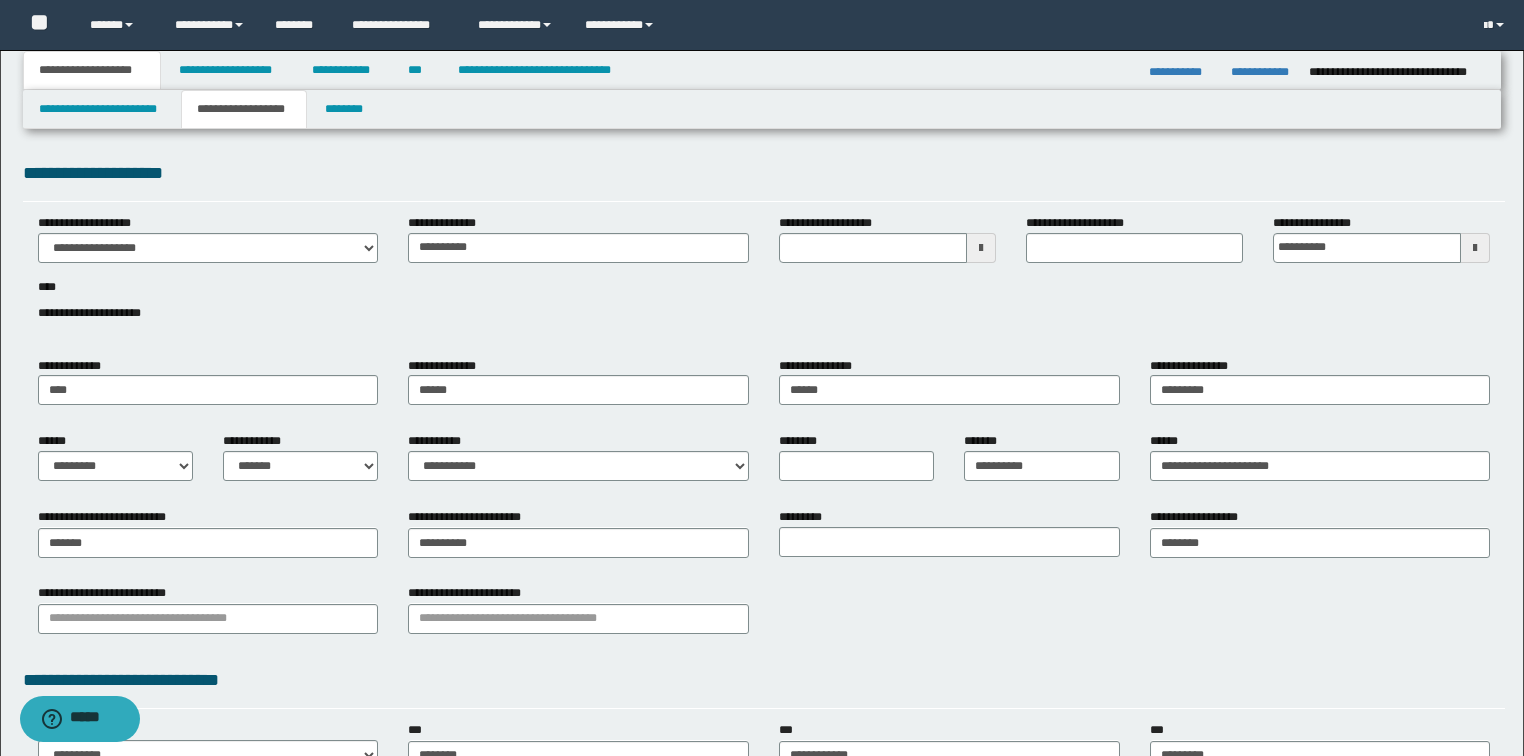 click on "**********" at bounding box center (764, 616) 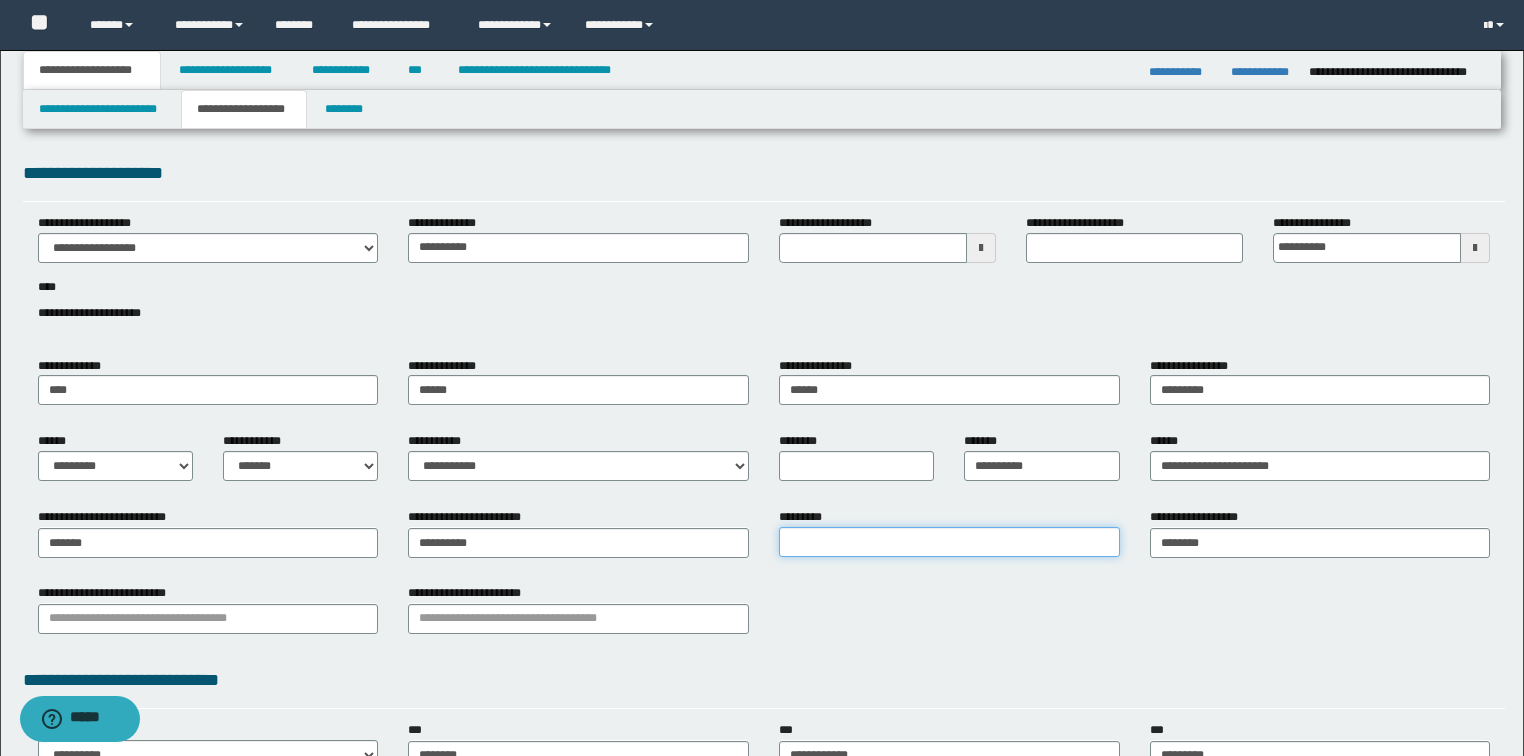 click on "*********" at bounding box center (949, 542) 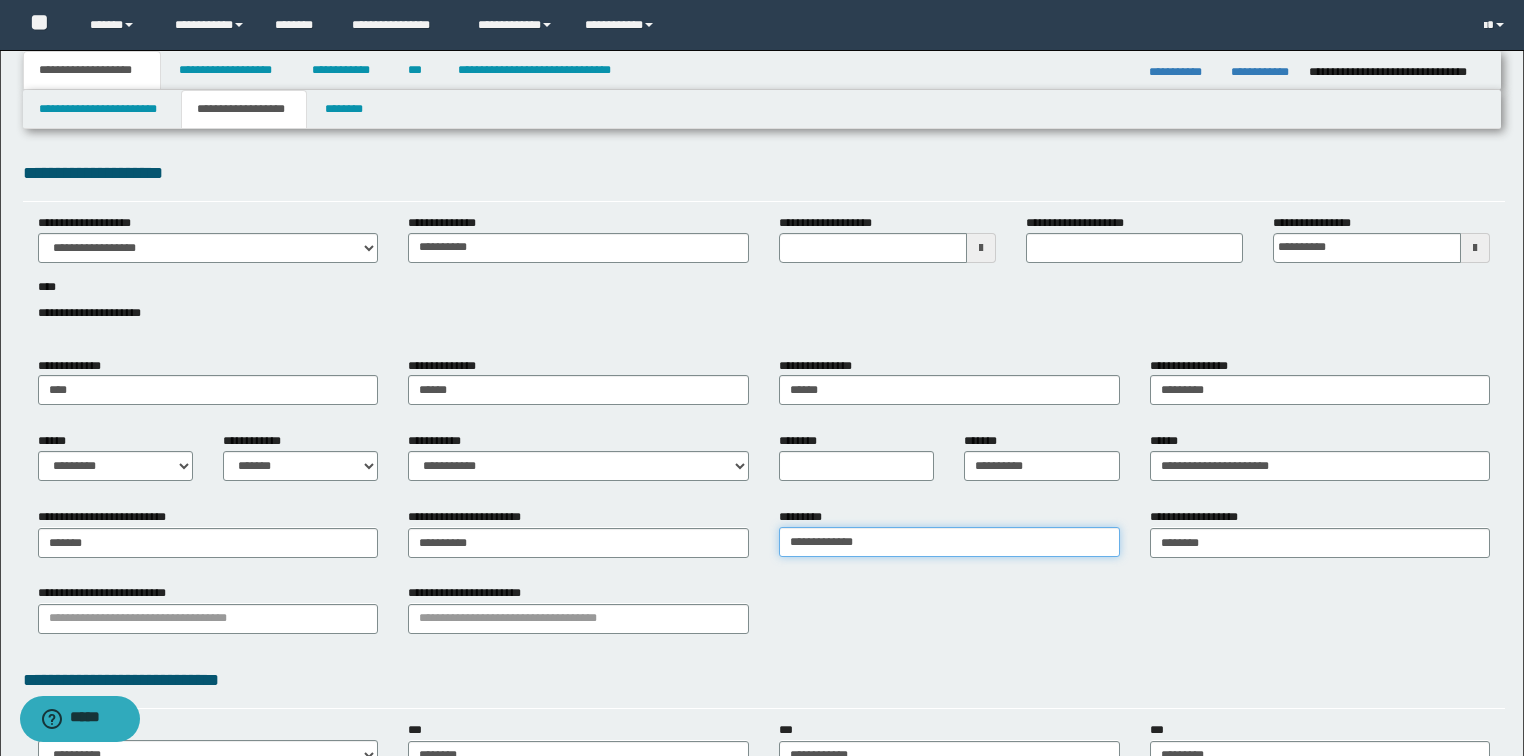 type on "**********" 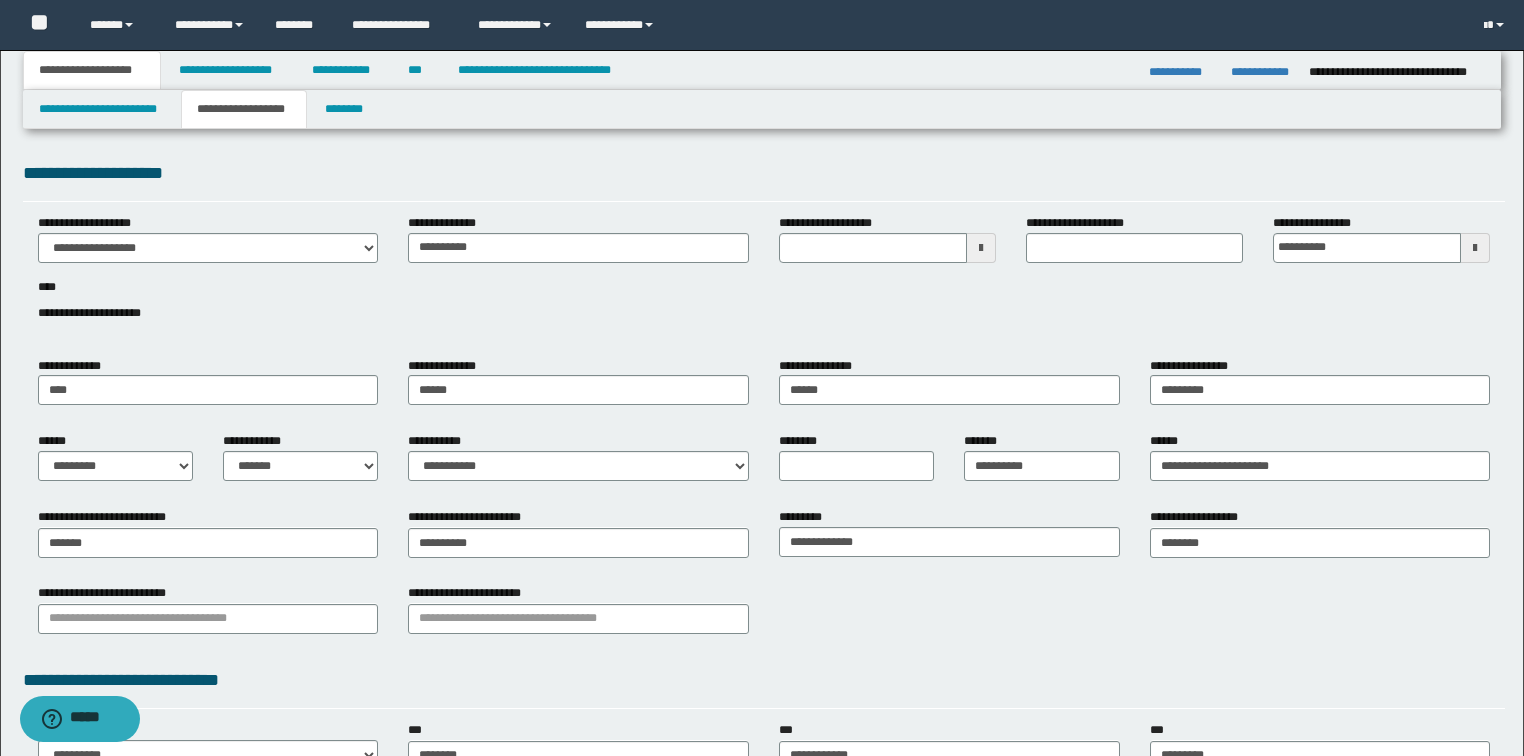 click on "**********" at bounding box center [764, 578] 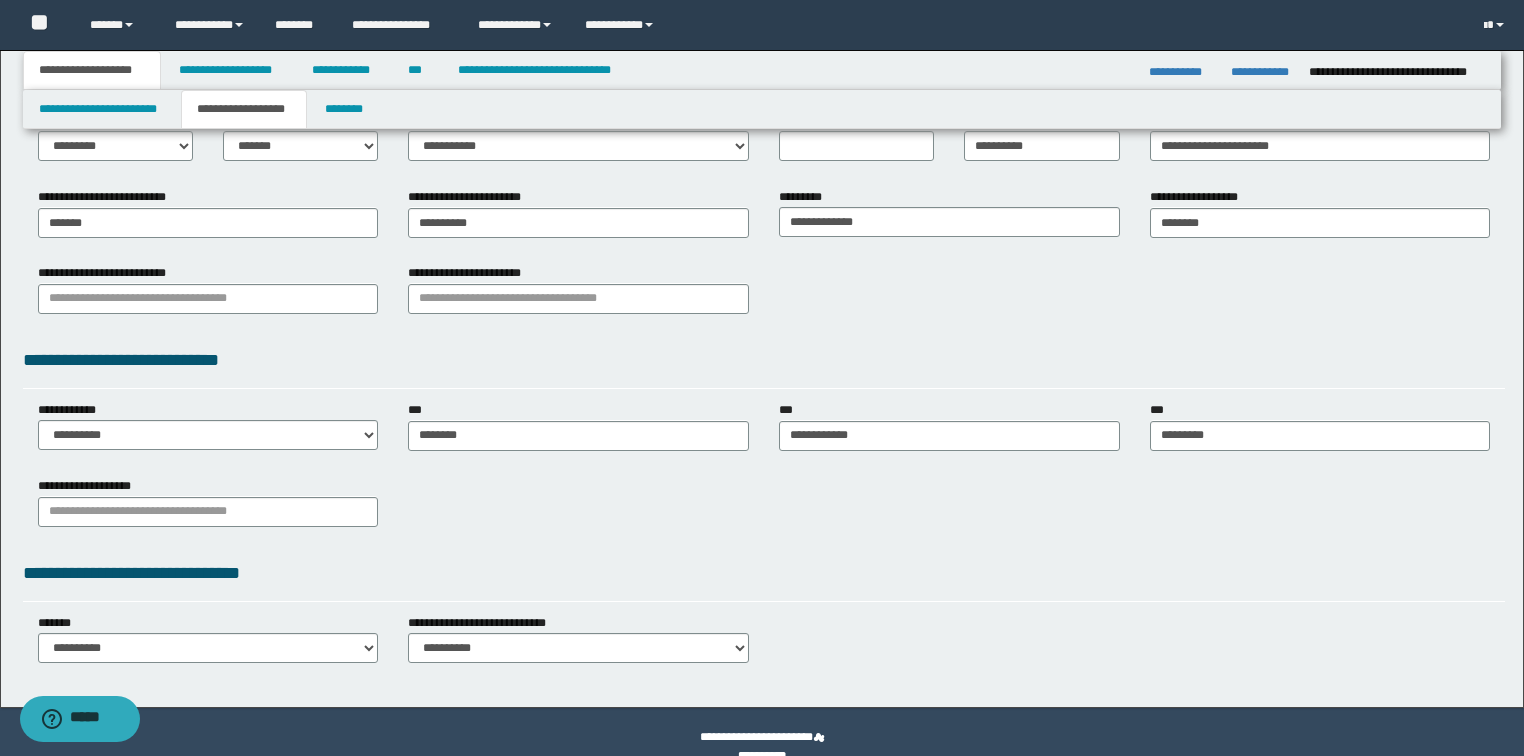 scroll, scrollTop: 350, scrollLeft: 0, axis: vertical 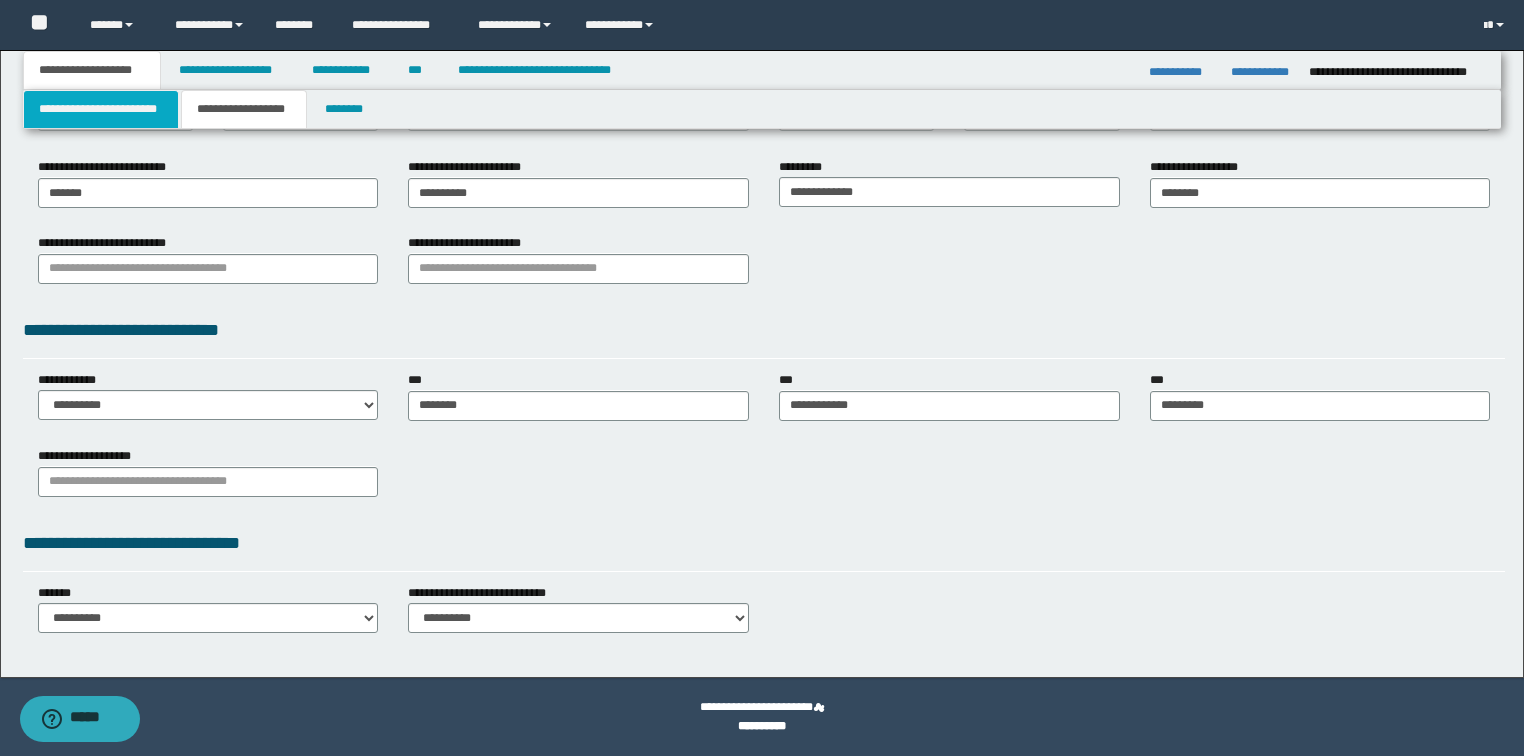 click on "**********" at bounding box center (101, 109) 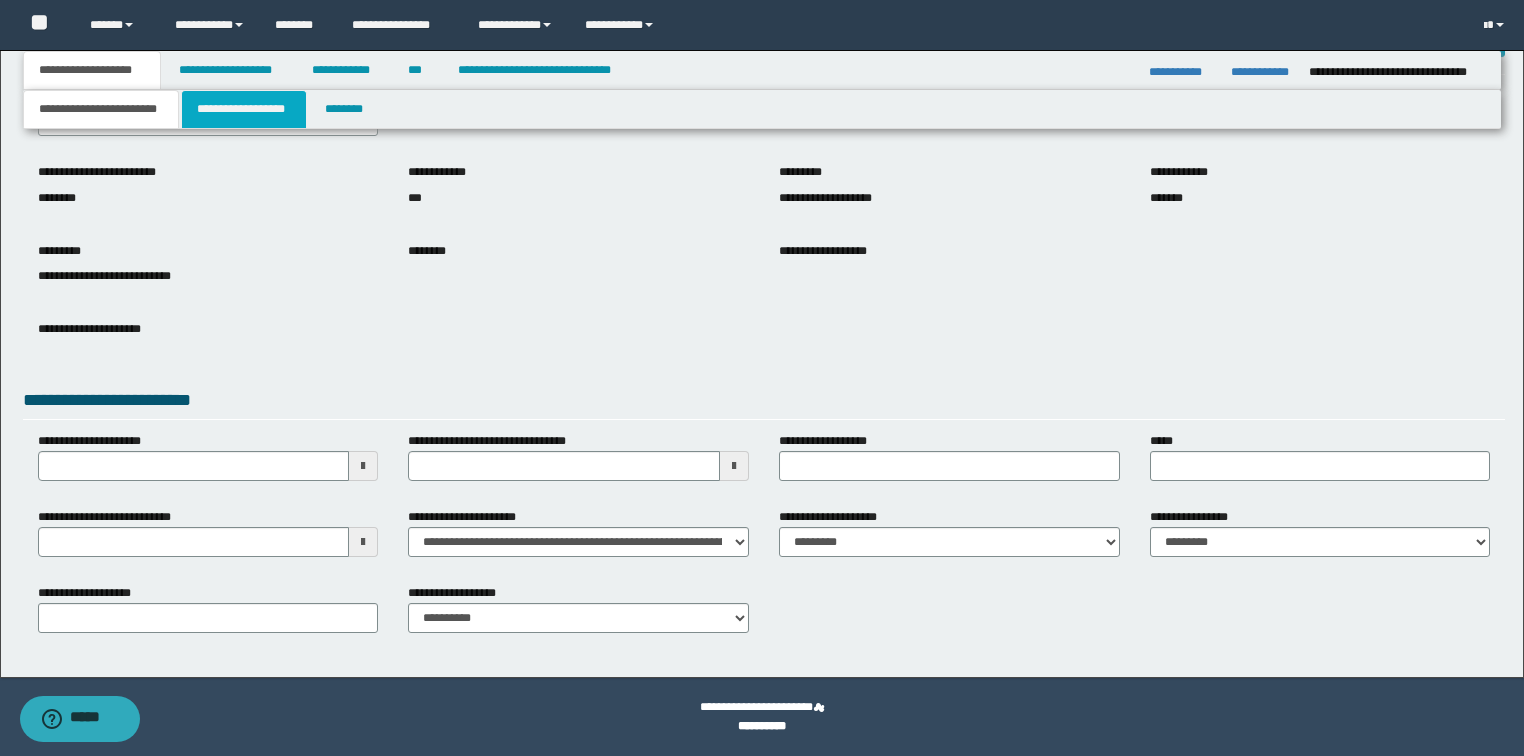 click on "**********" at bounding box center (244, 109) 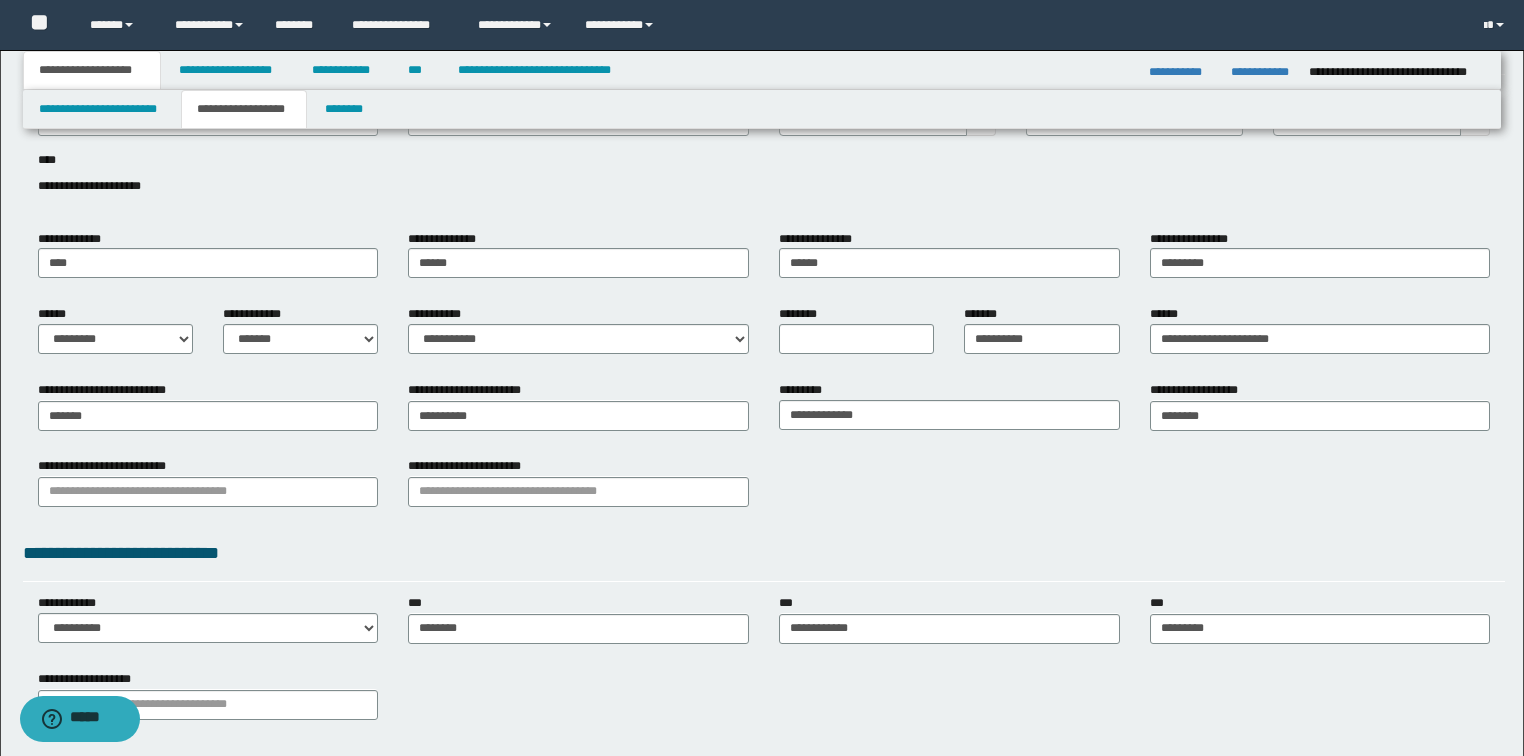 scroll, scrollTop: 0, scrollLeft: 0, axis: both 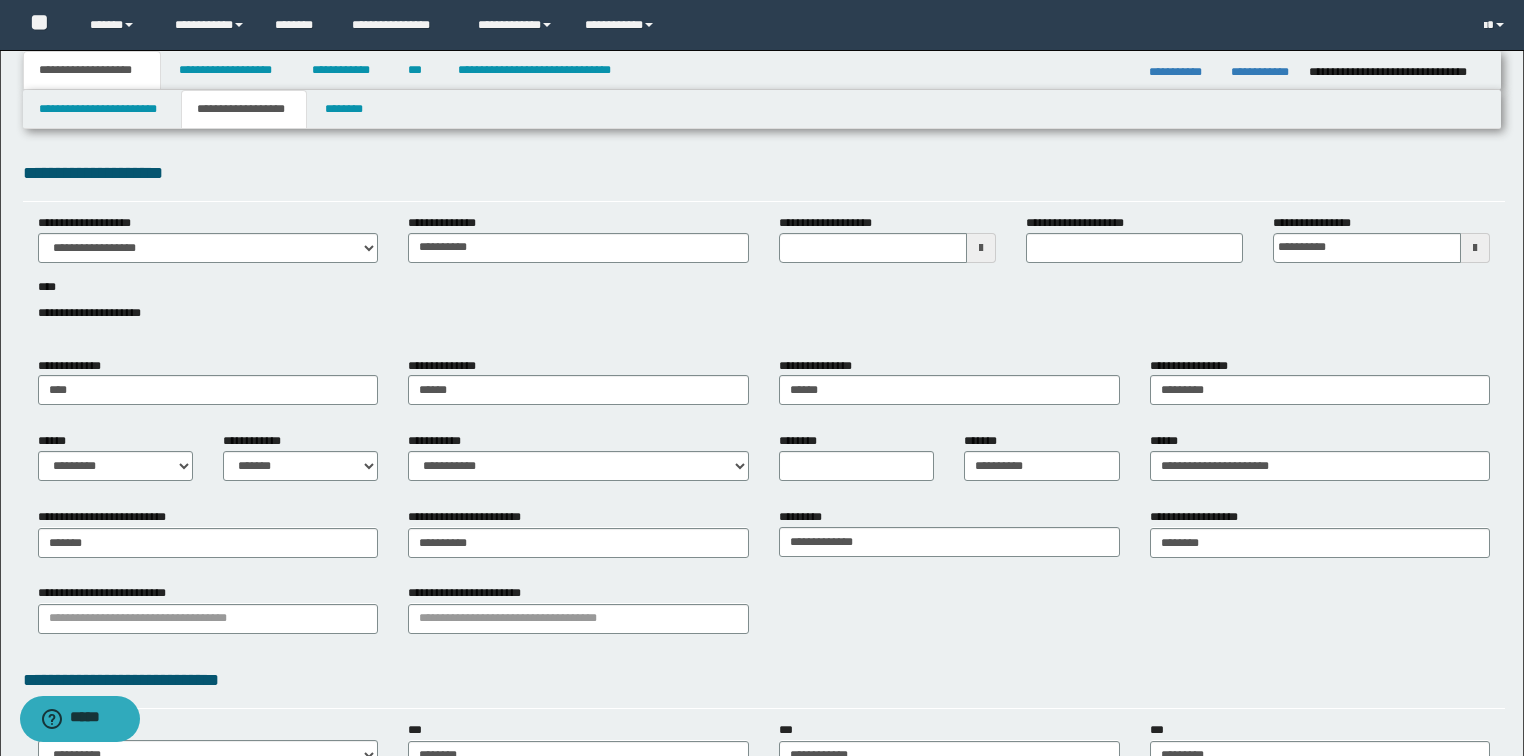 type 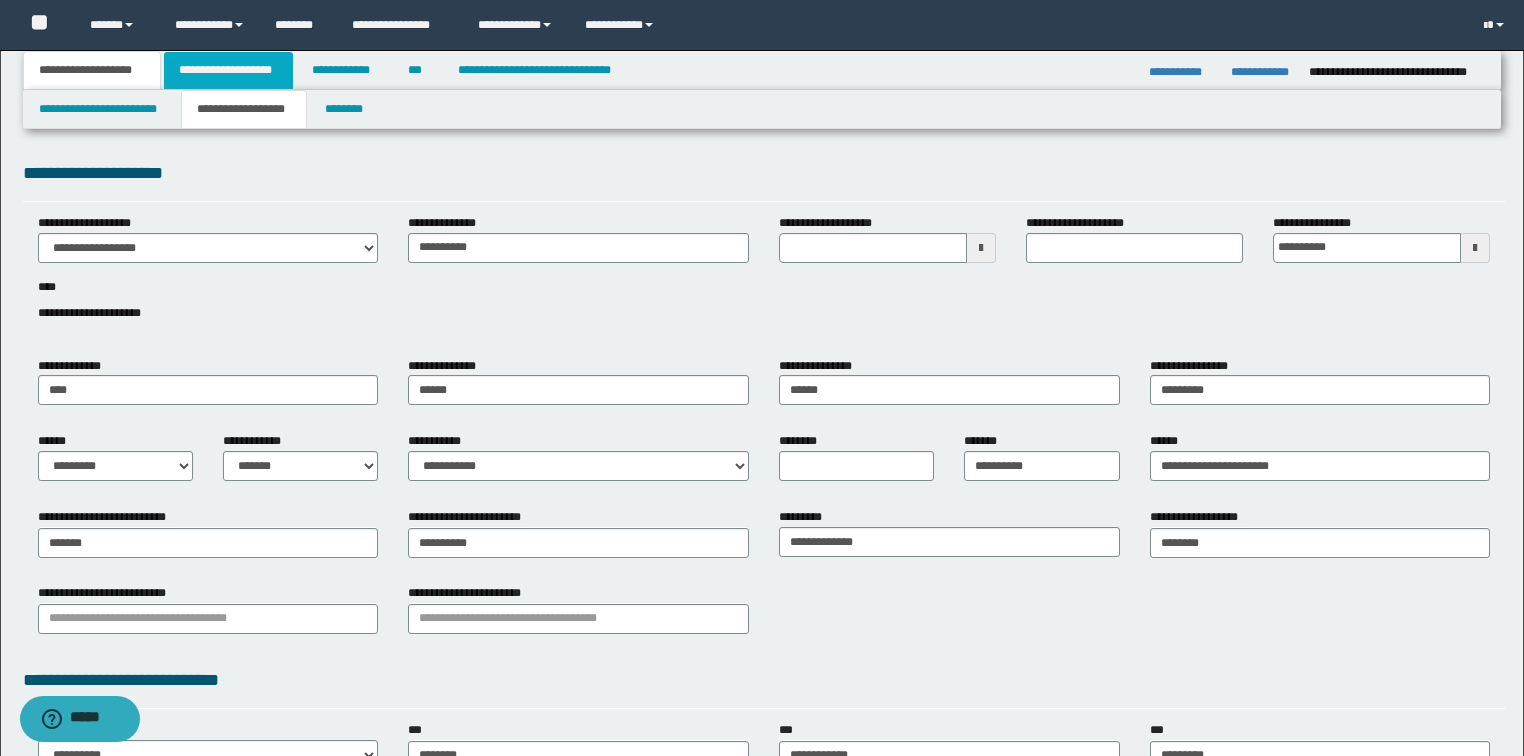 click on "**********" at bounding box center [228, 70] 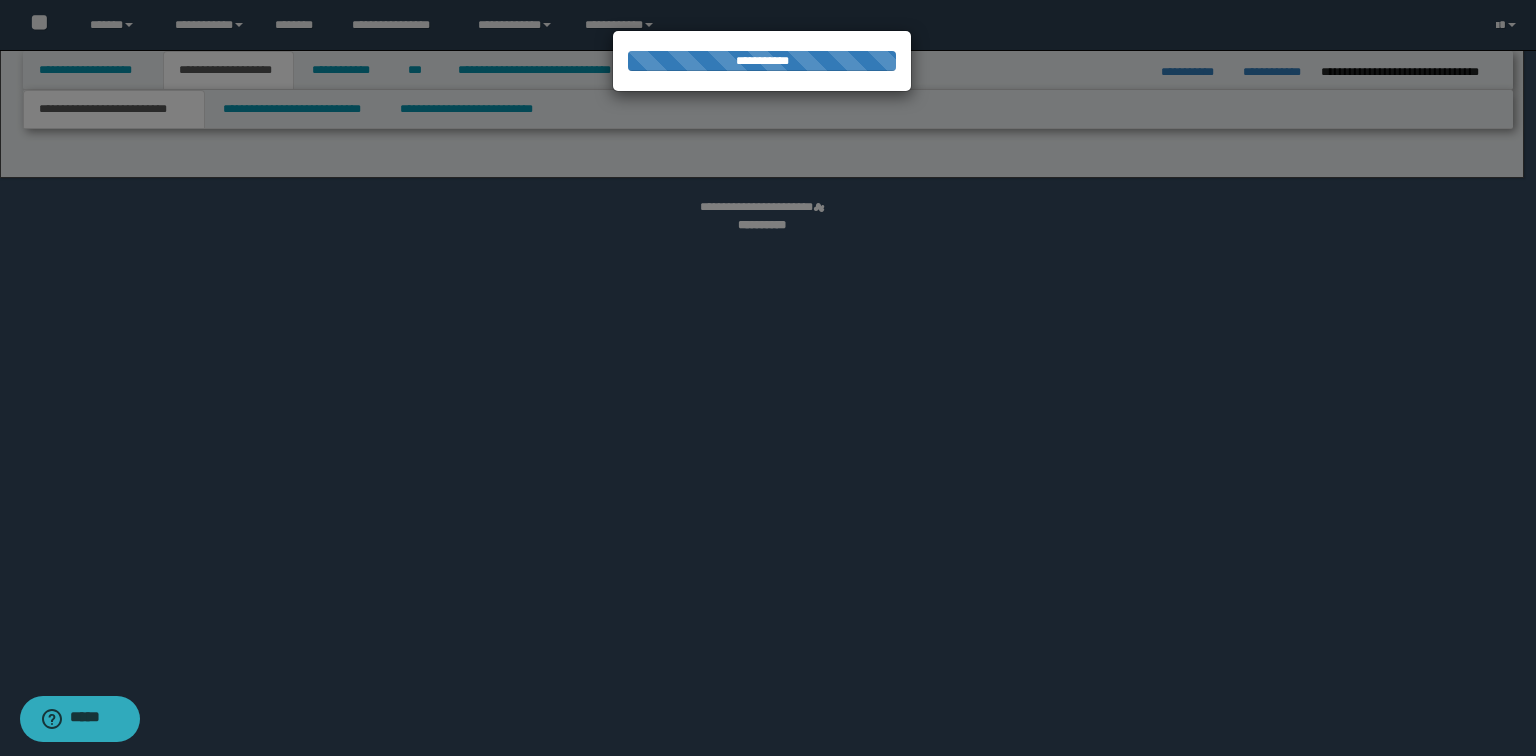 select on "*" 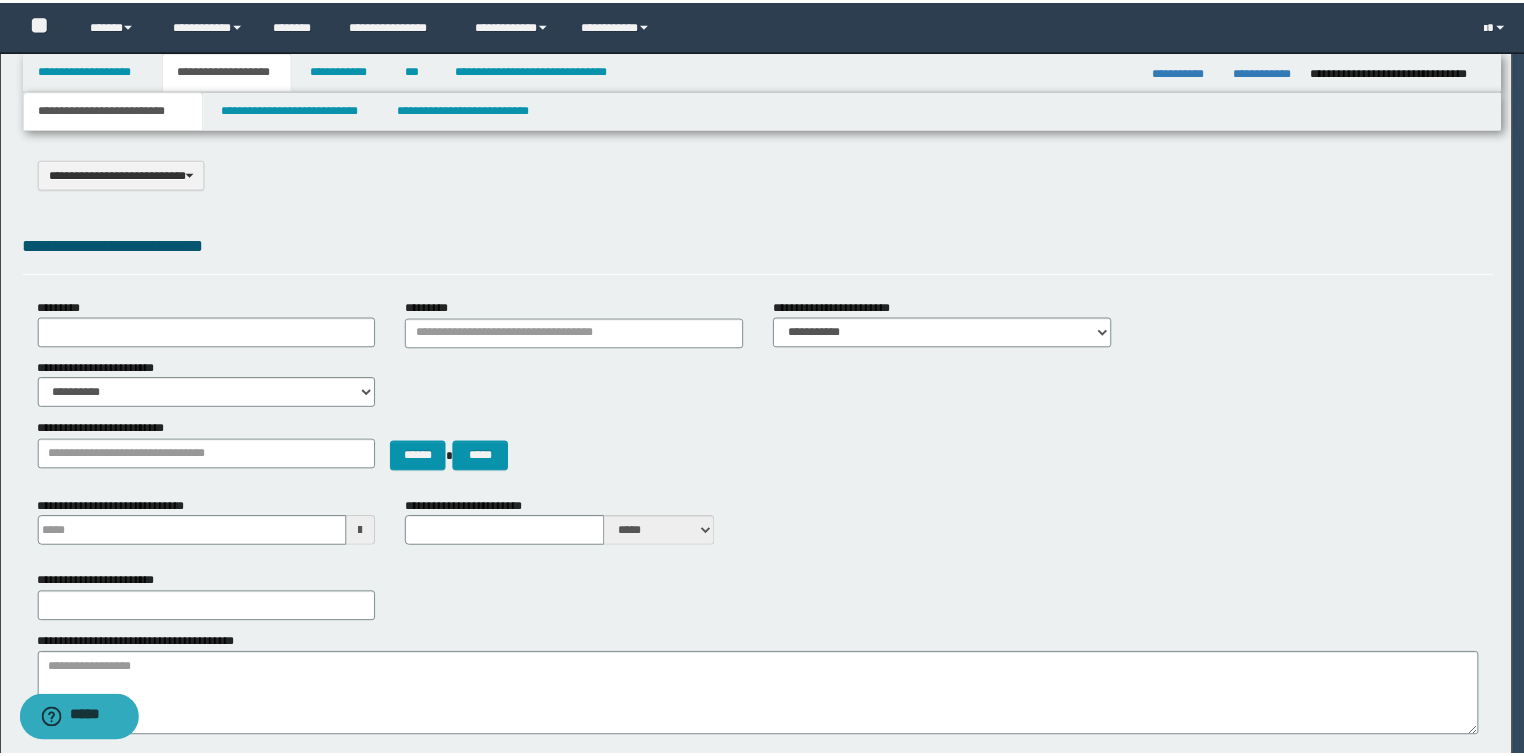 scroll, scrollTop: 0, scrollLeft: 0, axis: both 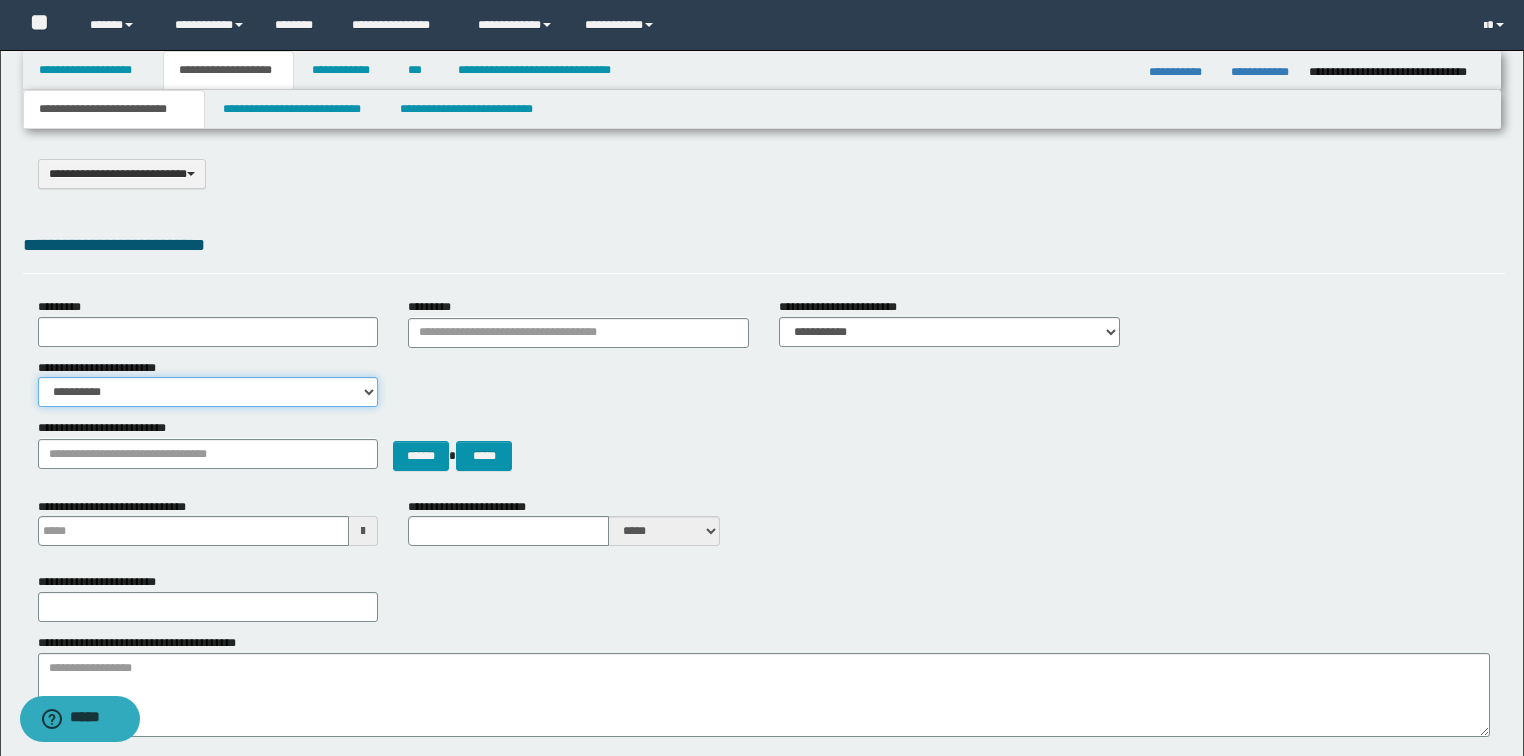 click on "**********" at bounding box center (208, 392) 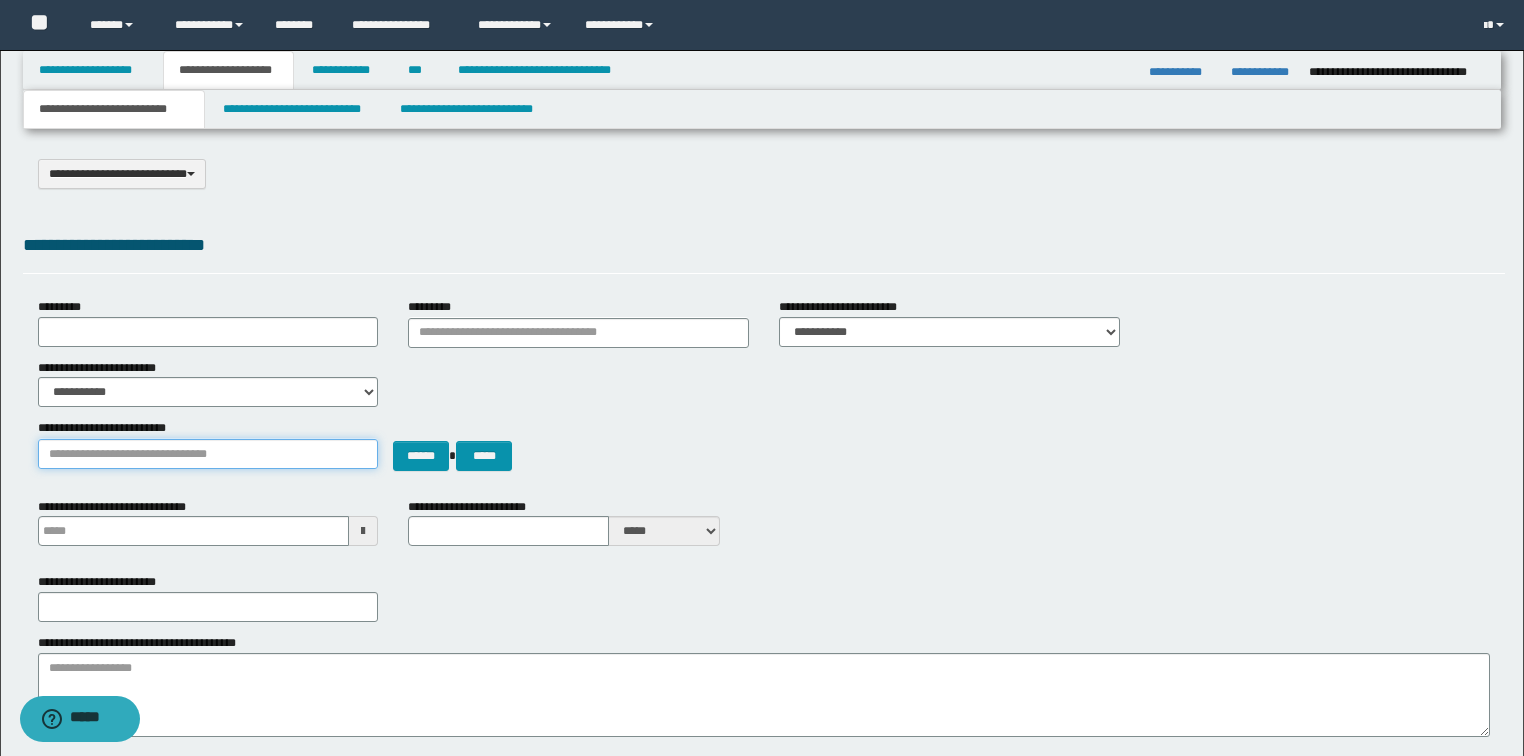 click on "**********" at bounding box center (208, 454) 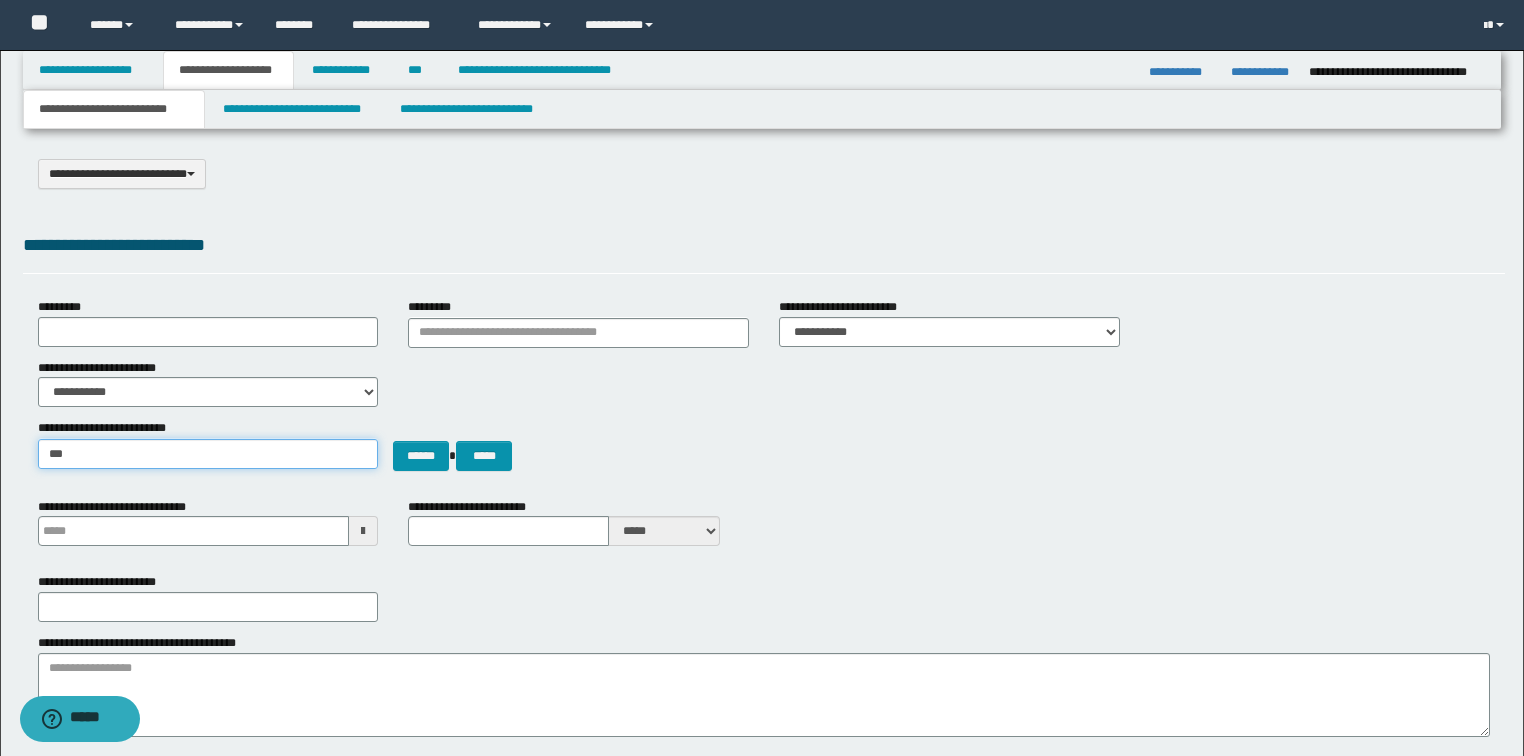 type on "****" 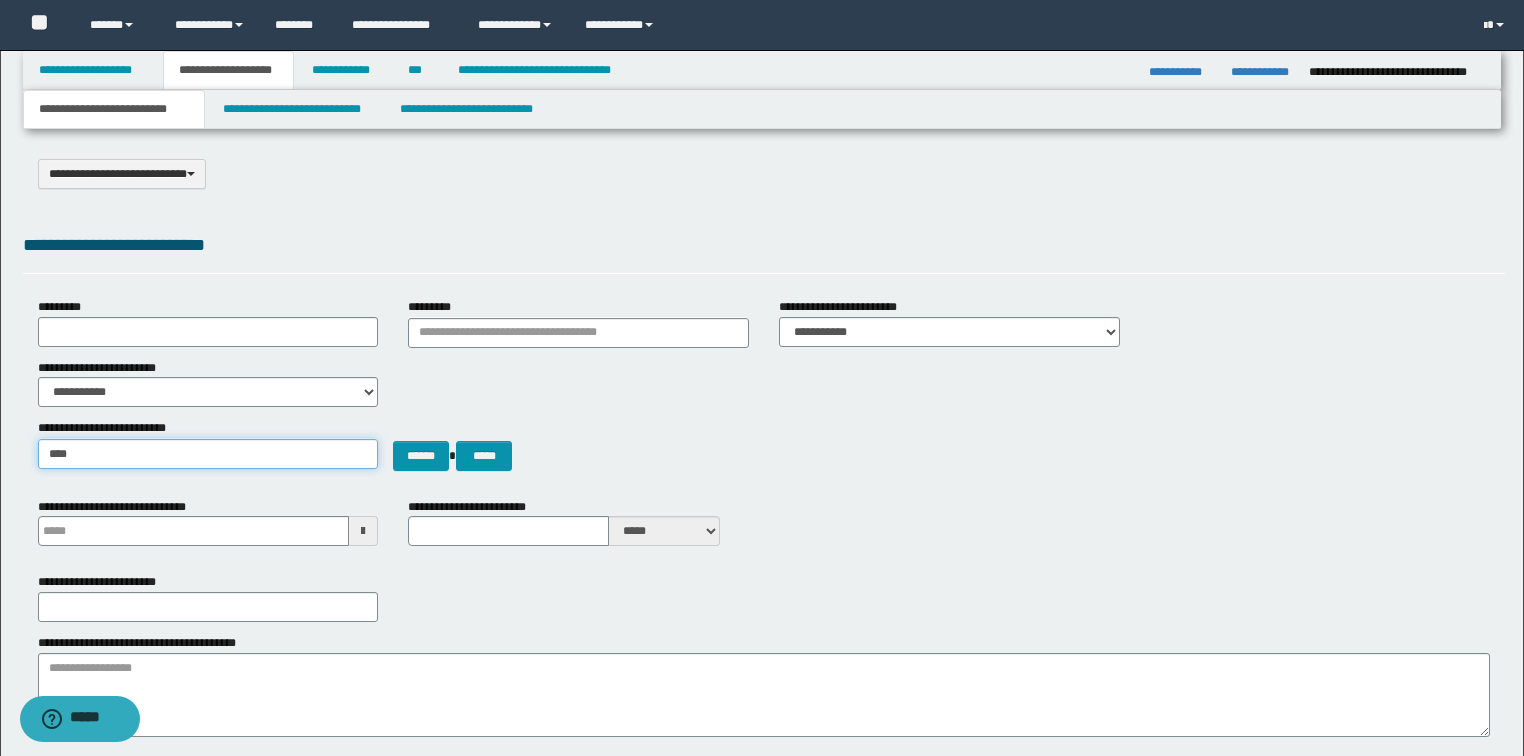type on "****" 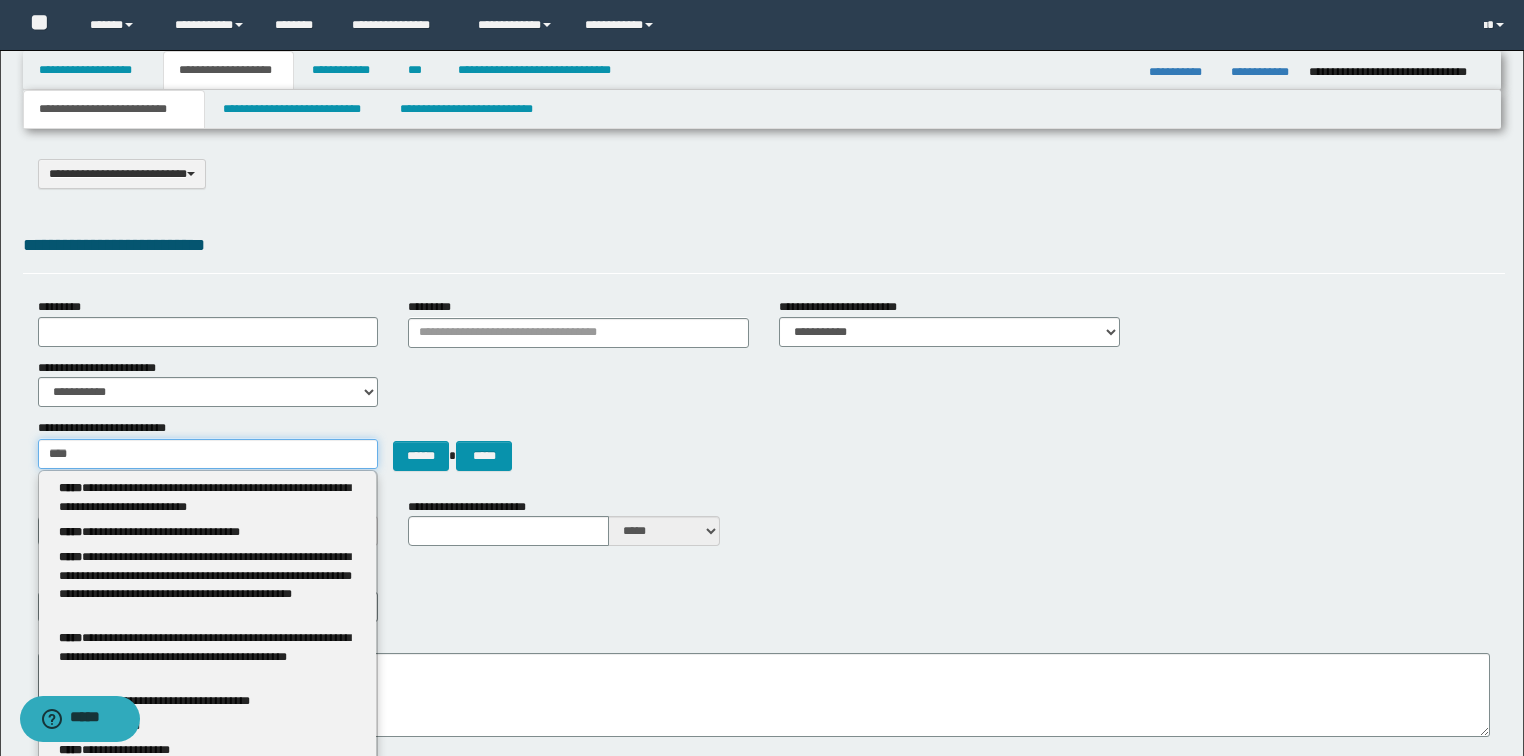 type 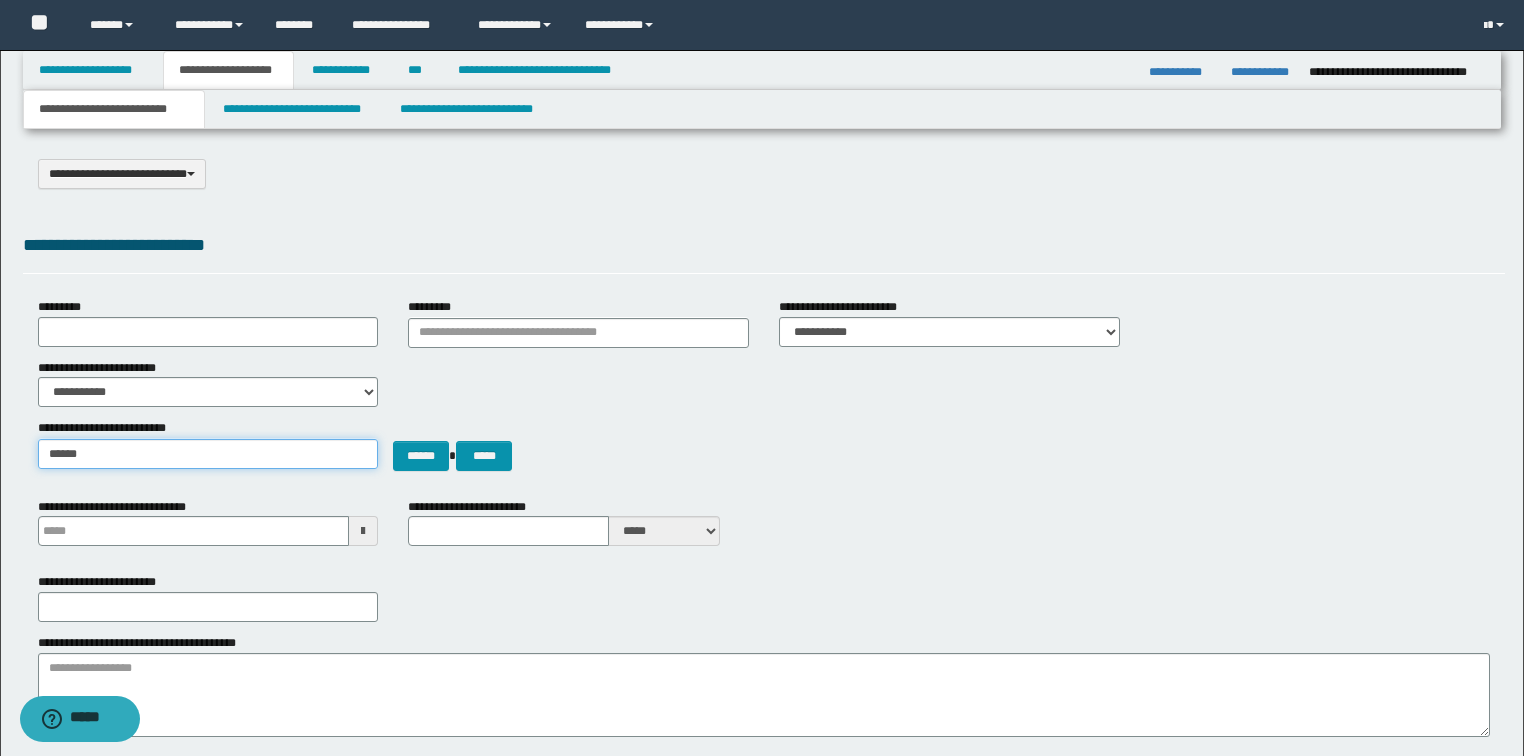 type on "*******" 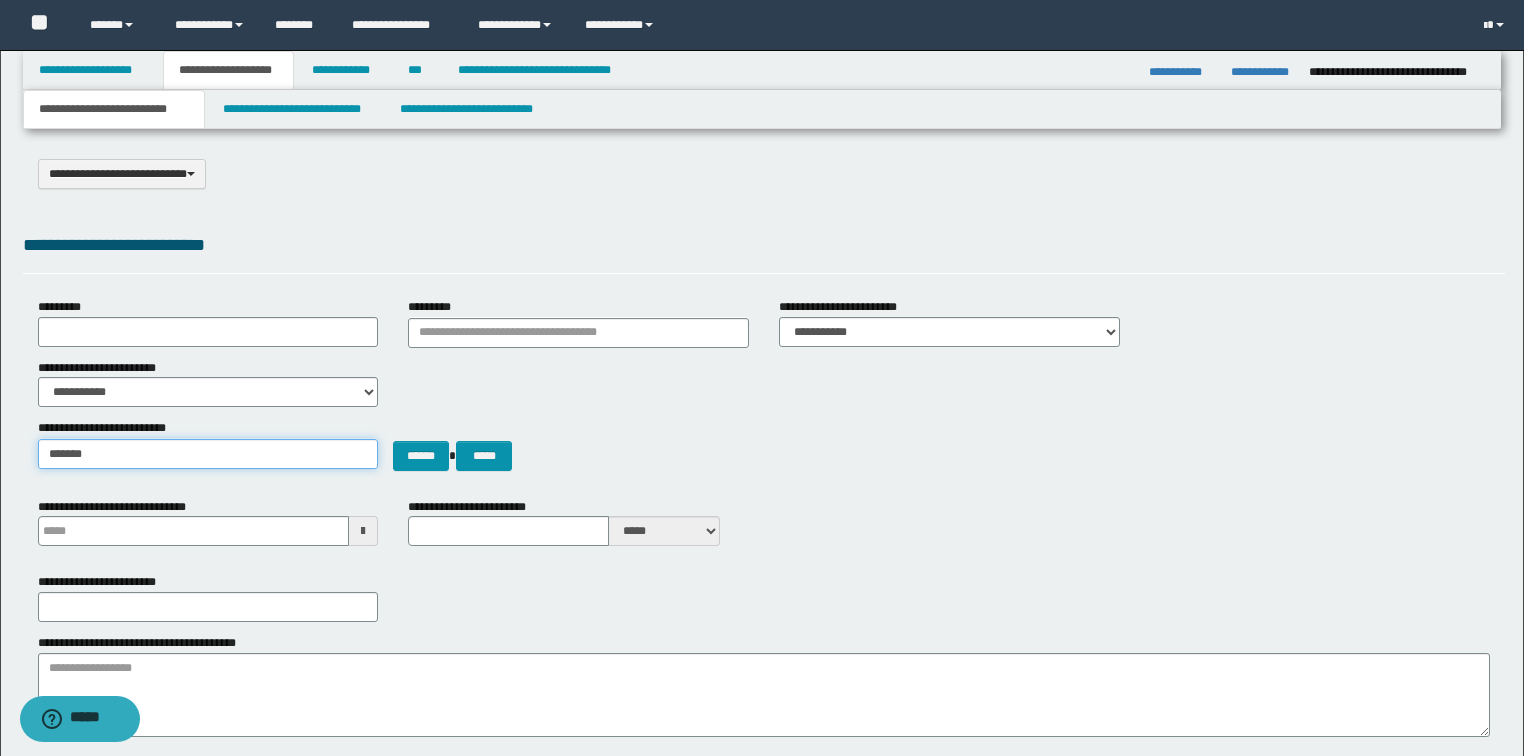 type 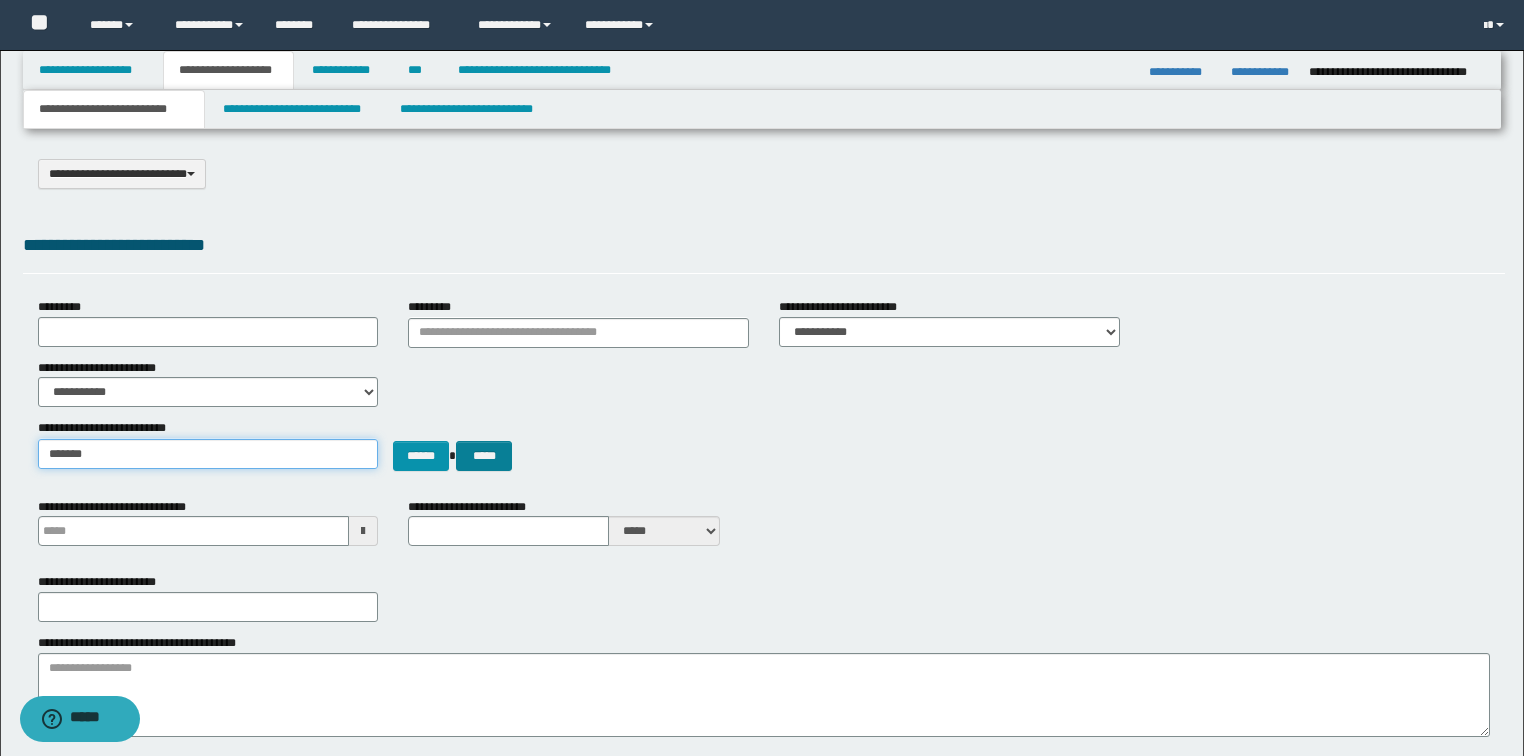type on "*******" 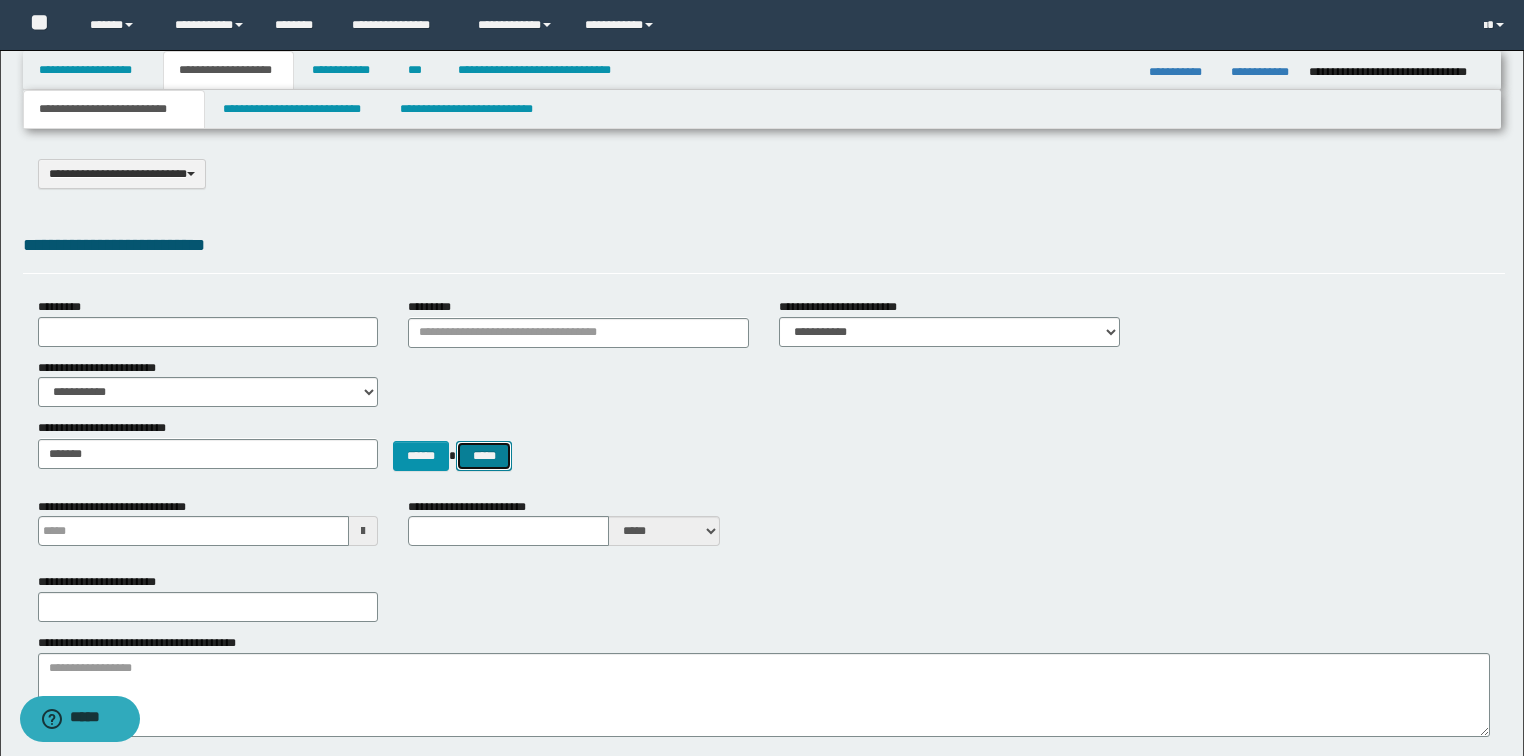 click on "*****" at bounding box center (484, 456) 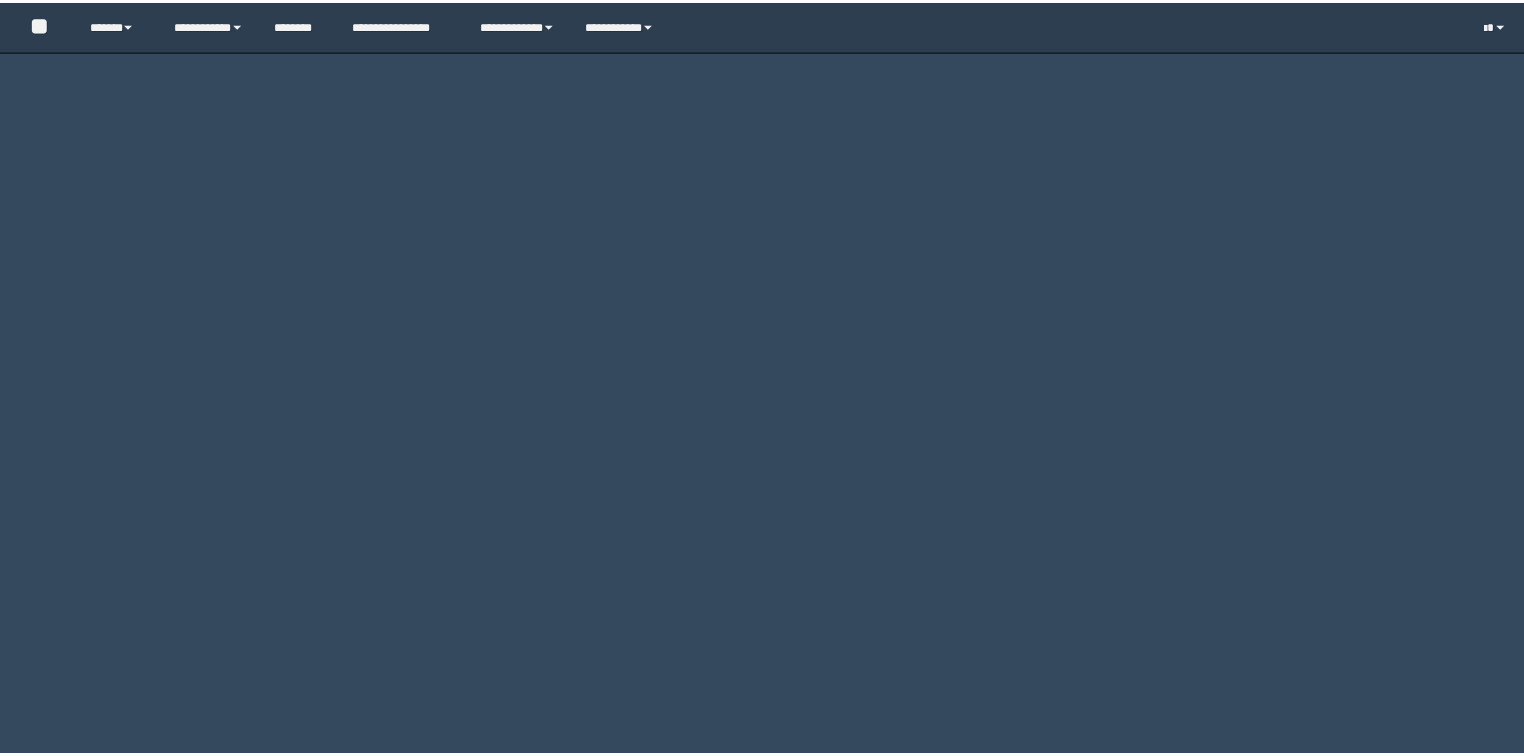 scroll, scrollTop: 0, scrollLeft: 0, axis: both 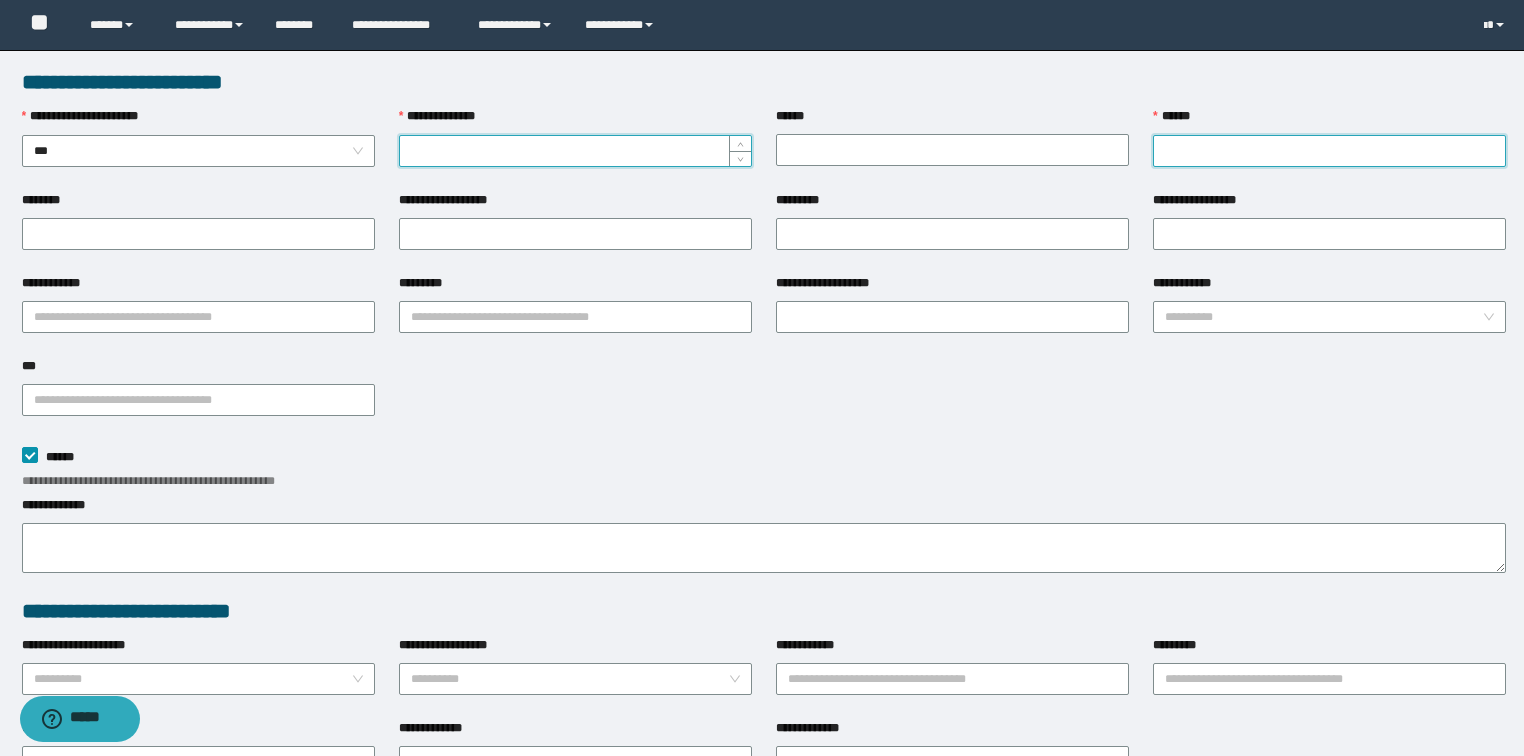 click on "******" at bounding box center (1329, 151) 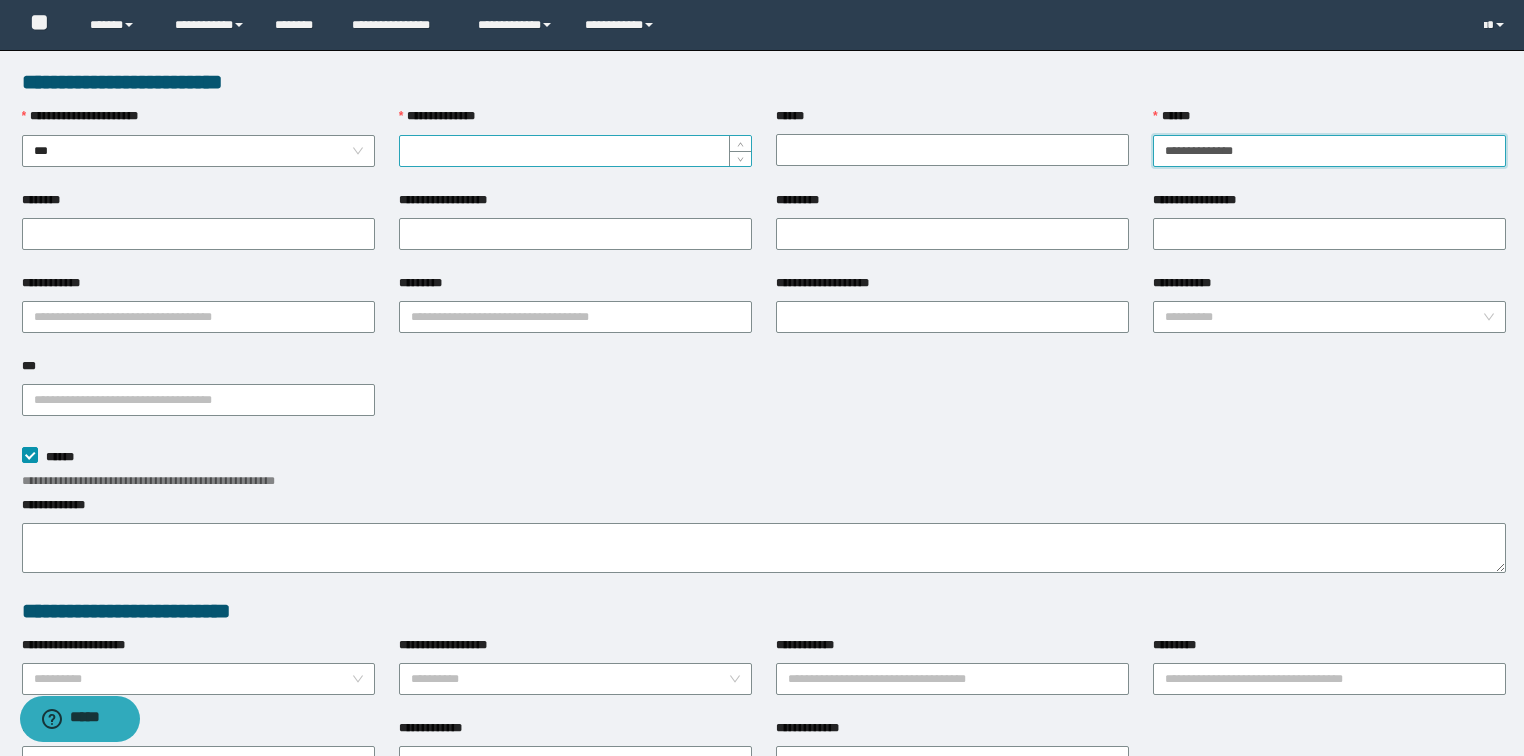 type on "**********" 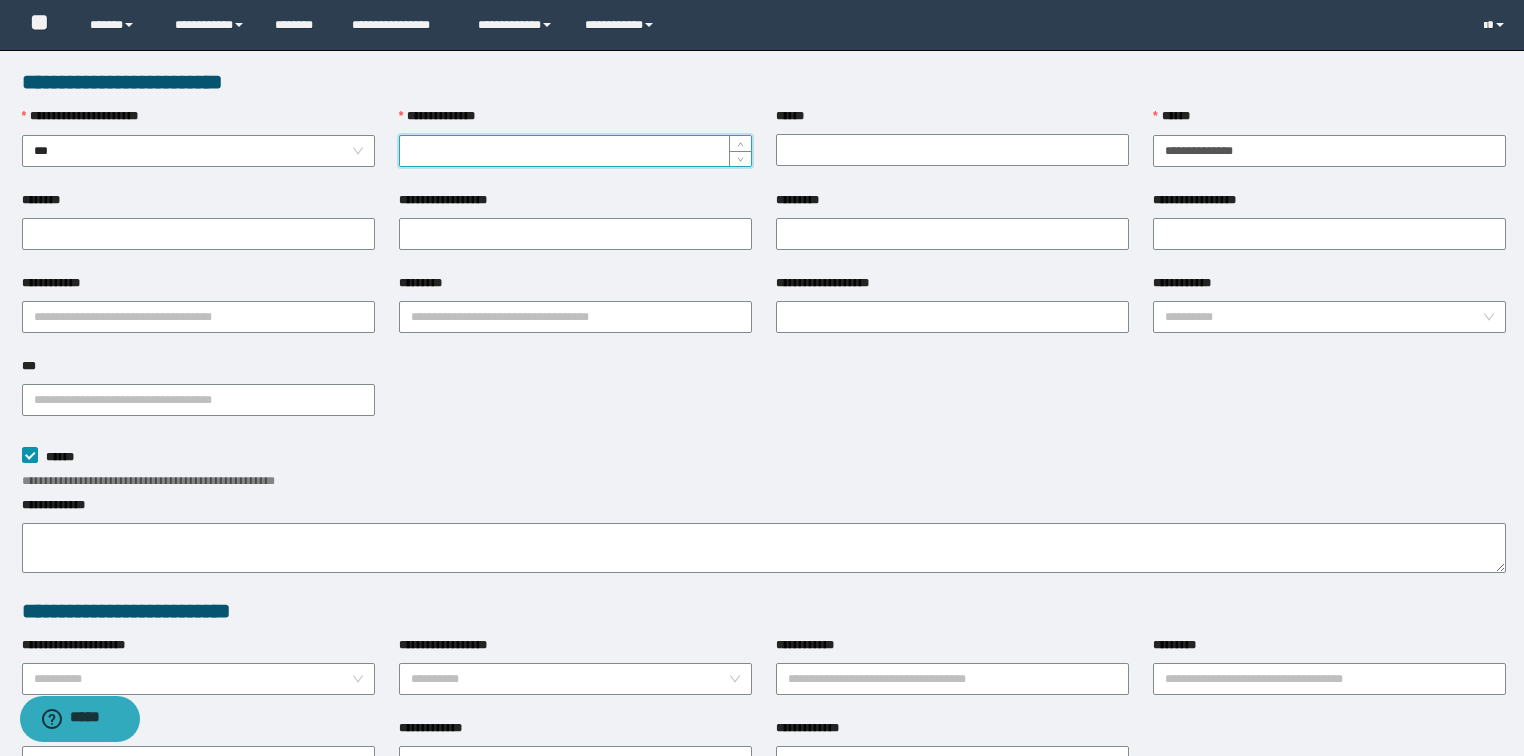 click on "**********" at bounding box center (575, 151) 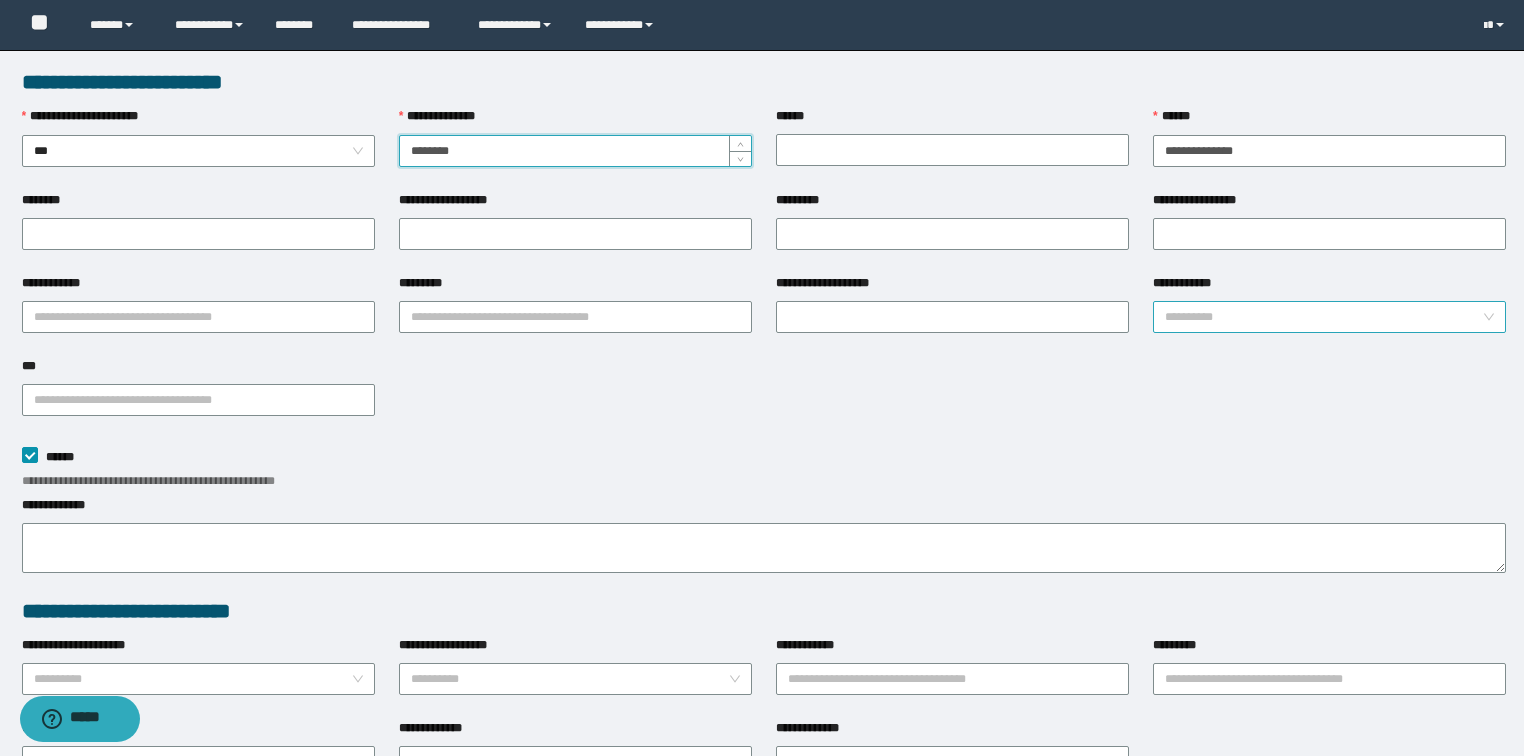 type on "********" 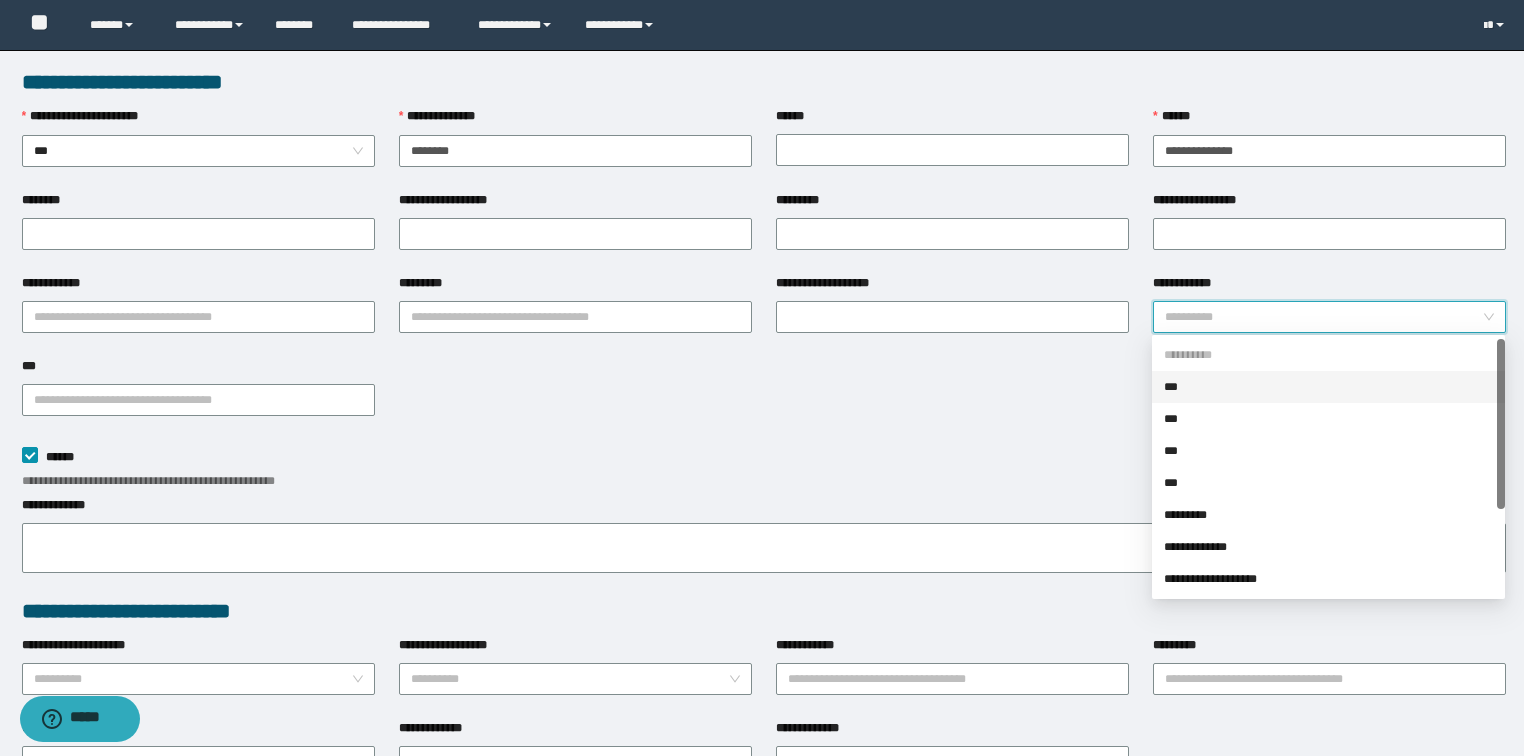 click on "**********" at bounding box center [1323, 317] 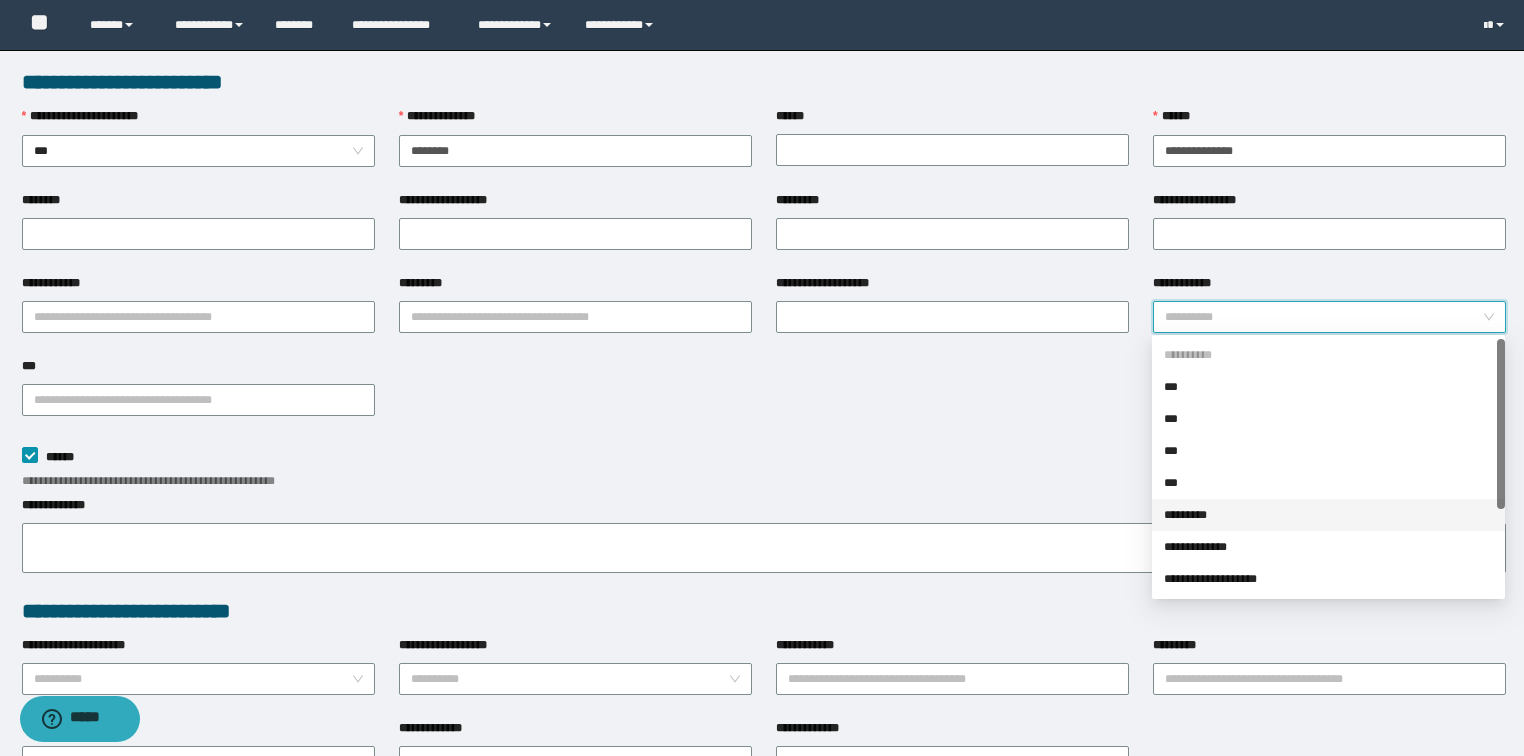click on "*********" at bounding box center [1328, 515] 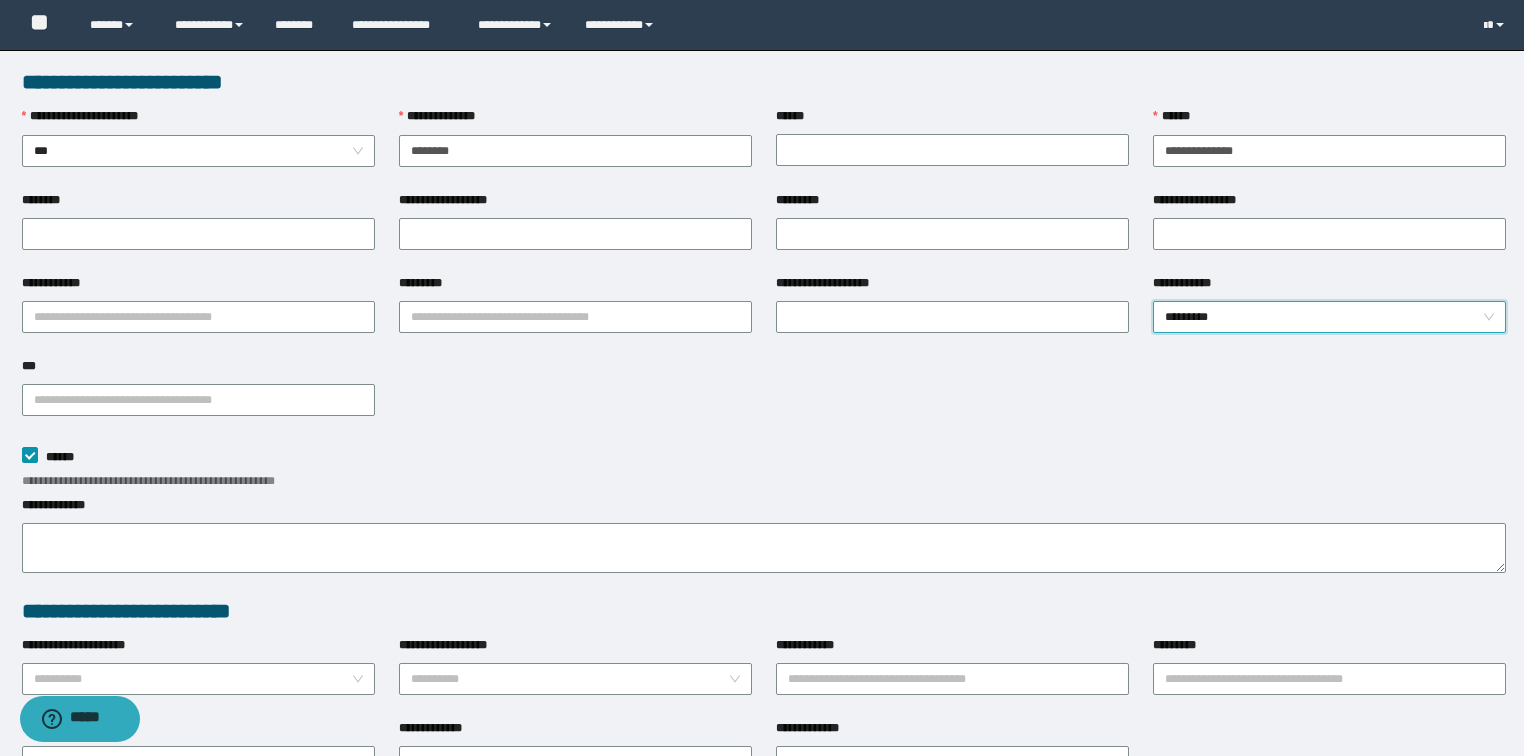 click on "**********" at bounding box center (764, 398) 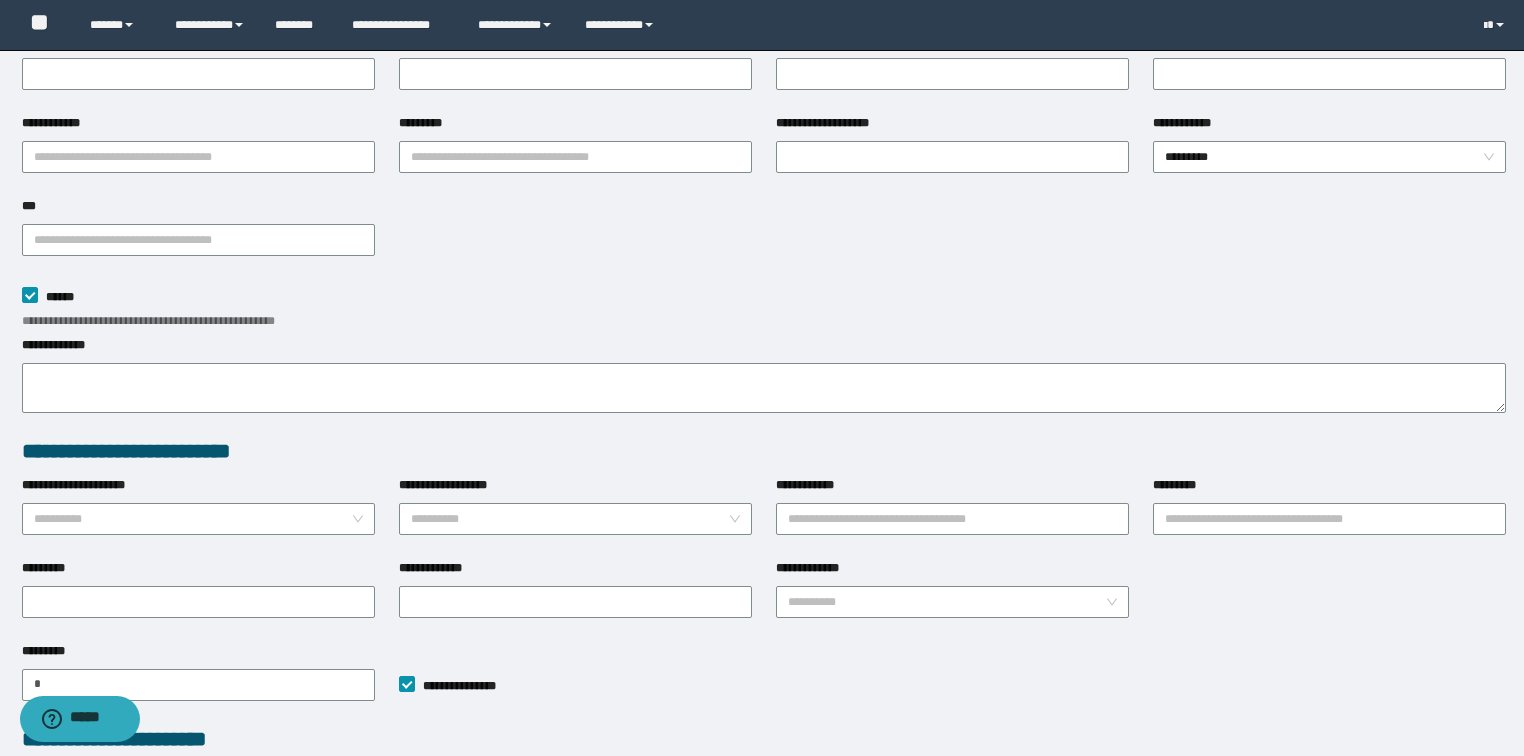 scroll, scrollTop: 460, scrollLeft: 0, axis: vertical 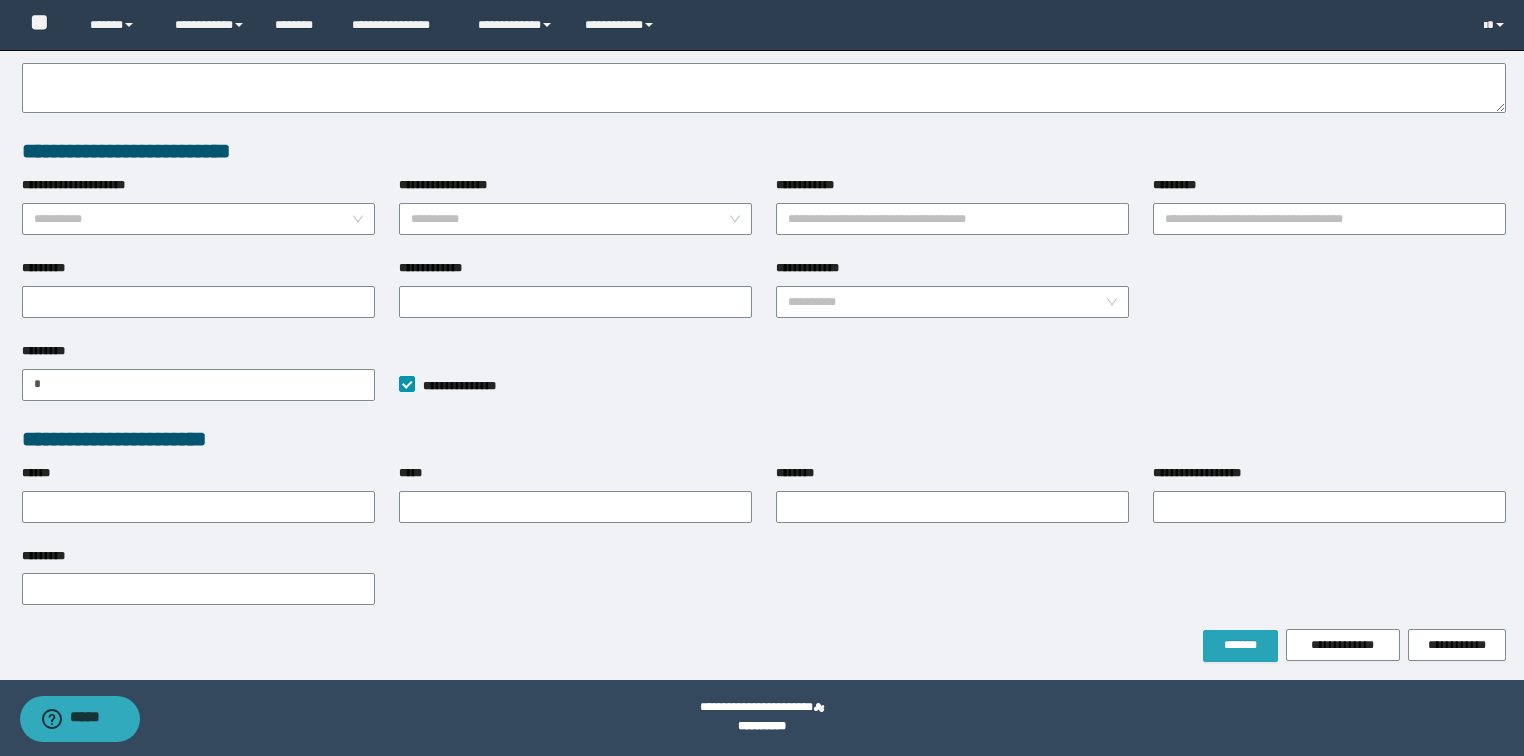 click on "*******" at bounding box center (1240, 645) 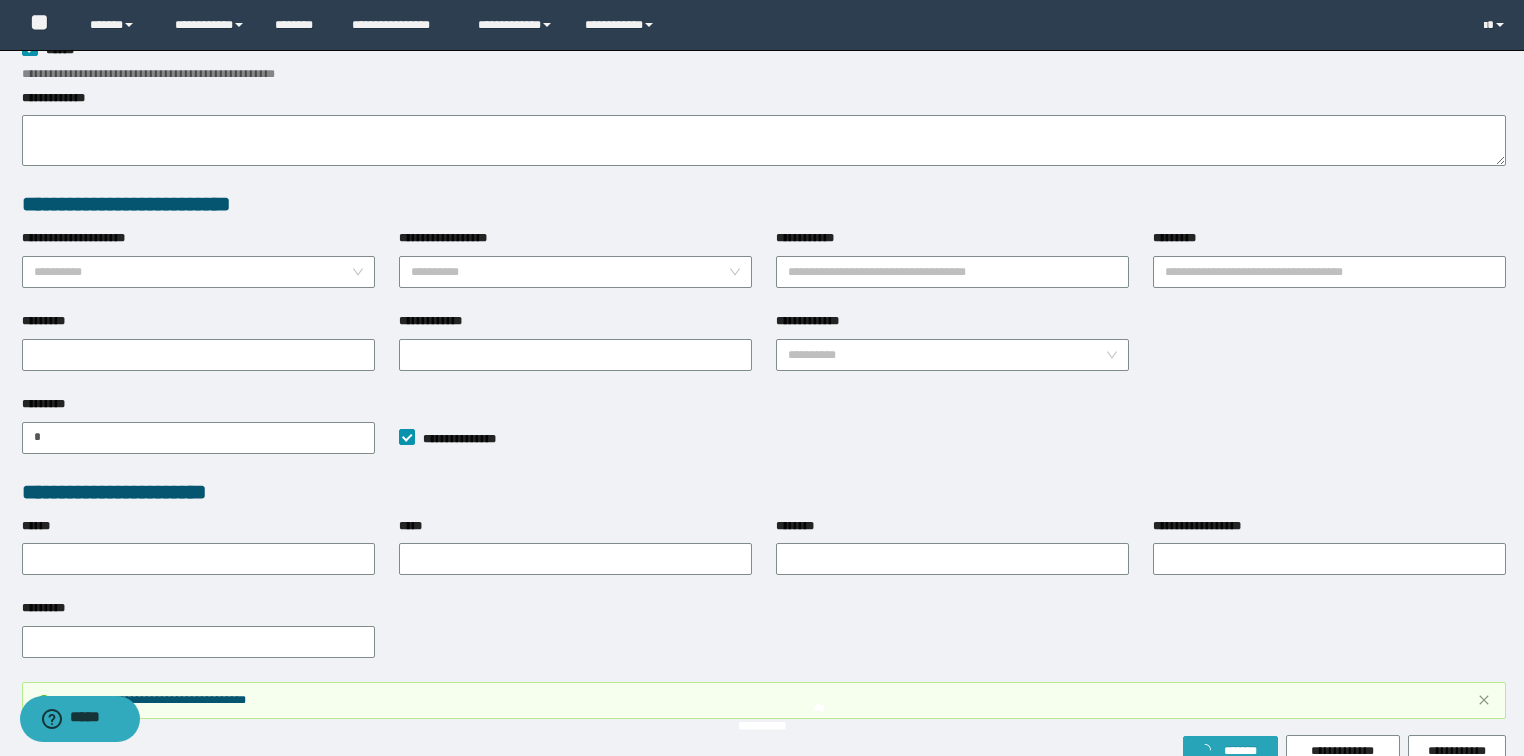 scroll, scrollTop: 512, scrollLeft: 0, axis: vertical 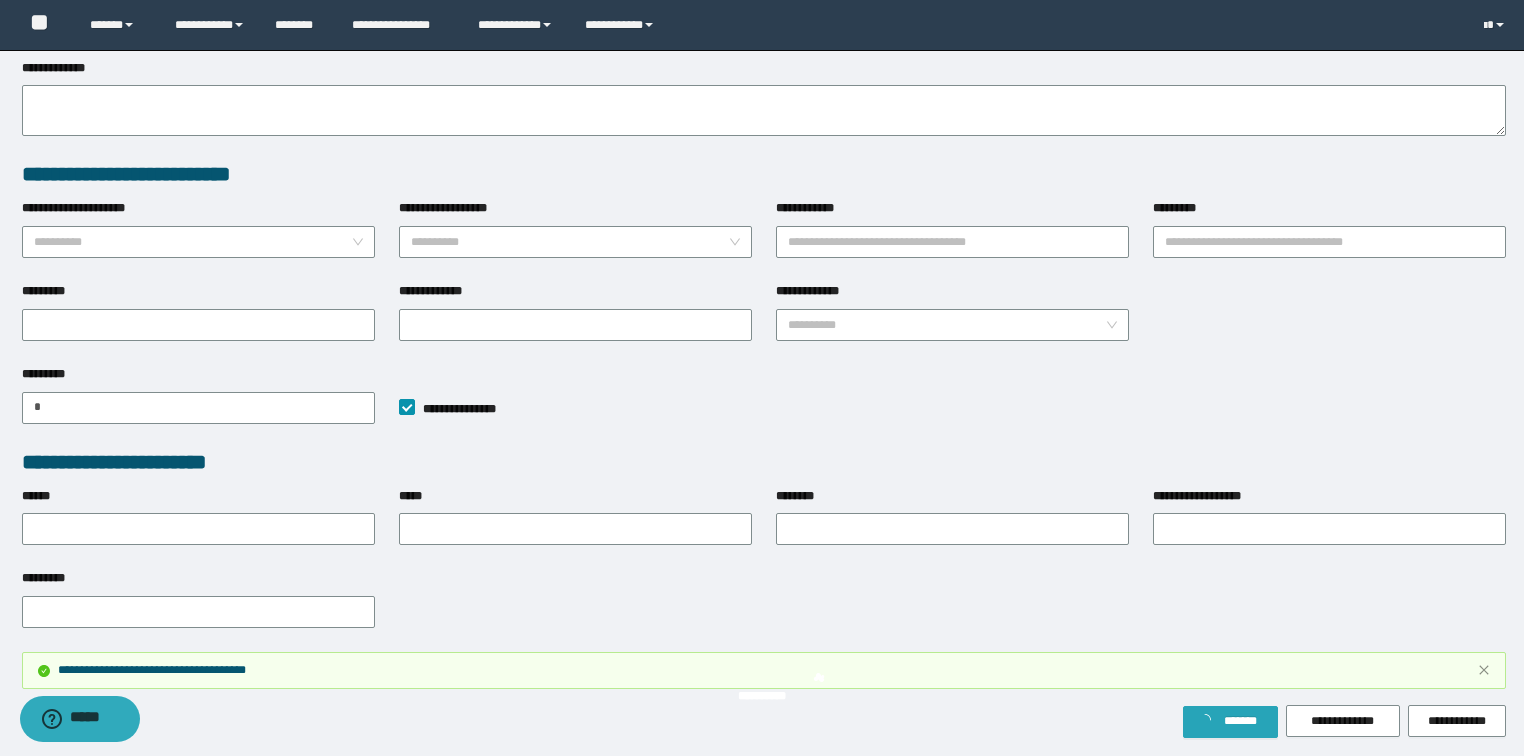 type on "**" 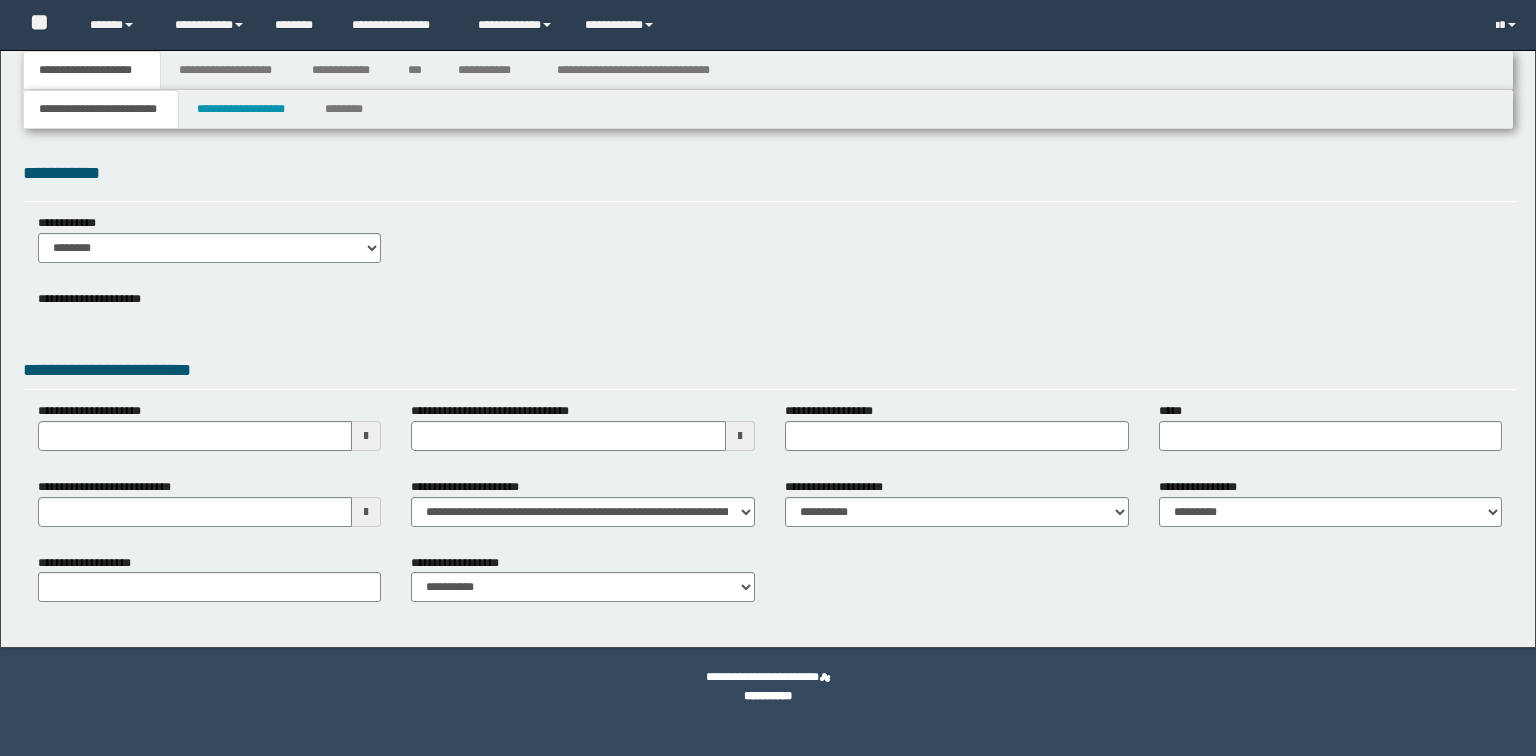 scroll, scrollTop: 0, scrollLeft: 0, axis: both 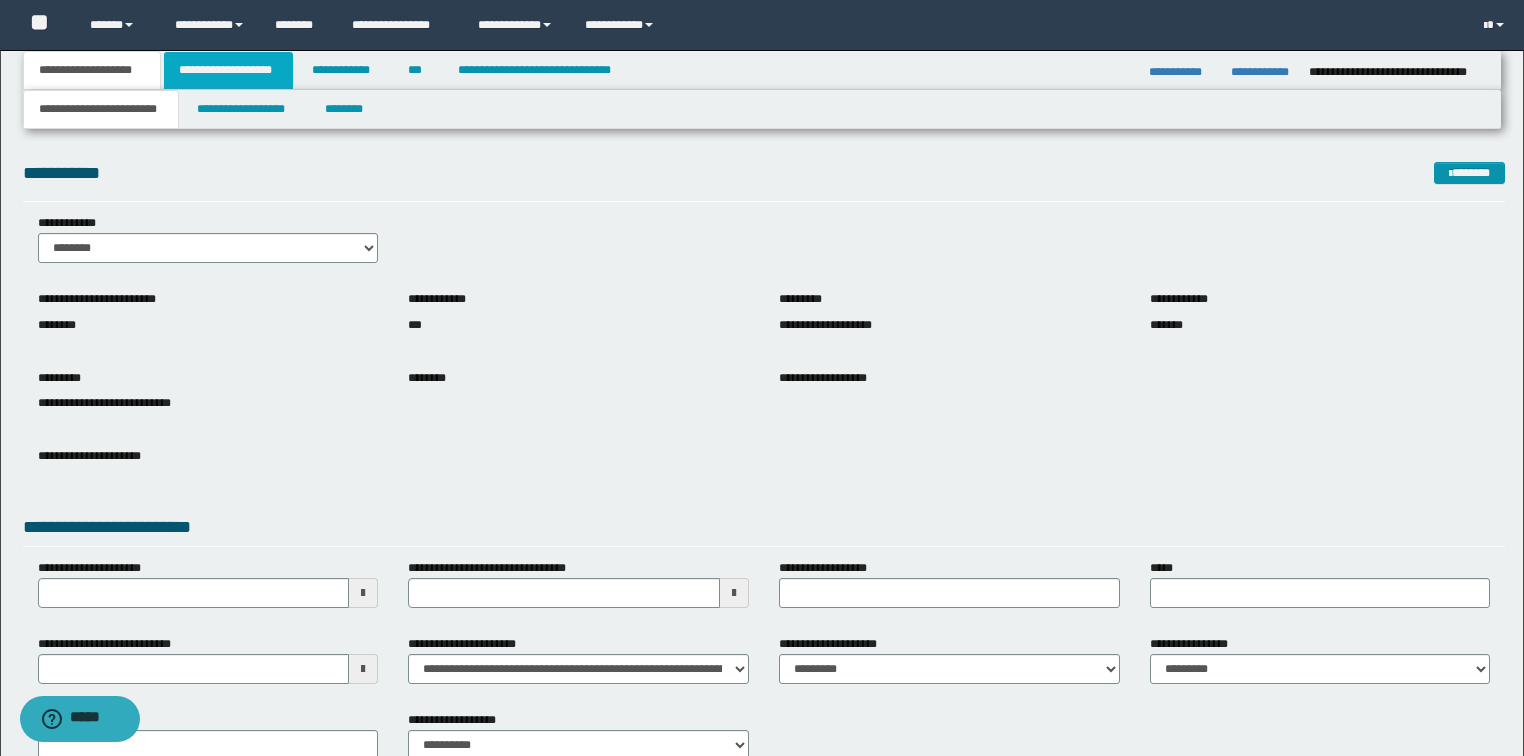 click on "**********" at bounding box center (228, 70) 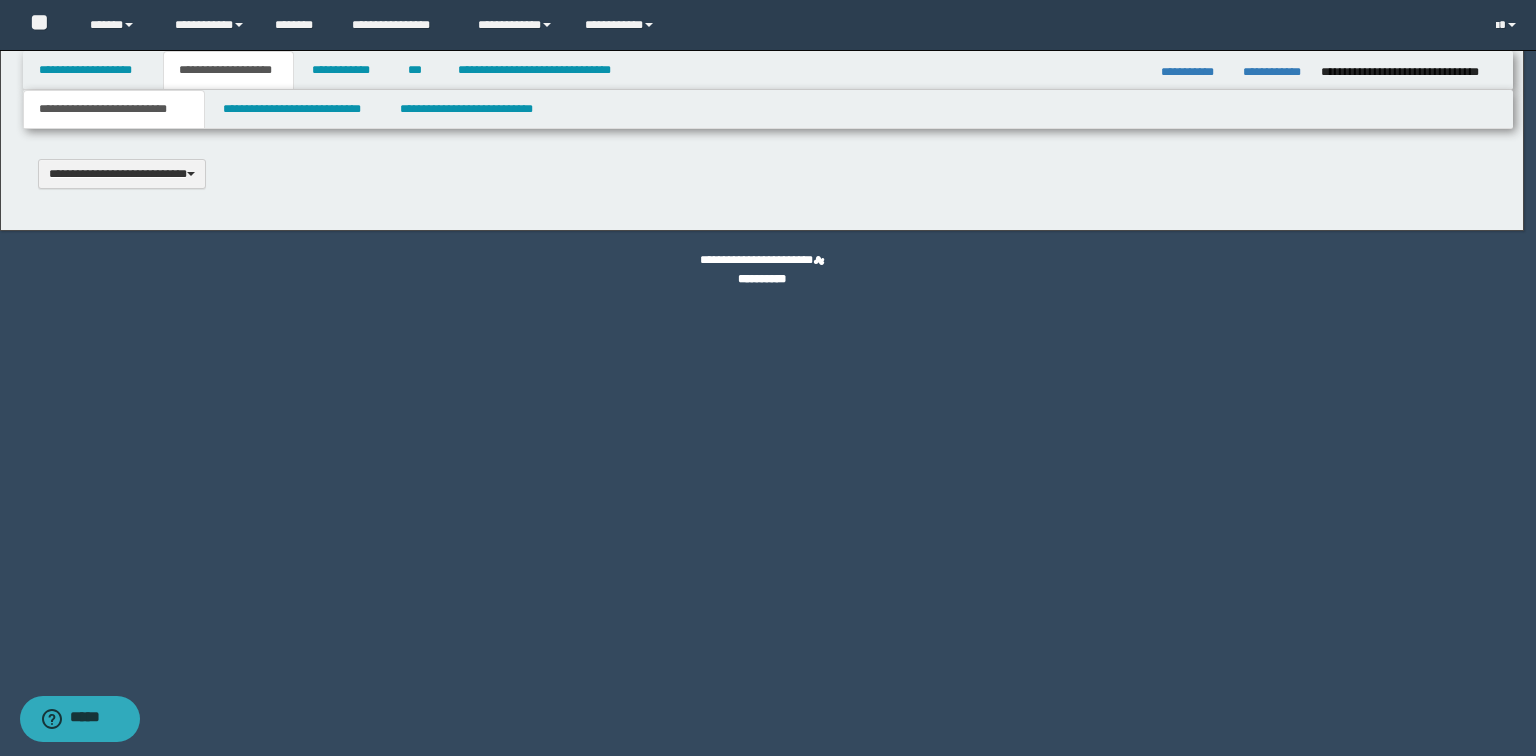type 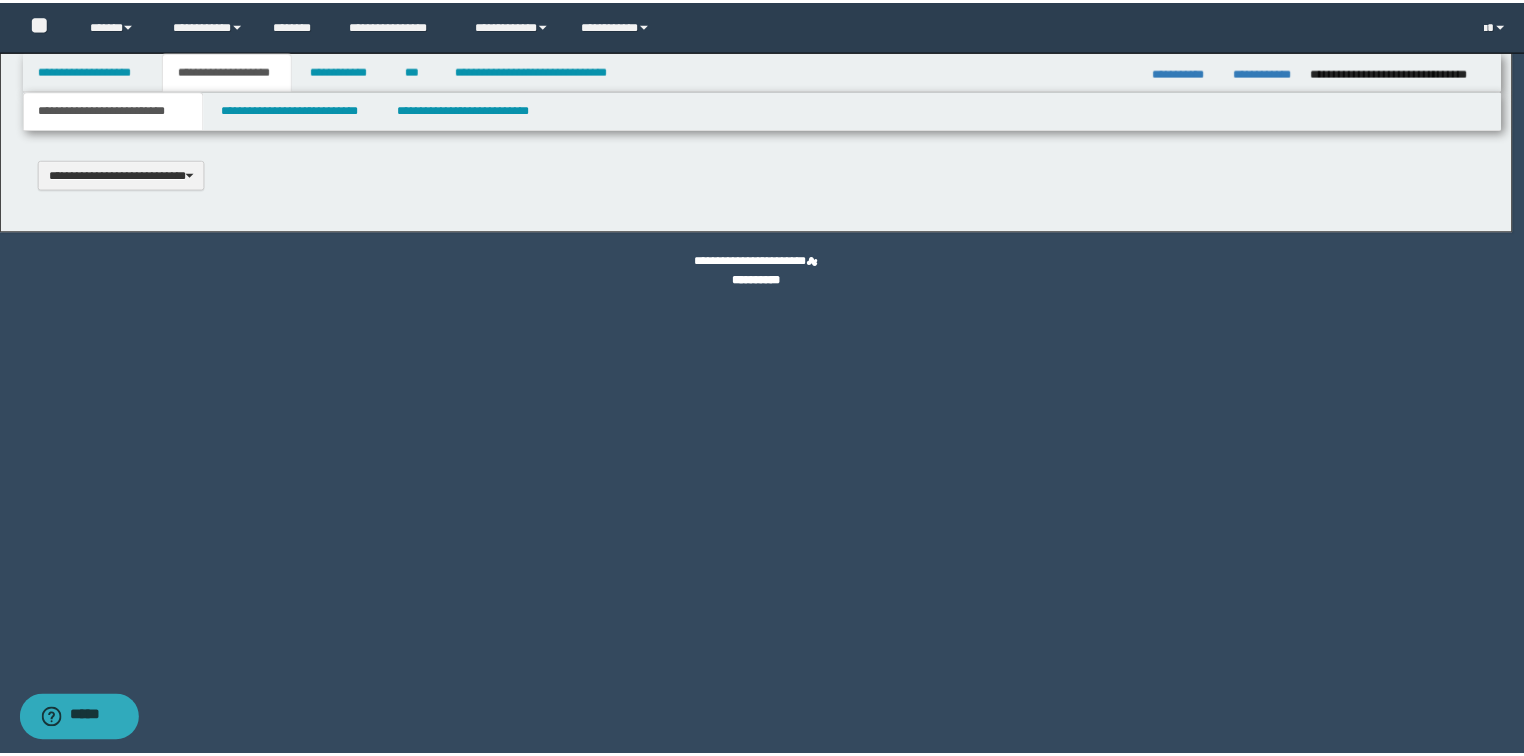 scroll, scrollTop: 0, scrollLeft: 0, axis: both 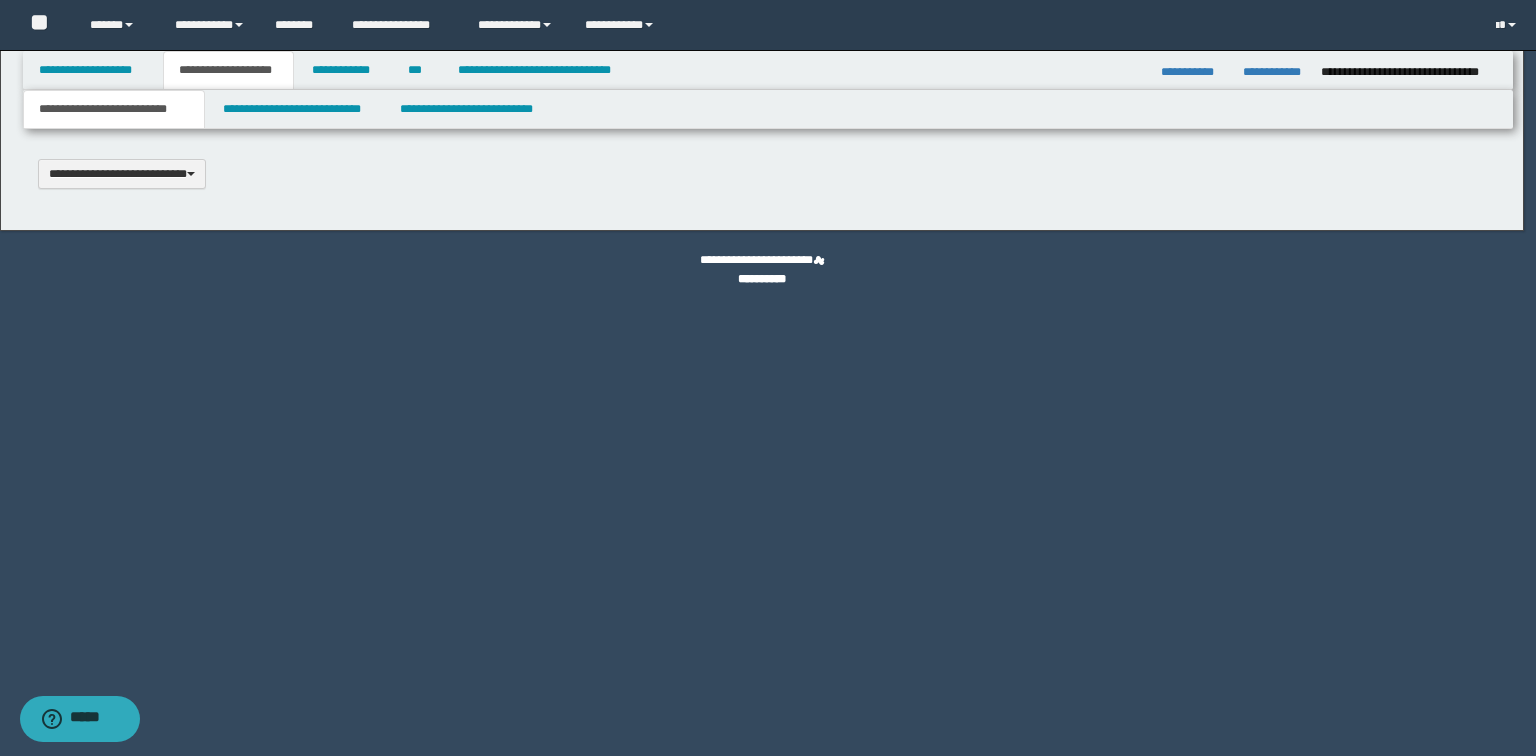 select on "*" 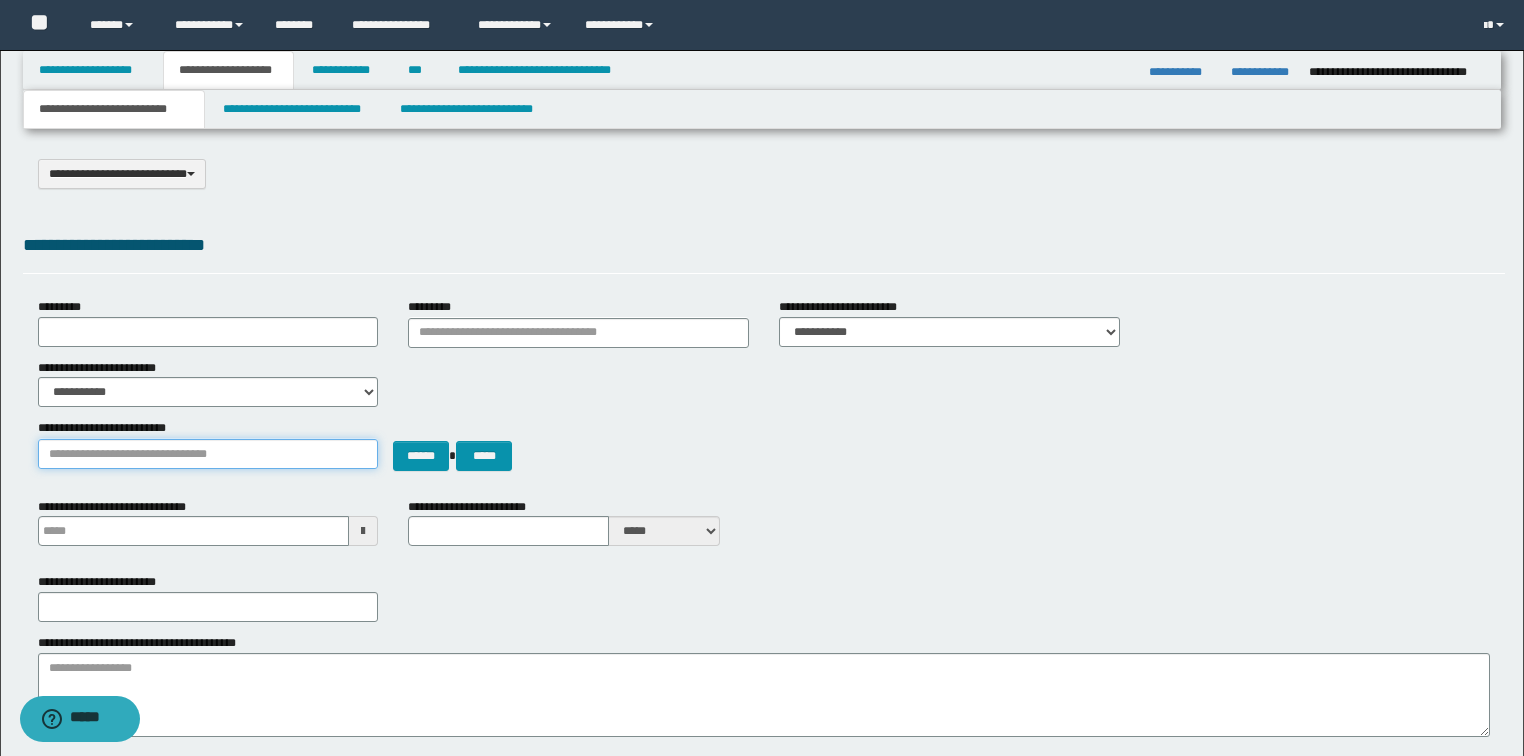 click on "**********" at bounding box center (208, 454) 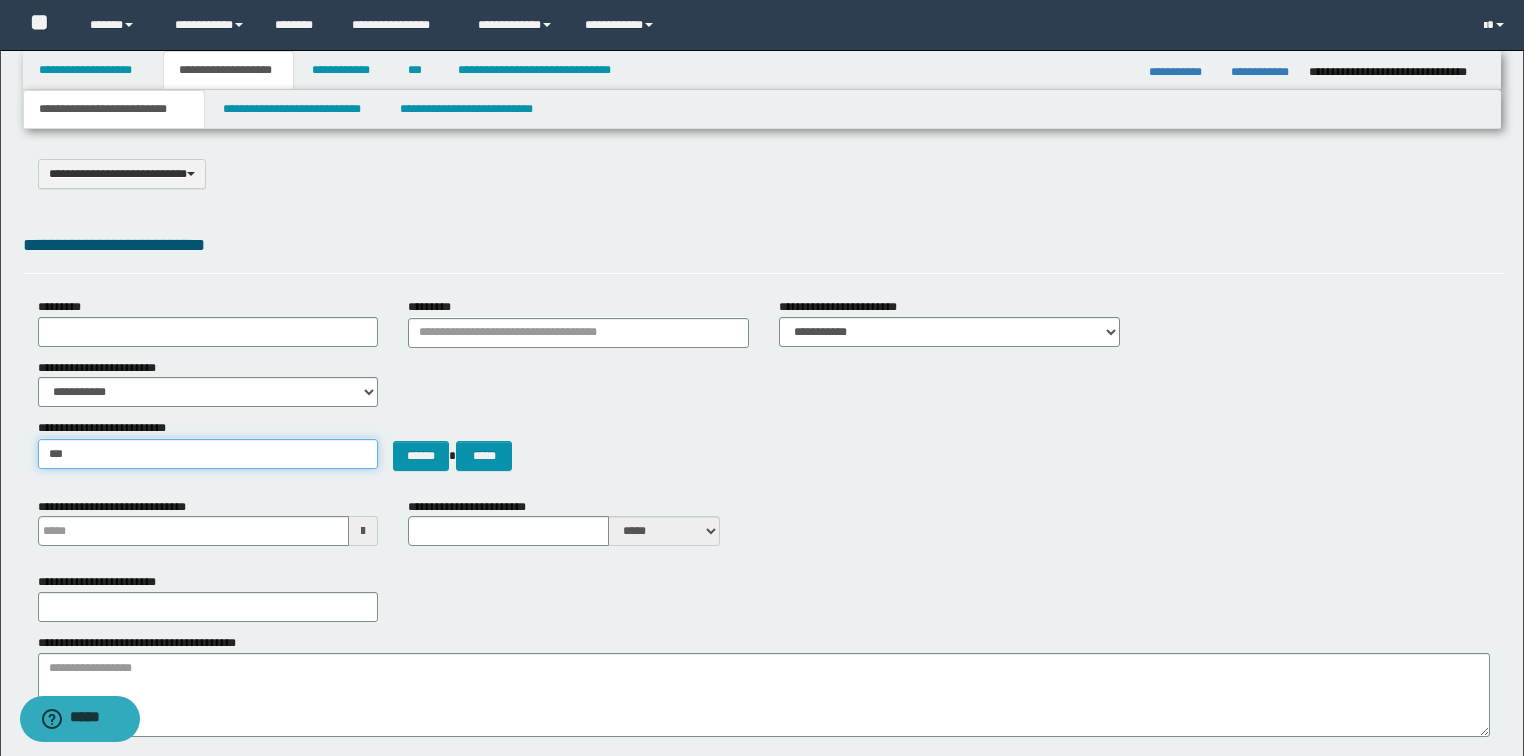 type on "****" 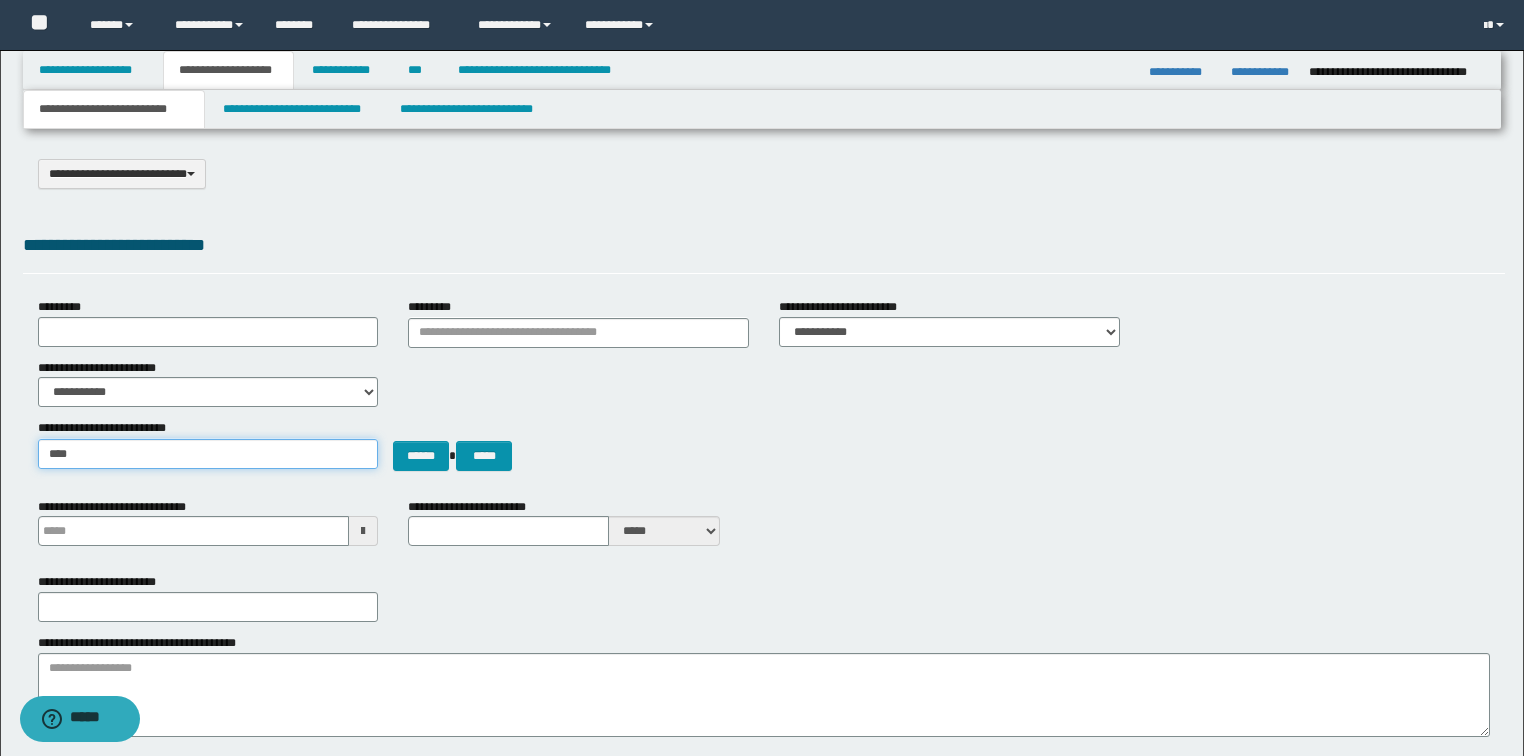 type on "**********" 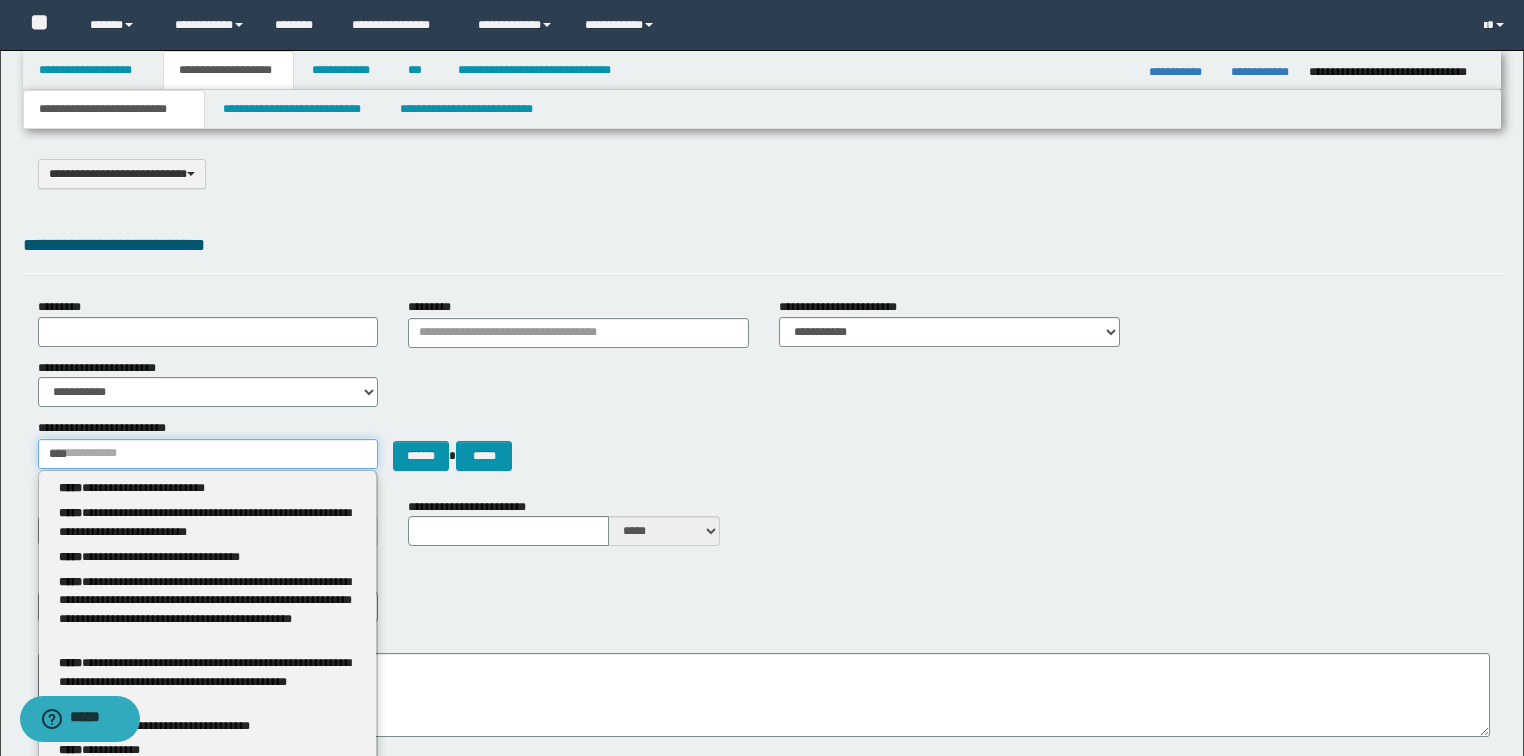 type 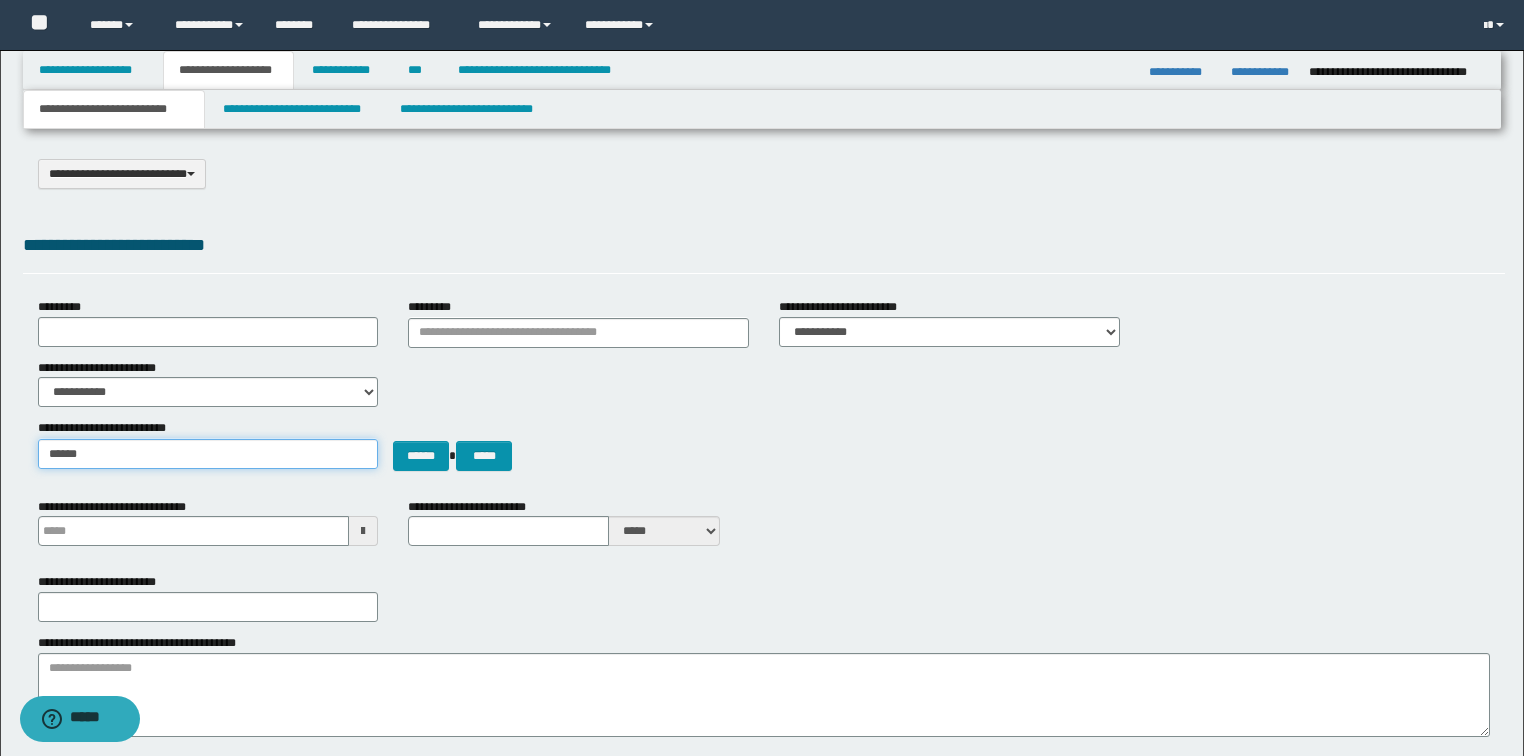 type on "*******" 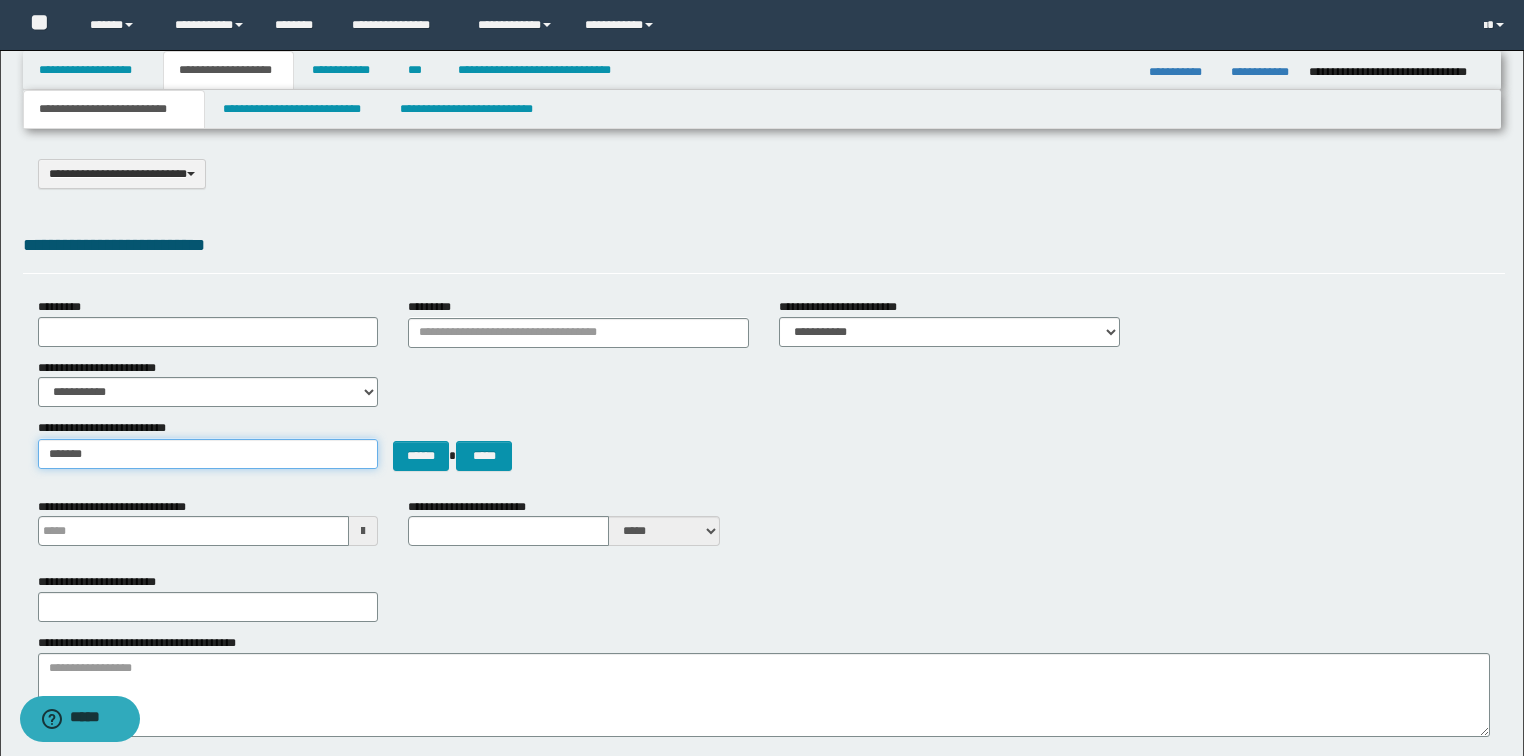 type on "**********" 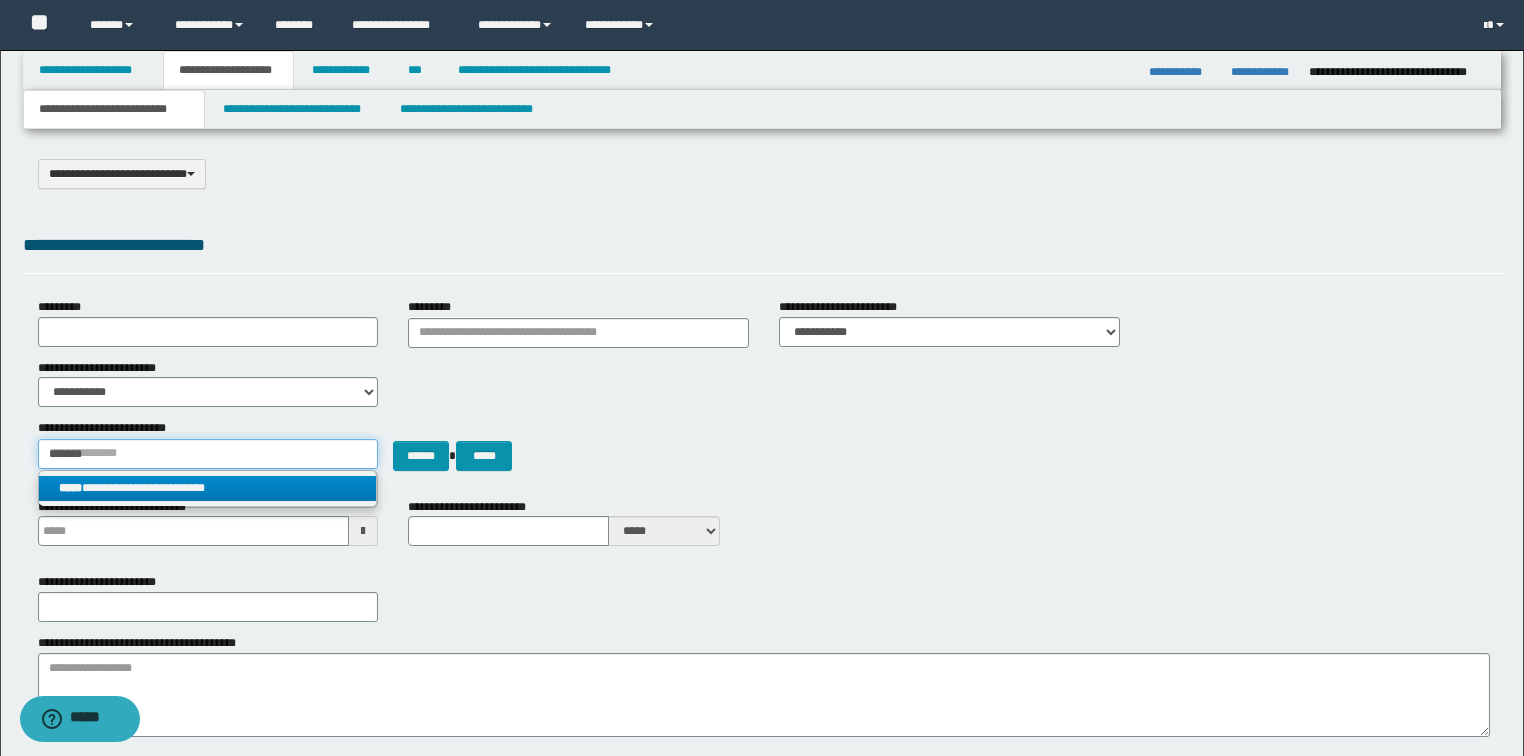 type on "*******" 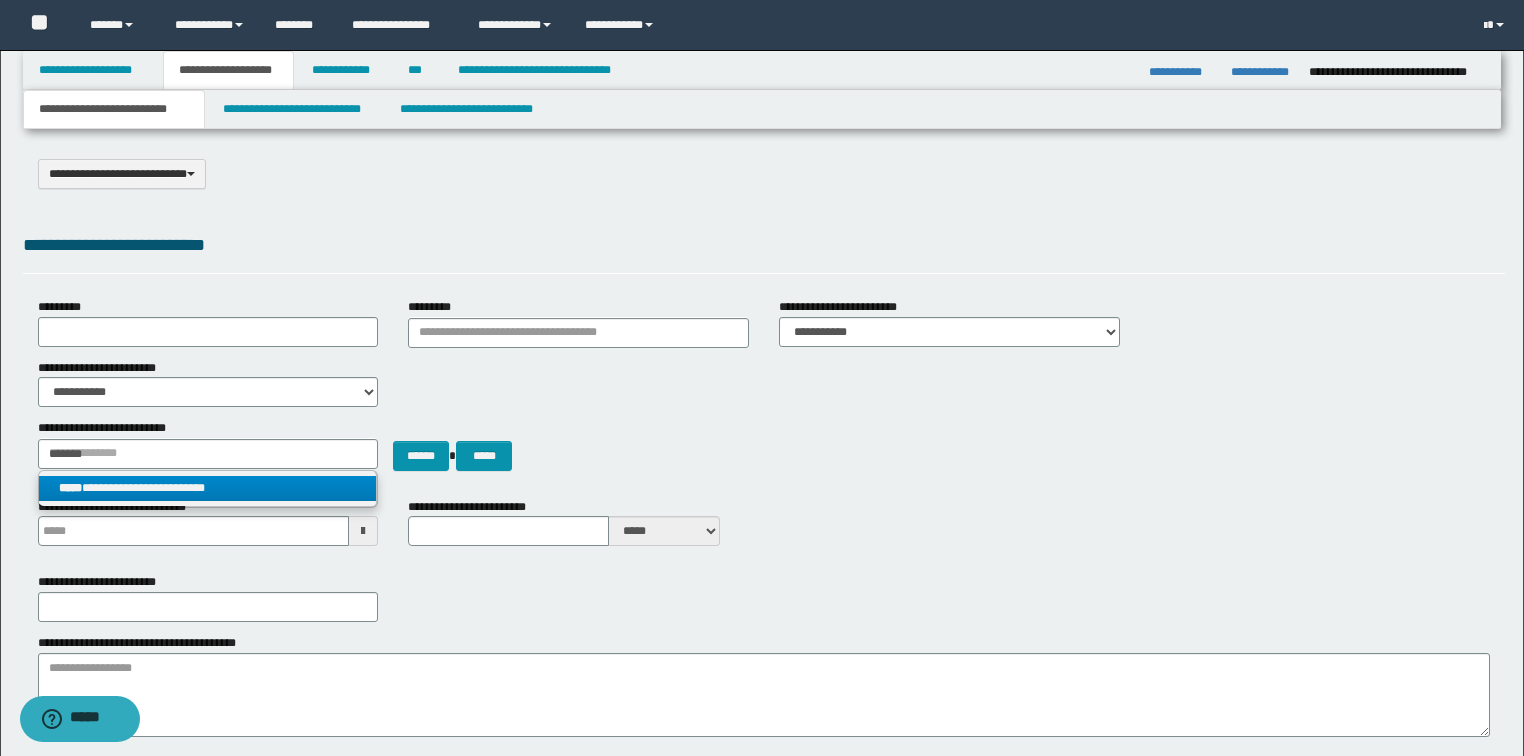 click on "**********" at bounding box center (208, 488) 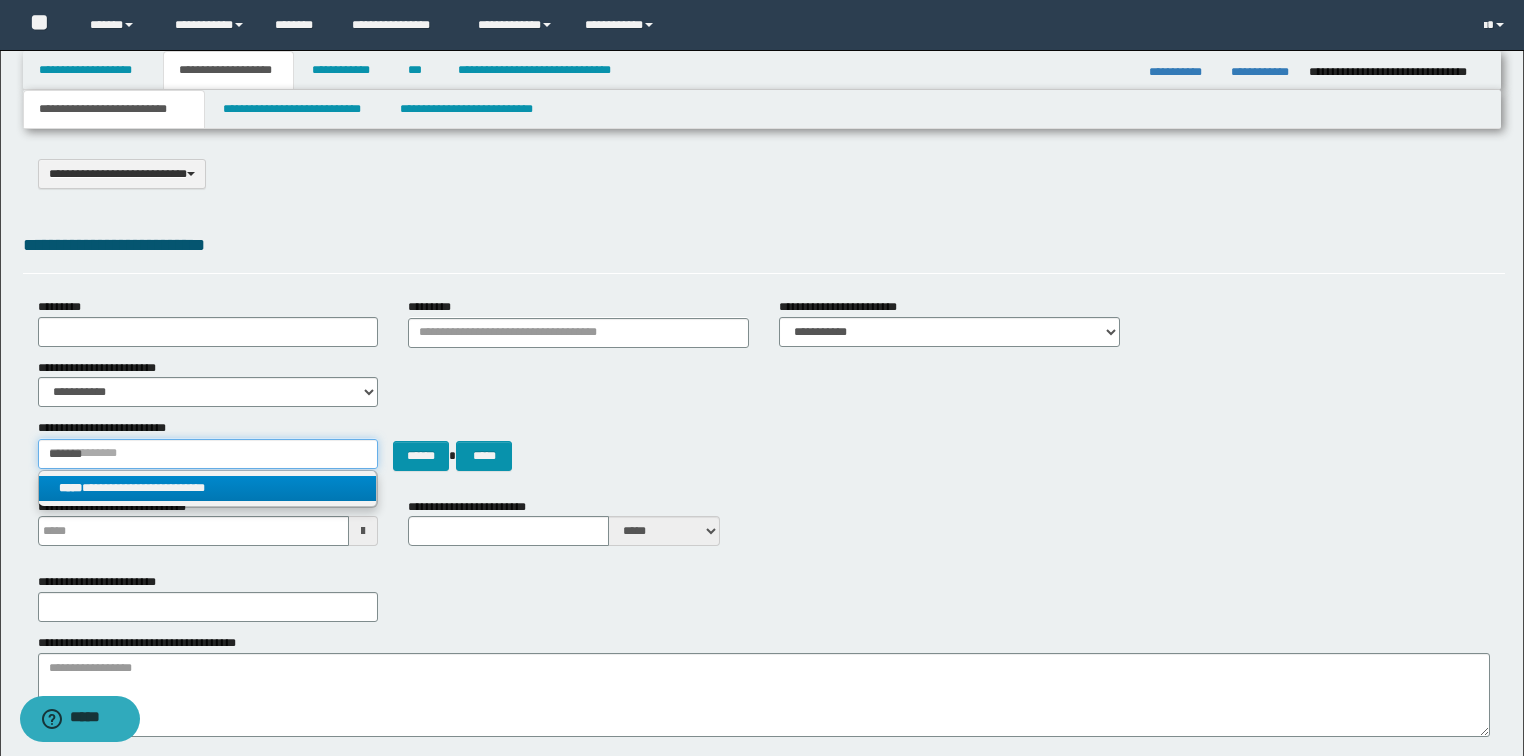 type 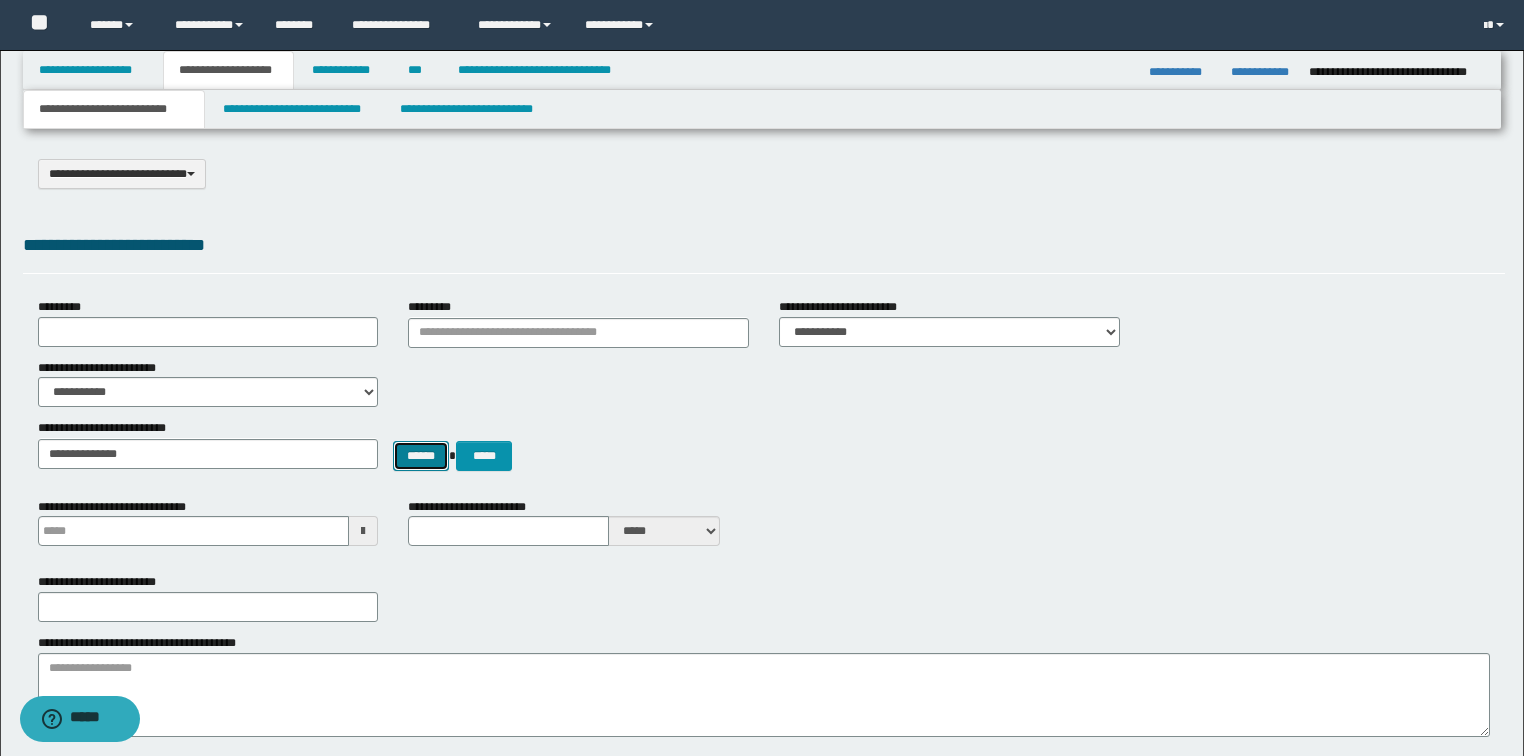 click on "******" at bounding box center [421, 456] 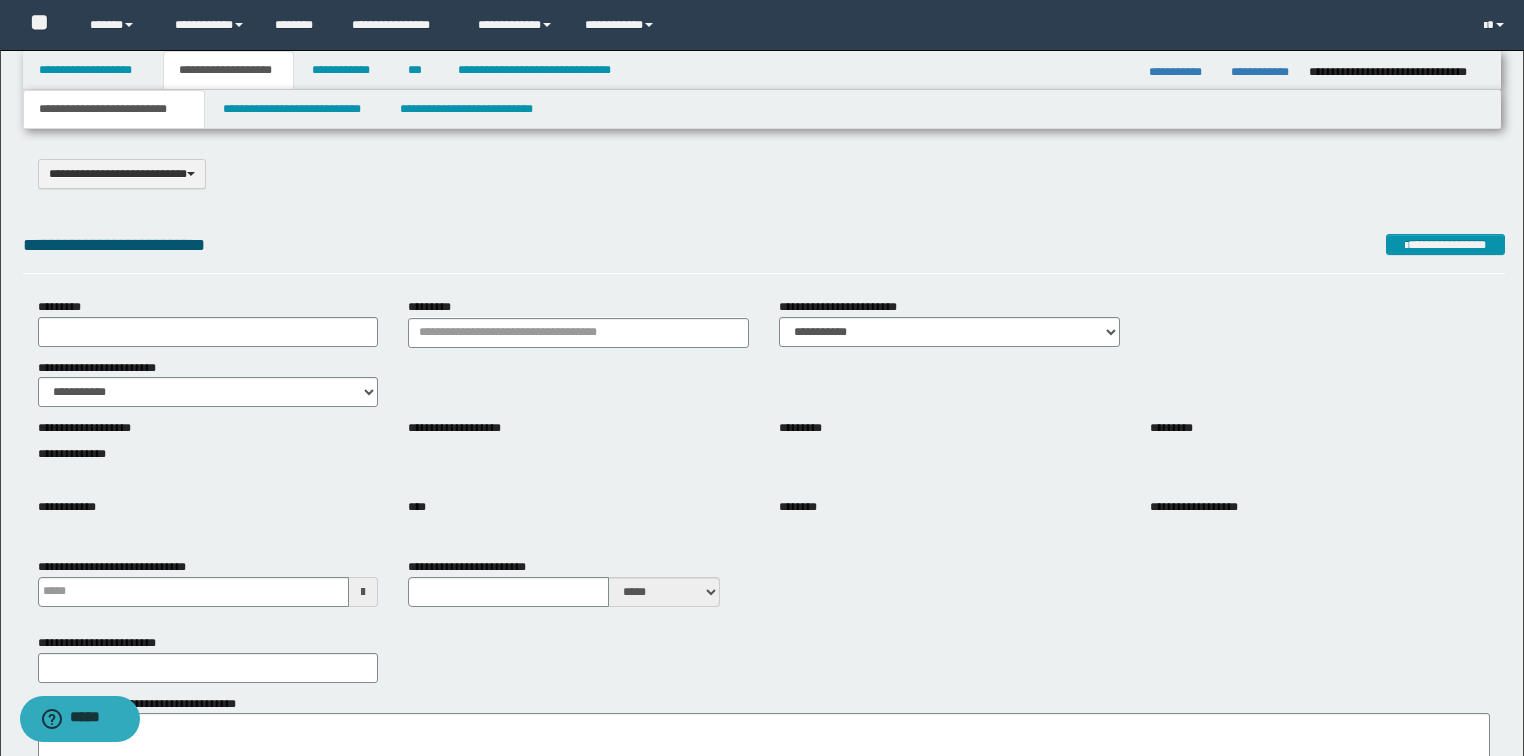 type 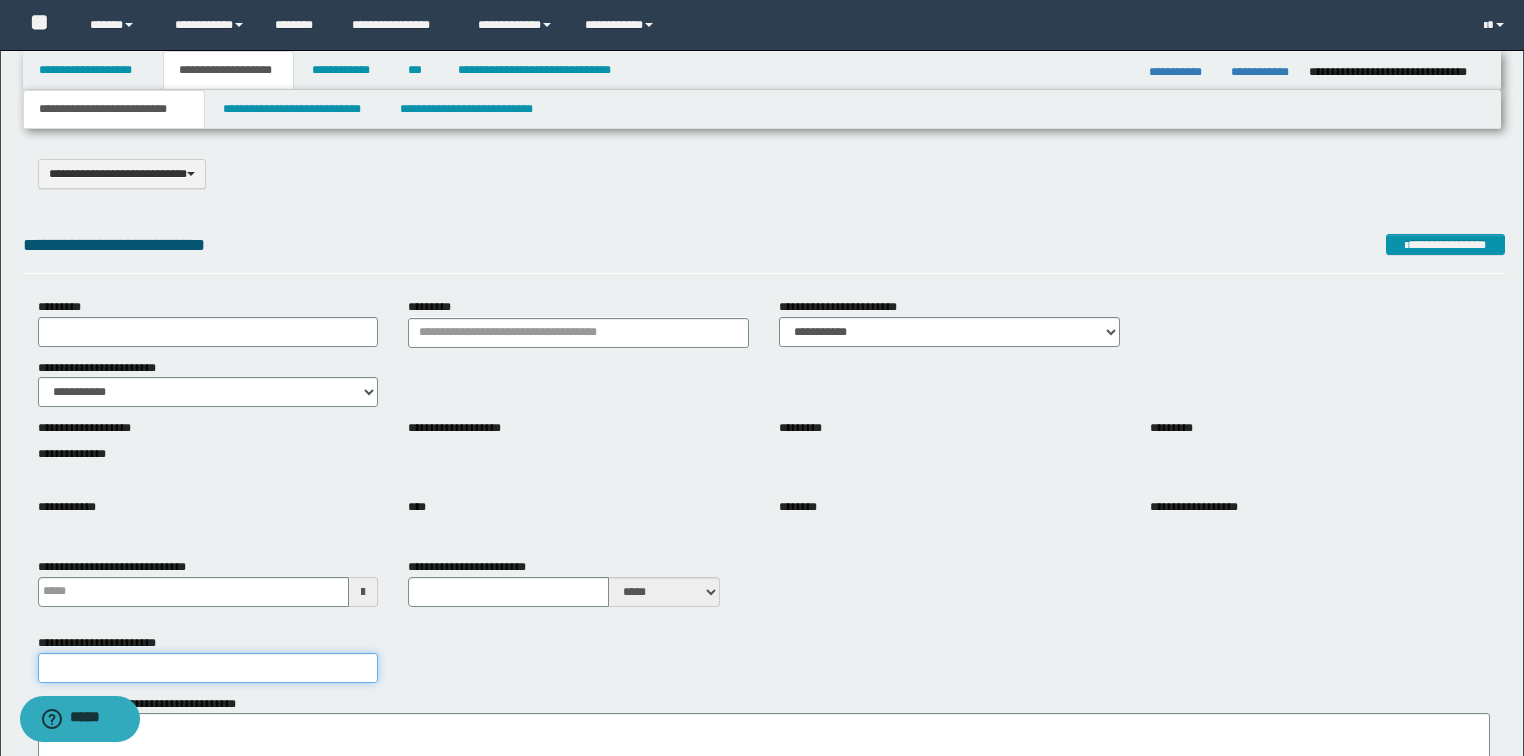 click on "**********" at bounding box center [208, 668] 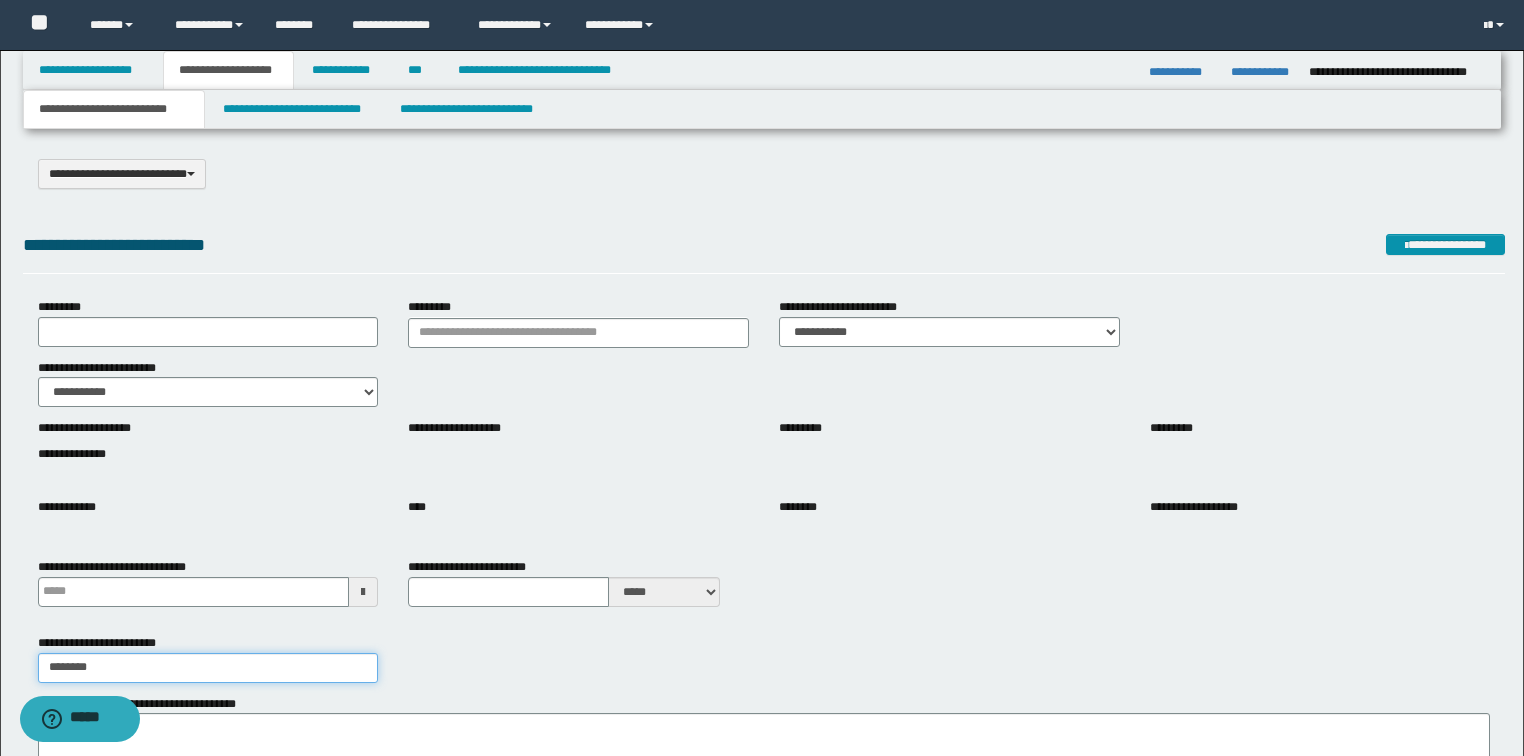 type on "**********" 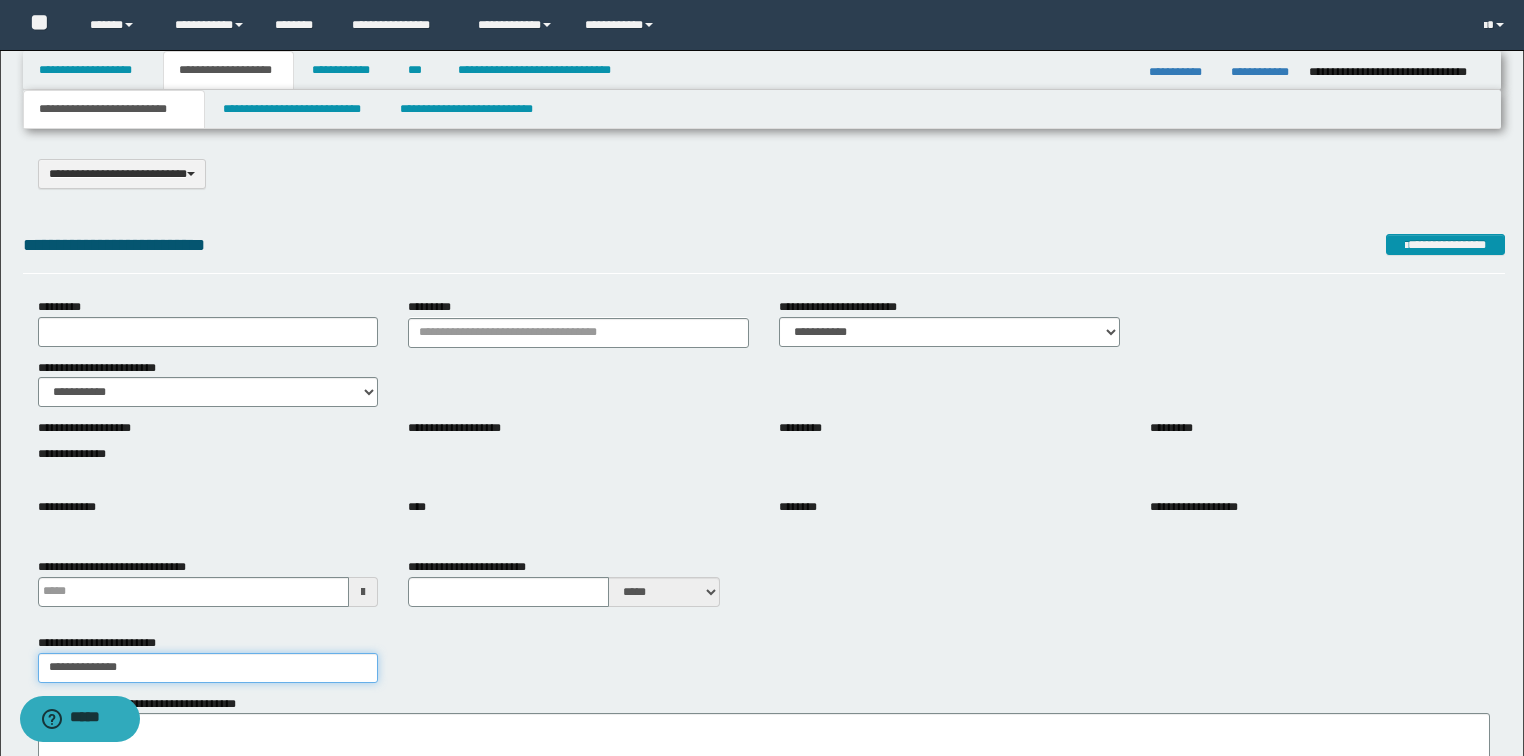 type 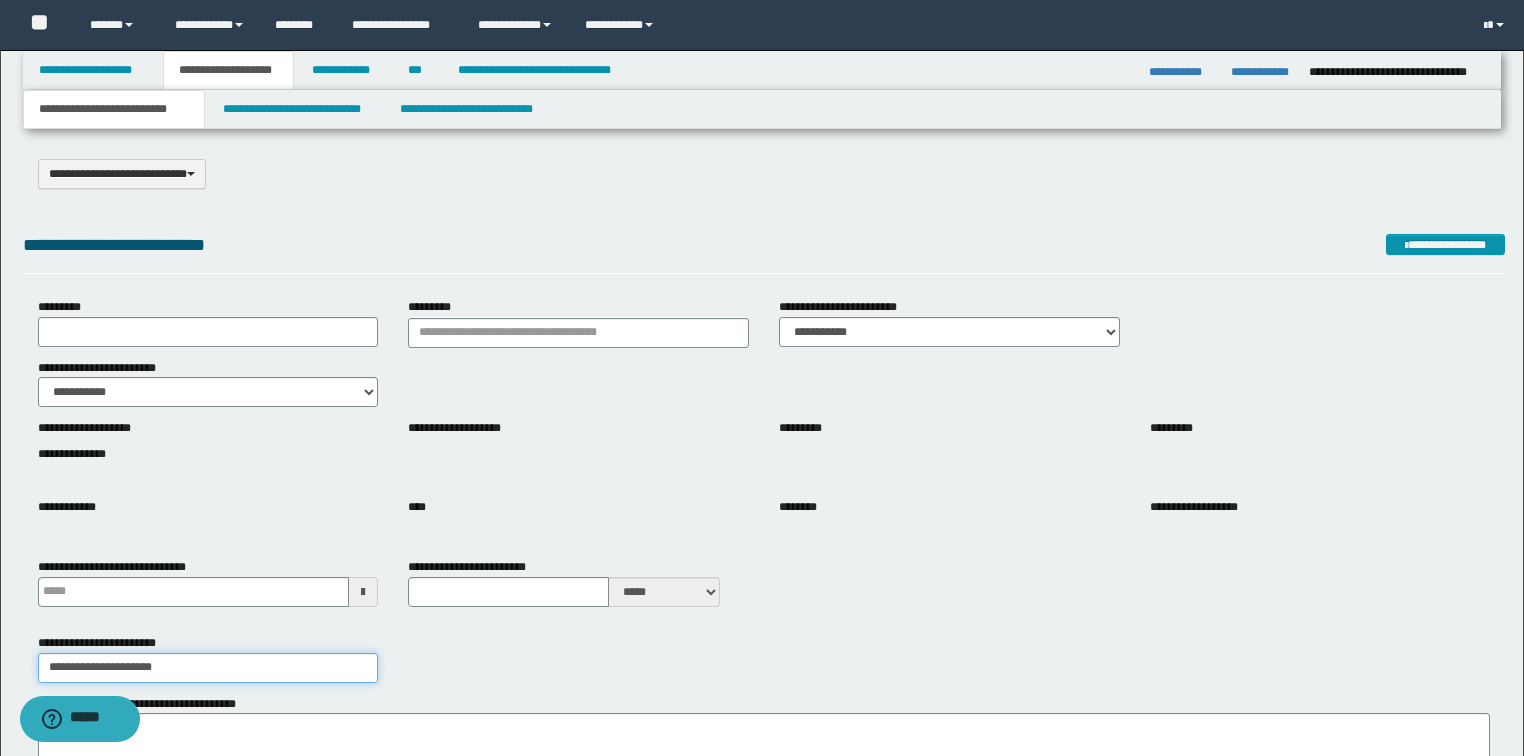type on "**********" 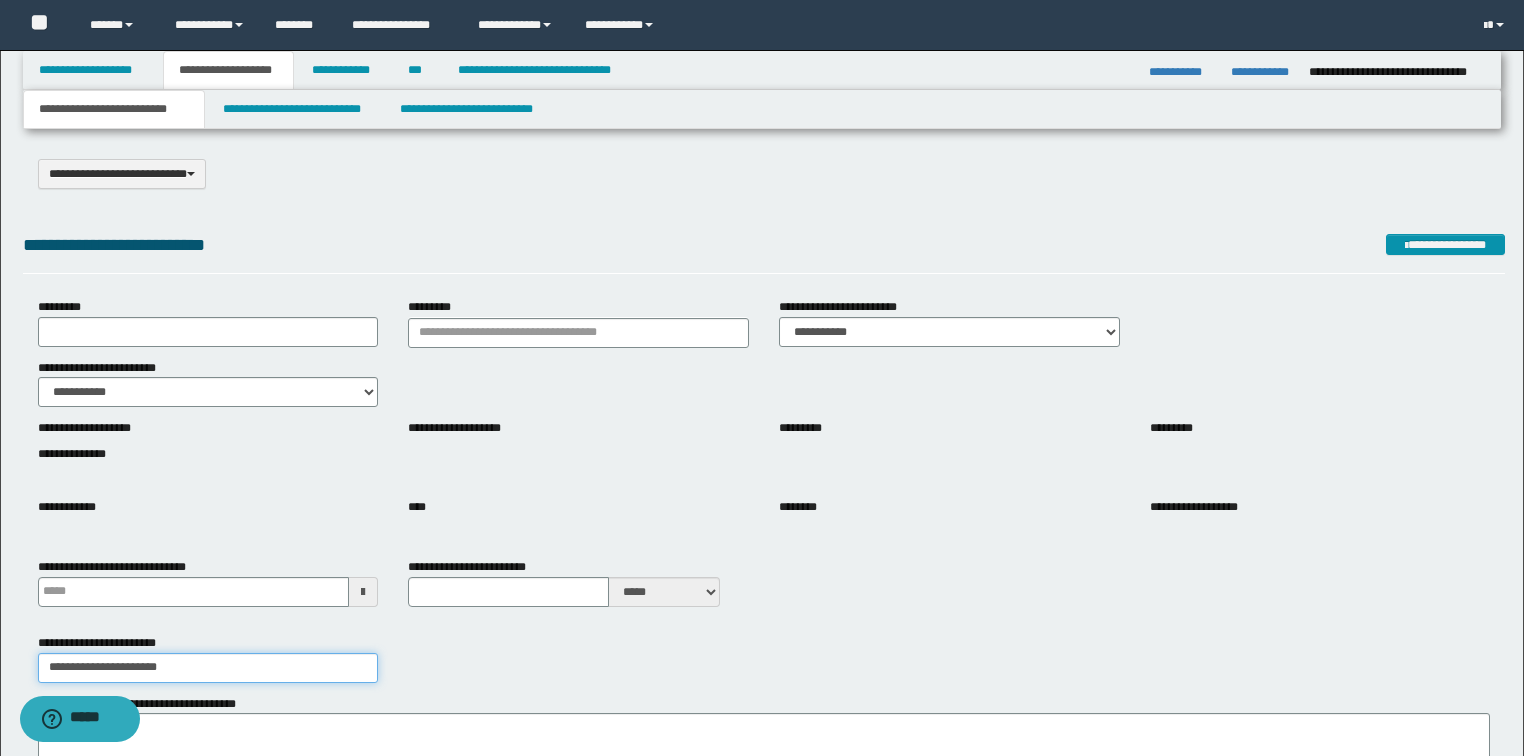 type 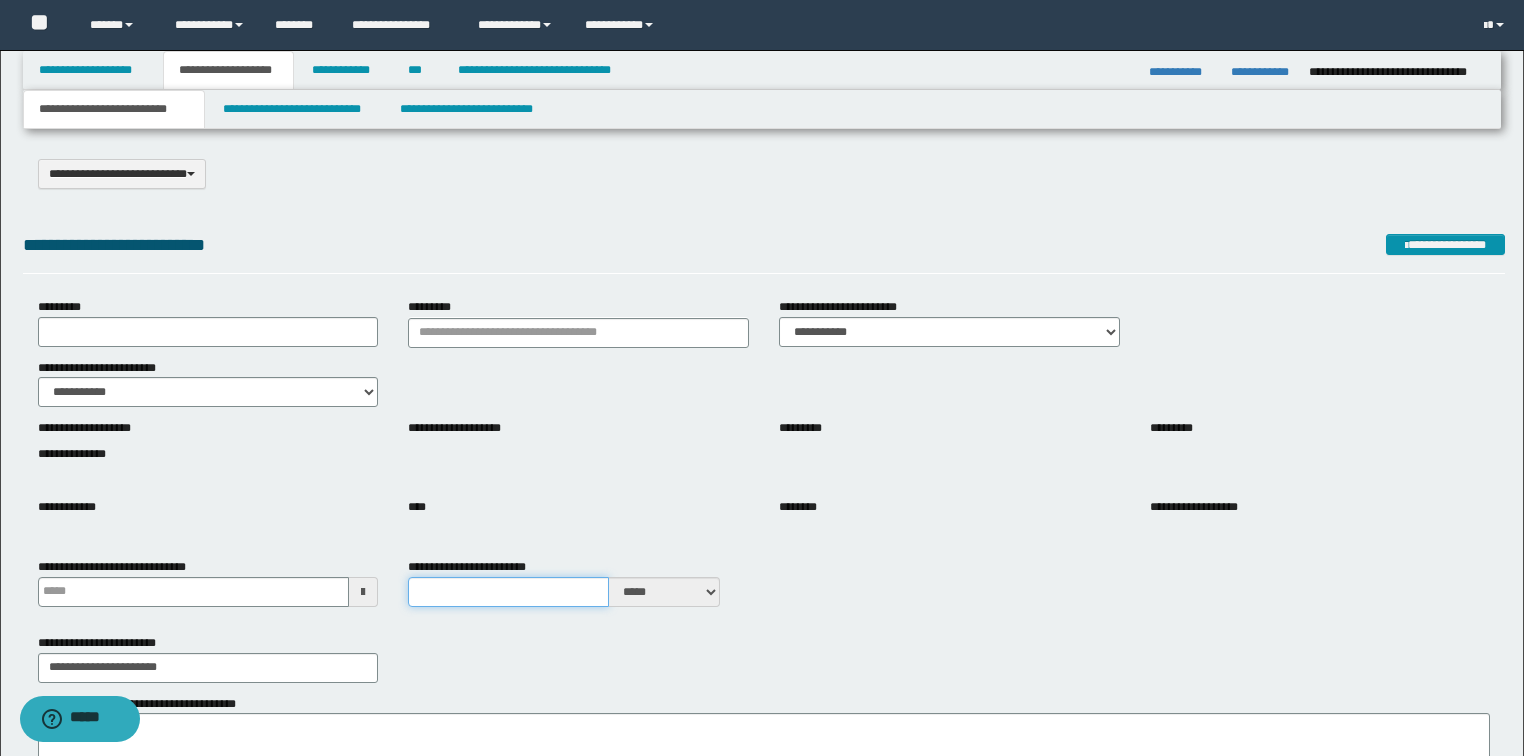 click on "**********" at bounding box center (508, 592) 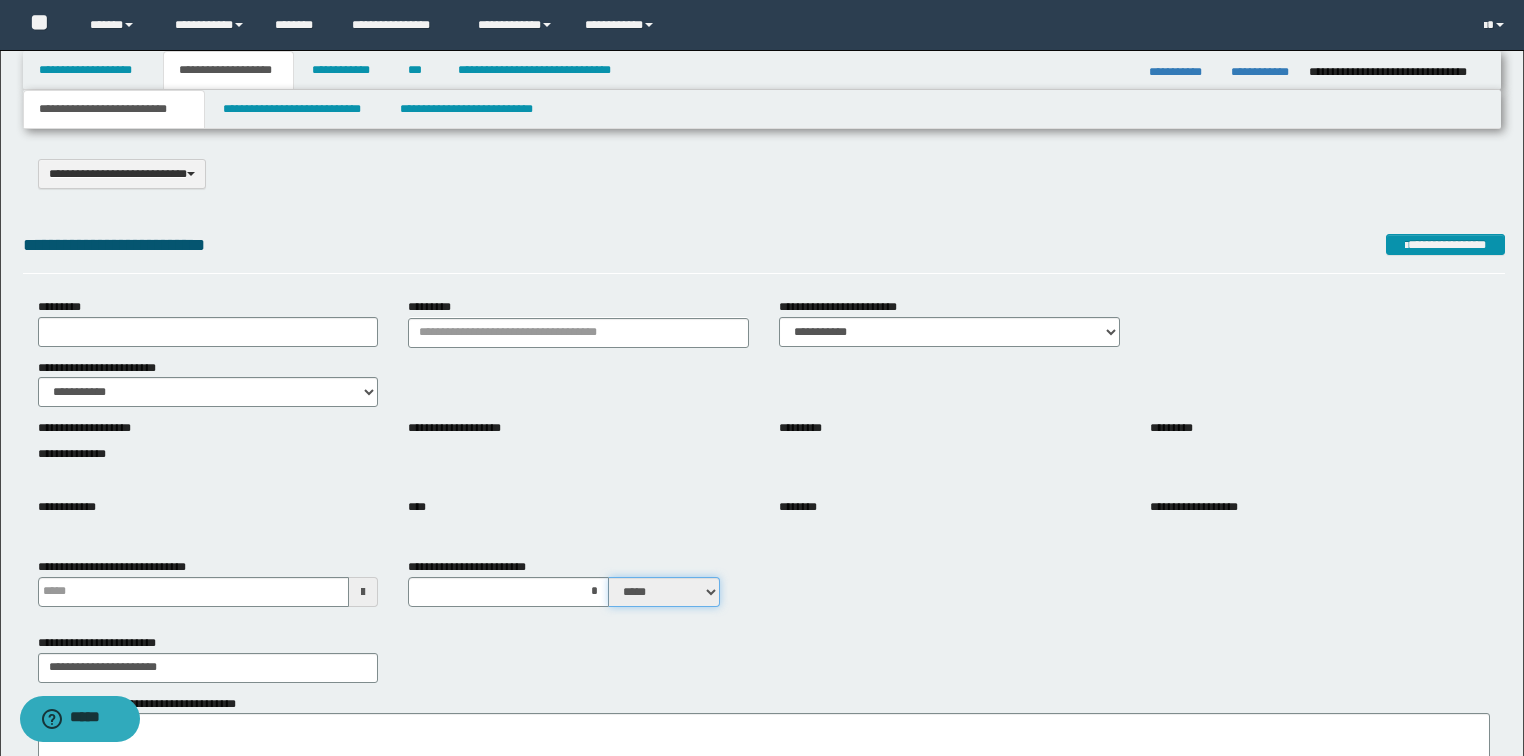 click on "*****
****" at bounding box center [664, 592] 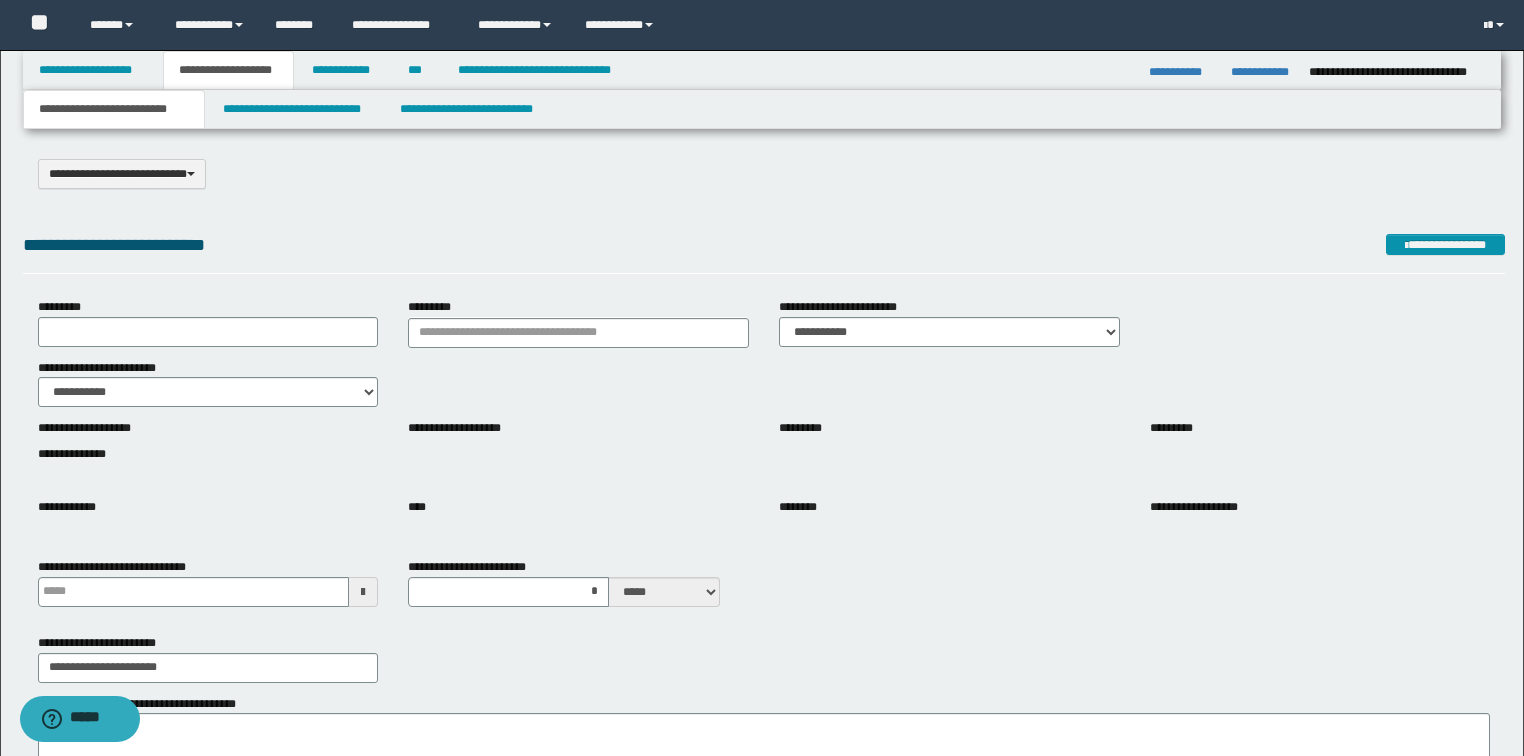 click on "**********" at bounding box center [578, 590] 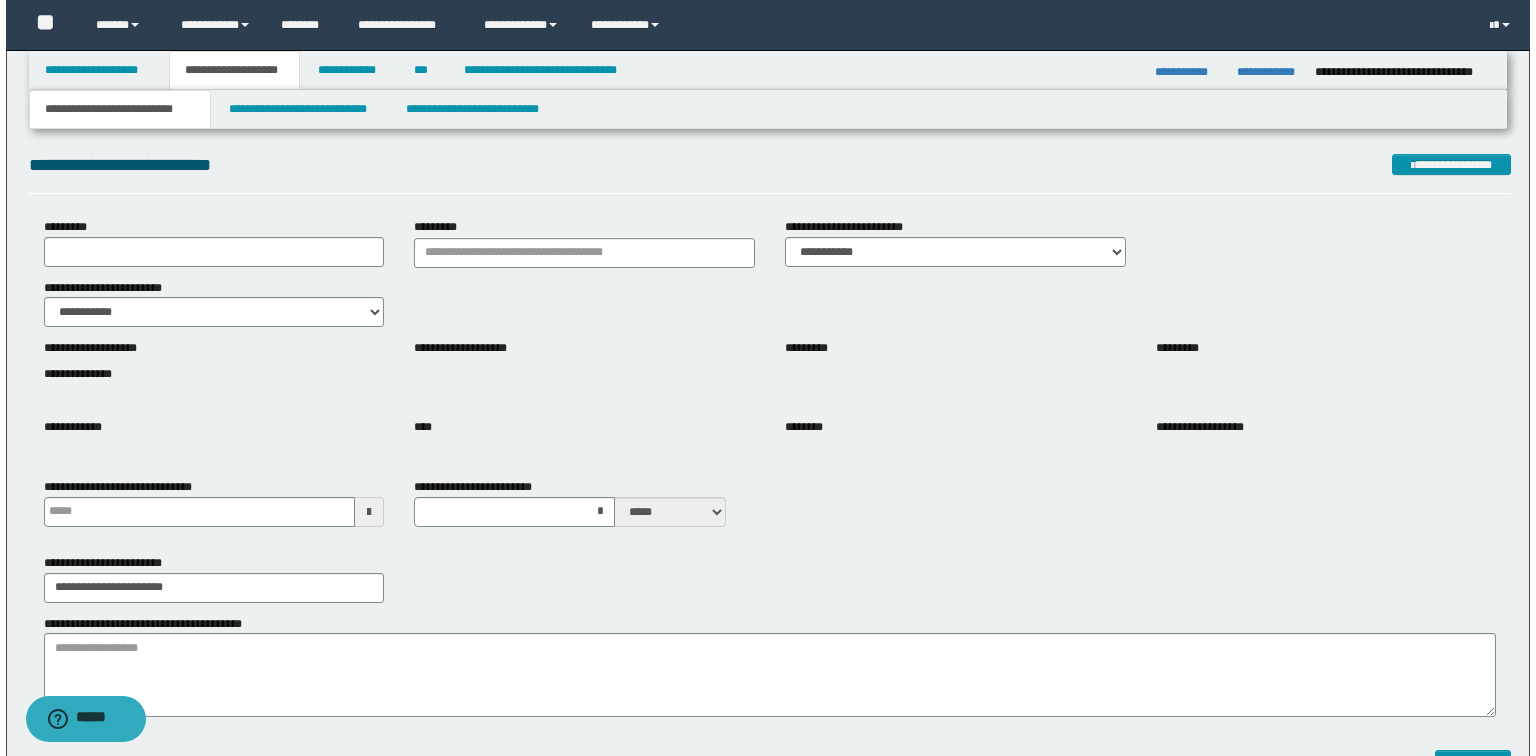 scroll, scrollTop: 0, scrollLeft: 0, axis: both 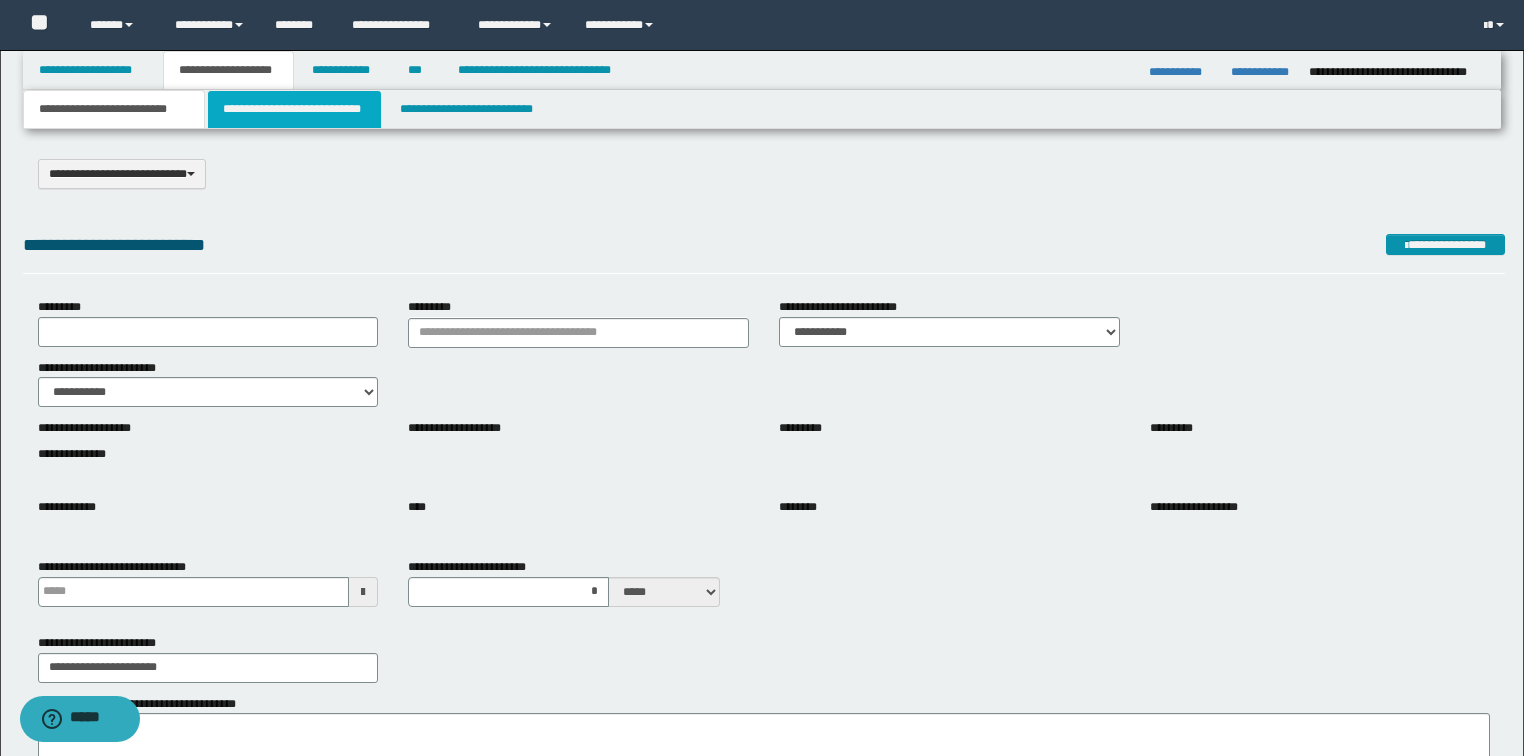 click on "**********" at bounding box center [294, 109] 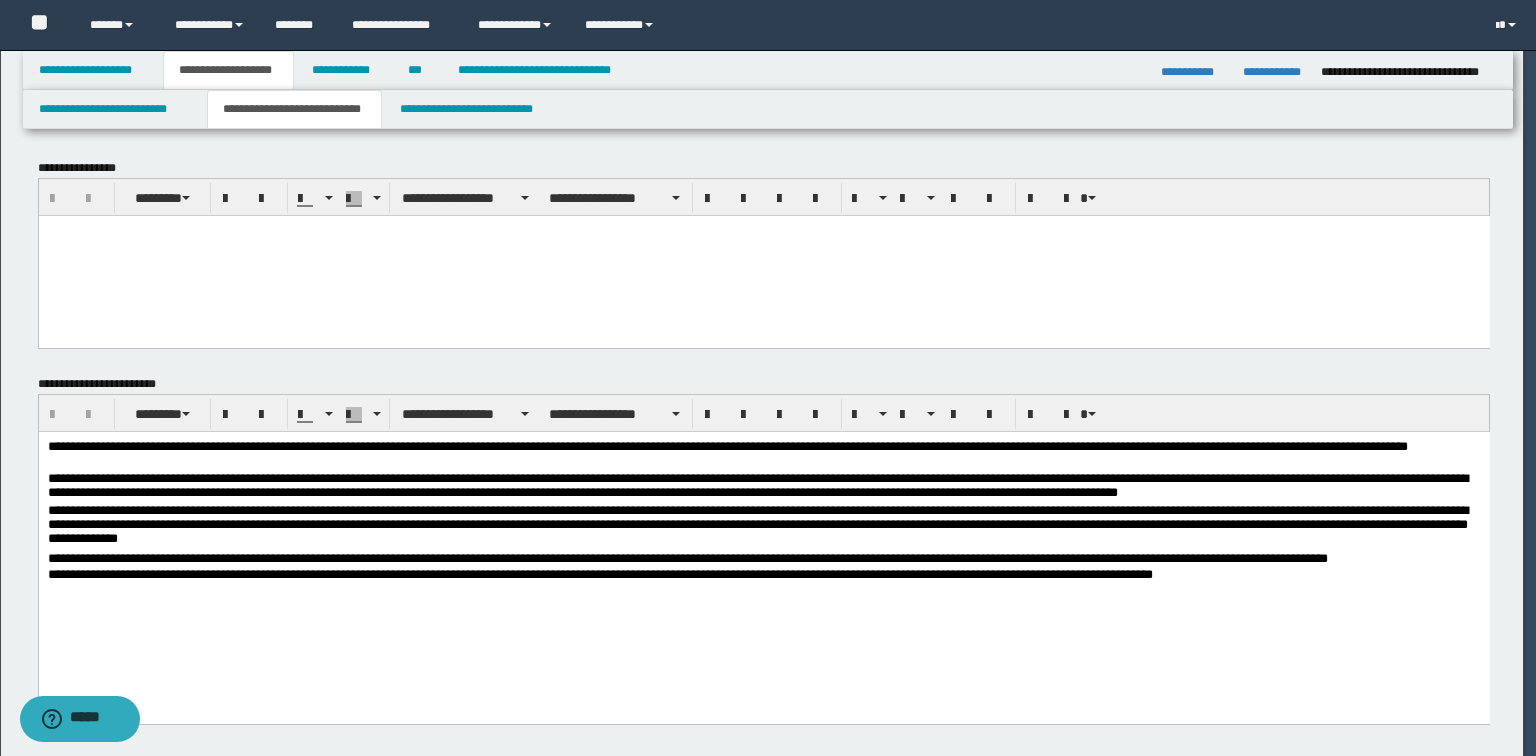 scroll, scrollTop: 0, scrollLeft: 0, axis: both 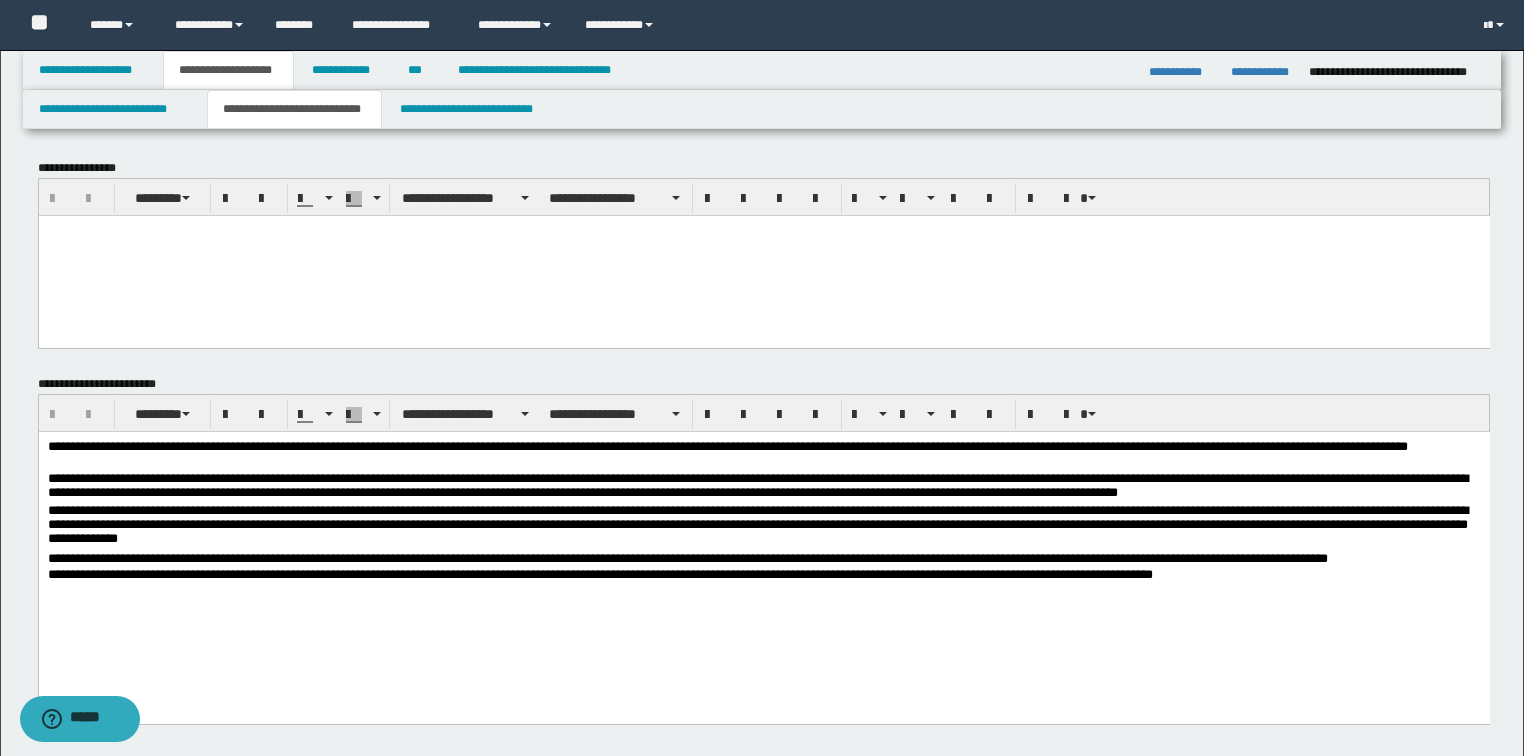 click on "**********" at bounding box center [763, 552] 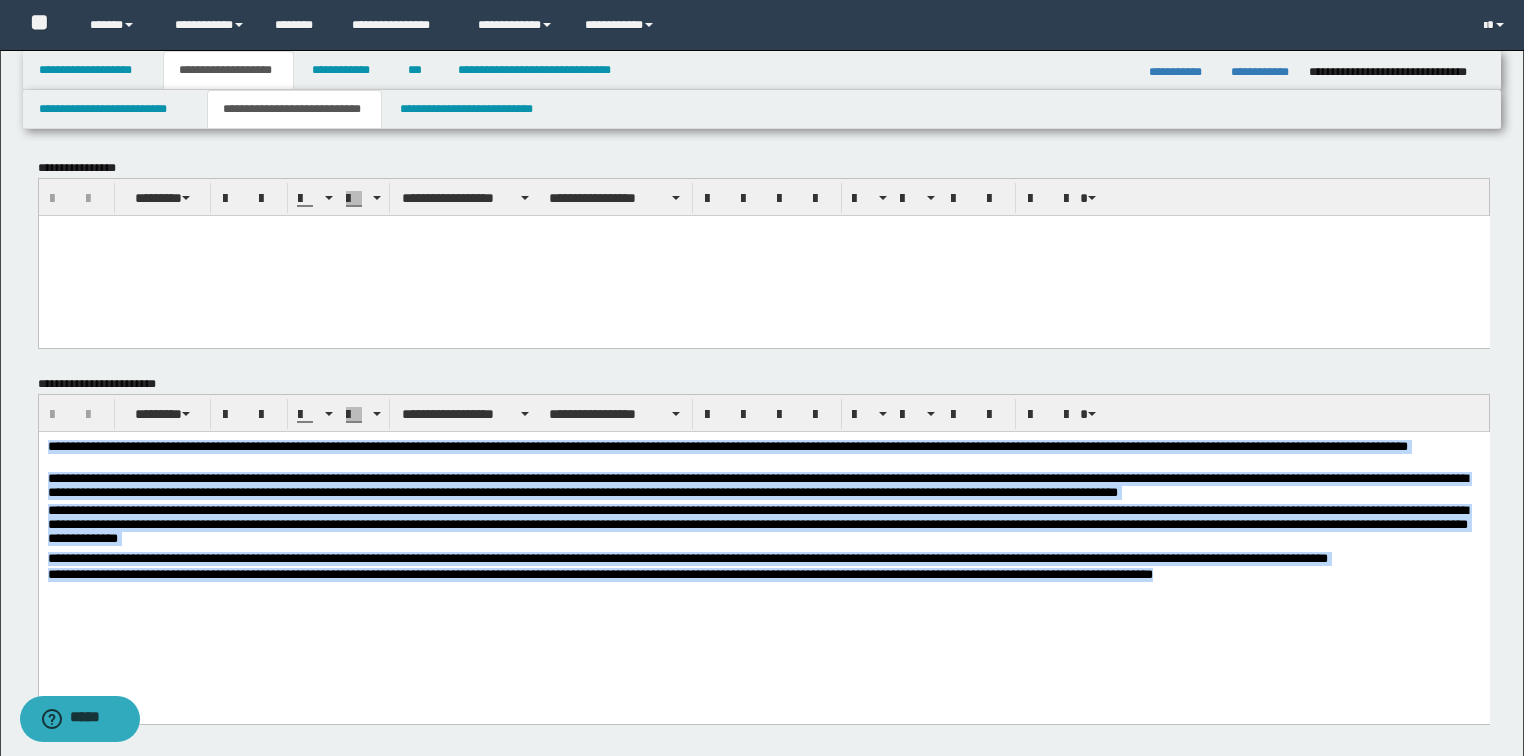 drag, startPoint x: 1315, startPoint y: 574, endPoint x: -1, endPoint y: 258, distance: 1353.4076 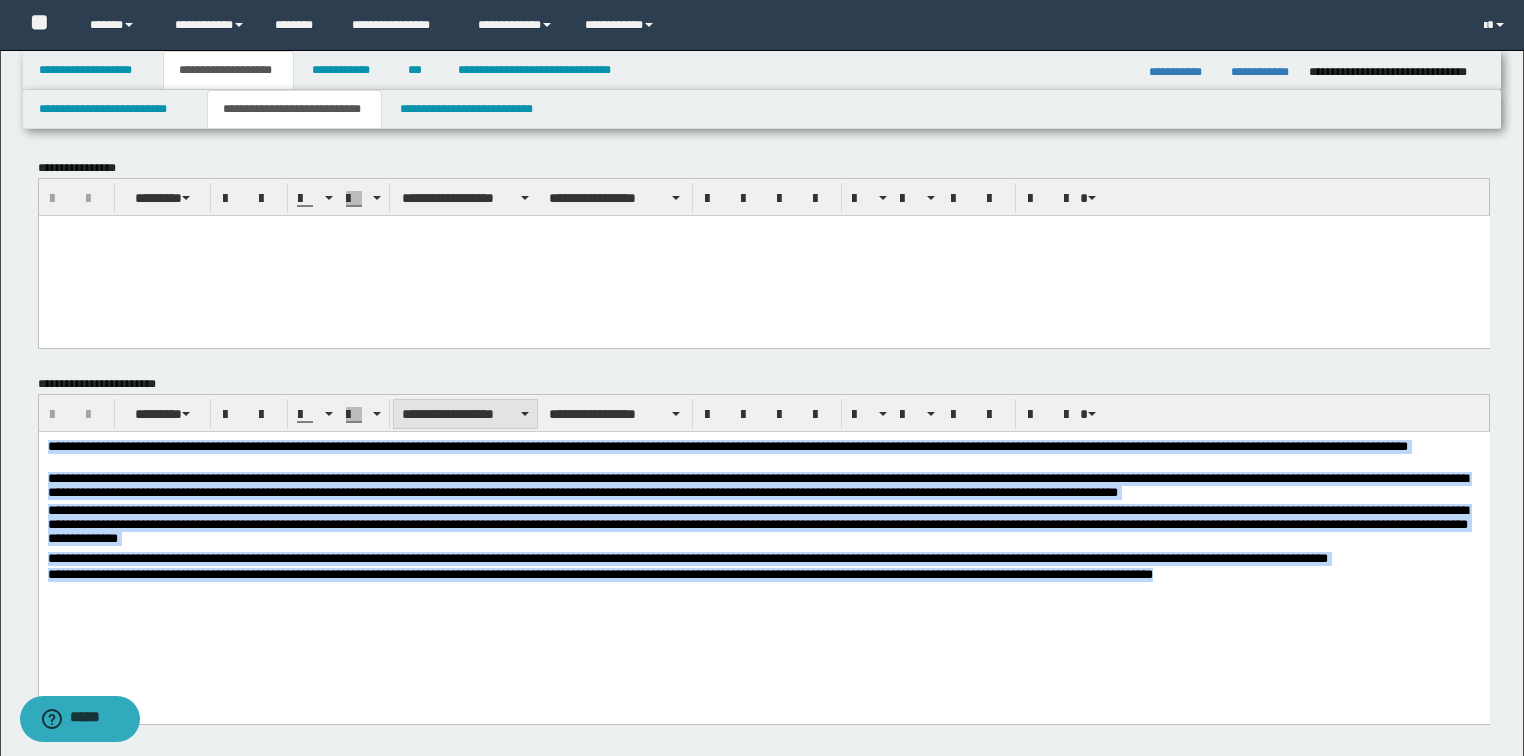 click on "**********" at bounding box center (465, 414) 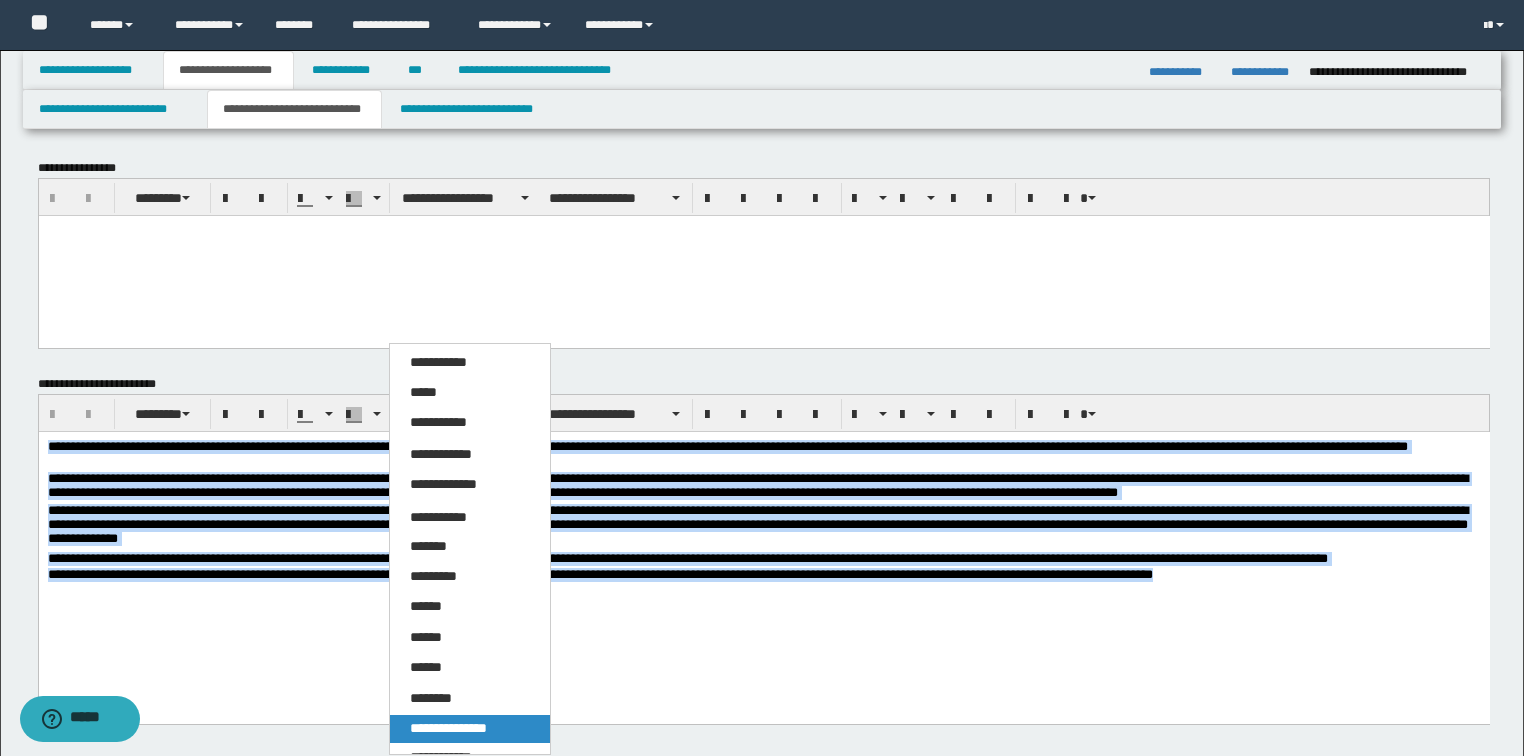 click on "**********" at bounding box center [448, 728] 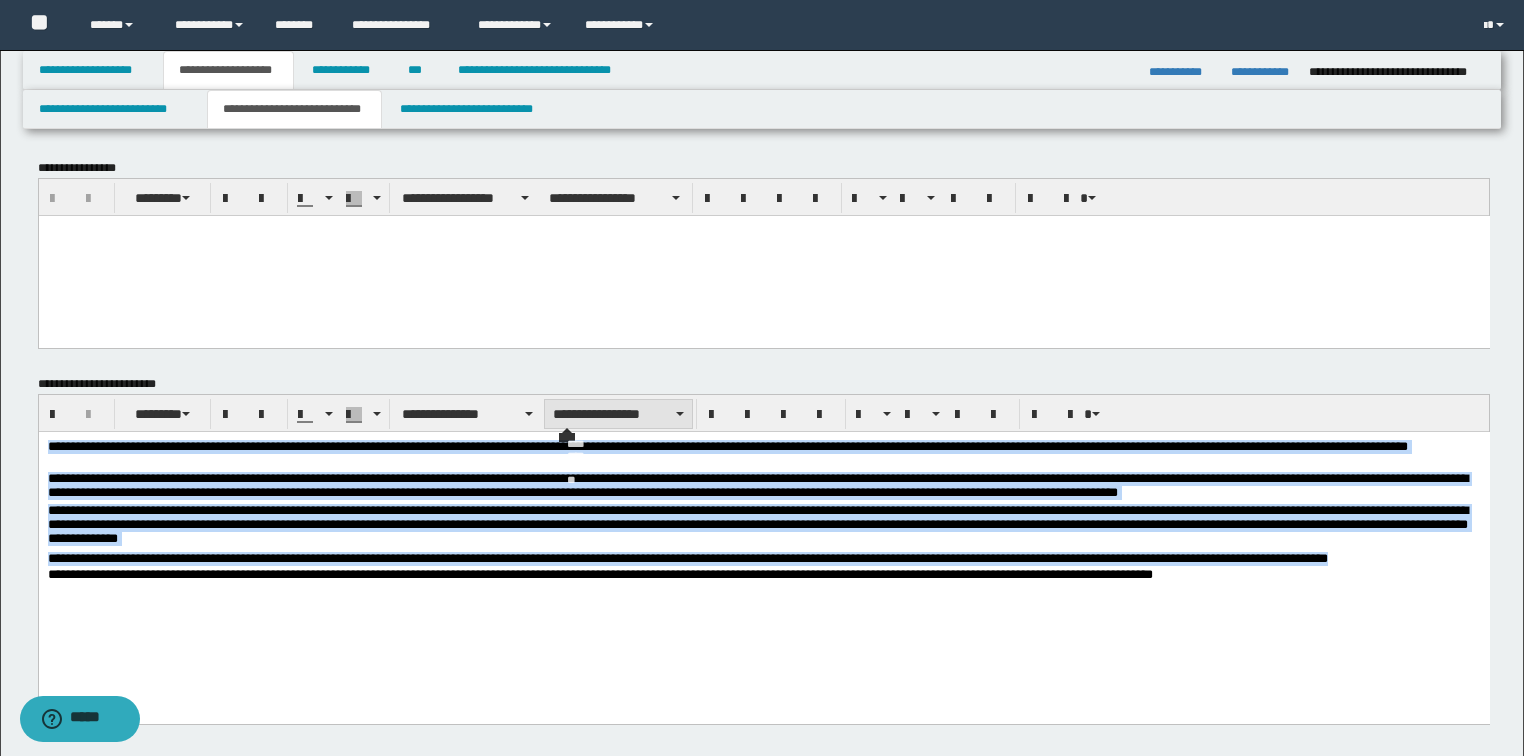 click on "**********" at bounding box center [618, 414] 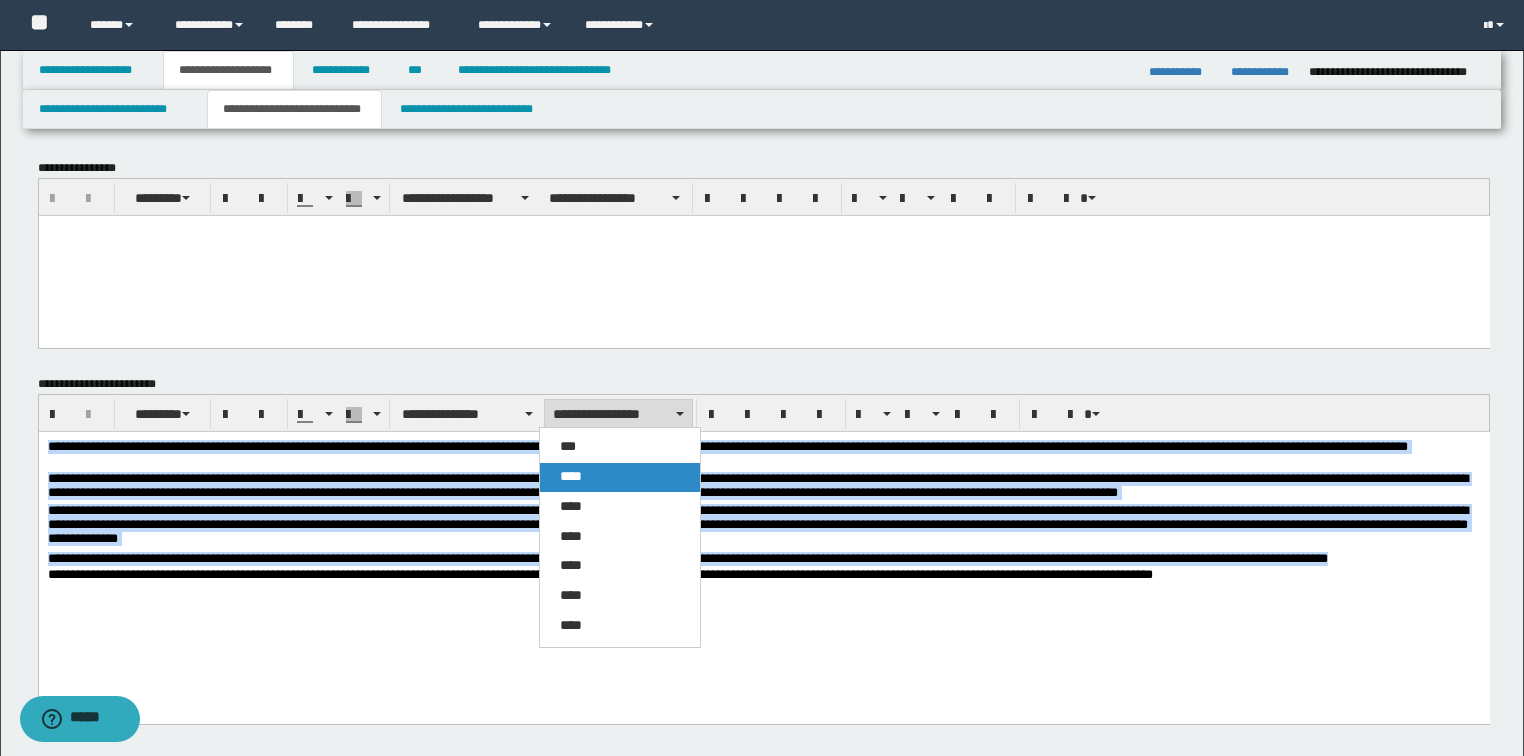 click on "****" at bounding box center [571, 476] 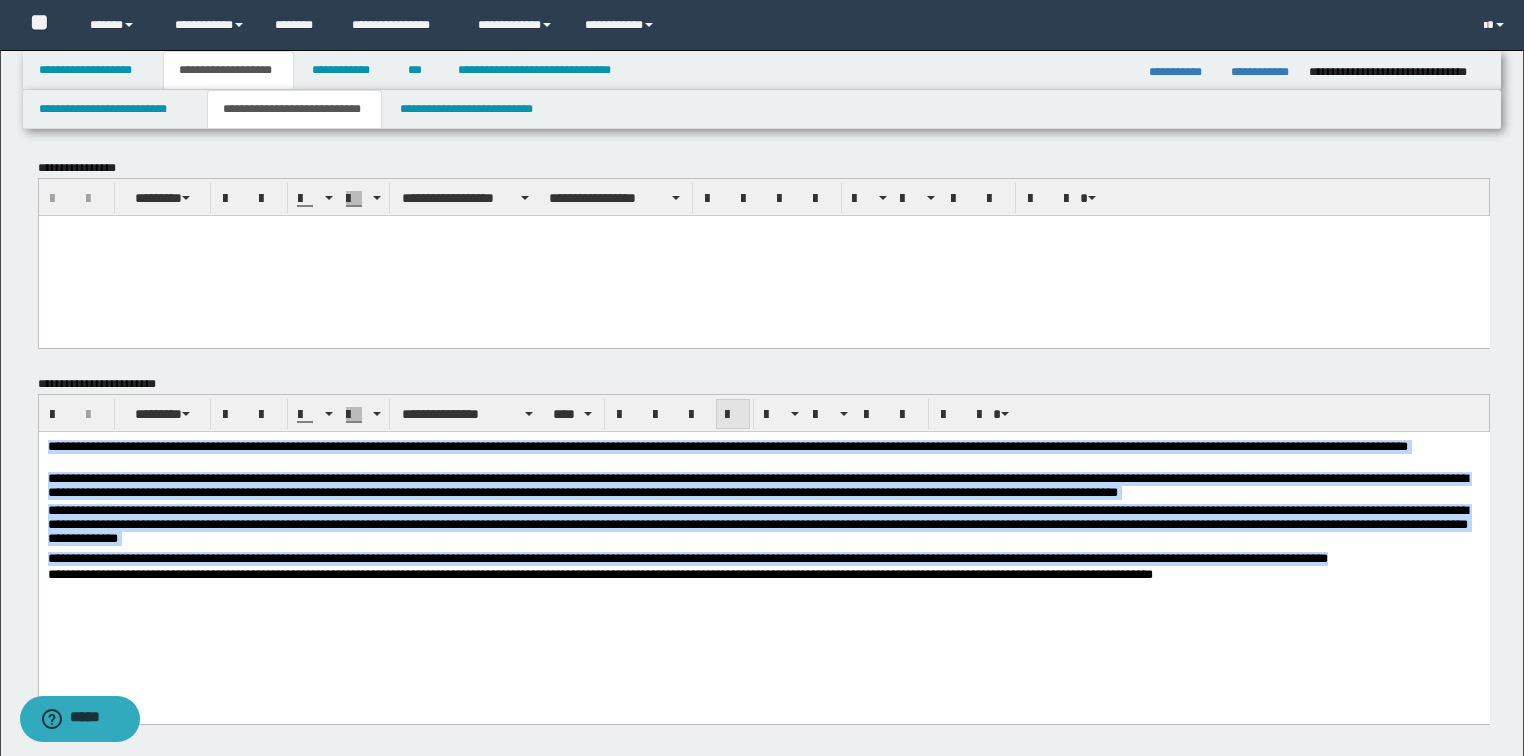 click at bounding box center (733, 415) 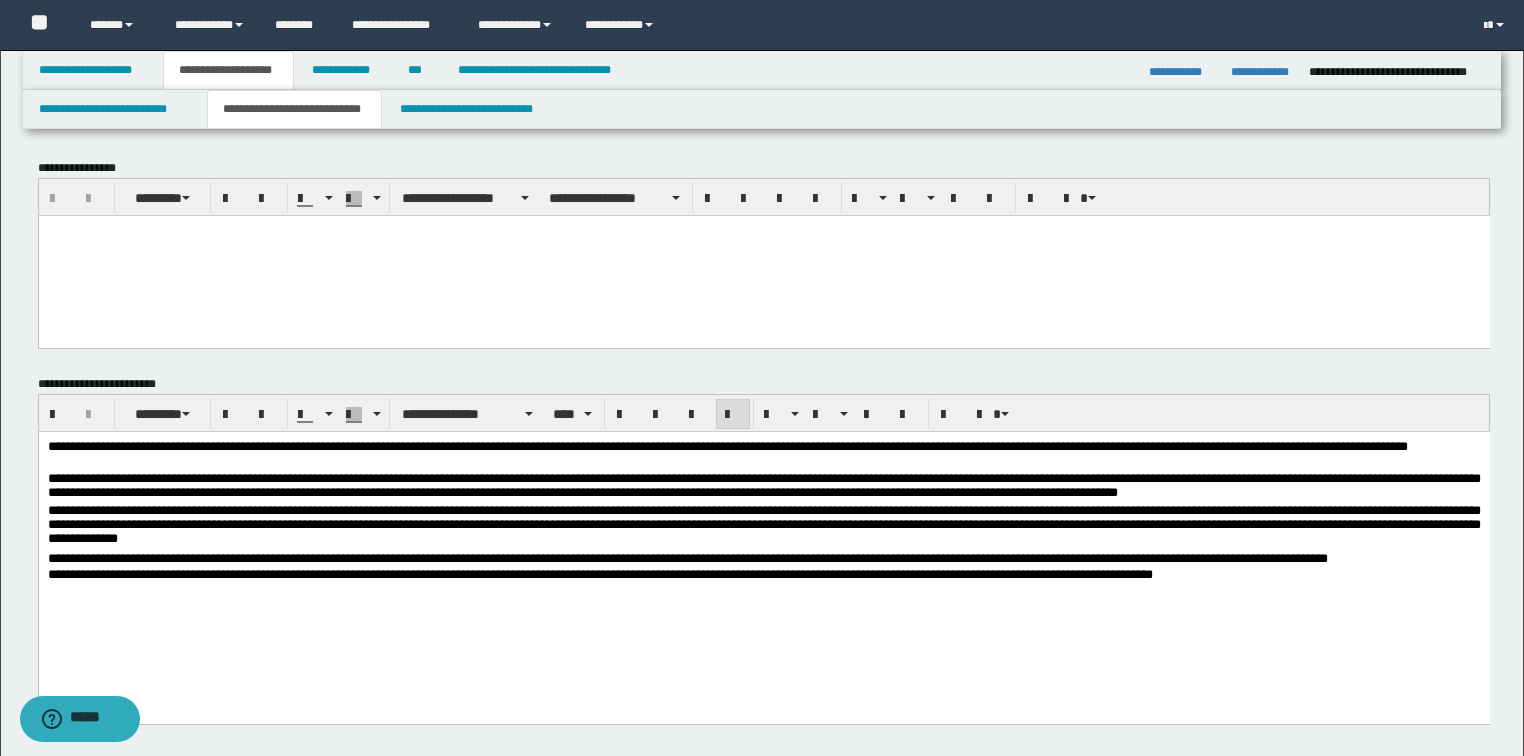 click on "**********" at bounding box center (763, 552) 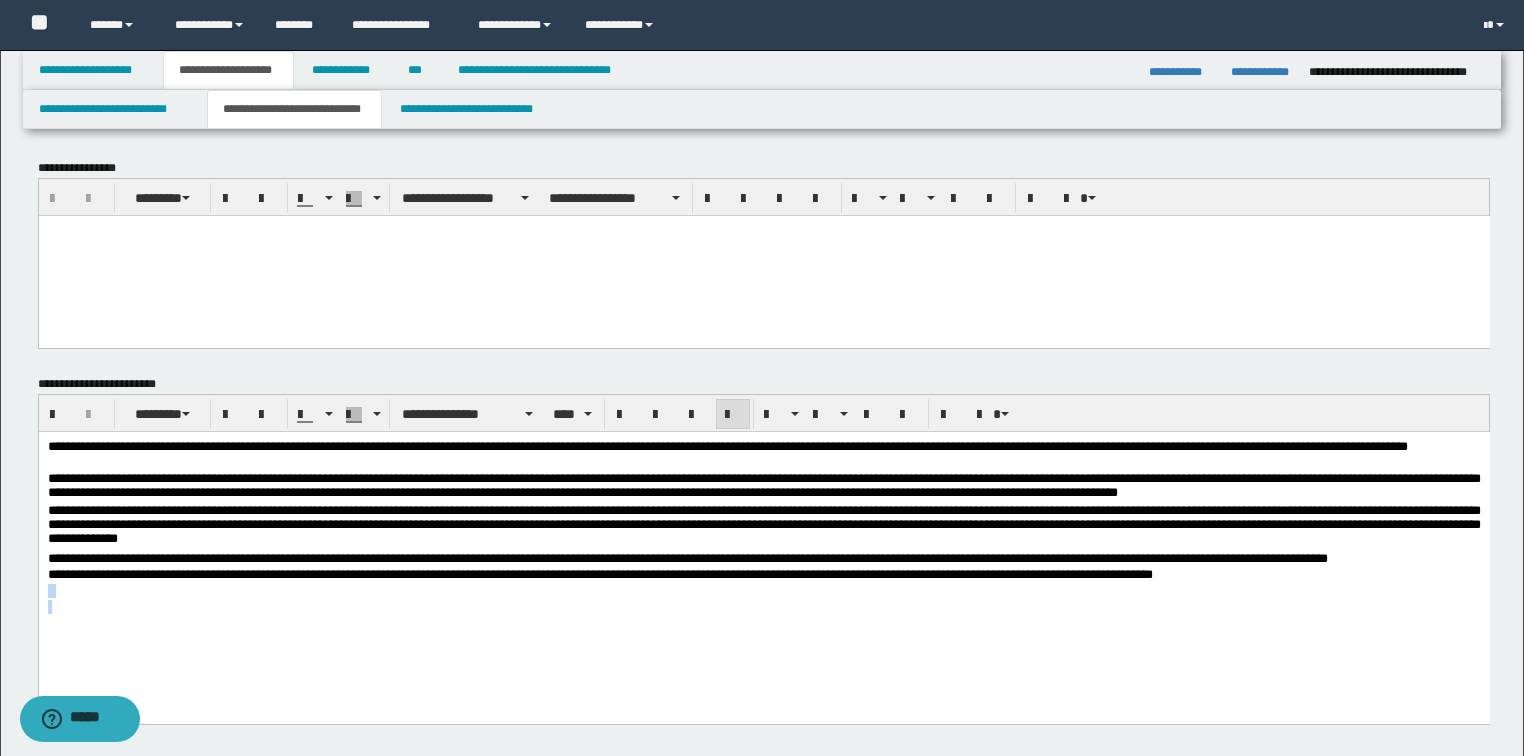 drag, startPoint x: 1279, startPoint y: 574, endPoint x: 1455, endPoint y: 717, distance: 226.77081 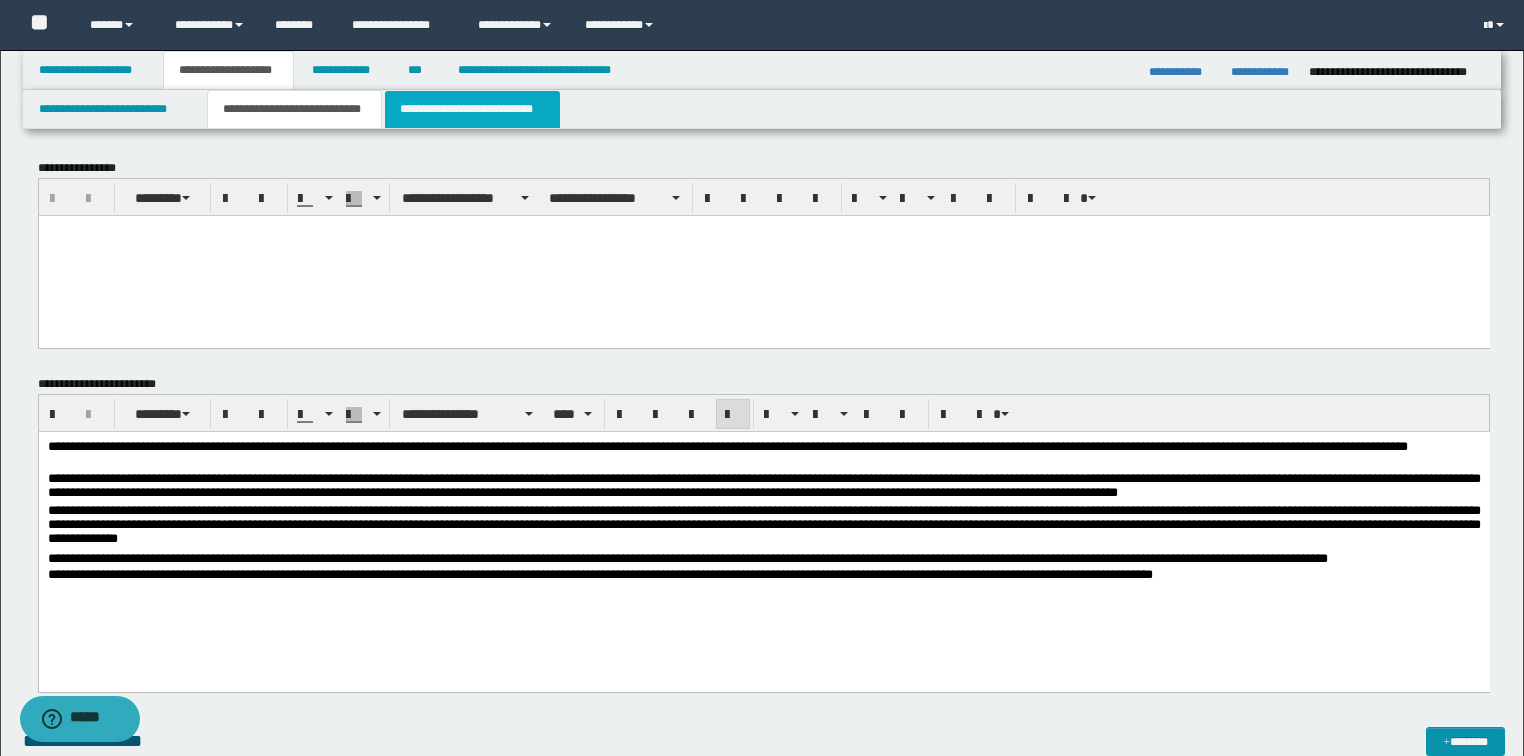 click on "**********" at bounding box center [472, 109] 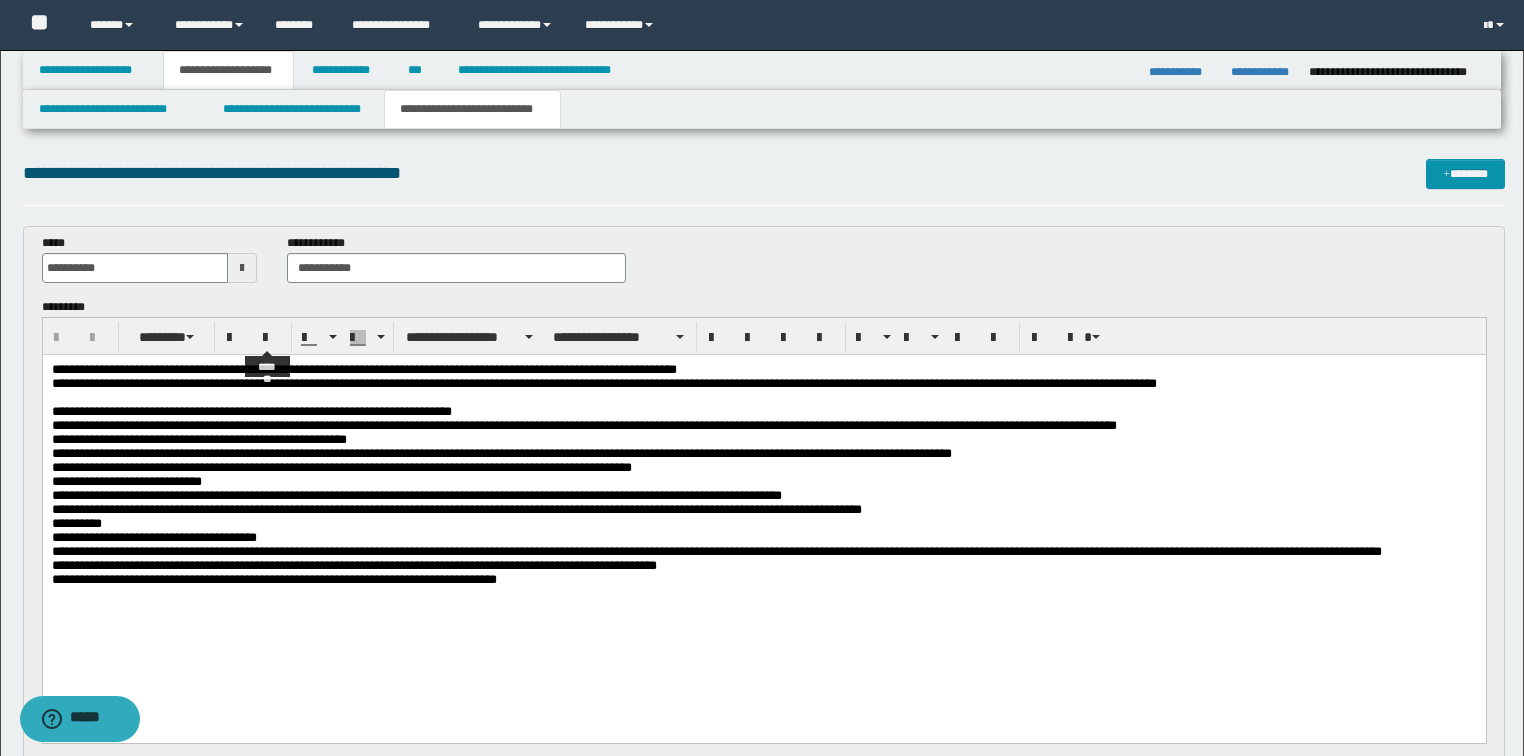 scroll, scrollTop: 0, scrollLeft: 0, axis: both 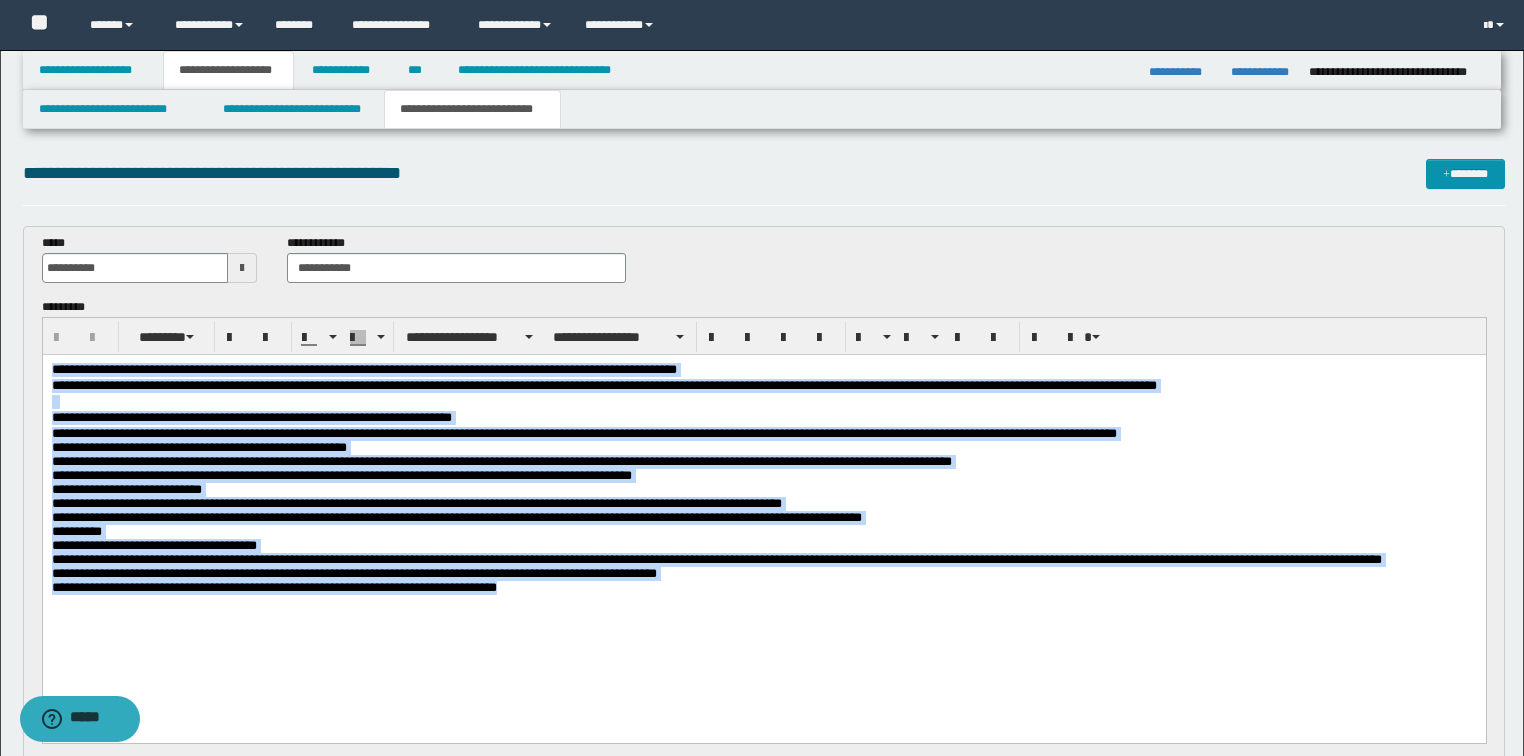 drag, startPoint x: 584, startPoint y: 637, endPoint x: 46, endPoint y: 660, distance: 538.4914 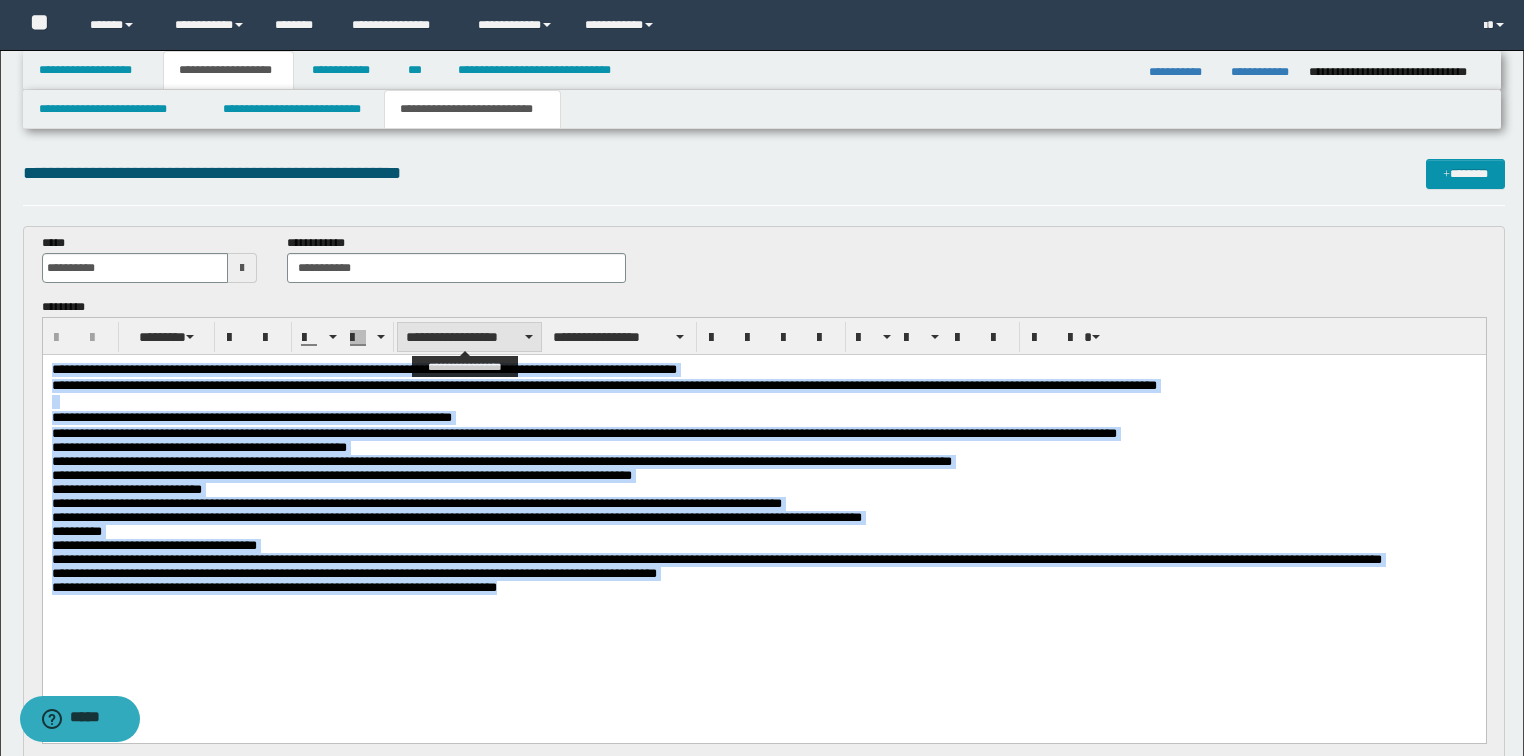 click on "**********" at bounding box center [469, 337] 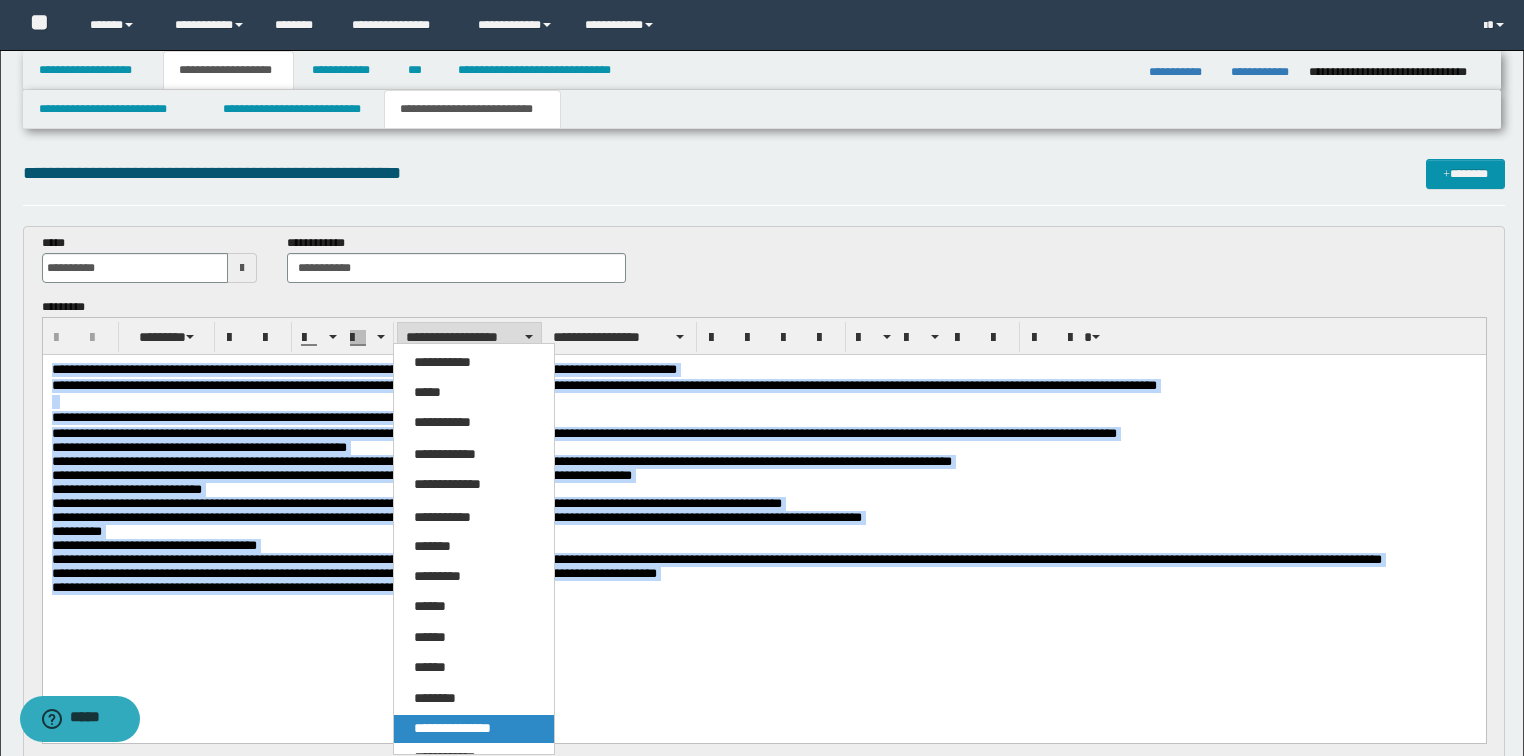 drag, startPoint x: 467, startPoint y: 730, endPoint x: 488, endPoint y: 199, distance: 531.4151 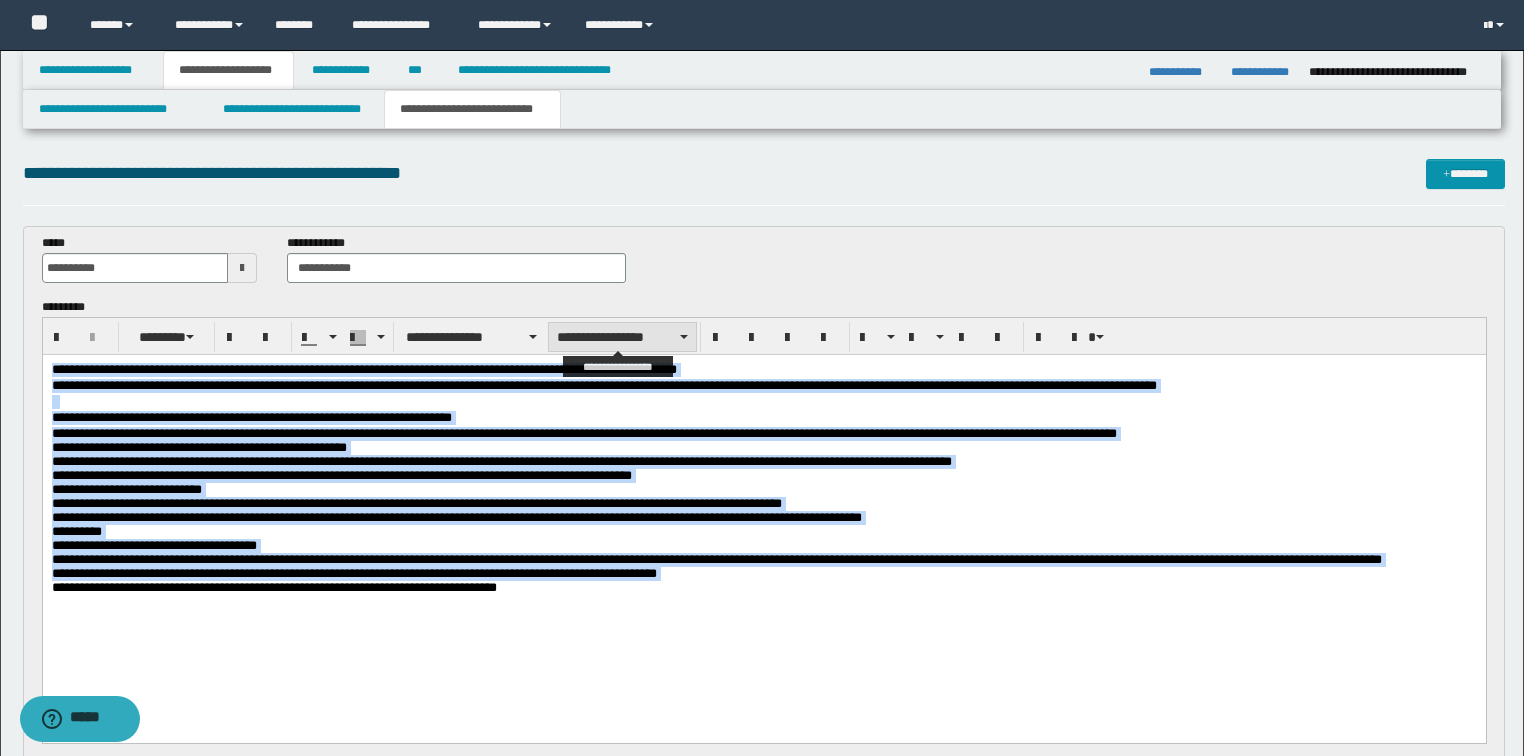 click on "**********" at bounding box center [622, 337] 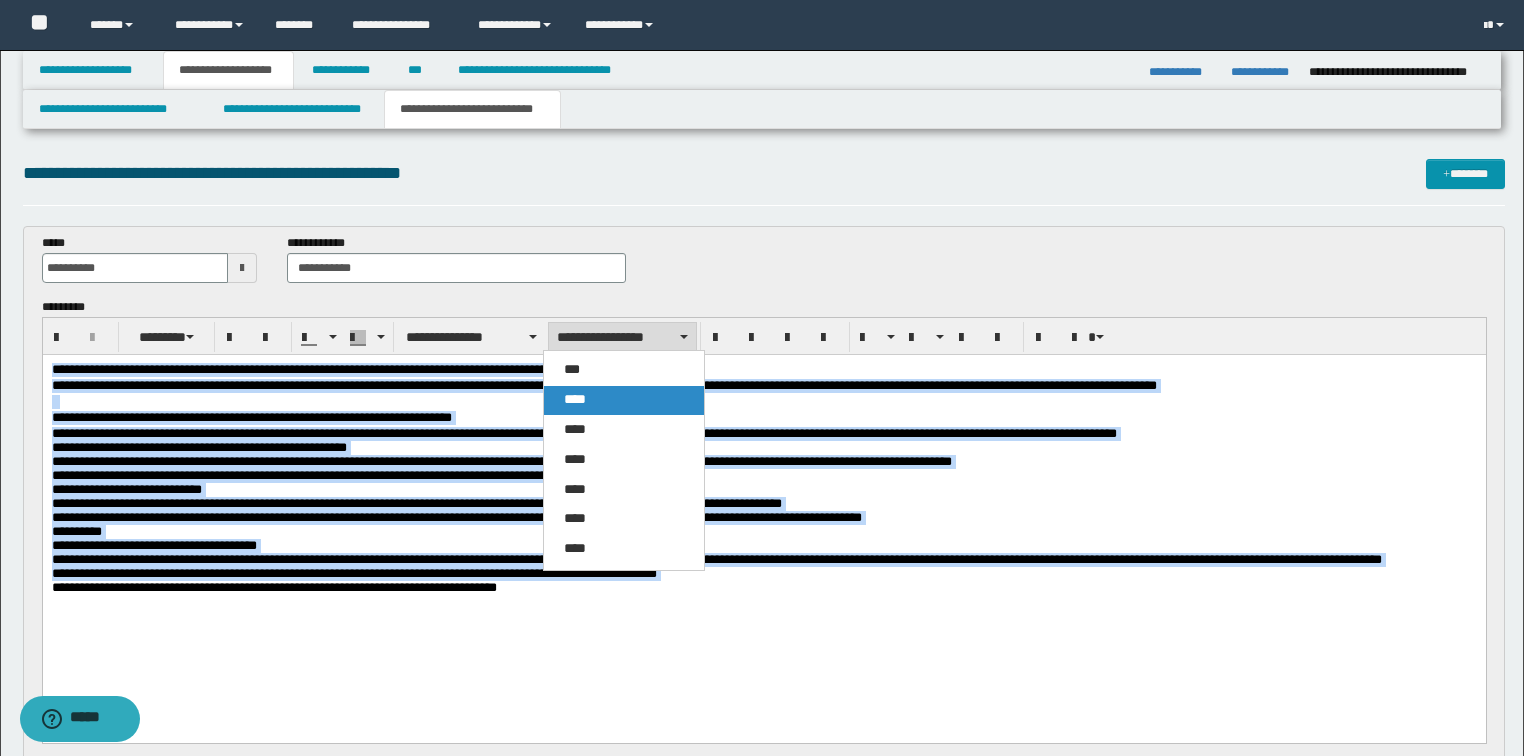 drag, startPoint x: 582, startPoint y: 402, endPoint x: 679, endPoint y: 5, distance: 408.67834 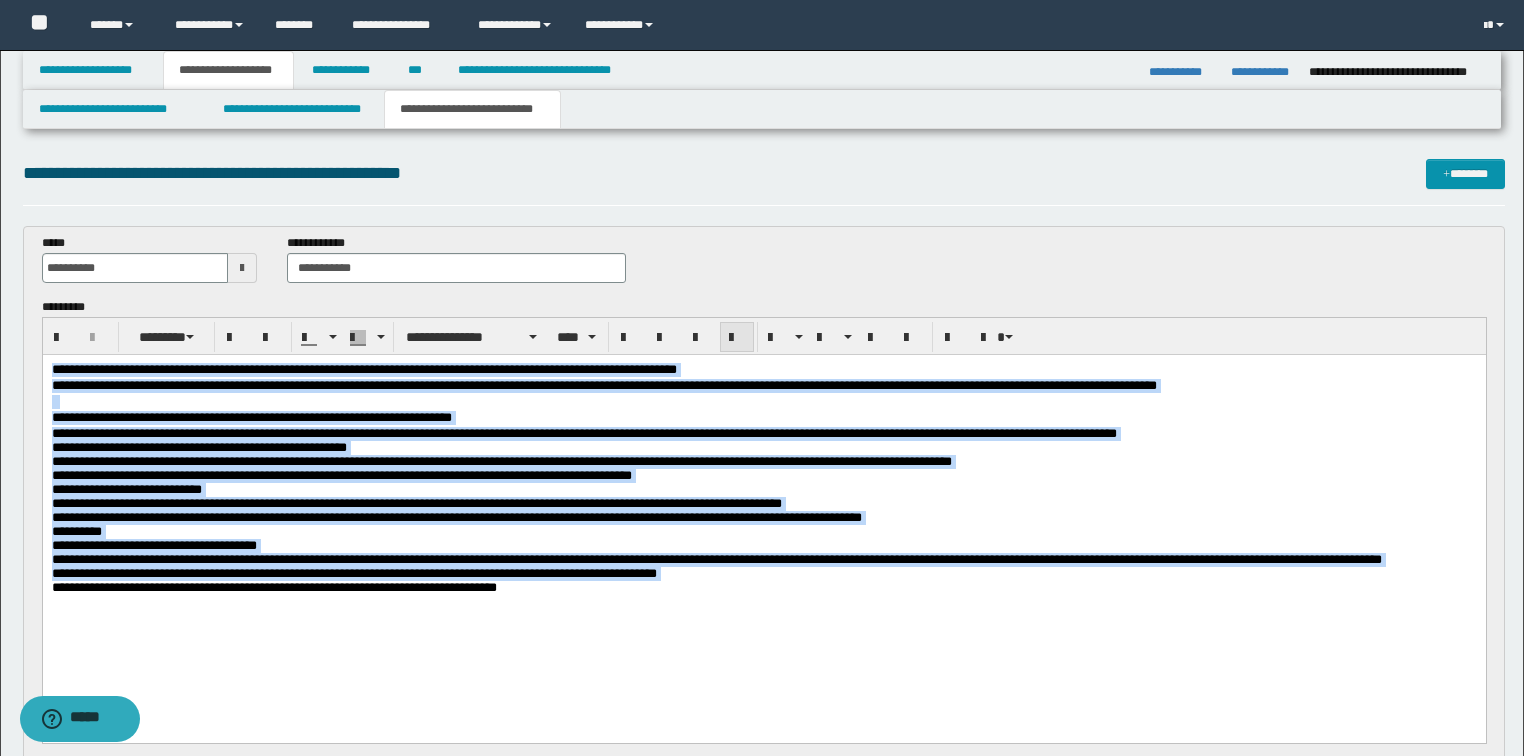 click at bounding box center [737, 338] 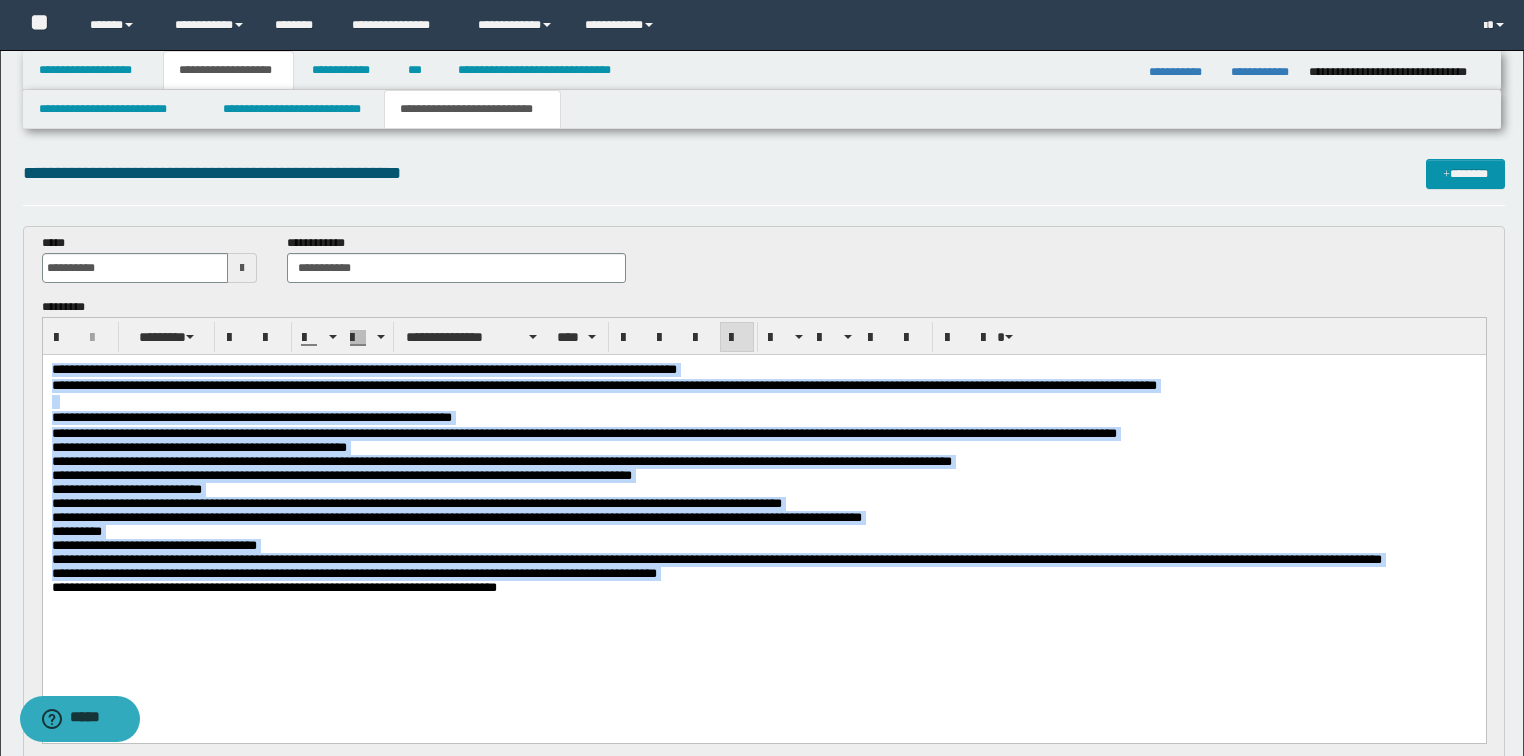 click on "**********" at bounding box center (763, 503) 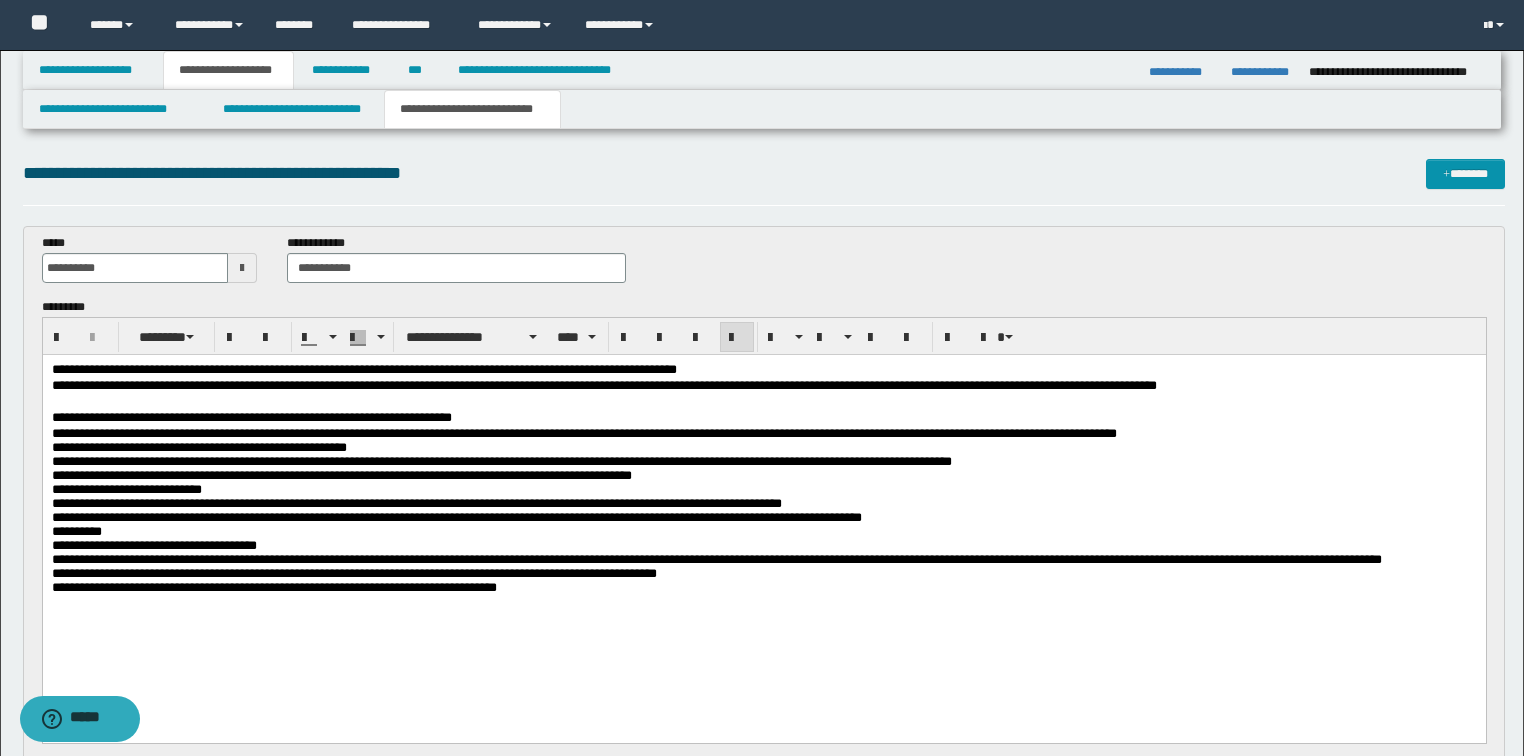 click on "**********" at bounding box center (763, 559) 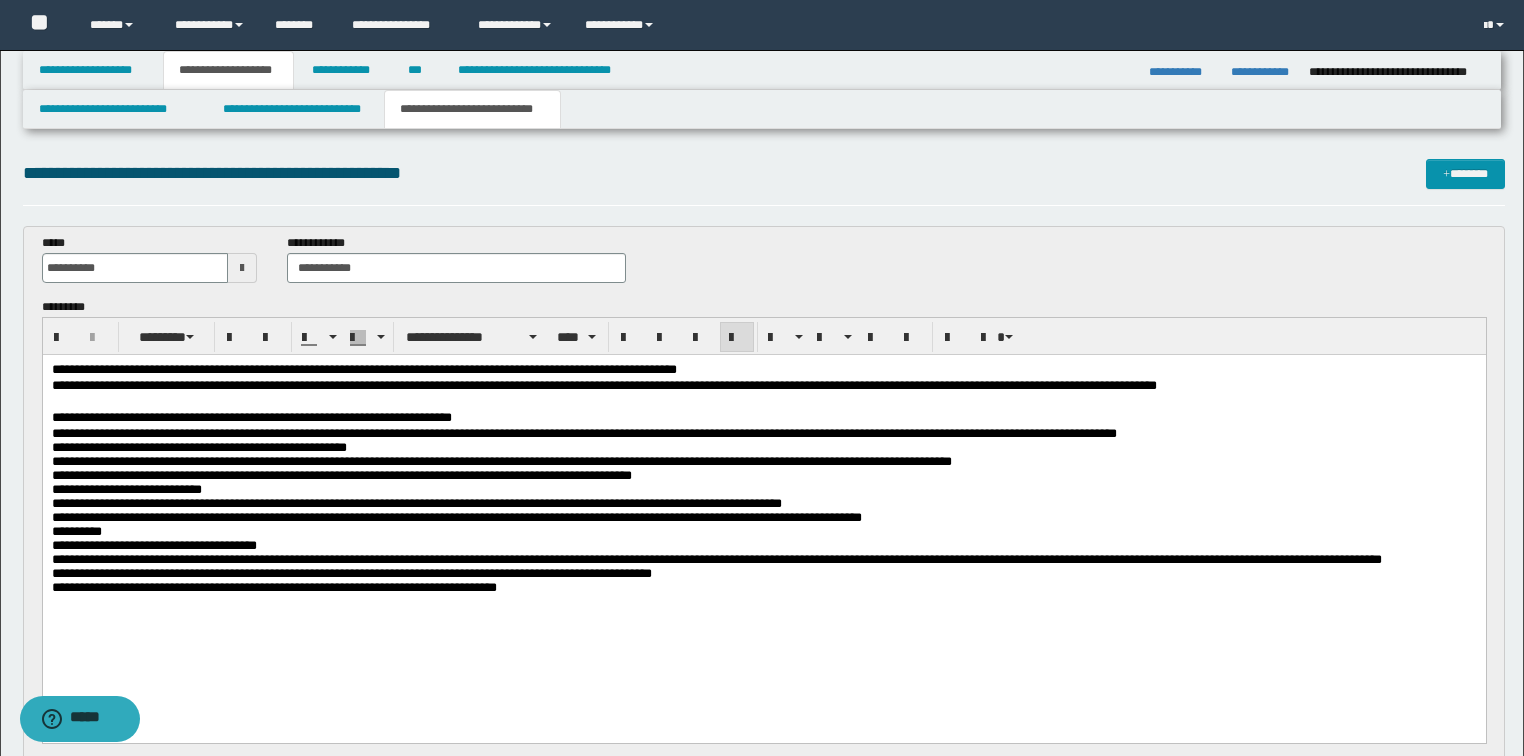 click on "**********" at bounding box center (273, 586) 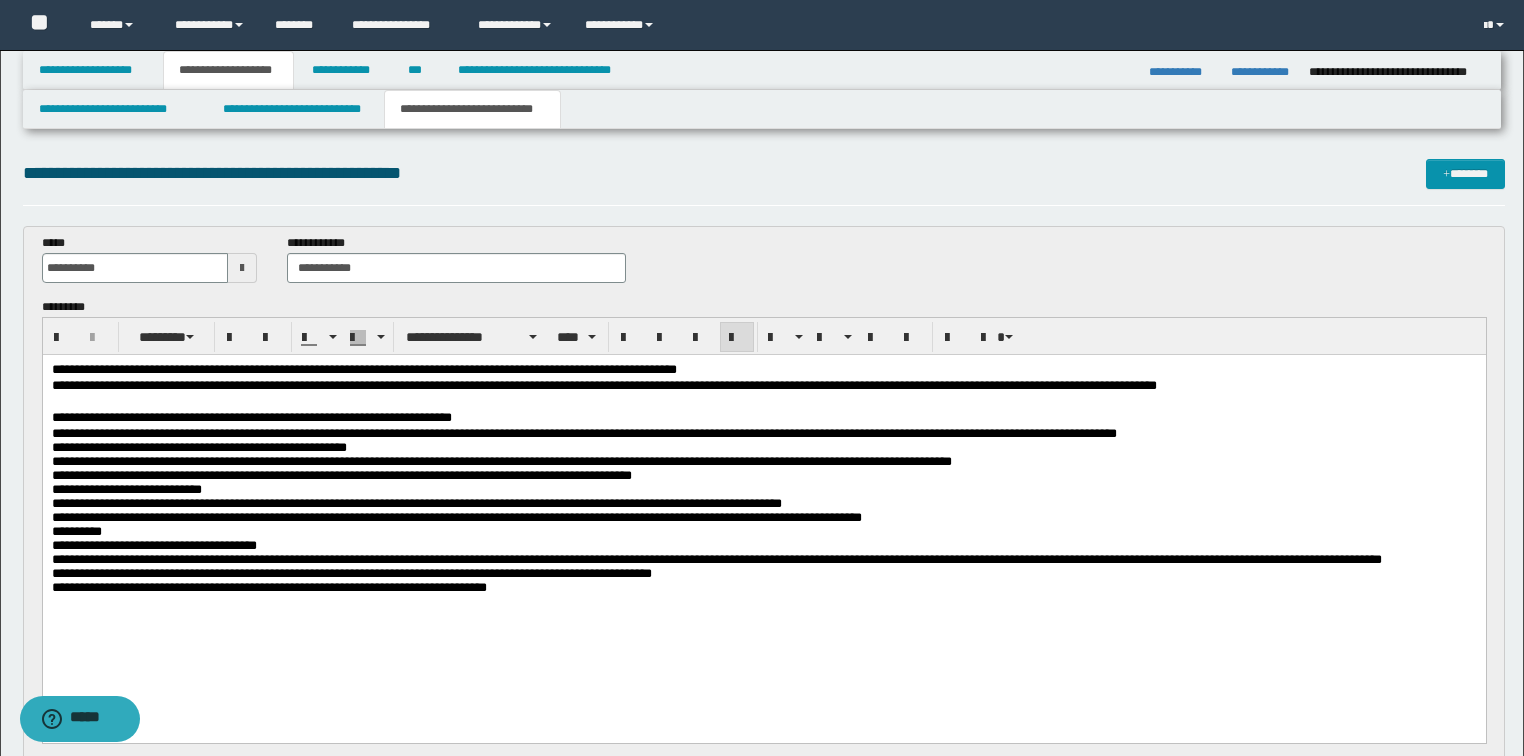 click on "**********" at bounding box center (351, 572) 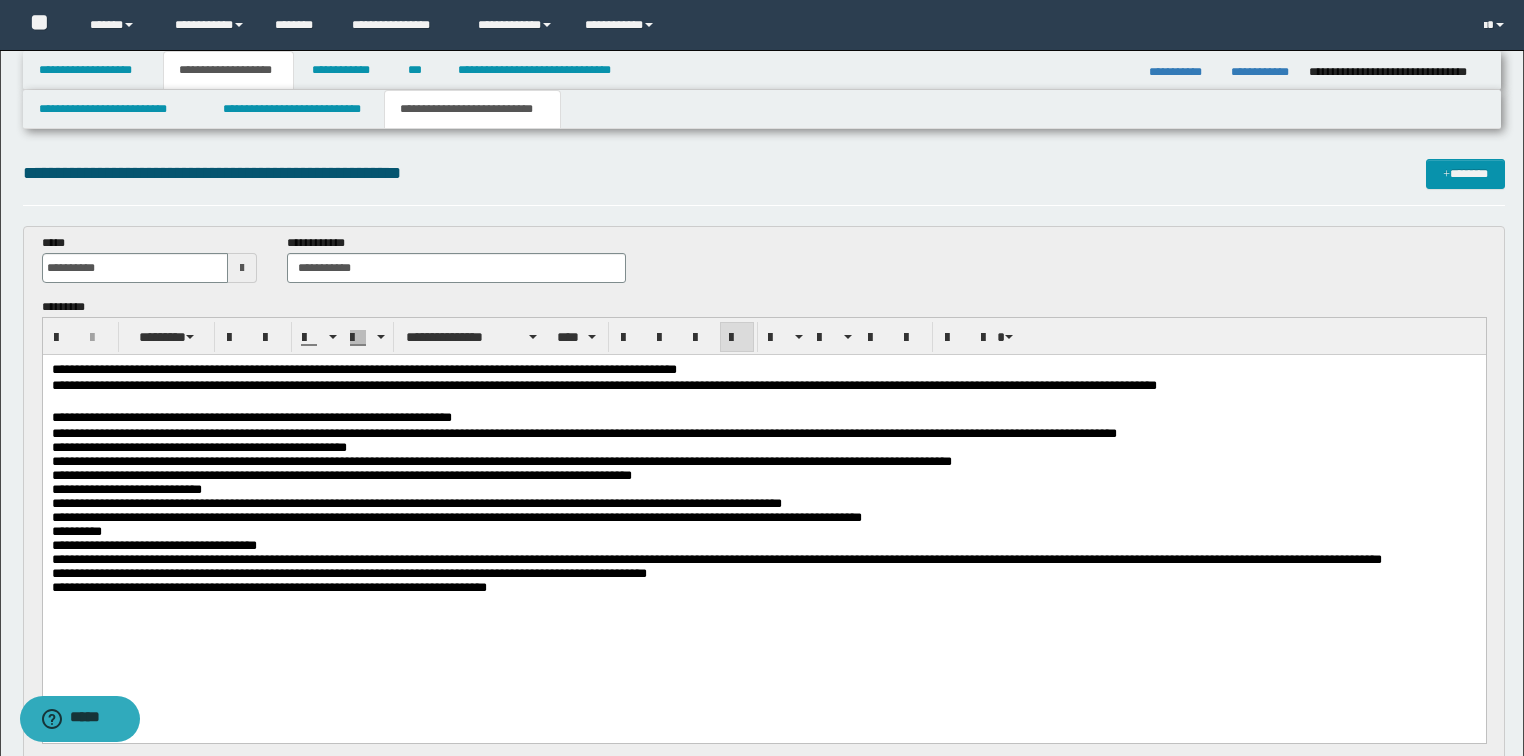 click on "**********" at bounding box center [268, 586] 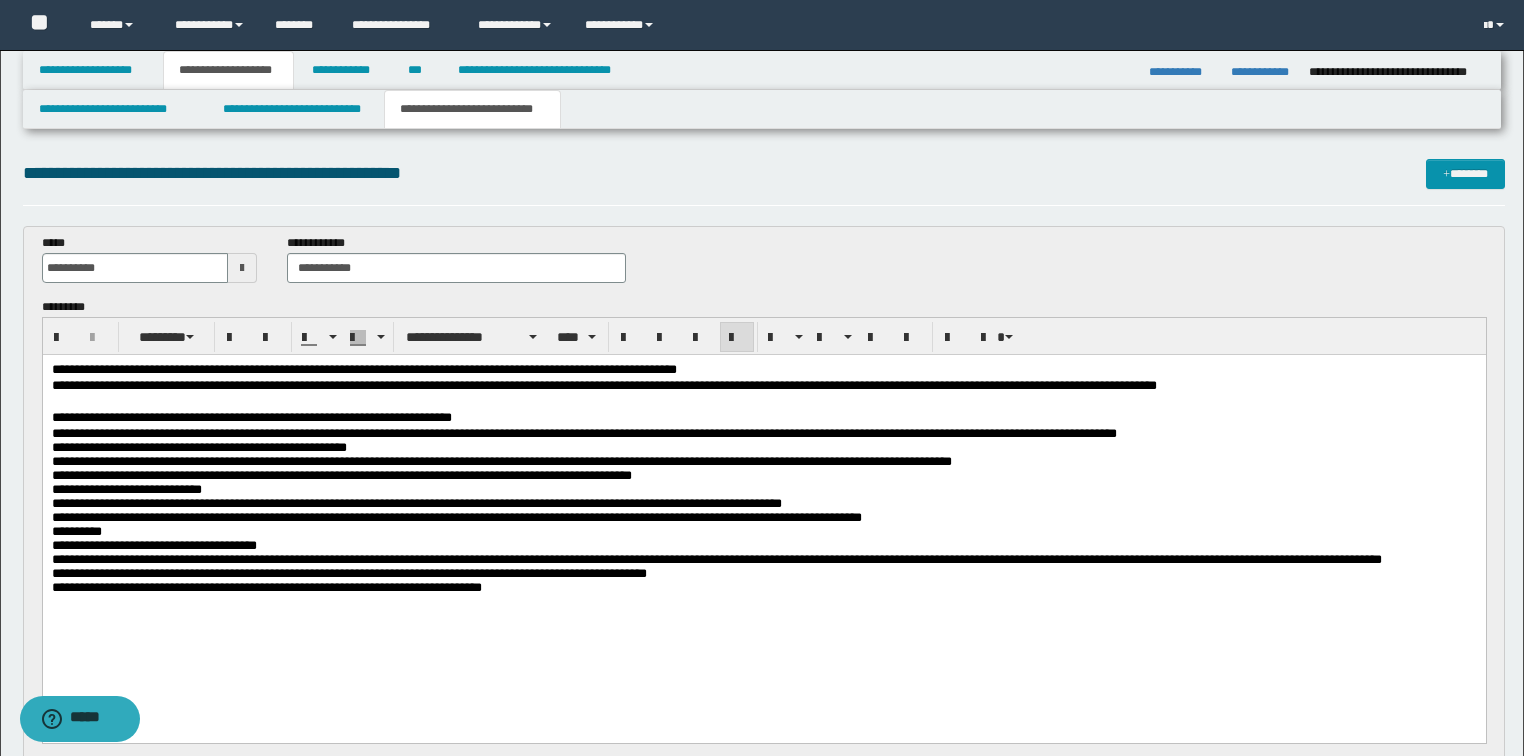 click on "**********" at bounding box center (266, 586) 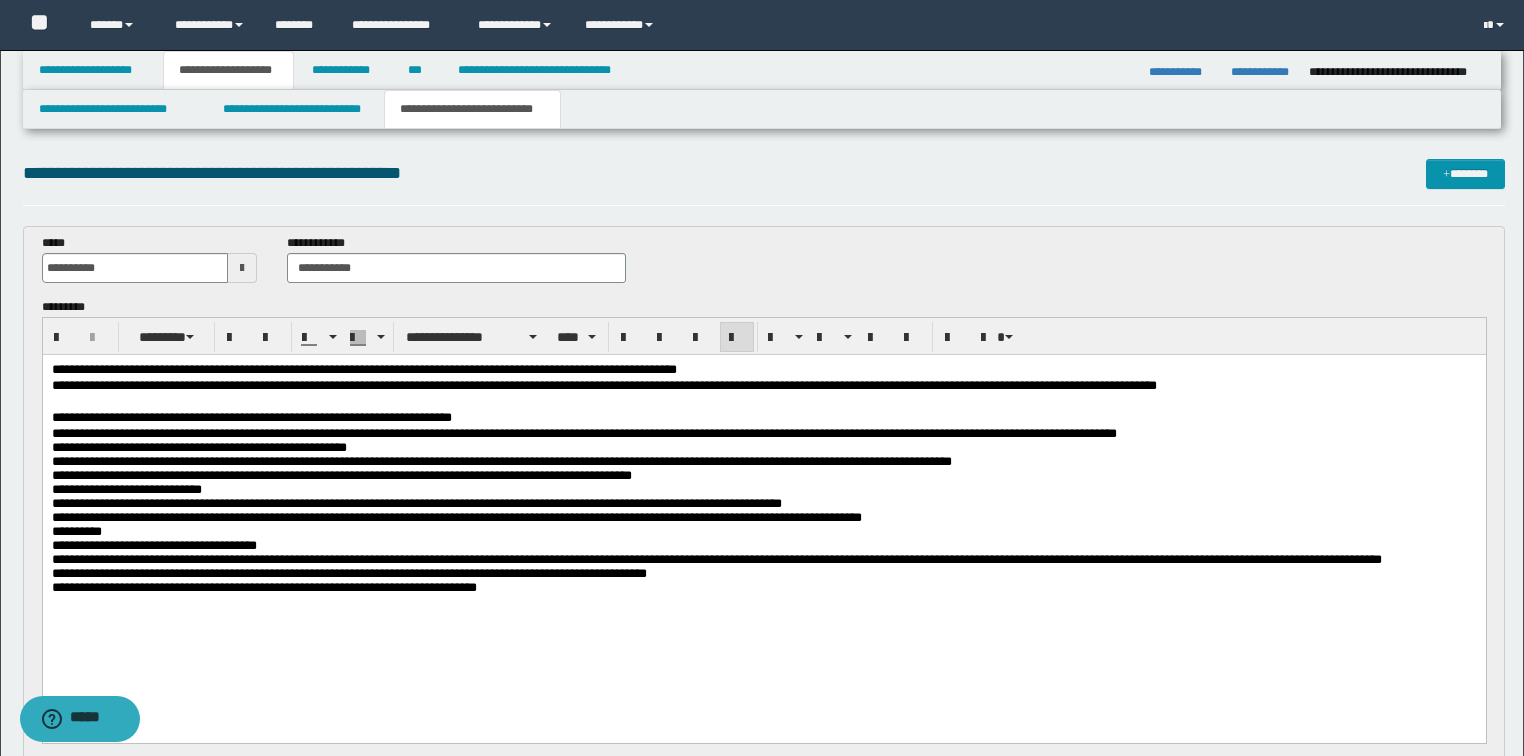 click on "**********" at bounding box center (263, 586) 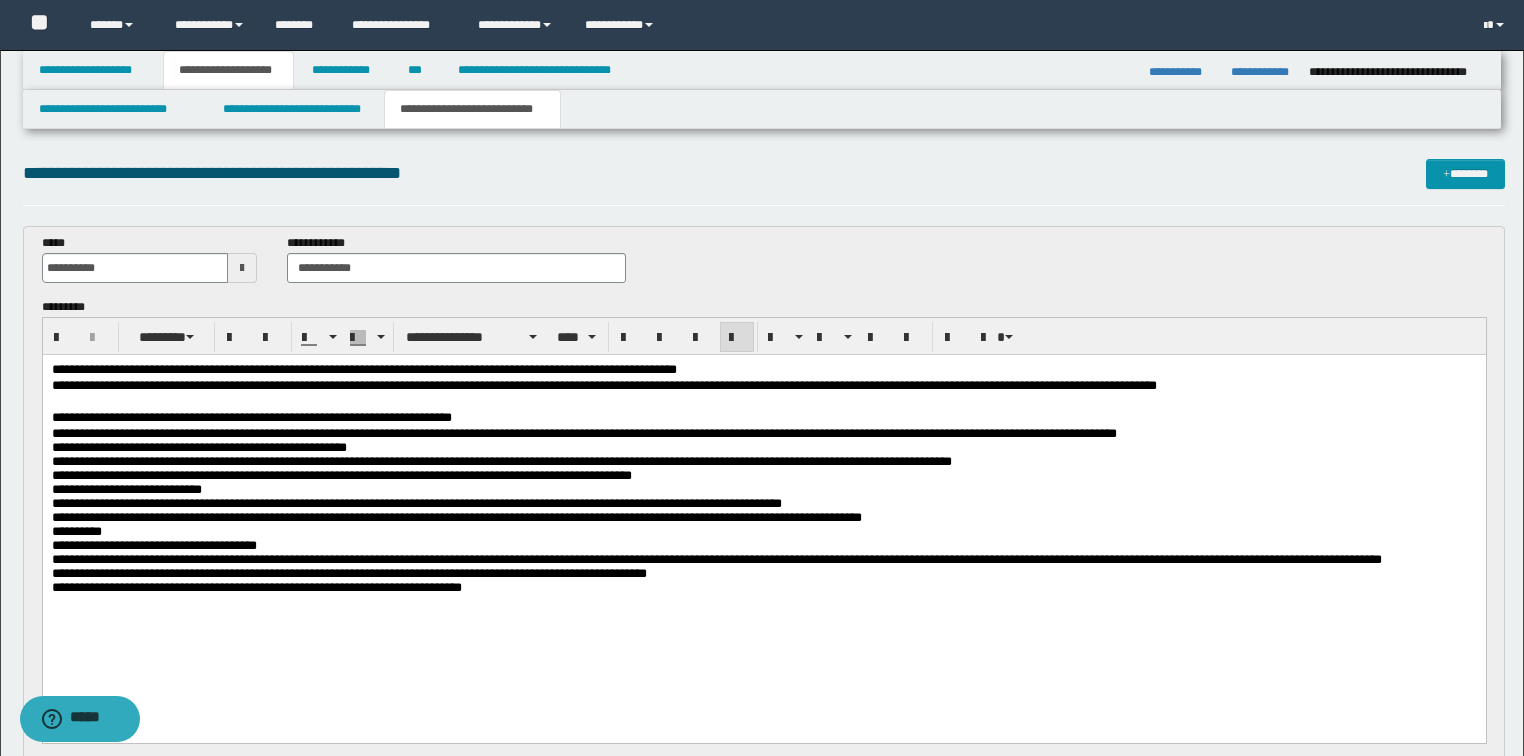 click on "**********" at bounding box center [716, 558] 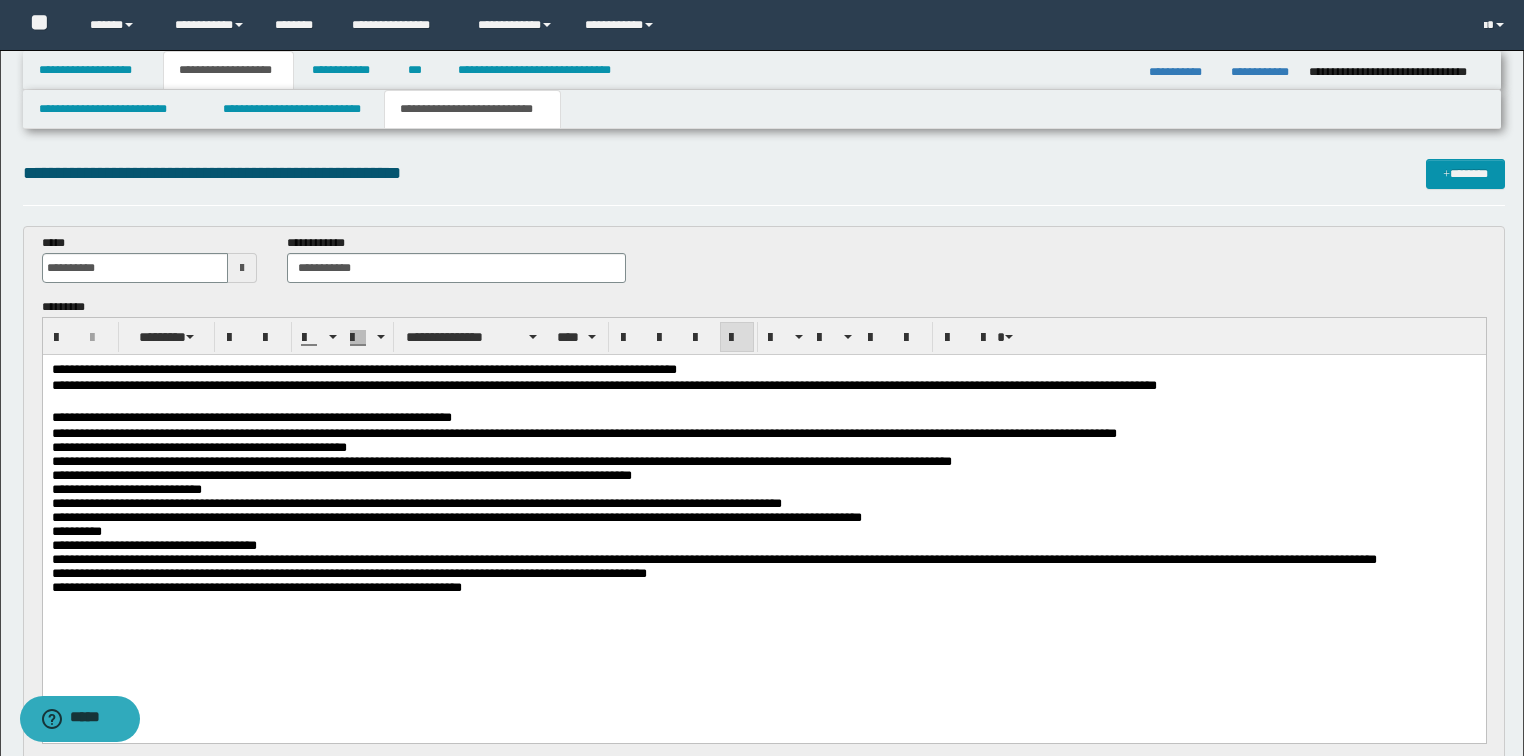 click on "**********" at bounding box center [501, 460] 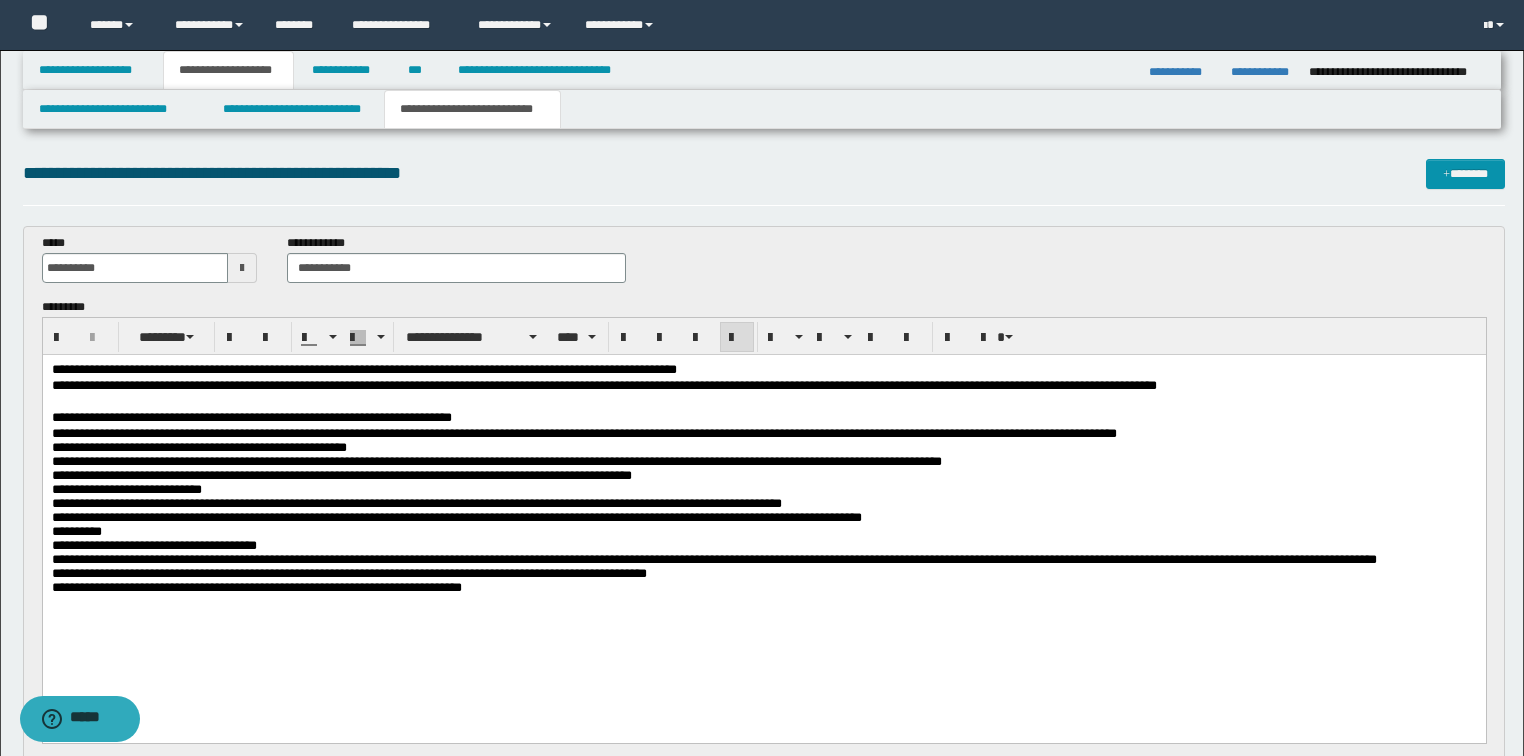 click on "**********" at bounding box center [763, 433] 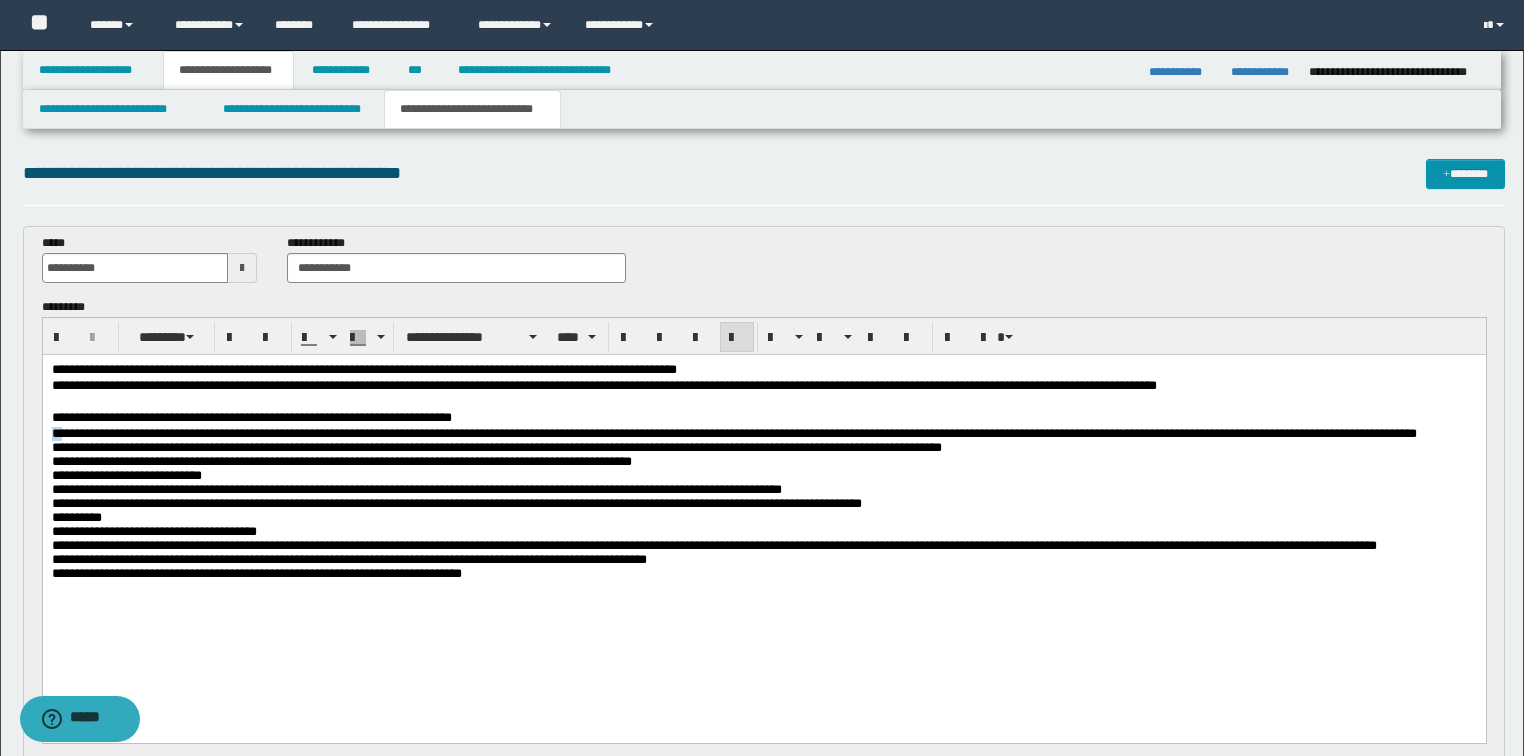 drag, startPoint x: 49, startPoint y: 432, endPoint x: 60, endPoint y: 433, distance: 11.045361 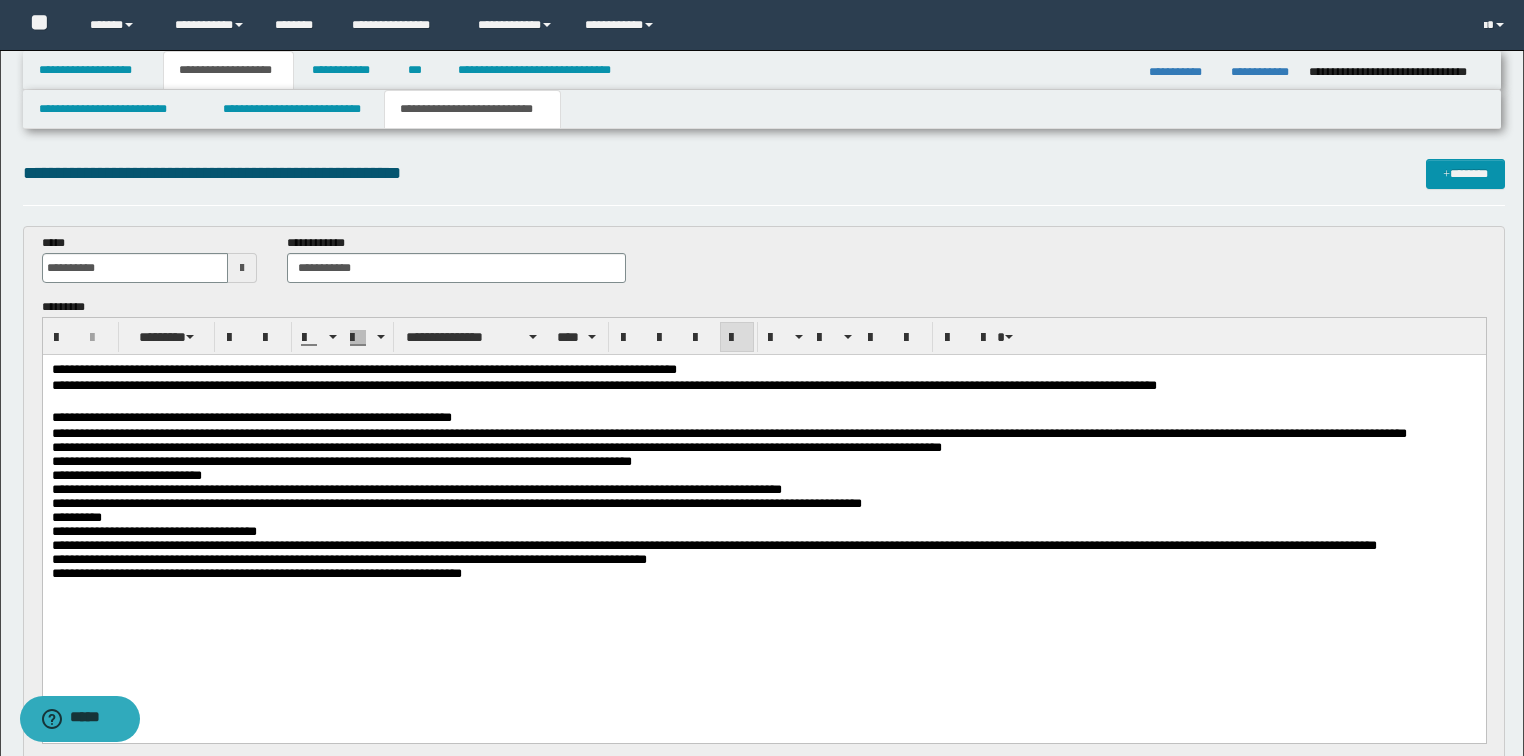 click on "**********" at bounding box center [126, 474] 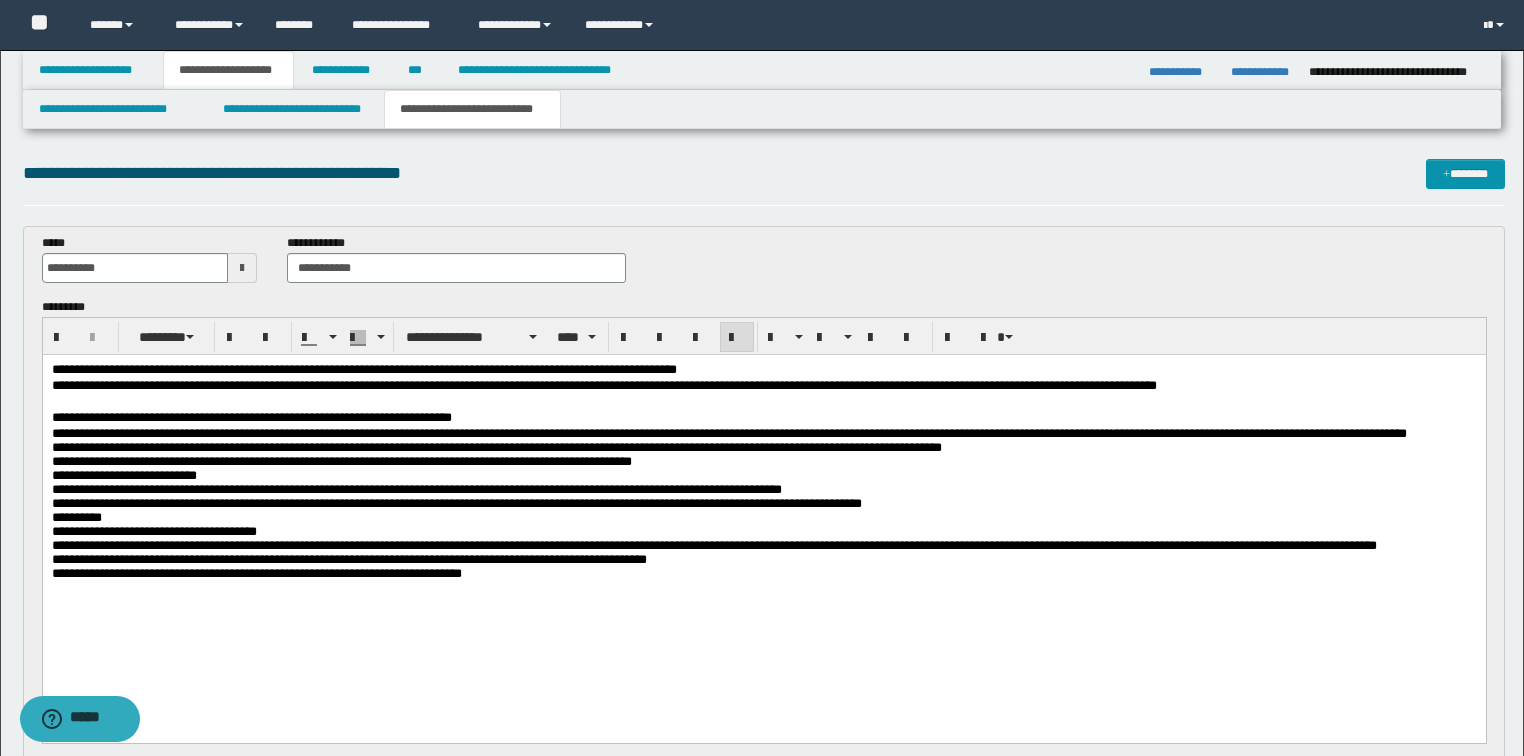 click on "**********" at bounding box center (341, 460) 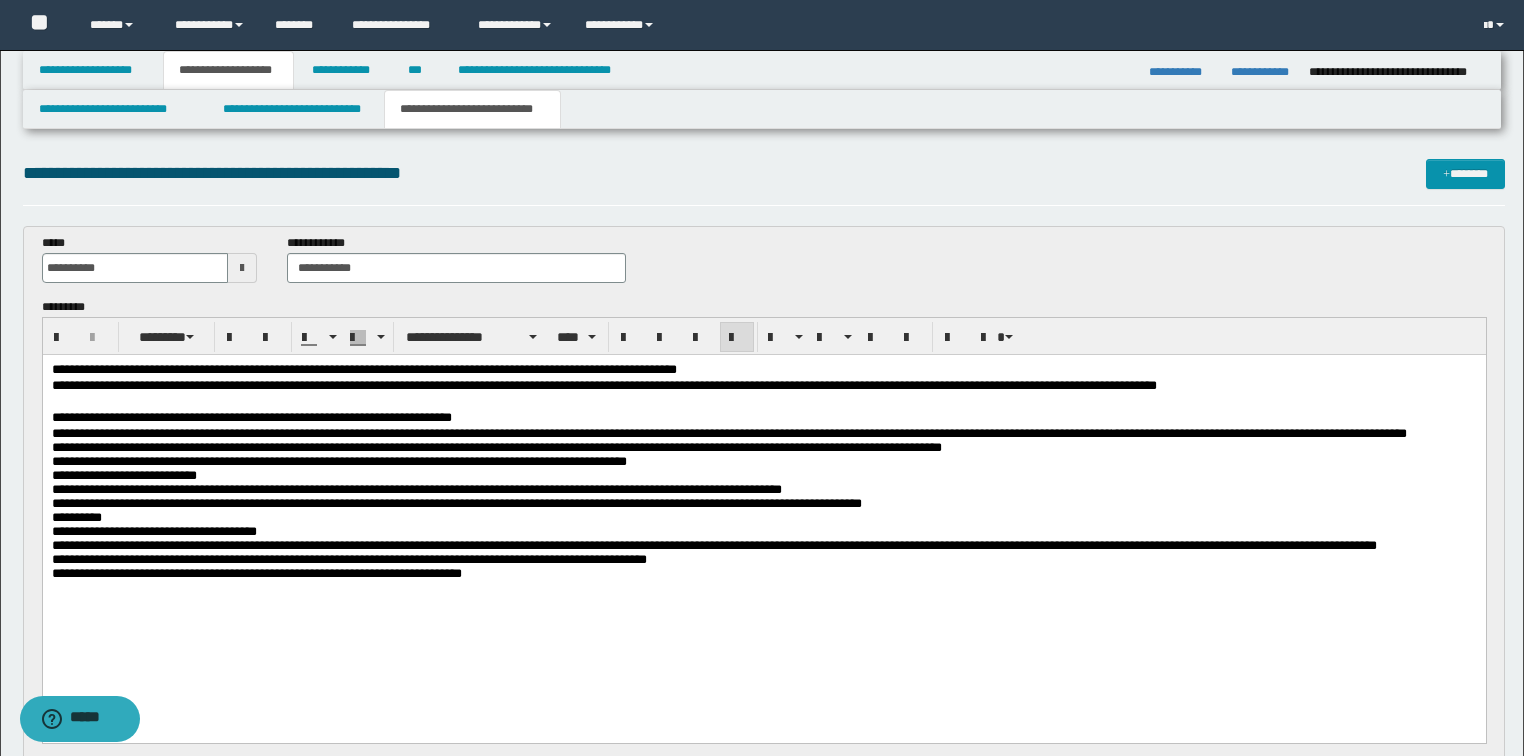 click on "**********" at bounding box center [153, 530] 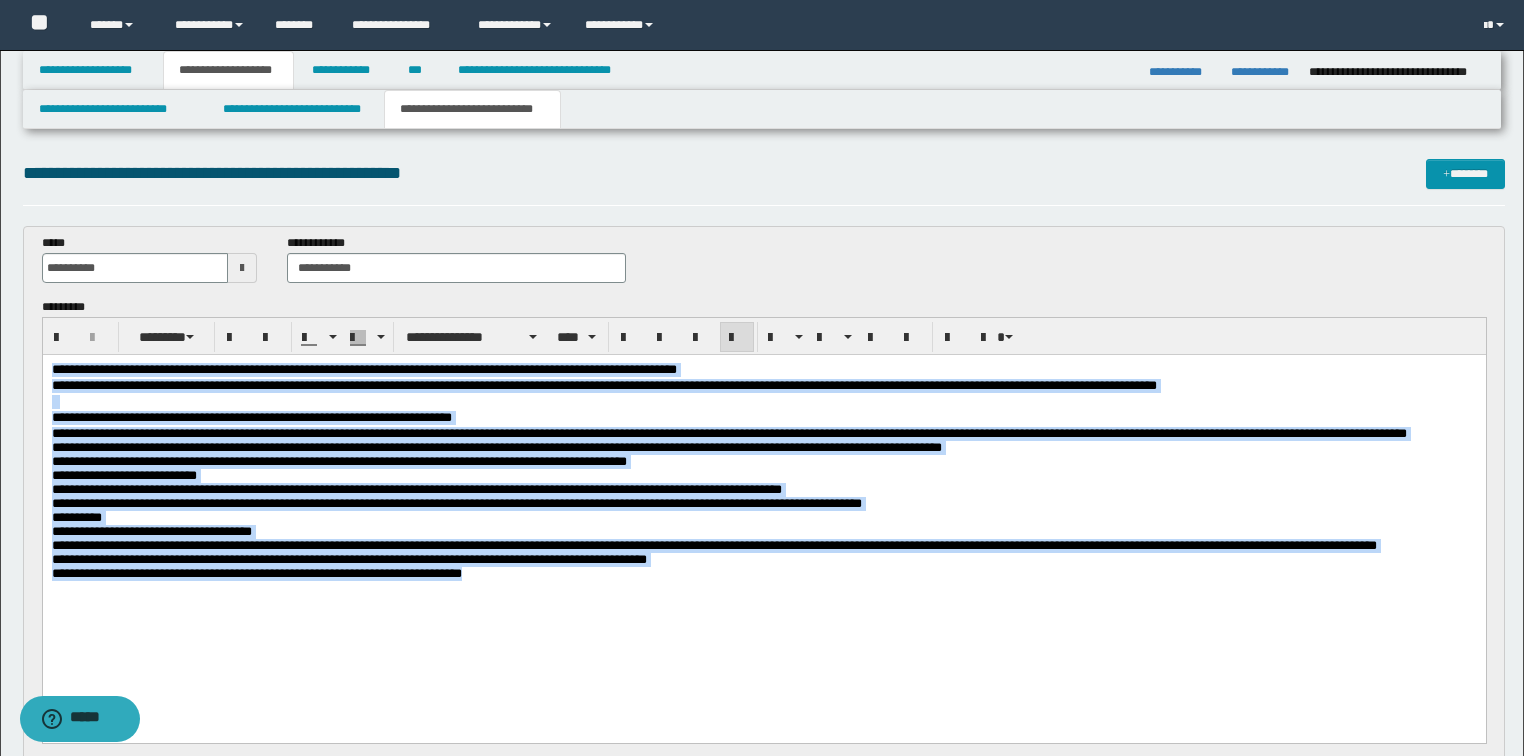 drag, startPoint x: 691, startPoint y: 629, endPoint x: 45, endPoint y: 658, distance: 646.6506 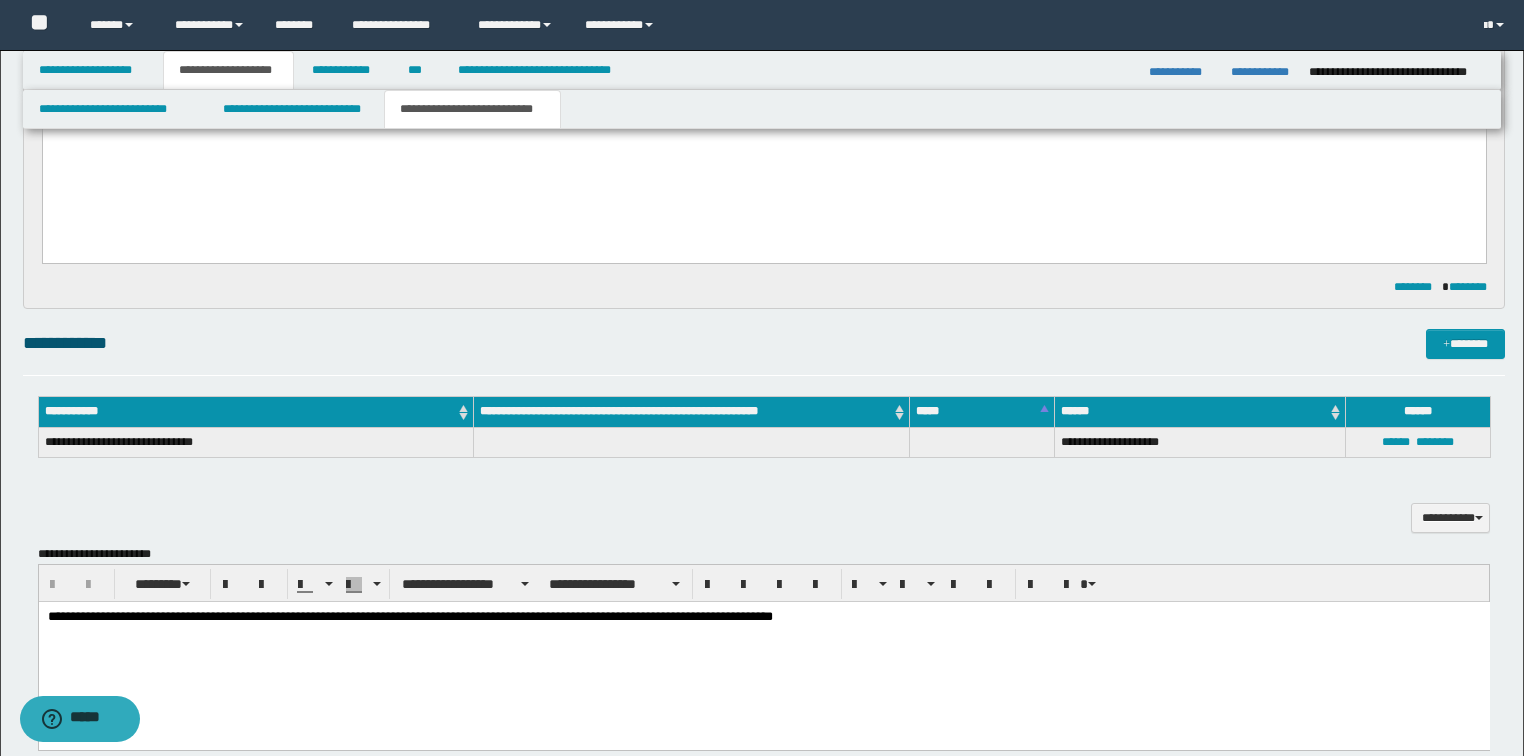 scroll, scrollTop: 720, scrollLeft: 0, axis: vertical 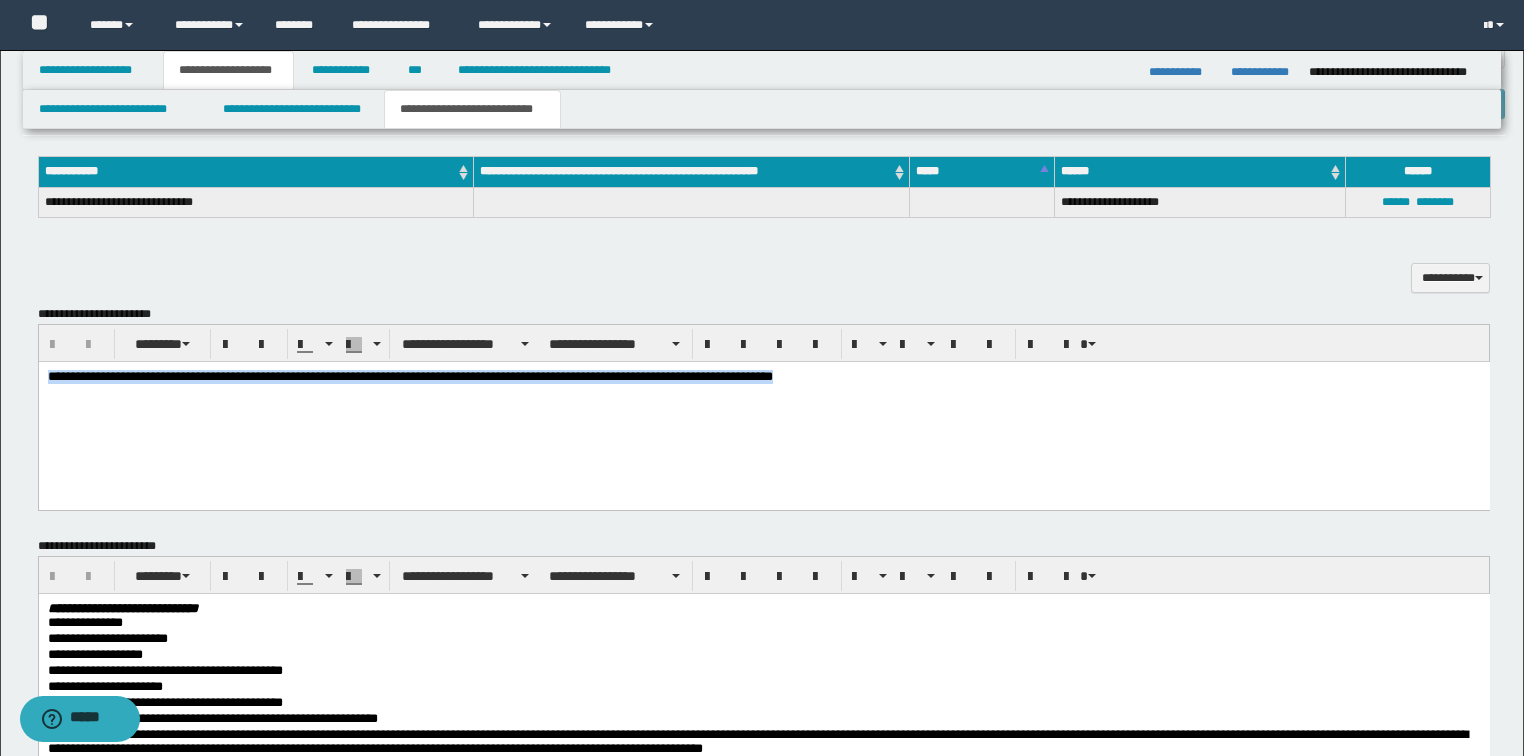 drag, startPoint x: 823, startPoint y: 379, endPoint x: 55, endPoint y: 727, distance: 843.16547 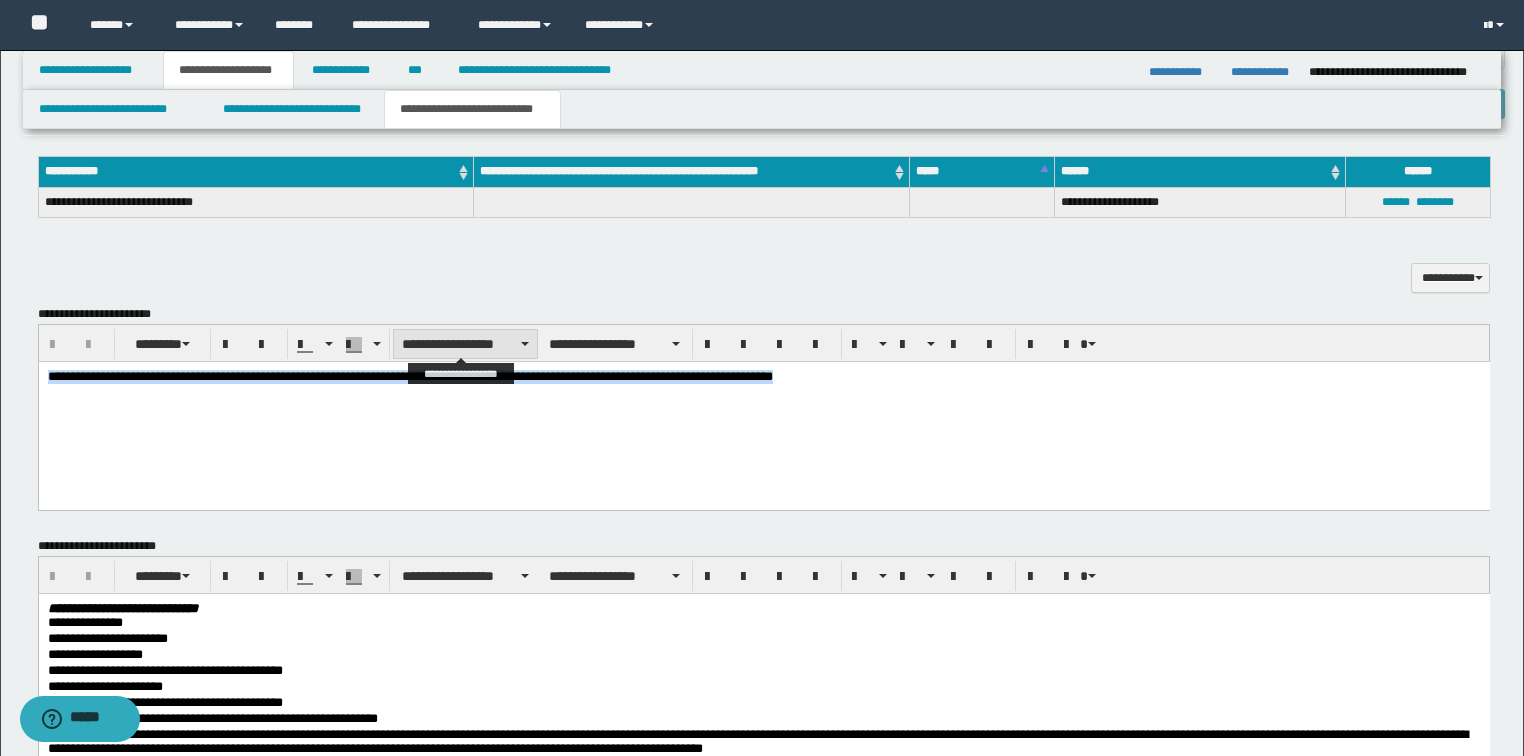 click on "**********" at bounding box center (465, 344) 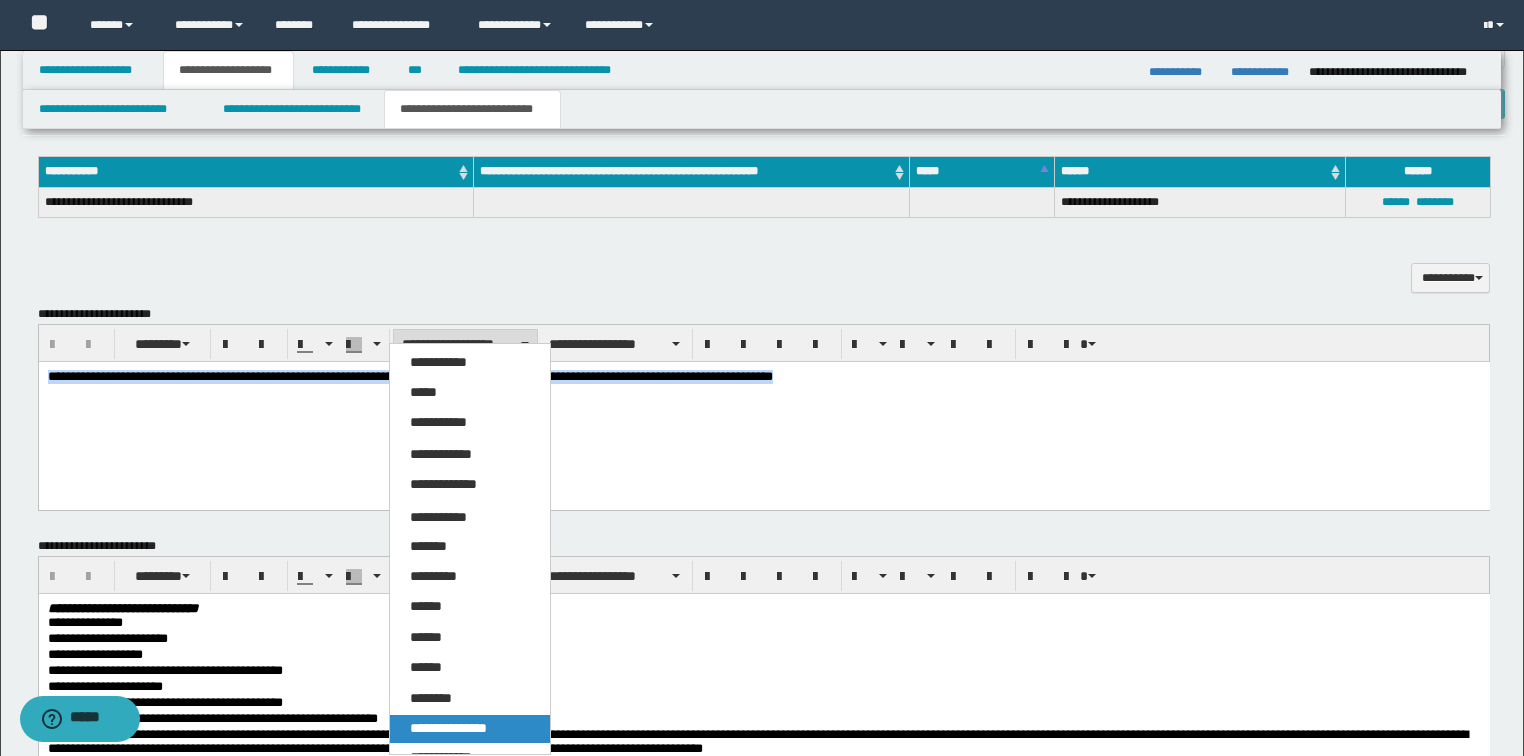 click on "**********" at bounding box center [448, 728] 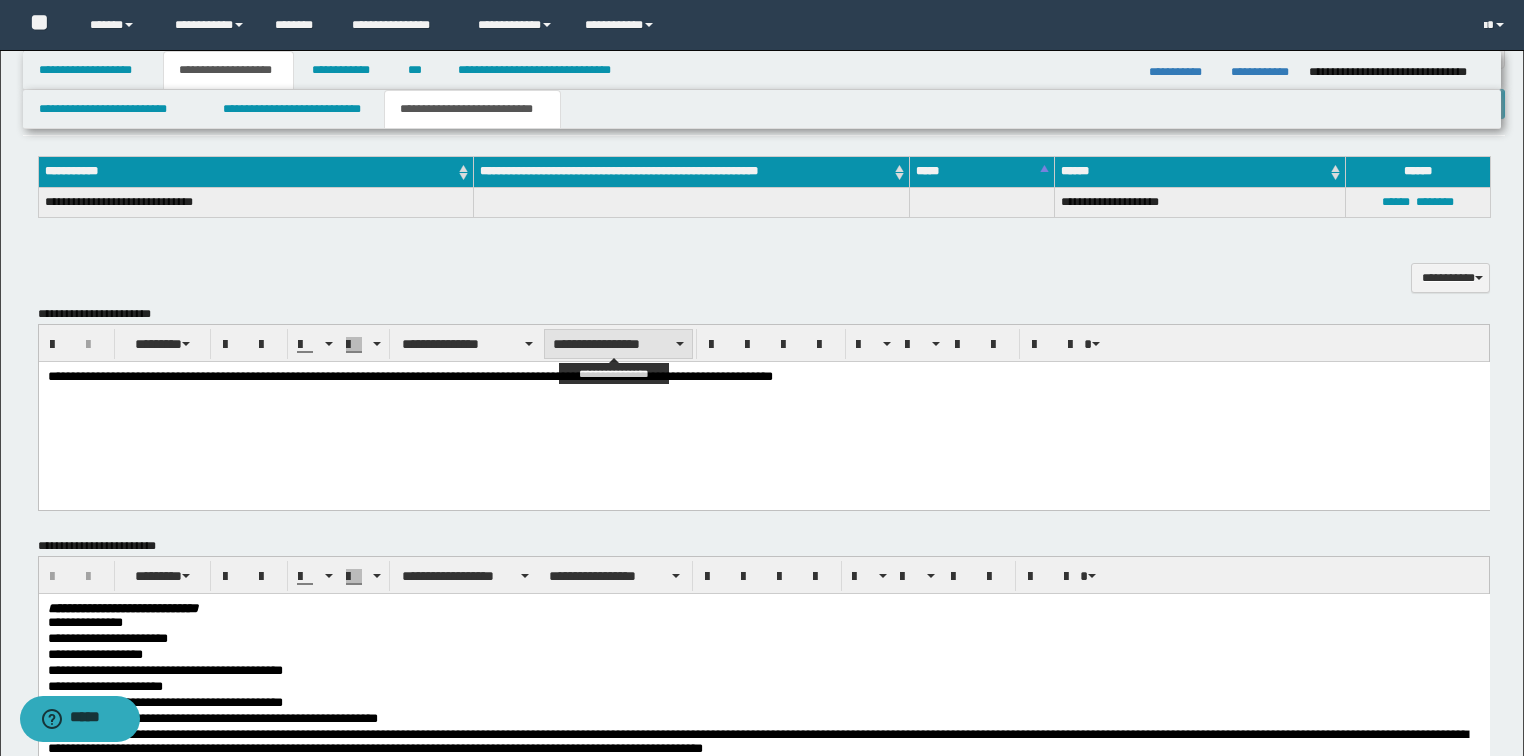 click on "**********" at bounding box center [618, 344] 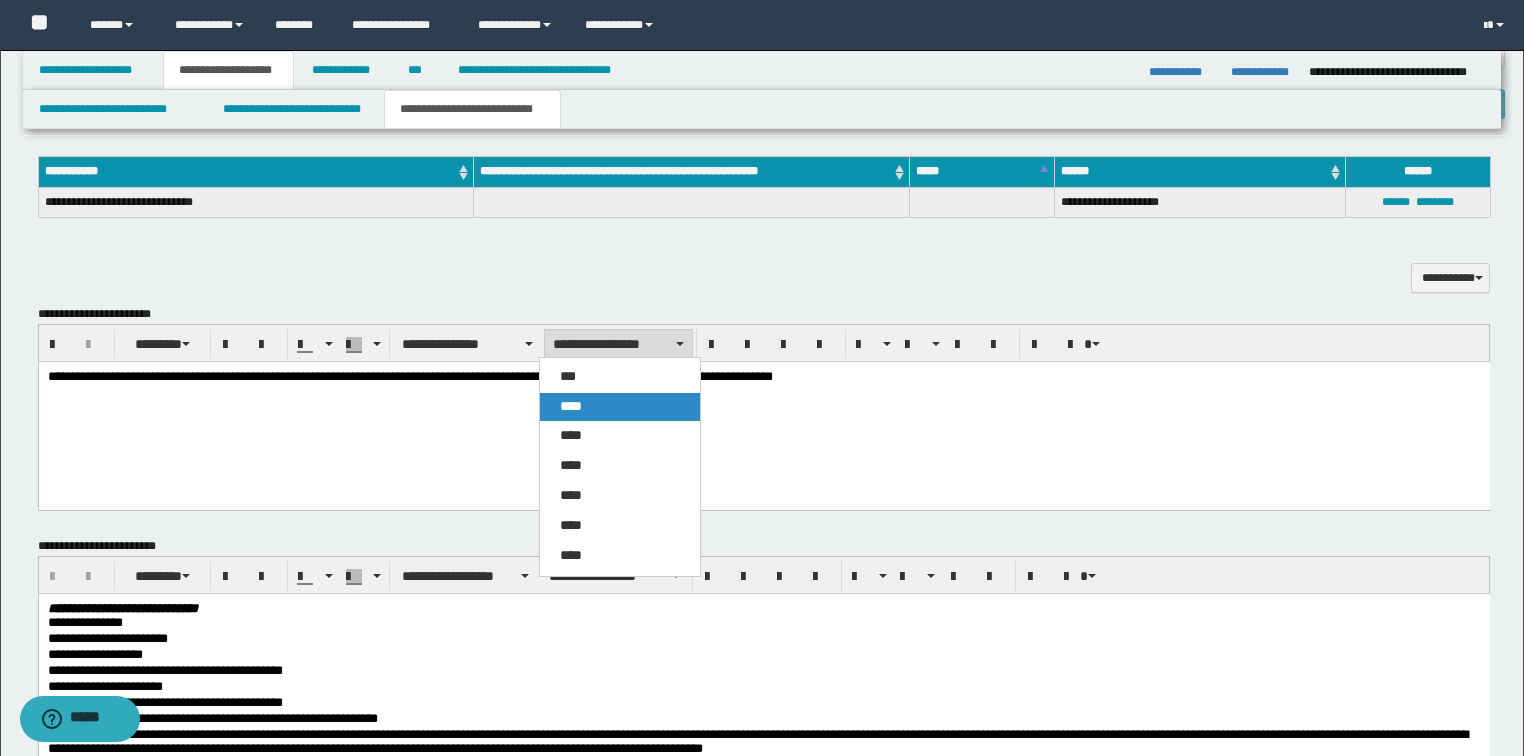 drag, startPoint x: 576, startPoint y: 415, endPoint x: 644, endPoint y: 25, distance: 395.88382 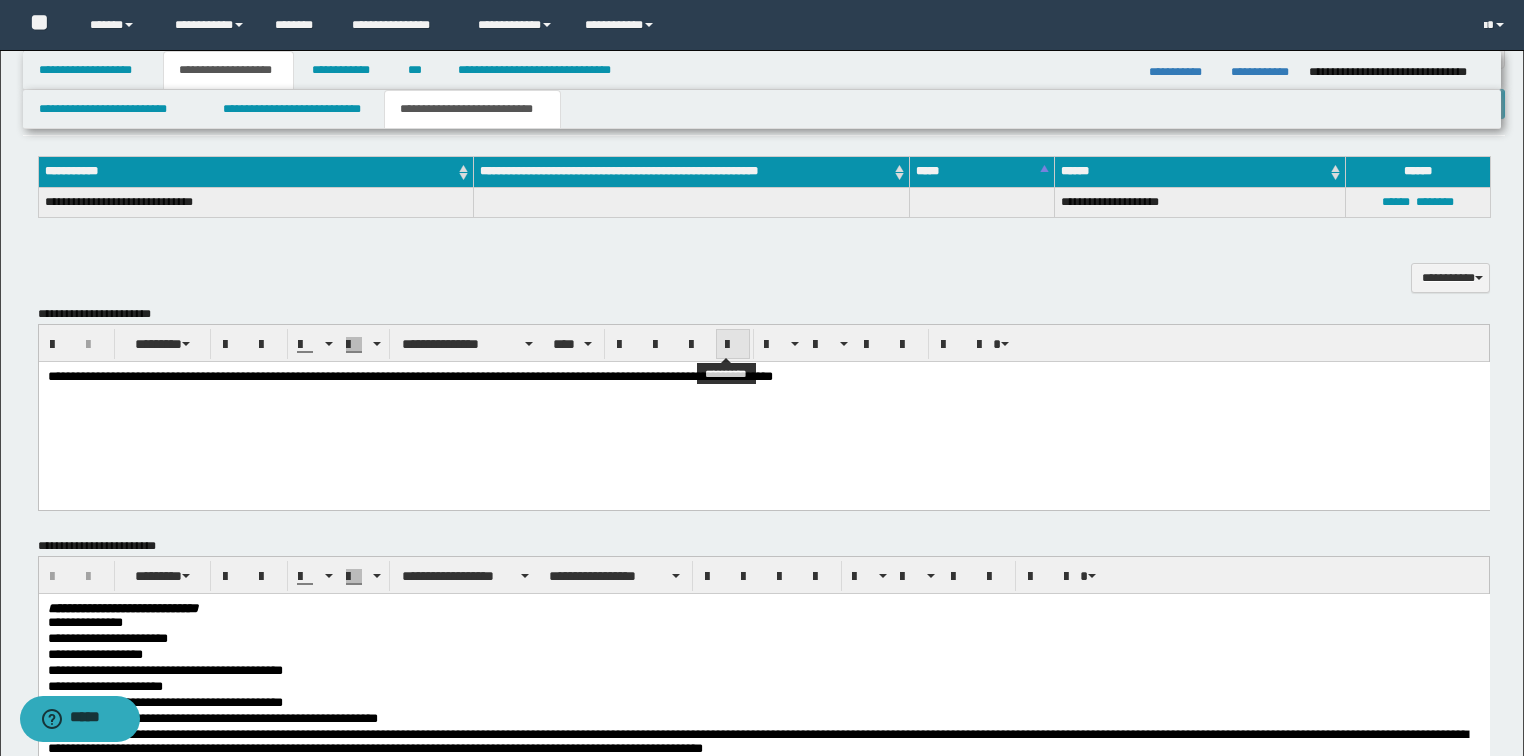 click at bounding box center (733, 345) 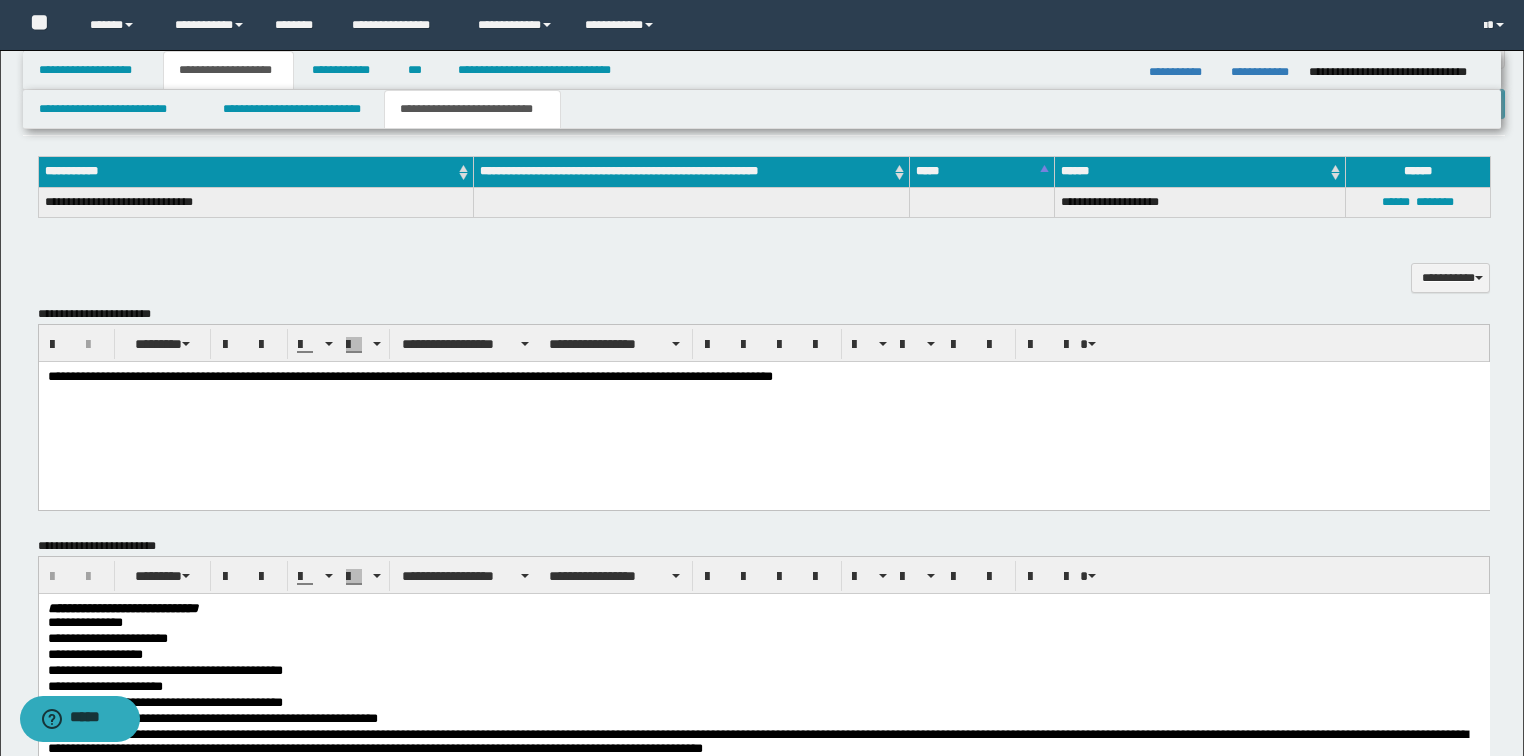 click on "**********" at bounding box center (763, 410) 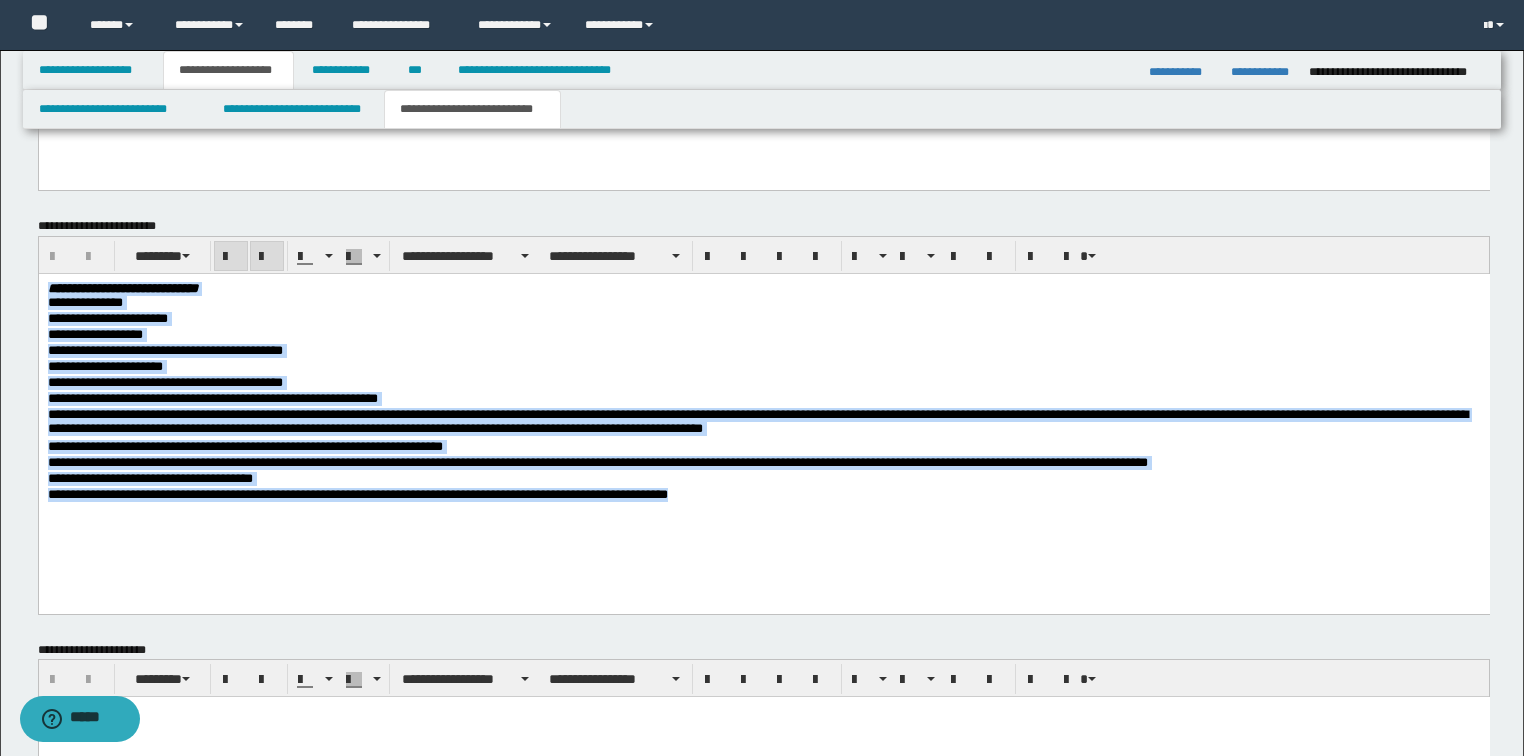 drag, startPoint x: 296, startPoint y: 408, endPoint x: -1, endPoint y: 222, distance: 350.43546 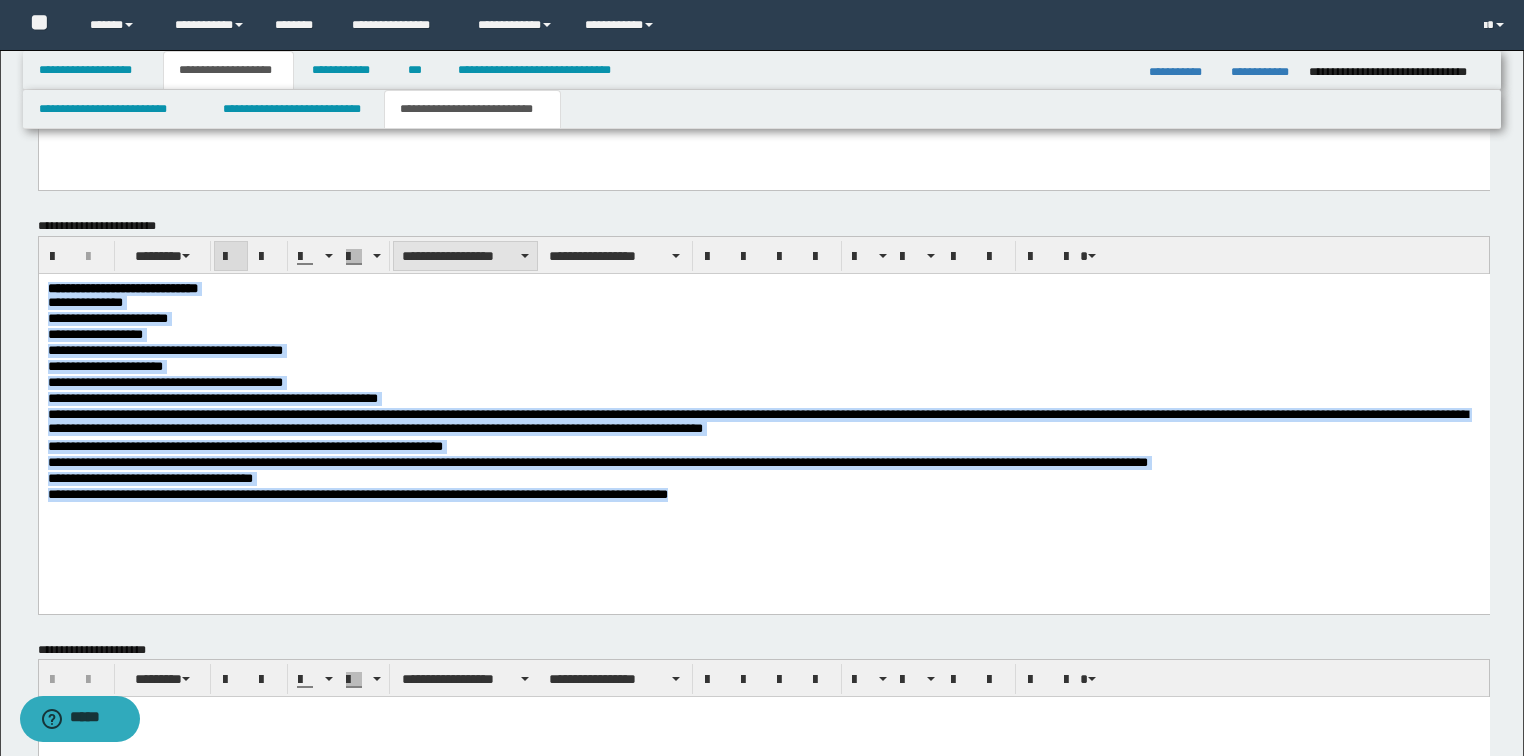 click on "**********" at bounding box center [465, 256] 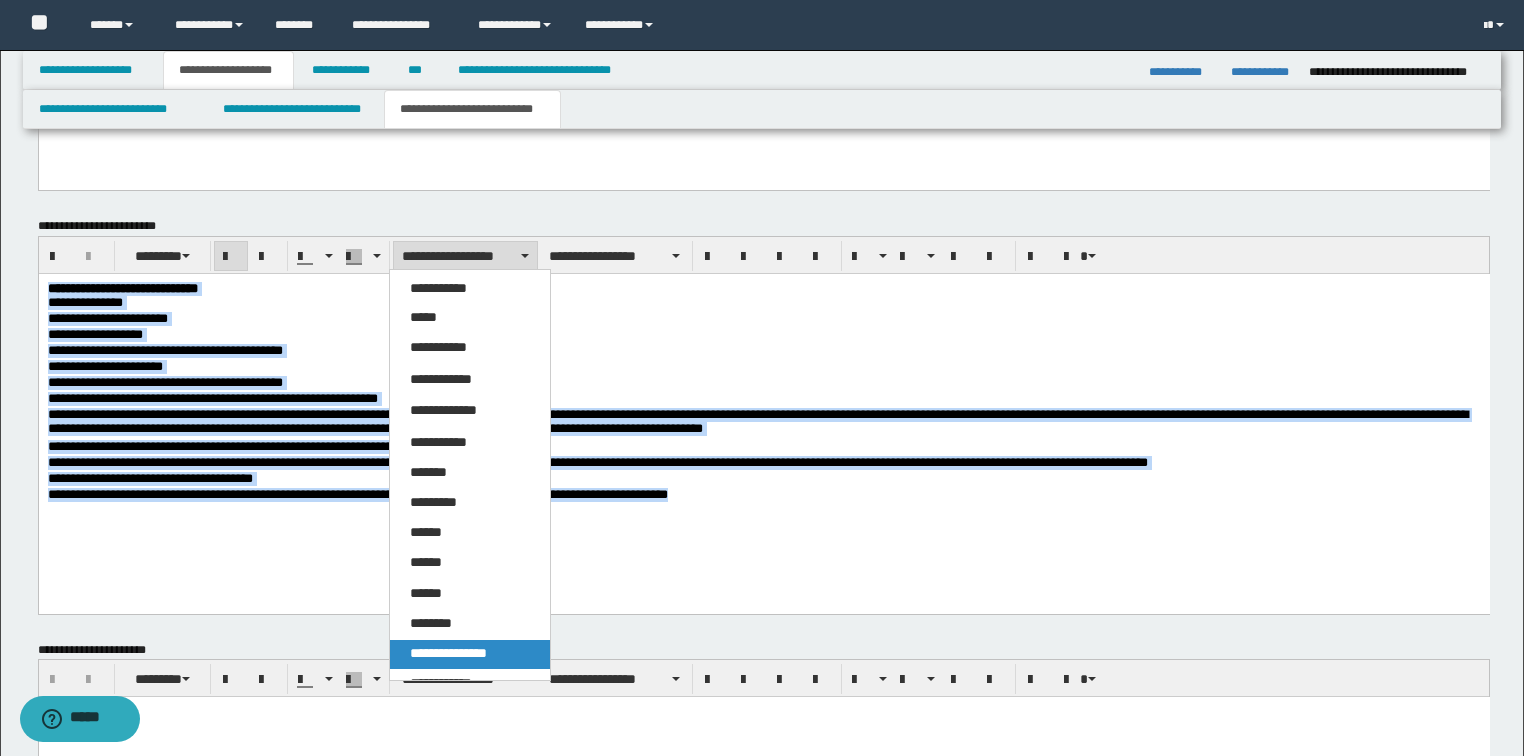 click on "**********" at bounding box center (448, 653) 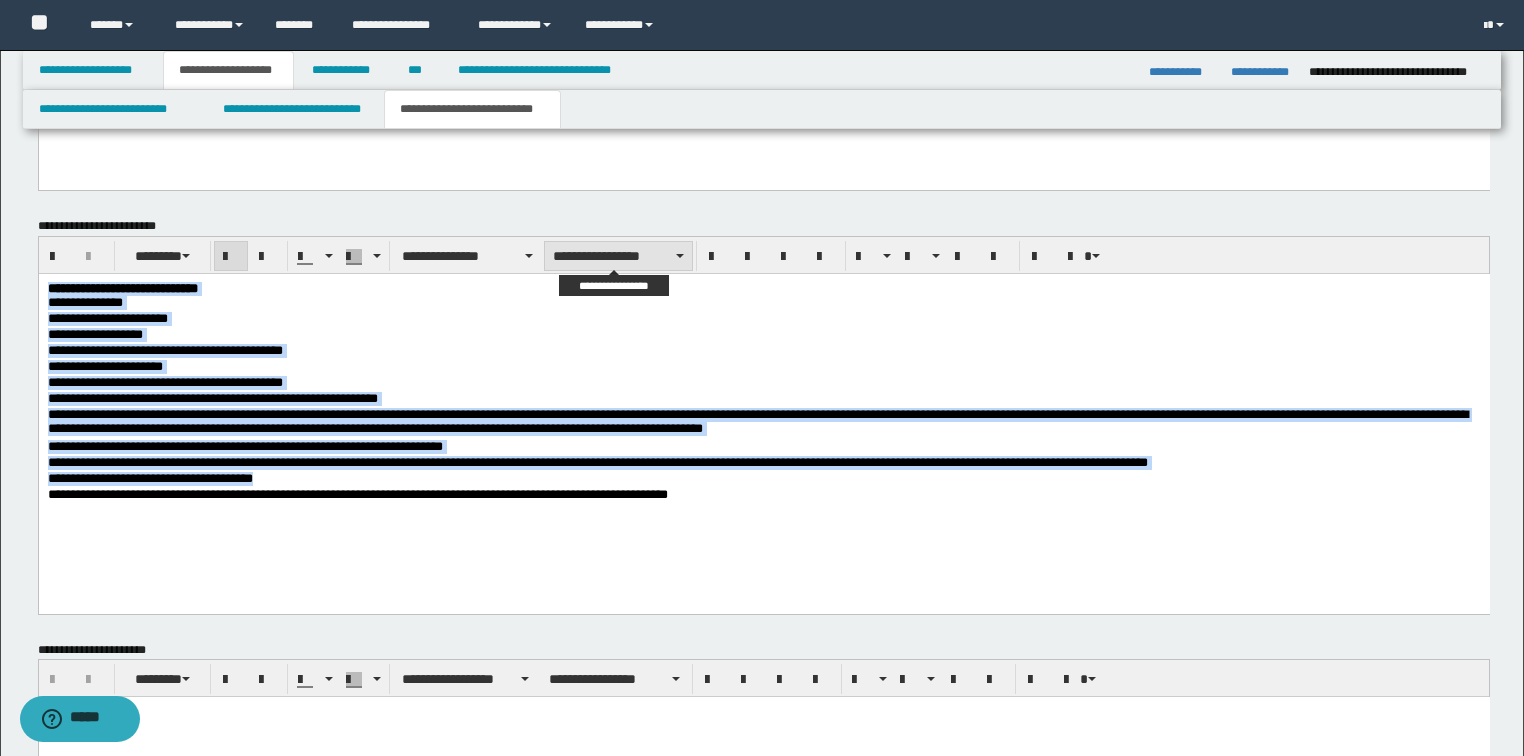 click on "**********" at bounding box center [618, 256] 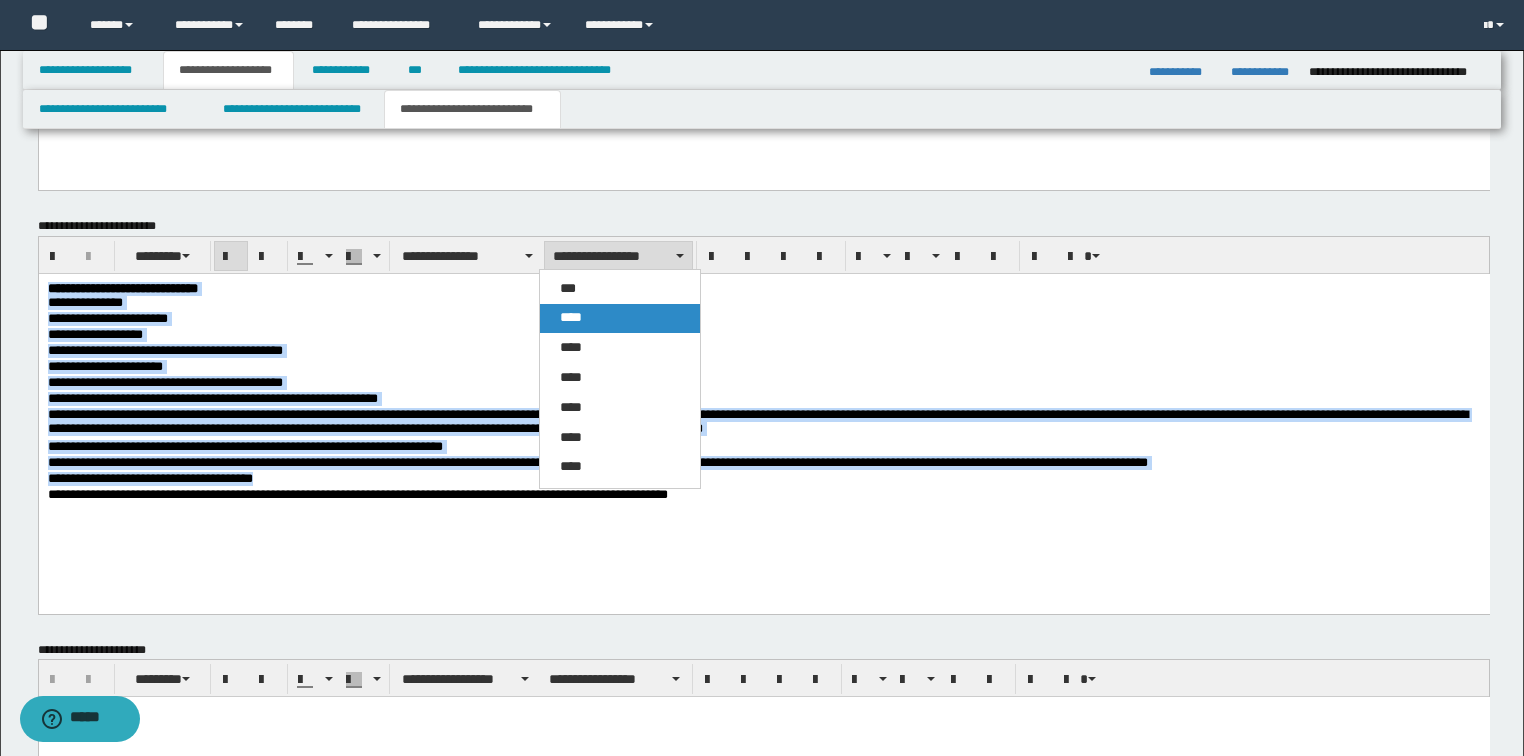 click on "****" at bounding box center [571, 317] 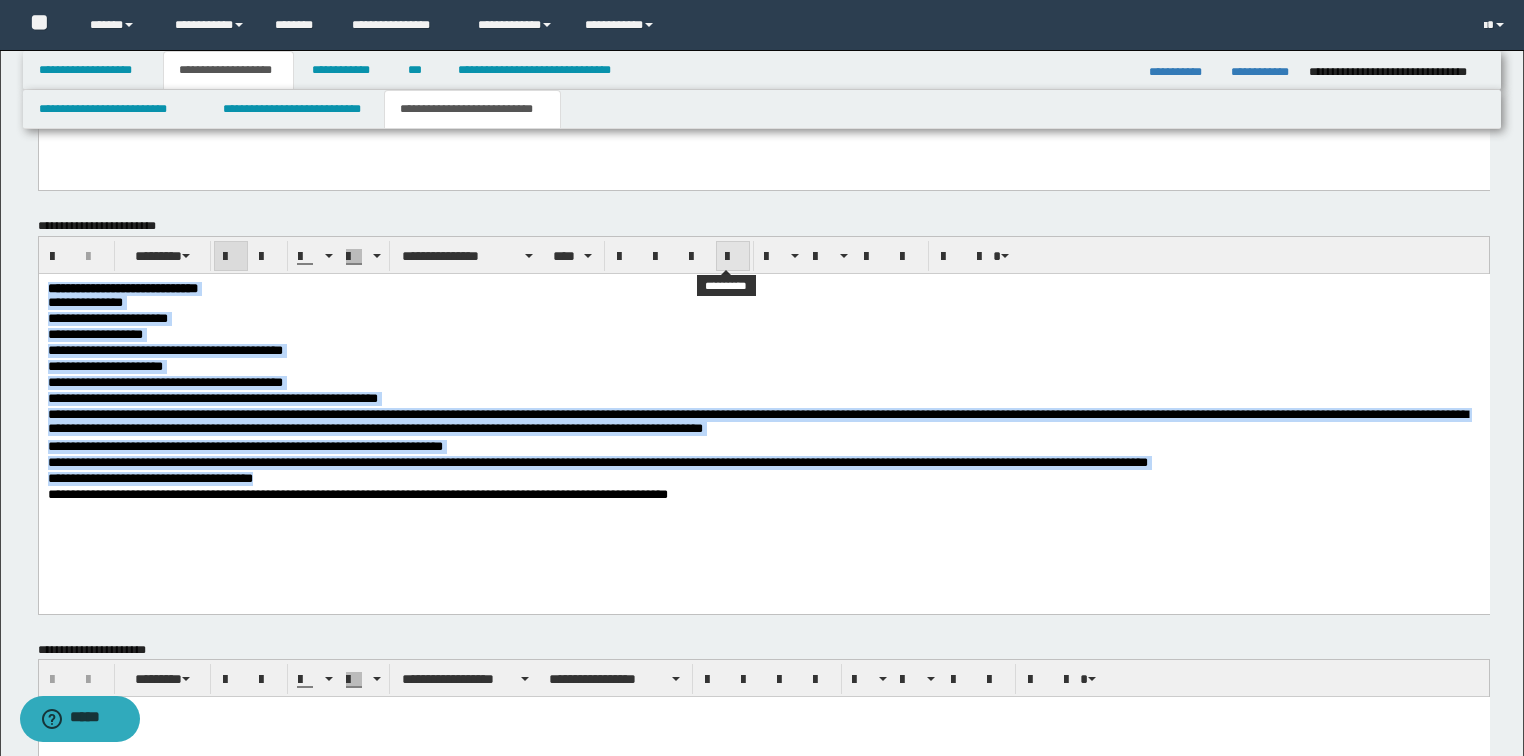 click at bounding box center [733, 257] 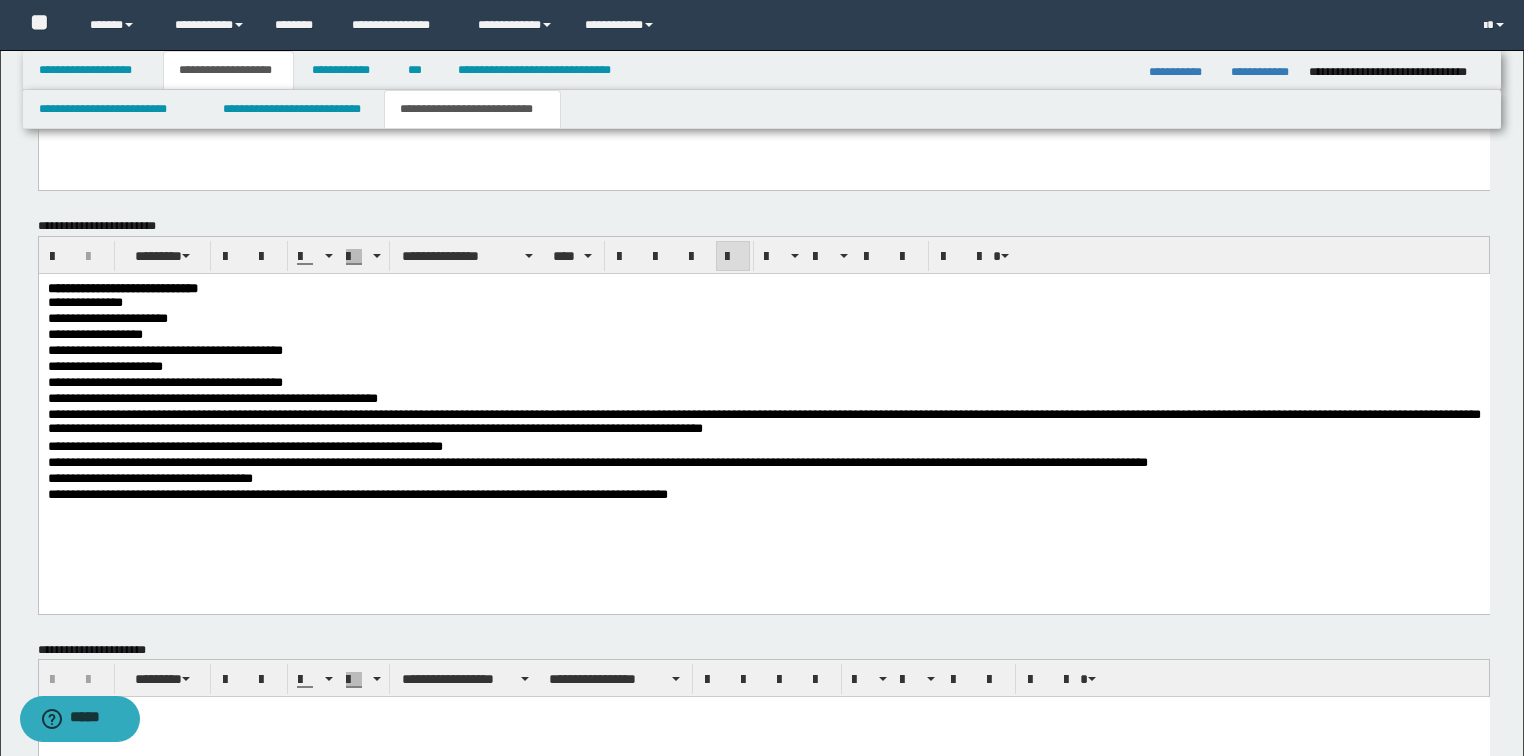 click on "**********" at bounding box center [763, 417] 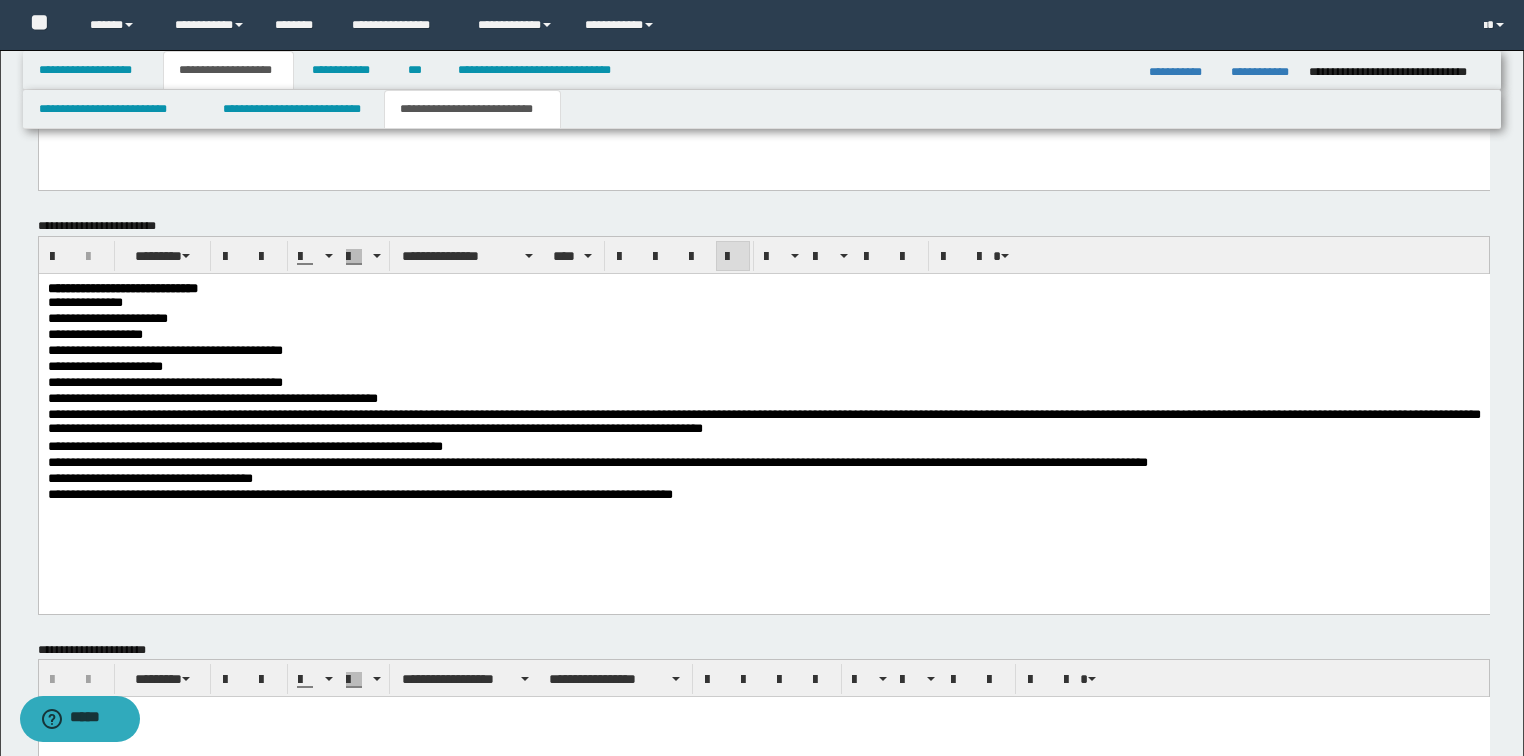 scroll, scrollTop: 1236, scrollLeft: 0, axis: vertical 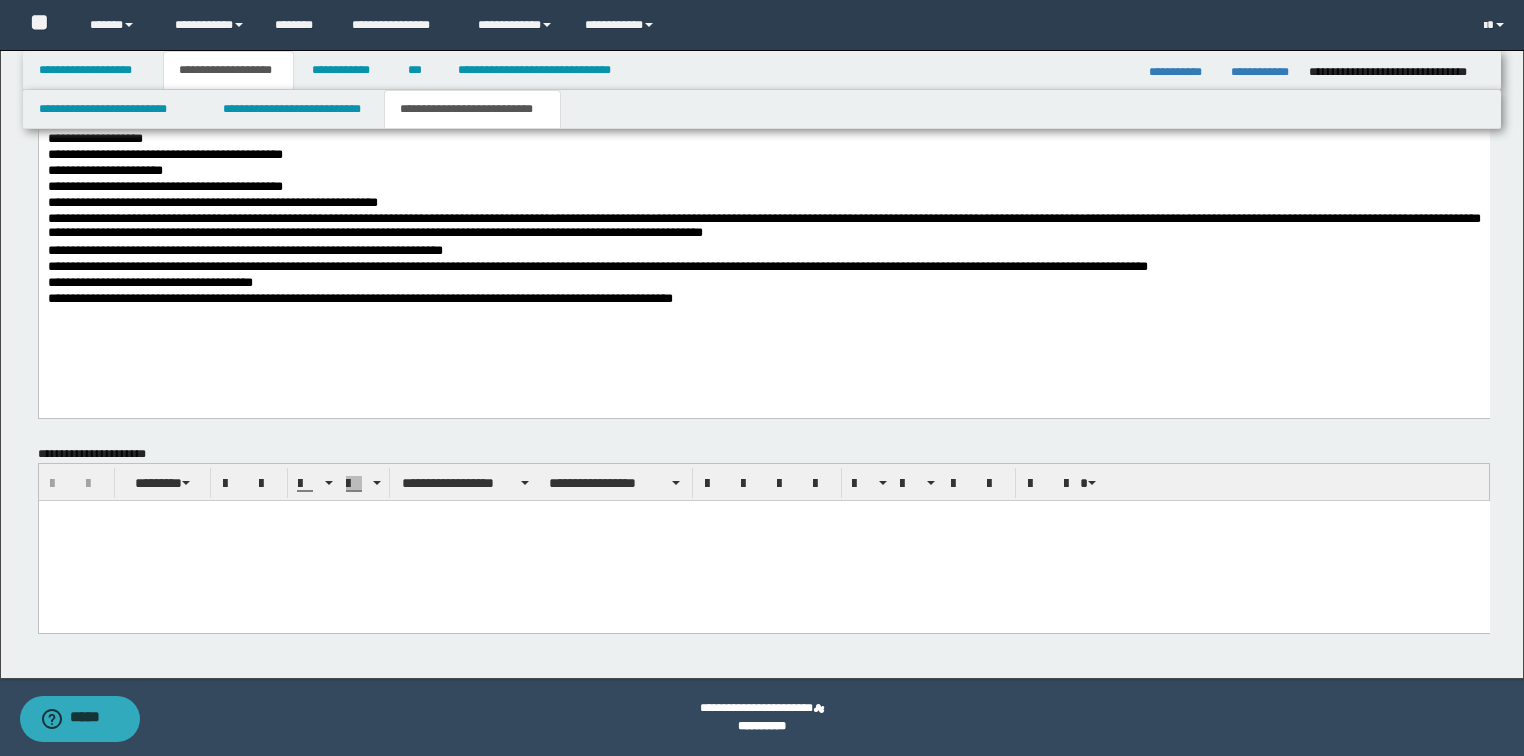 click at bounding box center (763, 541) 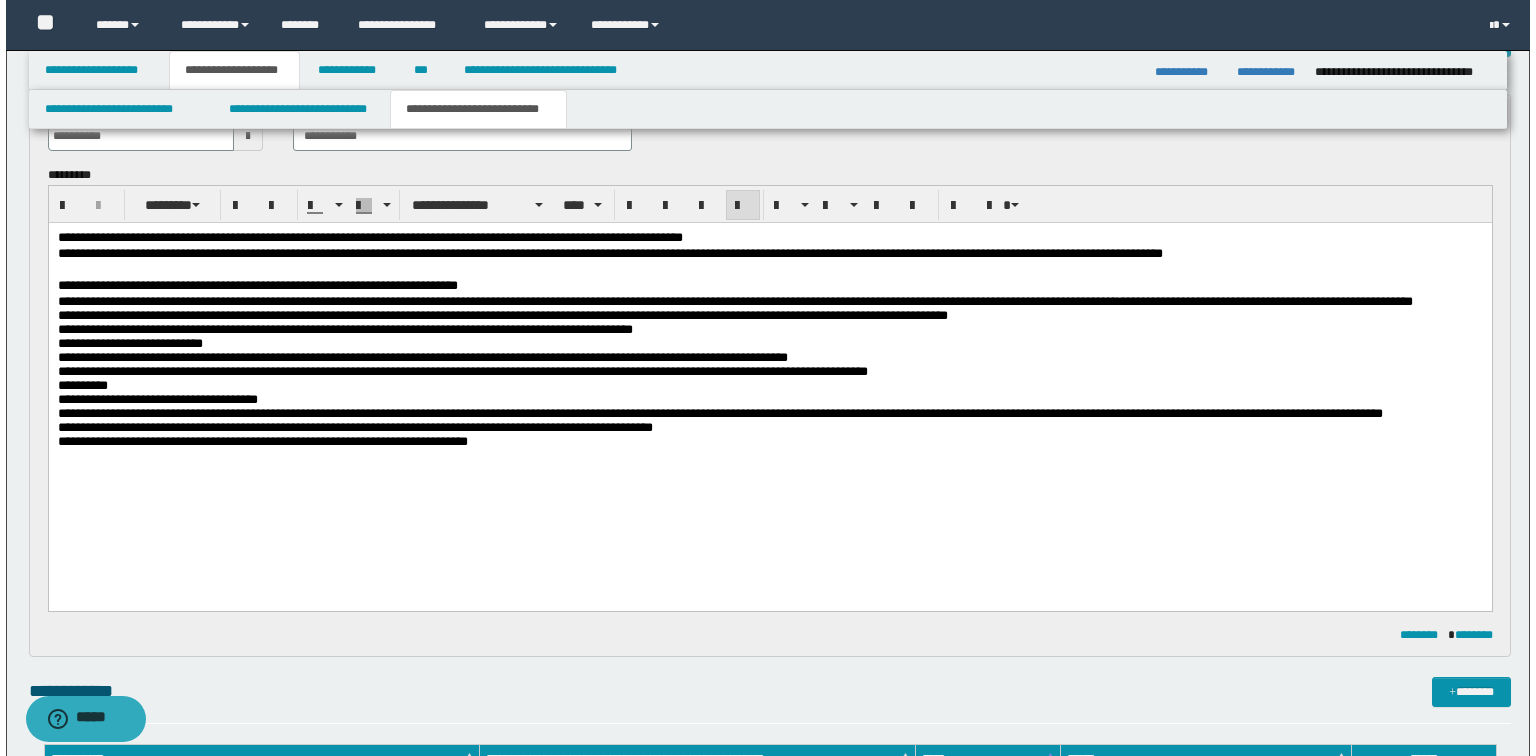 scroll, scrollTop: 0, scrollLeft: 0, axis: both 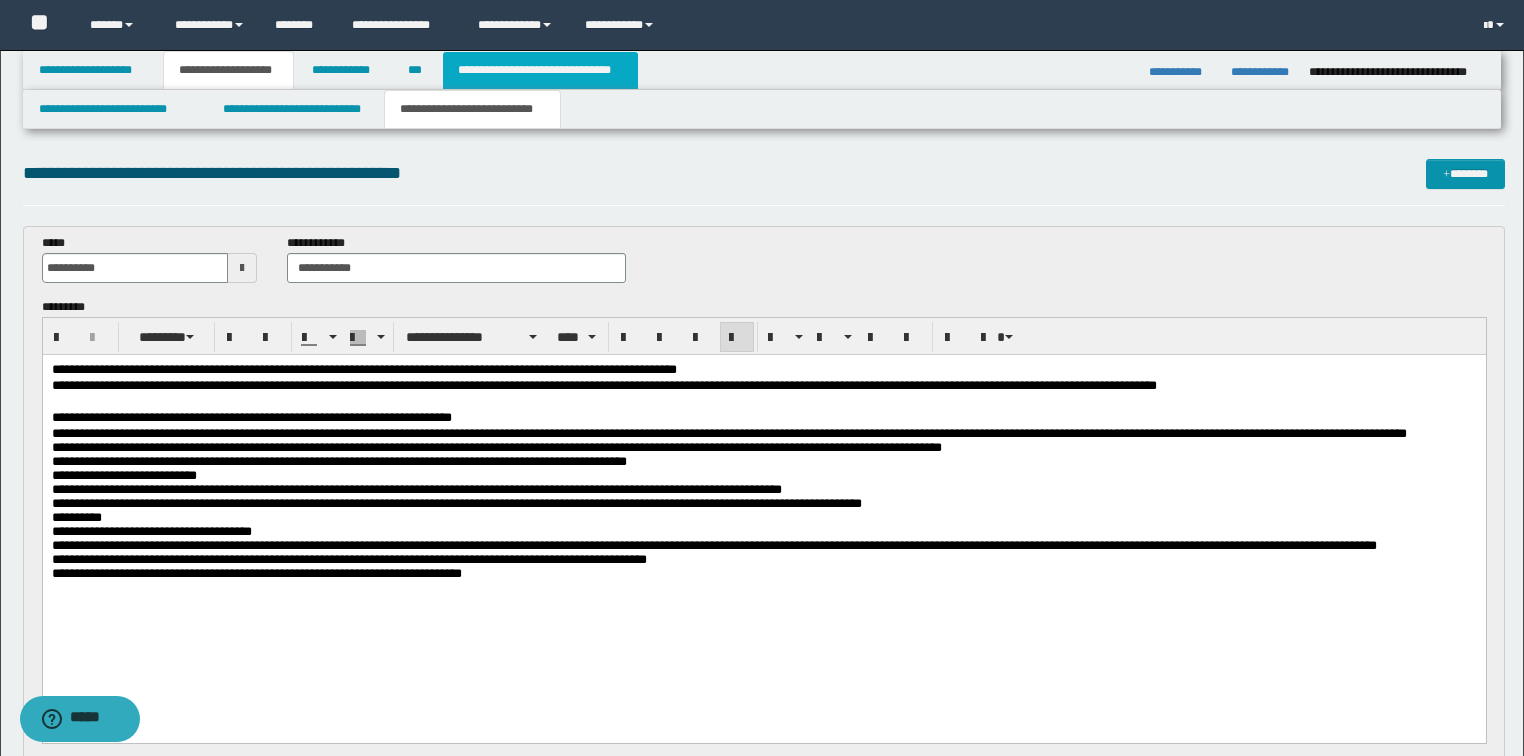 click on "**********" at bounding box center (540, 70) 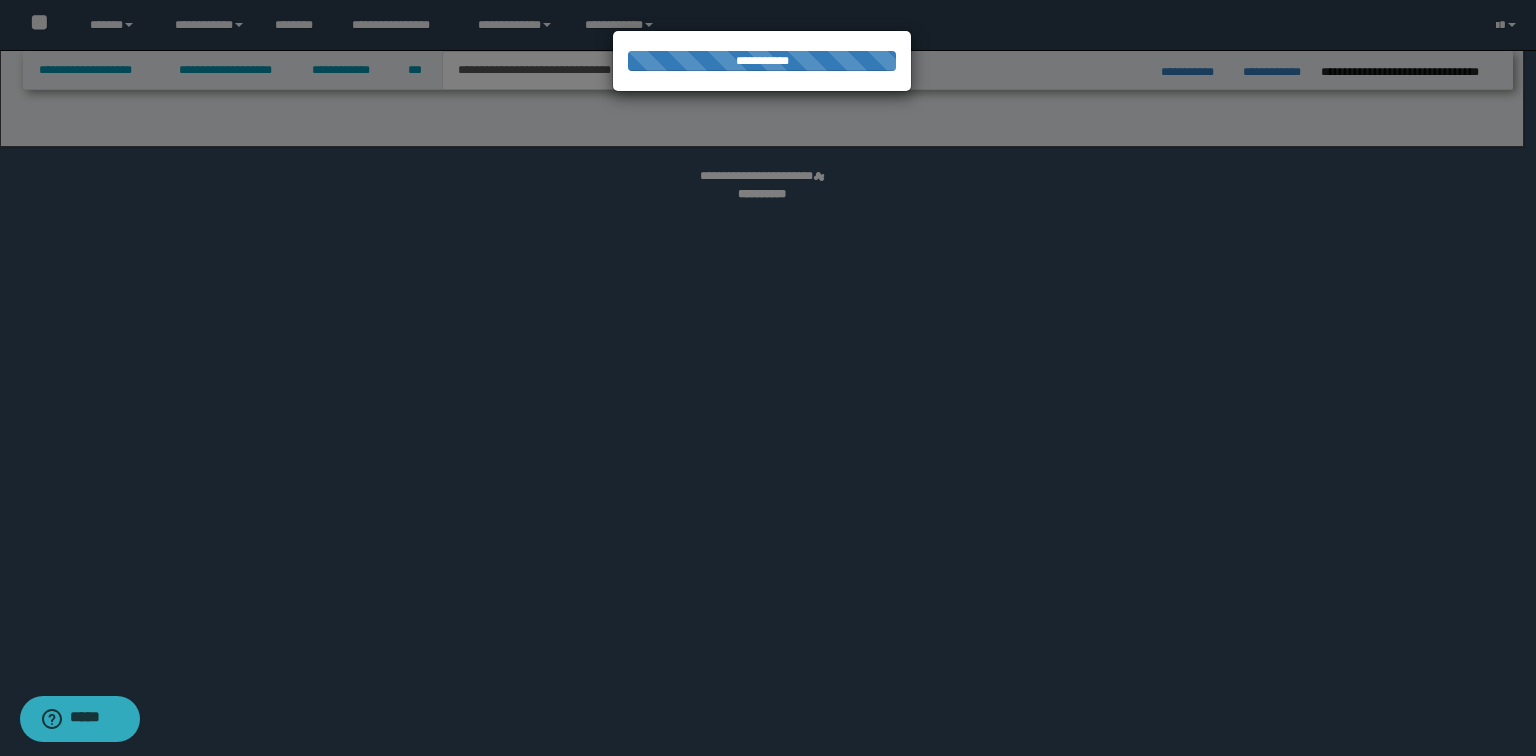 select on "*" 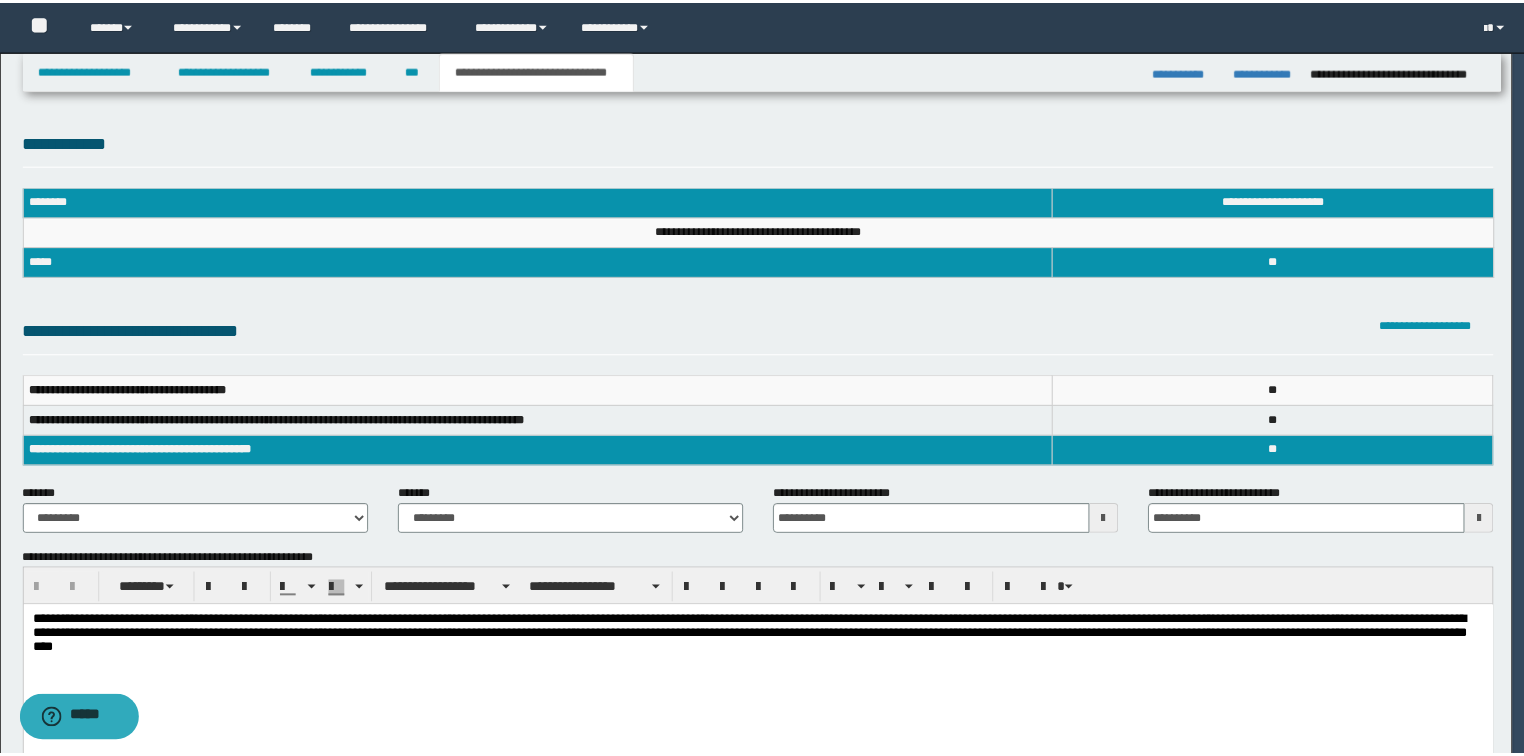 scroll, scrollTop: 0, scrollLeft: 0, axis: both 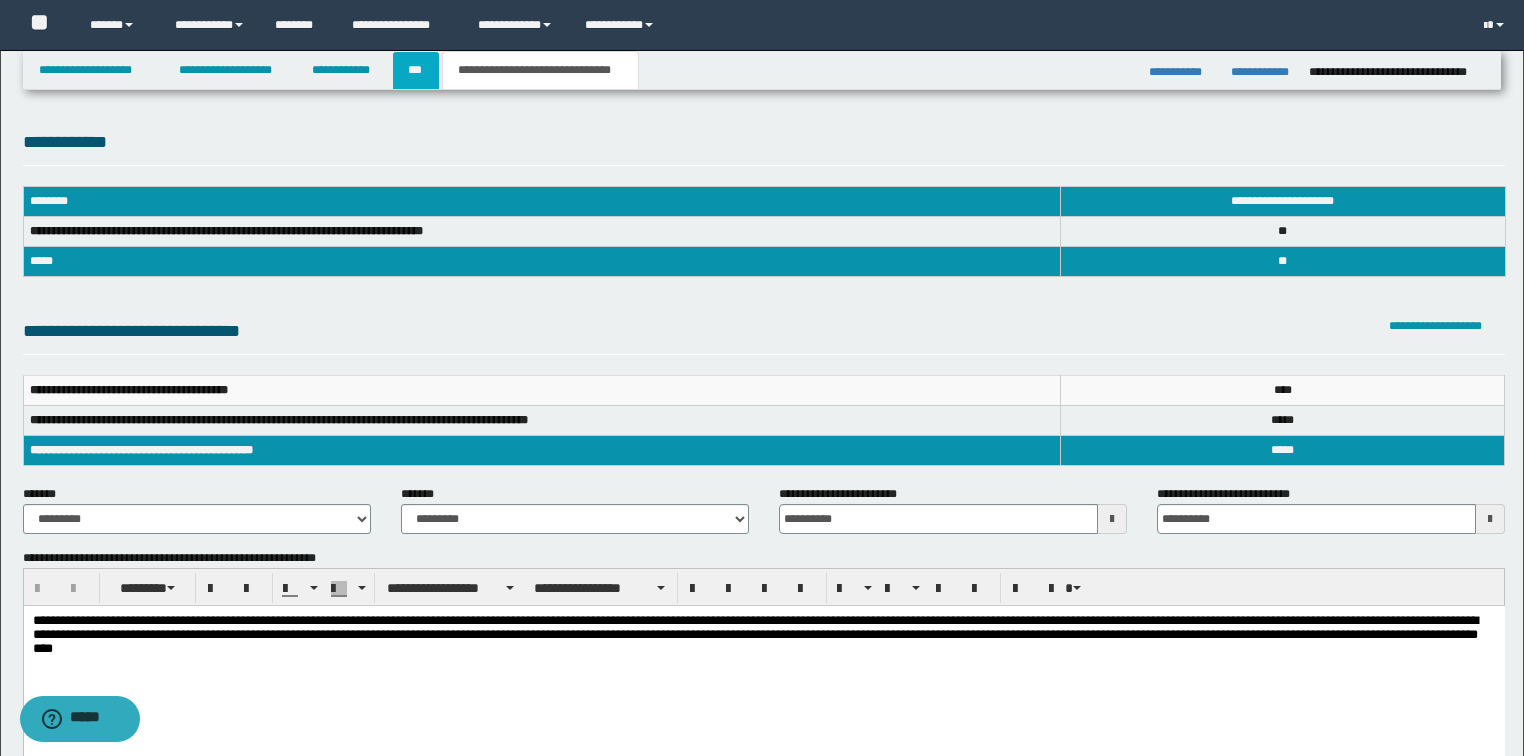 click on "***" at bounding box center (416, 70) 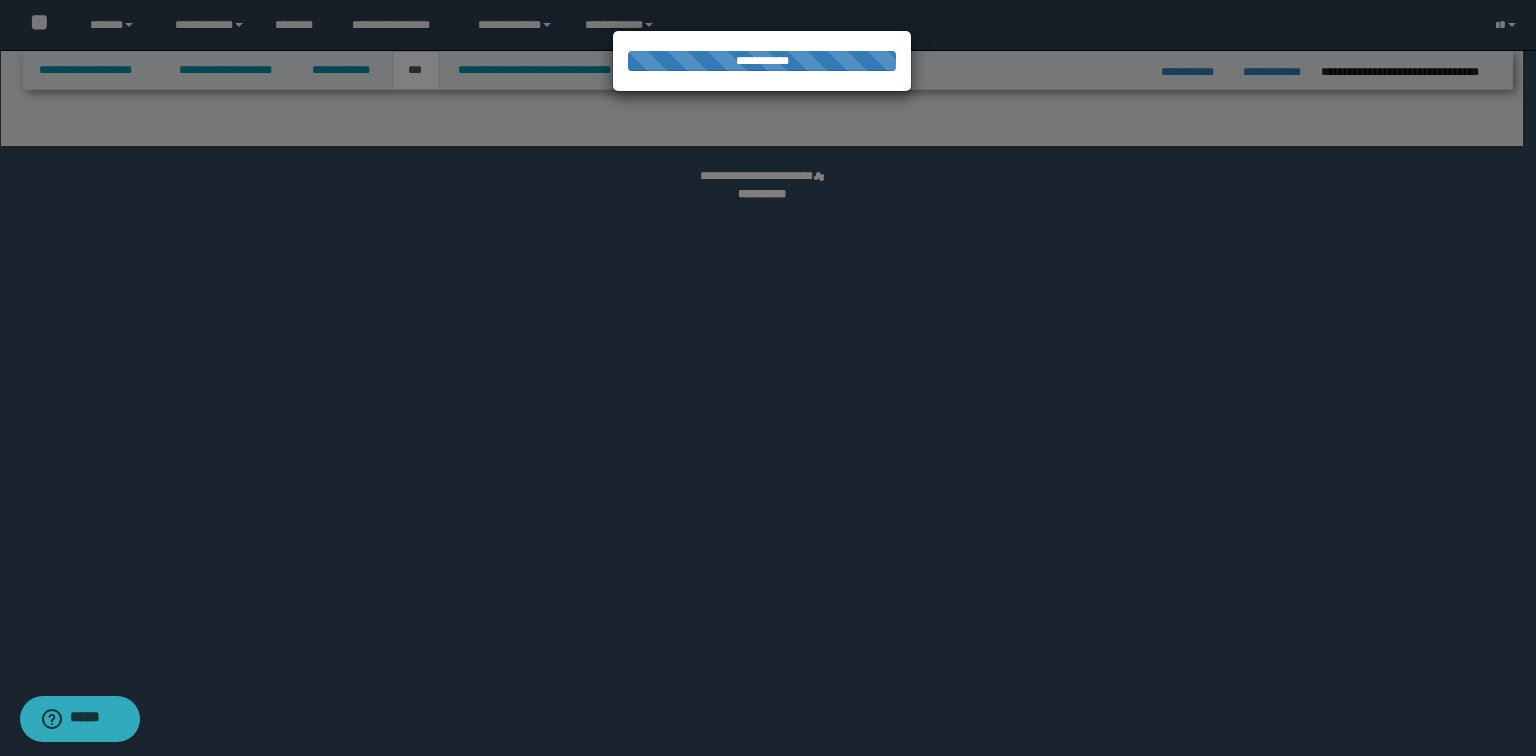 select on "**" 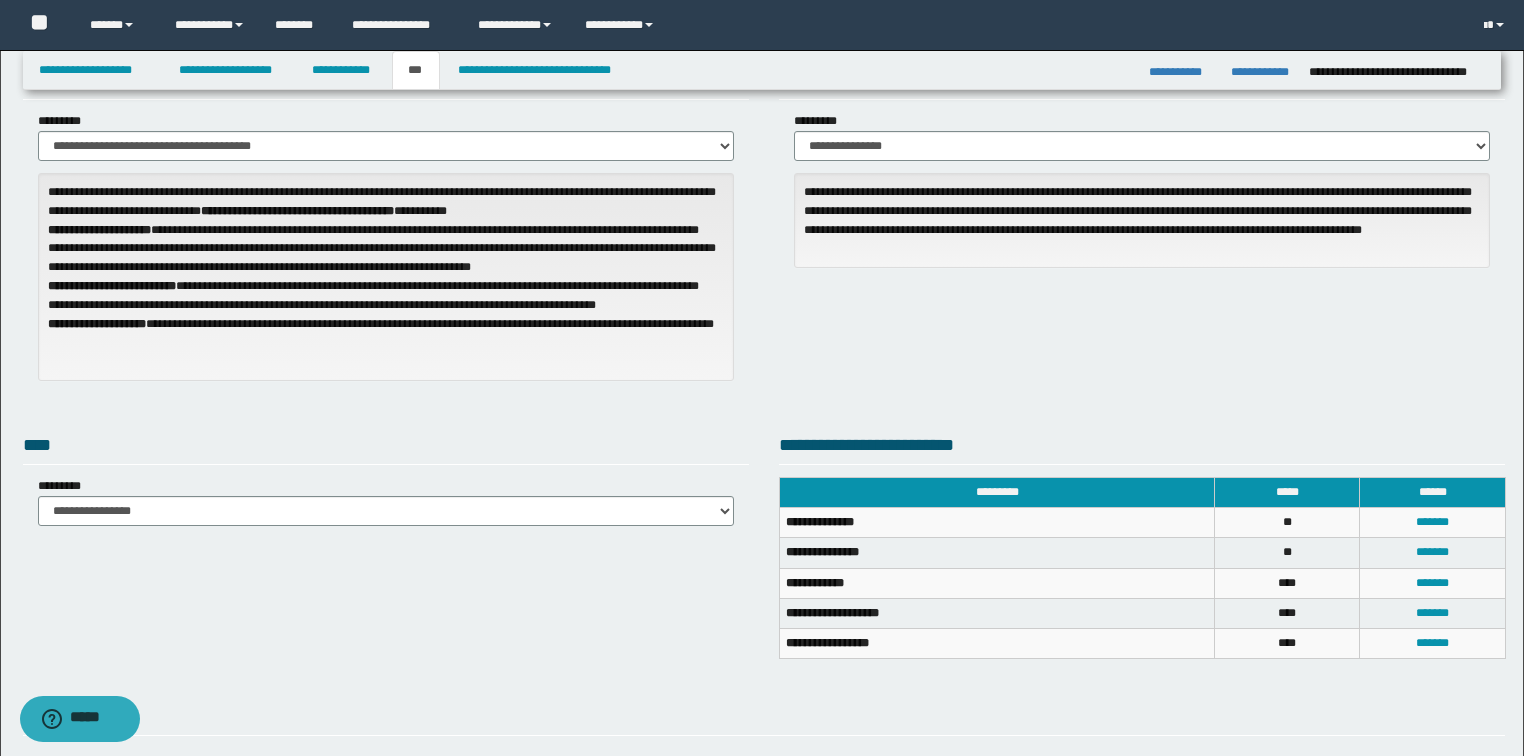 scroll, scrollTop: 0, scrollLeft: 0, axis: both 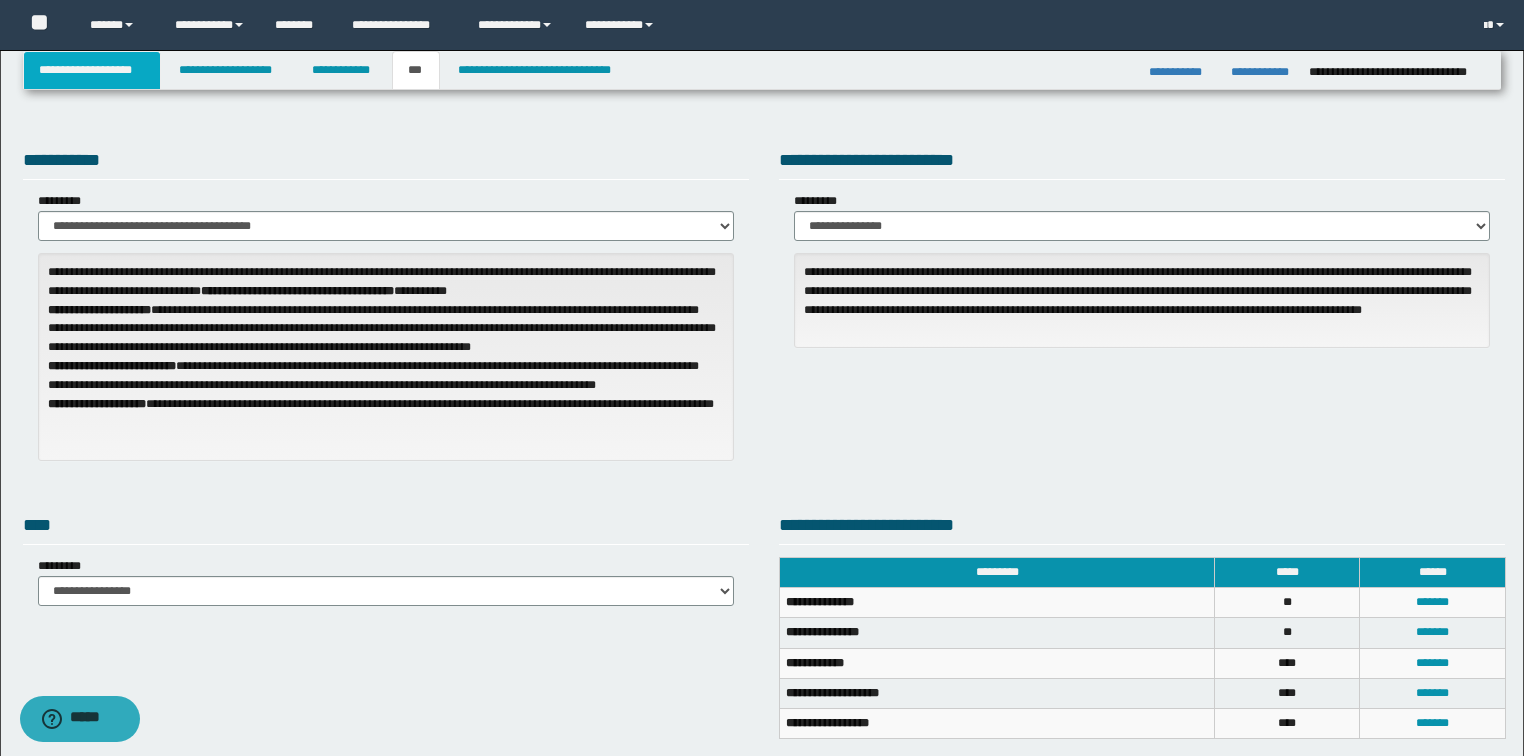 click on "**********" at bounding box center (92, 70) 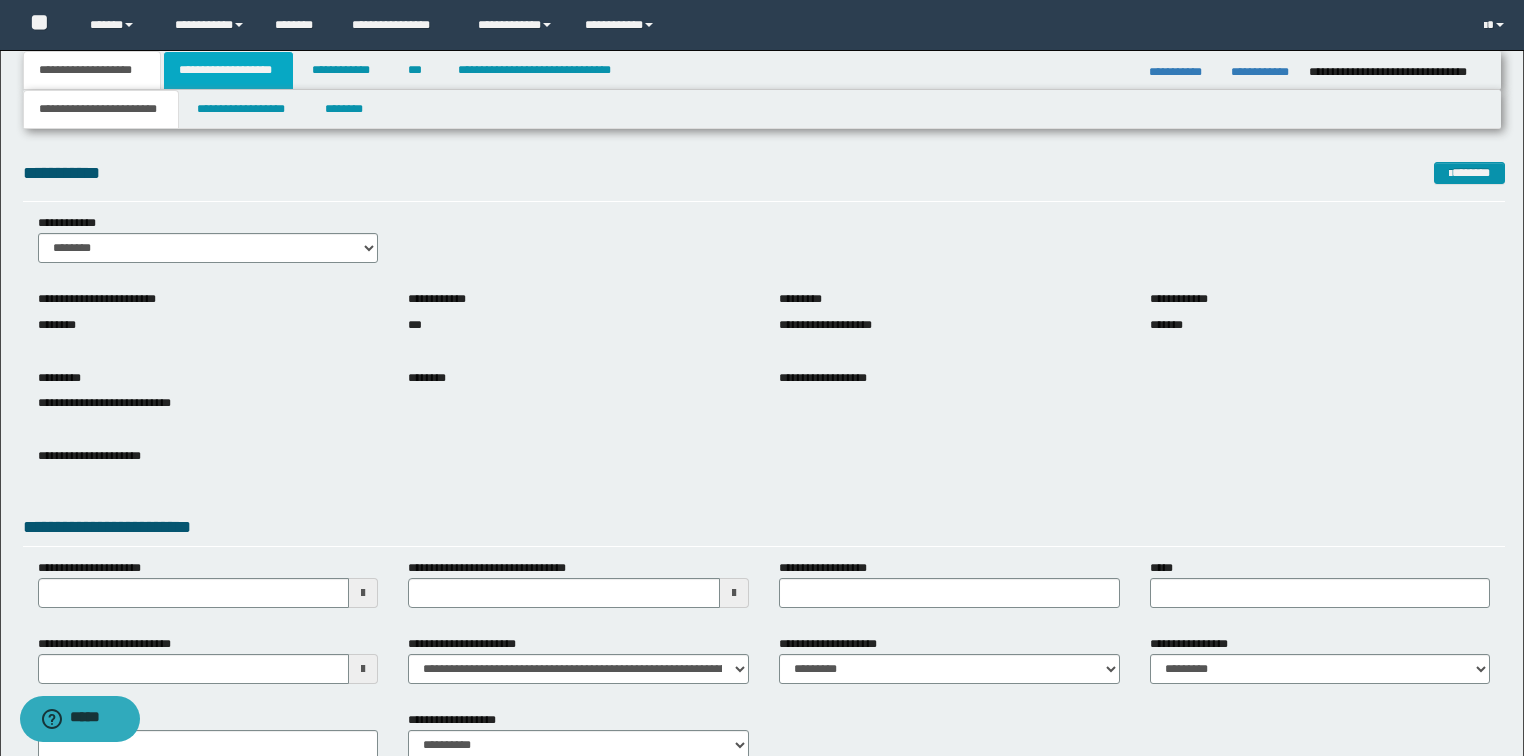 click on "**********" at bounding box center (228, 70) 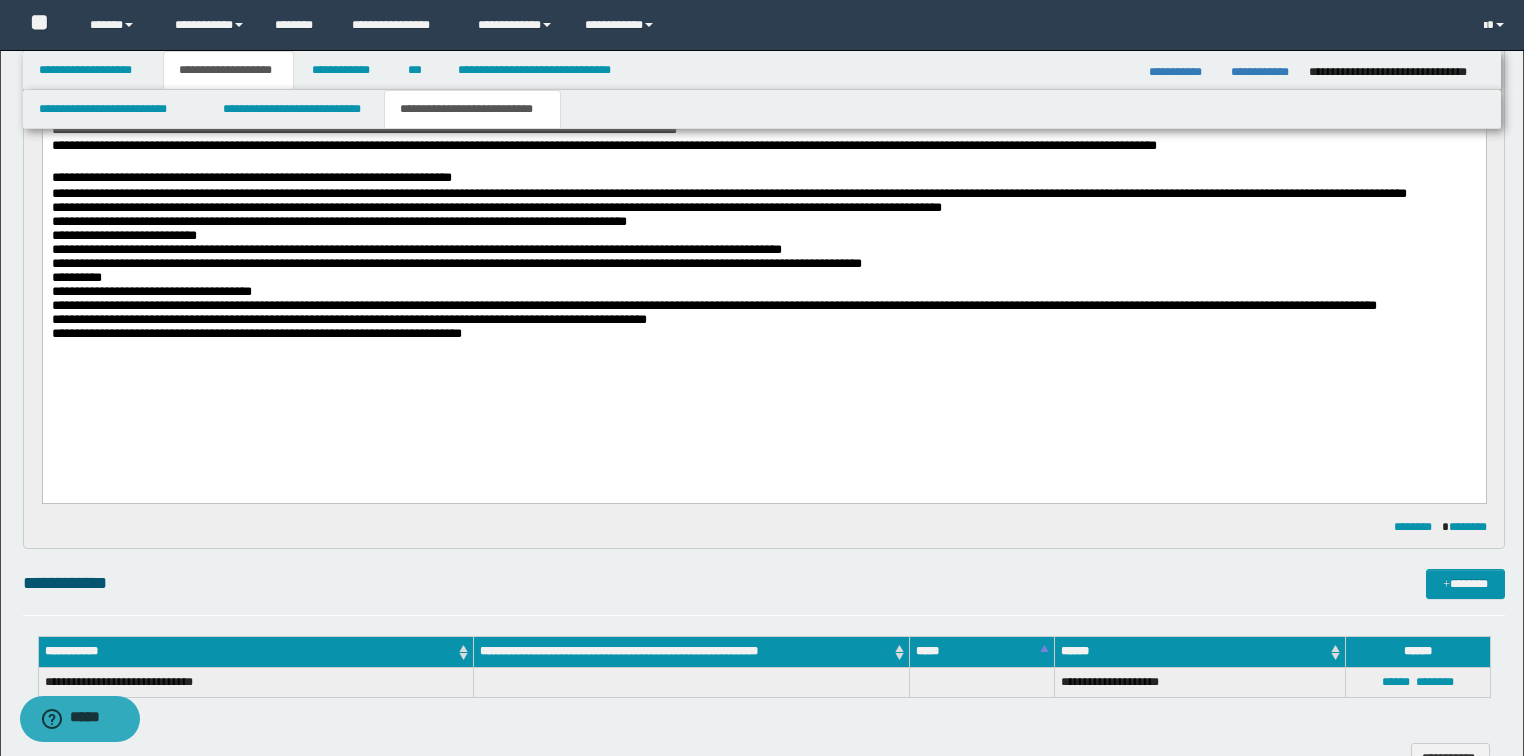 scroll, scrollTop: 0, scrollLeft: 0, axis: both 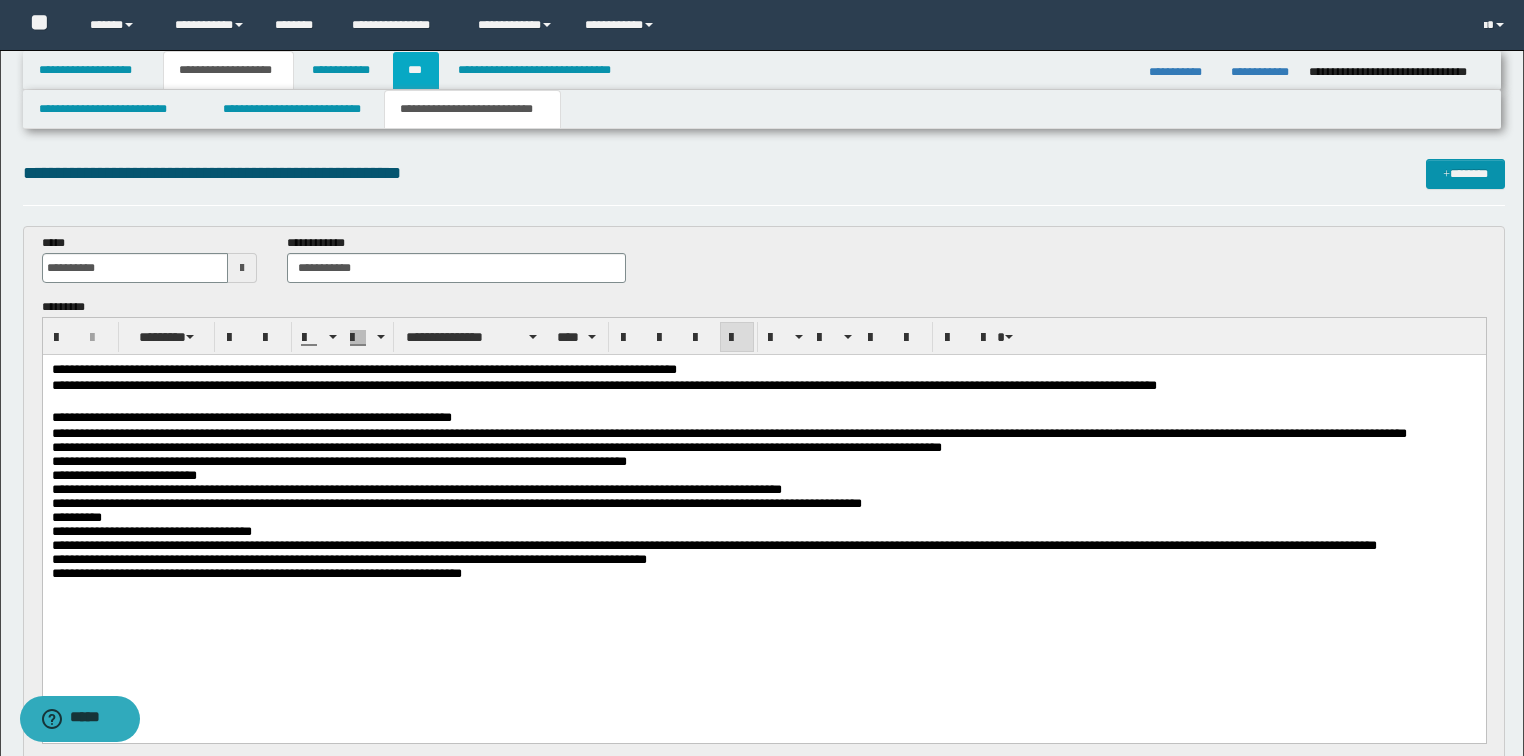 click on "***" at bounding box center [416, 70] 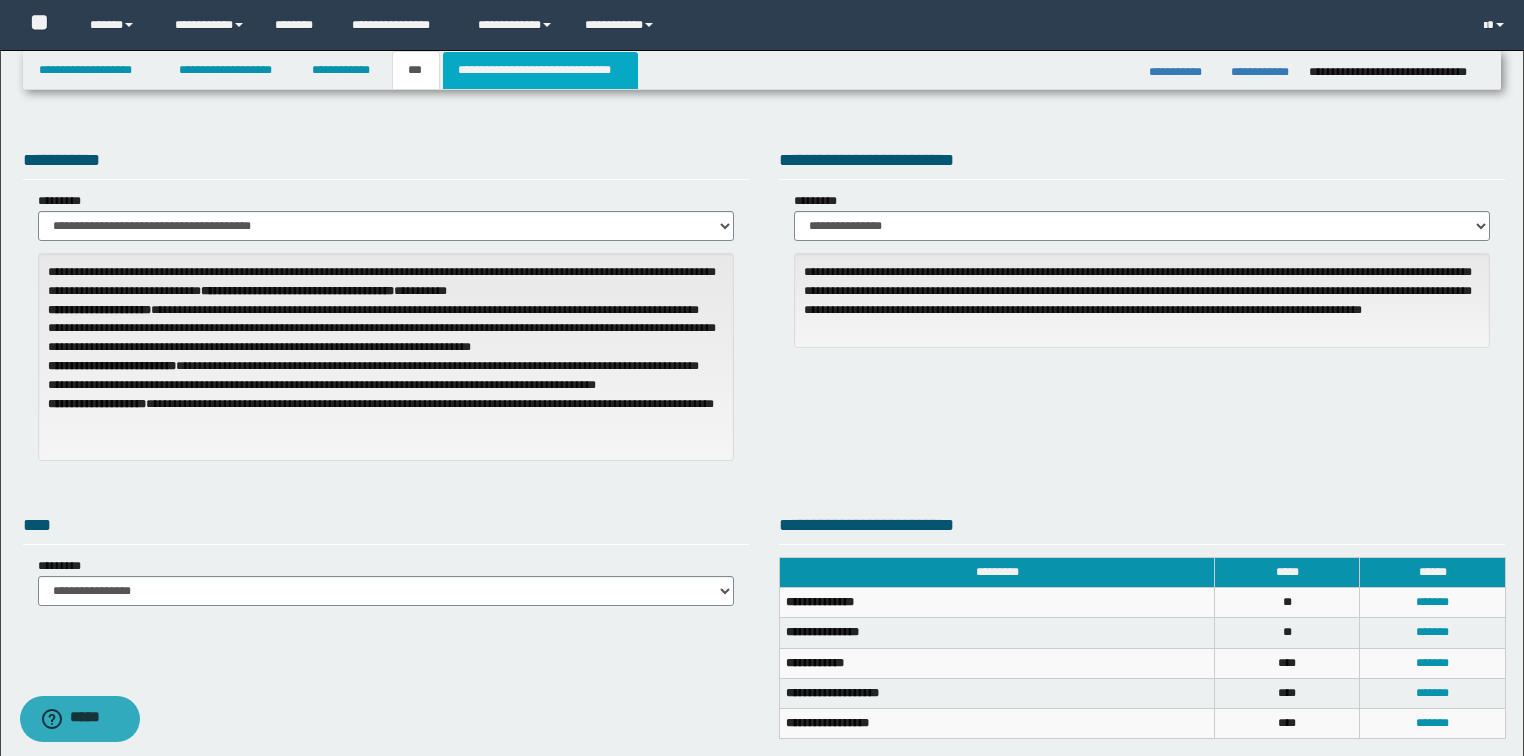 click on "**********" at bounding box center [540, 70] 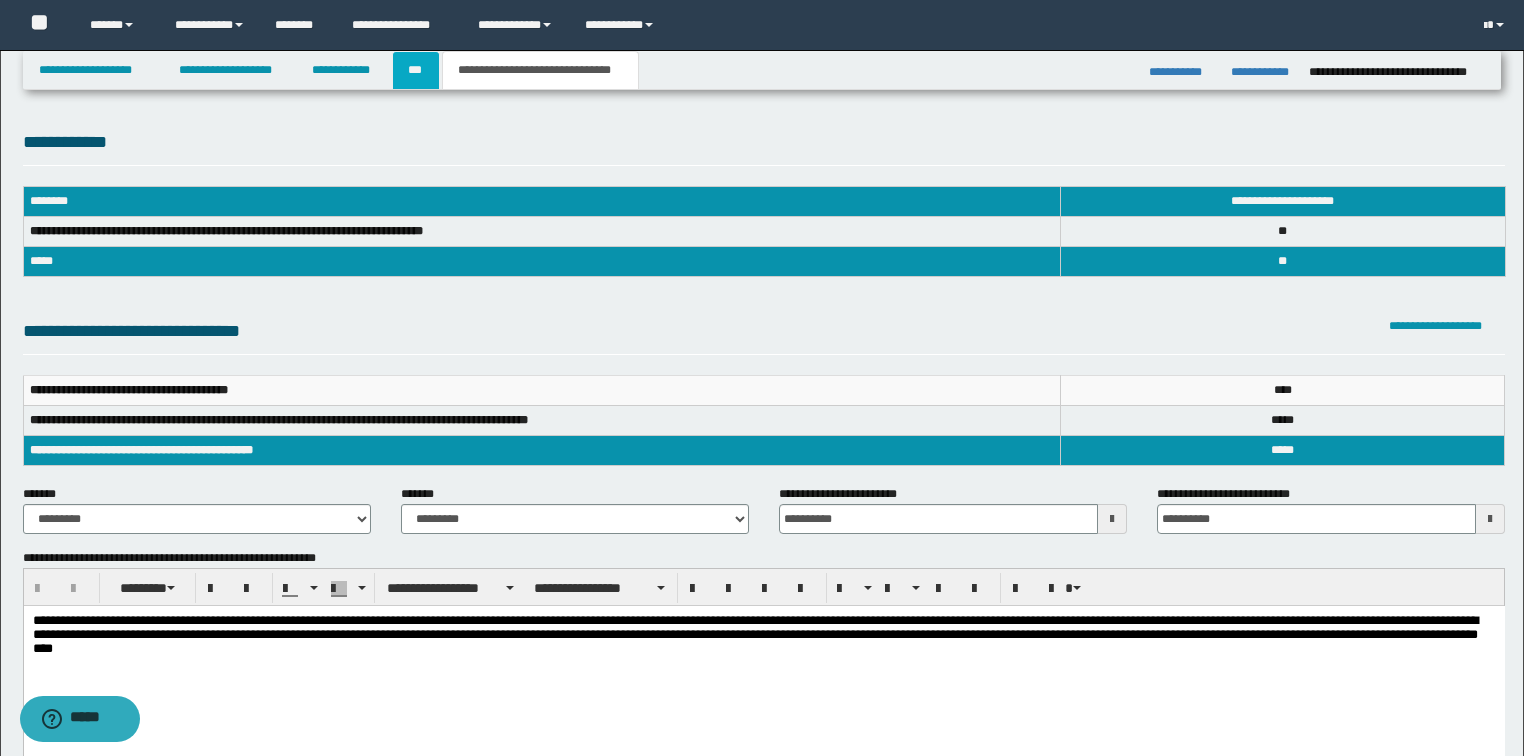 click on "***" at bounding box center [416, 70] 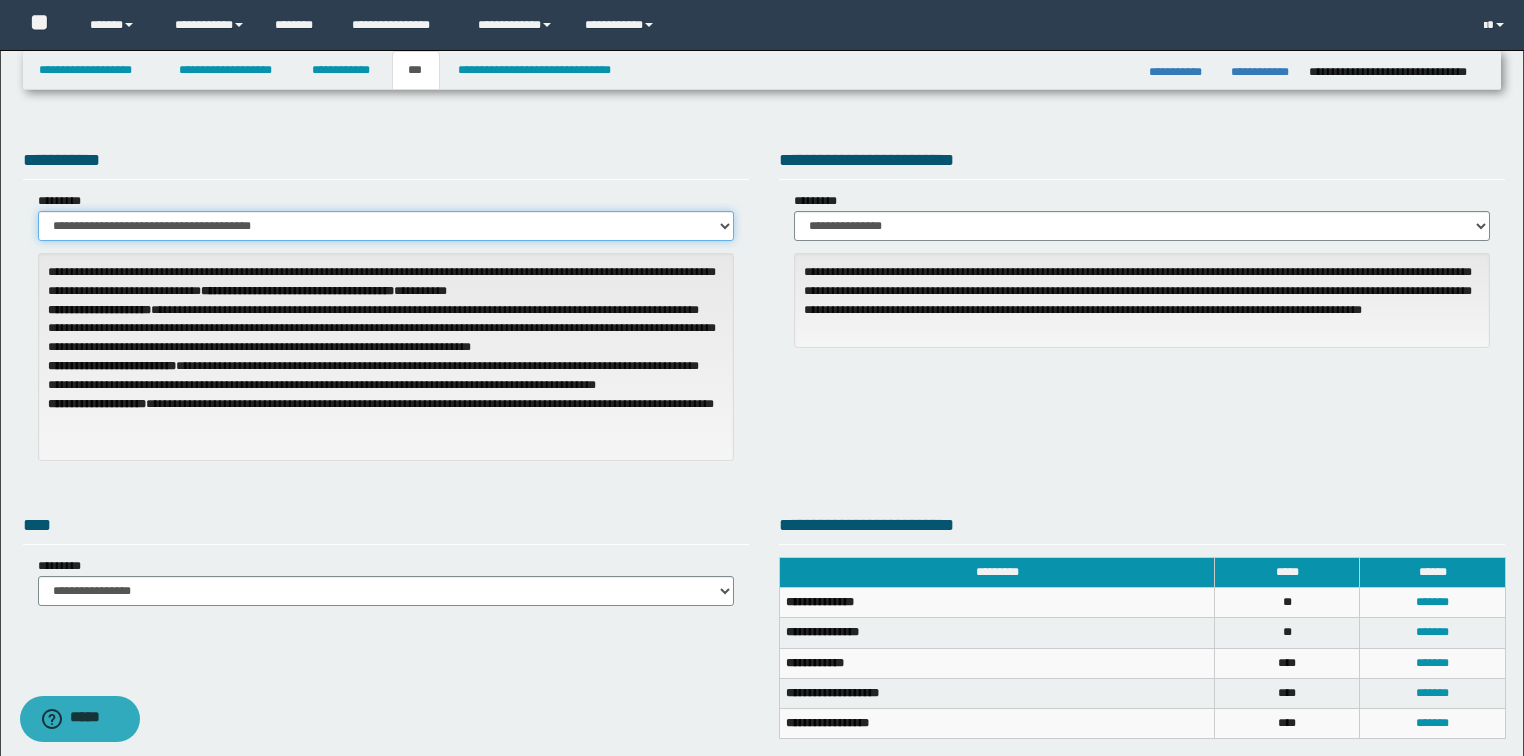 click on "**********" at bounding box center (386, 226) 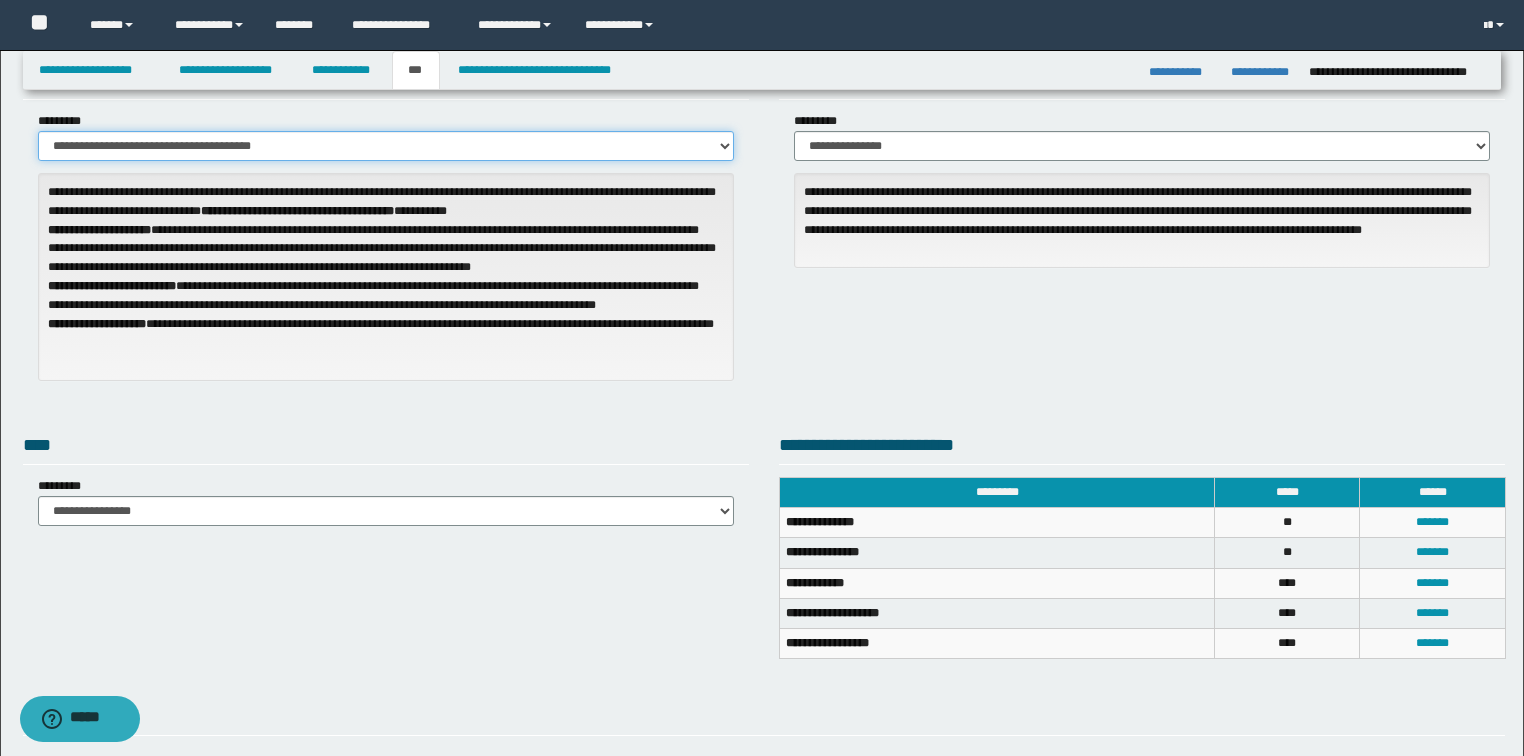 scroll, scrollTop: 0, scrollLeft: 0, axis: both 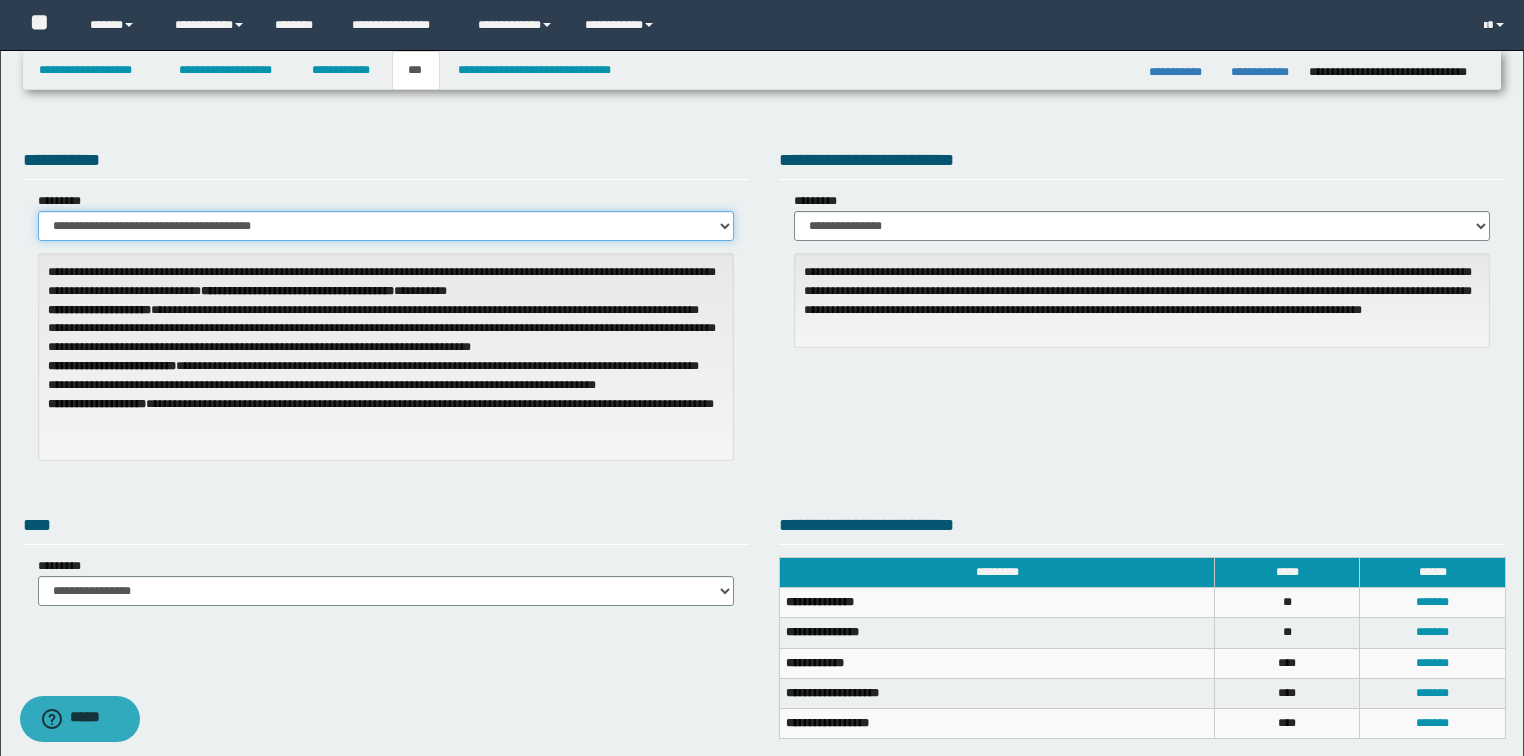 click on "**********" at bounding box center (386, 226) 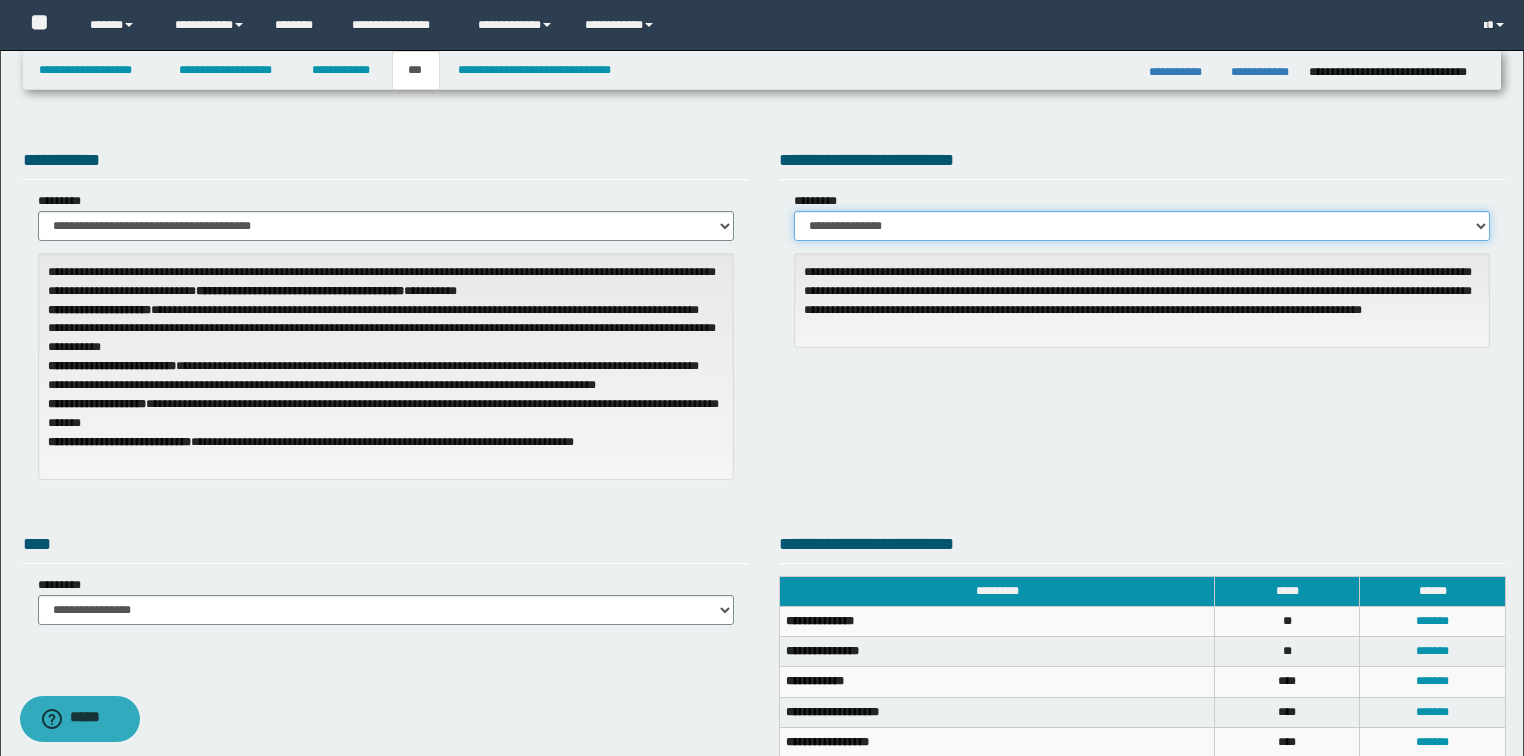 click on "**********" at bounding box center (1142, 226) 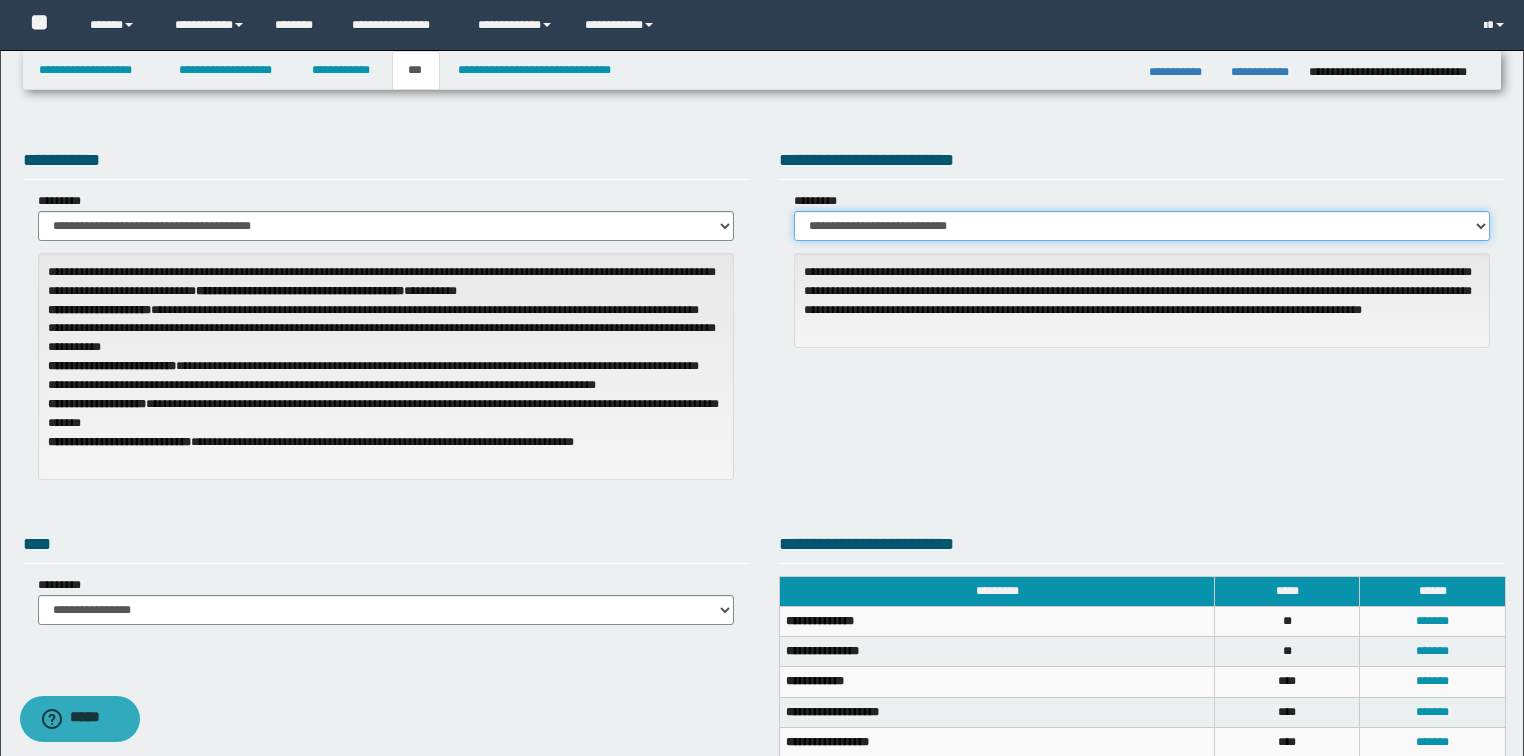 click on "**********" at bounding box center (1142, 226) 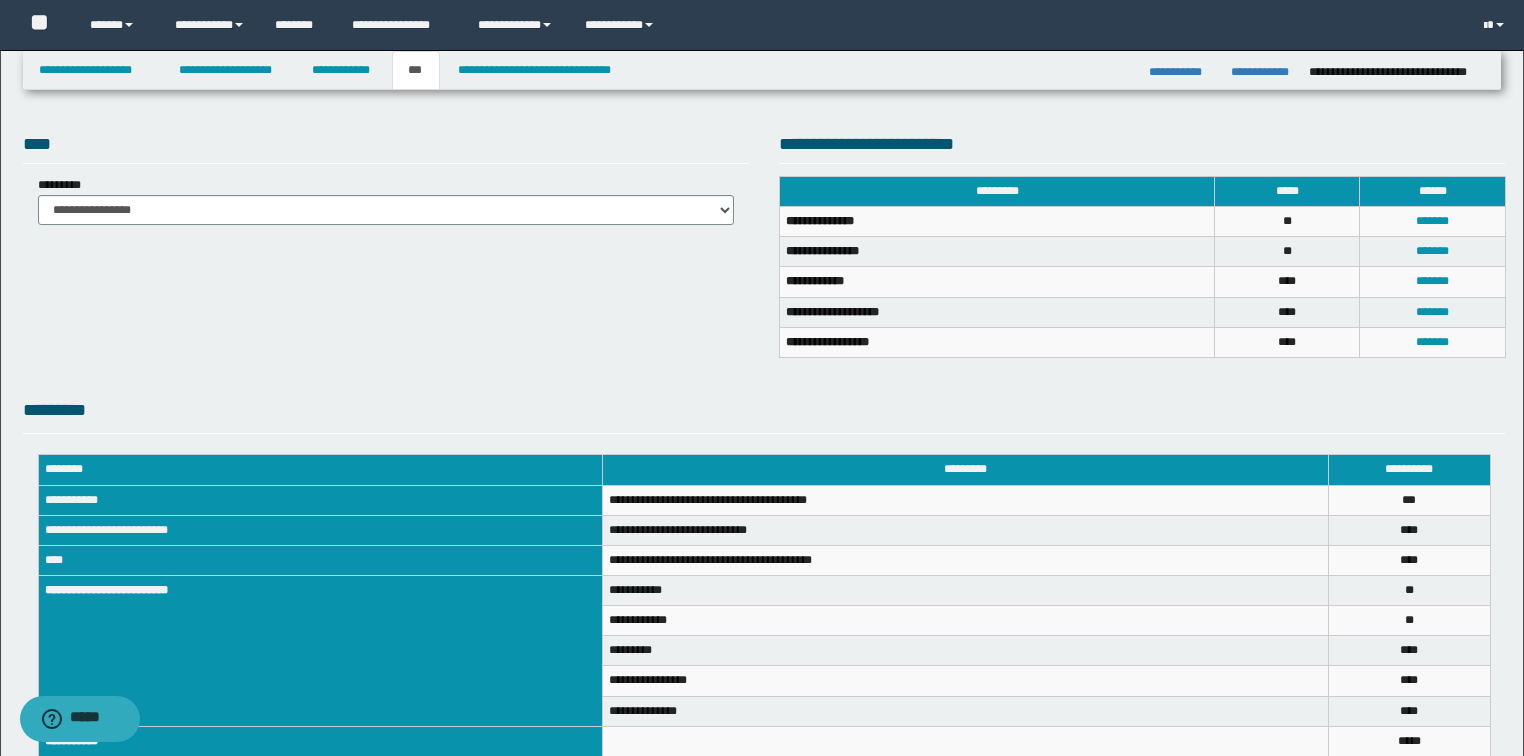 scroll, scrollTop: 0, scrollLeft: 0, axis: both 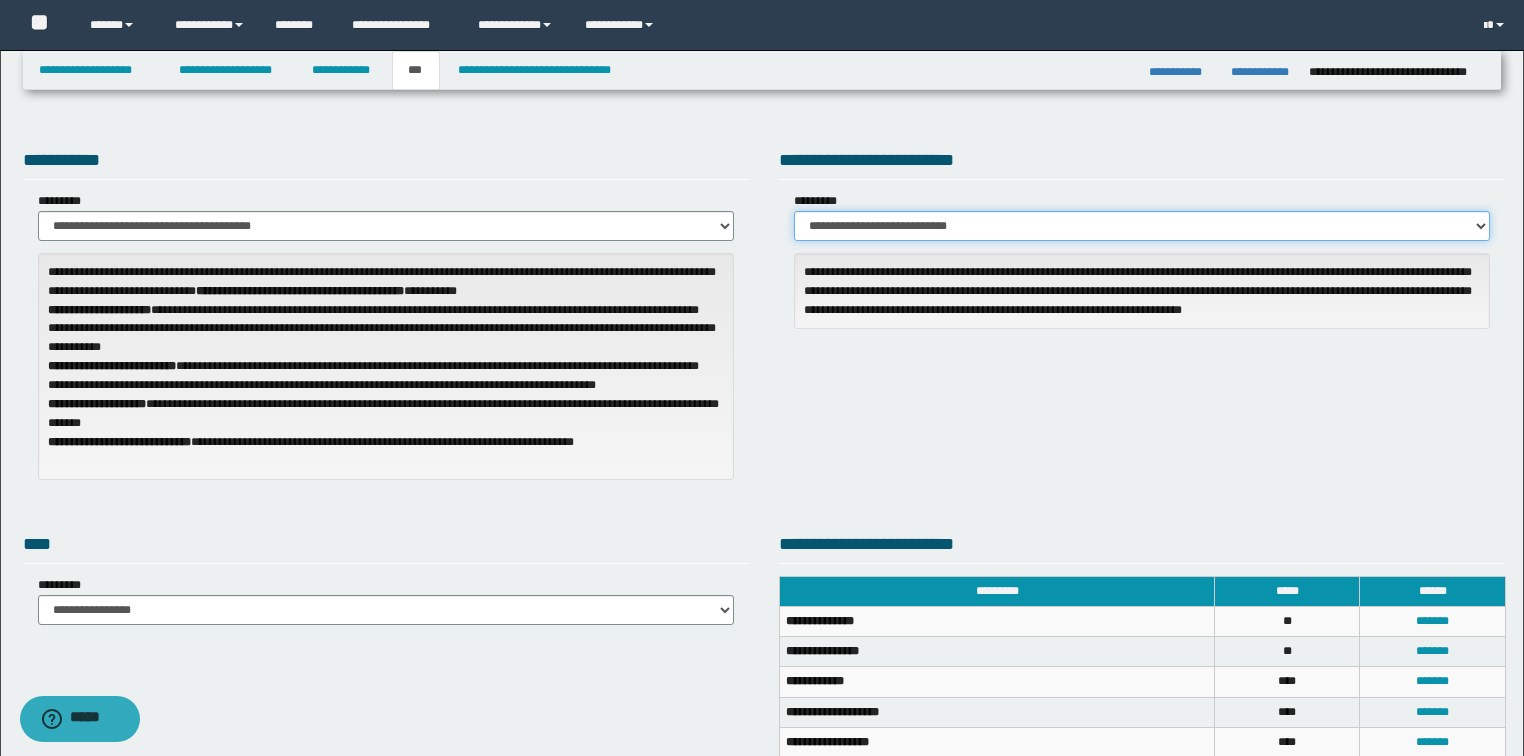 click on "**********" at bounding box center [1142, 226] 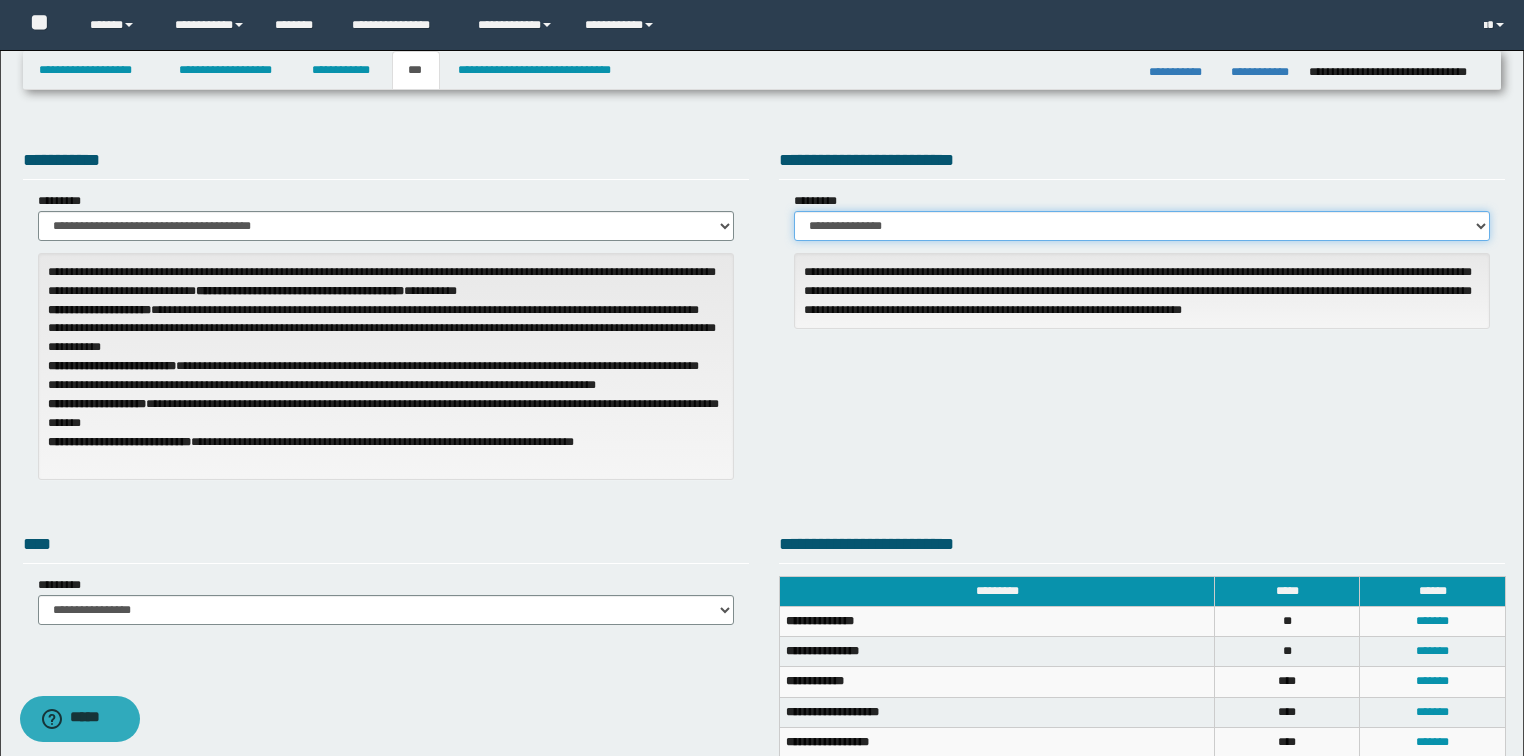click on "**********" at bounding box center (1142, 226) 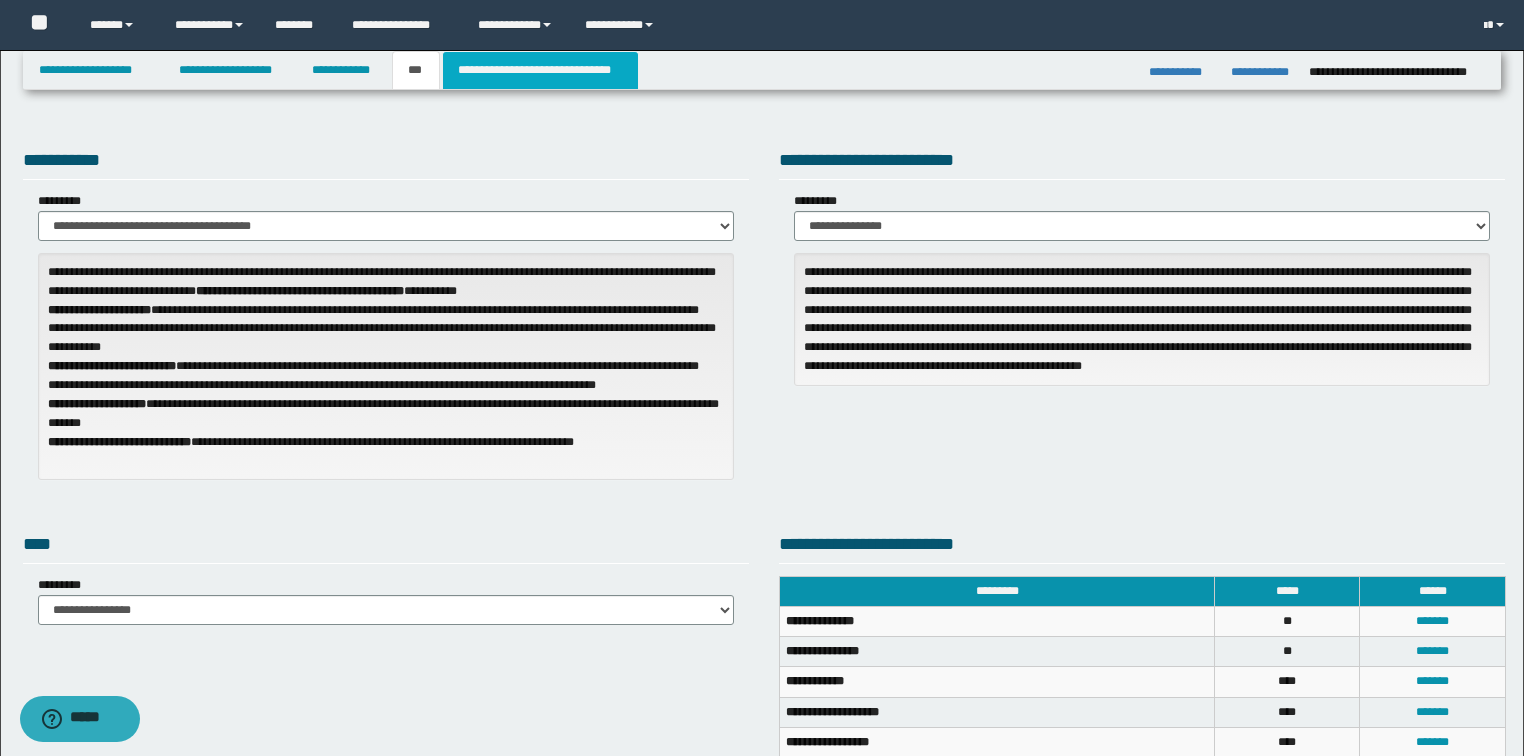 click on "**********" at bounding box center (540, 70) 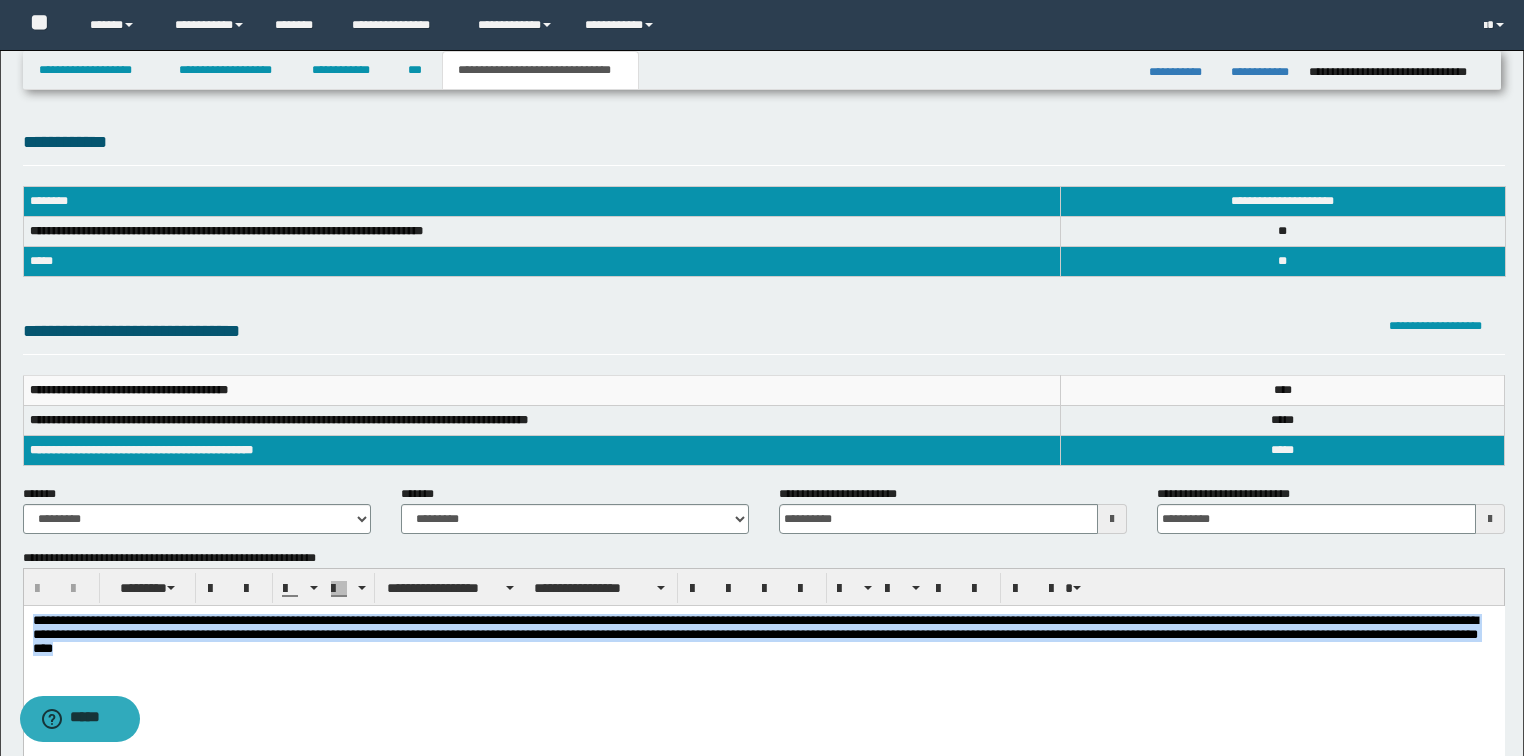 drag, startPoint x: 386, startPoint y: 680, endPoint x: -1, endPoint y: 592, distance: 396.8791 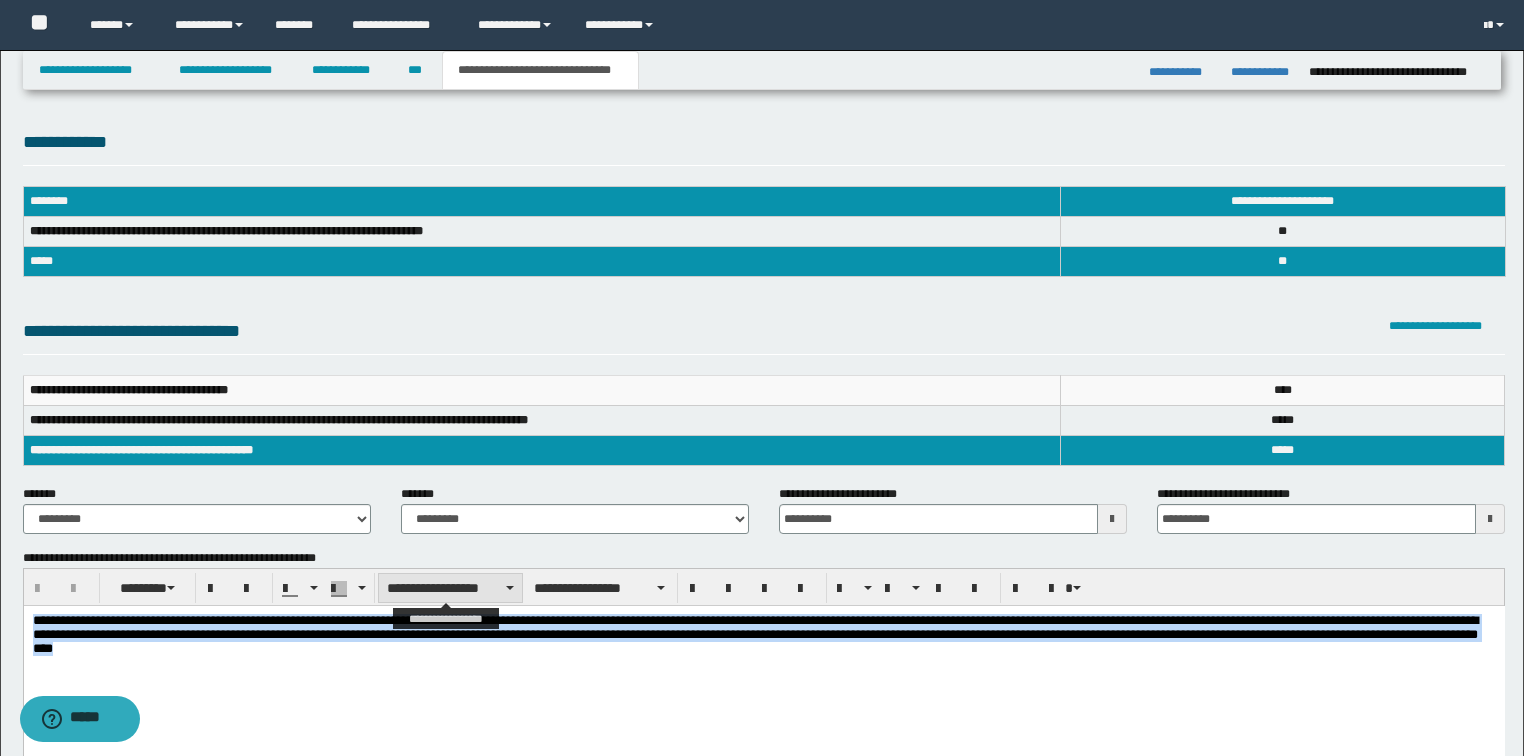 click on "**********" at bounding box center (450, 588) 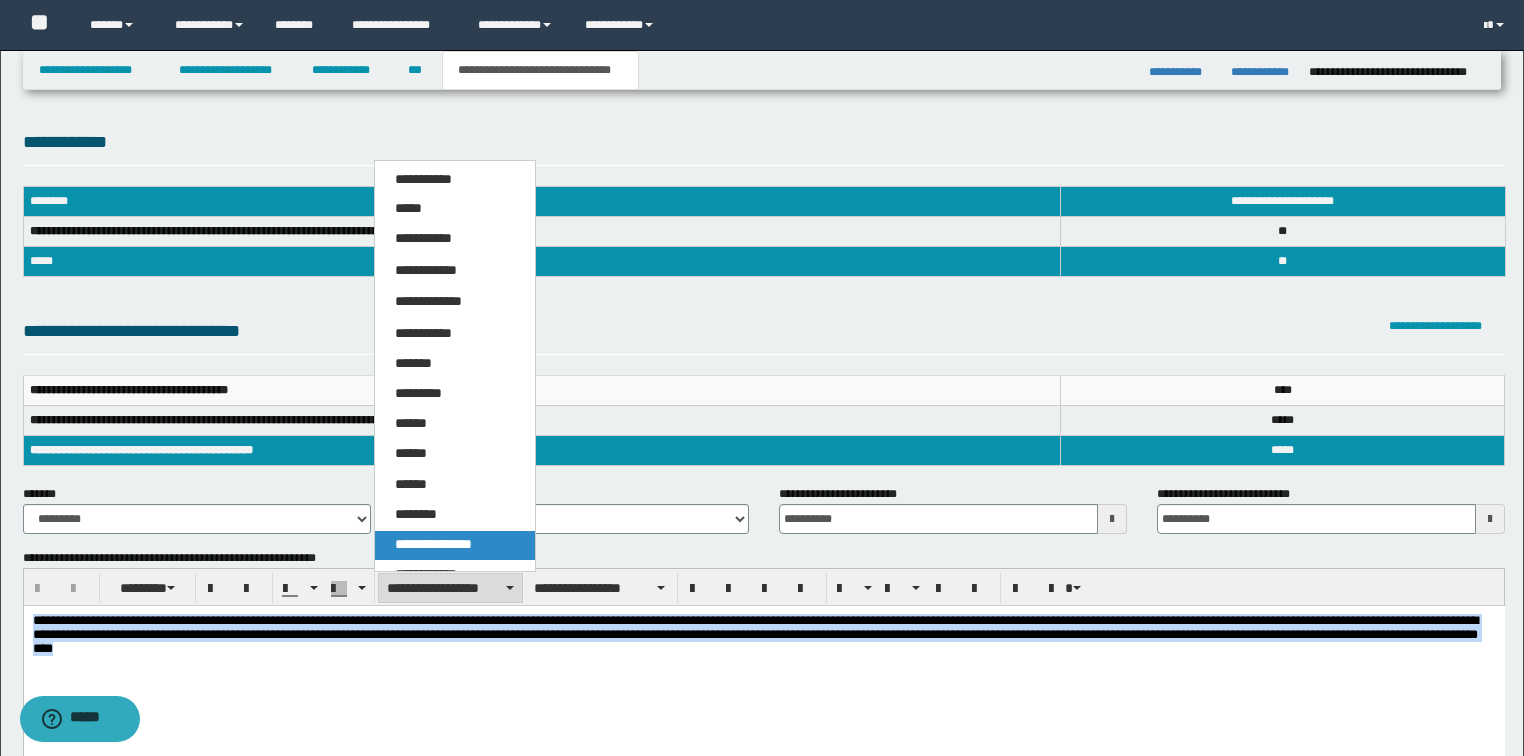 click on "**********" at bounding box center [433, 544] 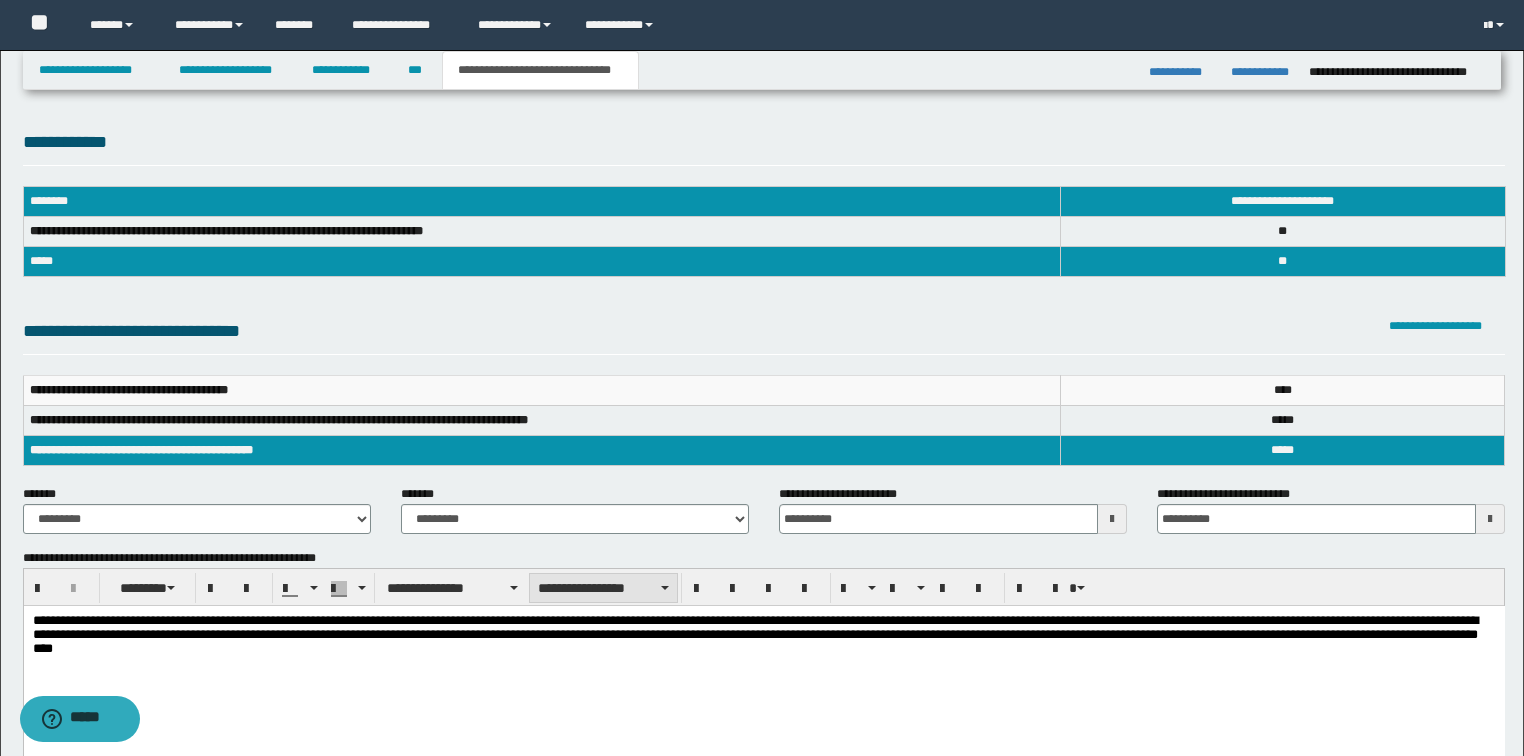 click on "**********" at bounding box center (603, 588) 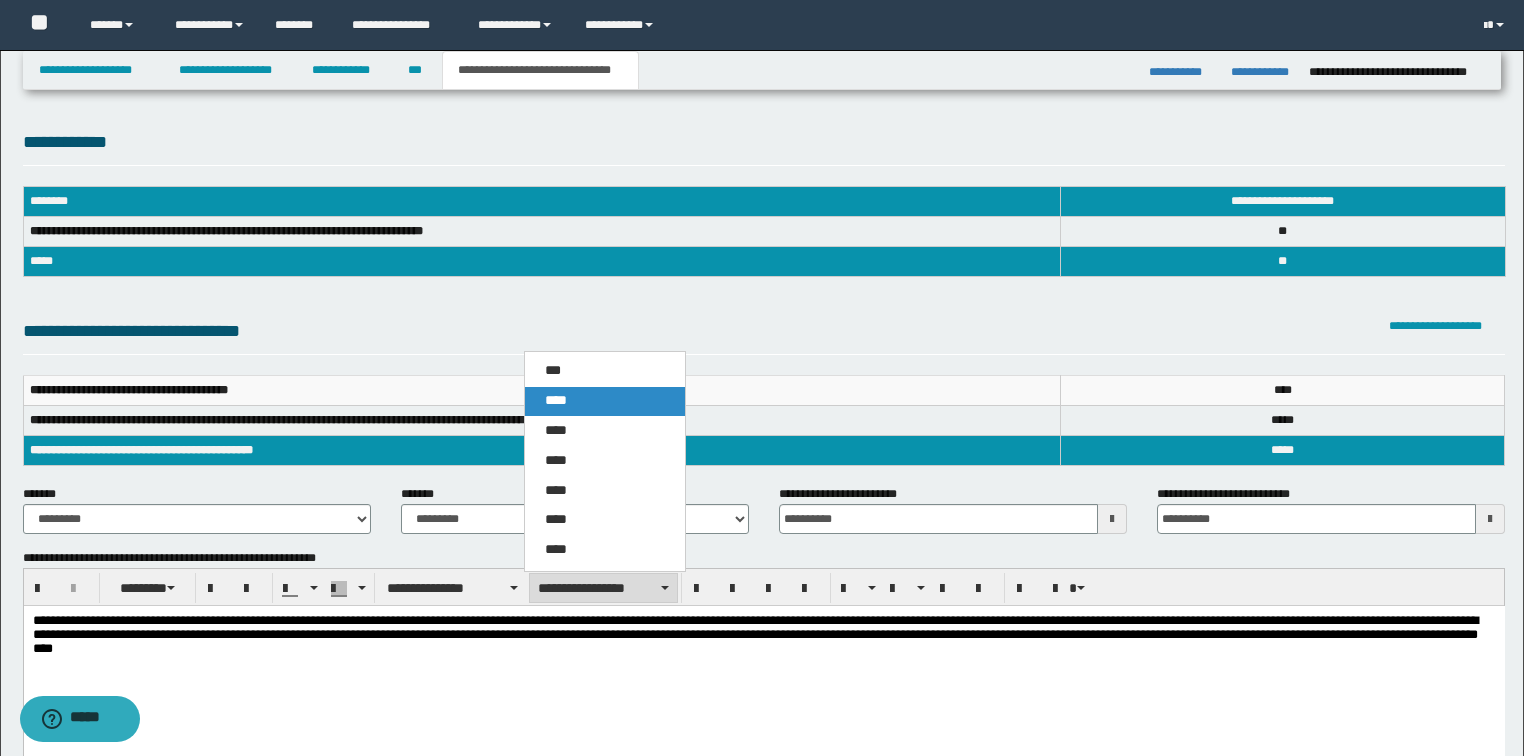 click on "****" at bounding box center [556, 400] 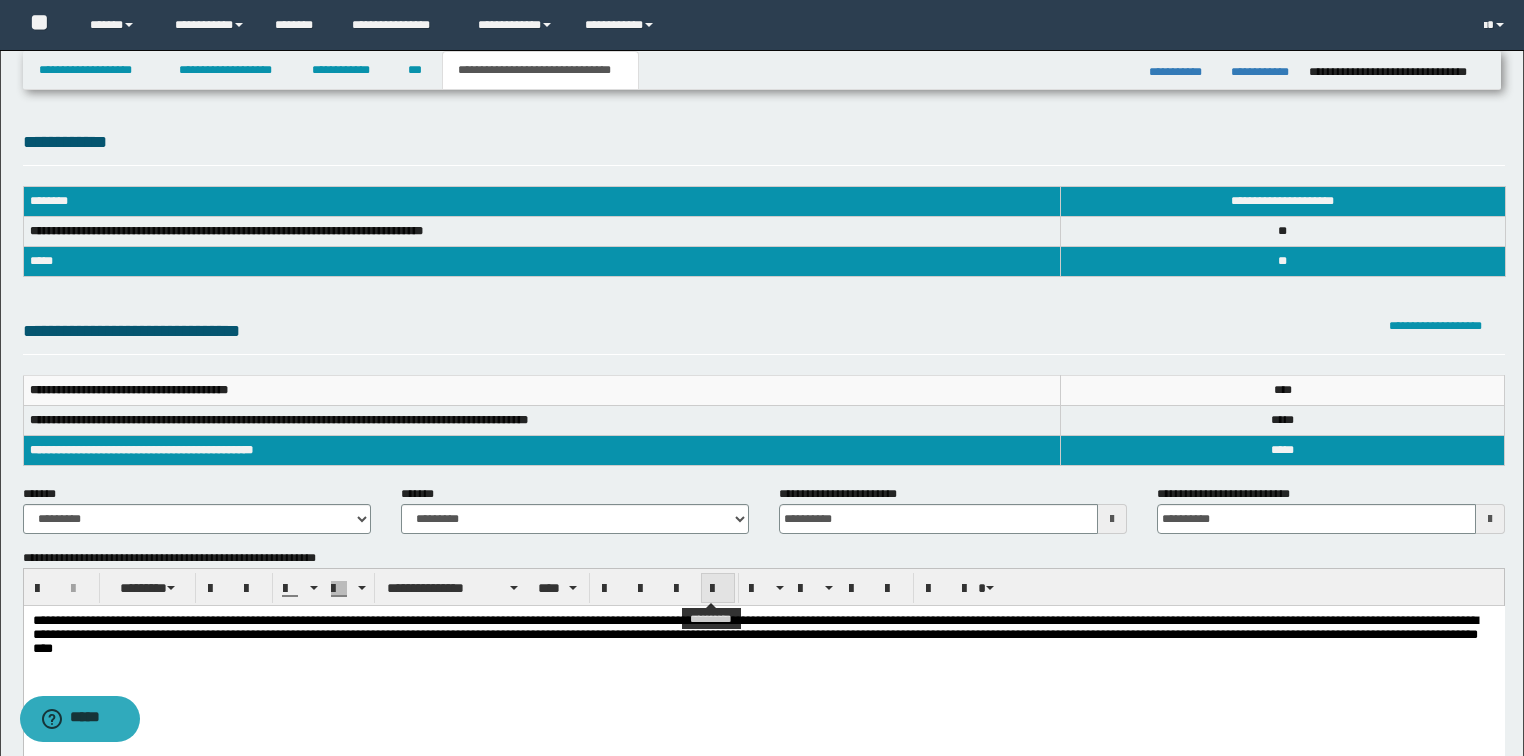 click at bounding box center [718, 588] 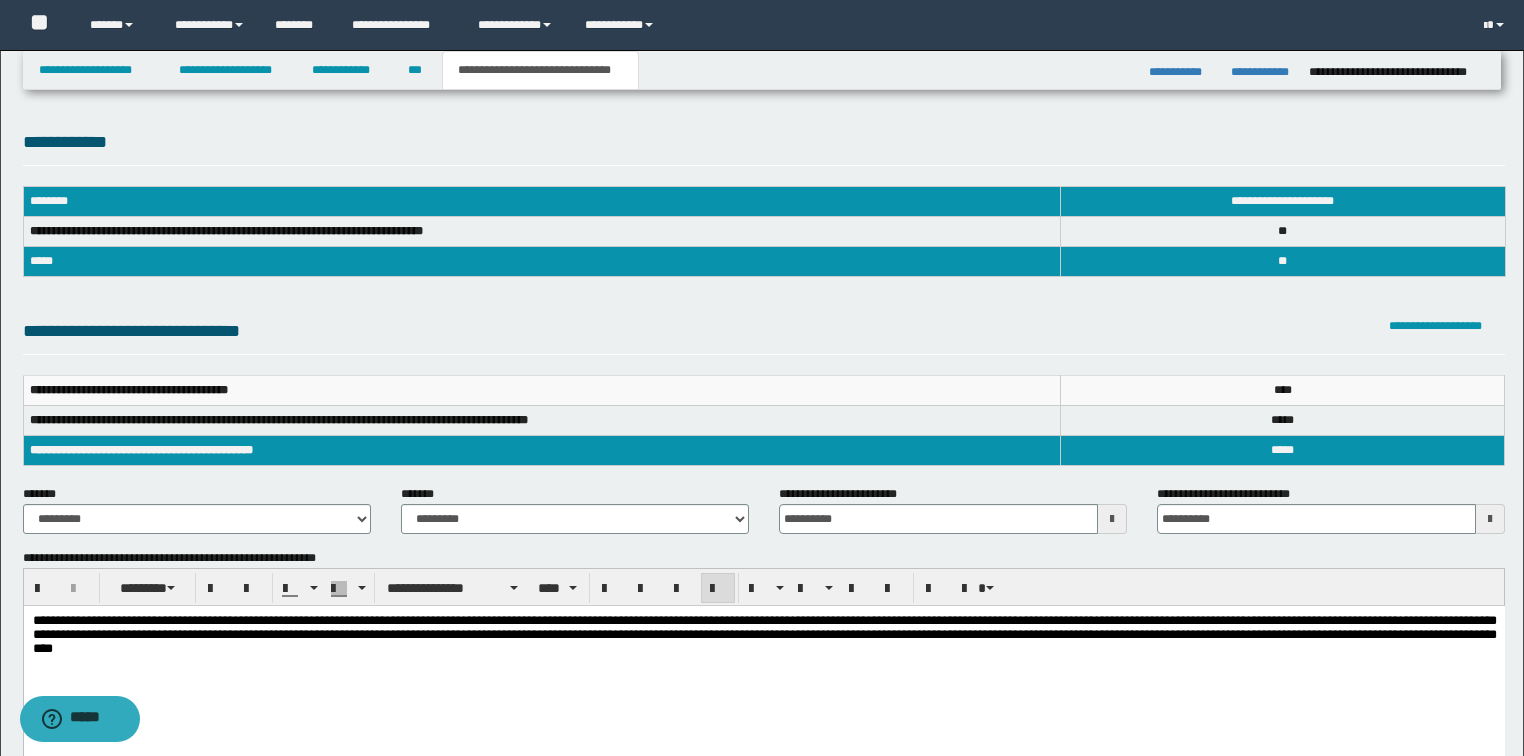 click on "**********" at bounding box center (763, 663) 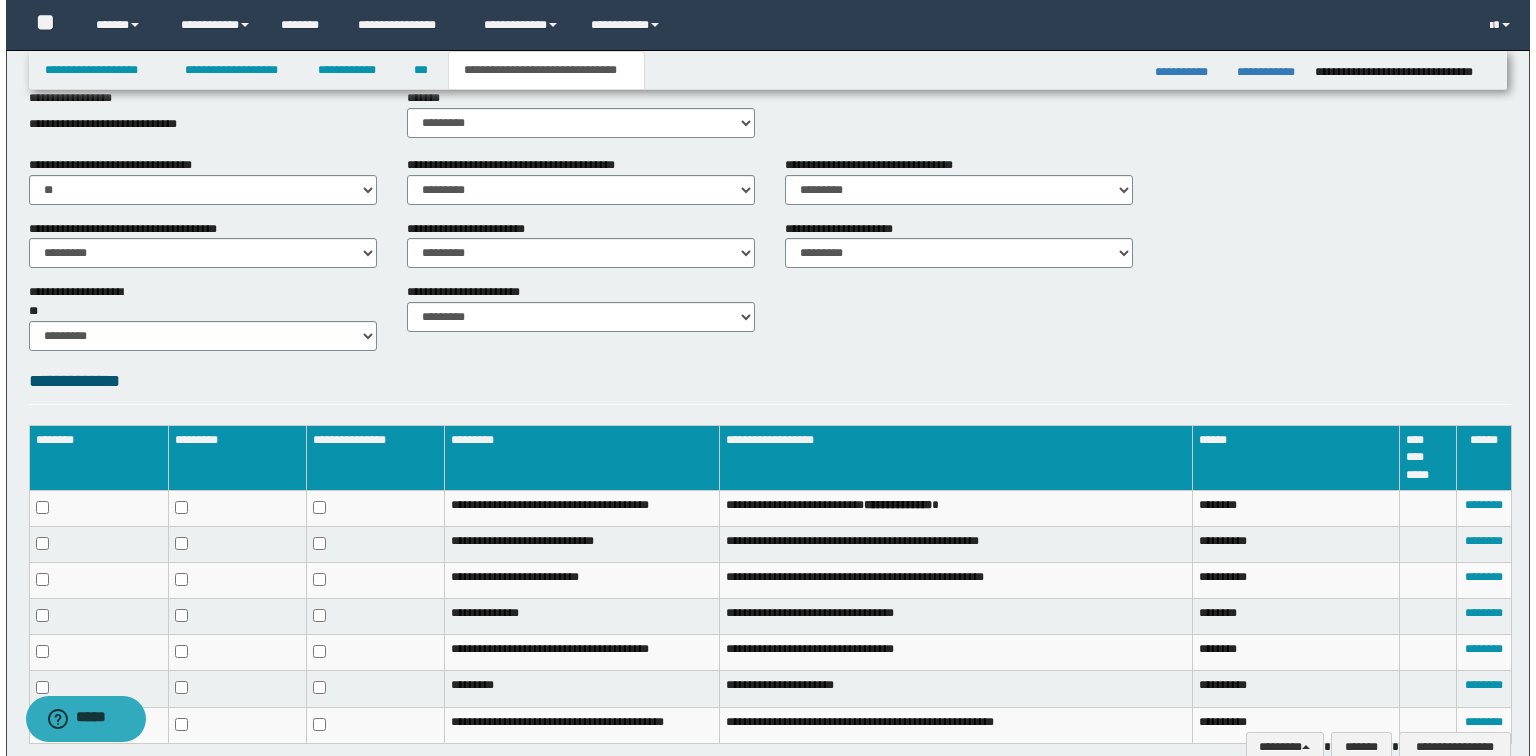 scroll, scrollTop: 822, scrollLeft: 0, axis: vertical 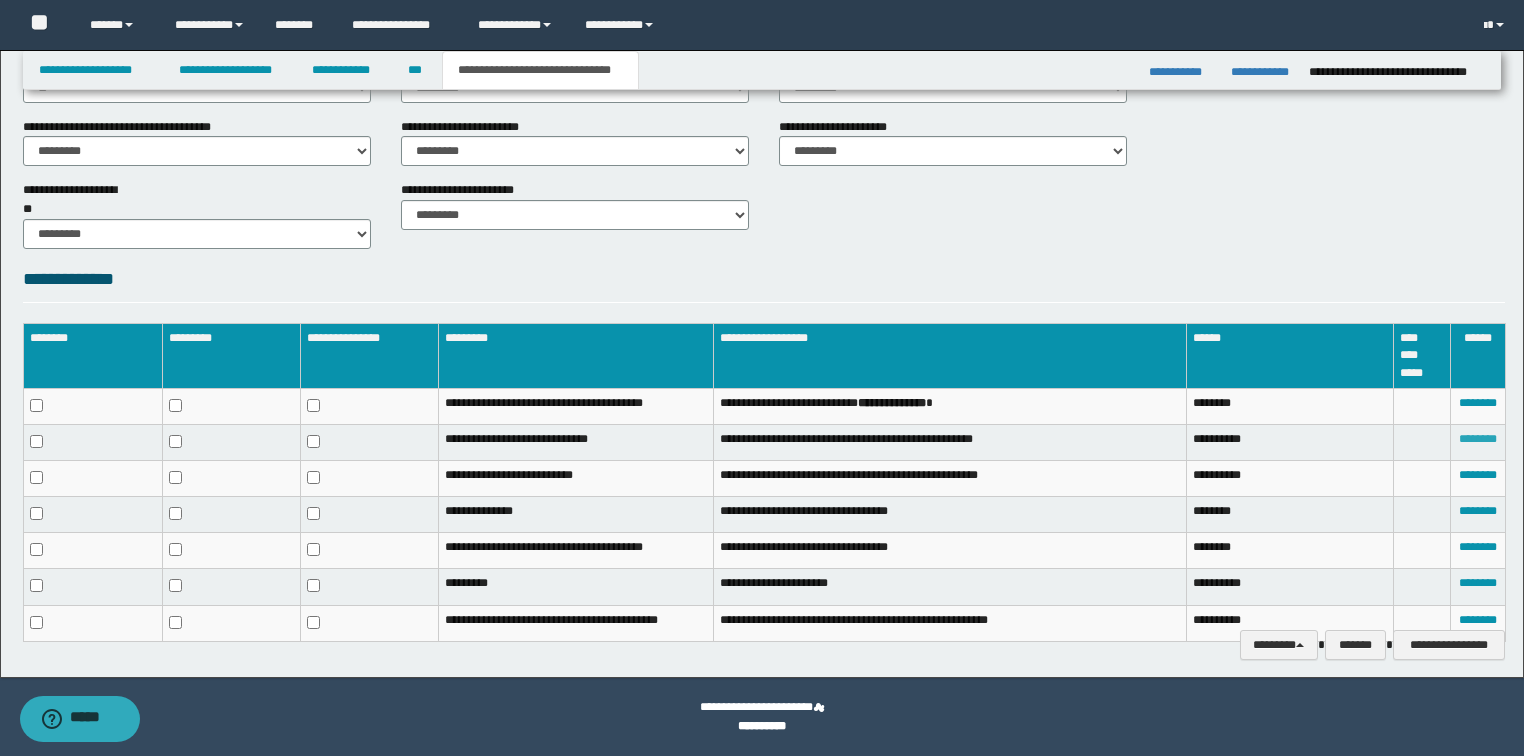 click on "********" at bounding box center [1478, 439] 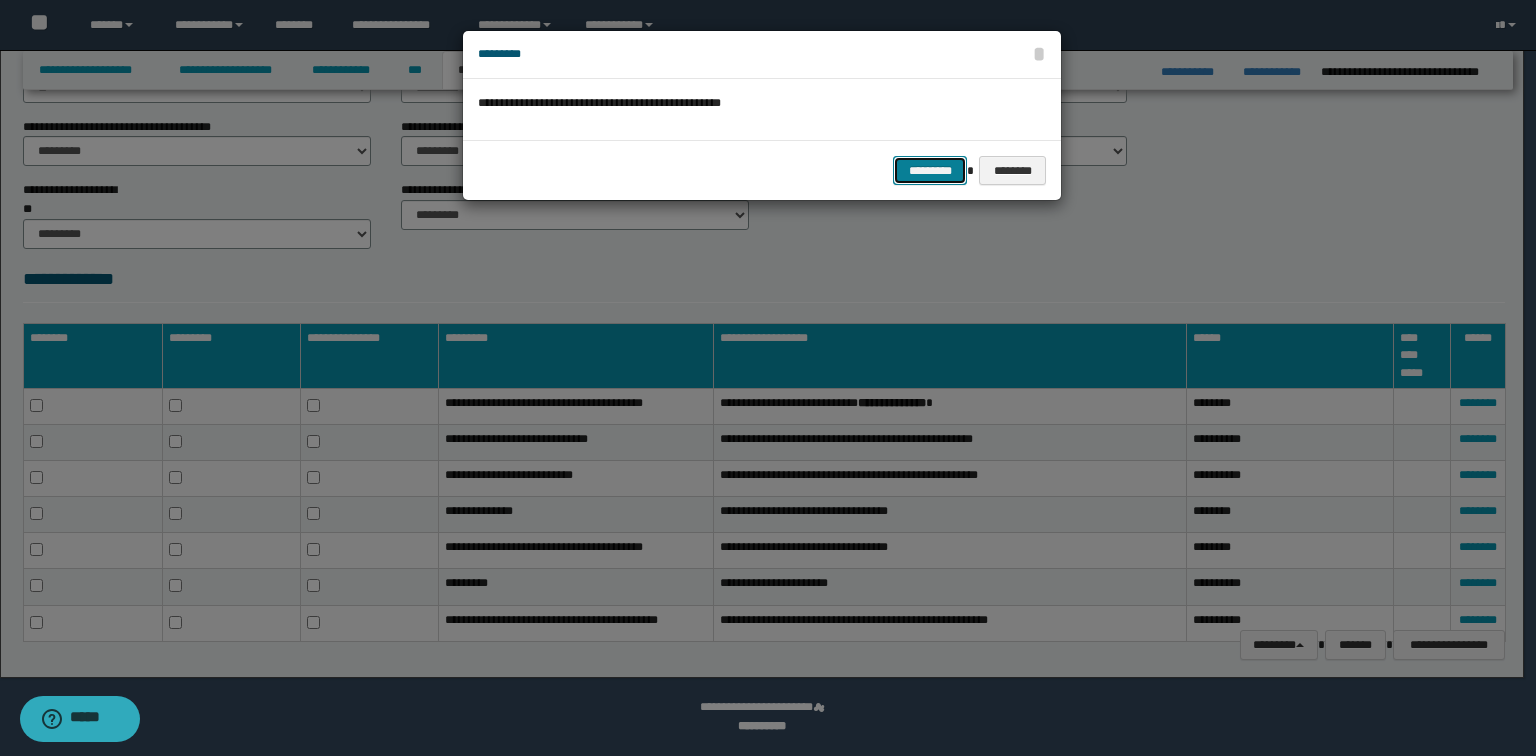 click on "*********" at bounding box center (930, 171) 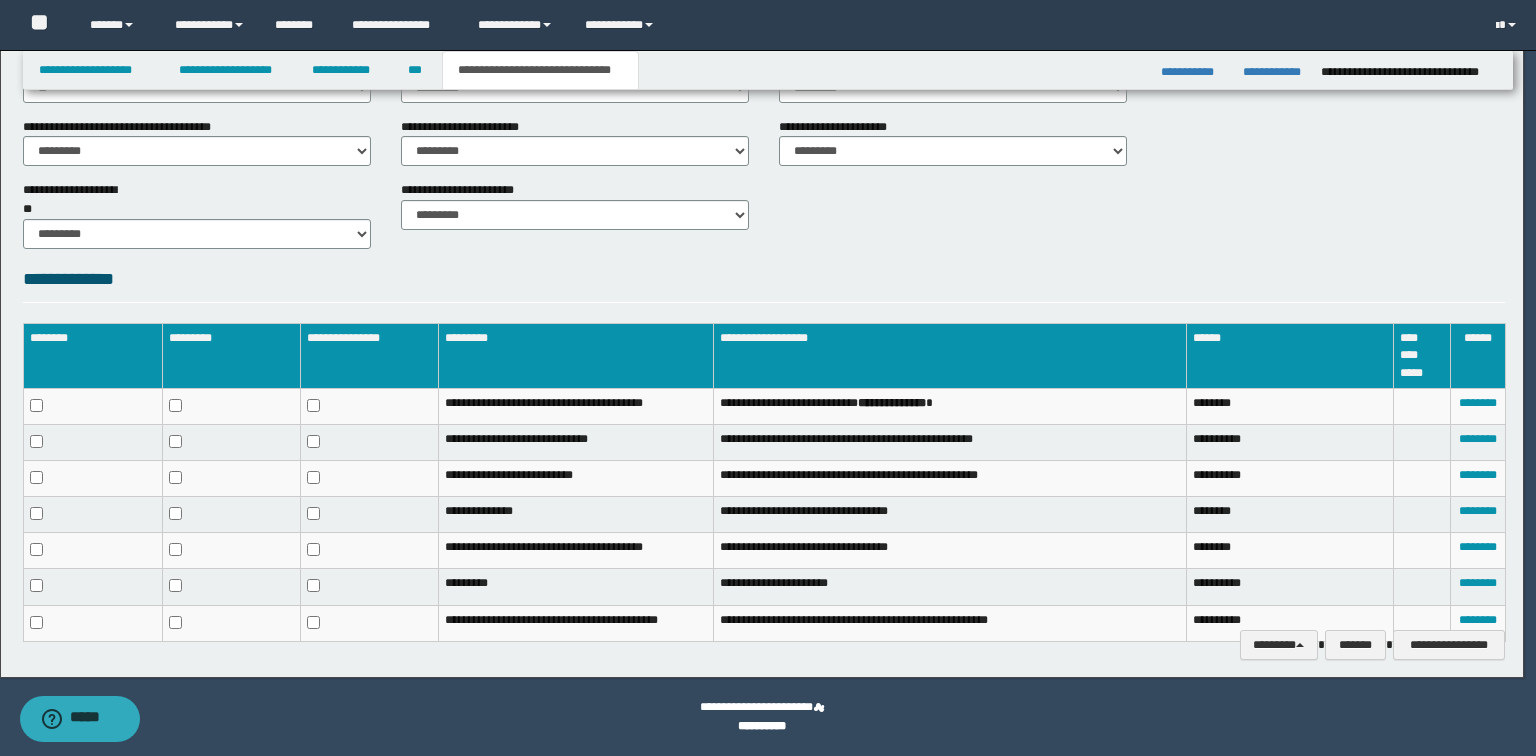 scroll, scrollTop: 807, scrollLeft: 0, axis: vertical 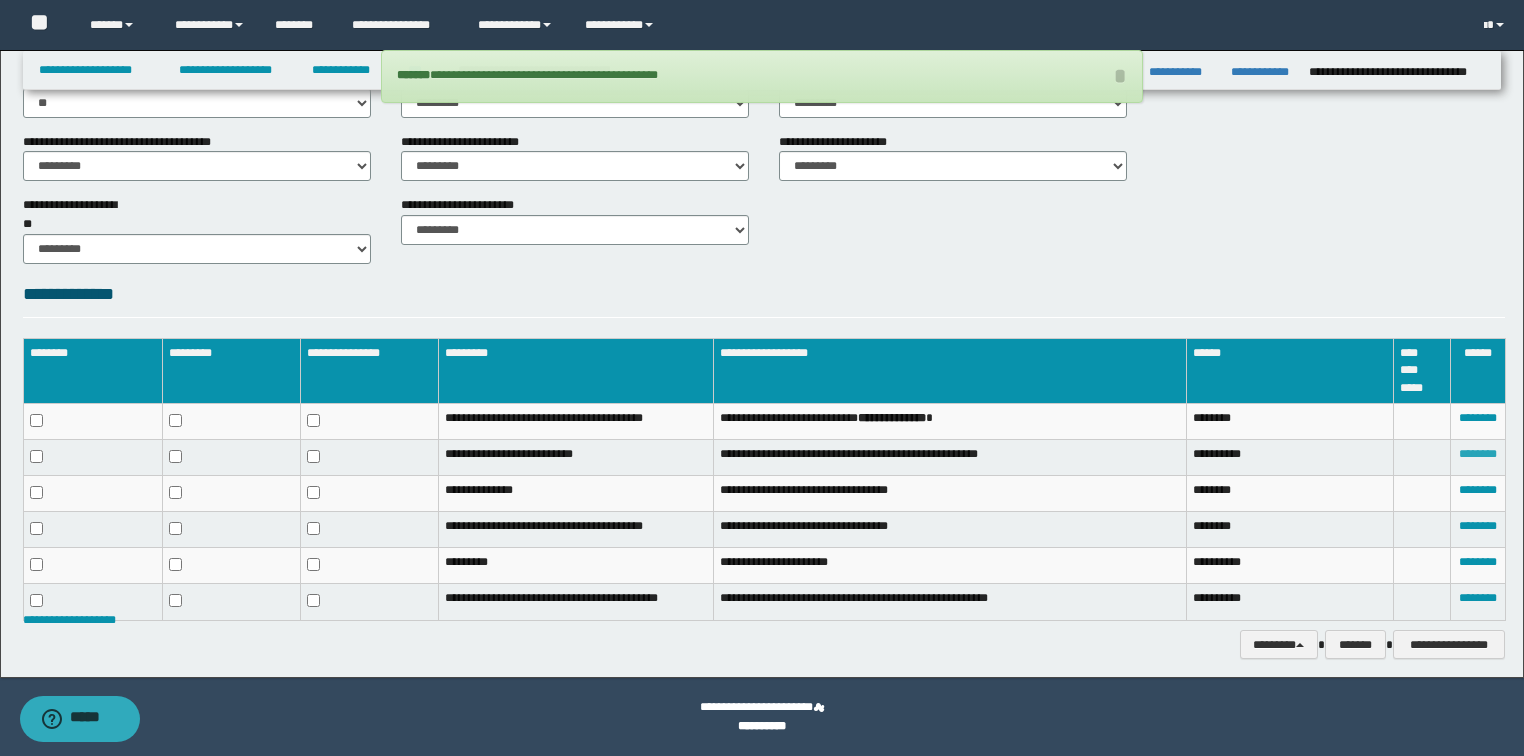 click on "********" at bounding box center [1478, 454] 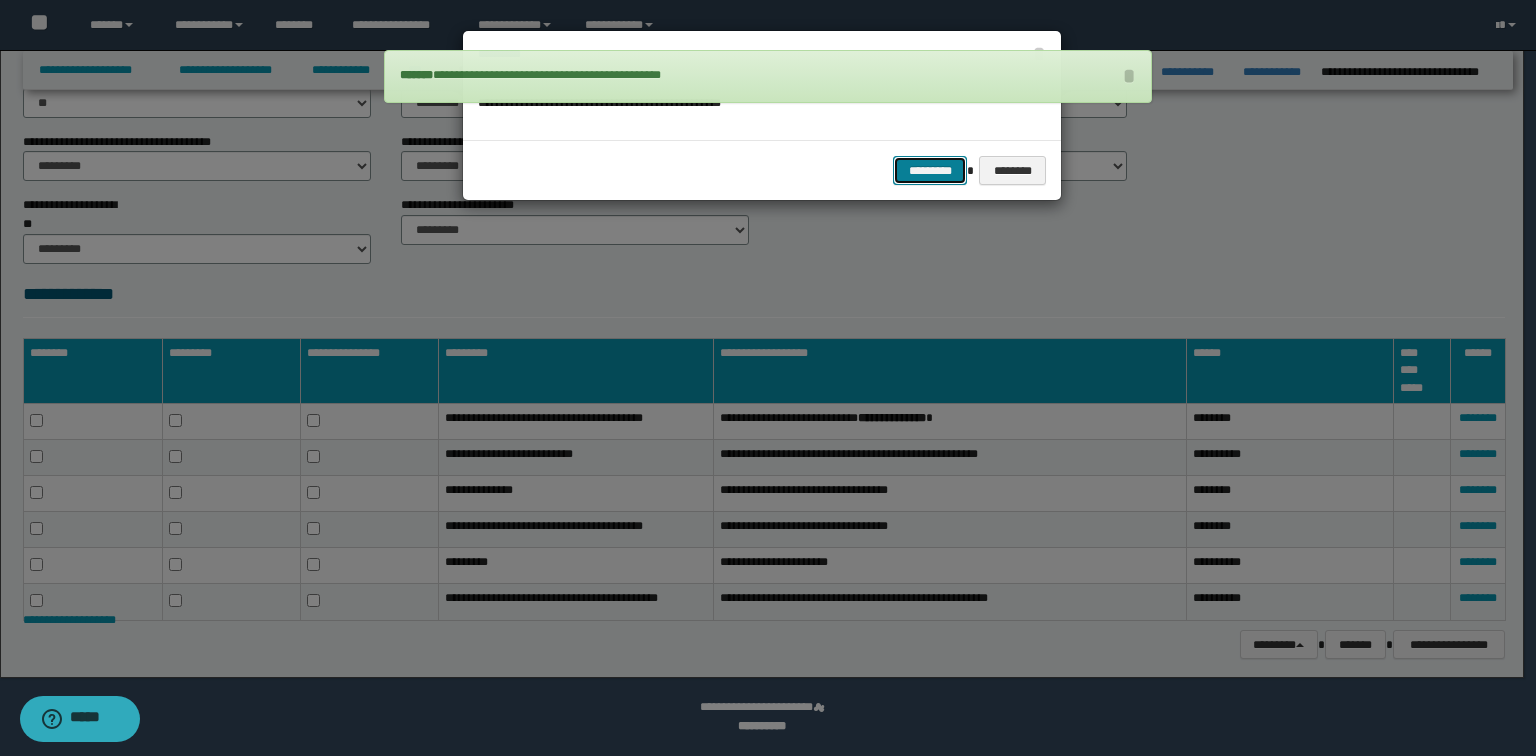 click on "*********" at bounding box center (930, 171) 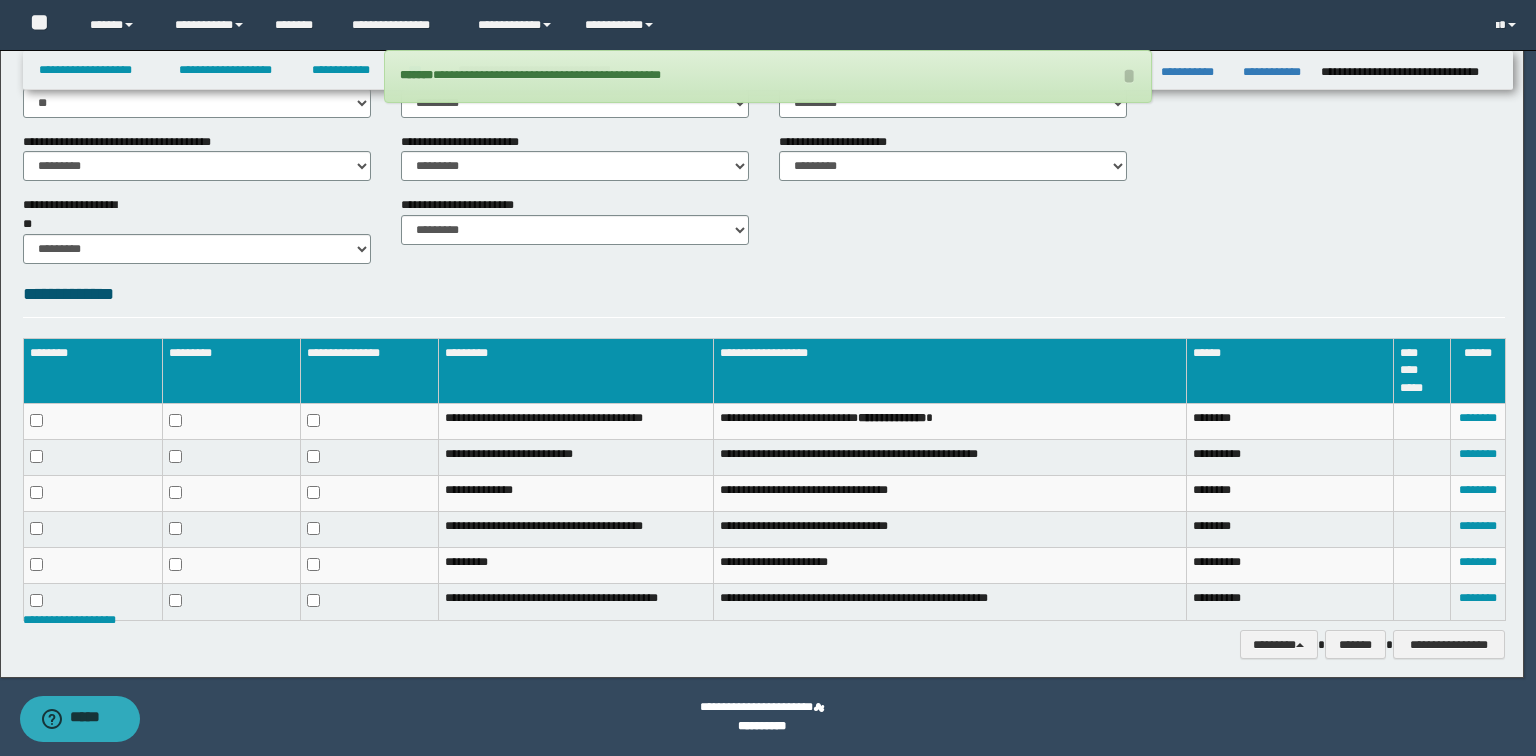 scroll, scrollTop: 772, scrollLeft: 0, axis: vertical 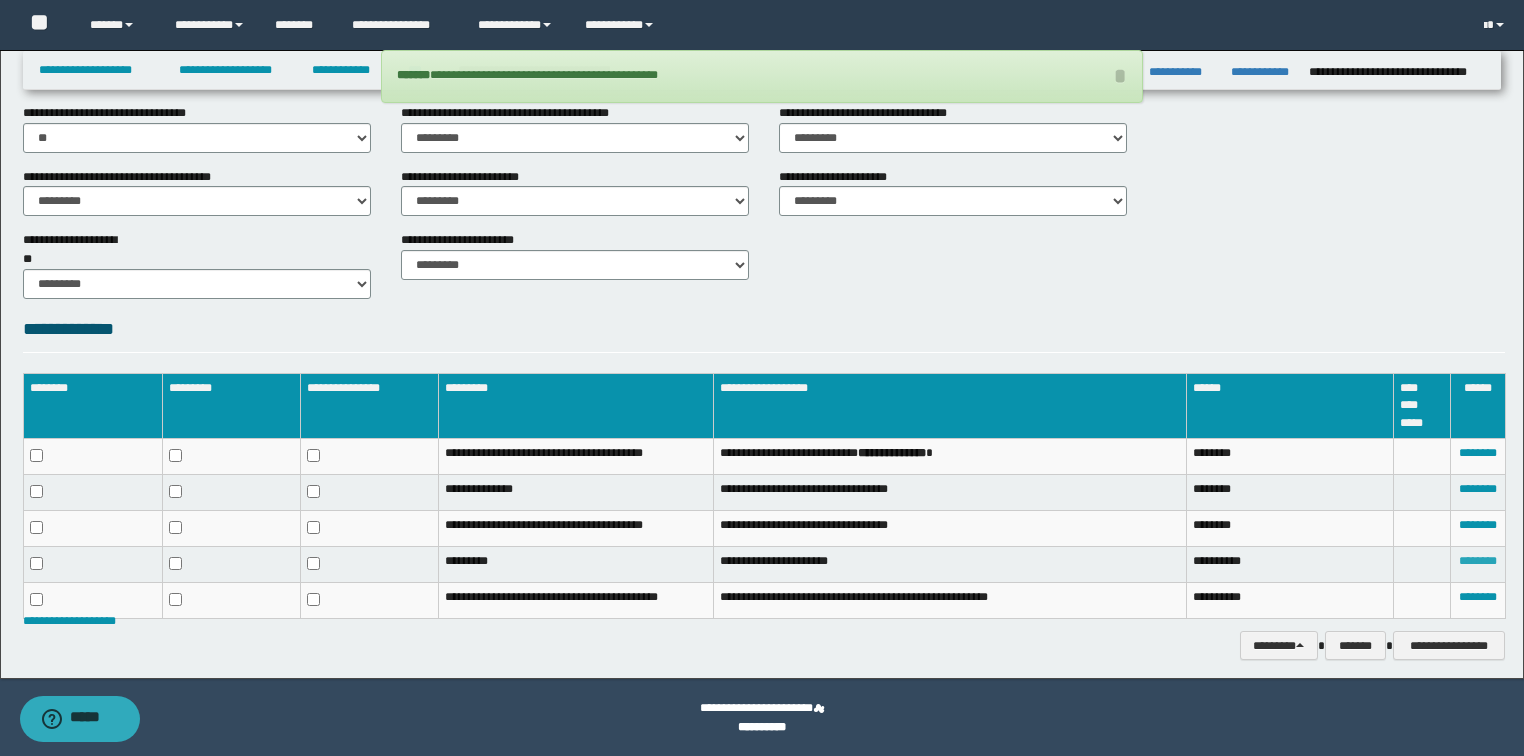 click on "********" at bounding box center [1478, 561] 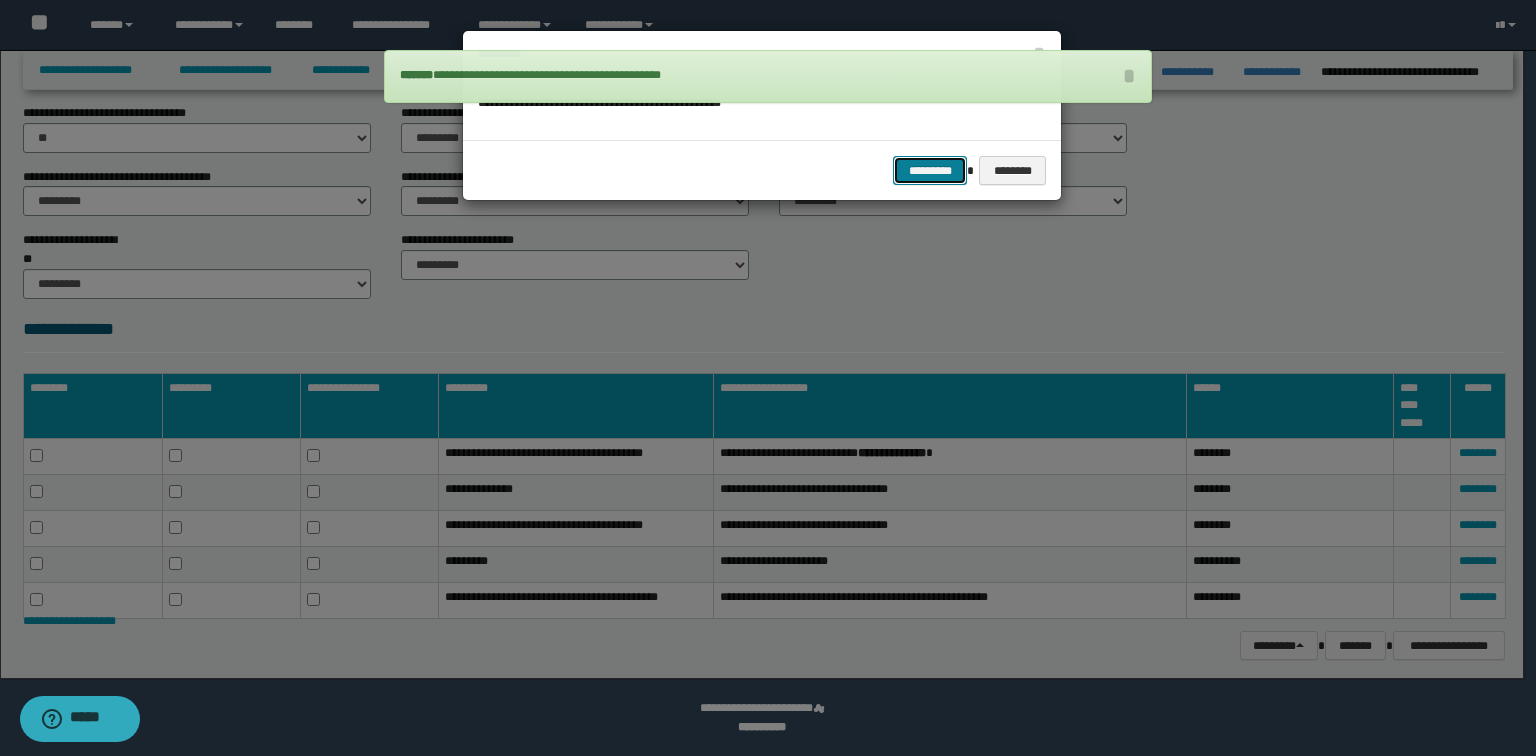 click on "*********" at bounding box center (930, 171) 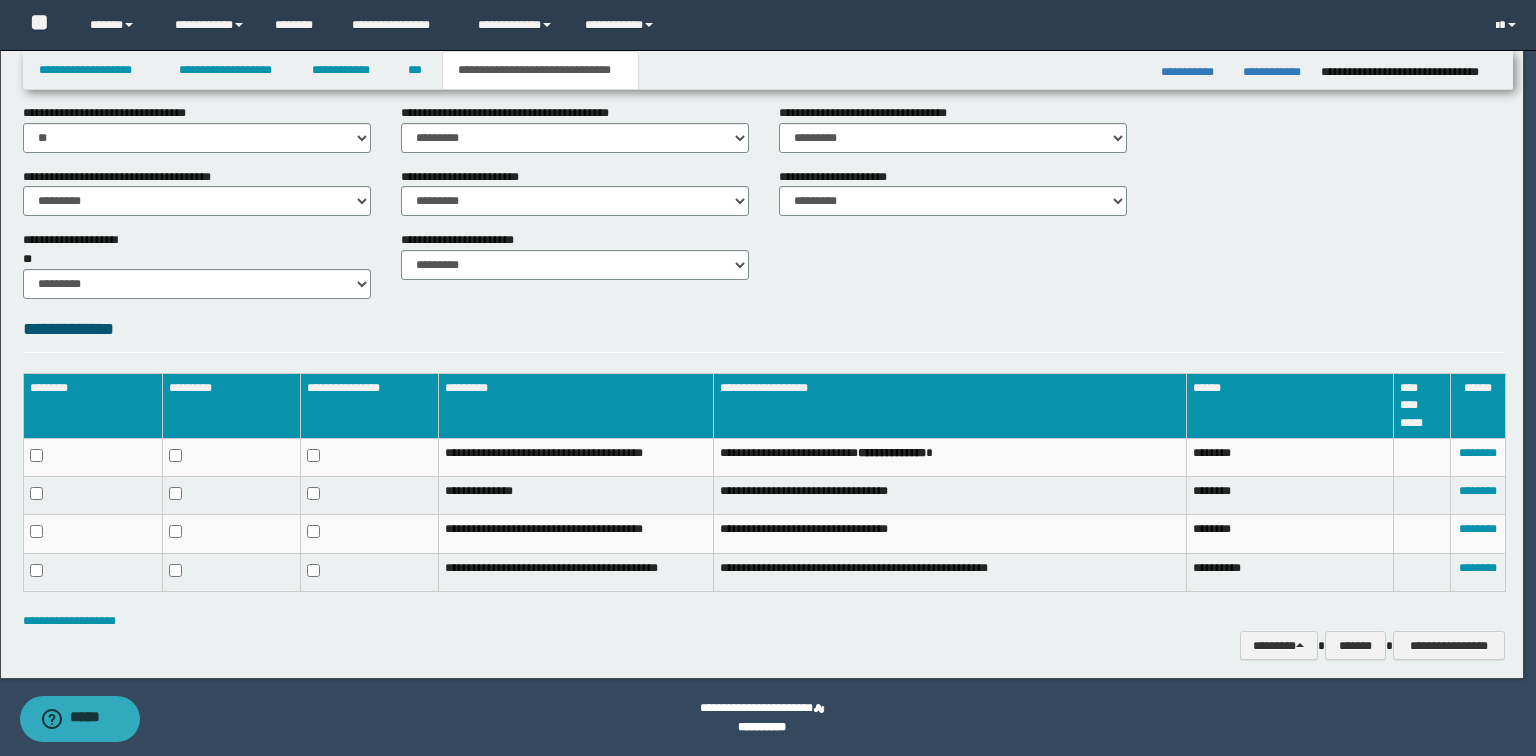 scroll, scrollTop: 738, scrollLeft: 0, axis: vertical 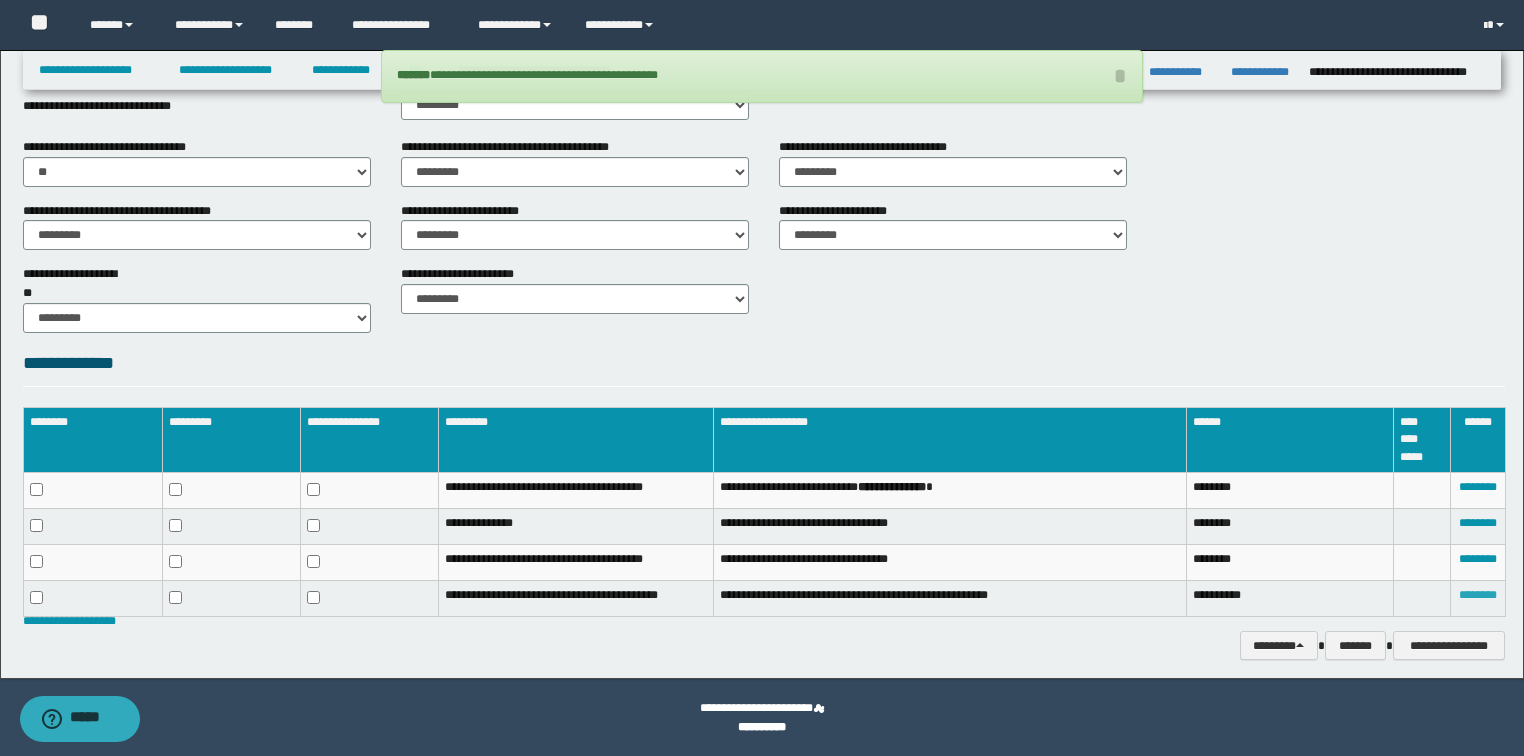 click on "********" at bounding box center [1478, 595] 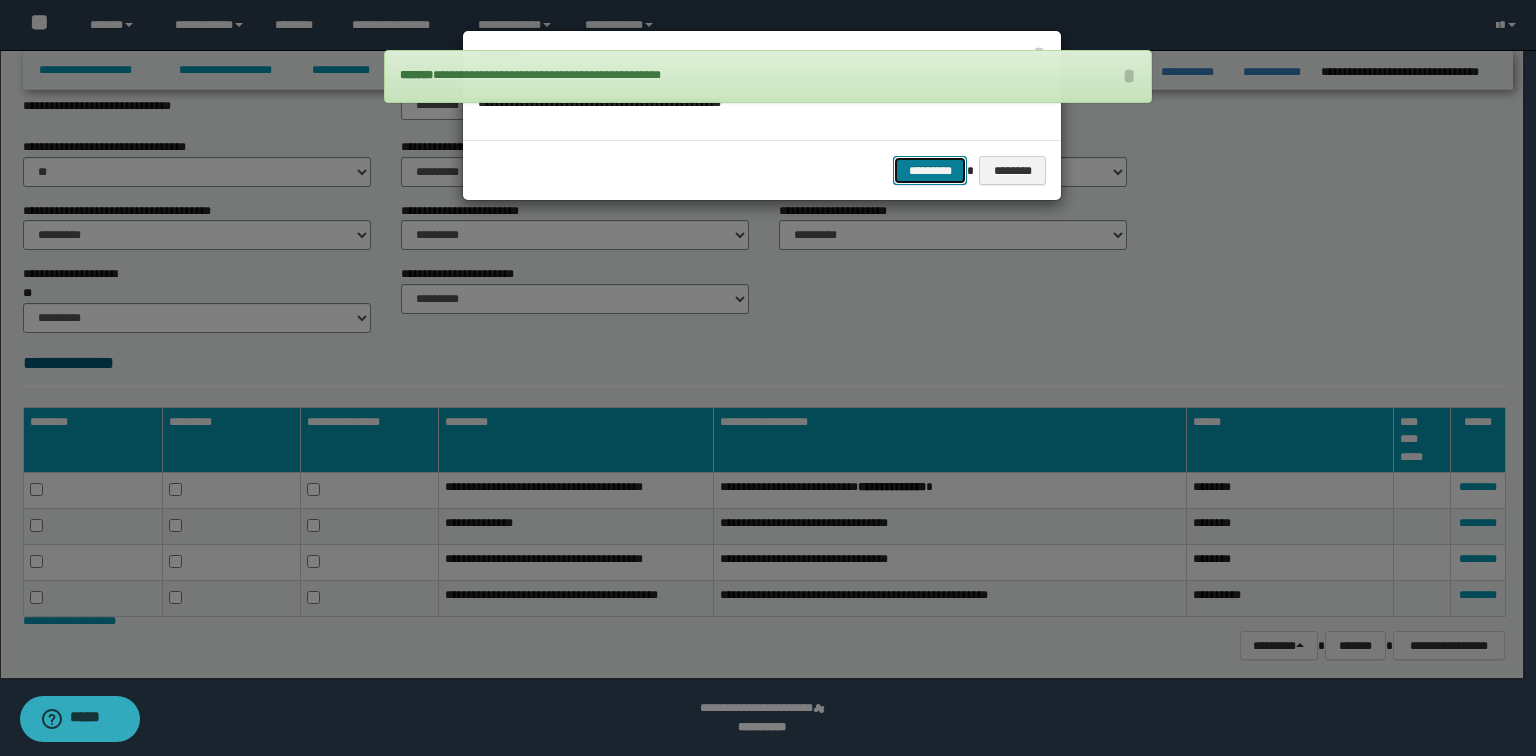 click on "*********" at bounding box center (930, 171) 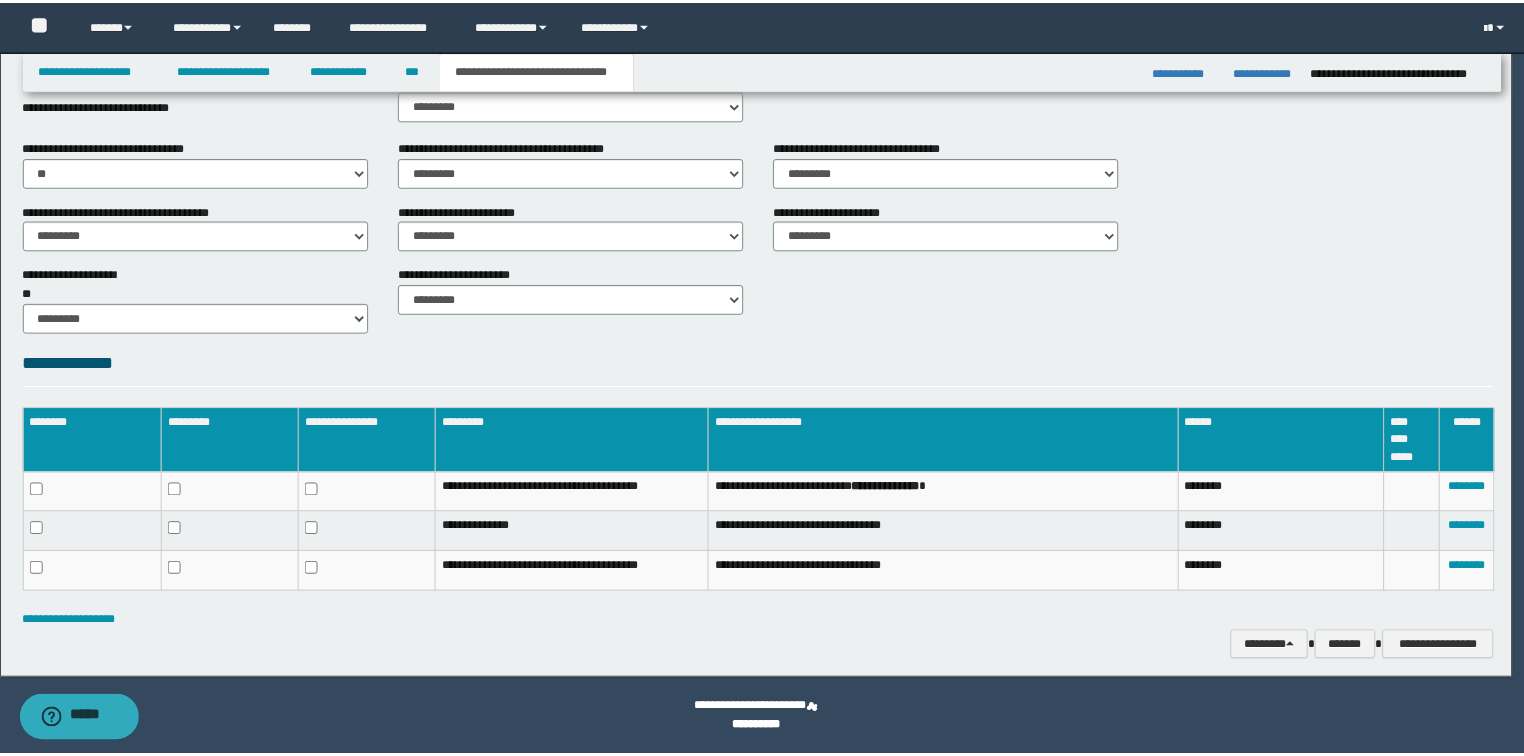 scroll, scrollTop: 704, scrollLeft: 0, axis: vertical 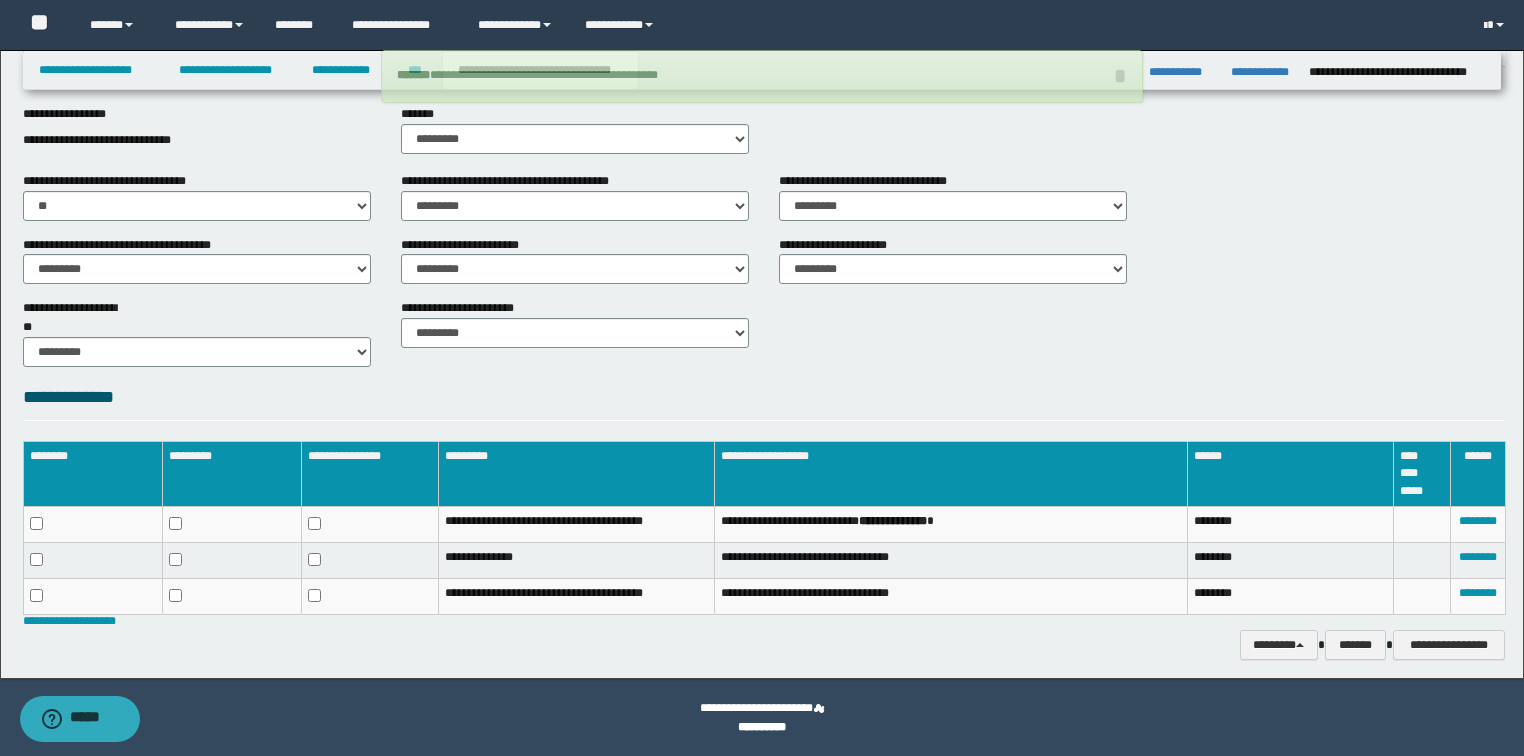 click on "**********" at bounding box center (764, 645) 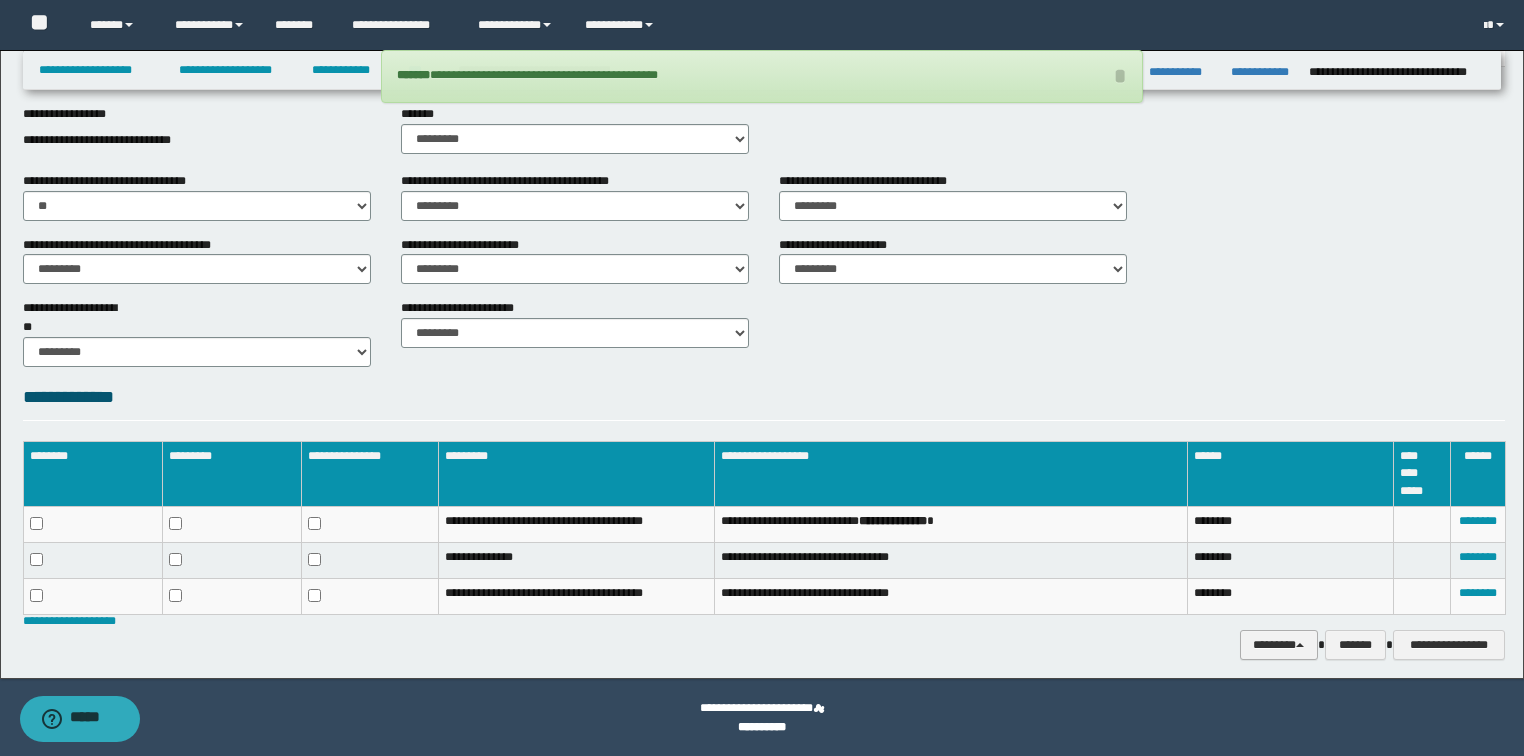 click on "********" at bounding box center [1279, 645] 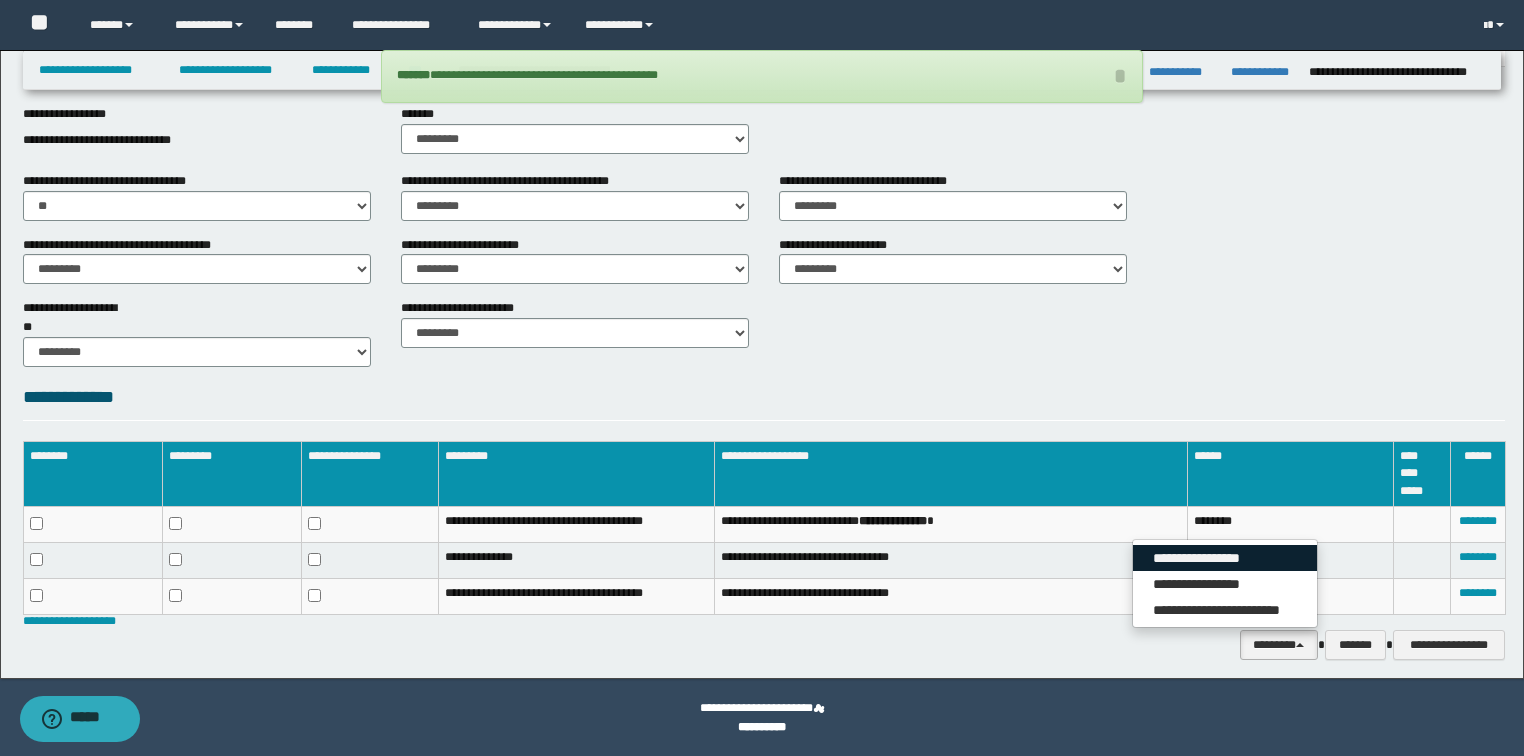 click on "**********" at bounding box center (1225, 558) 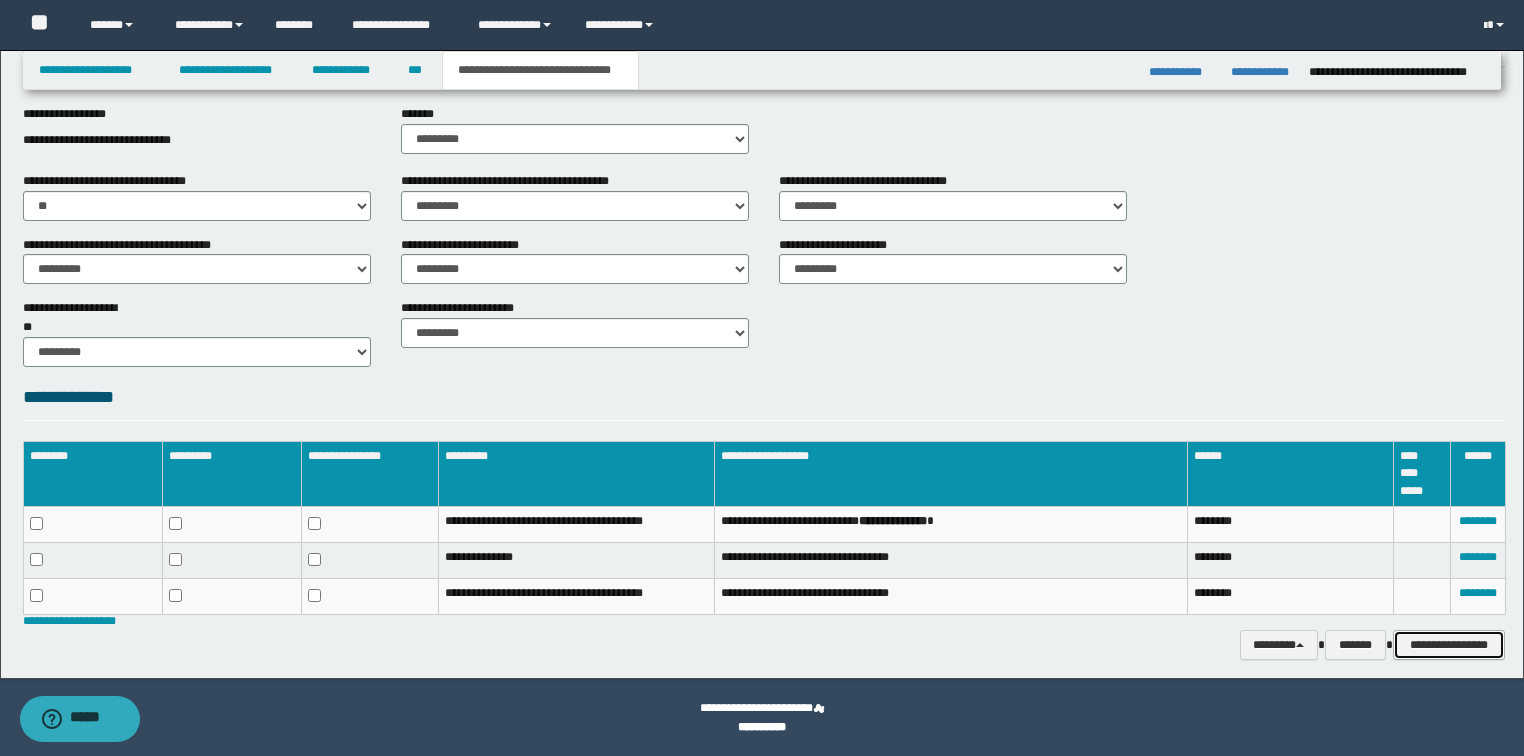 click on "**********" at bounding box center [1449, 645] 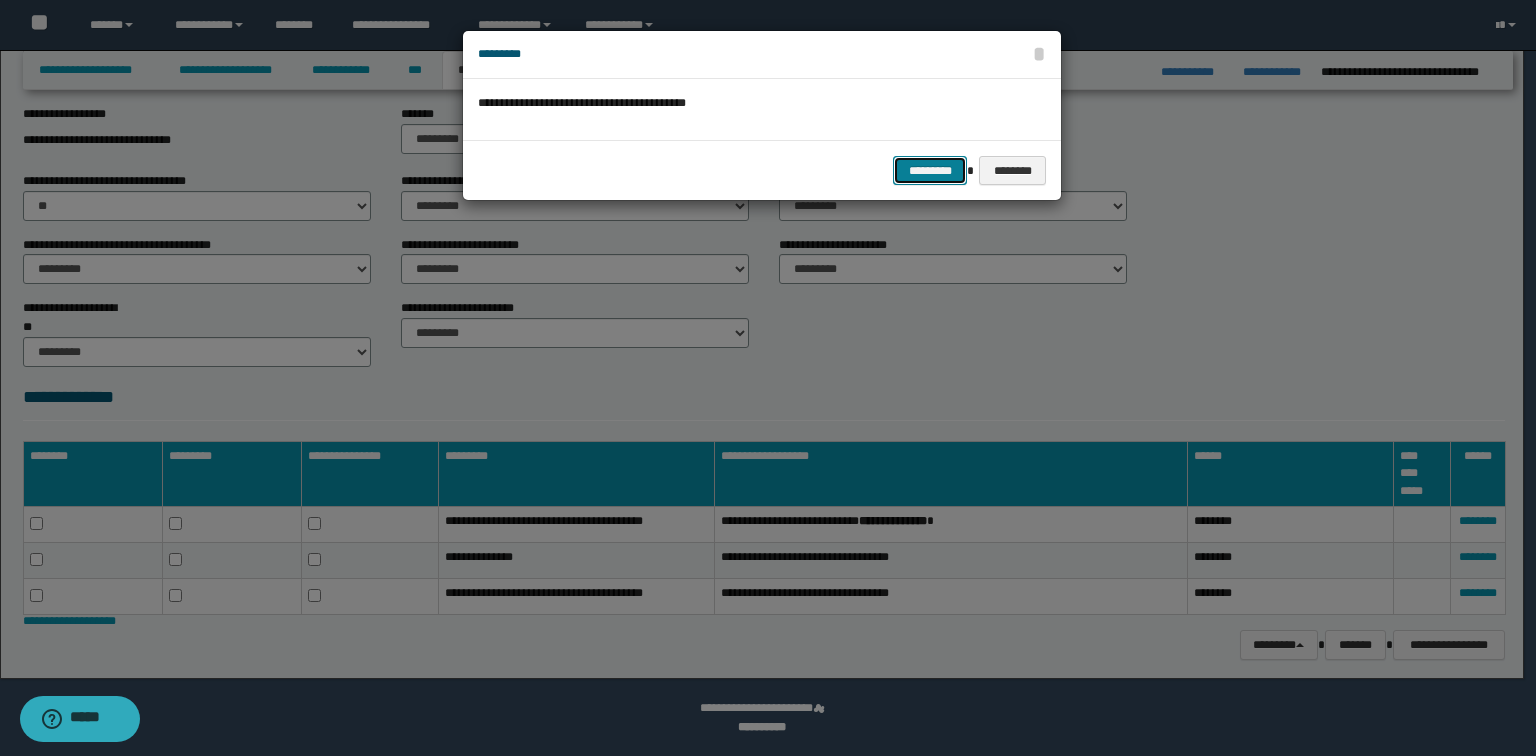 click on "*********" at bounding box center [930, 171] 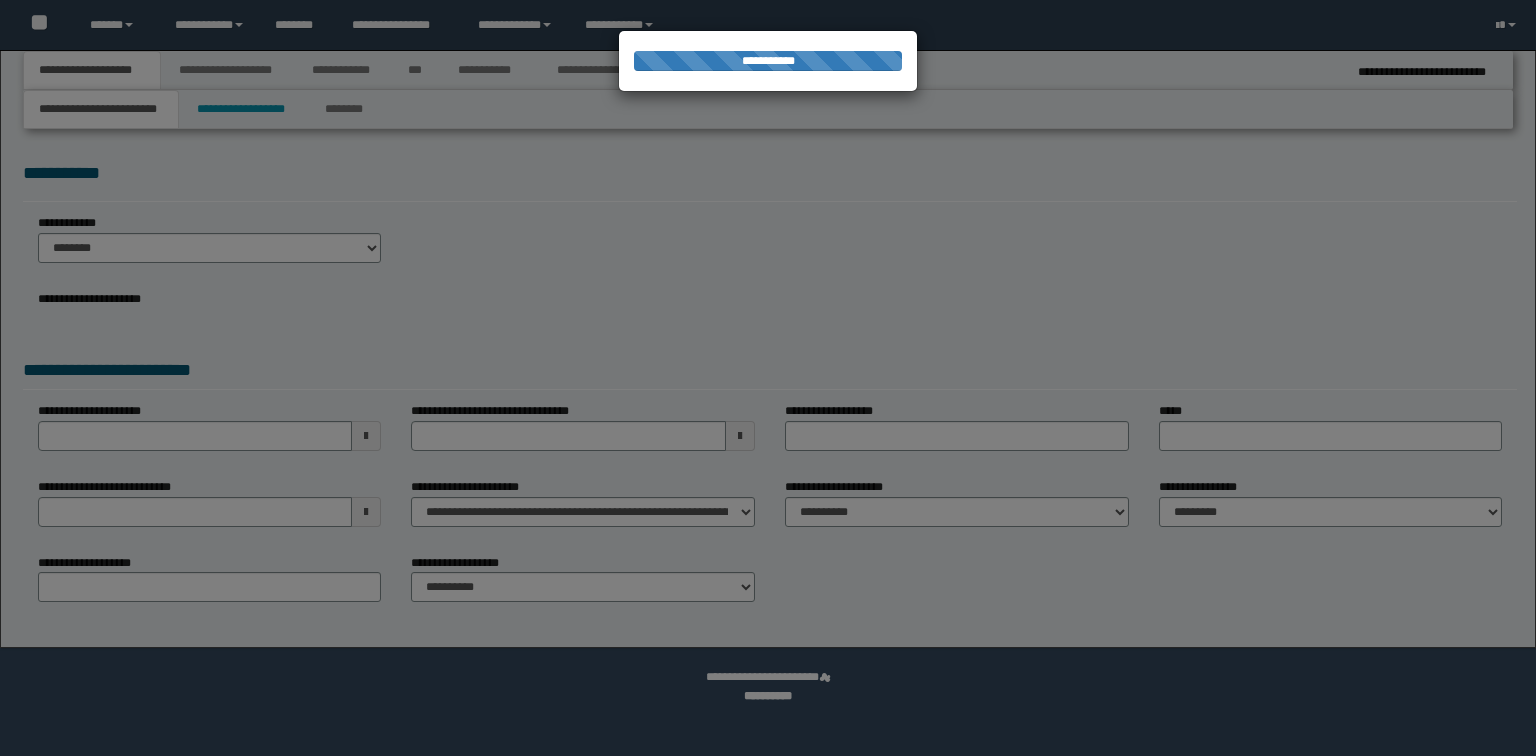 scroll, scrollTop: 0, scrollLeft: 0, axis: both 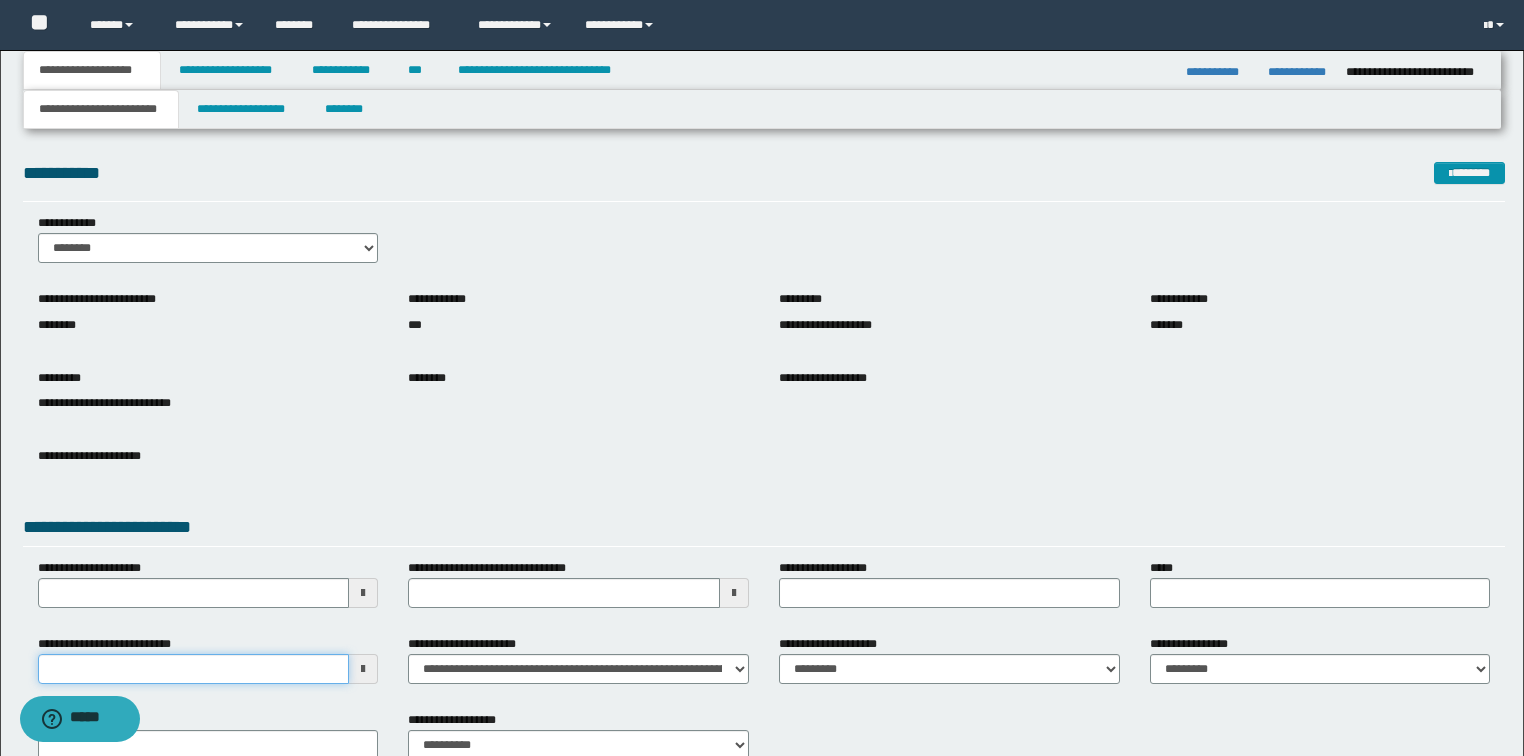 click on "**********" at bounding box center (194, 669) 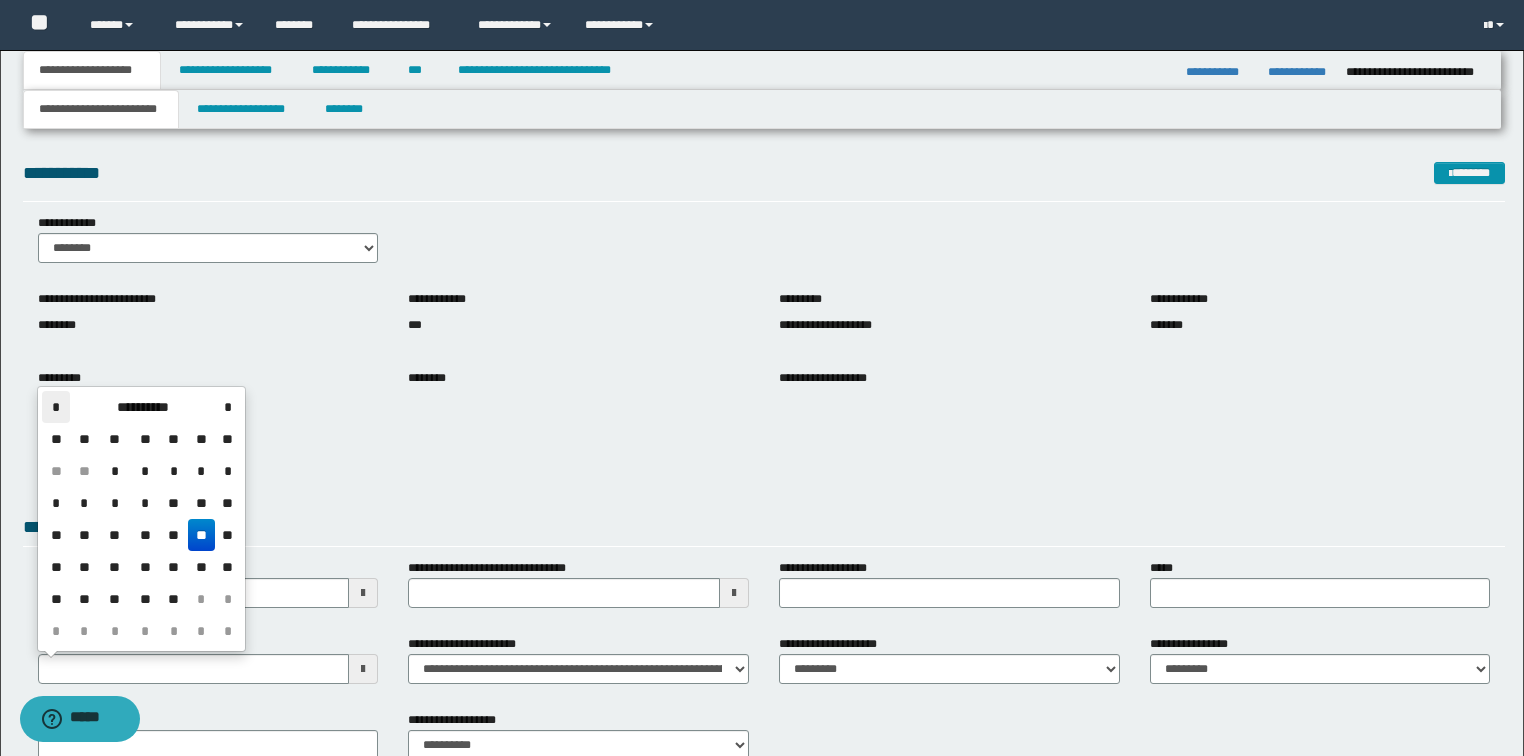 click on "*" at bounding box center [56, 407] 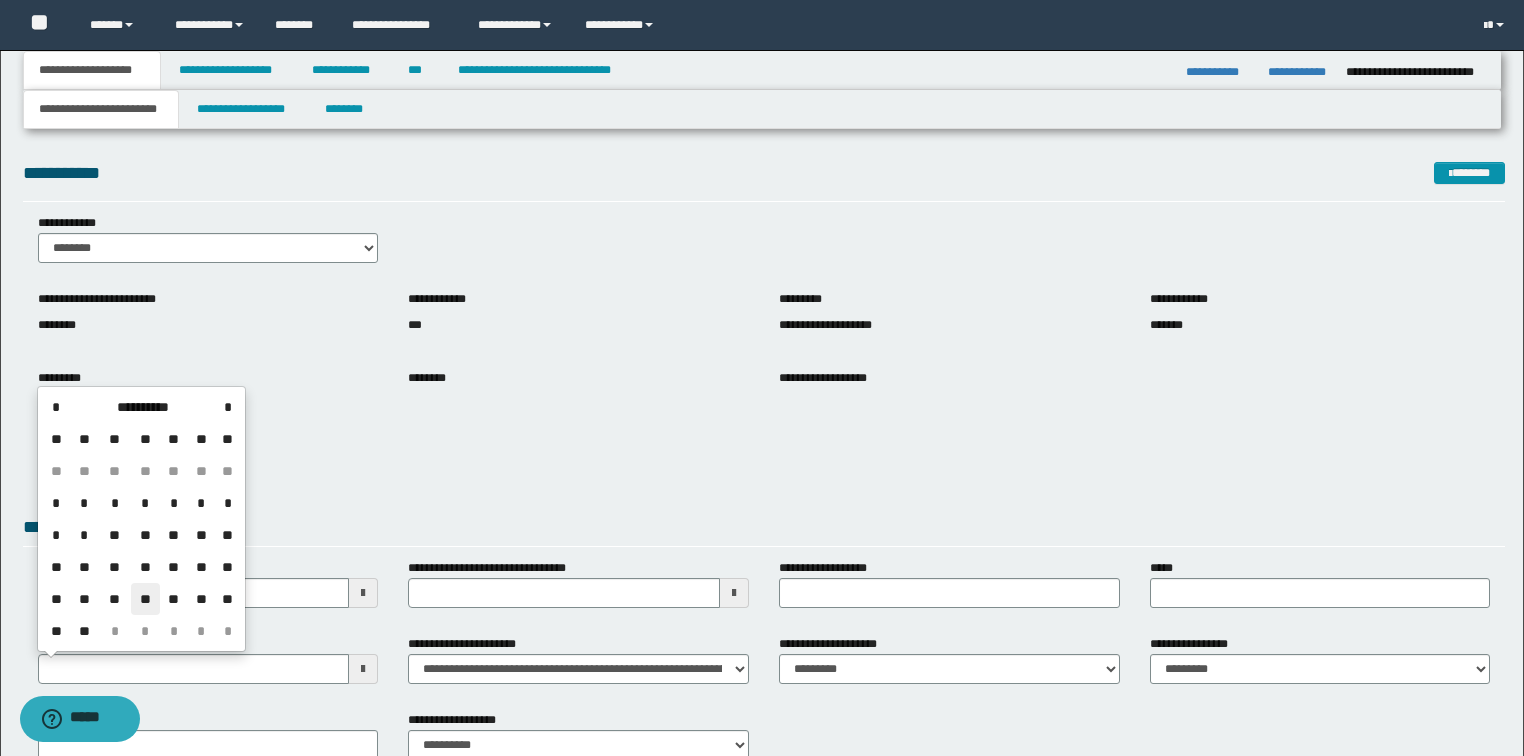 click on "**" at bounding box center (145, 599) 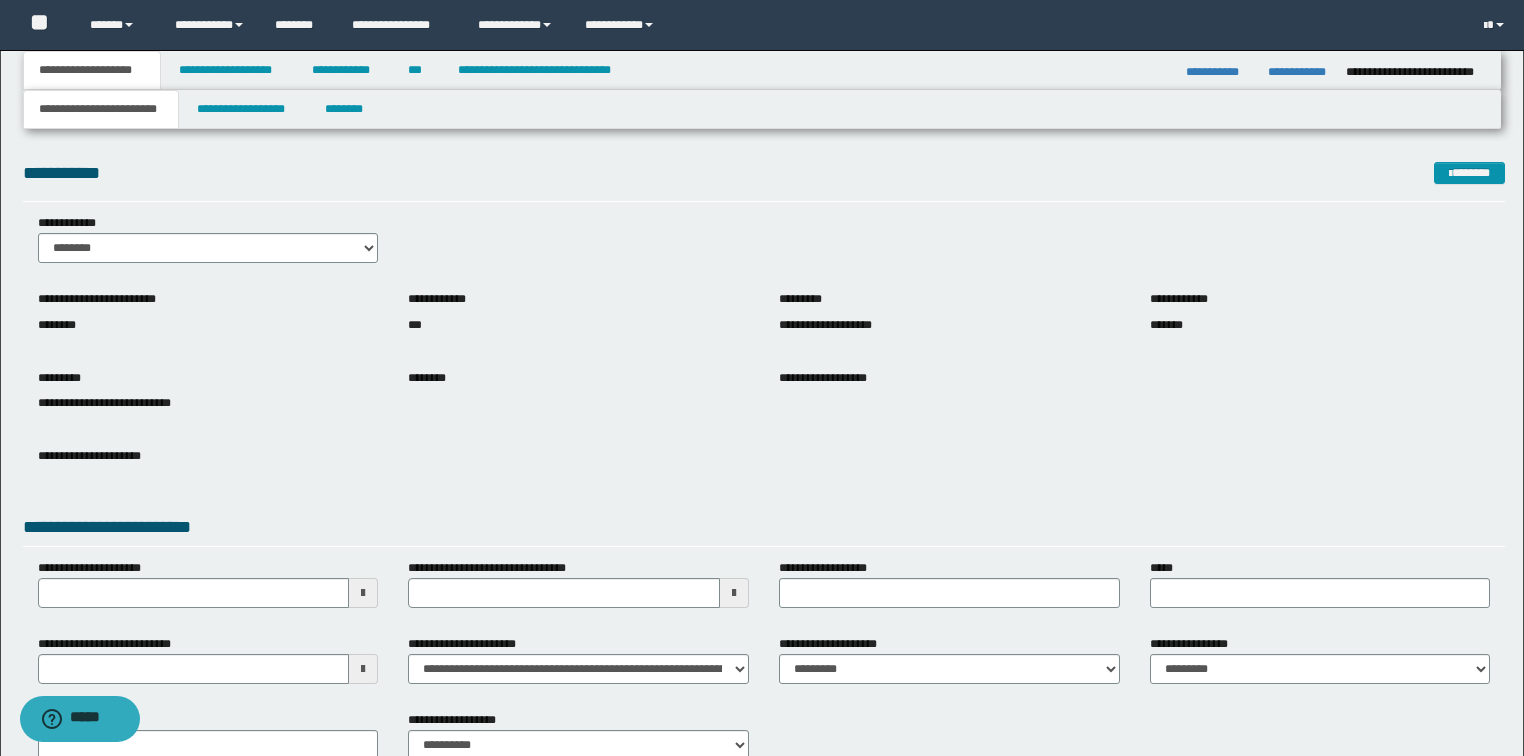 drag, startPoint x: 343, startPoint y: 476, endPoint x: 336, endPoint y: 174, distance: 302.08112 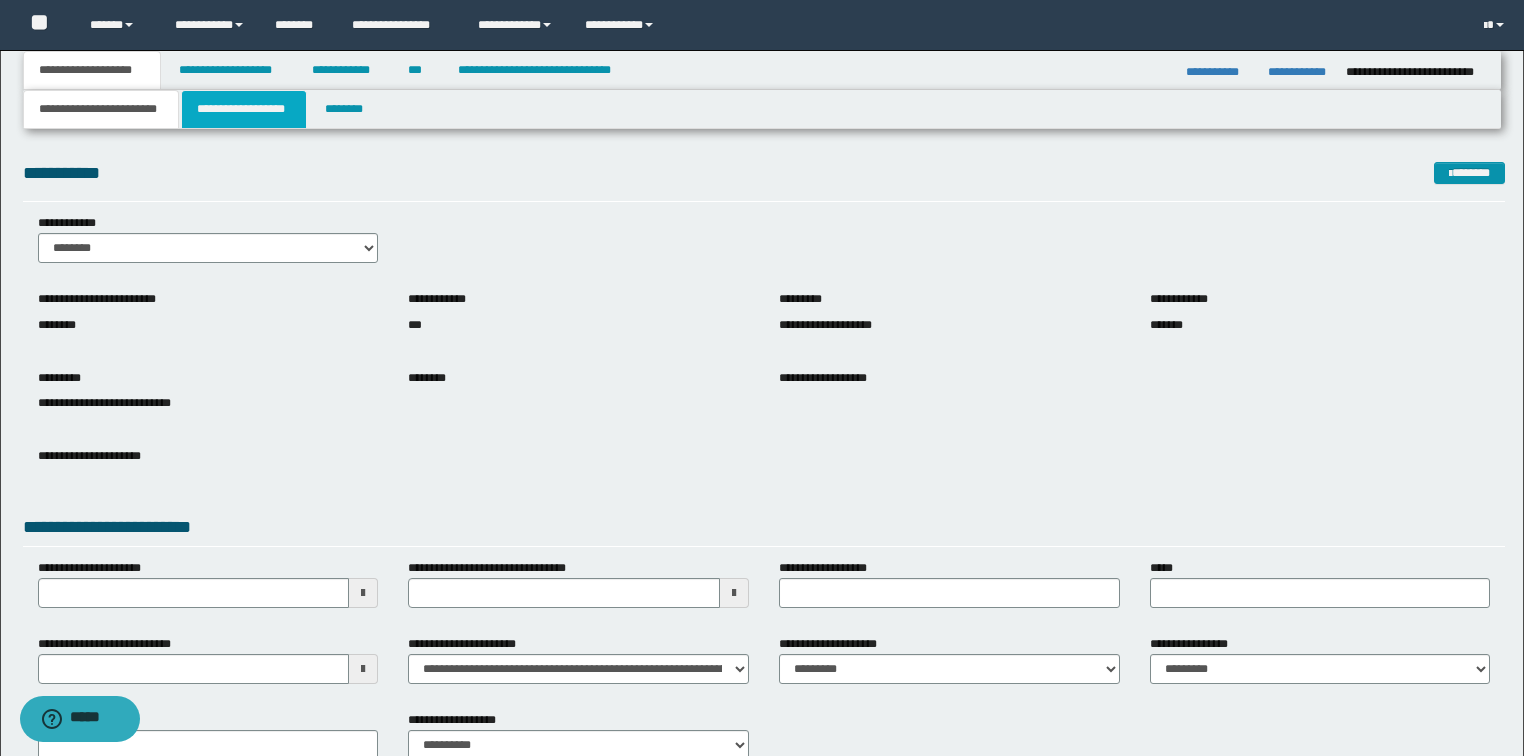 click on "**********" at bounding box center [244, 109] 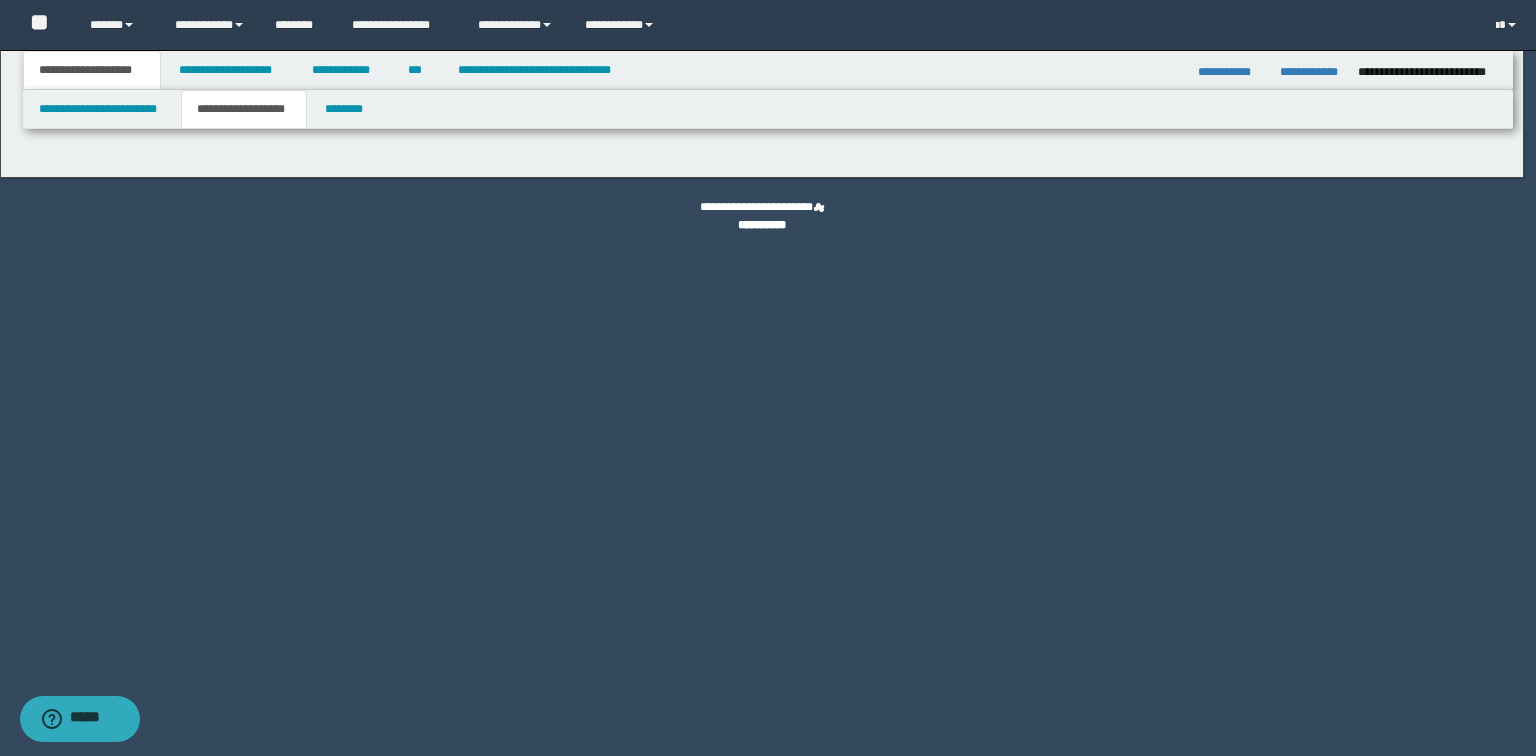 select on "*" 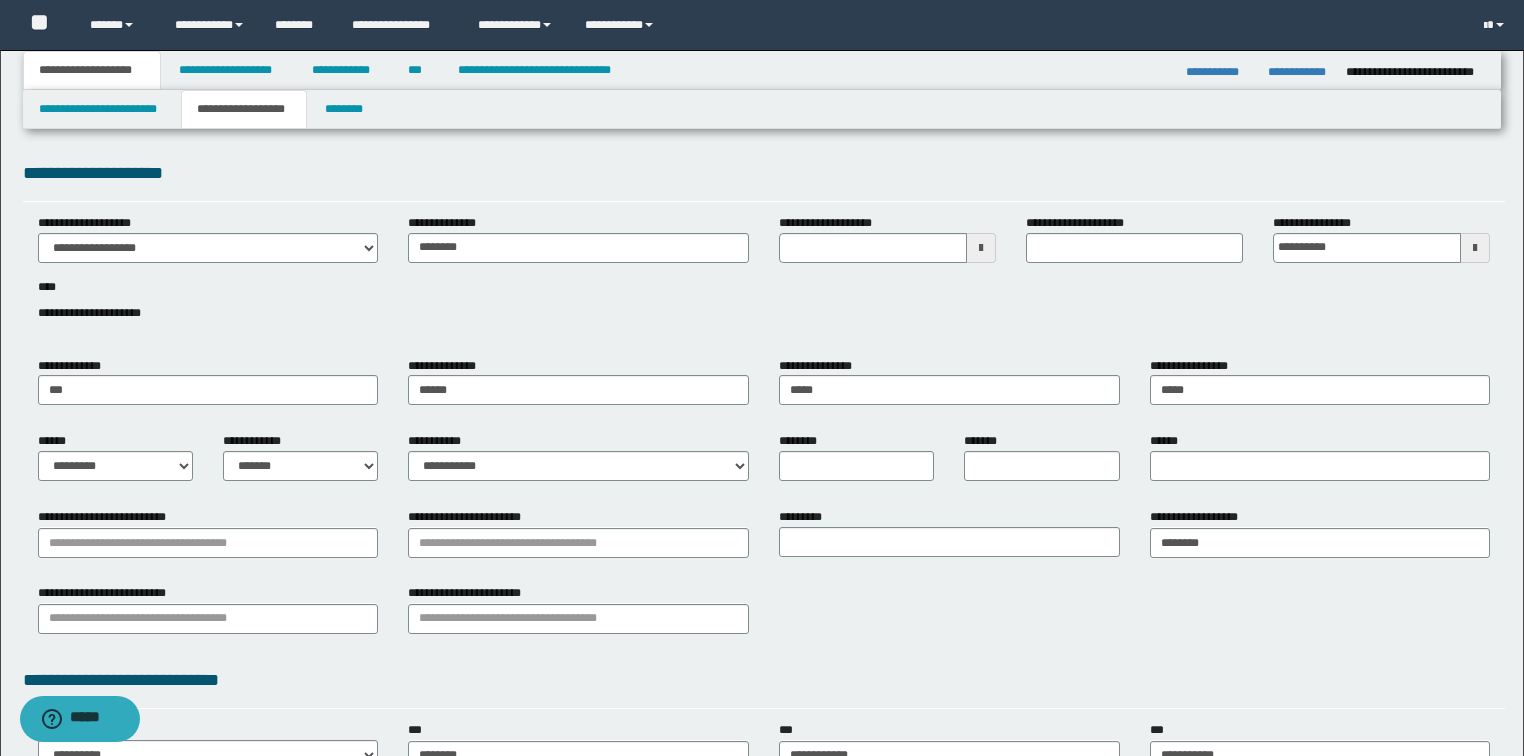type 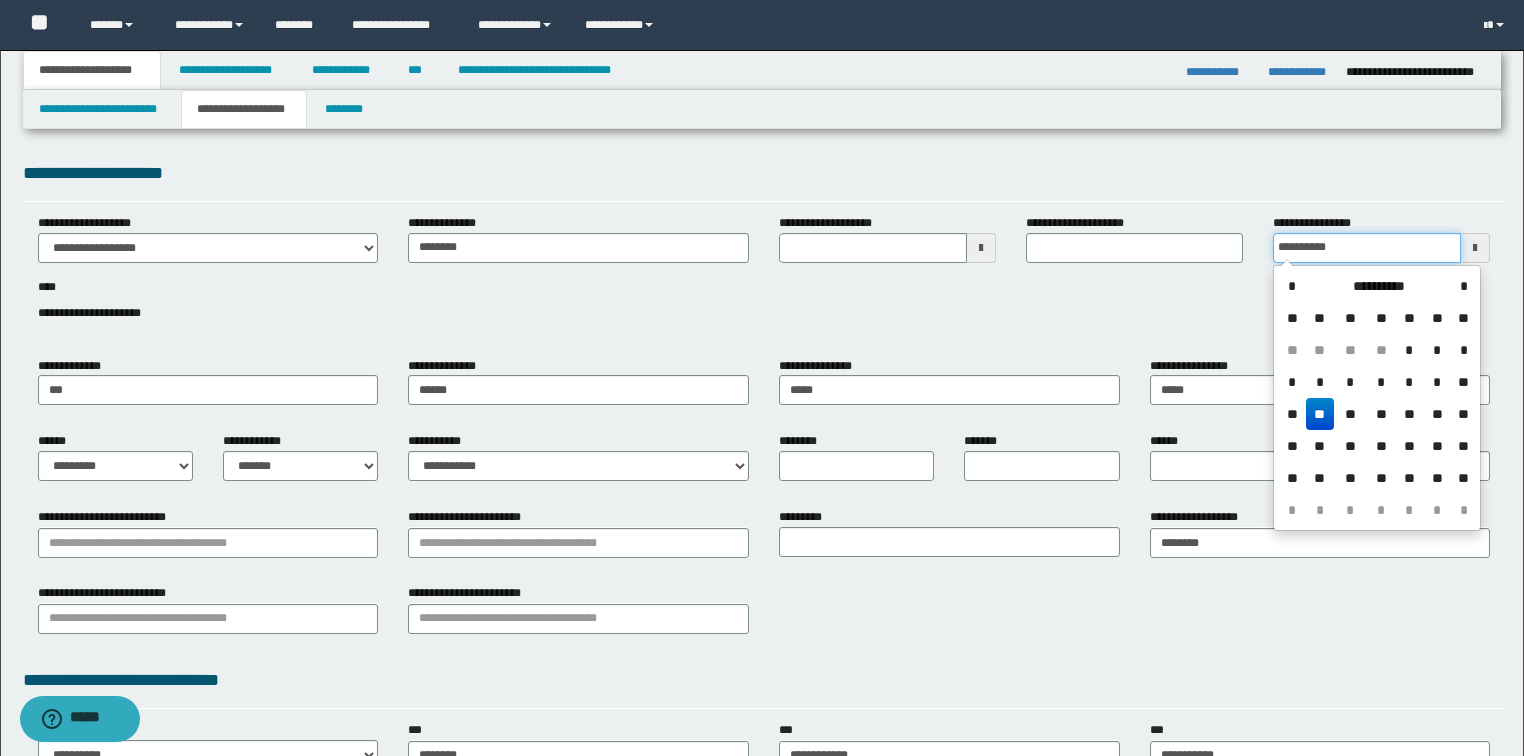 click on "**********" at bounding box center (1367, 248) 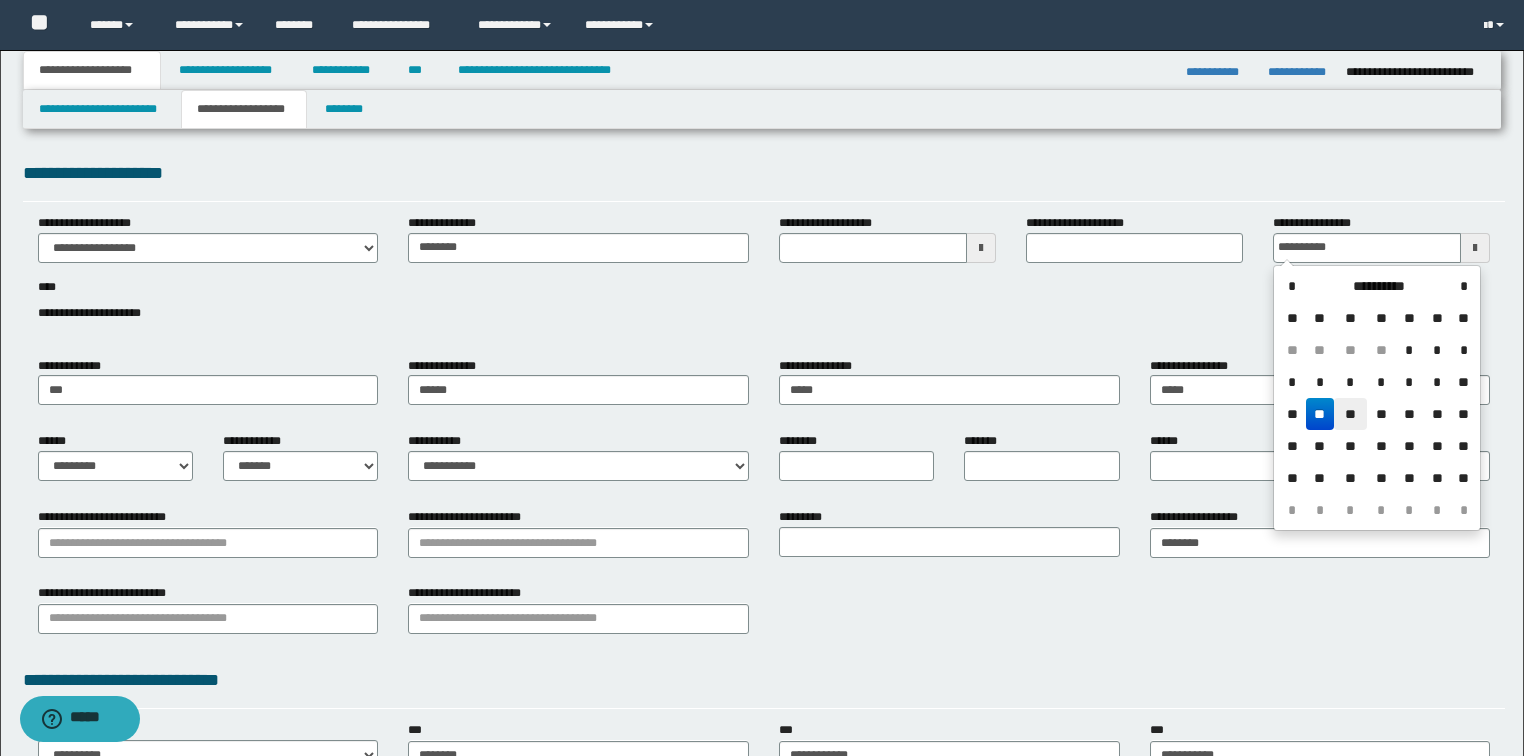 click on "**" at bounding box center (1350, 414) 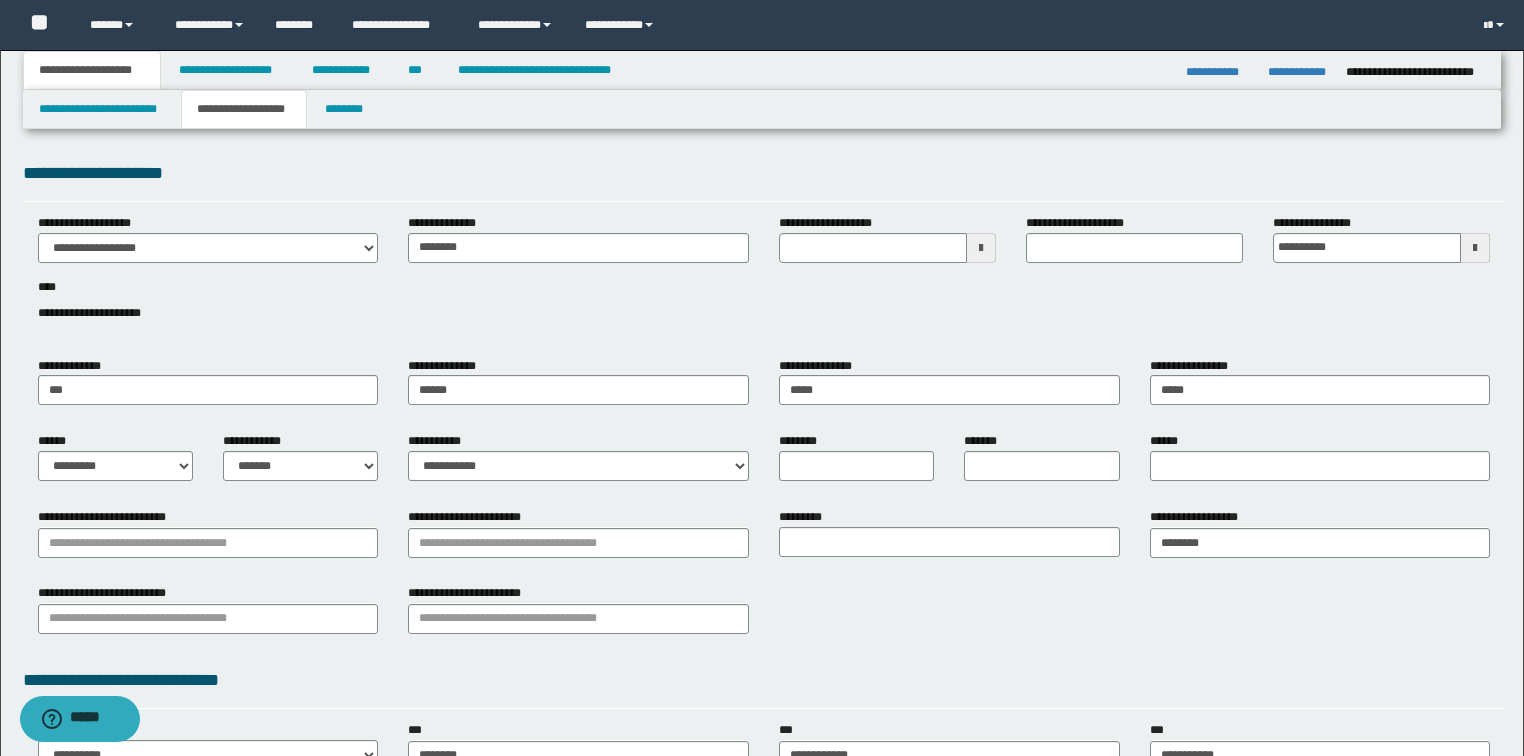 type 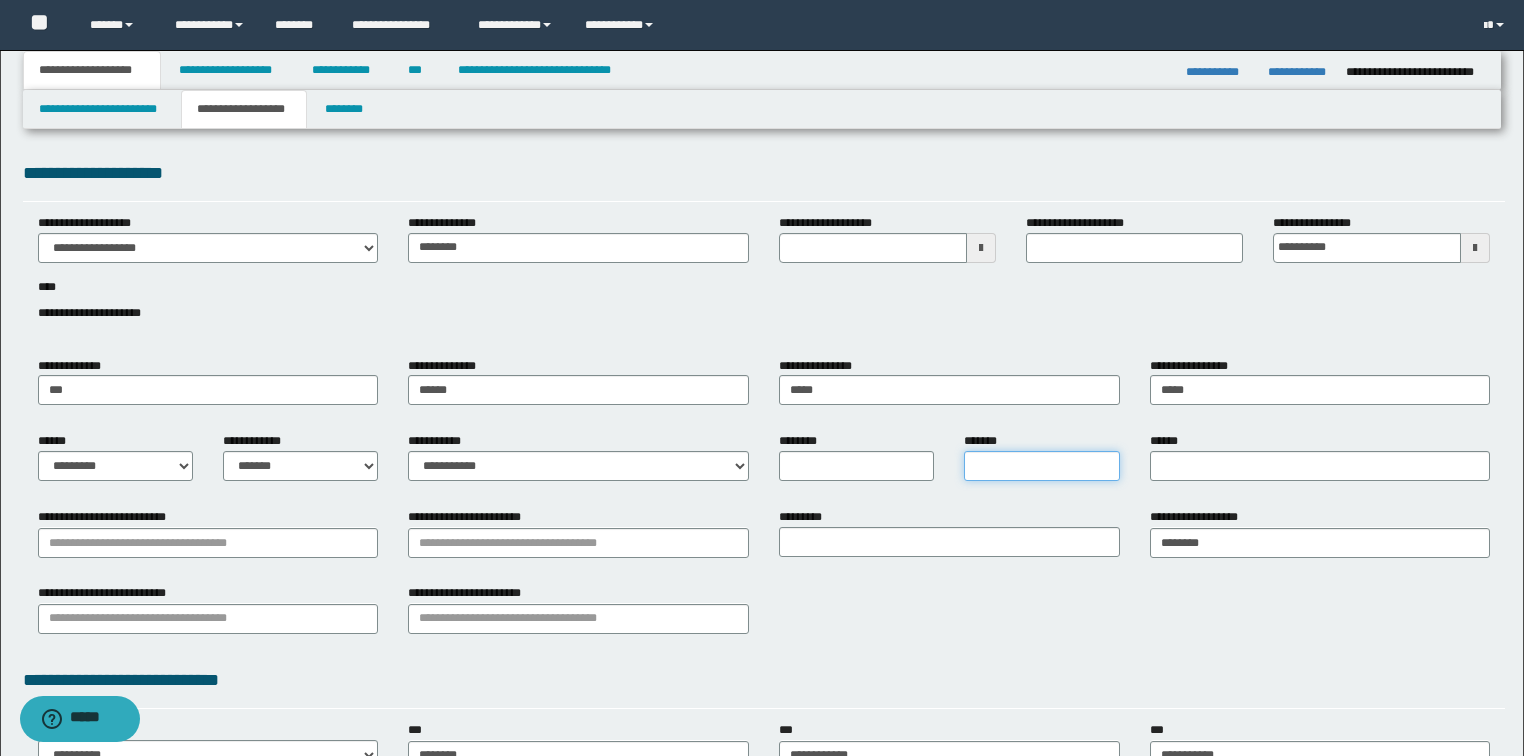 click on "*******" at bounding box center [1041, 466] 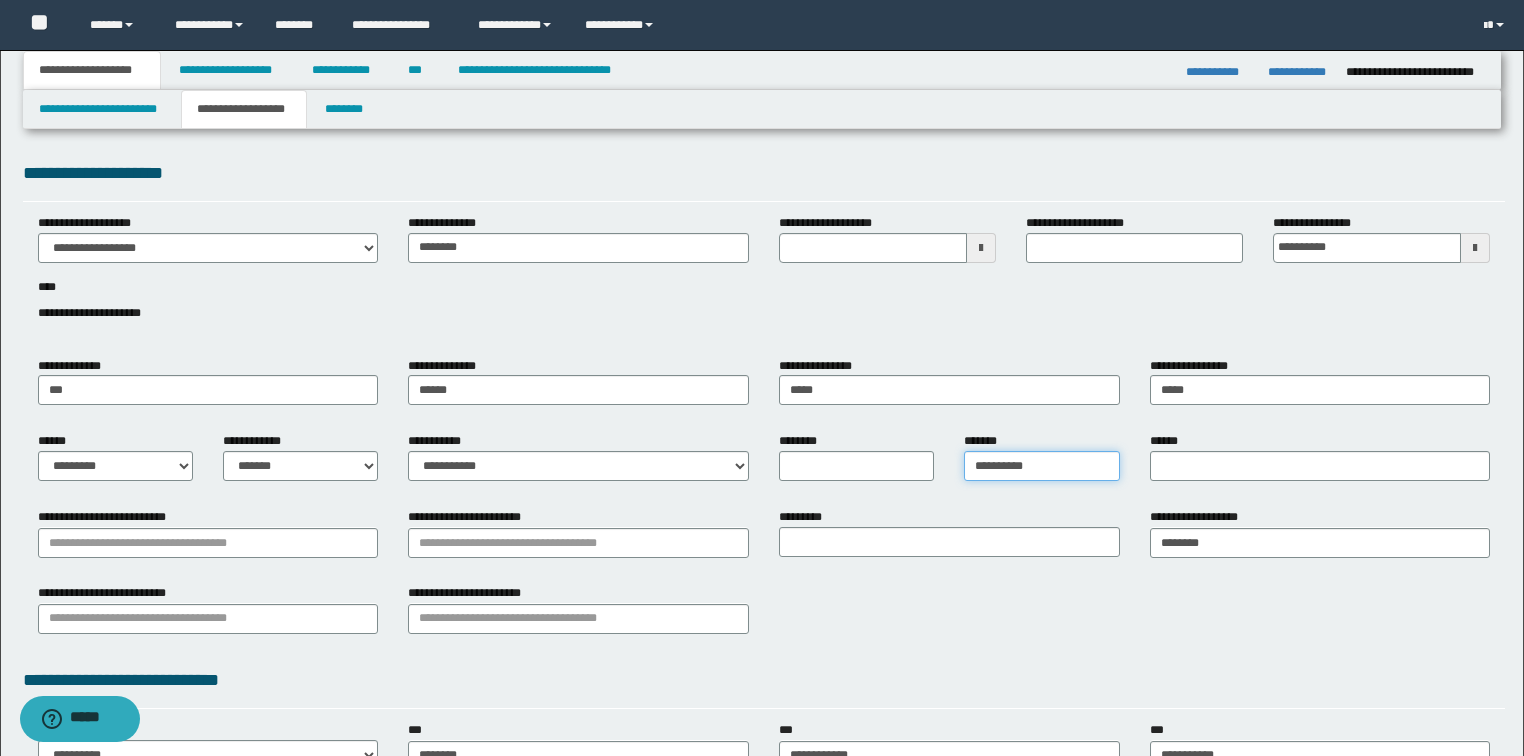 type on "**********" 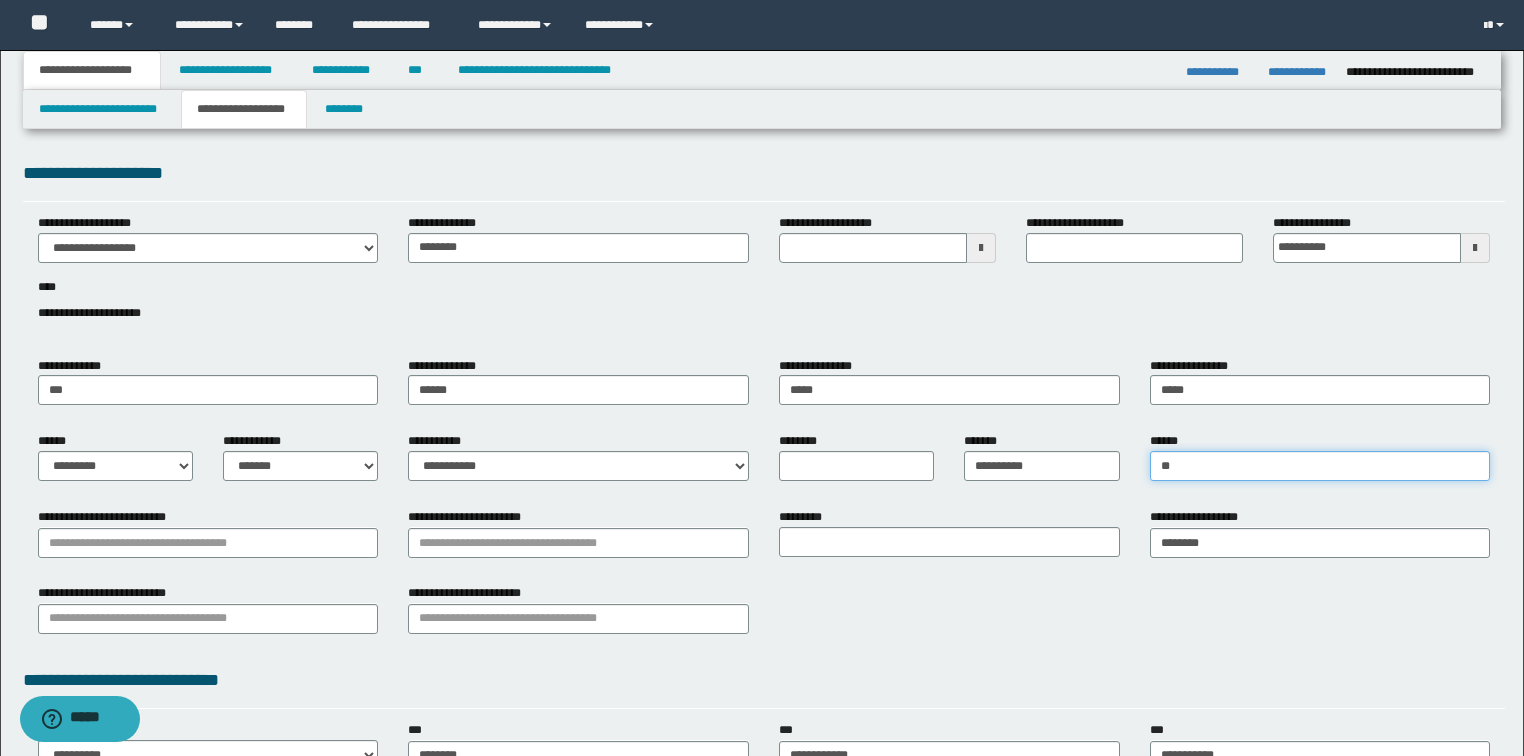 type on "*" 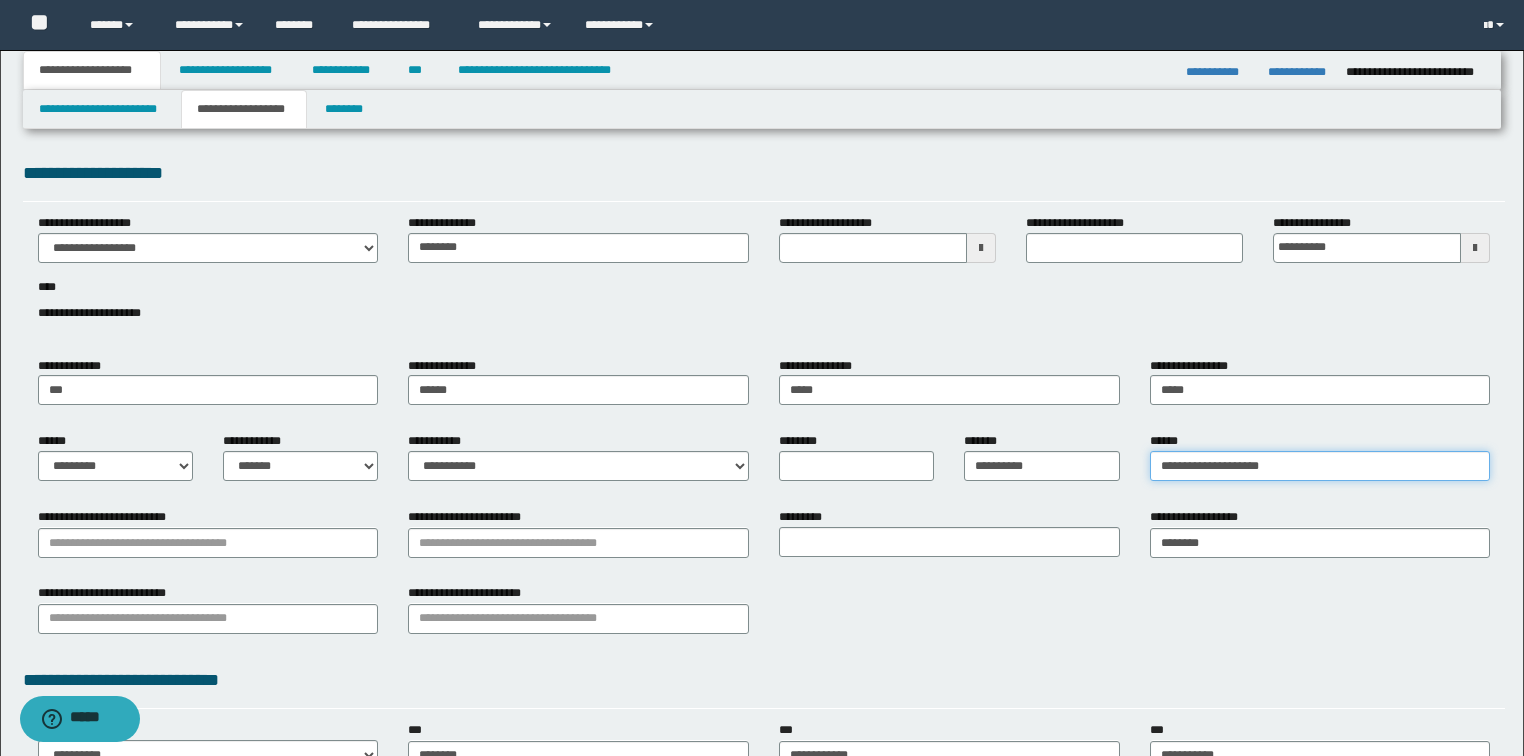 type on "**********" 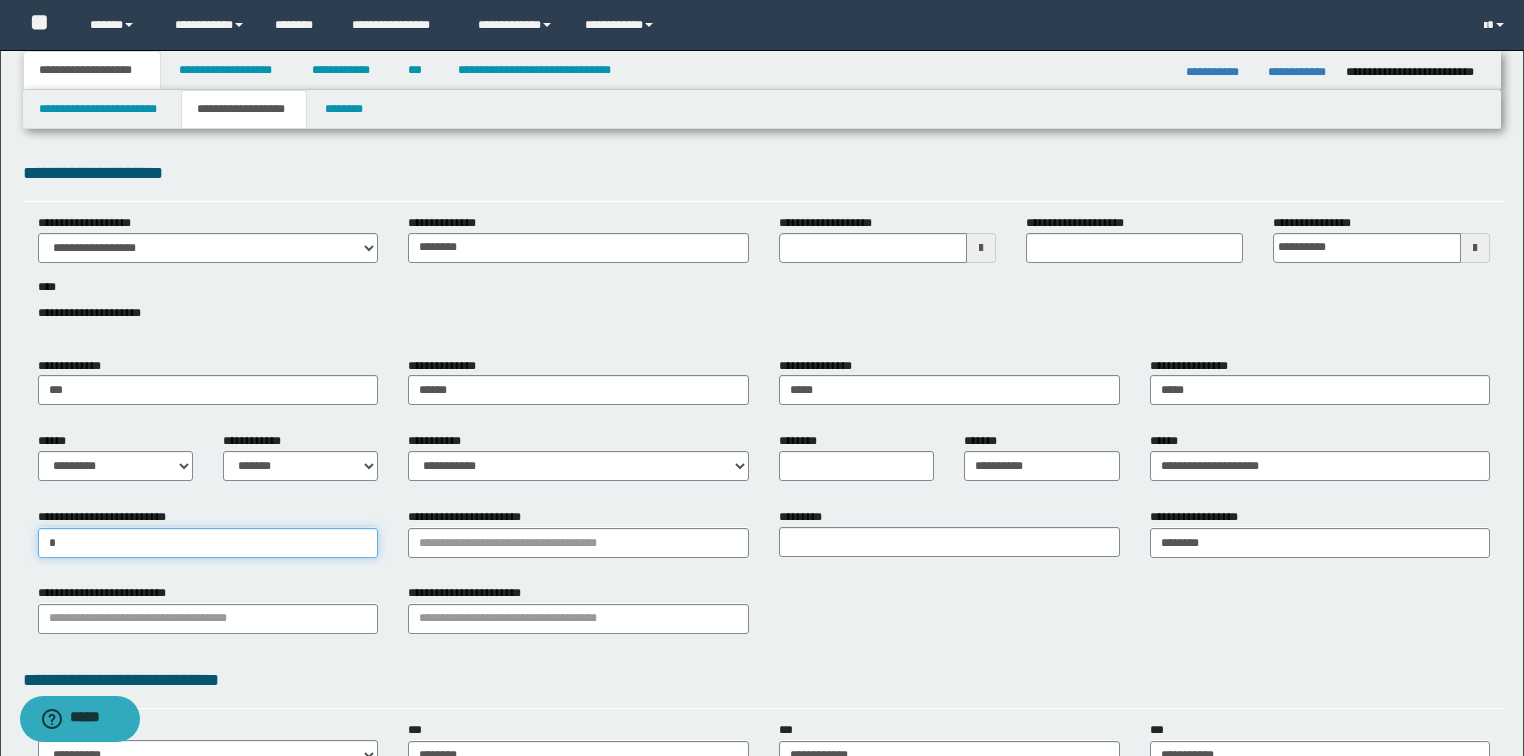 type on "**" 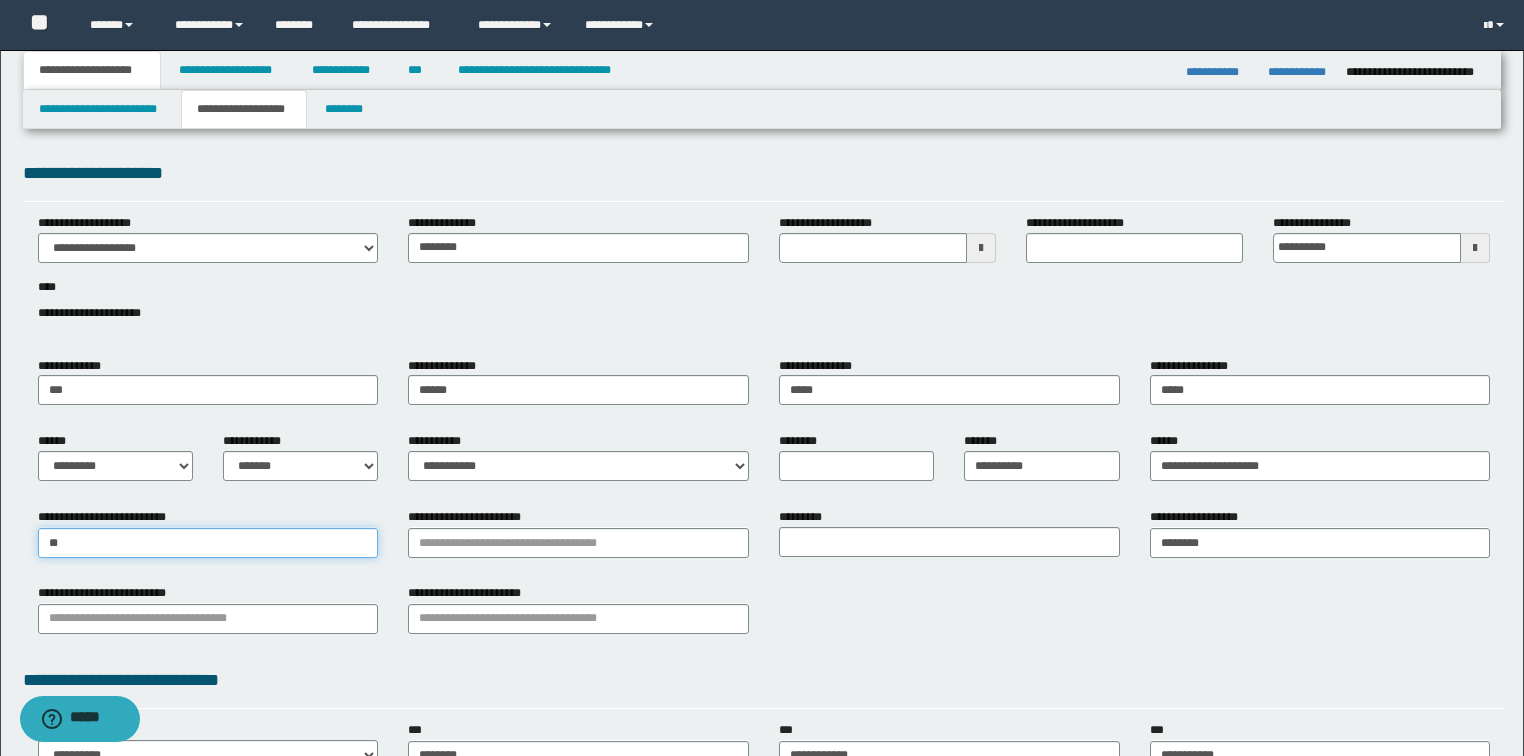type on "*****" 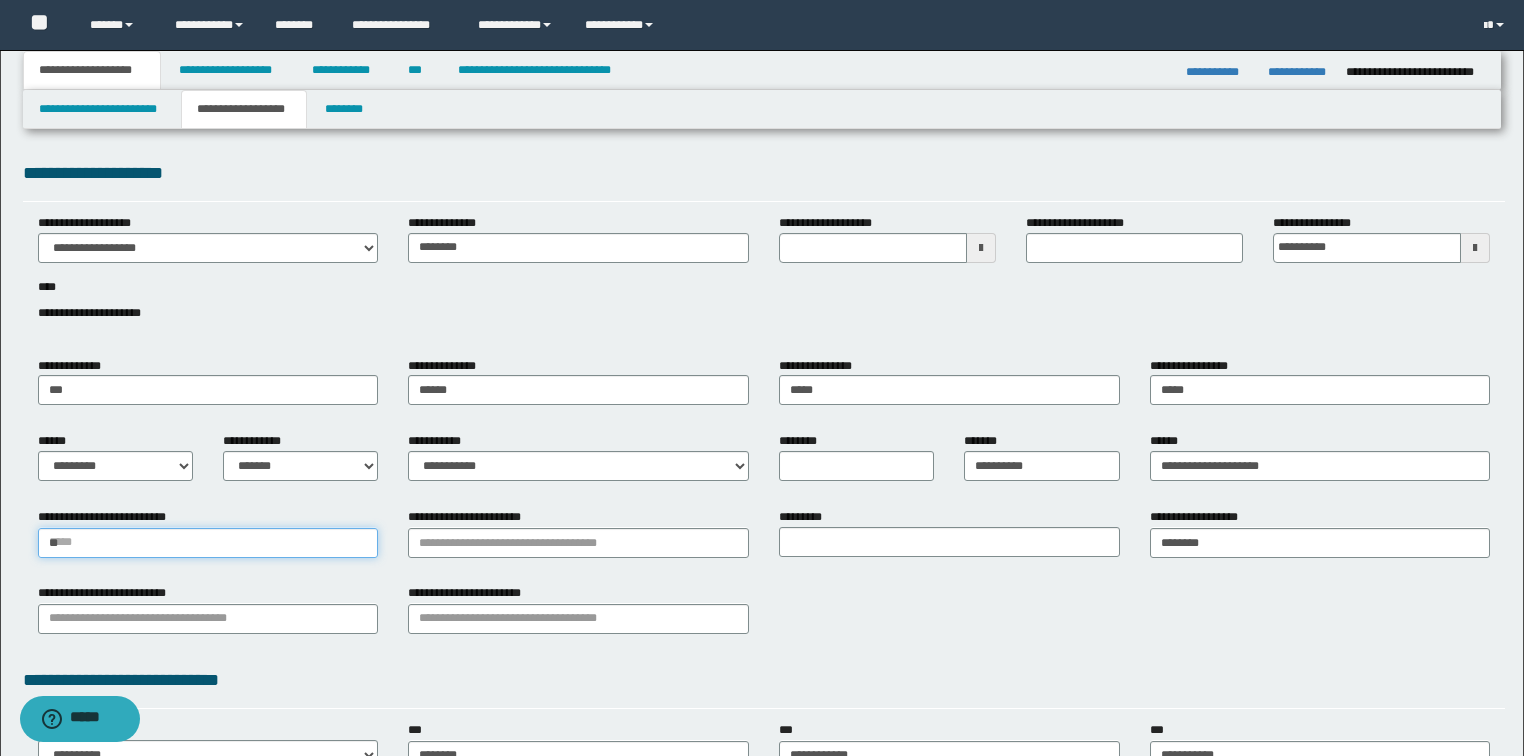type 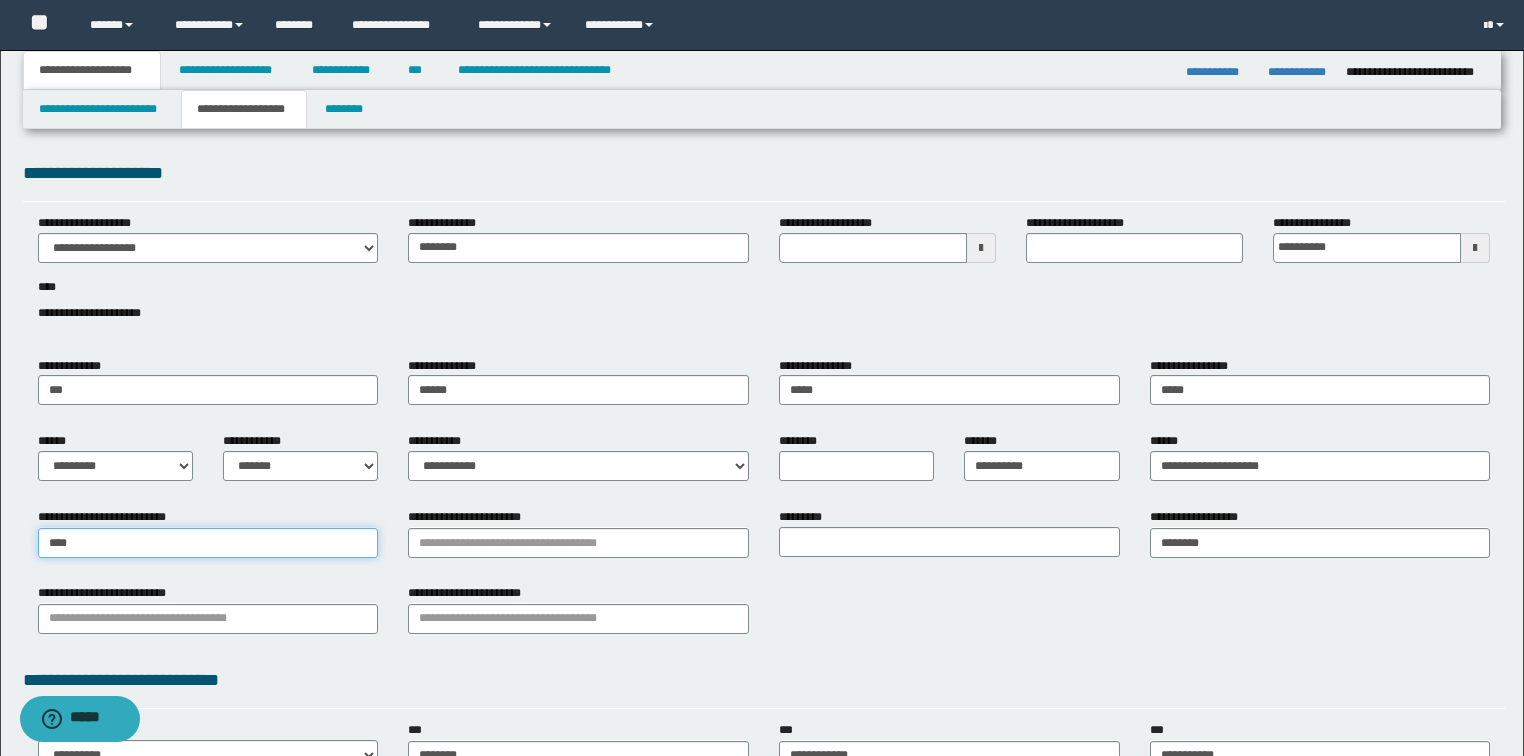 type on "*****" 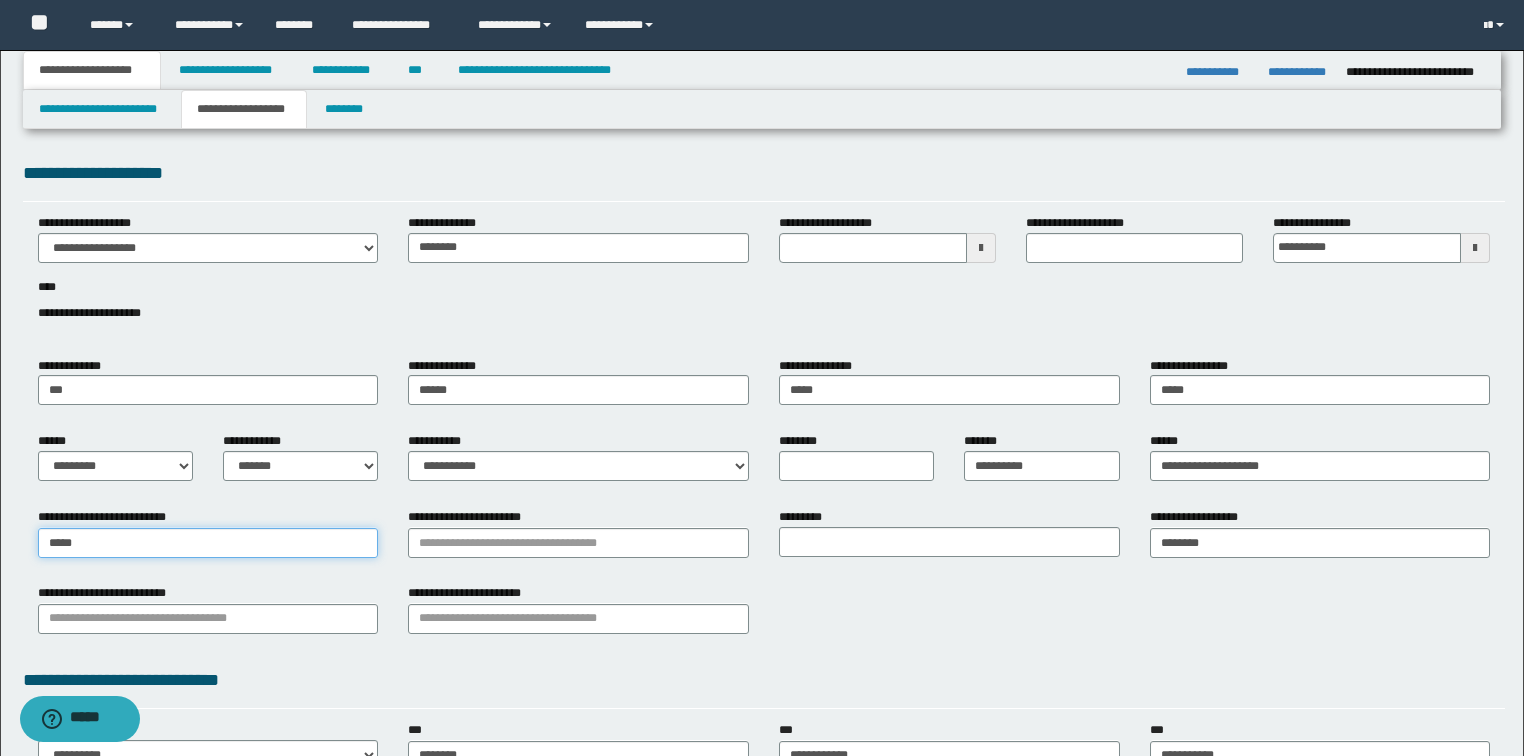 type on "*****" 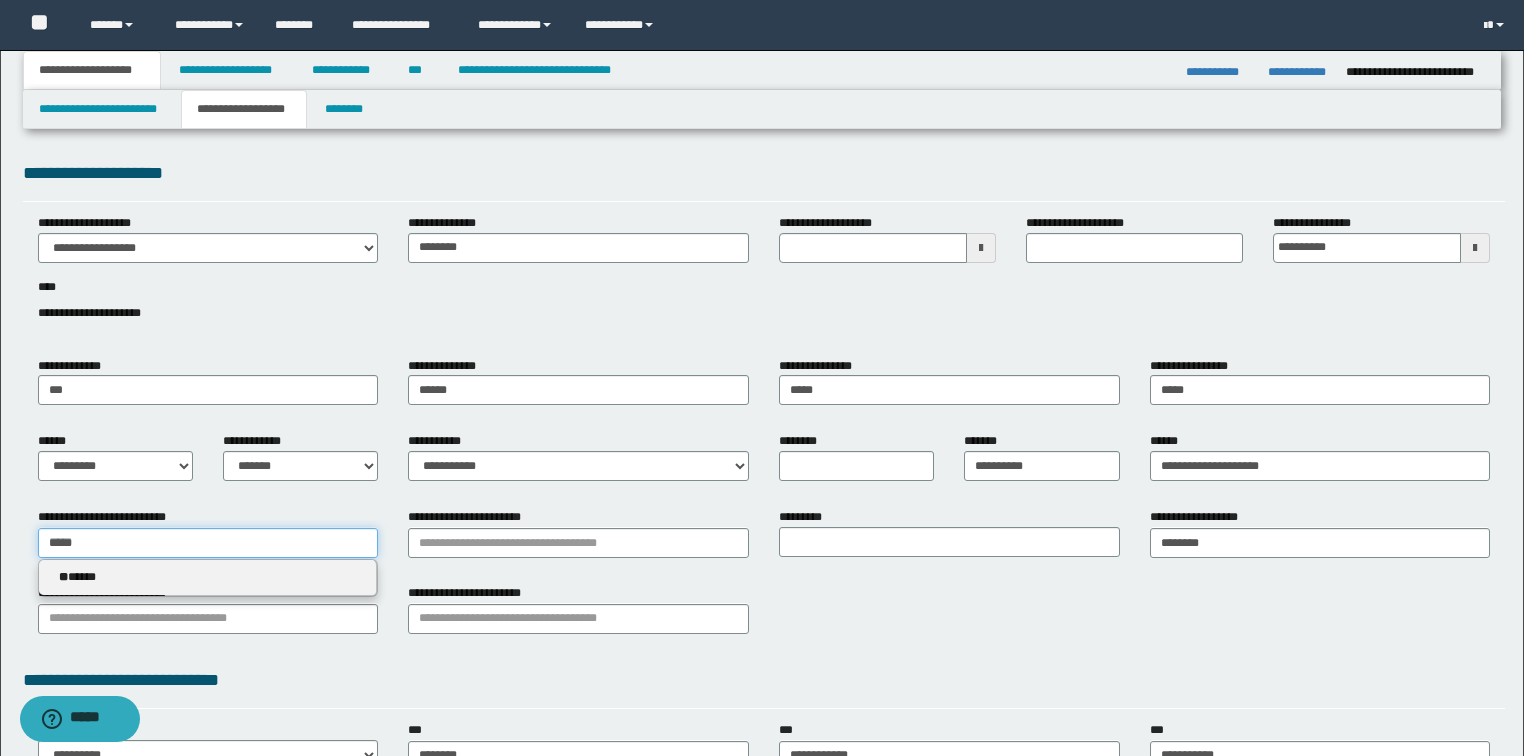 type 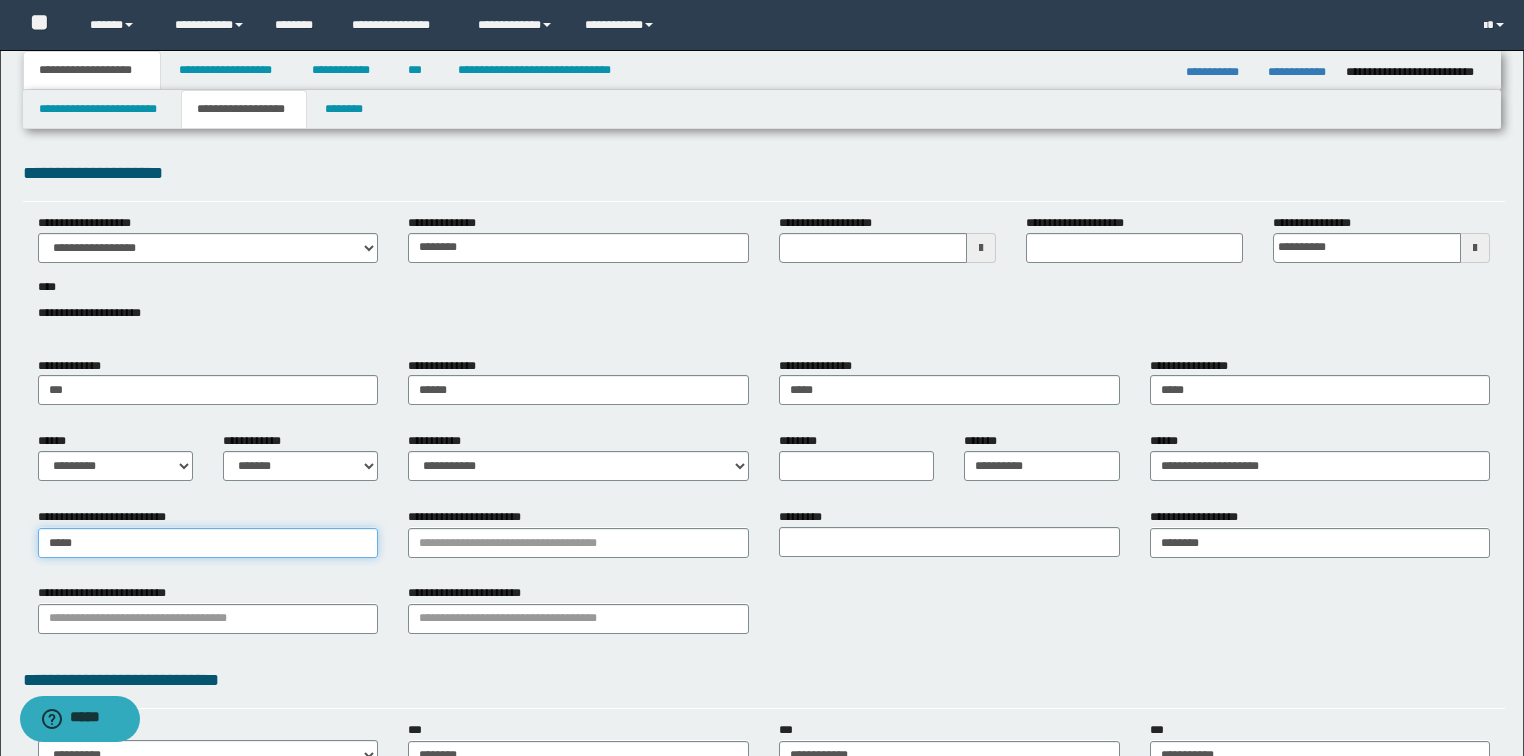 type on "*****" 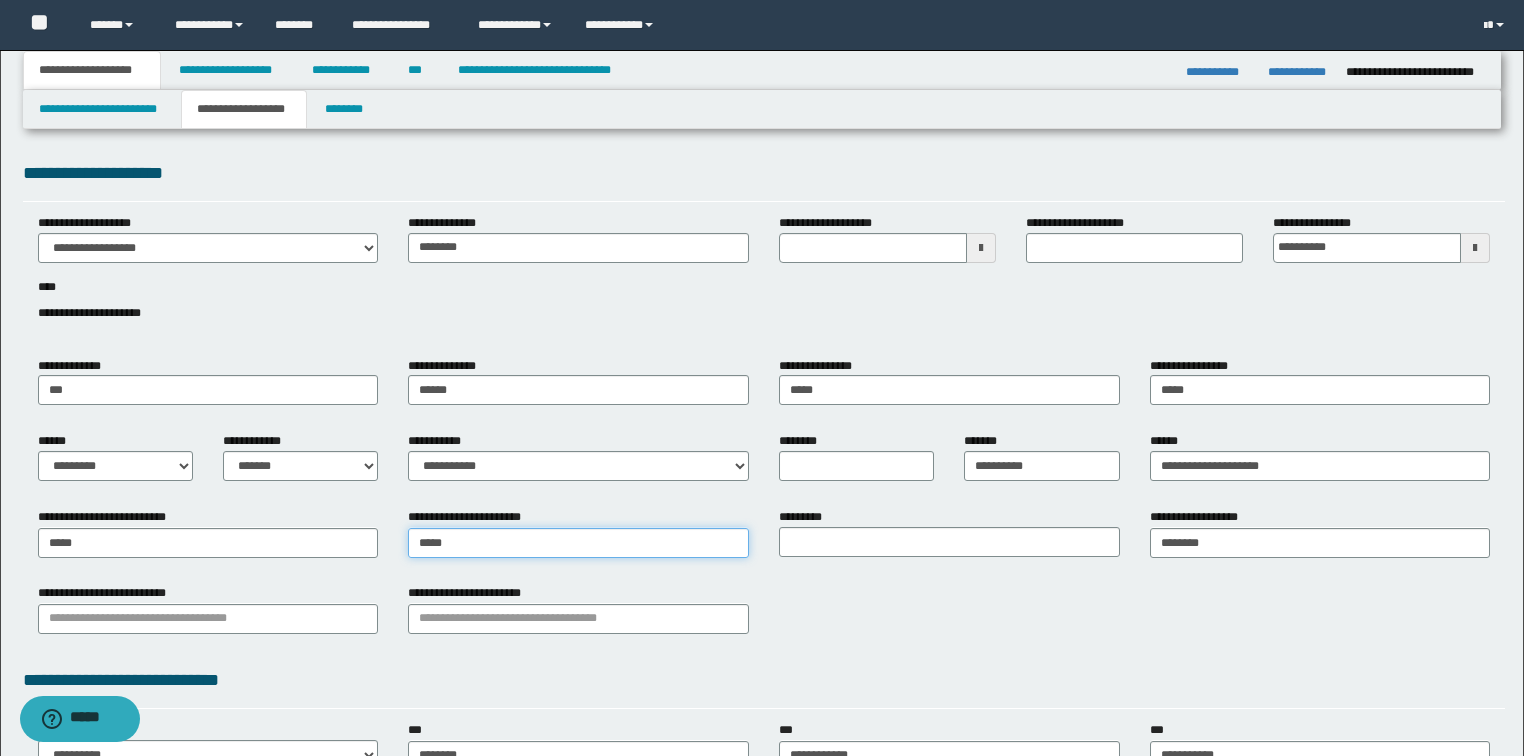 type on "******" 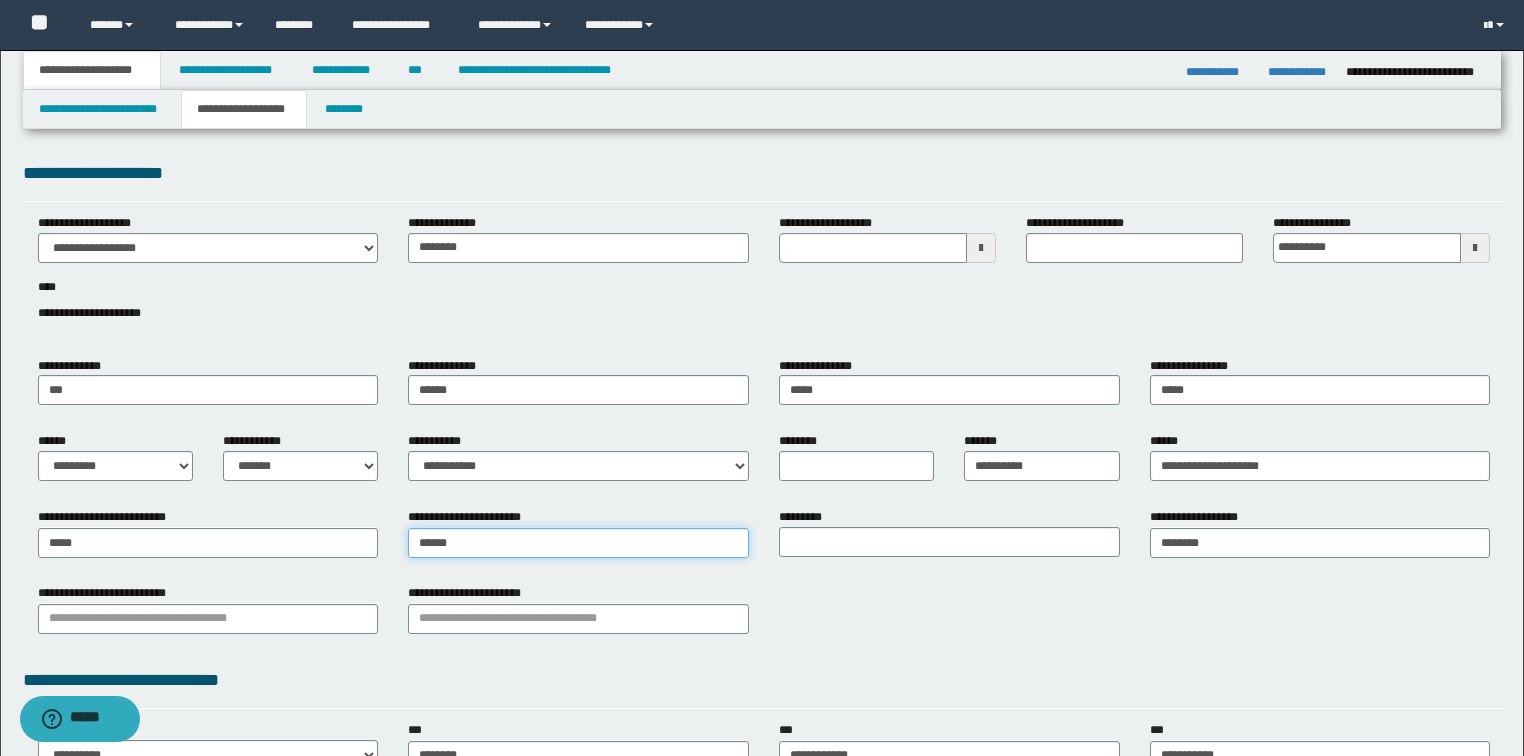 type on "**********" 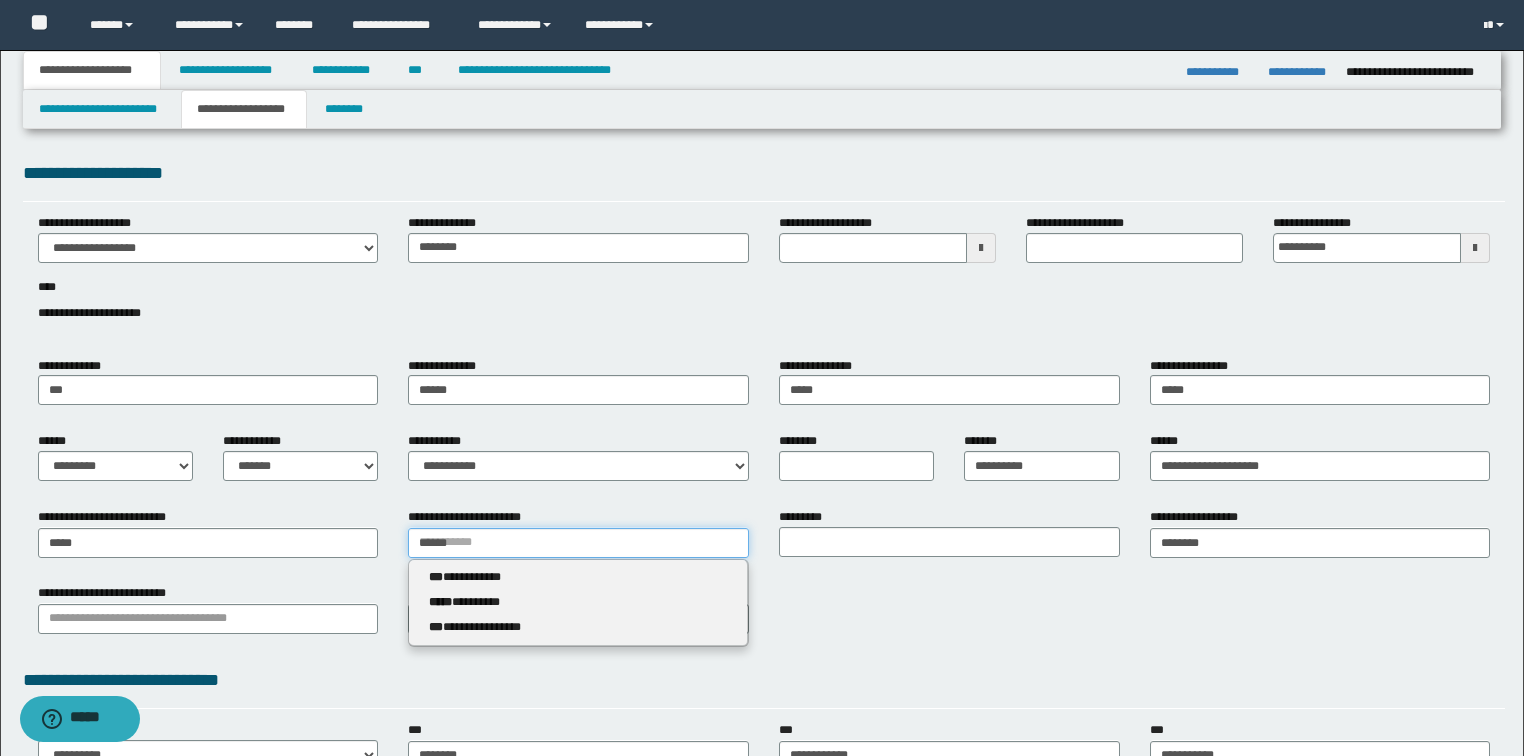 type 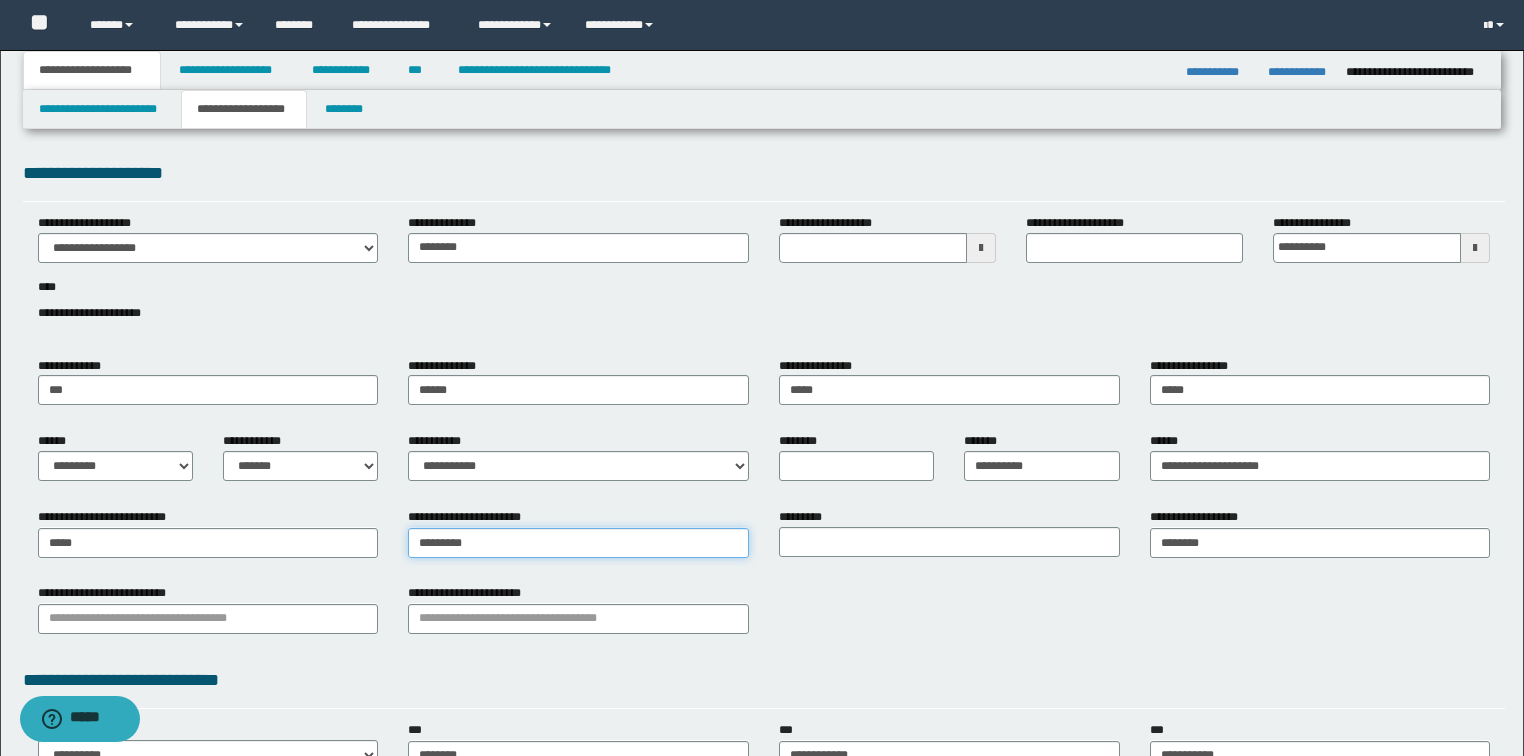 type on "*********" 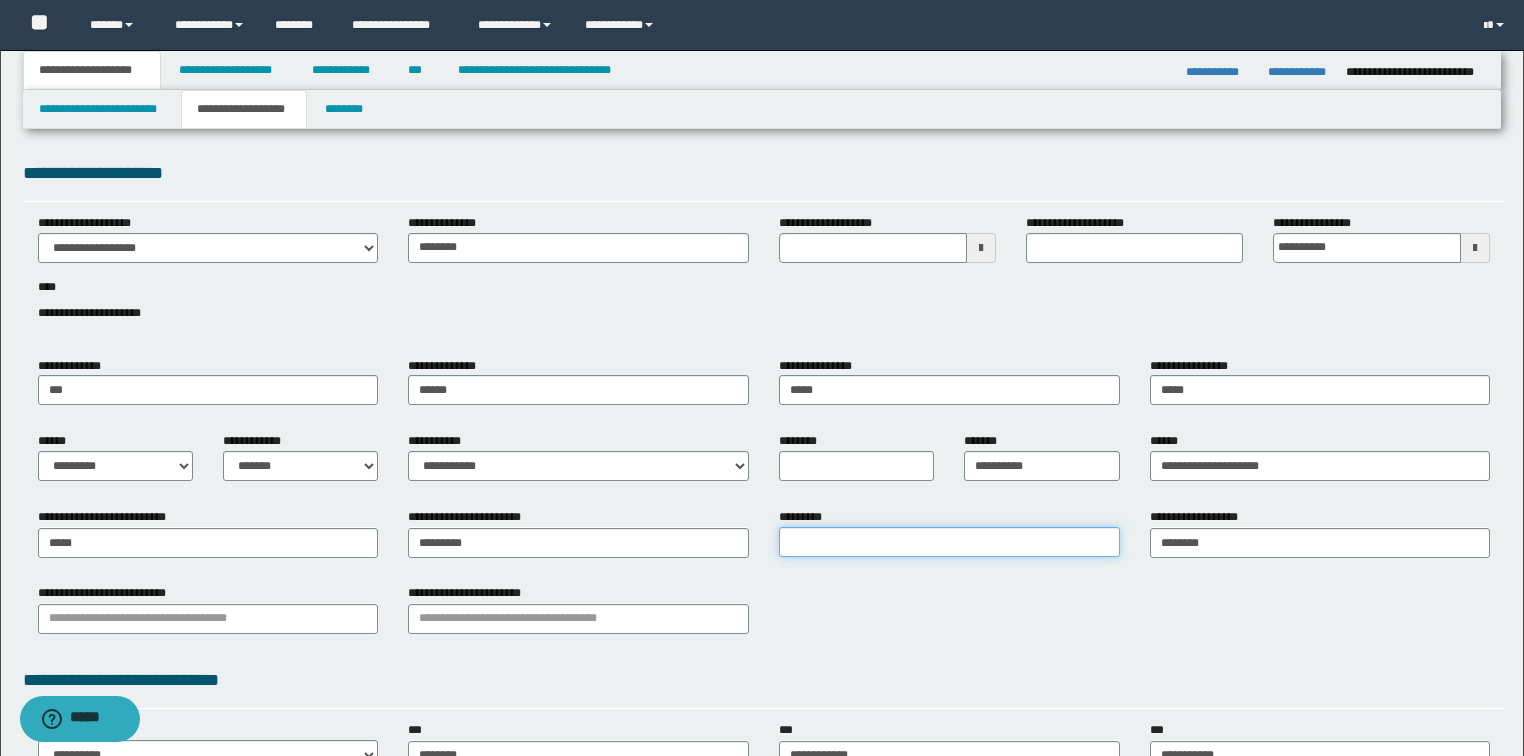 click on "*********" at bounding box center (949, 542) 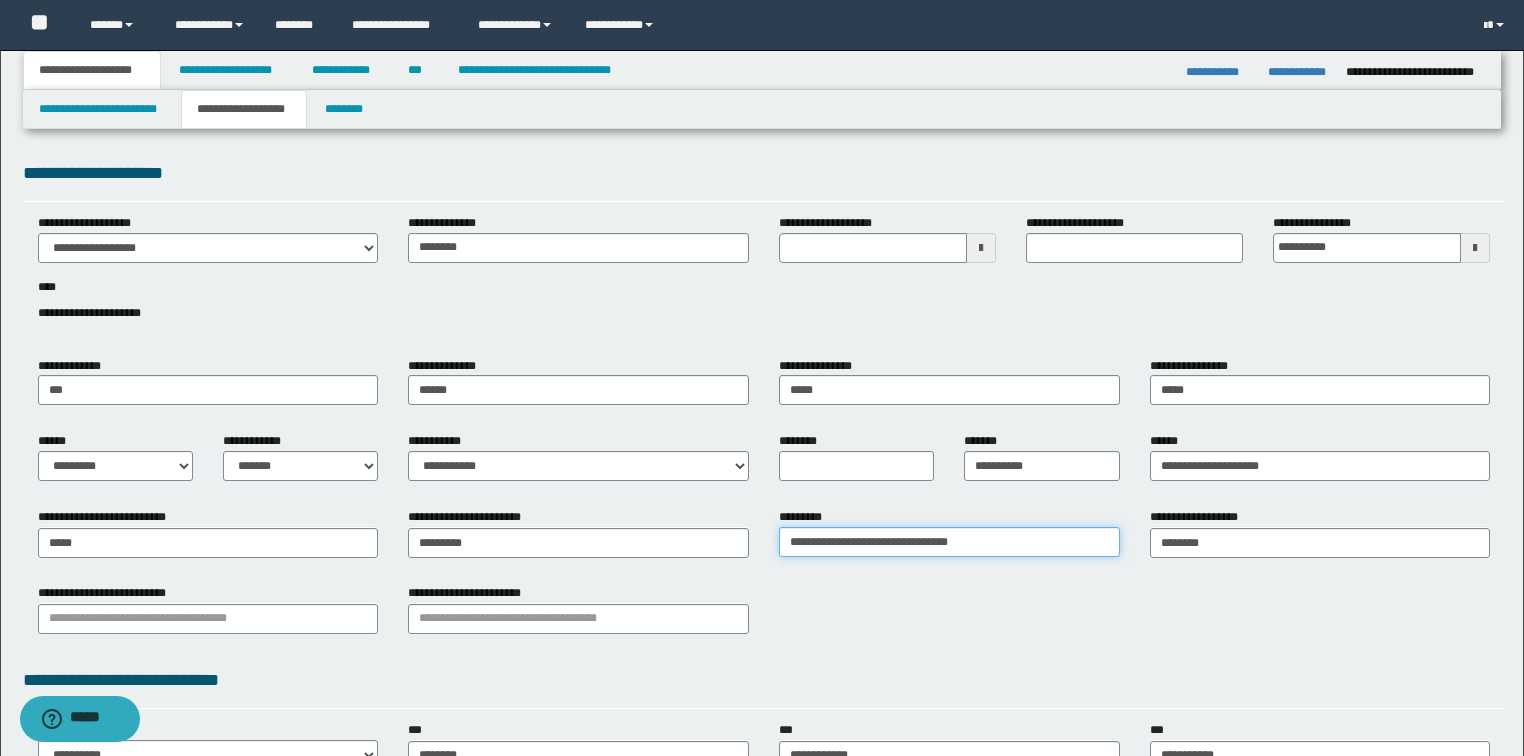 type on "**********" 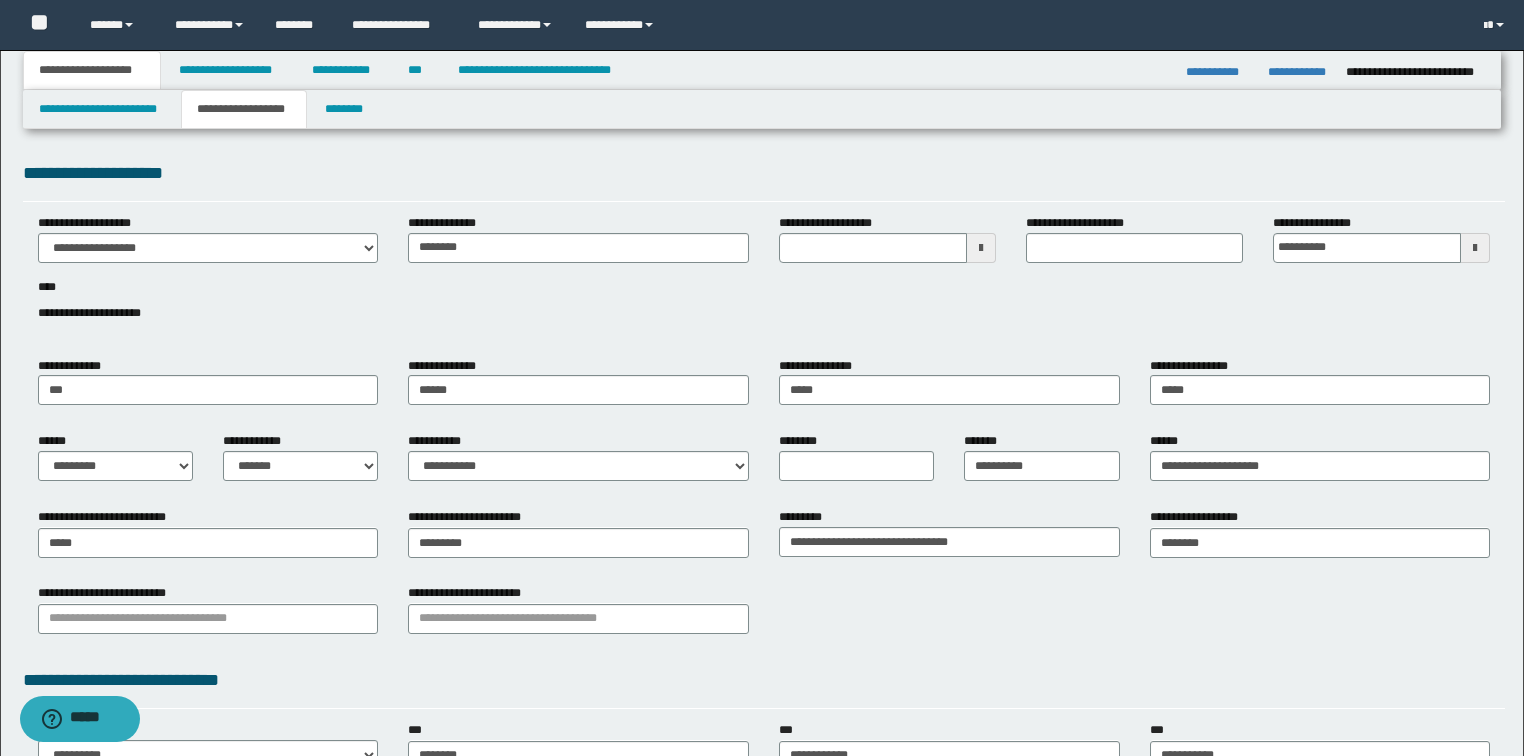 click on "**********" at bounding box center [764, 616] 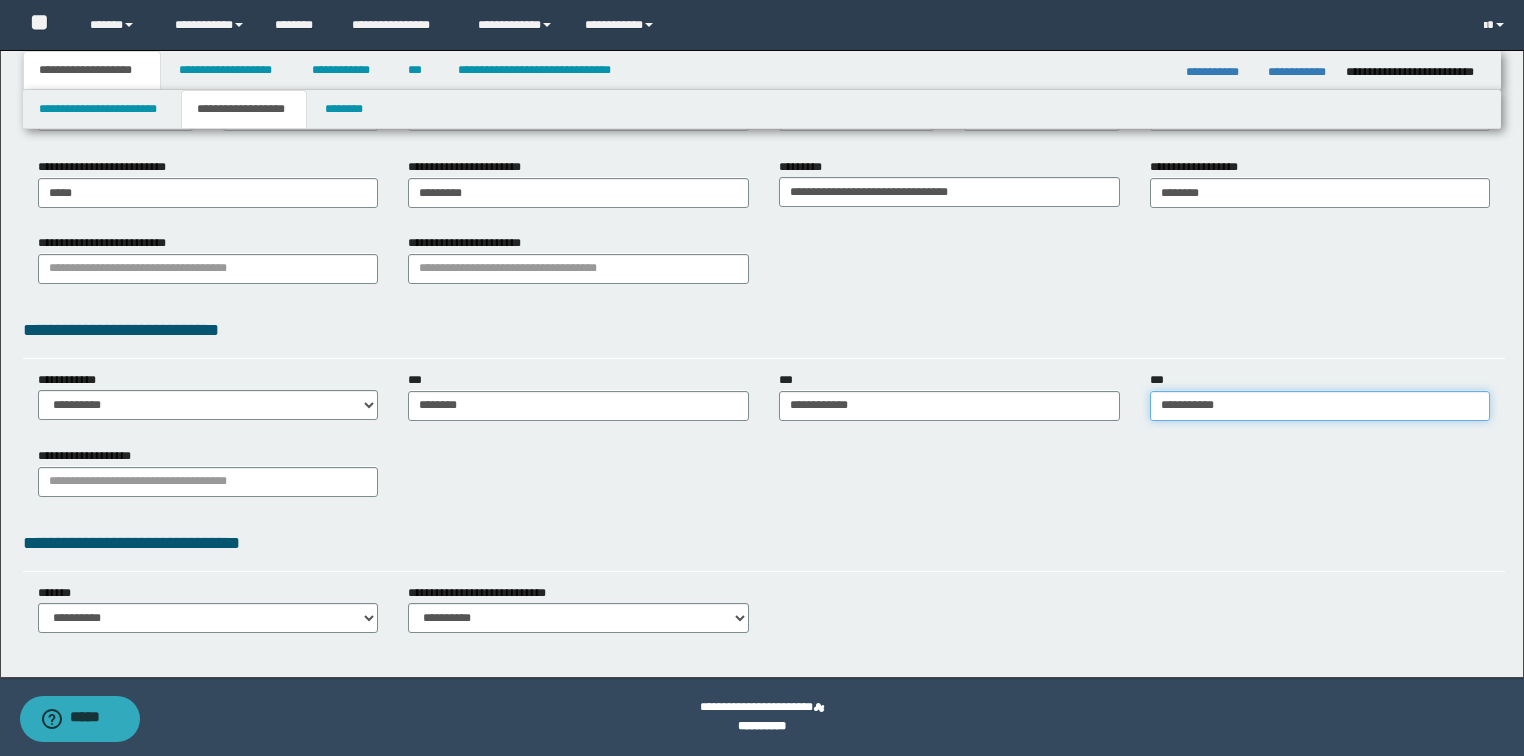 type on "**********" 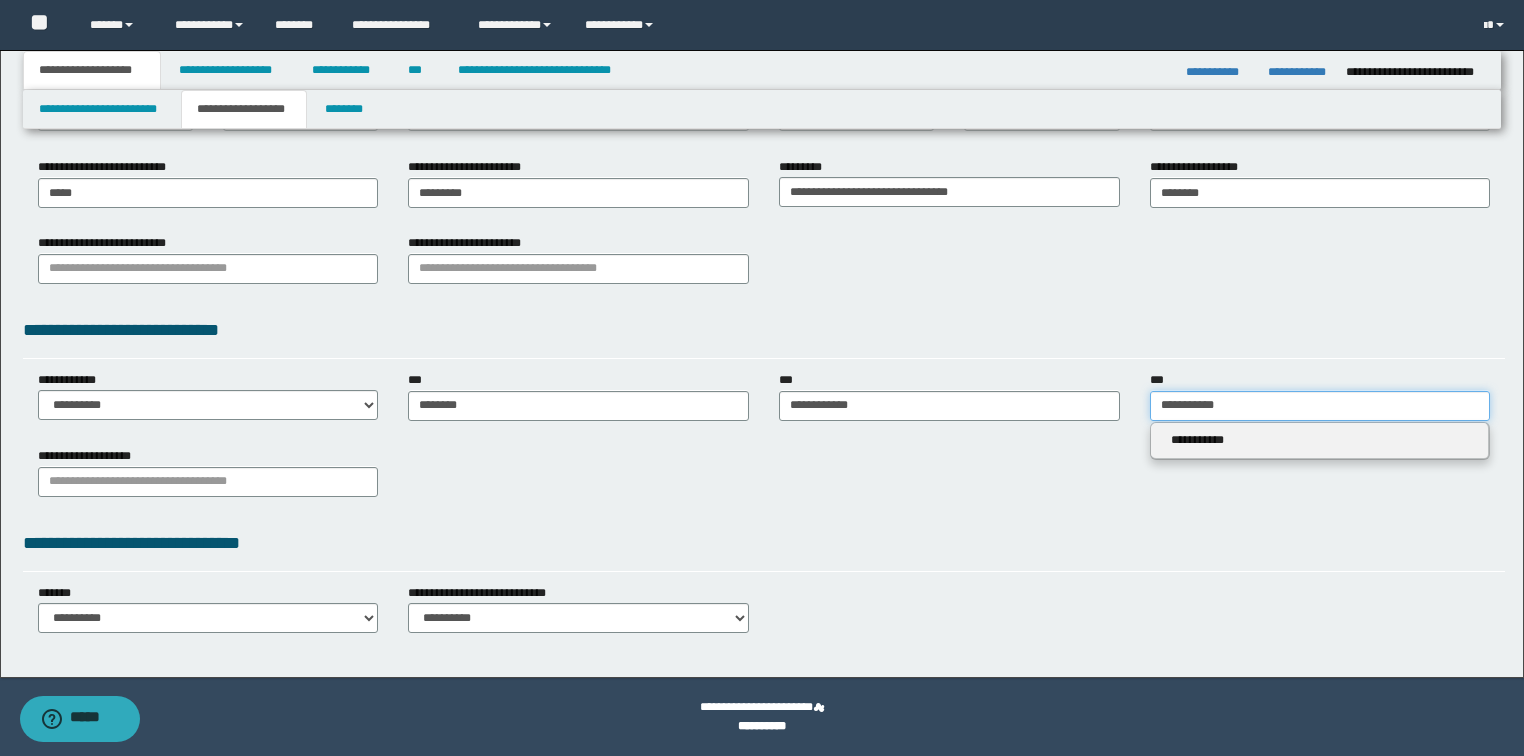 drag, startPoint x: 1238, startPoint y: 400, endPoint x: 848, endPoint y: 400, distance: 390 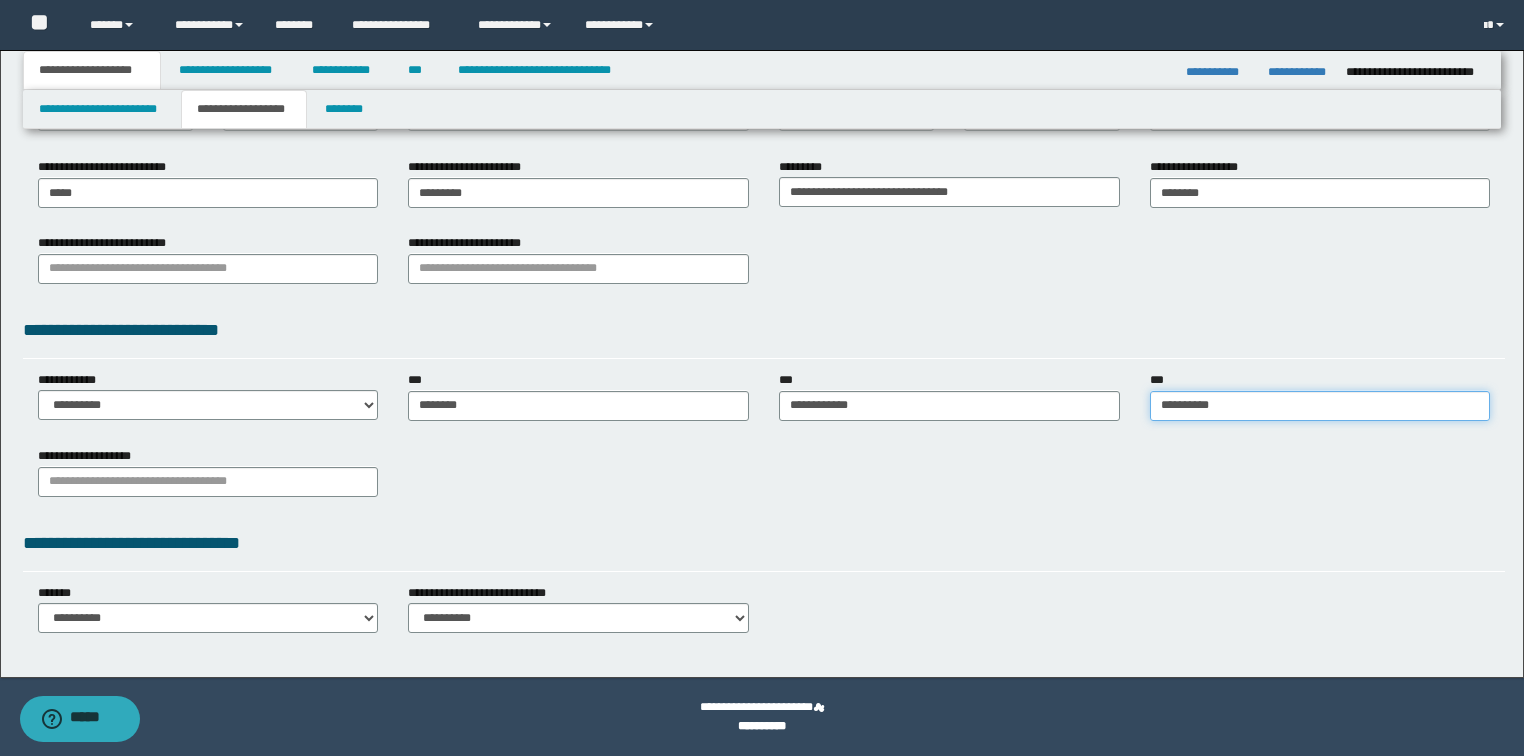 type on "**********" 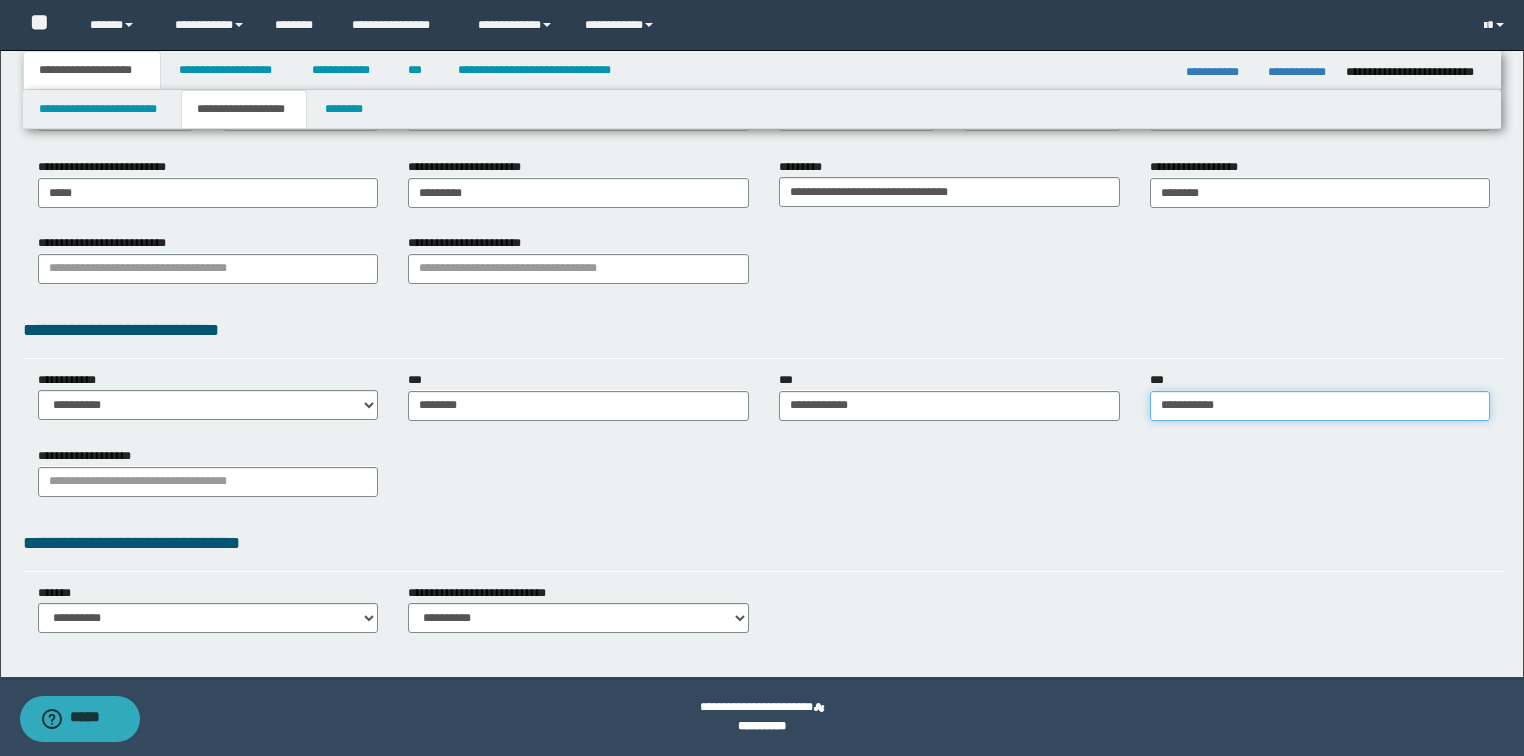 type on "**********" 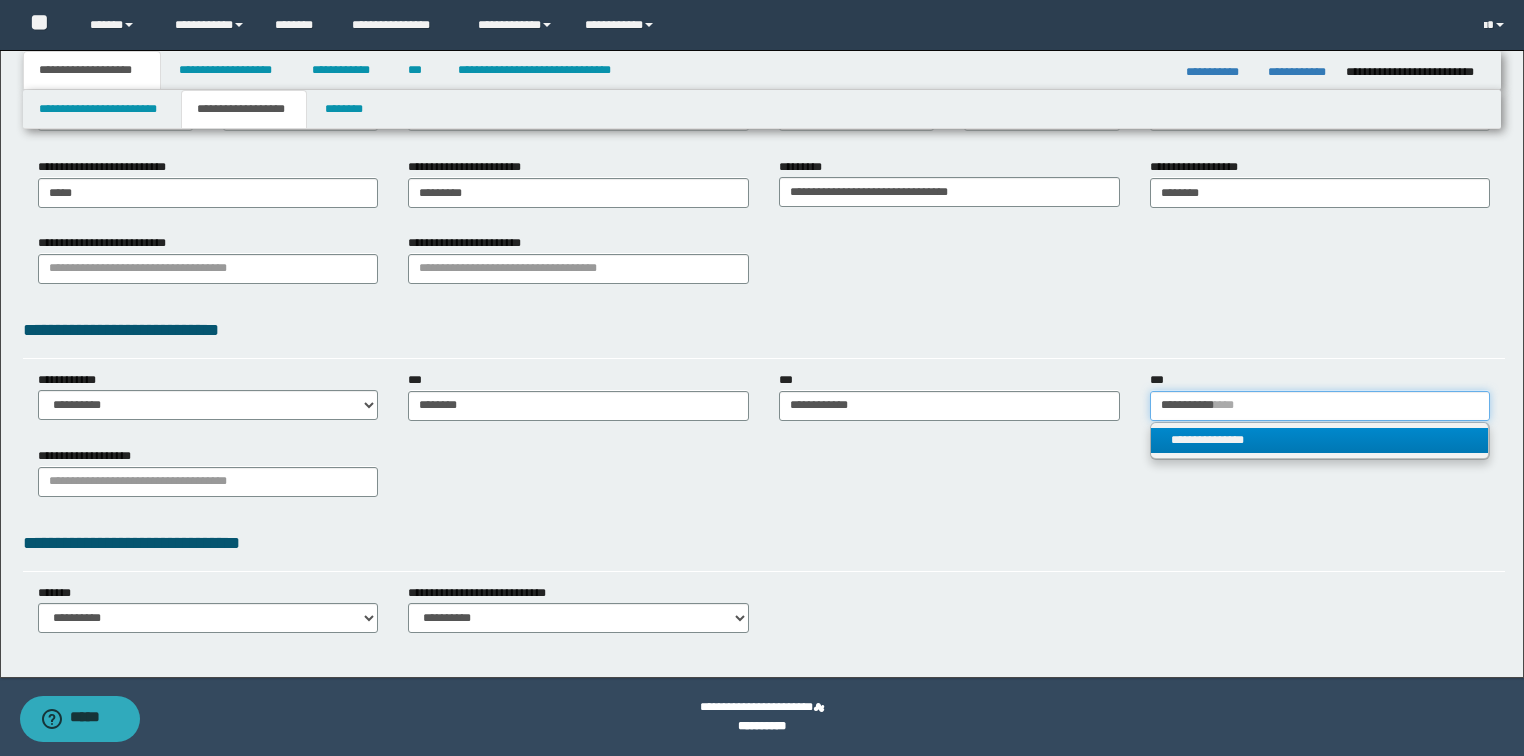 type on "**********" 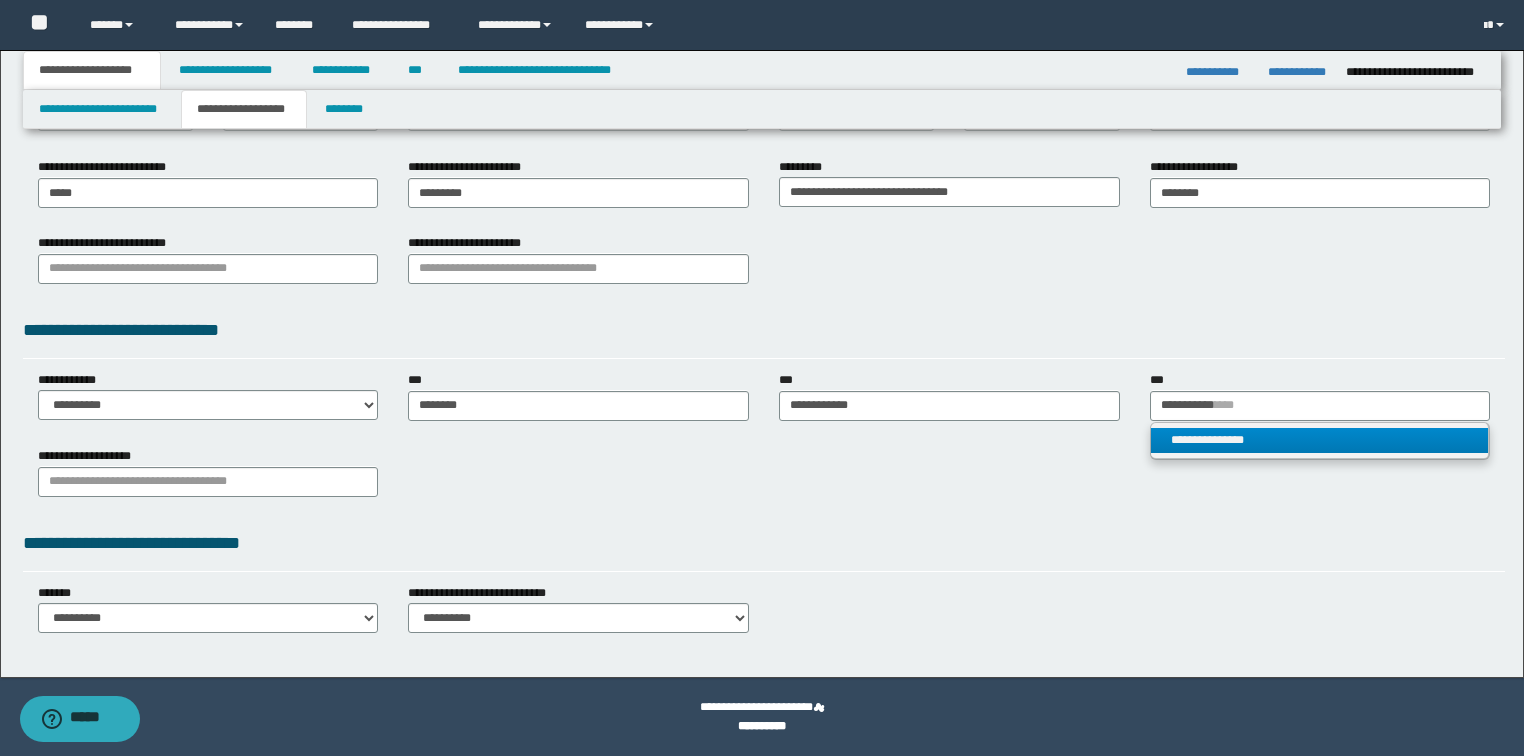 click on "**********" at bounding box center [1320, 440] 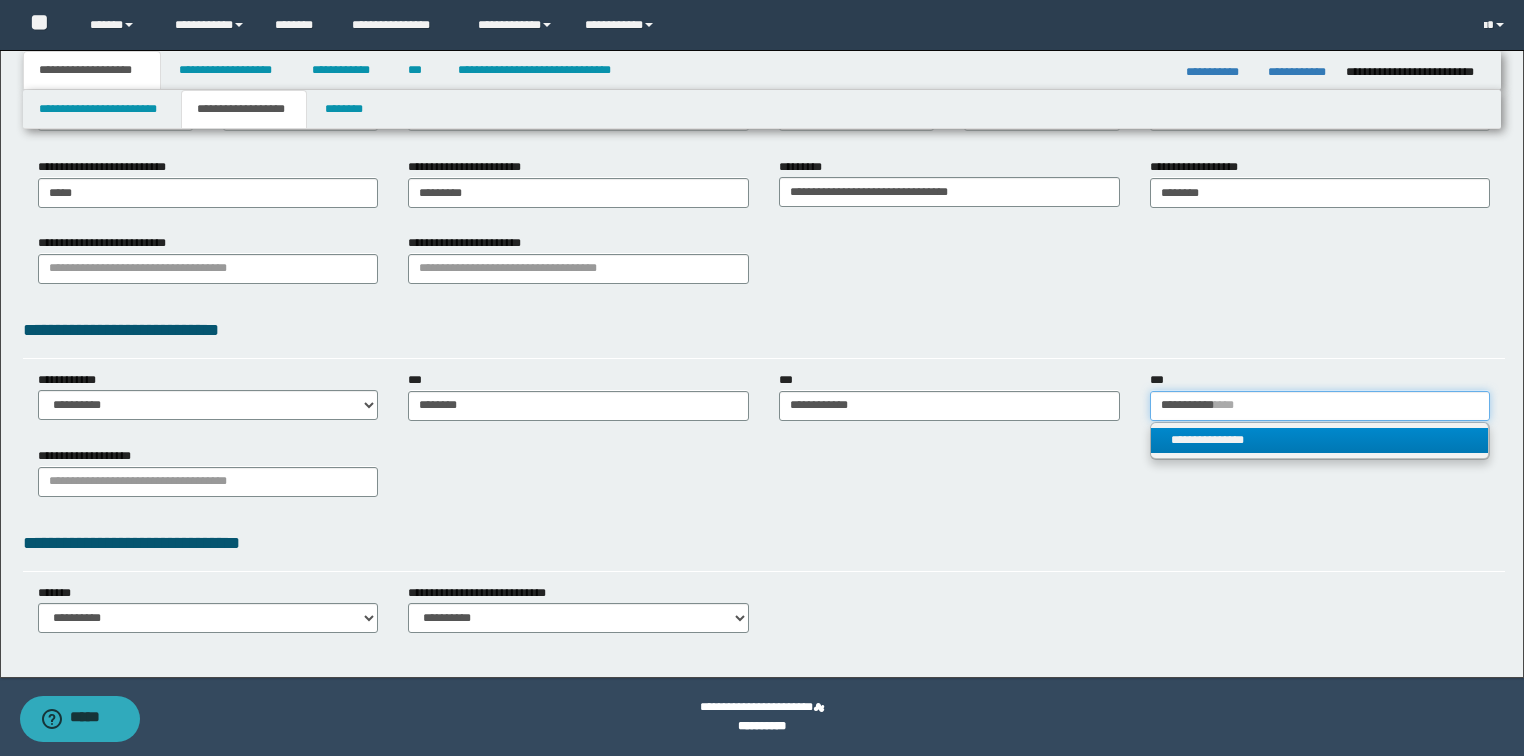 type 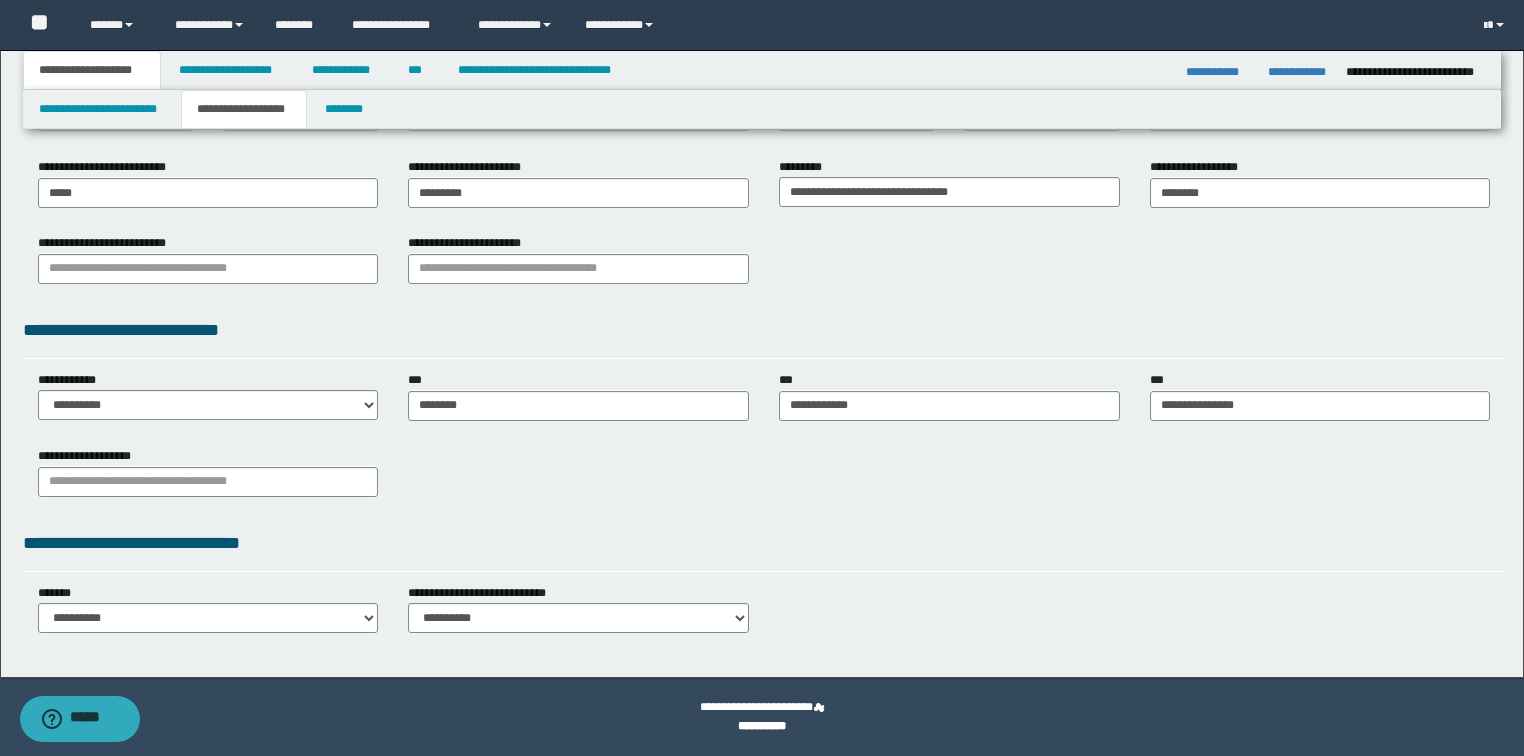 click on "**********" at bounding box center (764, 479) 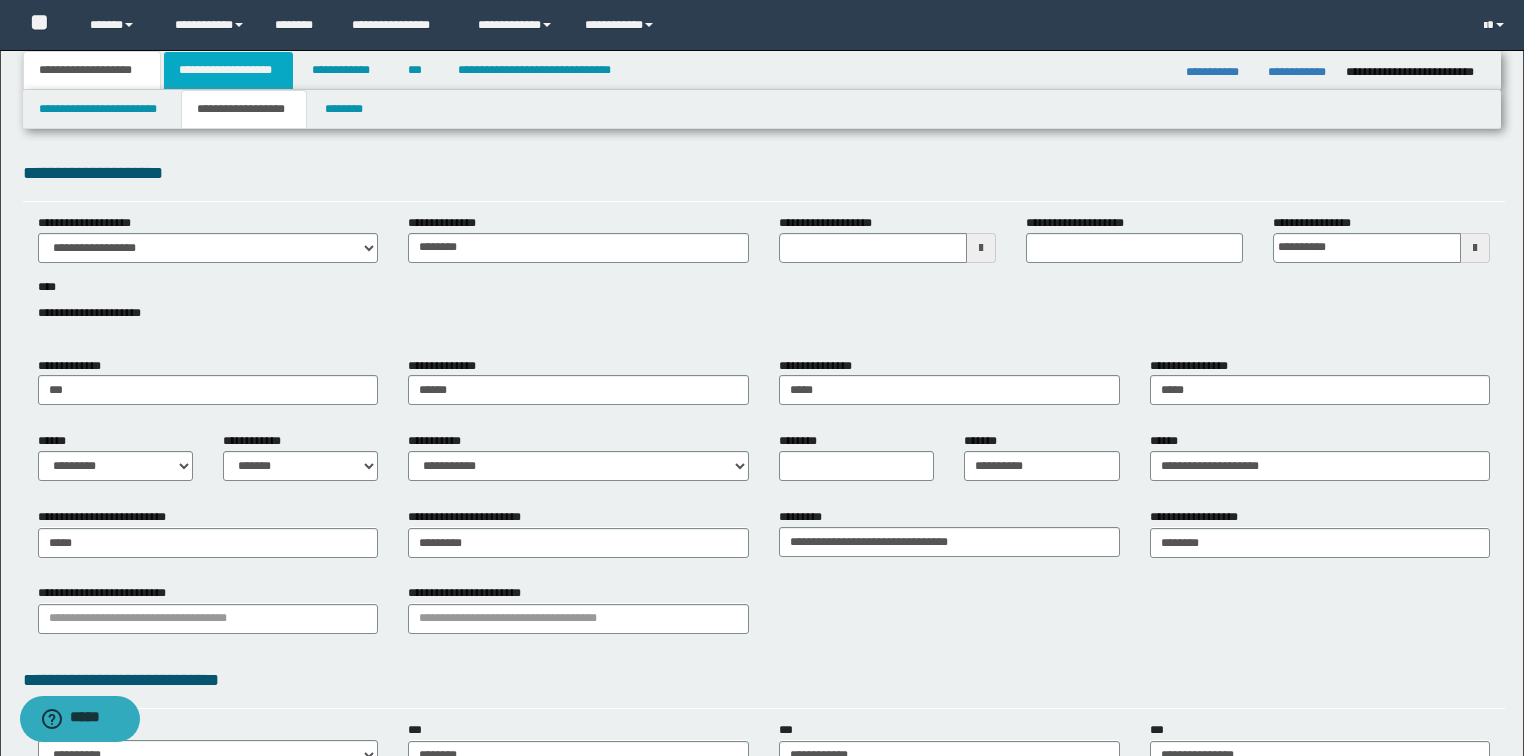 click on "**********" at bounding box center (228, 70) 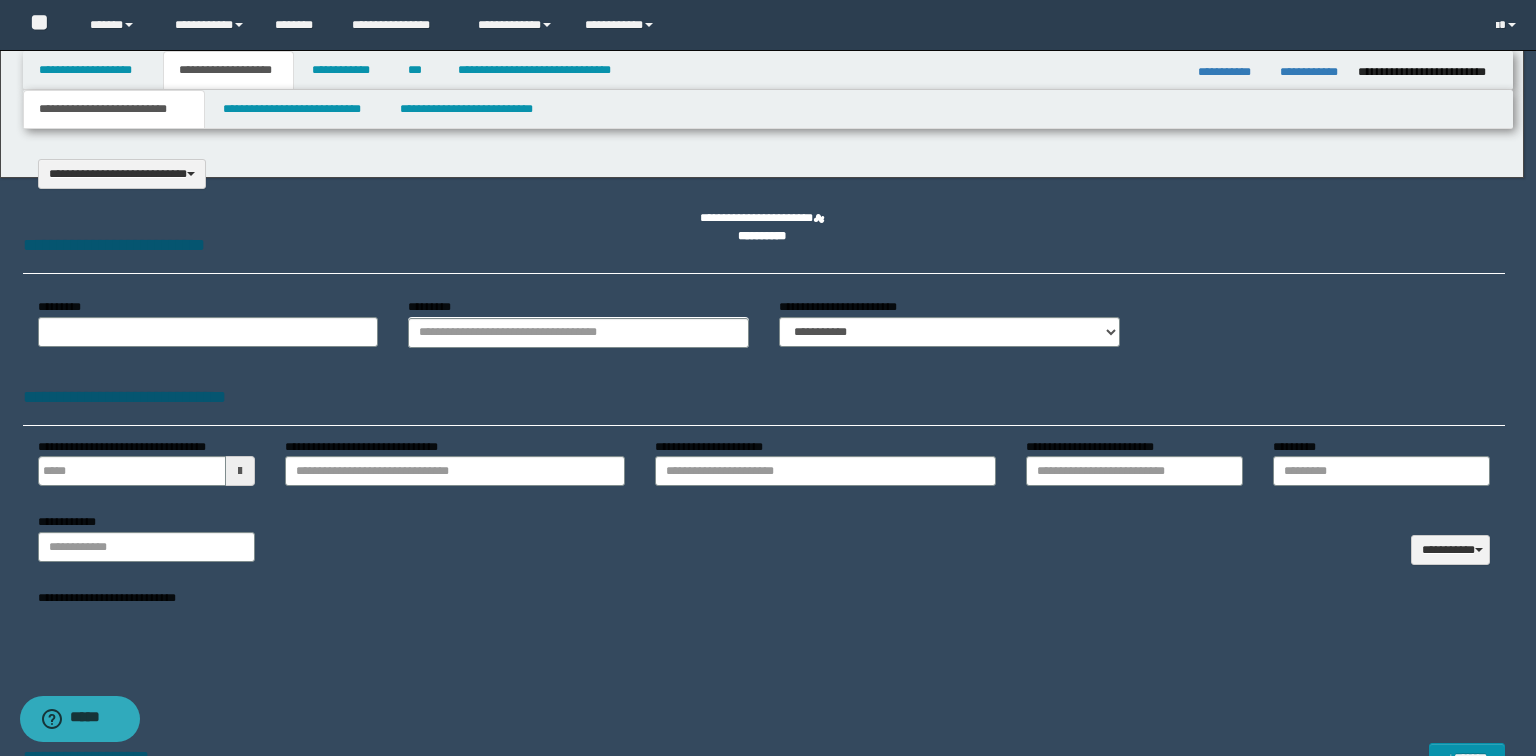 type on "*********" 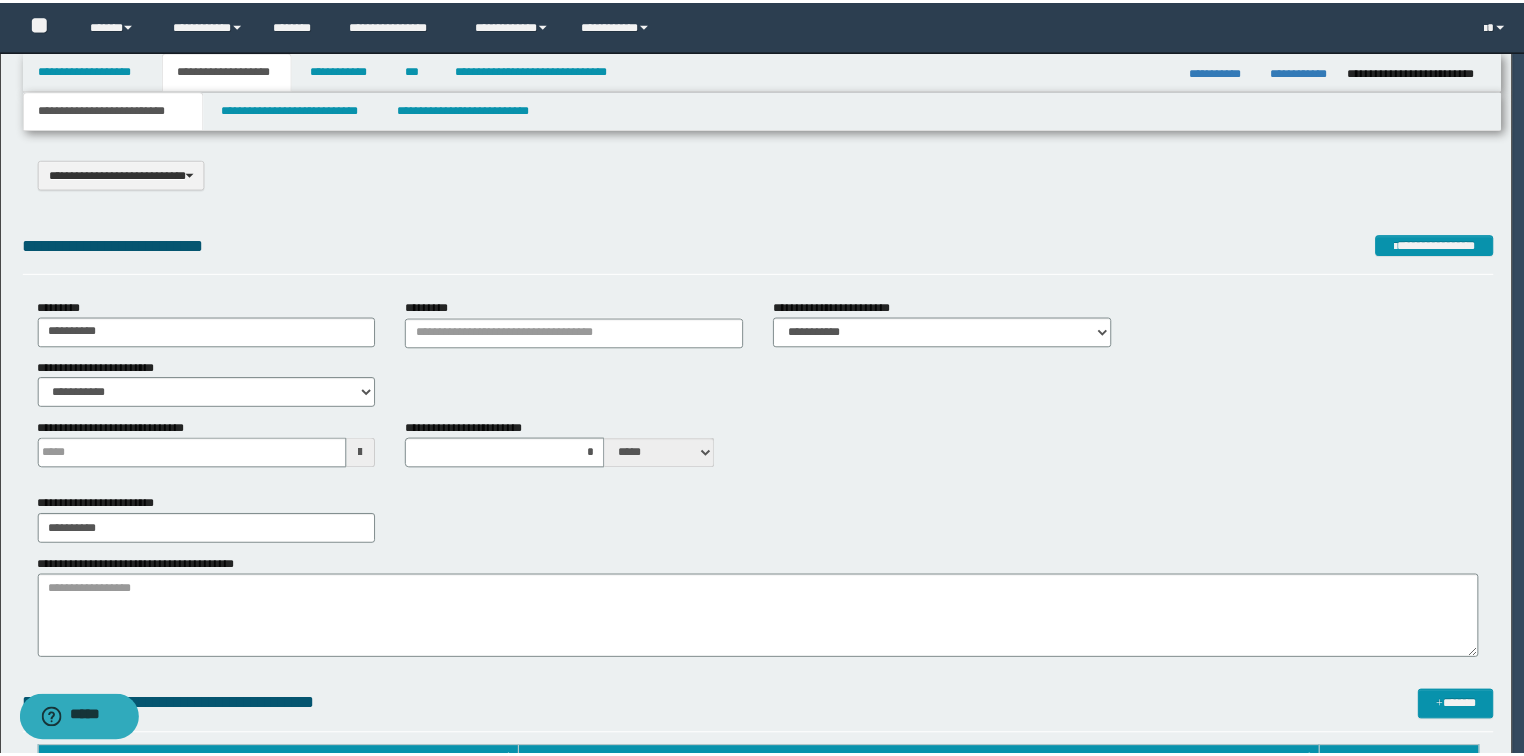 scroll, scrollTop: 0, scrollLeft: 0, axis: both 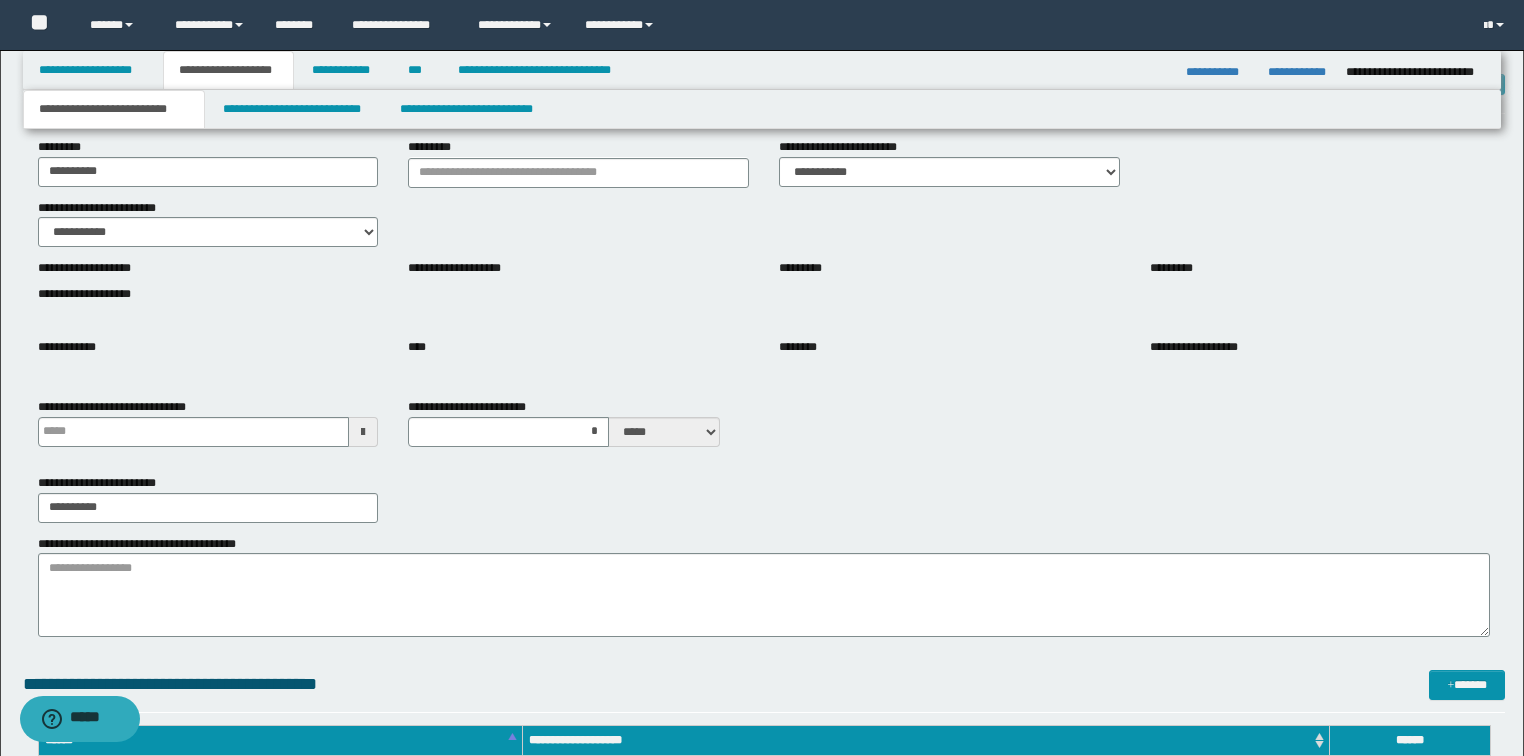 type 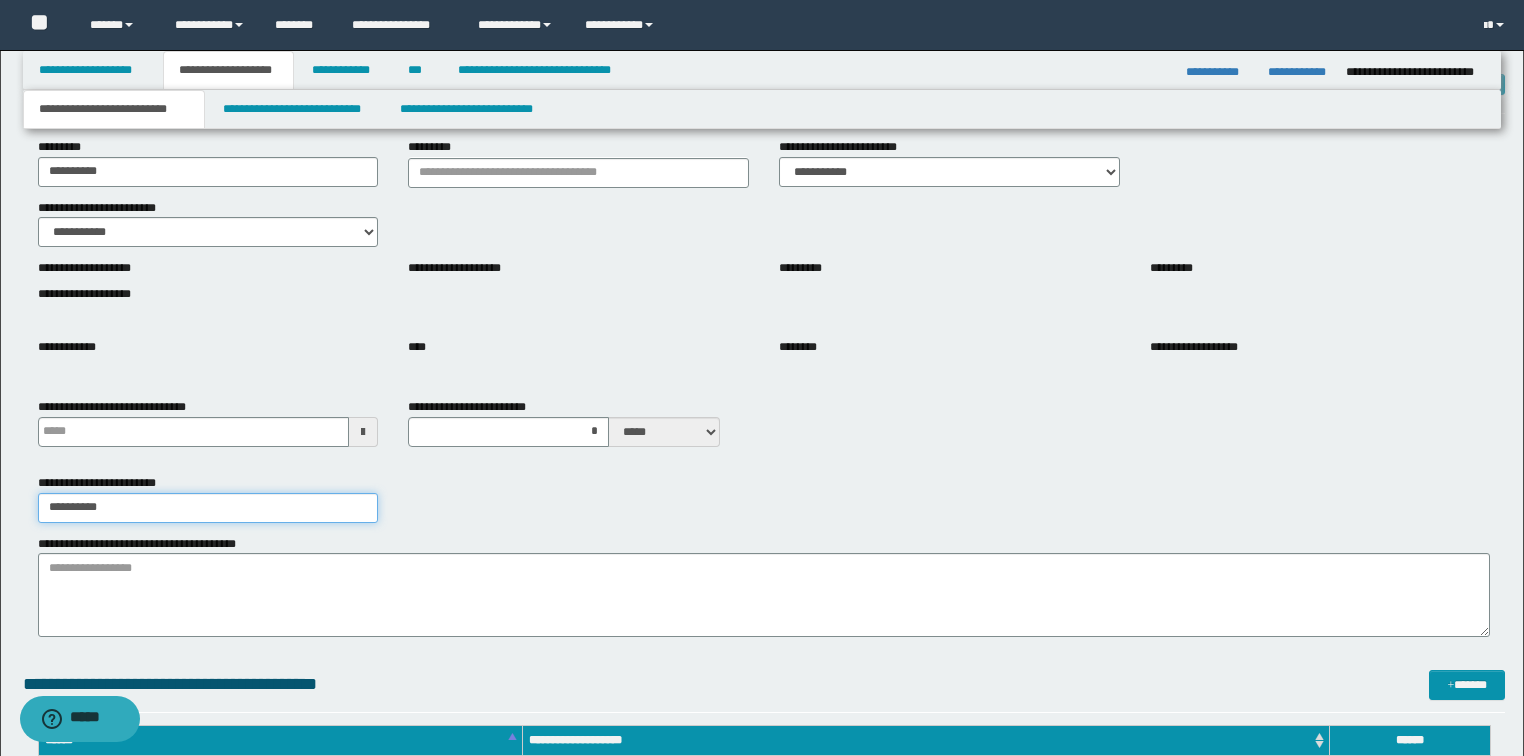 drag, startPoint x: 184, startPoint y: 510, endPoint x: 56, endPoint y: 501, distance: 128.31601 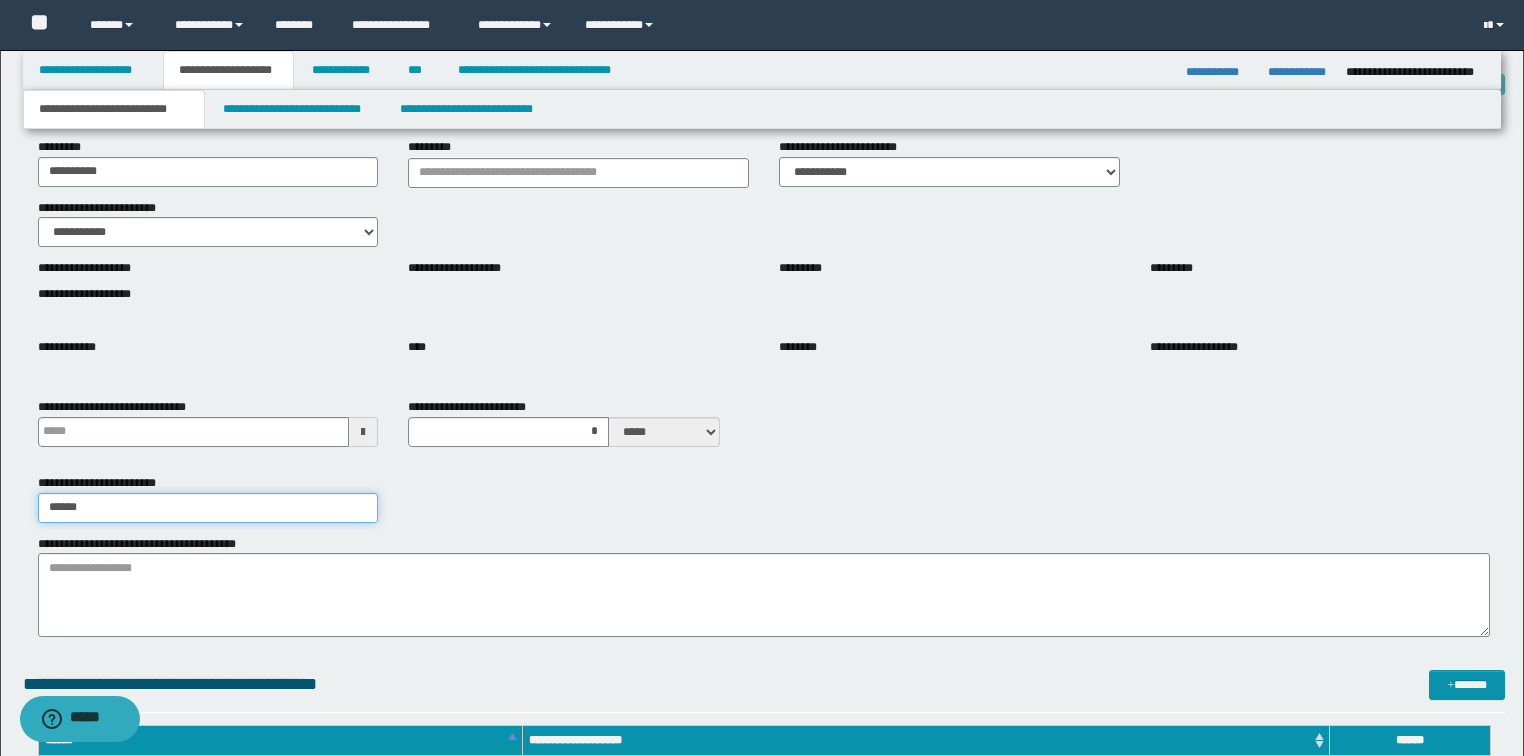 type on "******" 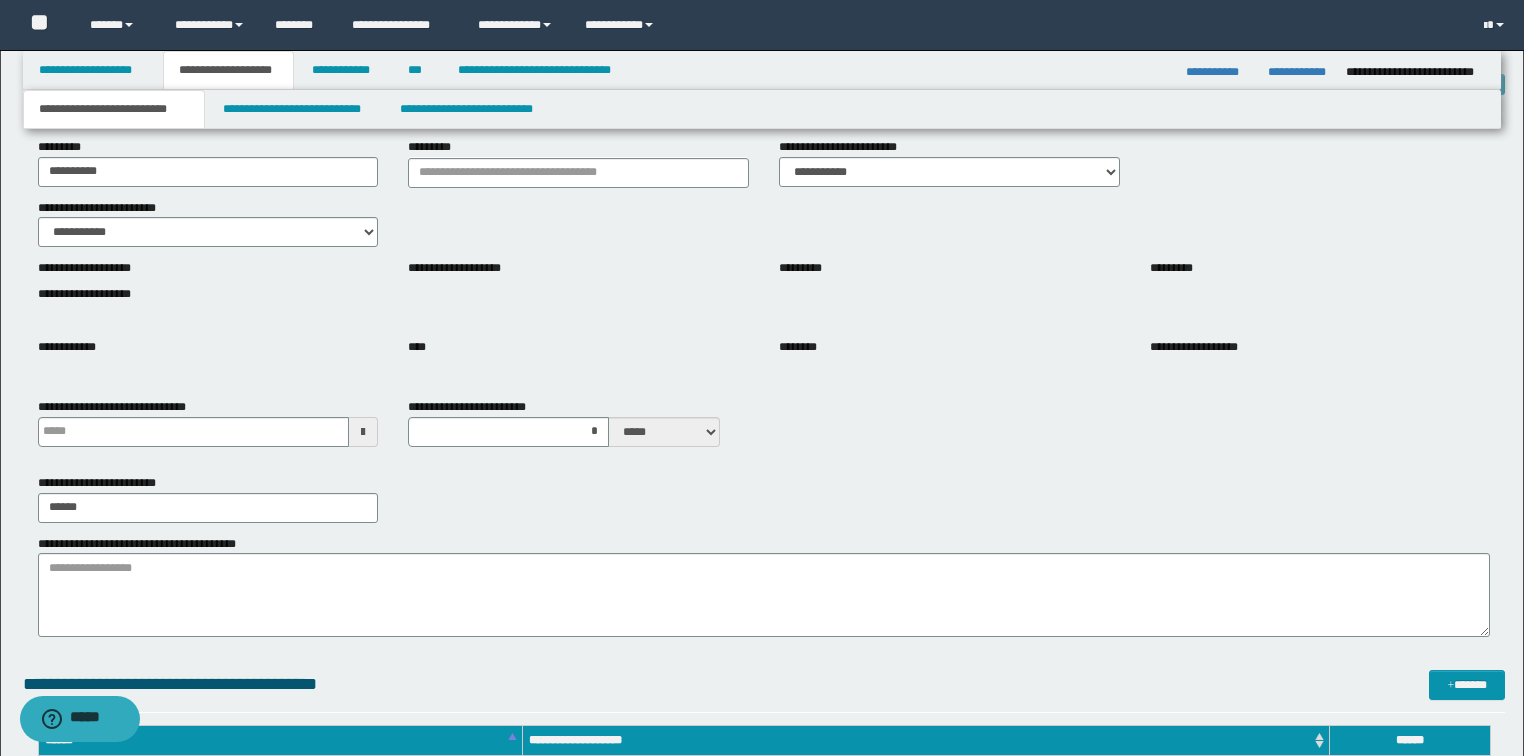 click on "**********" at bounding box center (764, 498) 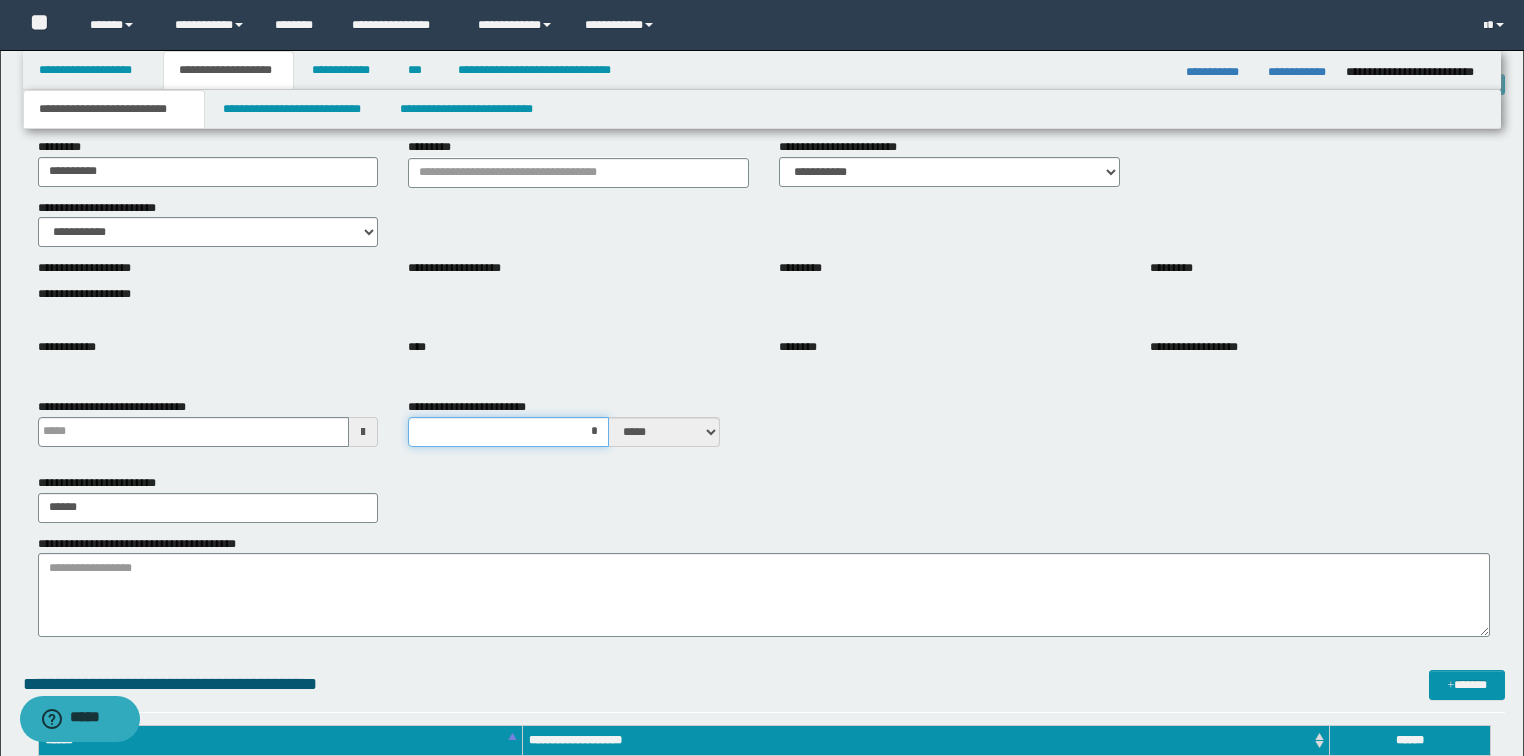 drag, startPoint x: 566, startPoint y: 432, endPoint x: 656, endPoint y: 427, distance: 90.13878 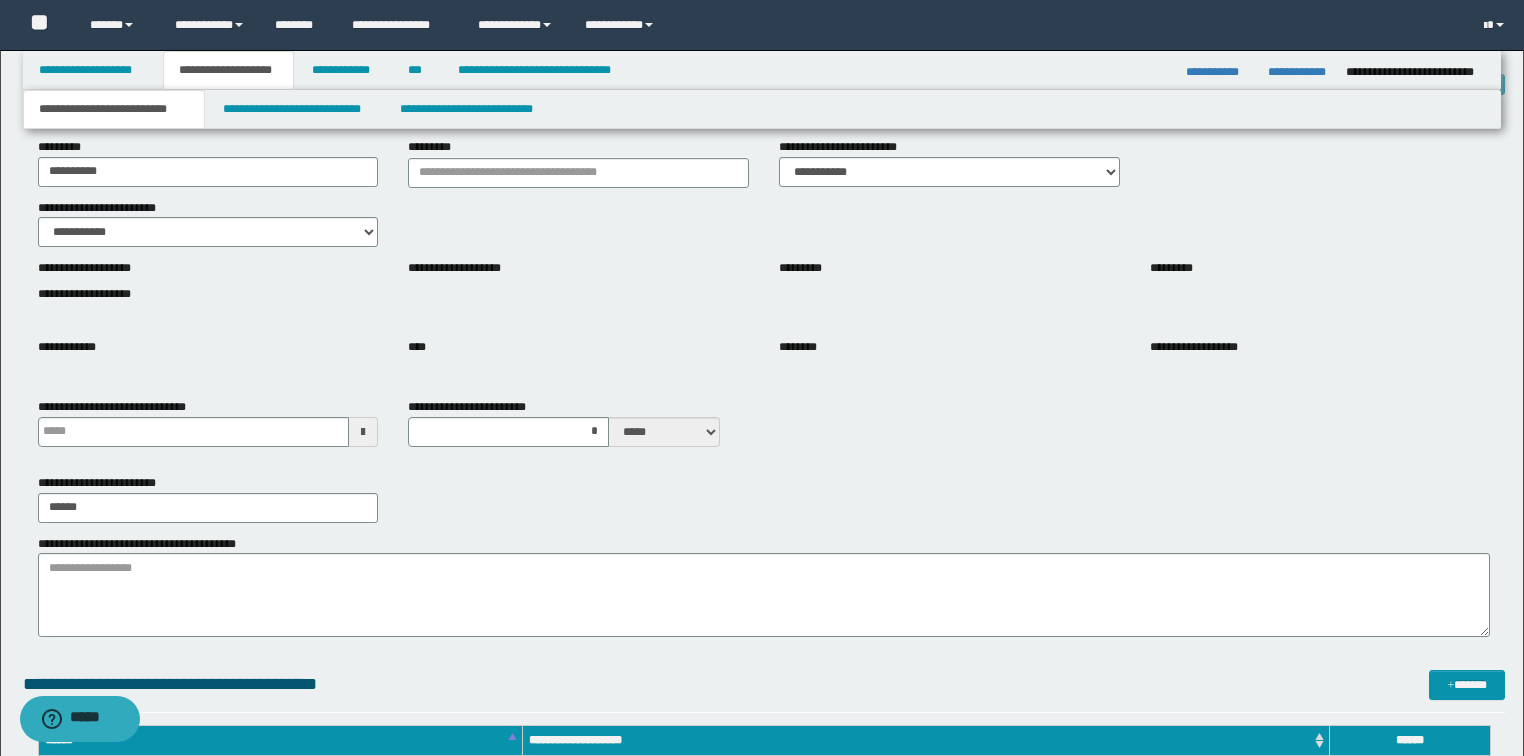 click on "**********" at bounding box center [764, 430] 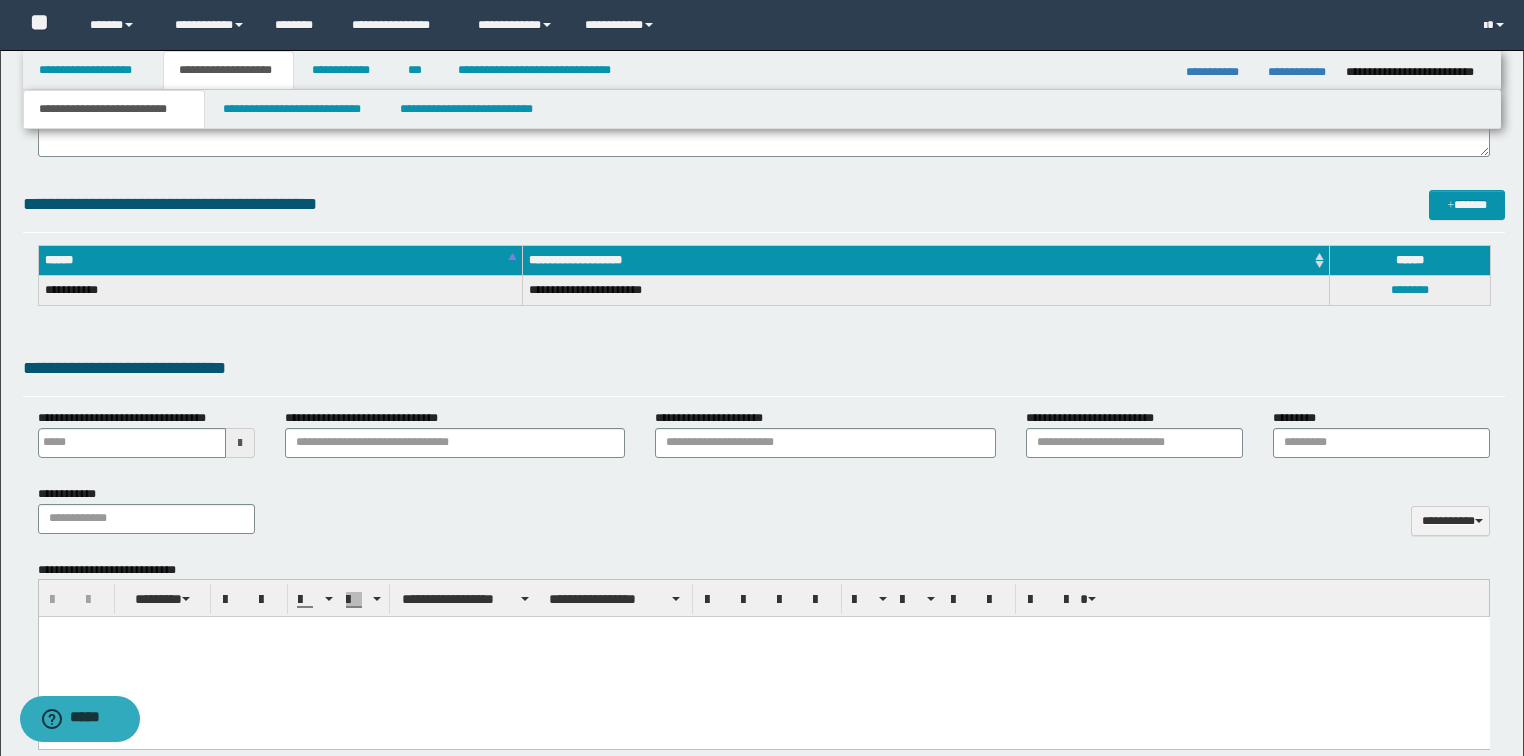 scroll, scrollTop: 240, scrollLeft: 0, axis: vertical 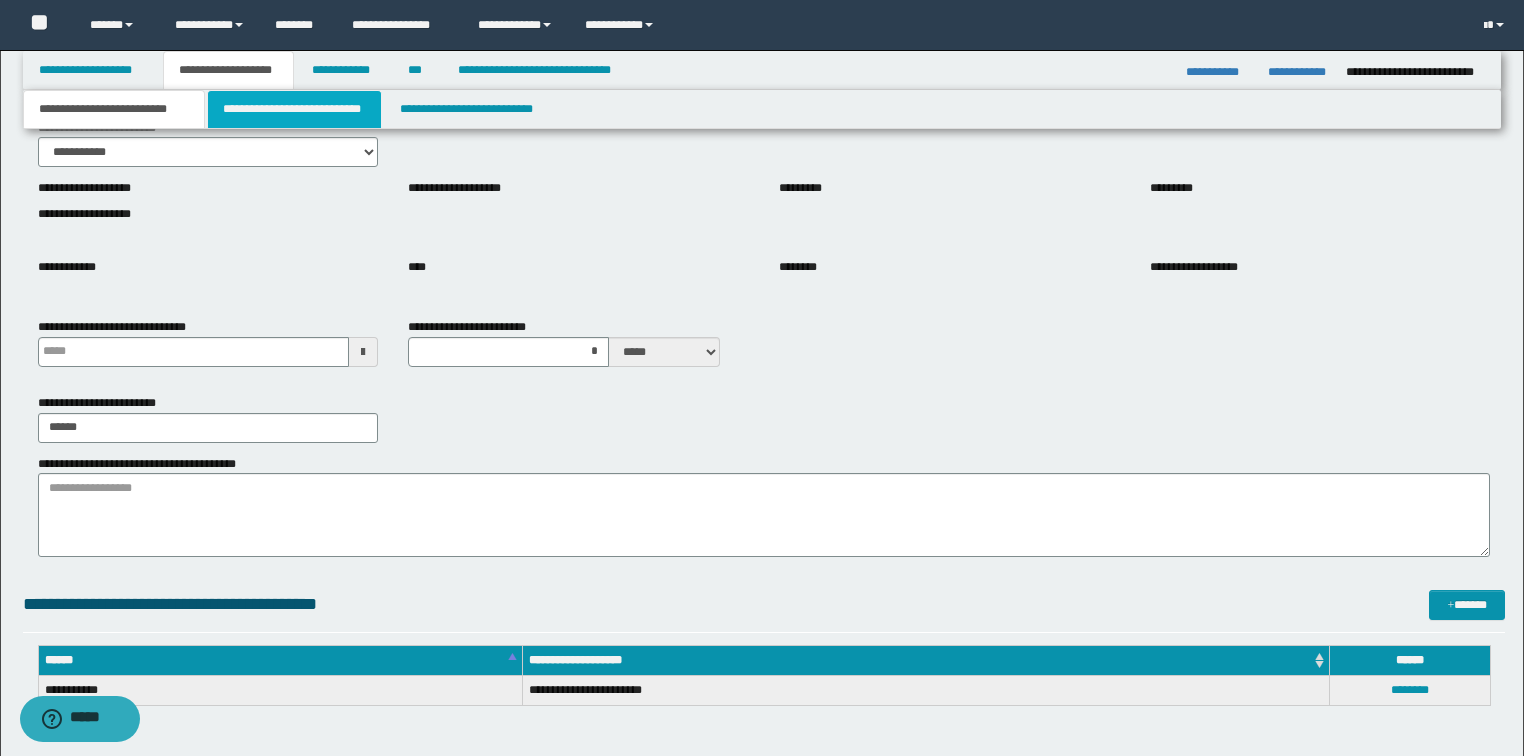 click on "**********" at bounding box center (294, 109) 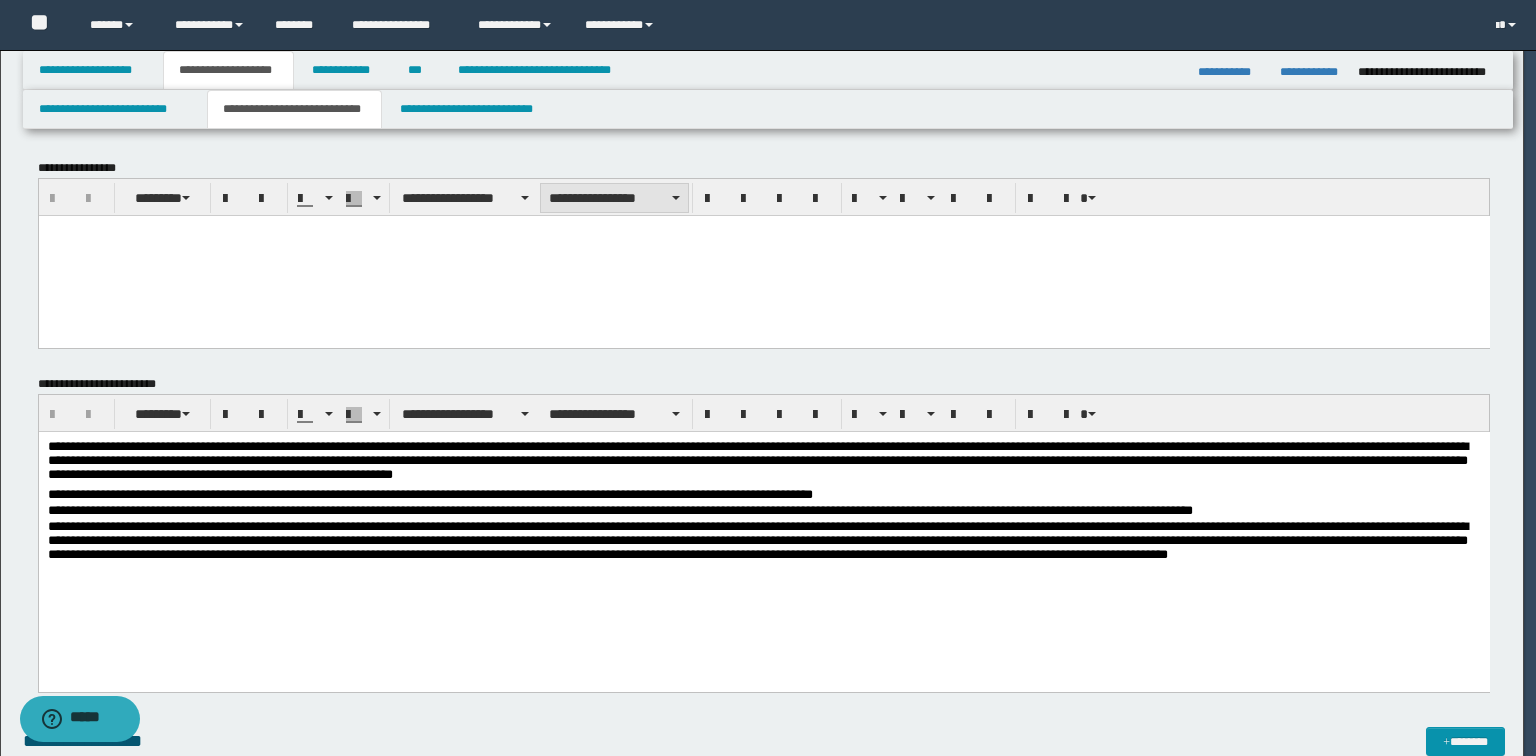 scroll, scrollTop: 0, scrollLeft: 0, axis: both 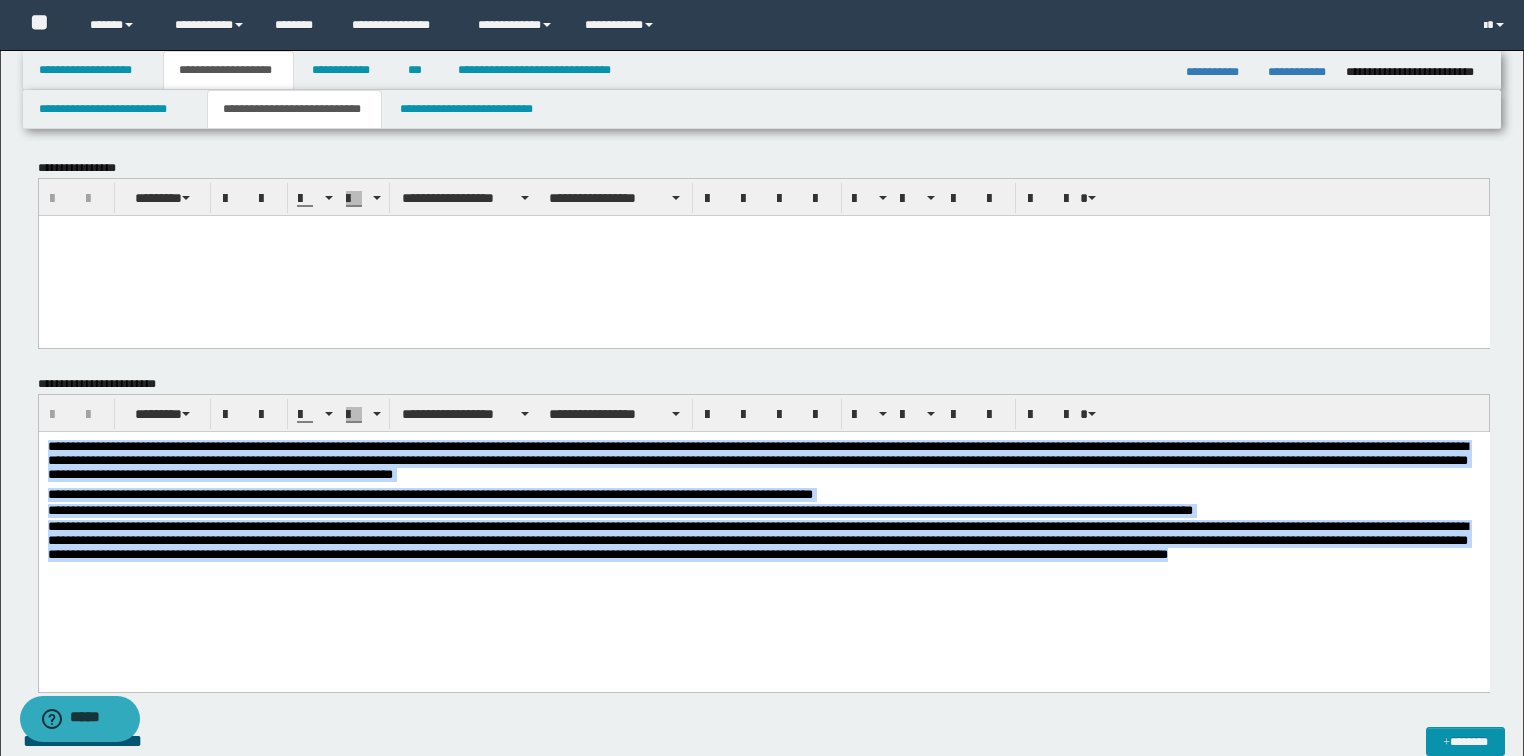 drag, startPoint x: 216, startPoint y: 596, endPoint x: -1, endPoint y: 371, distance: 312.59238 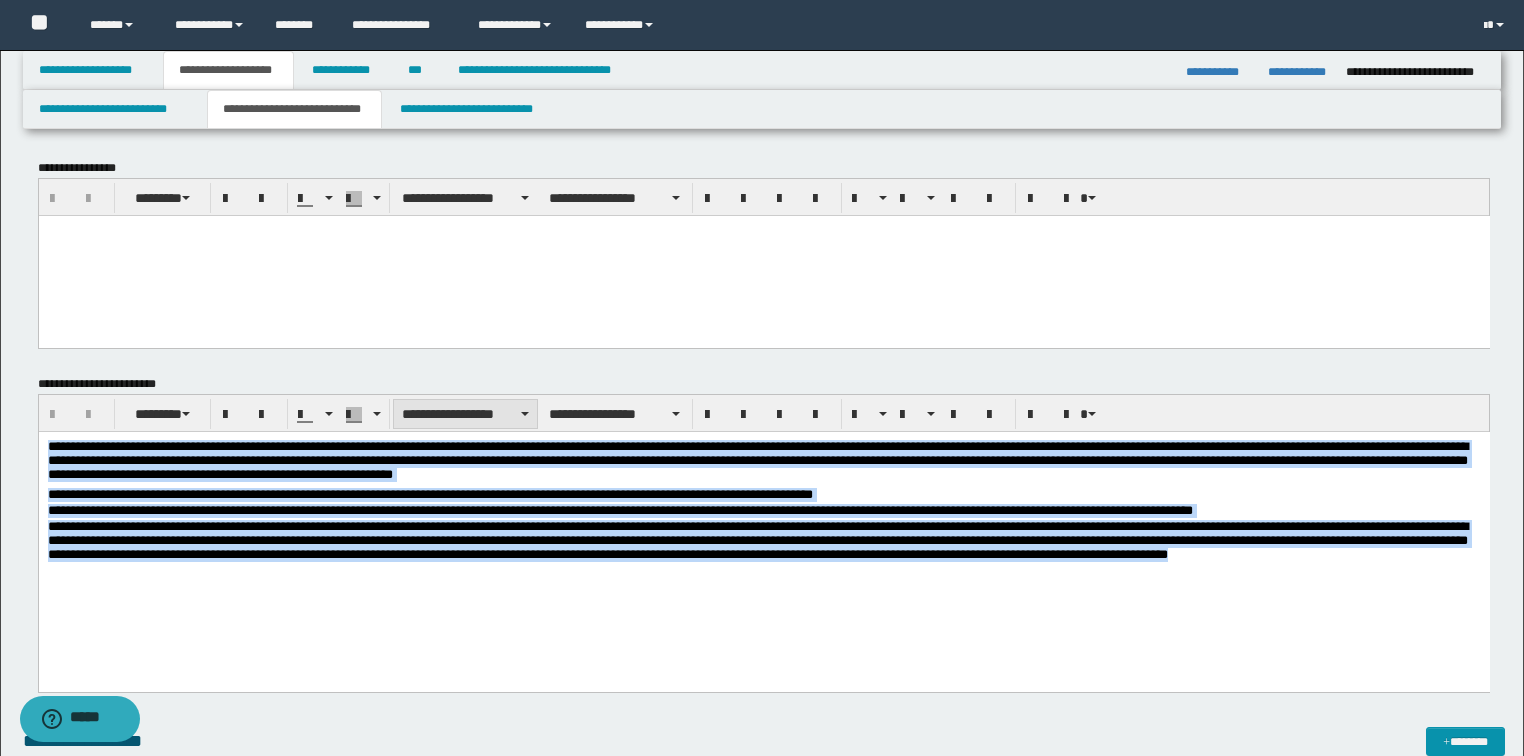 click on "**********" at bounding box center [465, 414] 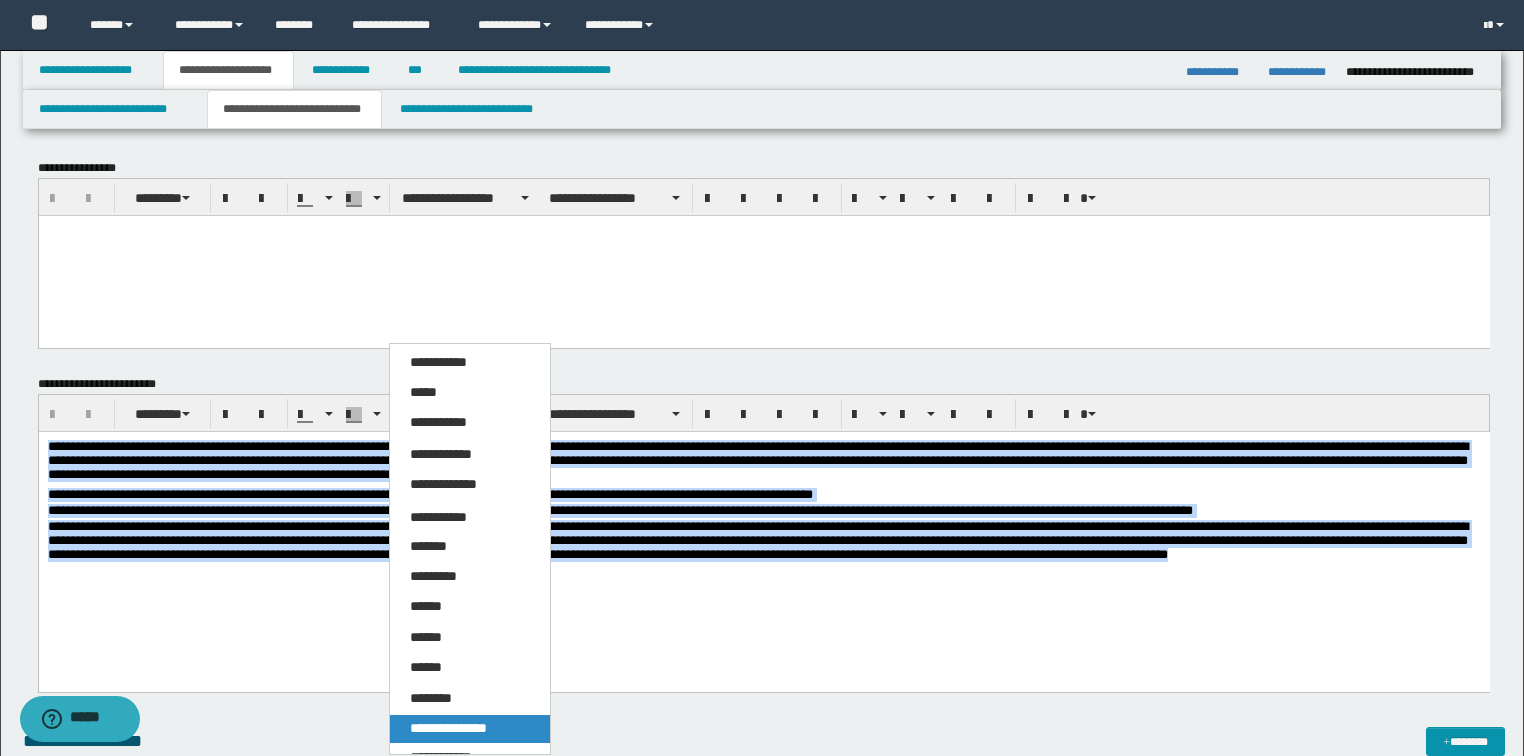 drag, startPoint x: 485, startPoint y: 716, endPoint x: 501, endPoint y: 700, distance: 22.627417 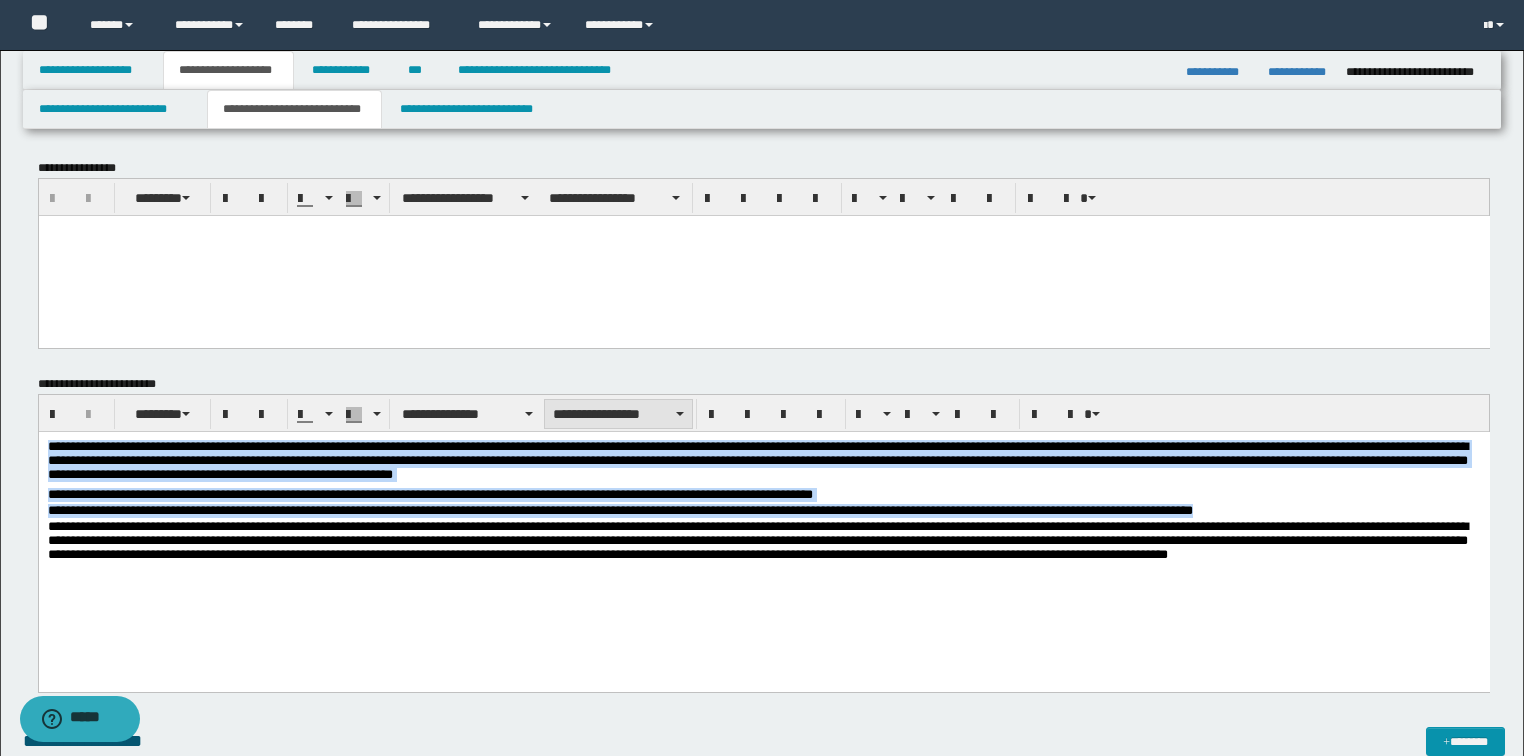 click on "**********" at bounding box center [618, 414] 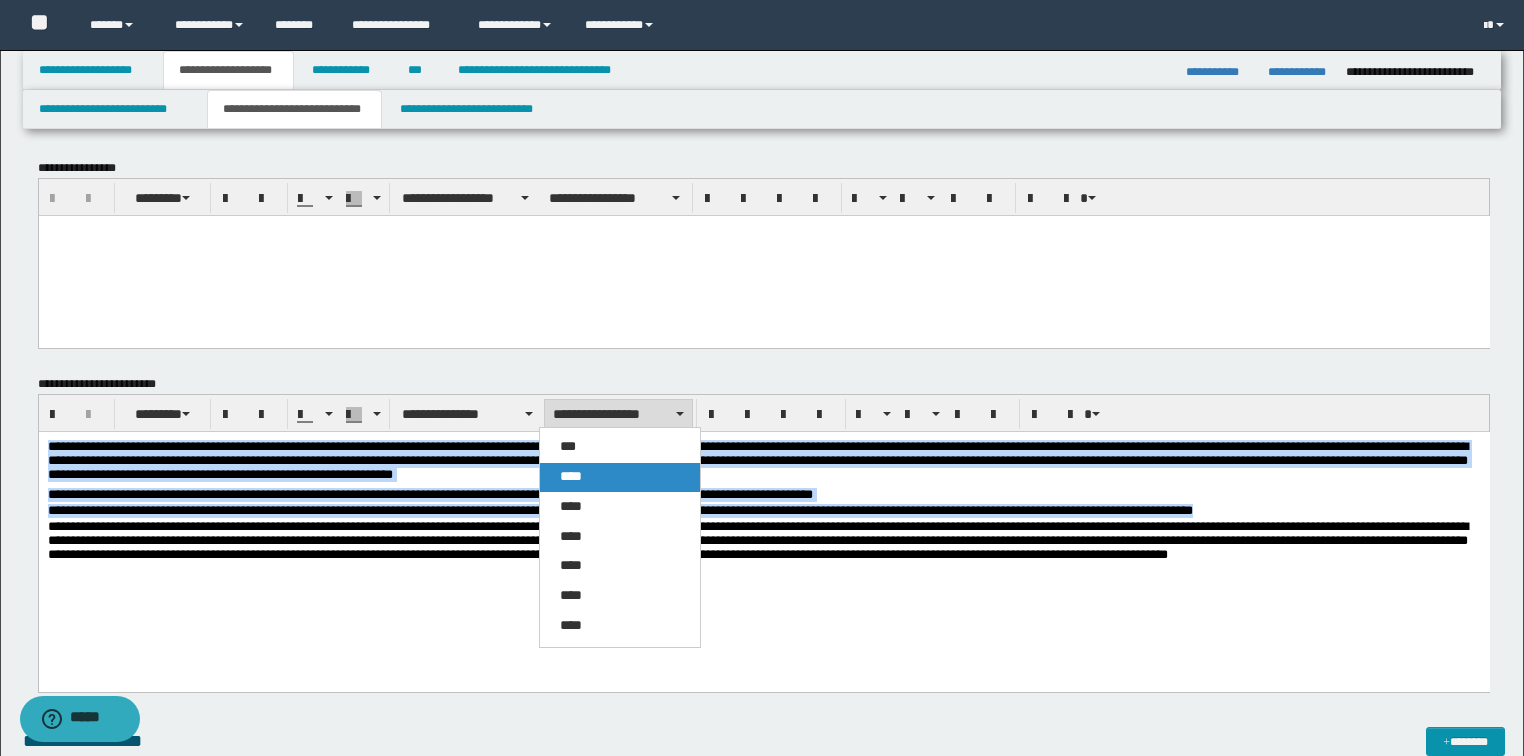 click on "****" at bounding box center (620, 477) 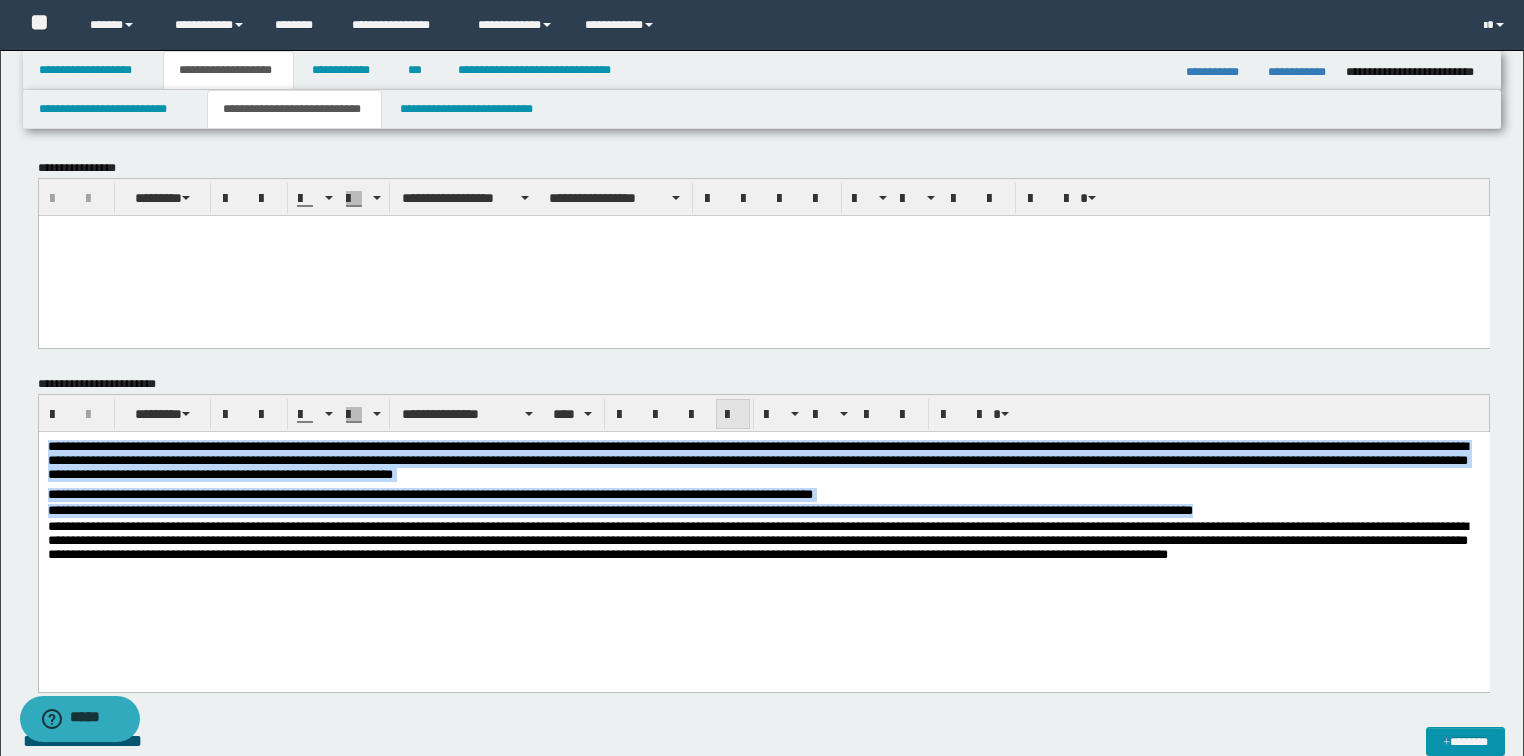 click at bounding box center [733, 414] 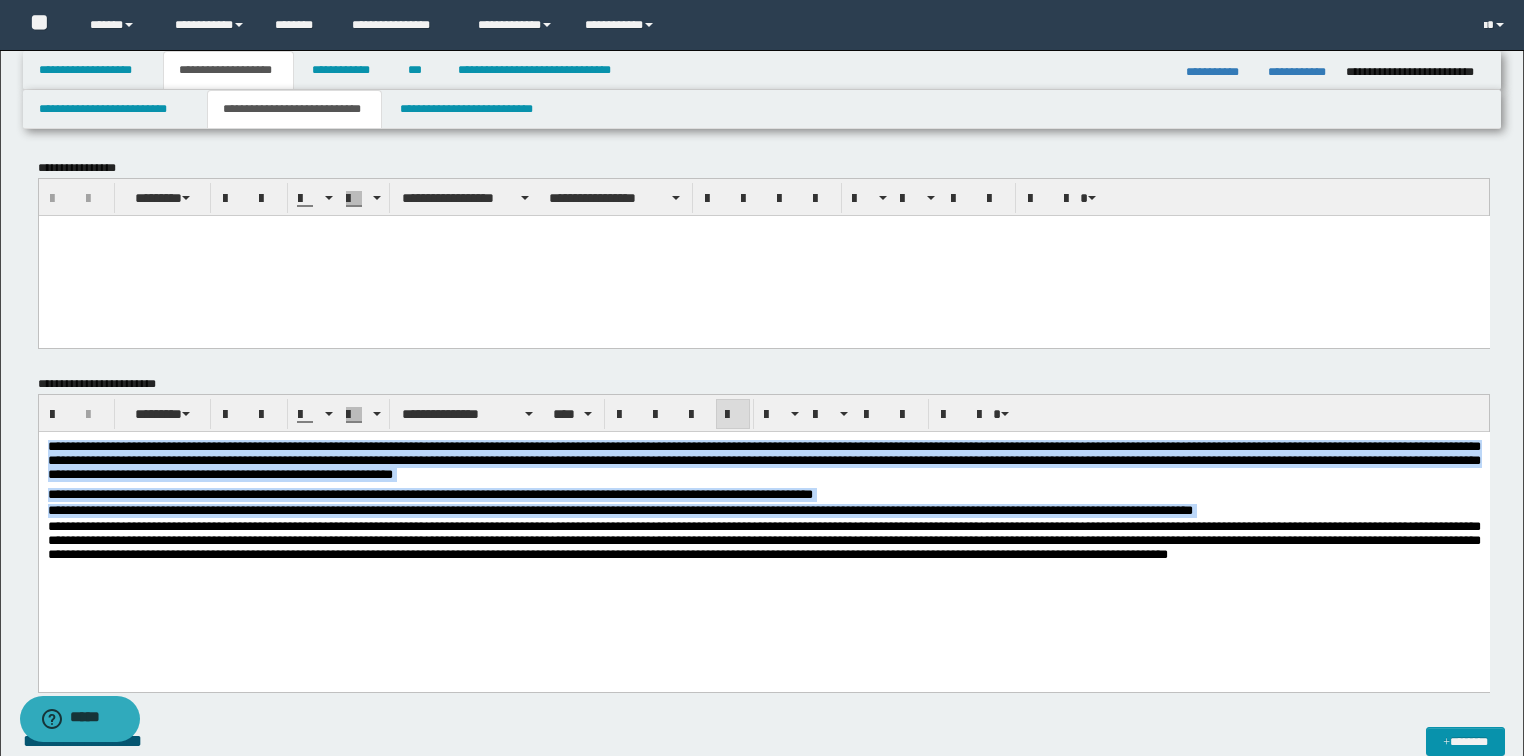 click on "**********" at bounding box center [763, 539] 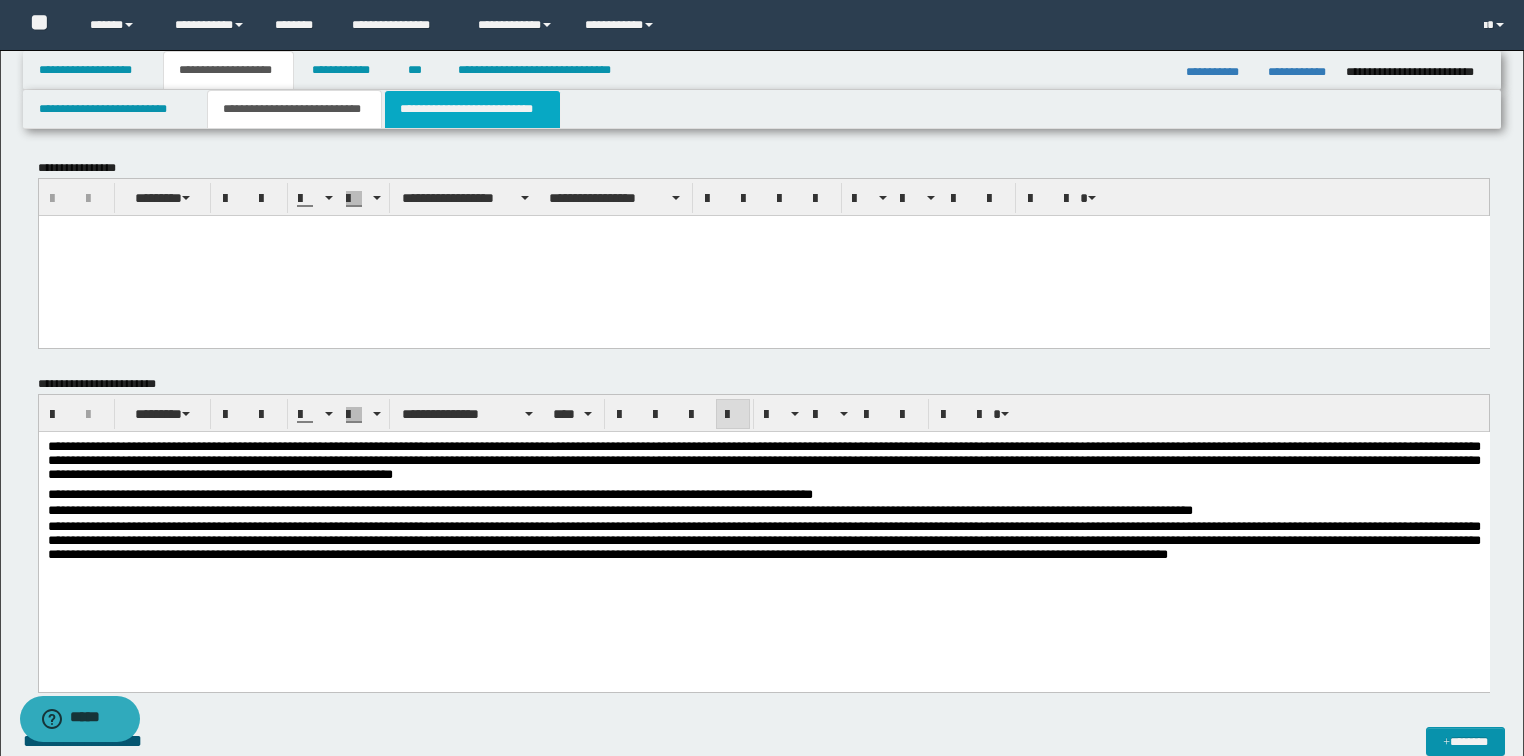click on "**********" at bounding box center (472, 109) 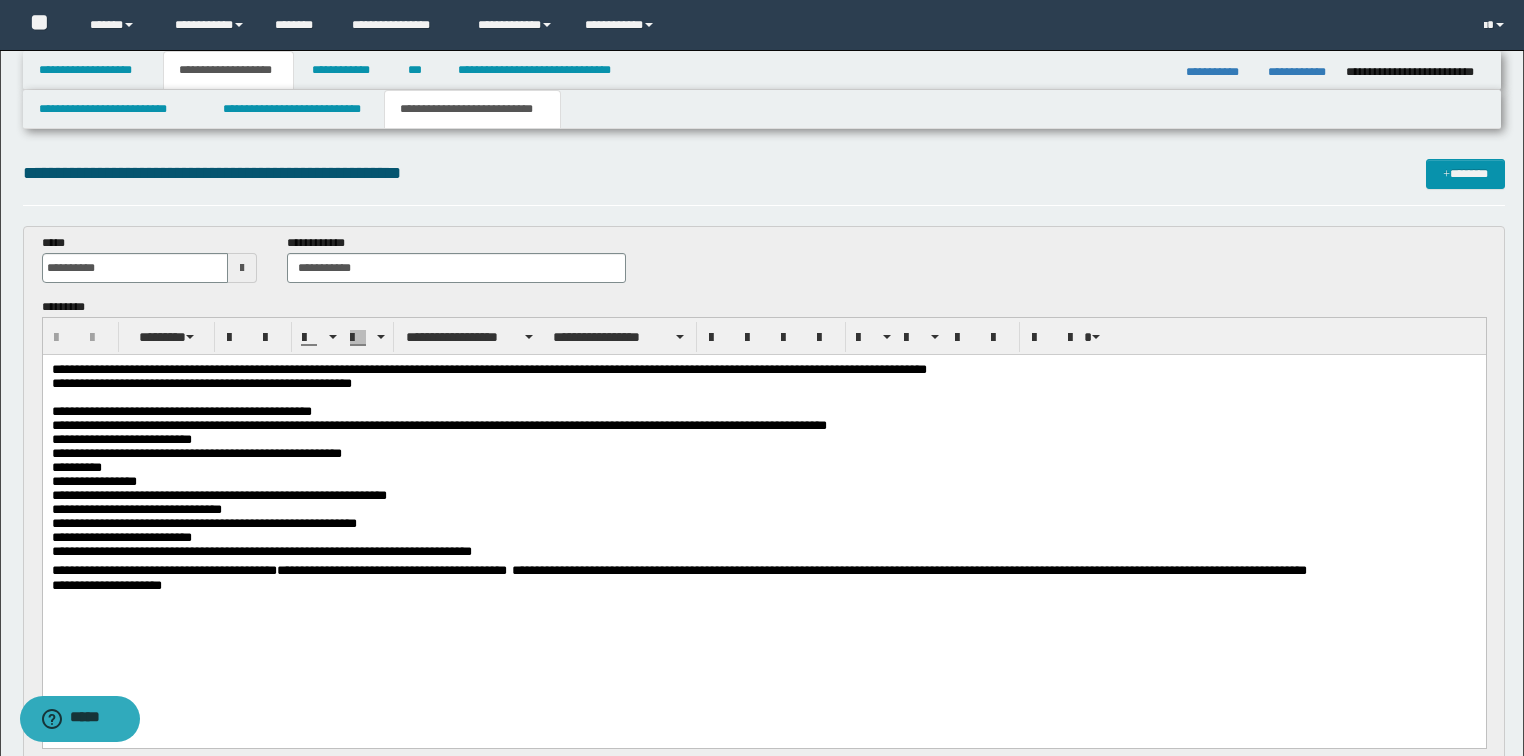 scroll, scrollTop: 0, scrollLeft: 0, axis: both 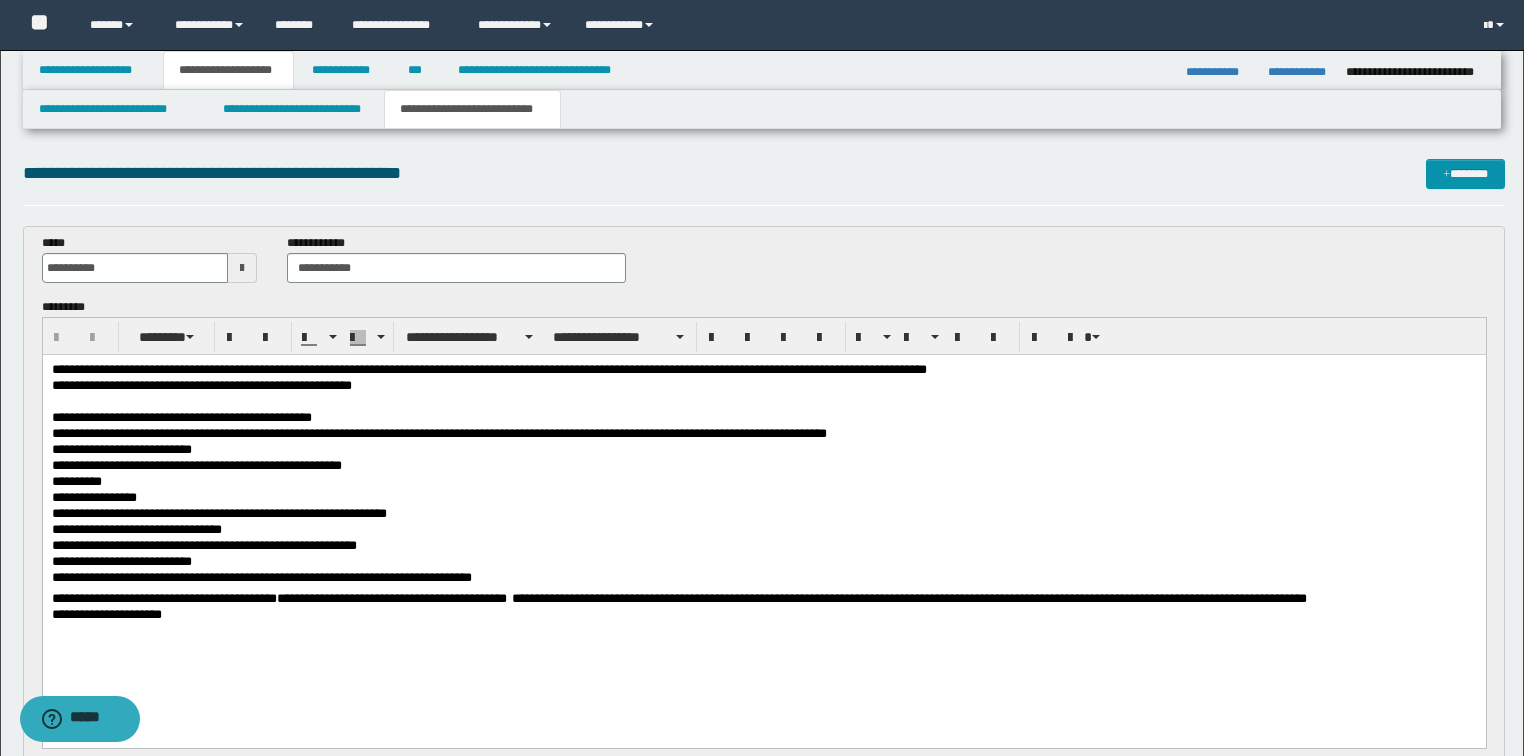 click on "**********" at bounding box center [763, 525] 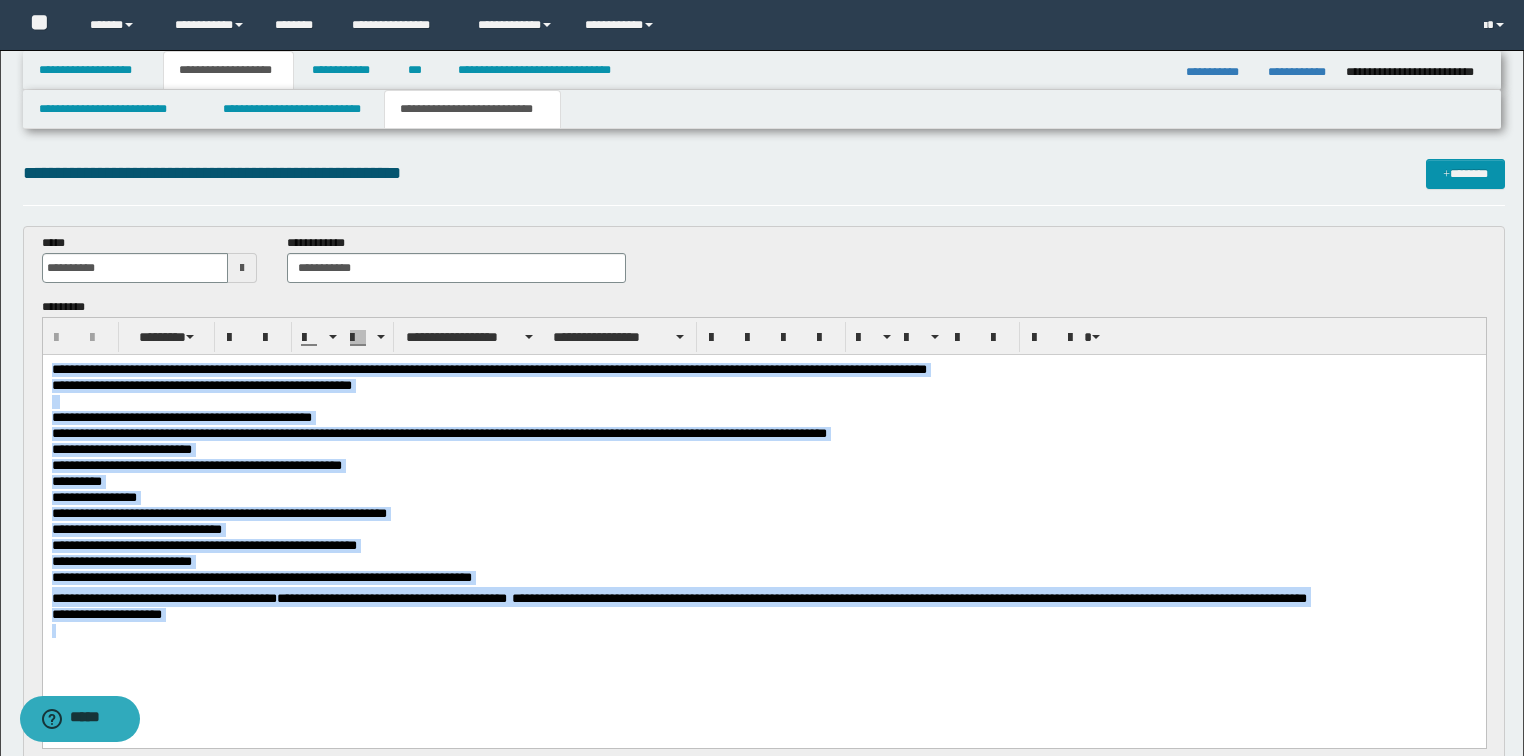 drag, startPoint x: 211, startPoint y: 618, endPoint x: 43, endPoint y: 654, distance: 171.81386 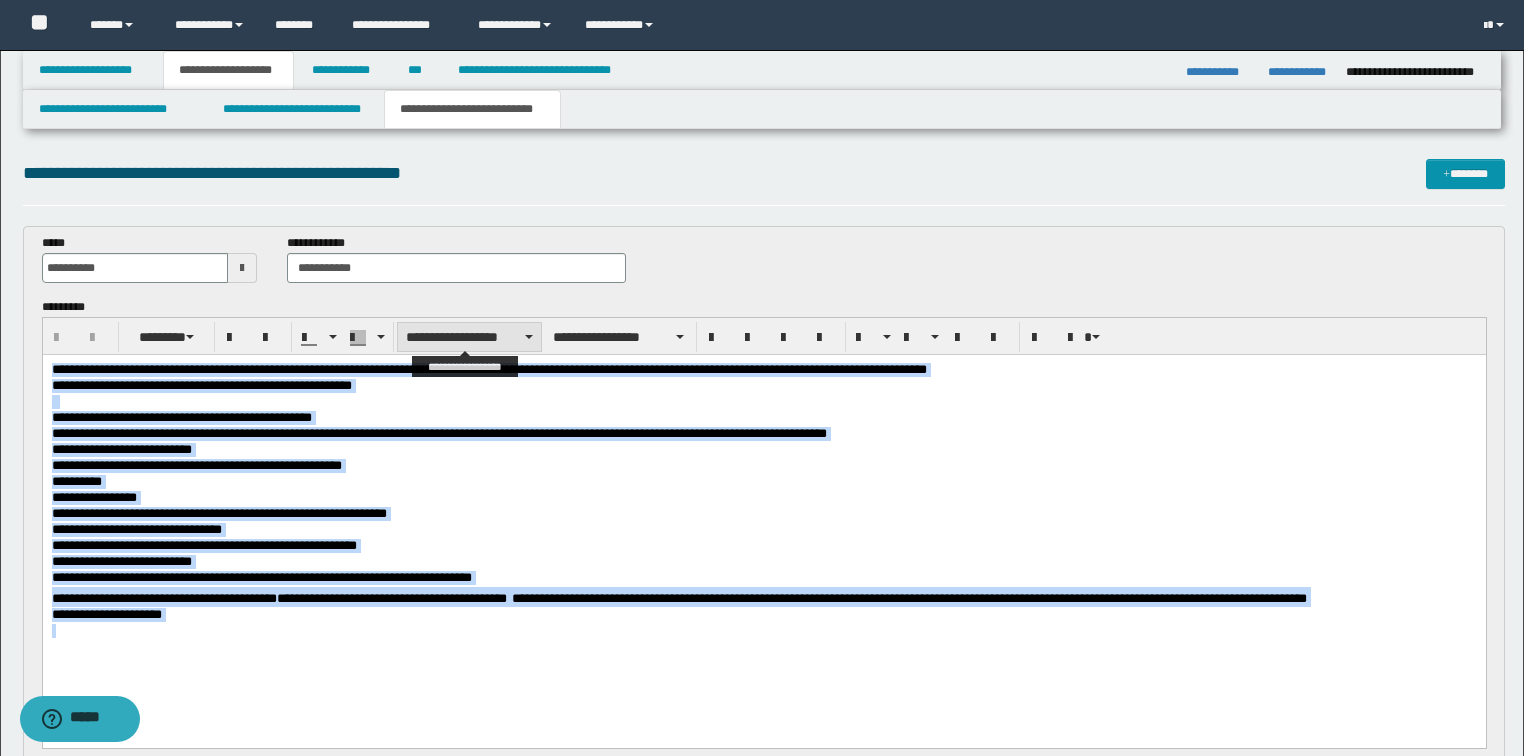 click on "**********" at bounding box center (469, 337) 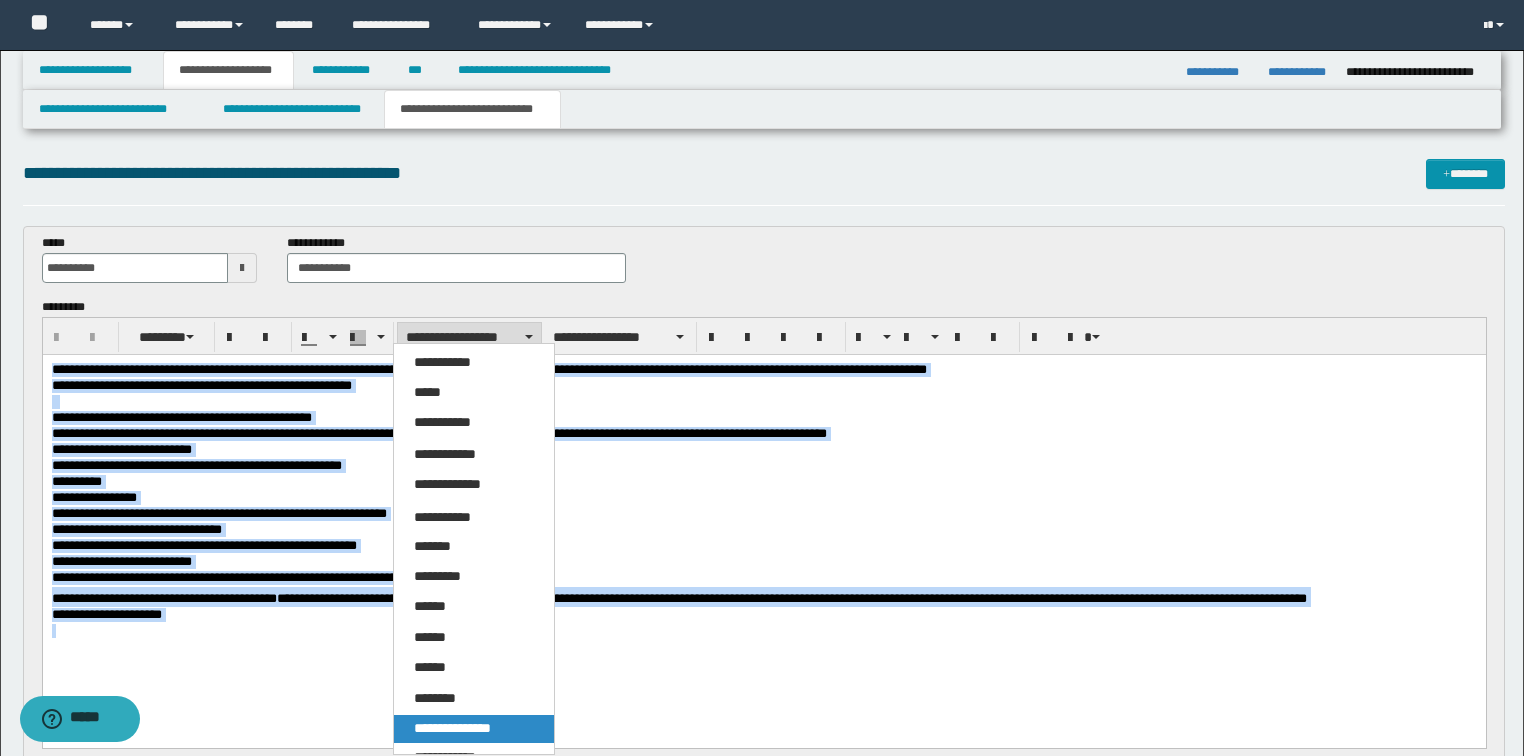 click on "**********" at bounding box center [452, 728] 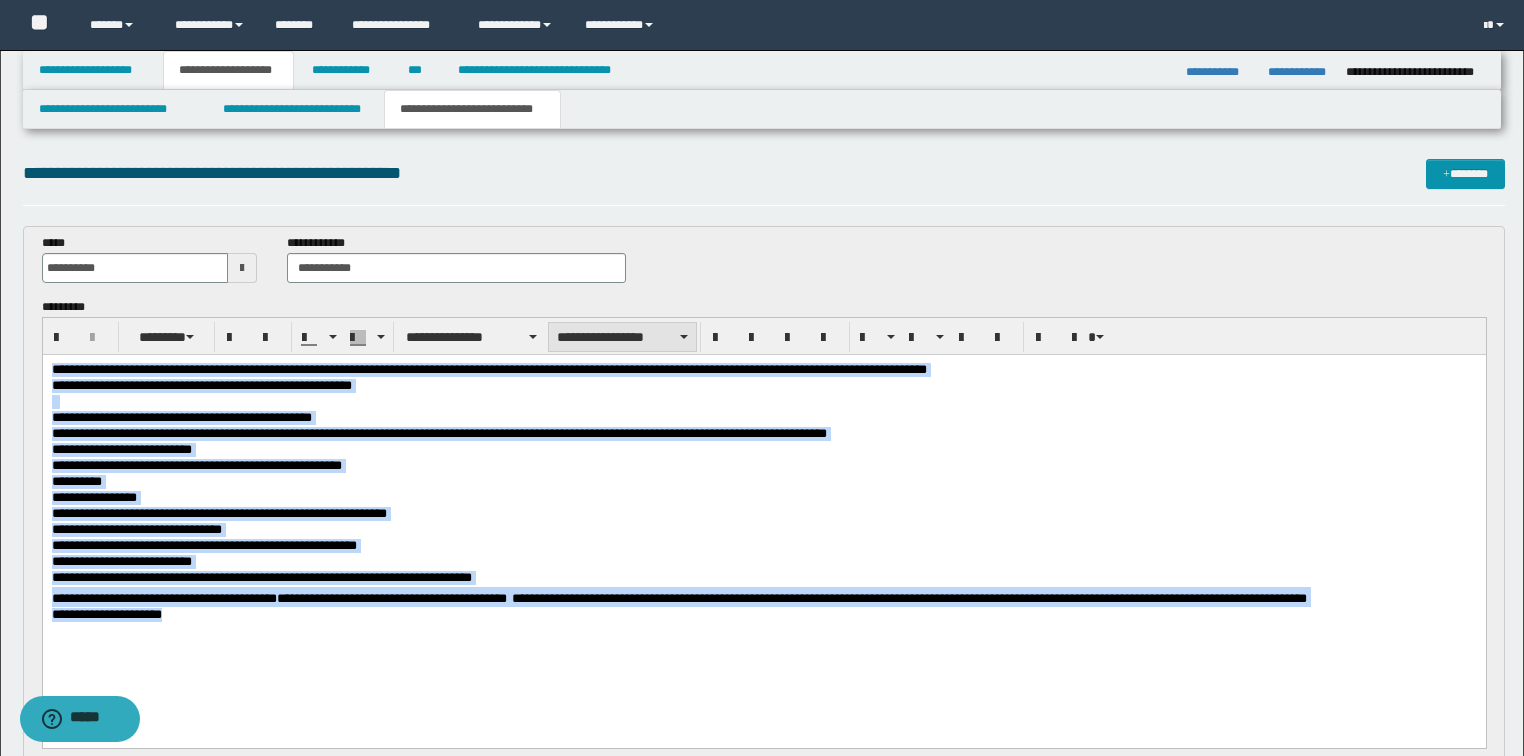 click on "**********" at bounding box center (622, 337) 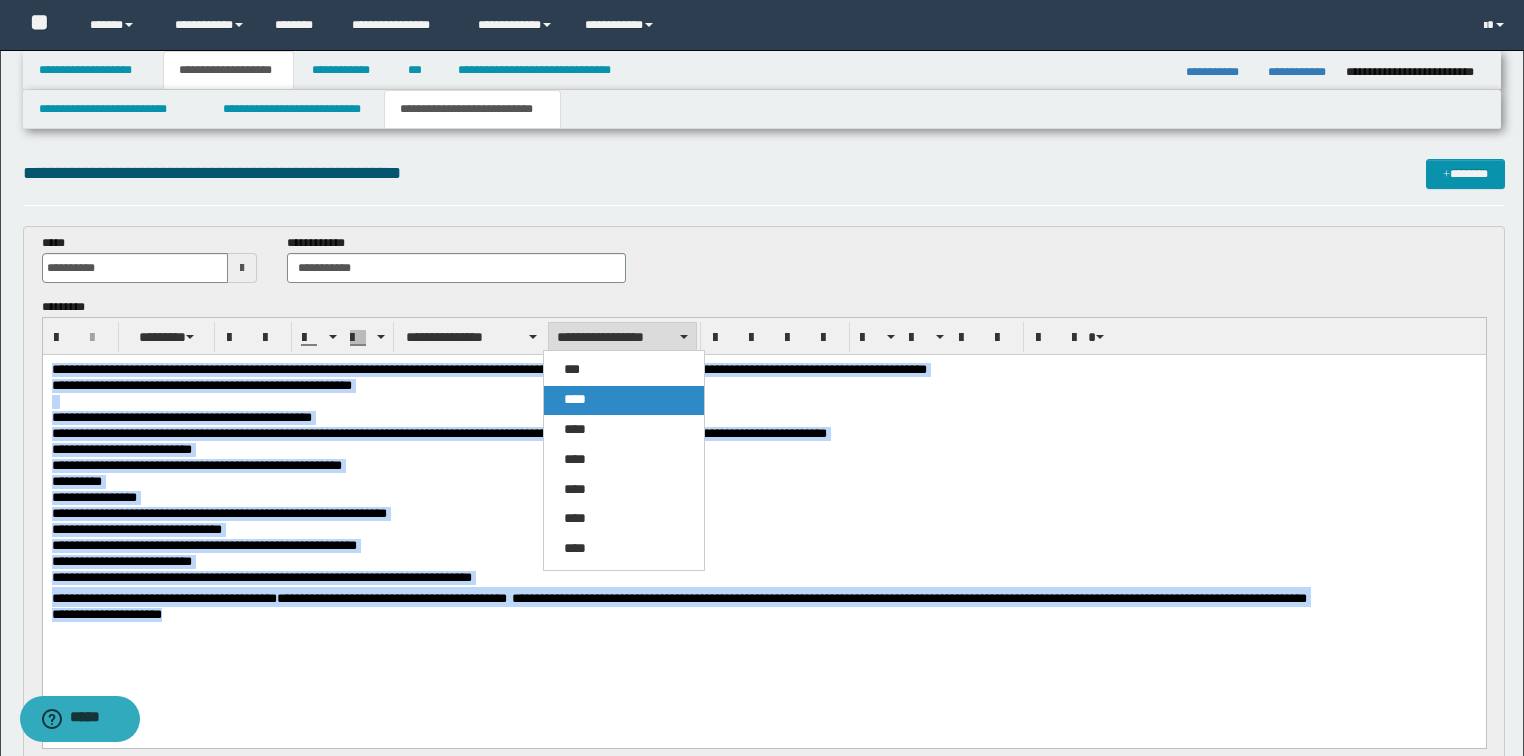 drag, startPoint x: 564, startPoint y: 400, endPoint x: 595, endPoint y: 11, distance: 390.23328 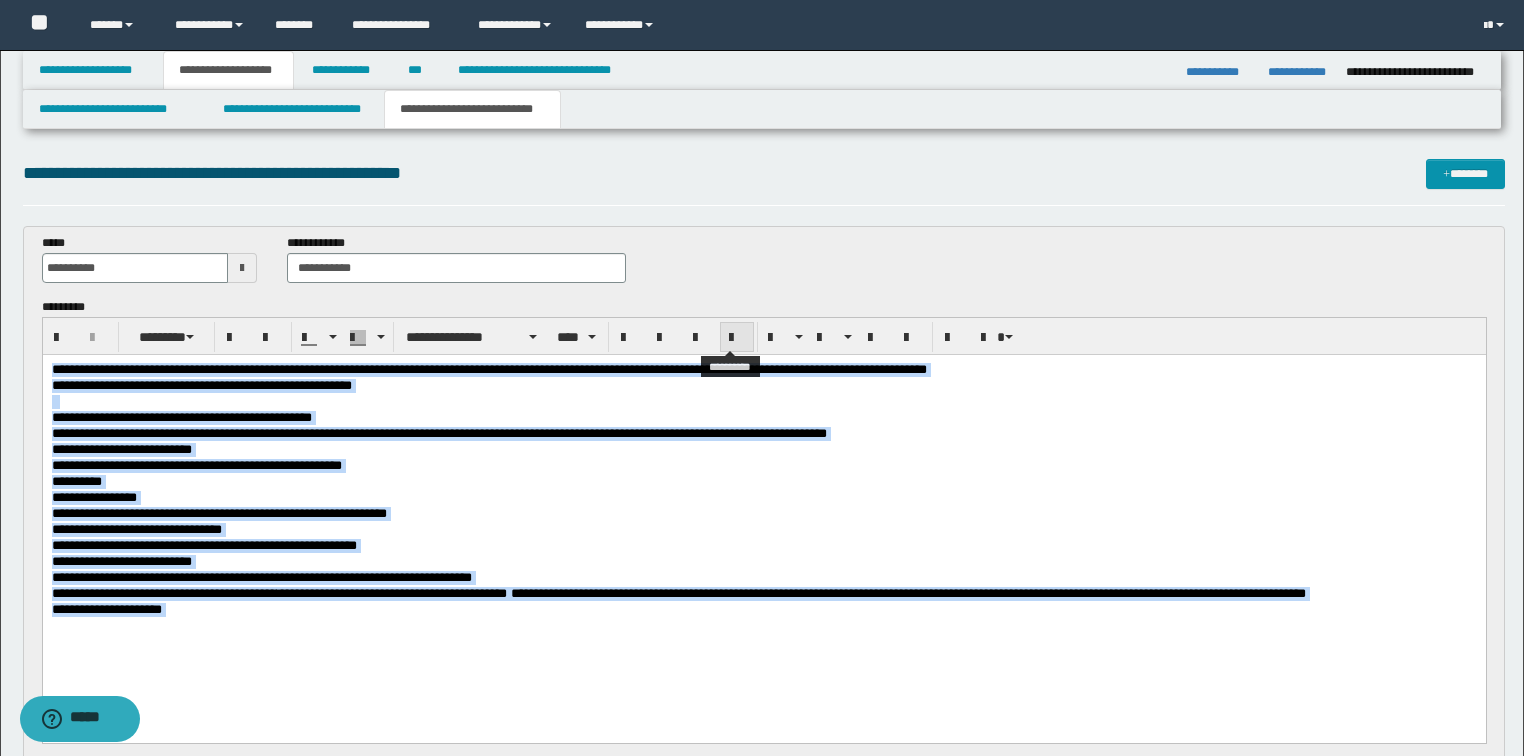 click at bounding box center [737, 338] 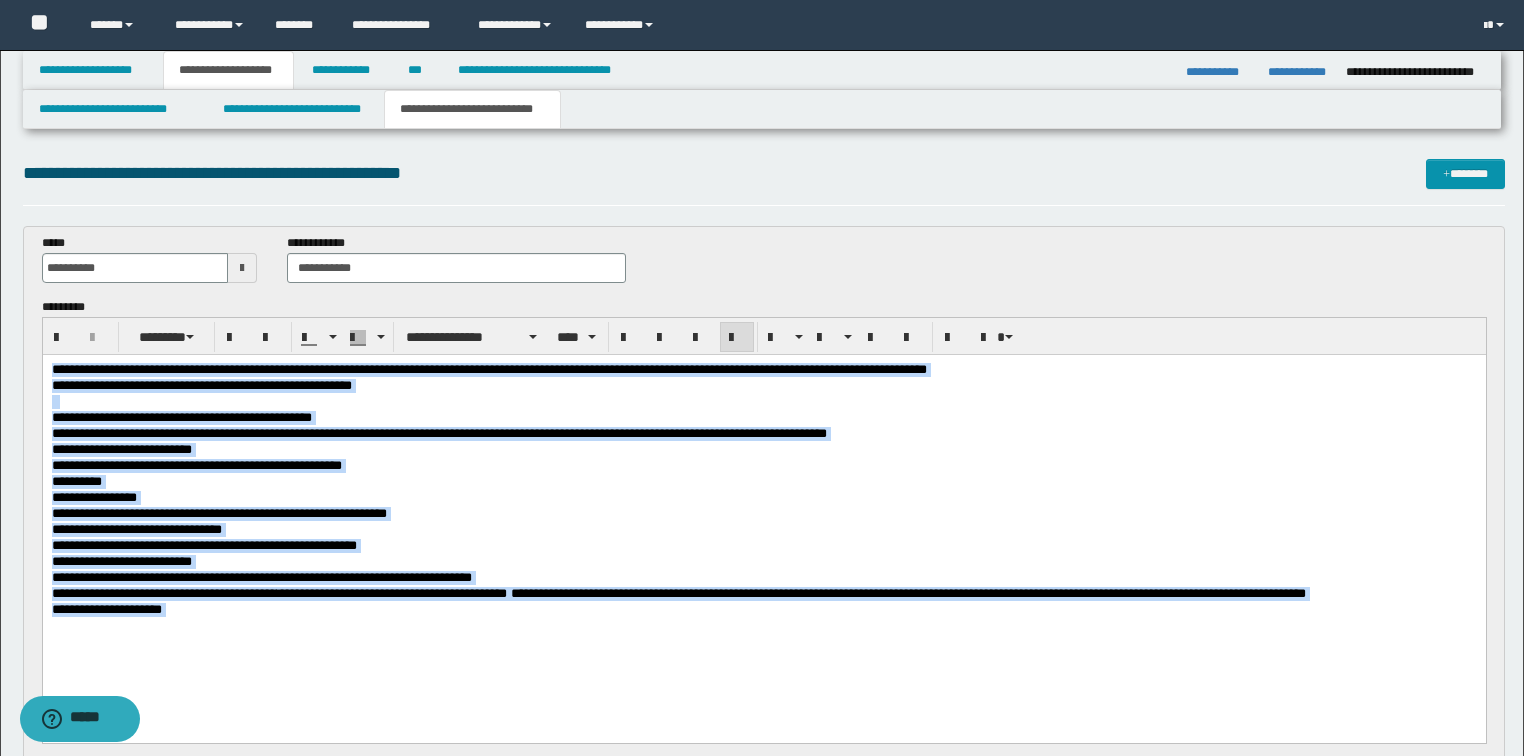 click on "**********" at bounding box center [907, 592] 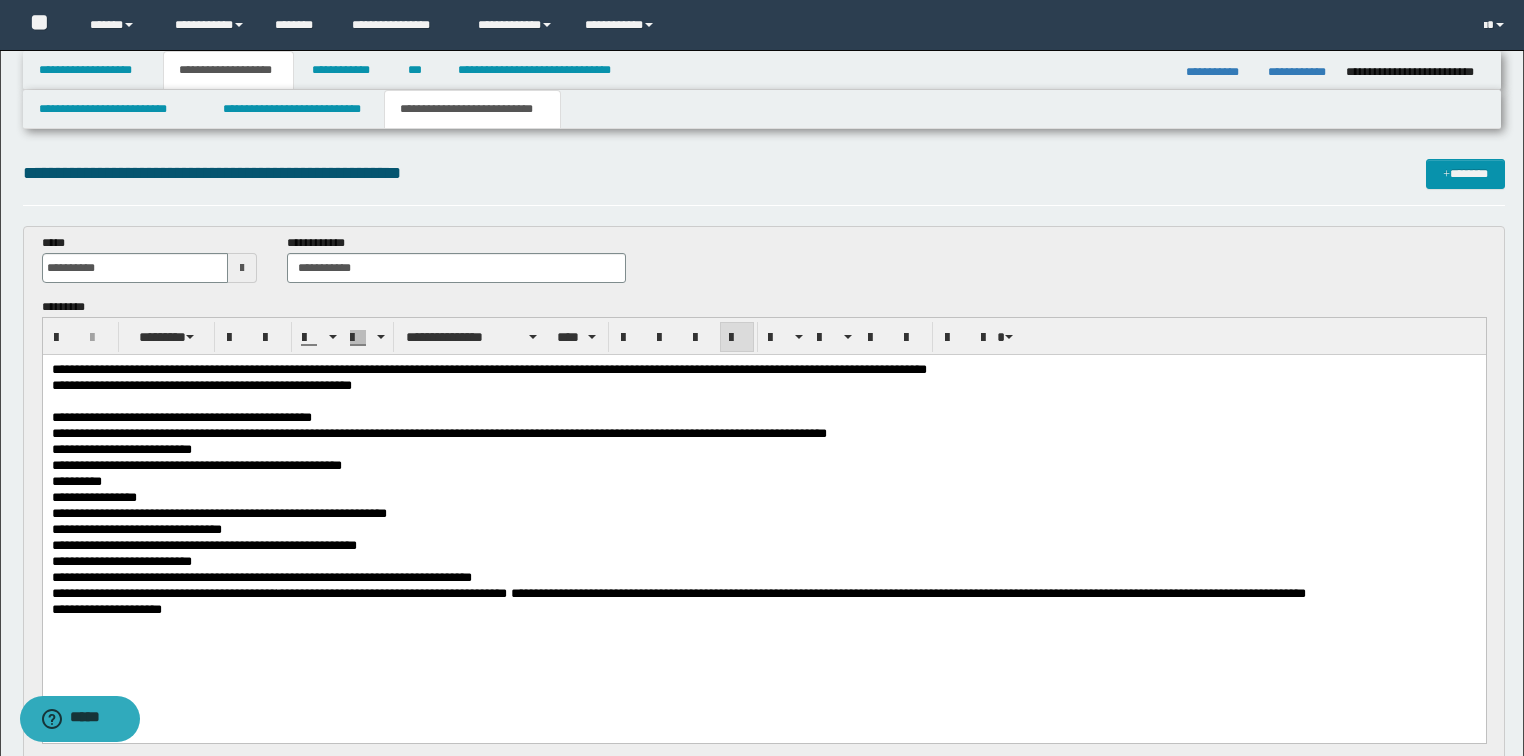 scroll, scrollTop: 240, scrollLeft: 0, axis: vertical 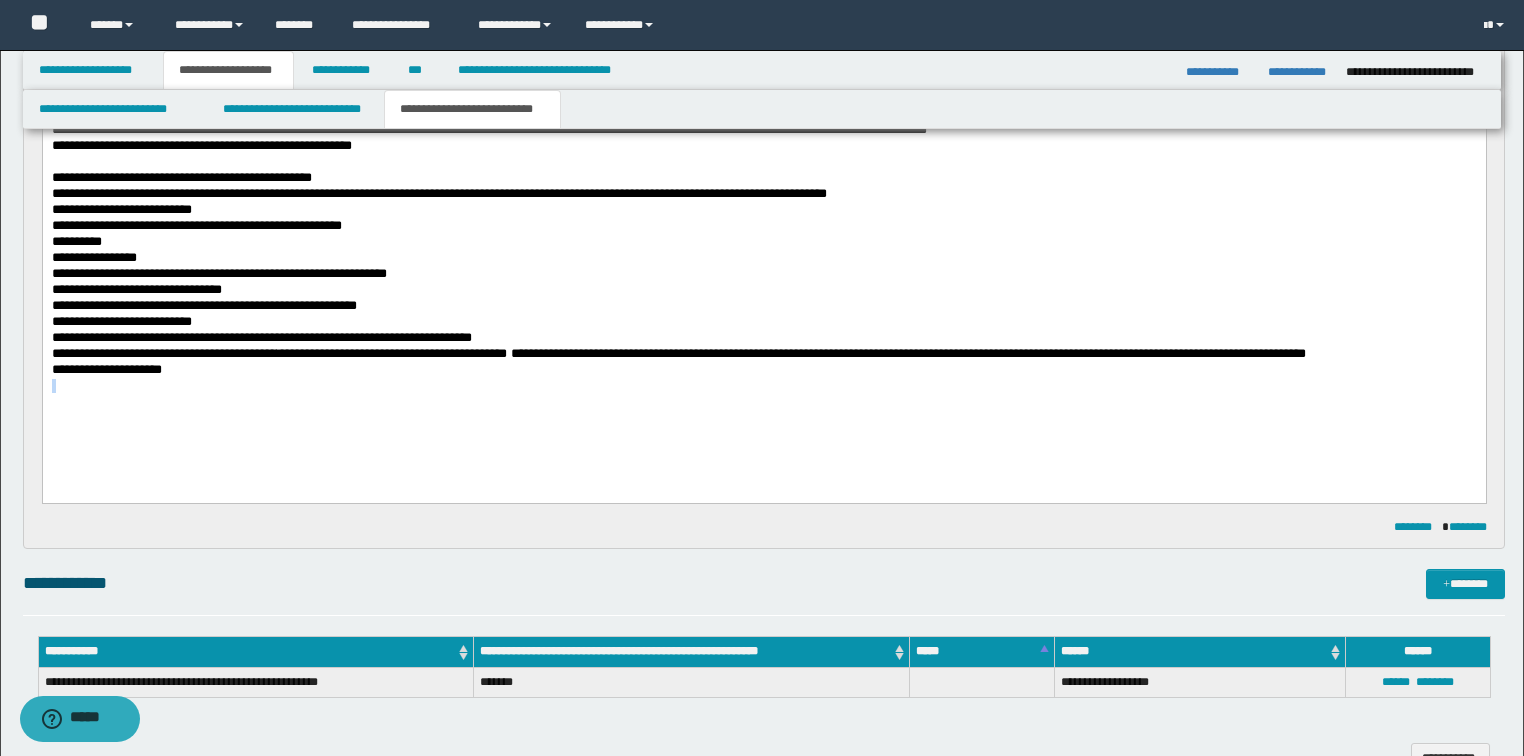 drag, startPoint x: 162, startPoint y: 373, endPoint x: 375, endPoint y: 462, distance: 230.84627 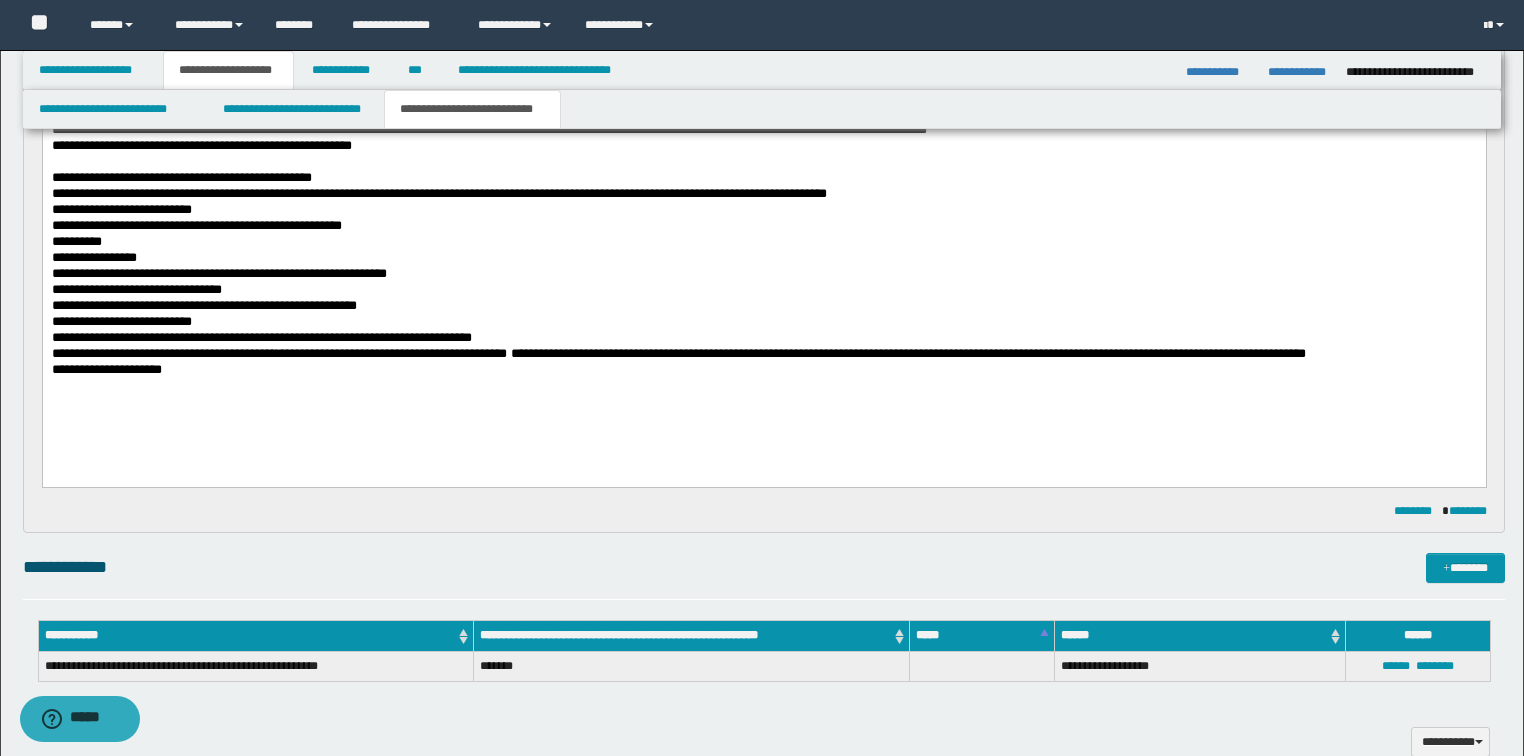 scroll, scrollTop: 80, scrollLeft: 0, axis: vertical 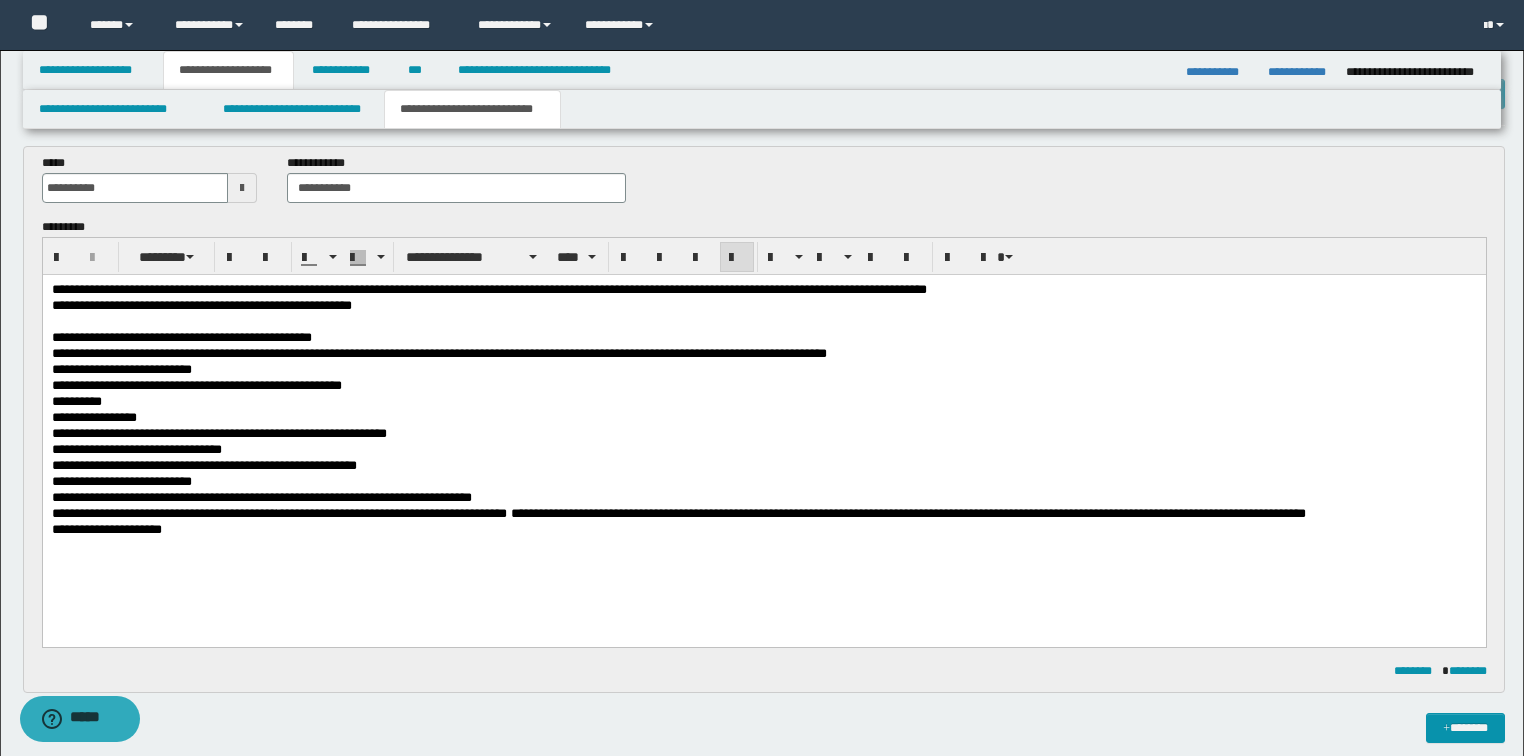 click on "**********" at bounding box center (438, 352) 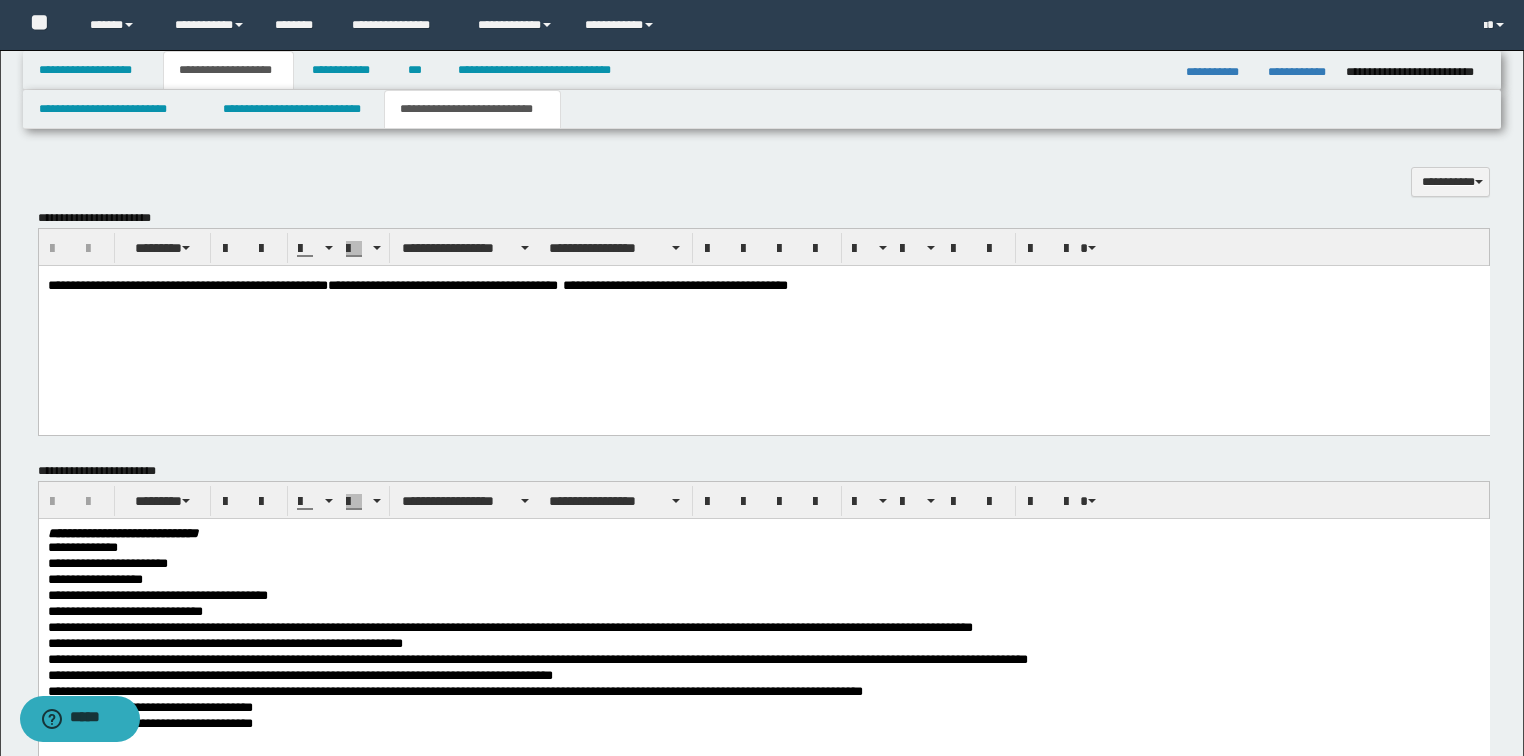 scroll, scrollTop: 640, scrollLeft: 0, axis: vertical 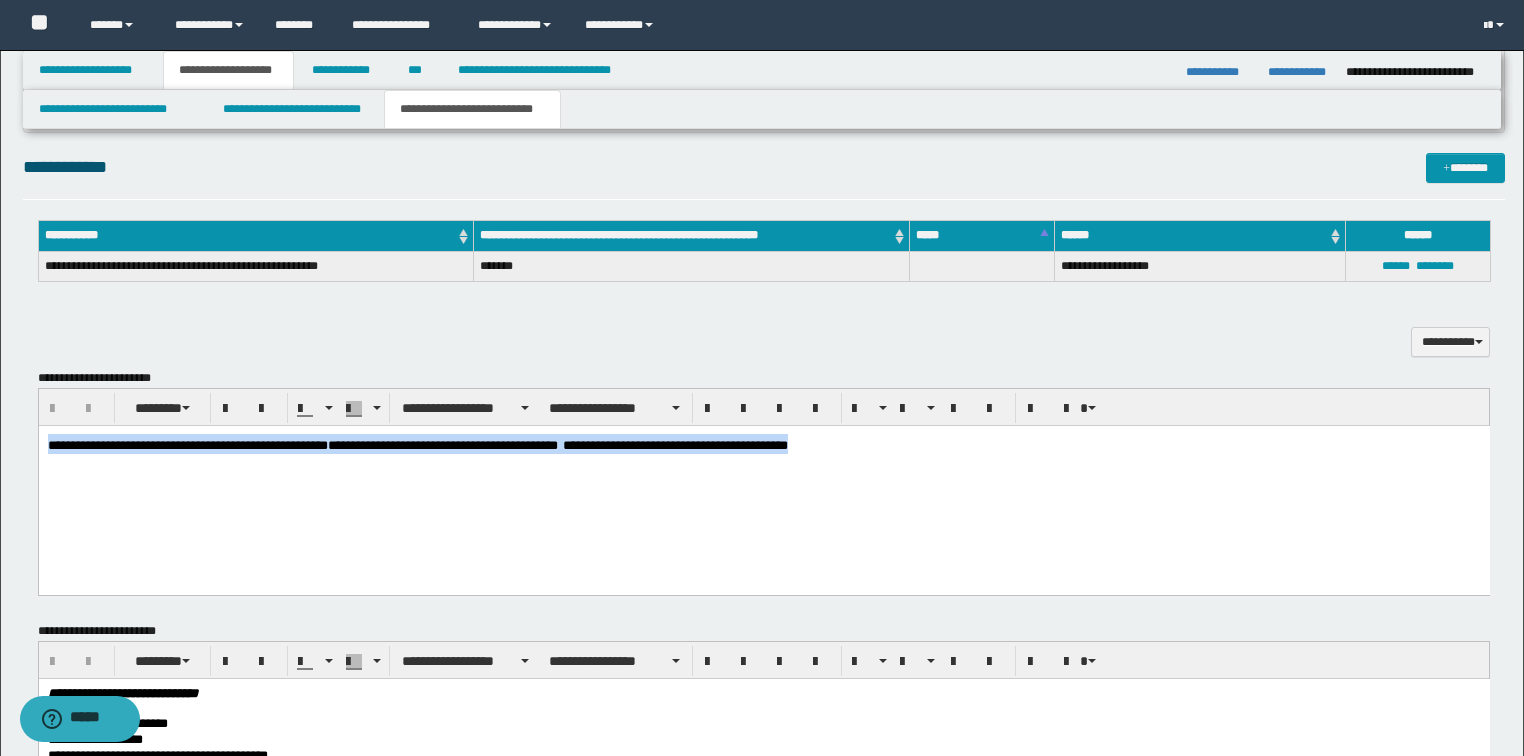 drag, startPoint x: 431, startPoint y: 445, endPoint x: 63, endPoint y: 861, distance: 555.4097 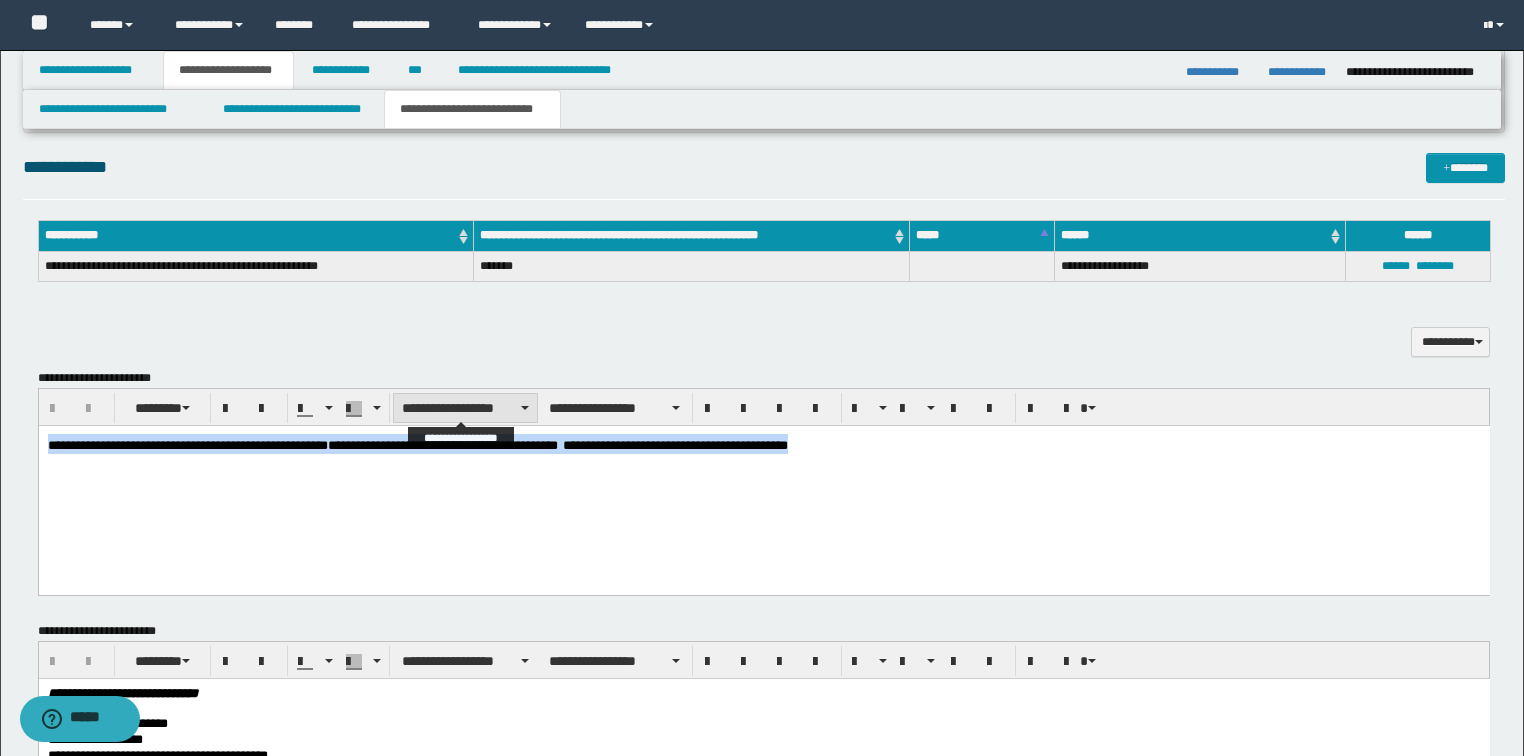 click on "**********" at bounding box center (465, 408) 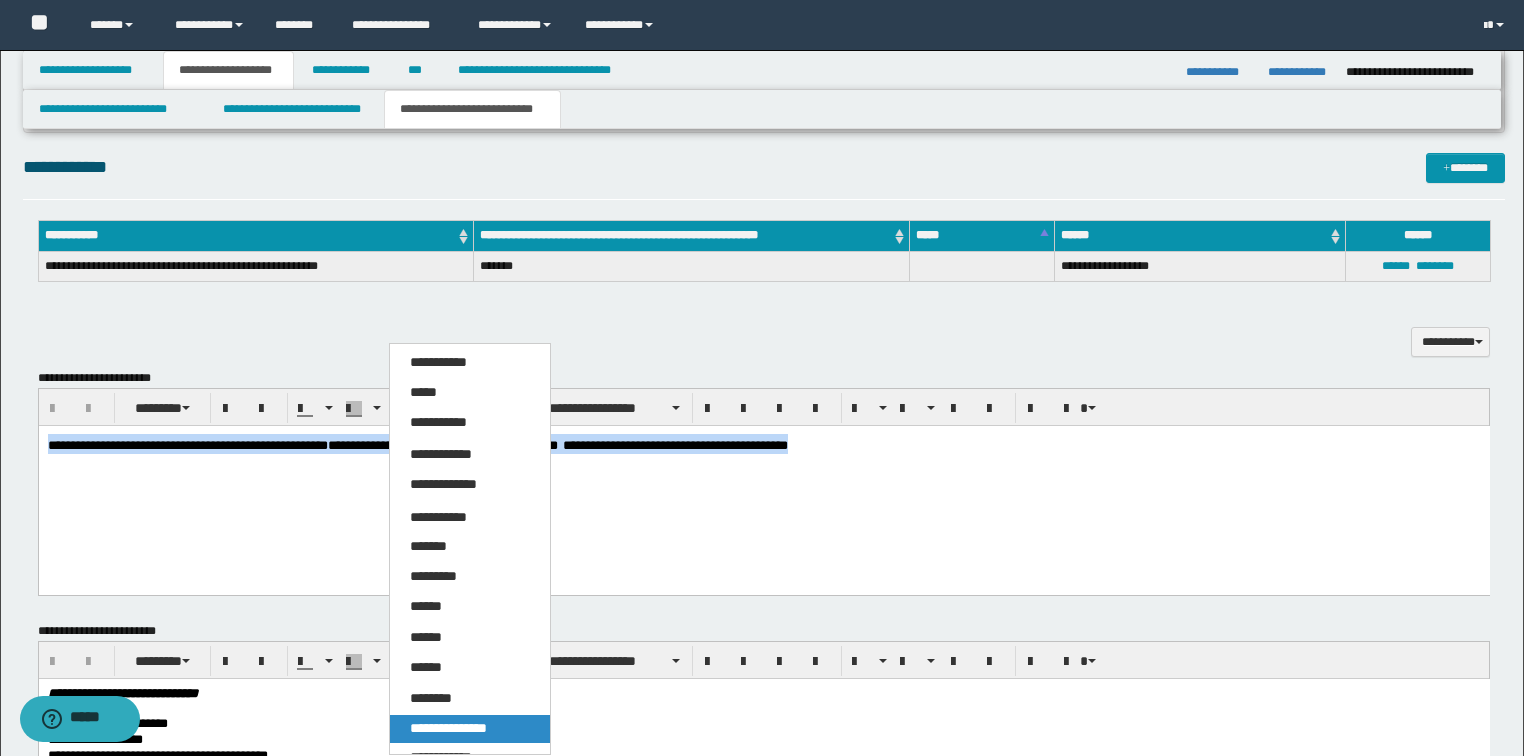 click on "**********" at bounding box center [448, 728] 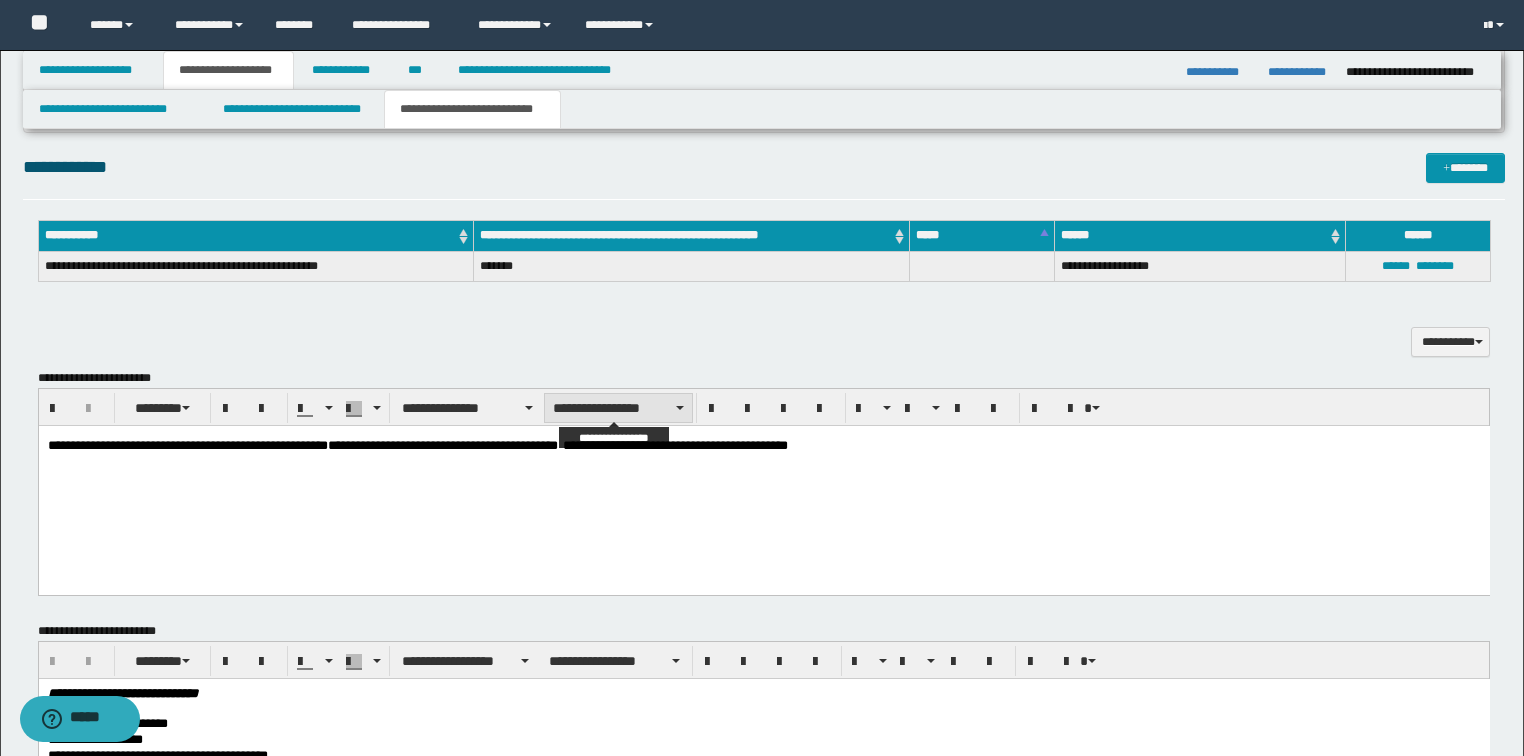 click on "**********" at bounding box center (618, 408) 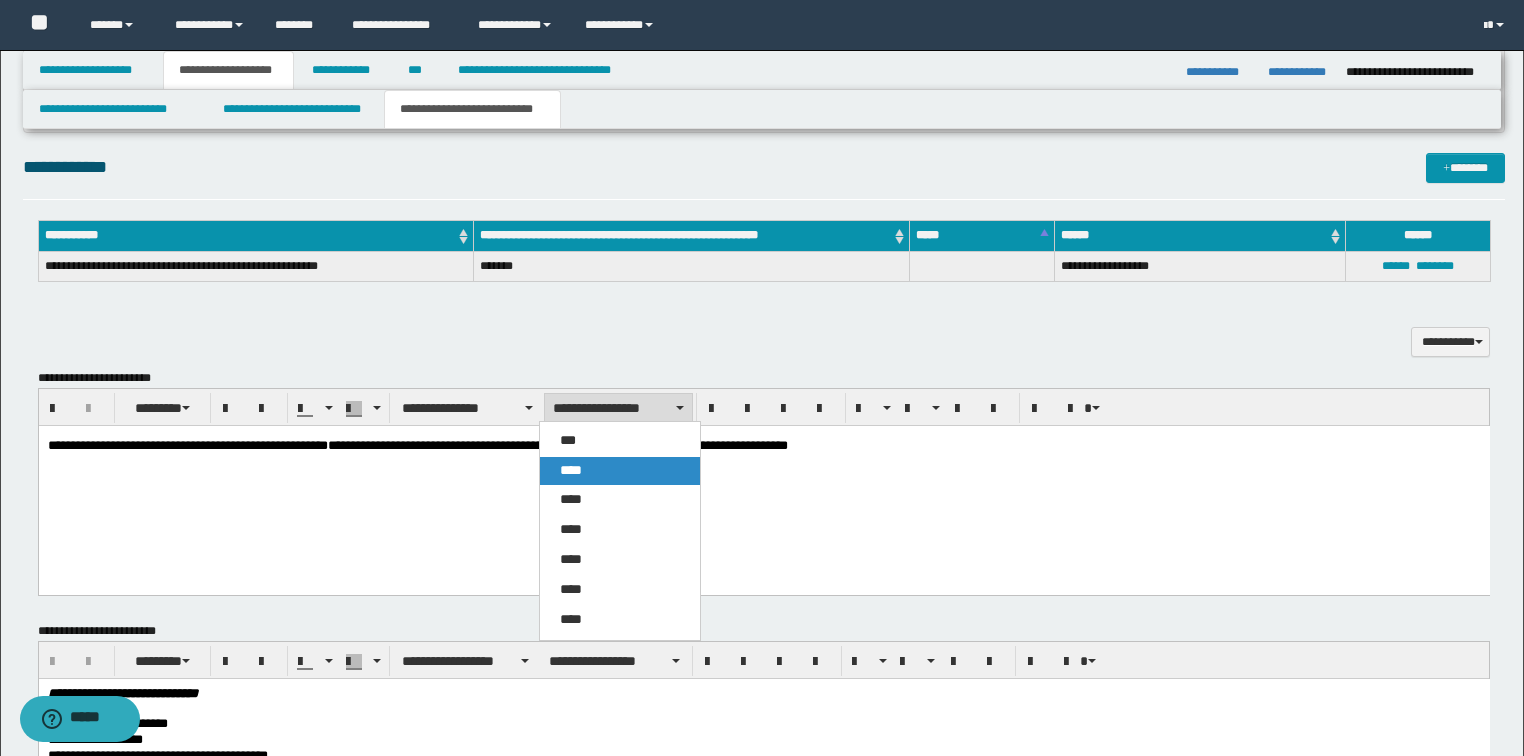 click on "****" at bounding box center [571, 470] 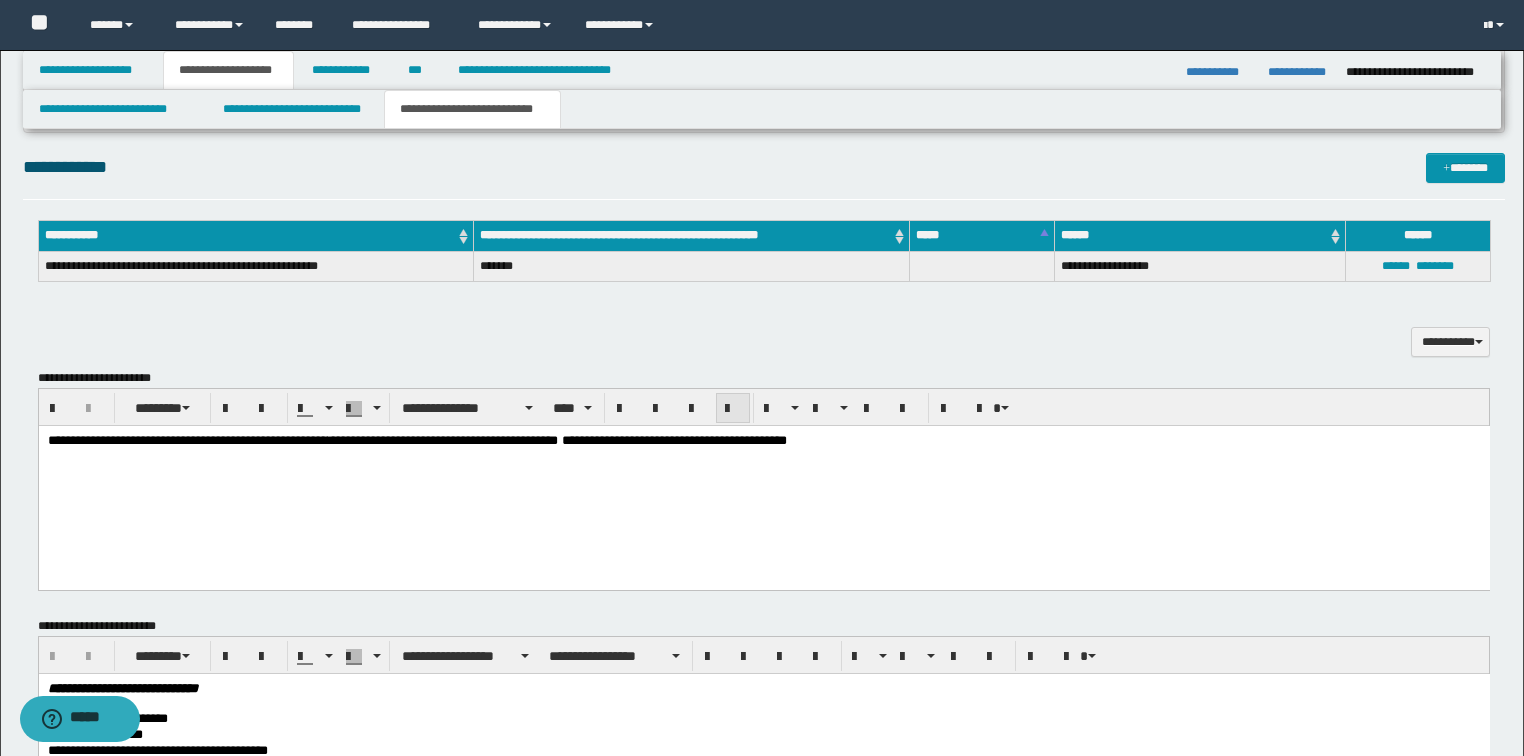 drag, startPoint x: 728, startPoint y: 402, endPoint x: 729, endPoint y: 14, distance: 388.00128 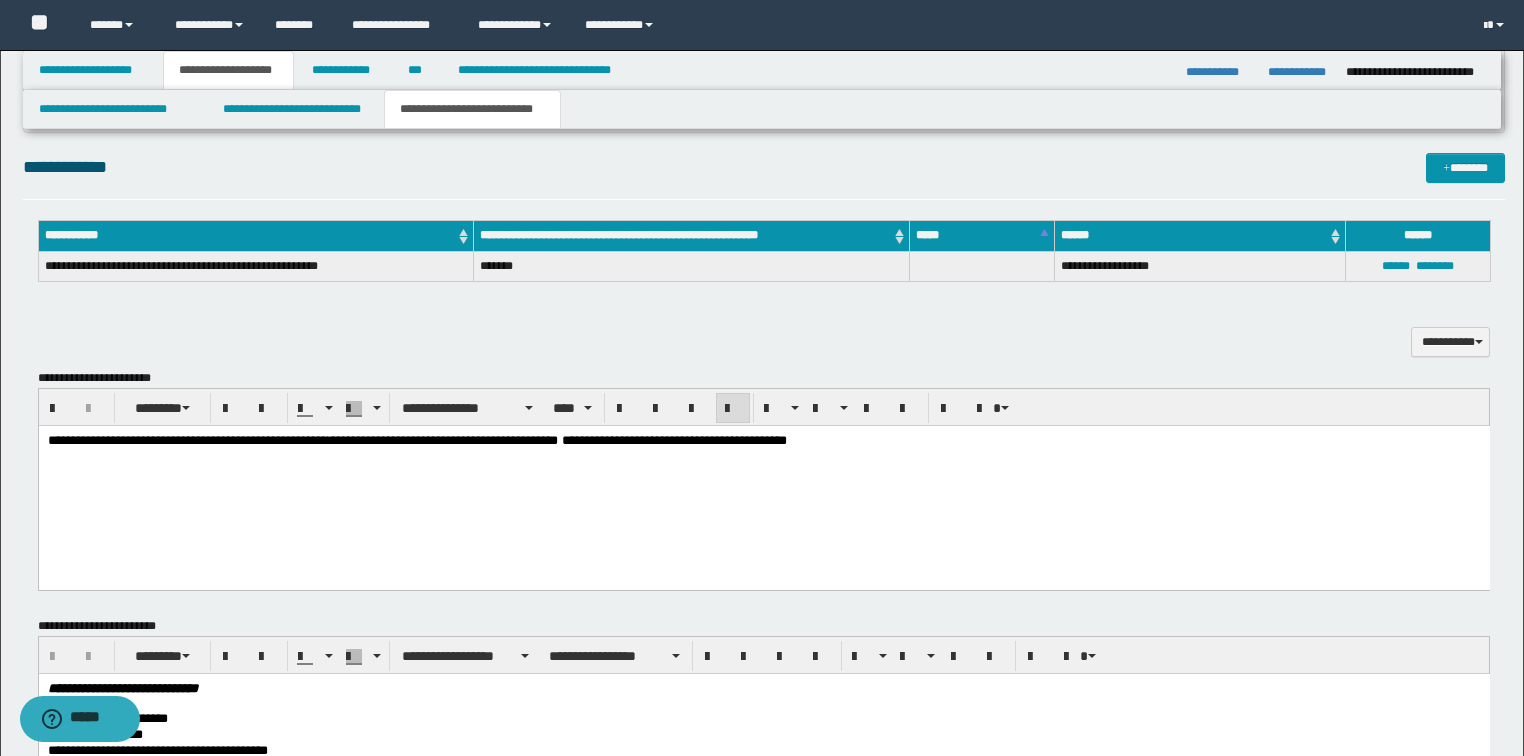 click on "**********" at bounding box center (763, 482) 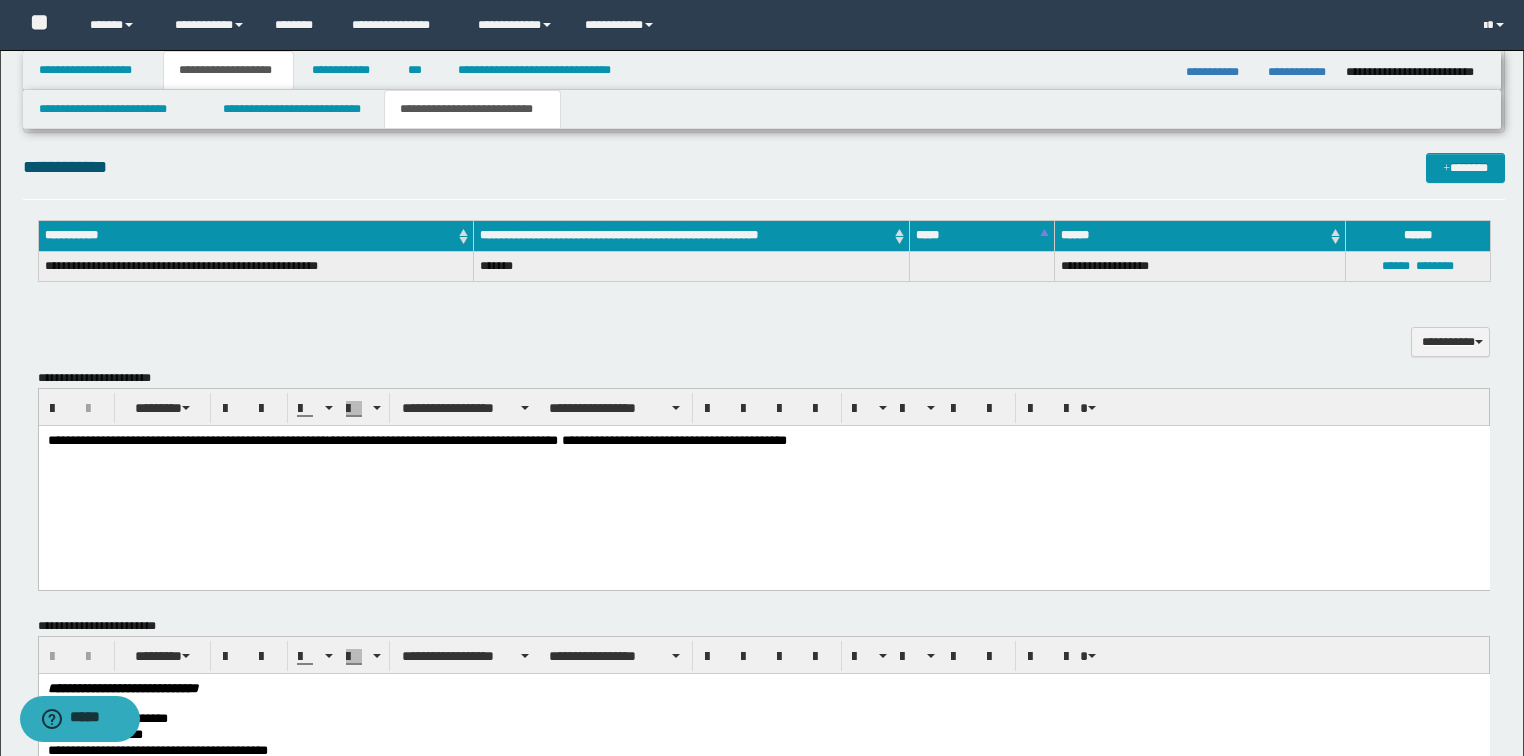 scroll, scrollTop: 1040, scrollLeft: 0, axis: vertical 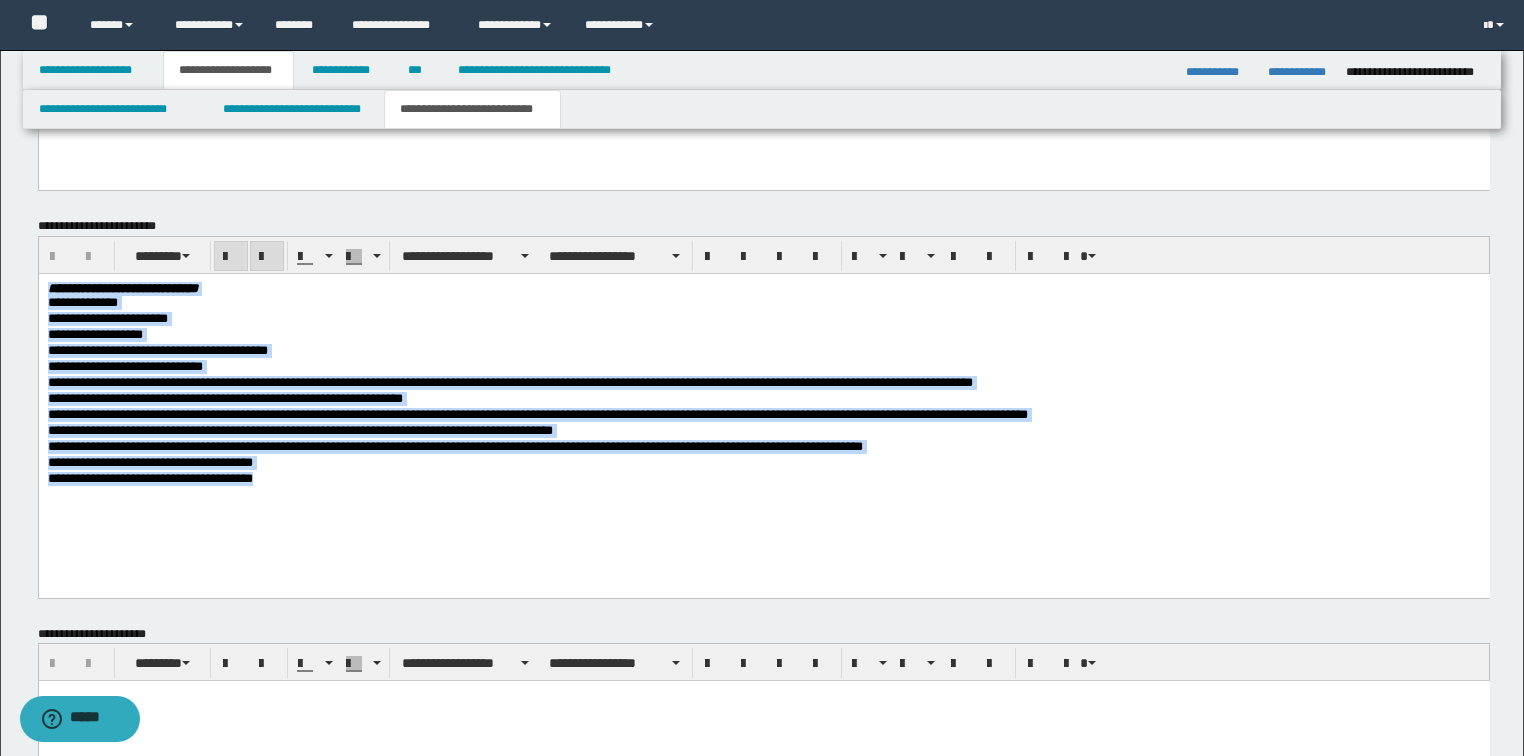 drag, startPoint x: 413, startPoint y: 504, endPoint x: -1, endPoint y: 242, distance: 489.93878 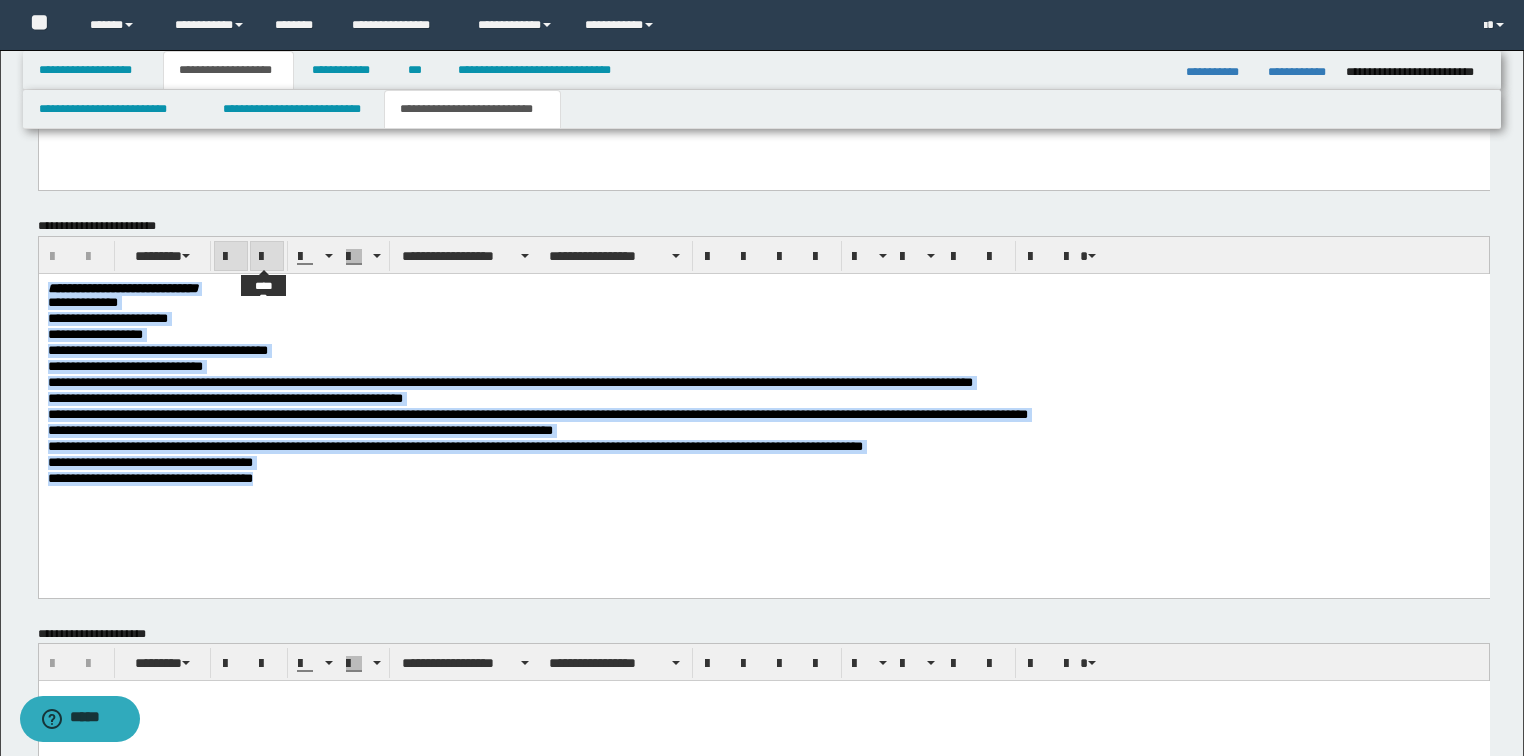 click at bounding box center (267, 257) 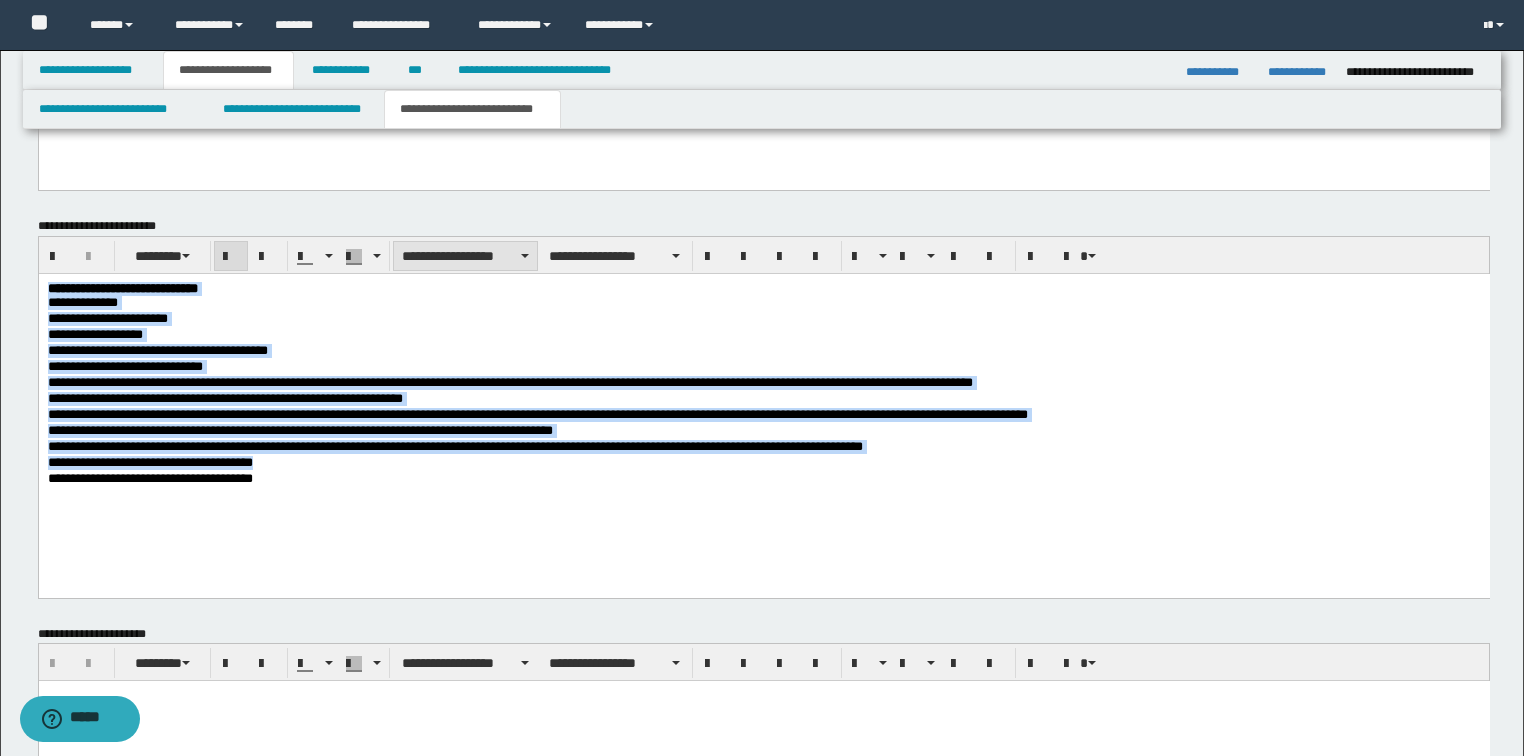 click on "**********" at bounding box center (465, 256) 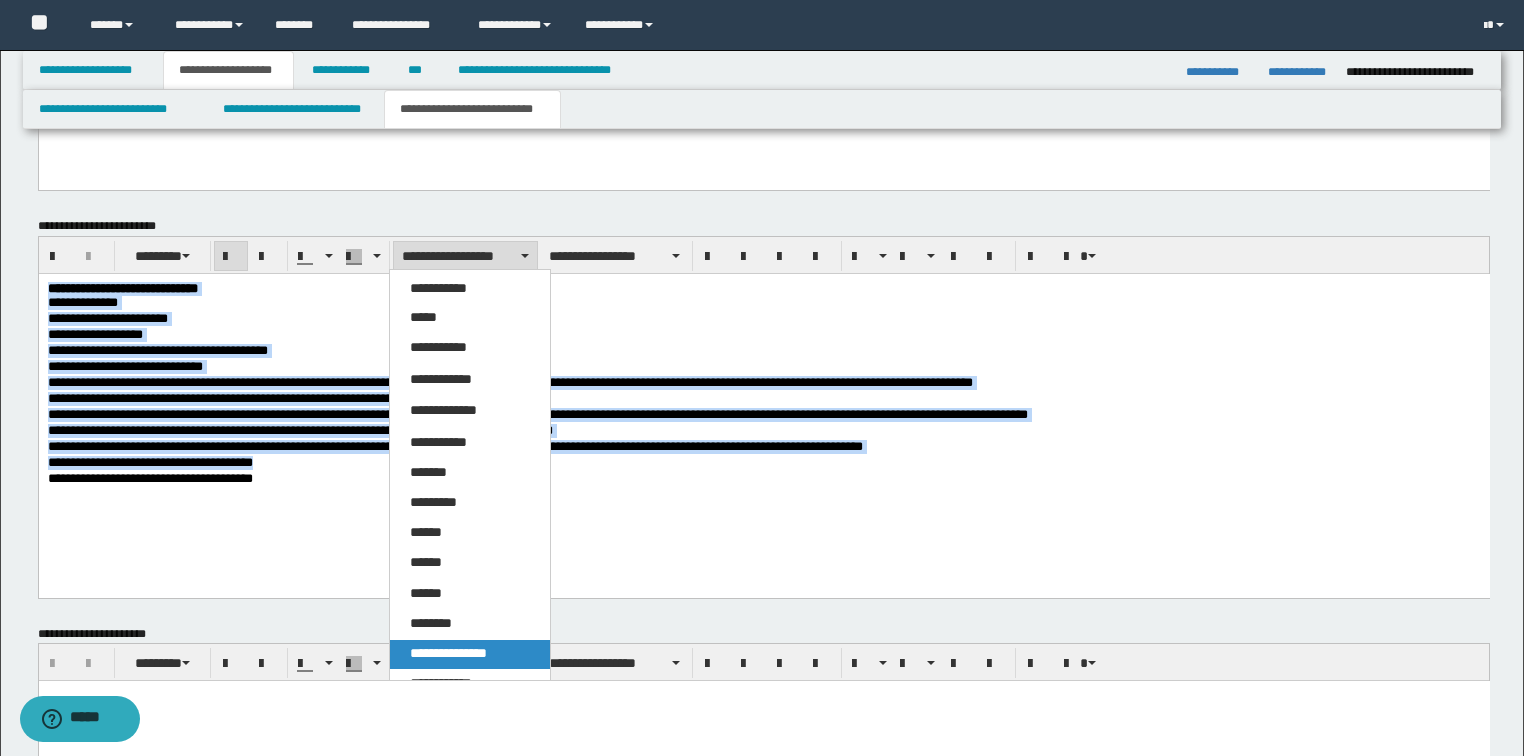 click on "**********" at bounding box center [448, 653] 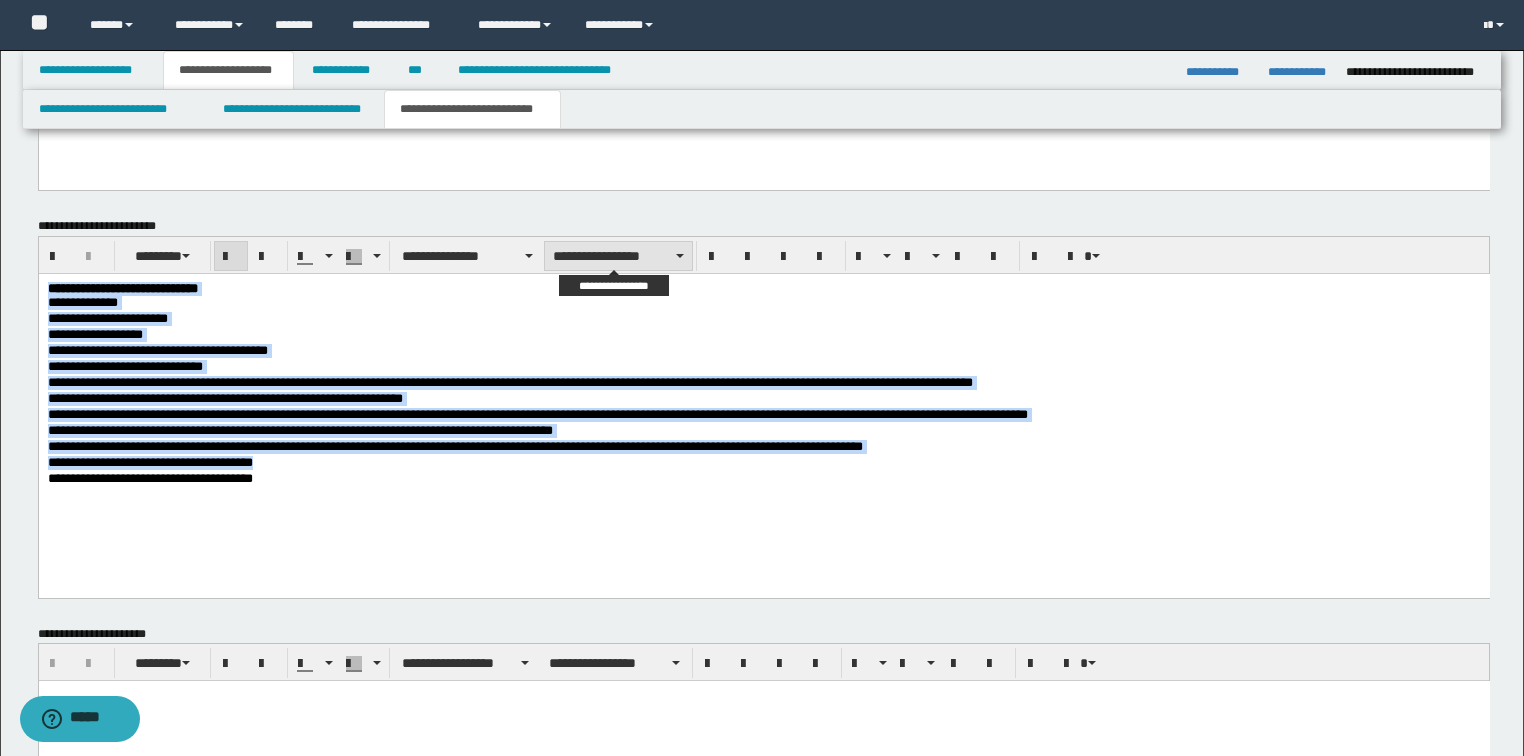 click on "**********" at bounding box center [618, 256] 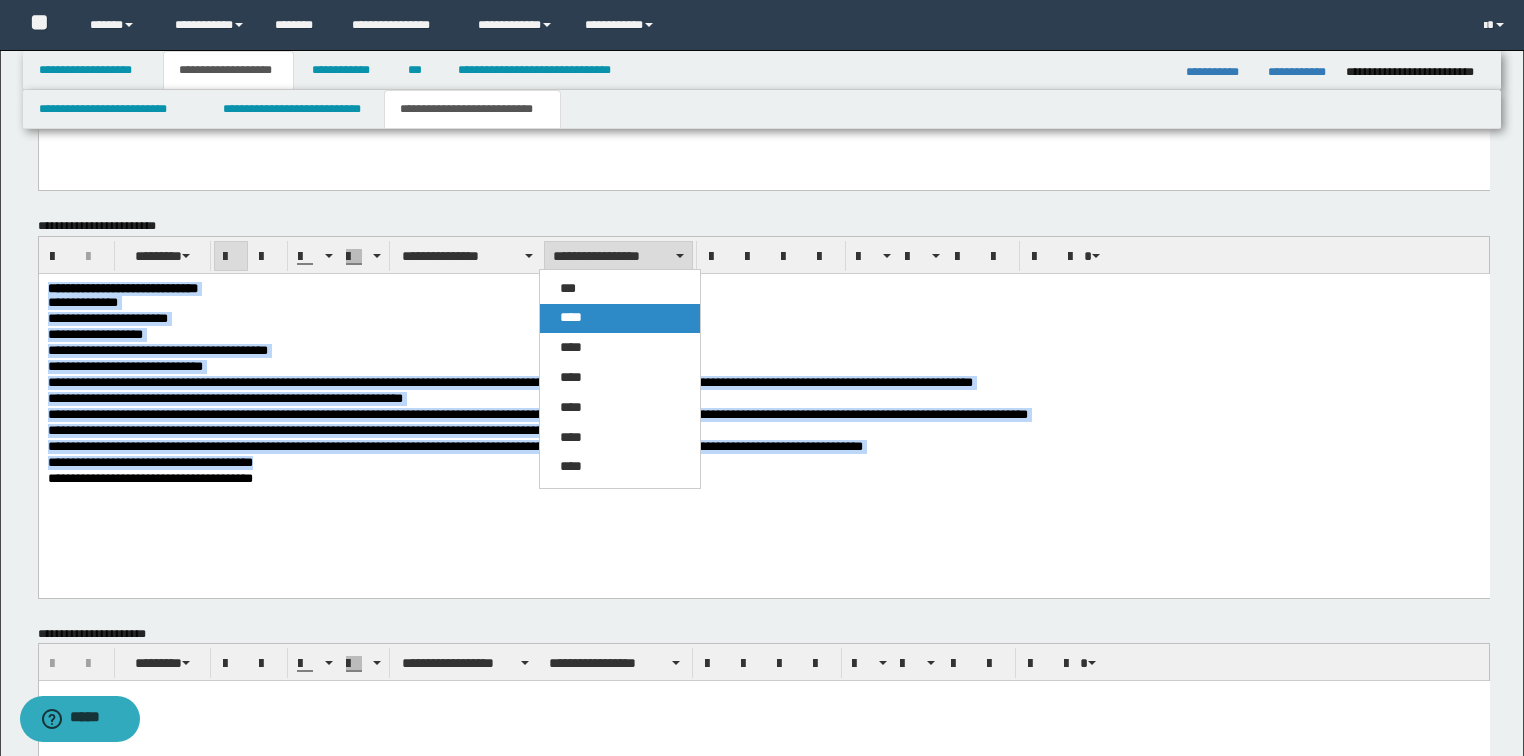 click on "****" at bounding box center [571, 317] 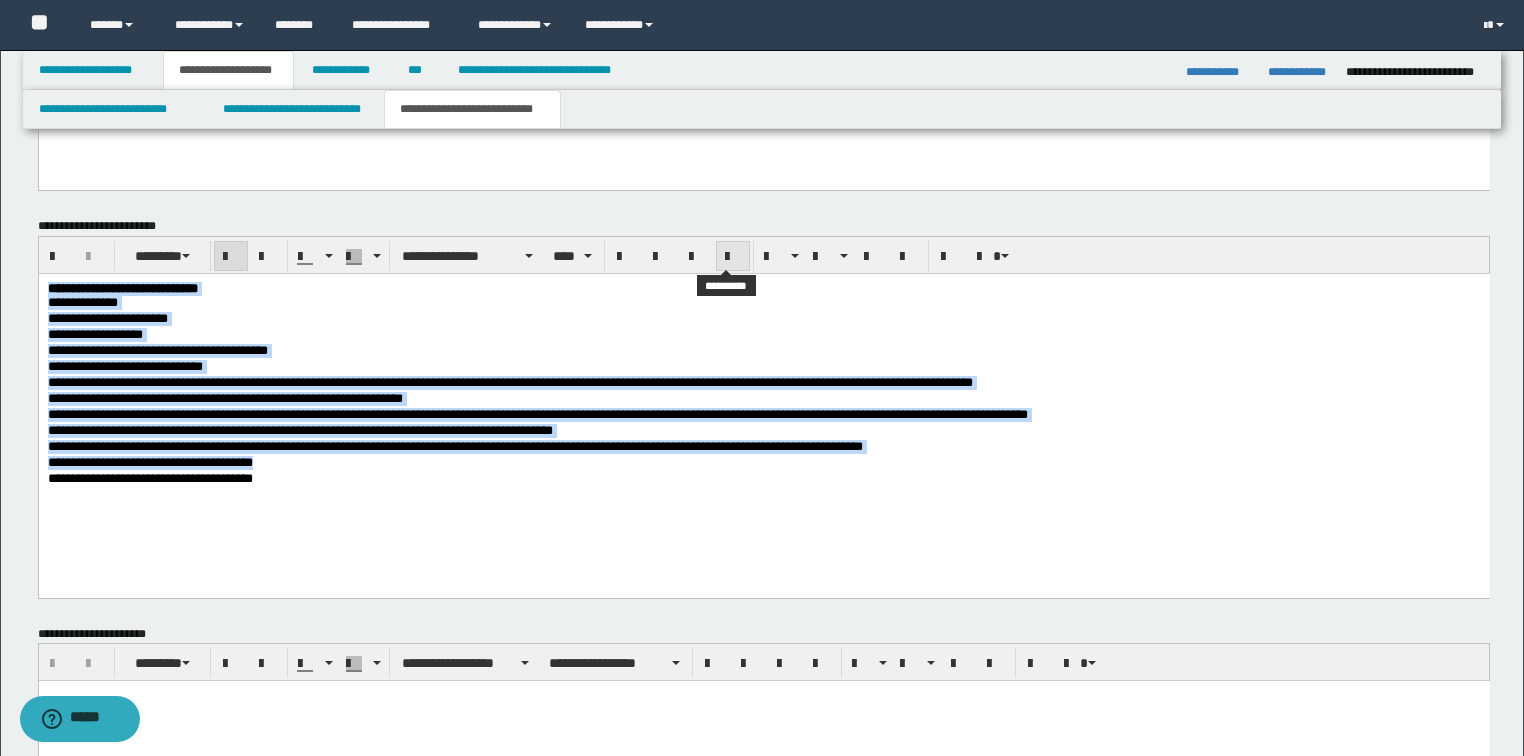 click at bounding box center (733, 257) 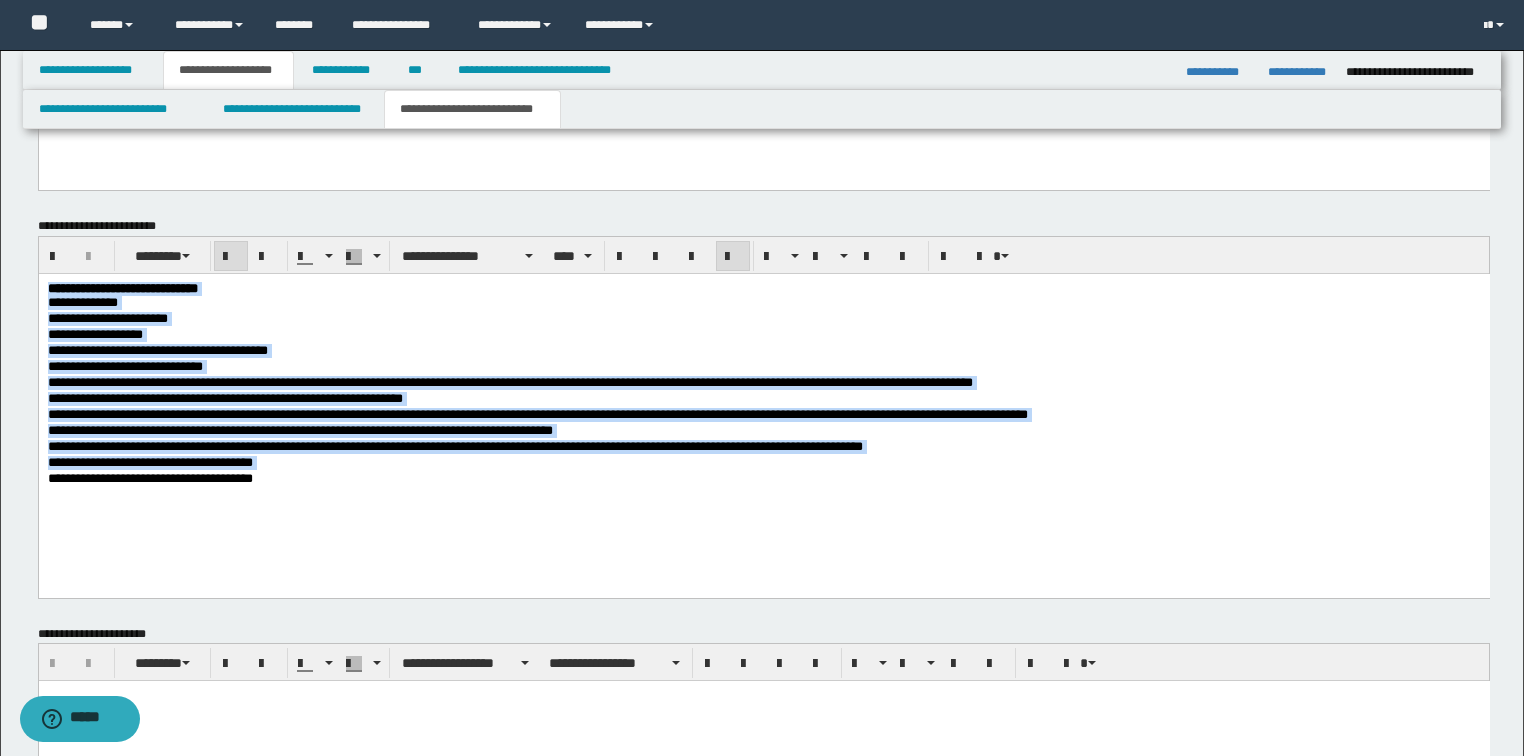 click on "**********" at bounding box center [763, 479] 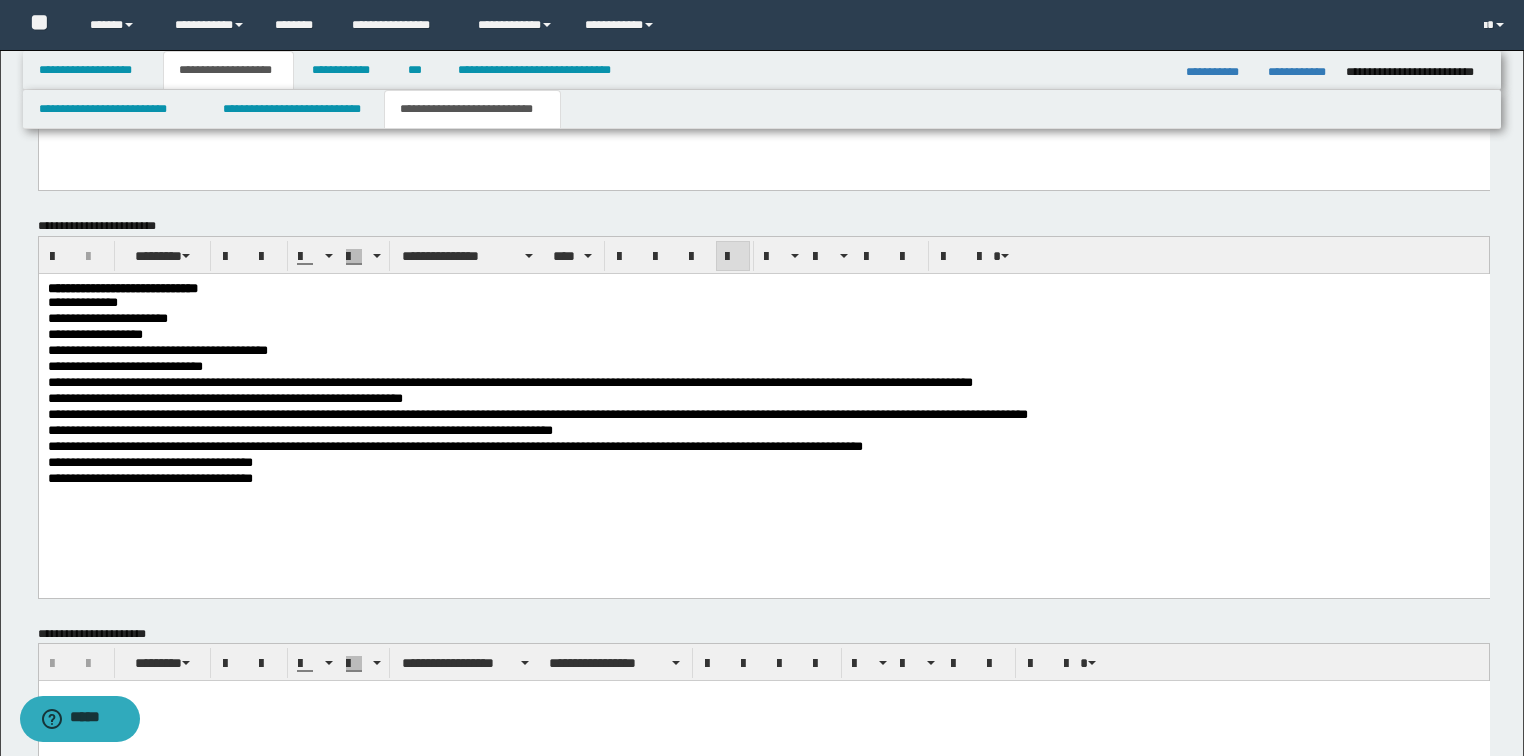 scroll, scrollTop: 1220, scrollLeft: 0, axis: vertical 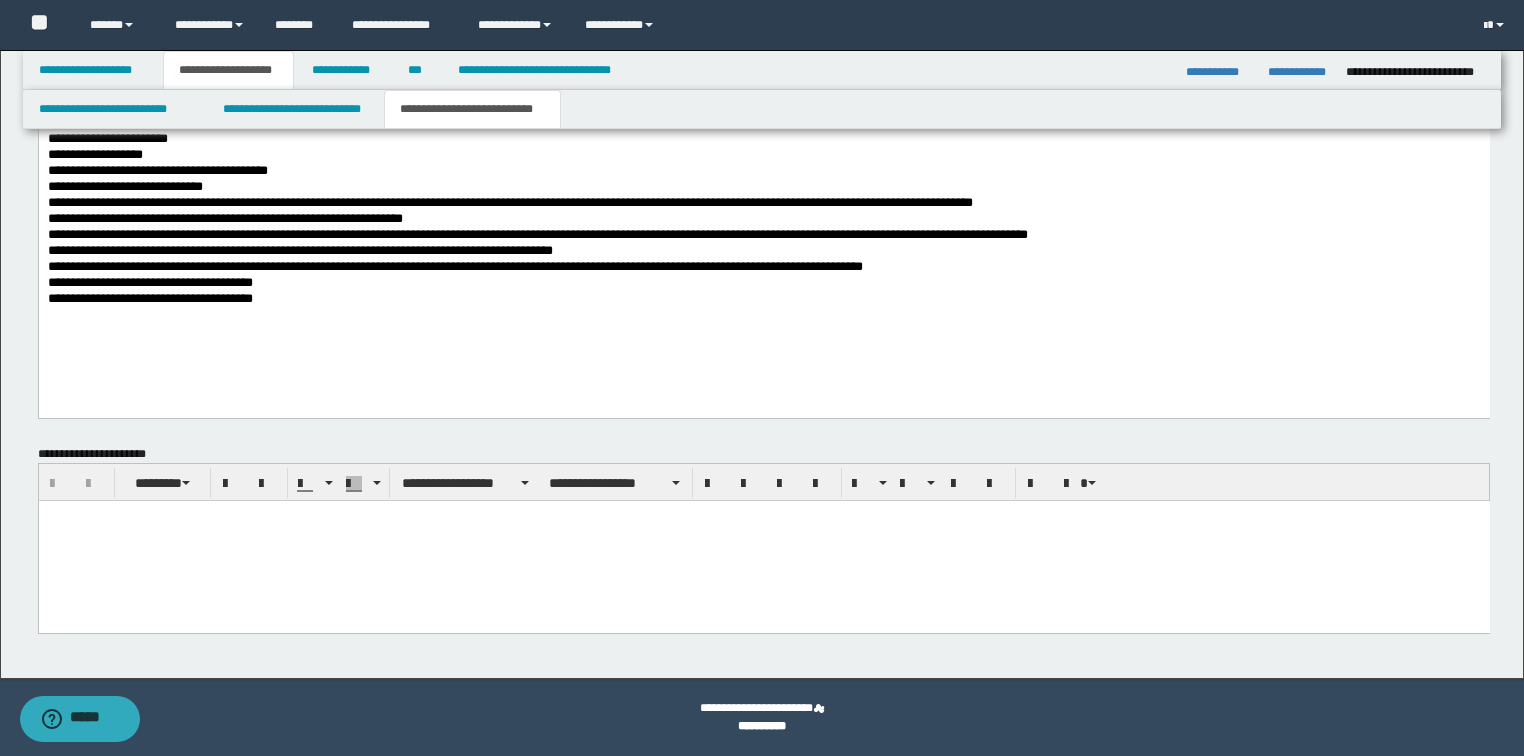 click at bounding box center (763, 541) 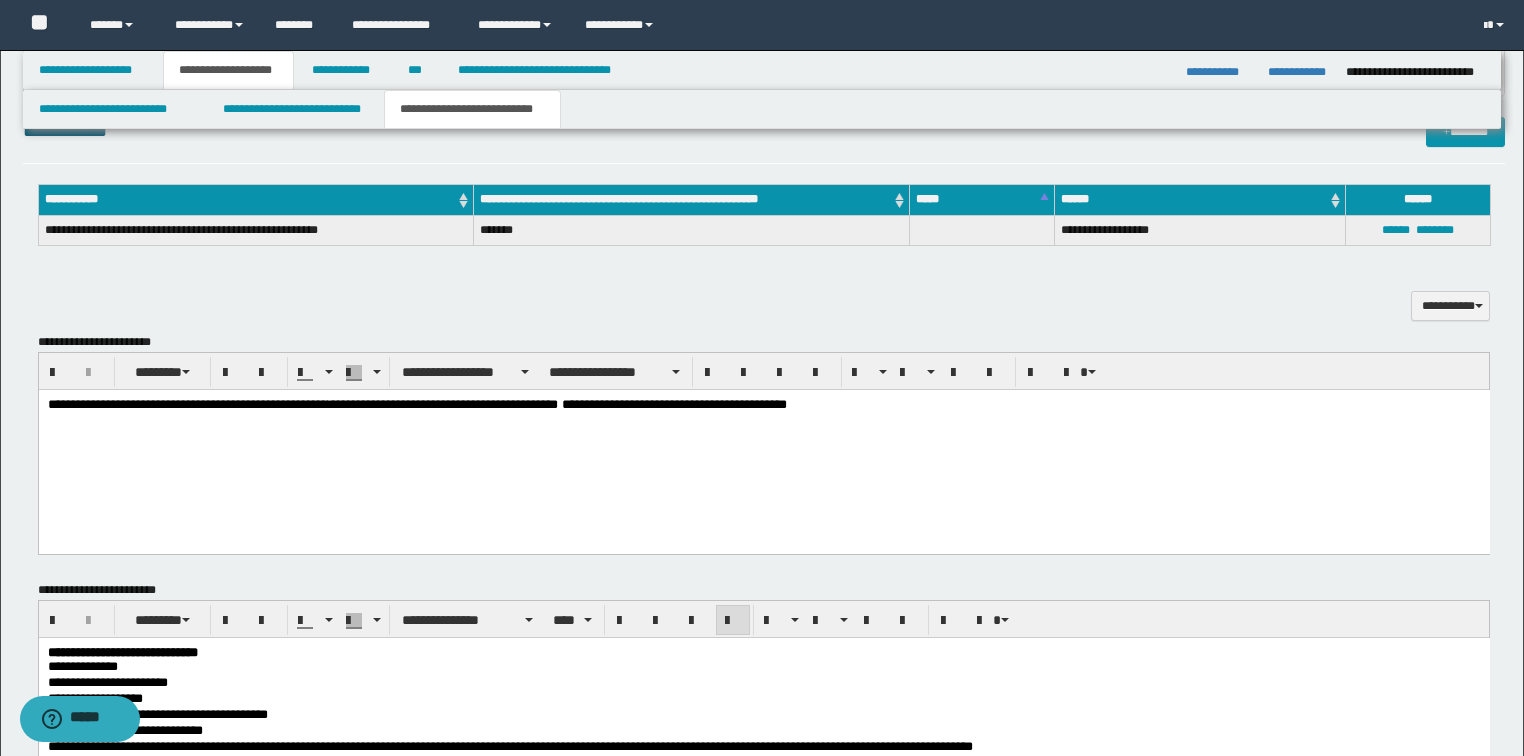 scroll, scrollTop: 596, scrollLeft: 0, axis: vertical 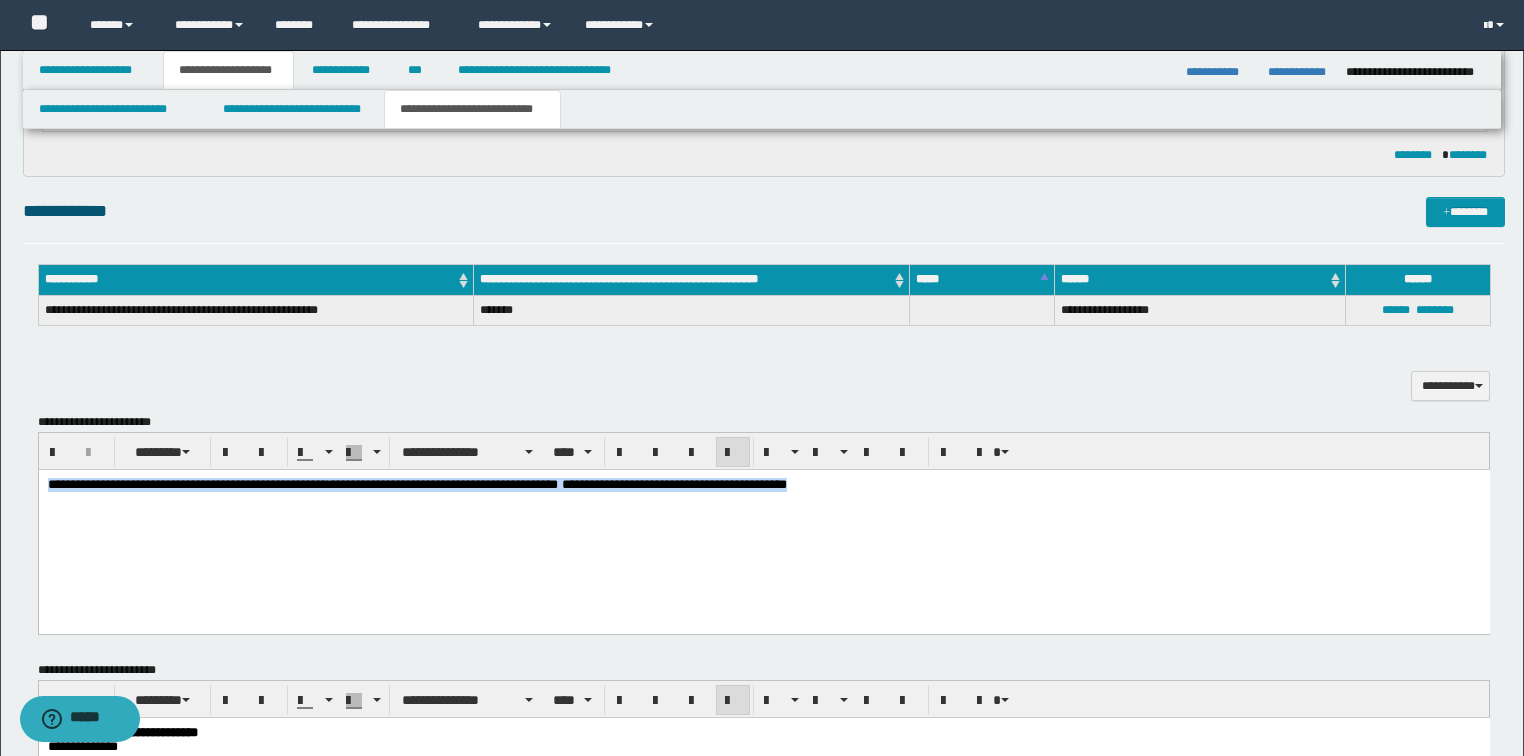 drag, startPoint x: 860, startPoint y: 483, endPoint x: 38, endPoint y: 951, distance: 945.8901 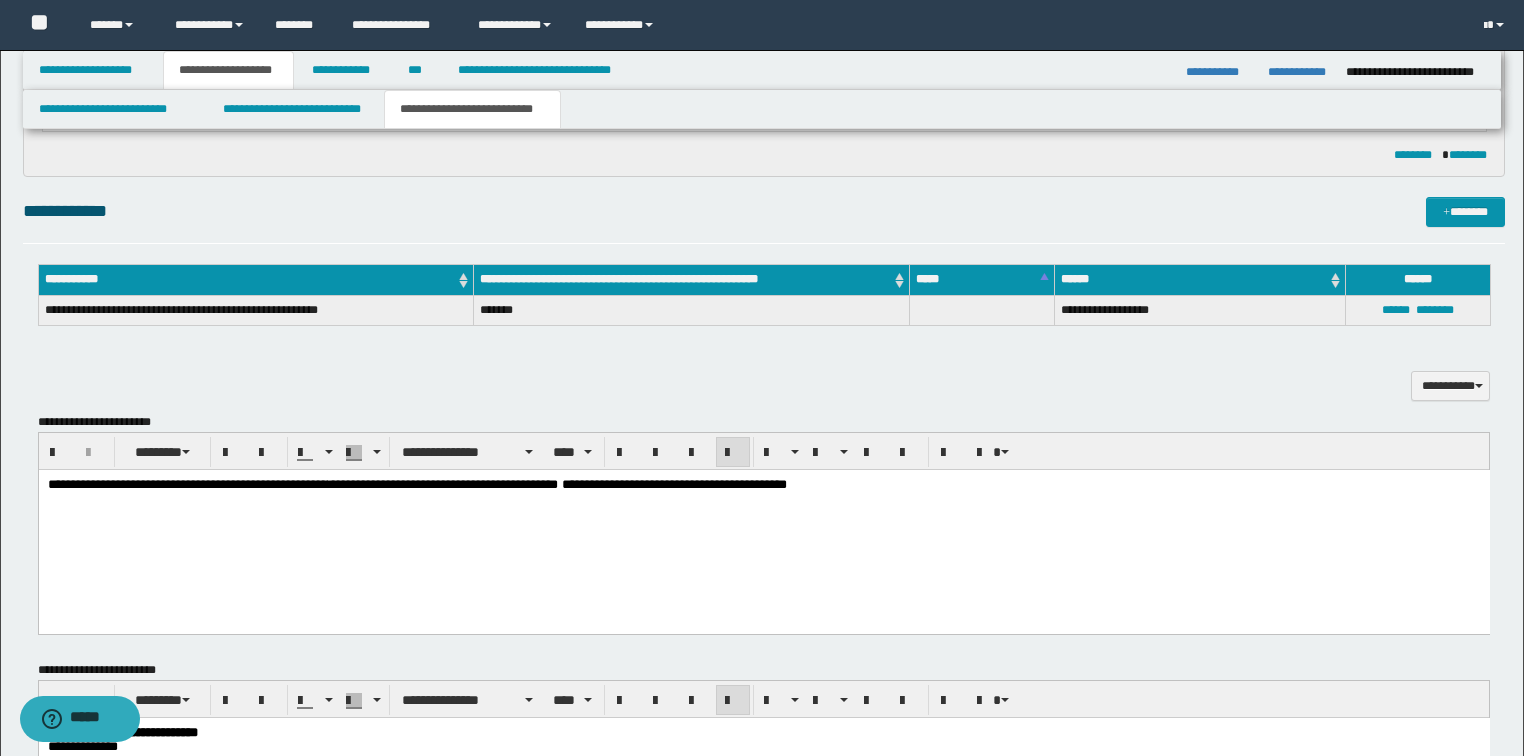 click on "**********" at bounding box center (763, 526) 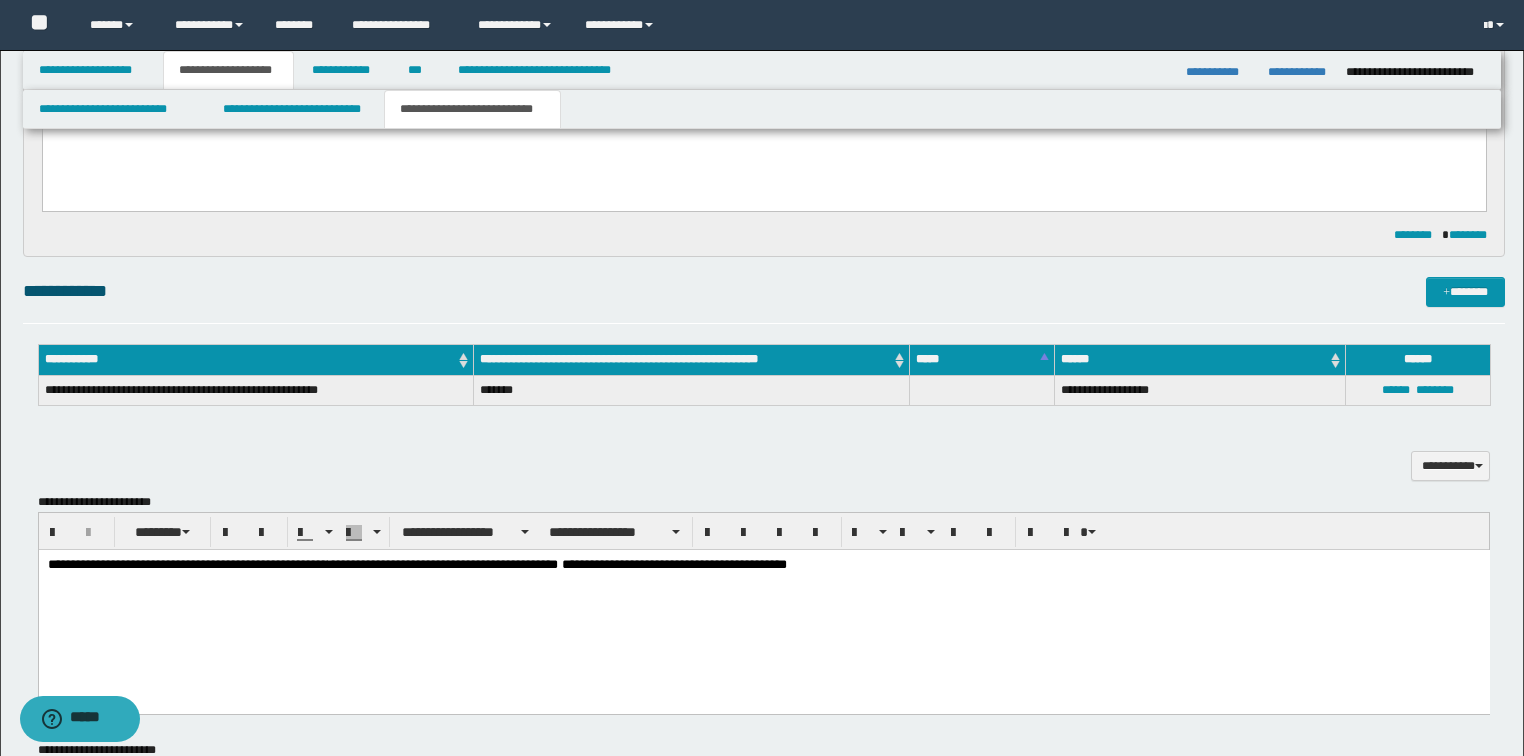 scroll, scrollTop: 116, scrollLeft: 0, axis: vertical 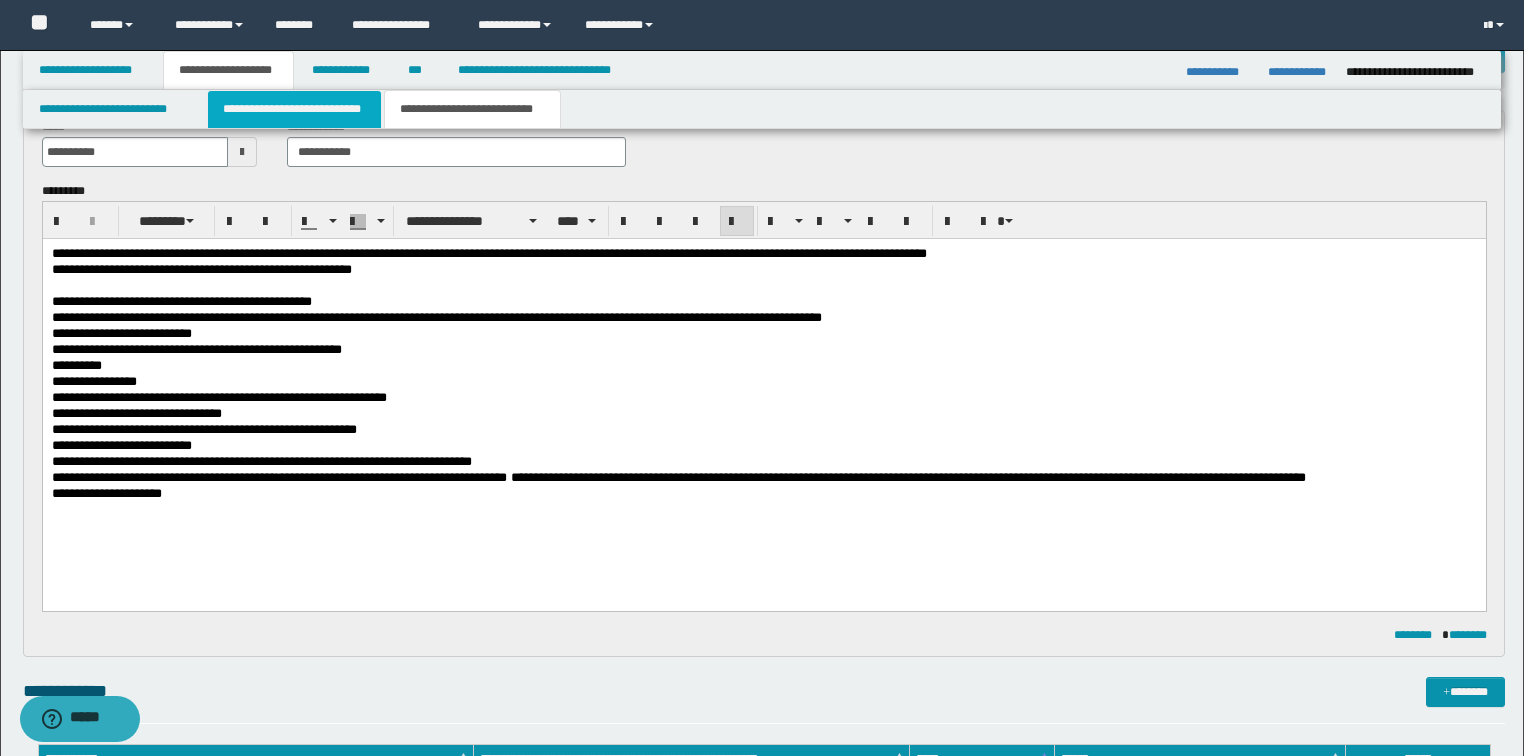 click on "**********" at bounding box center [294, 109] 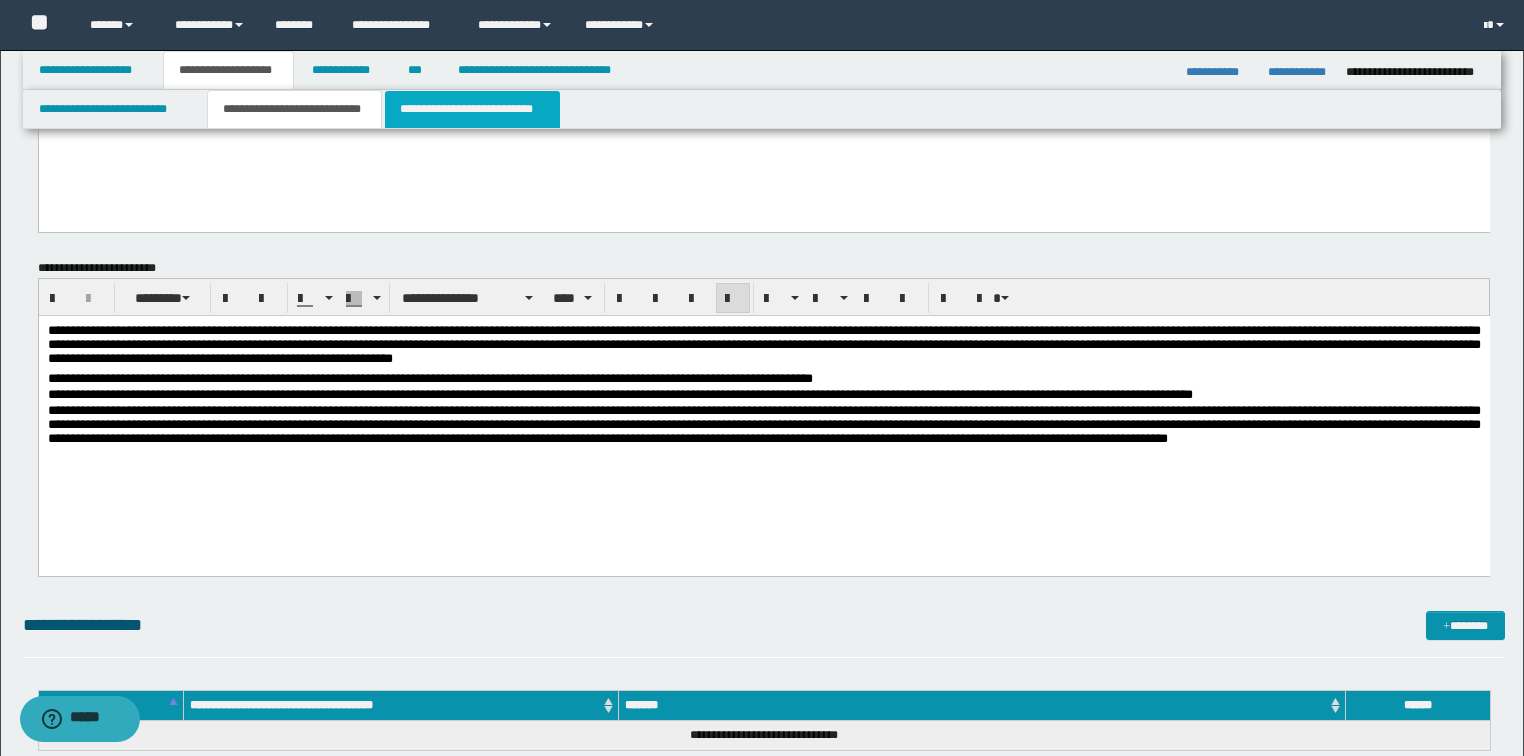 click on "**********" at bounding box center [472, 109] 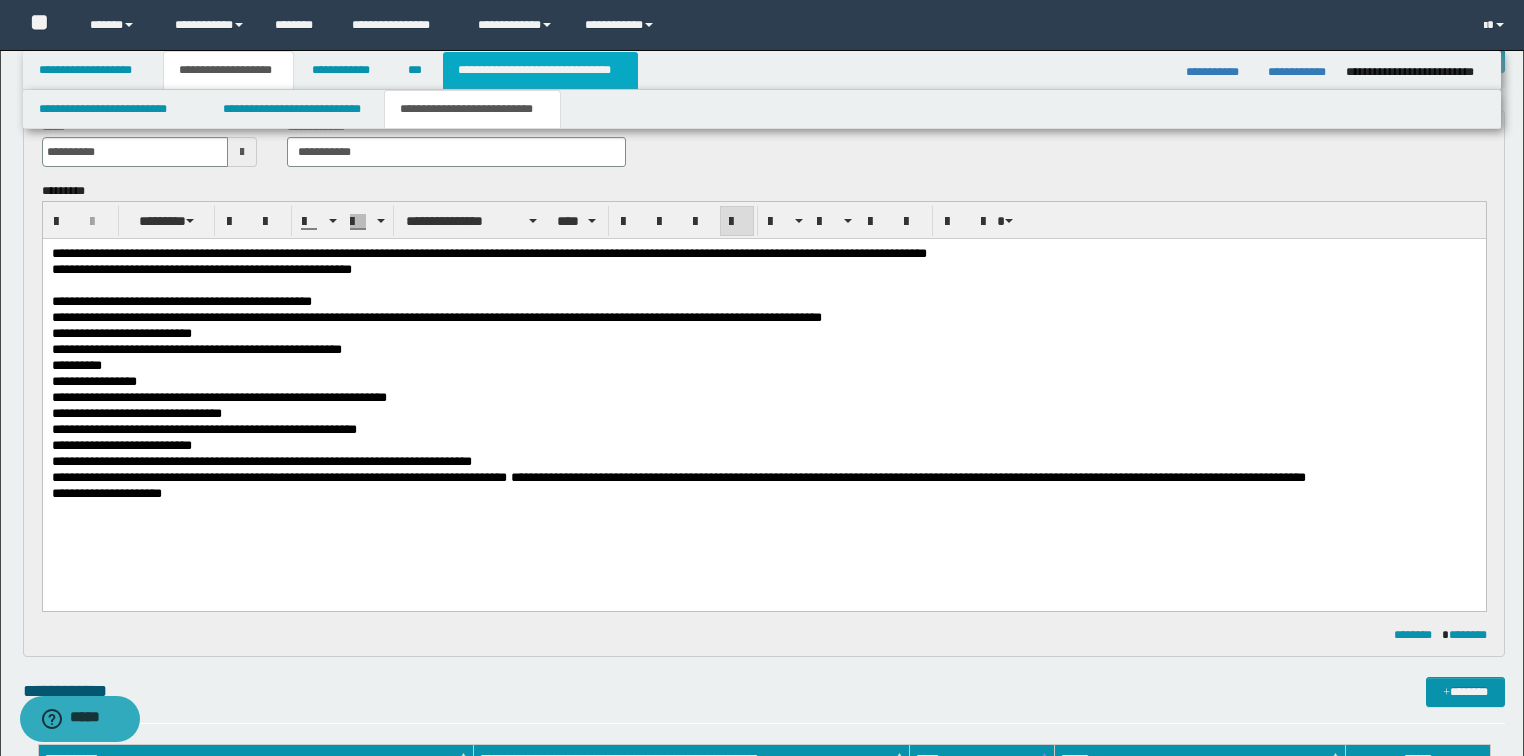 click on "**********" at bounding box center (540, 70) 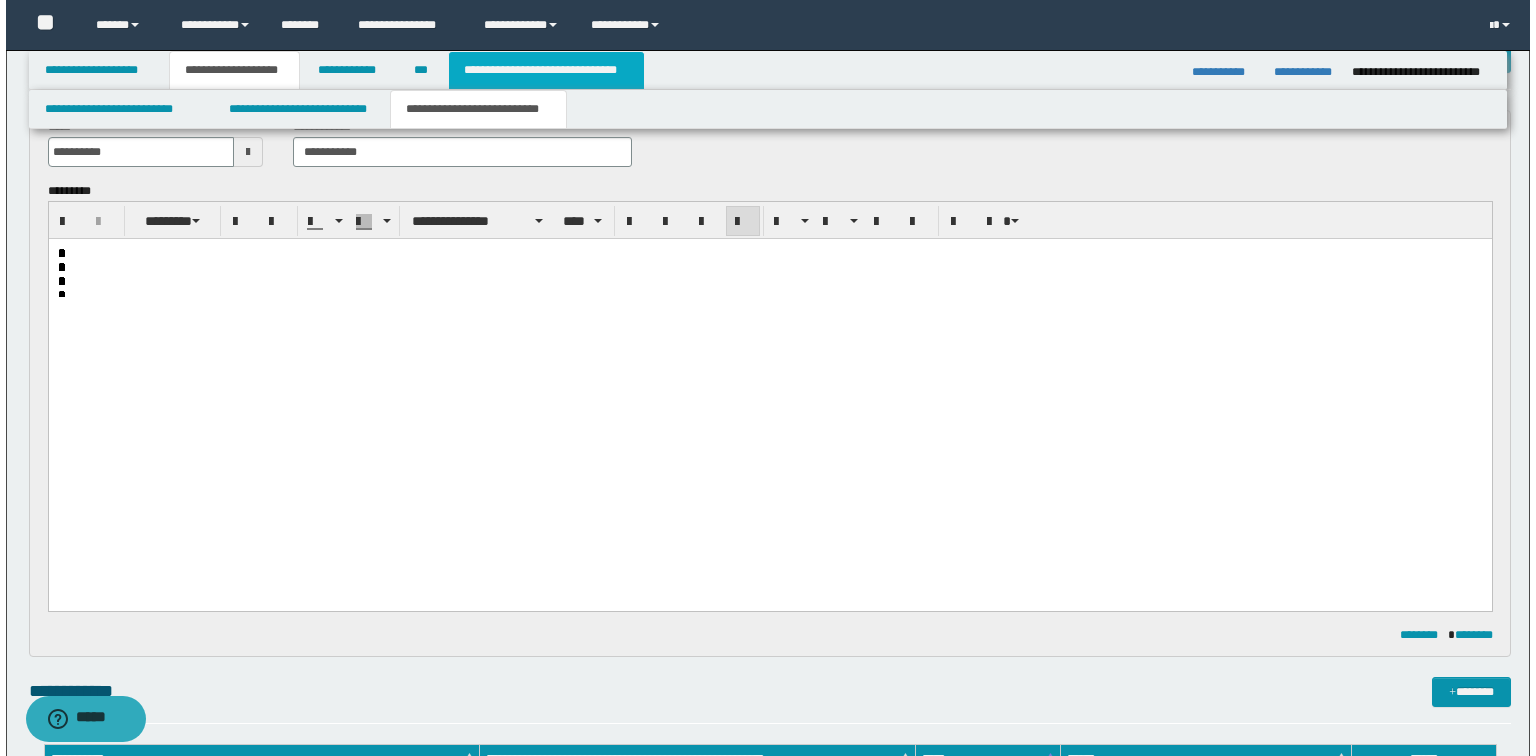scroll, scrollTop: 0, scrollLeft: 0, axis: both 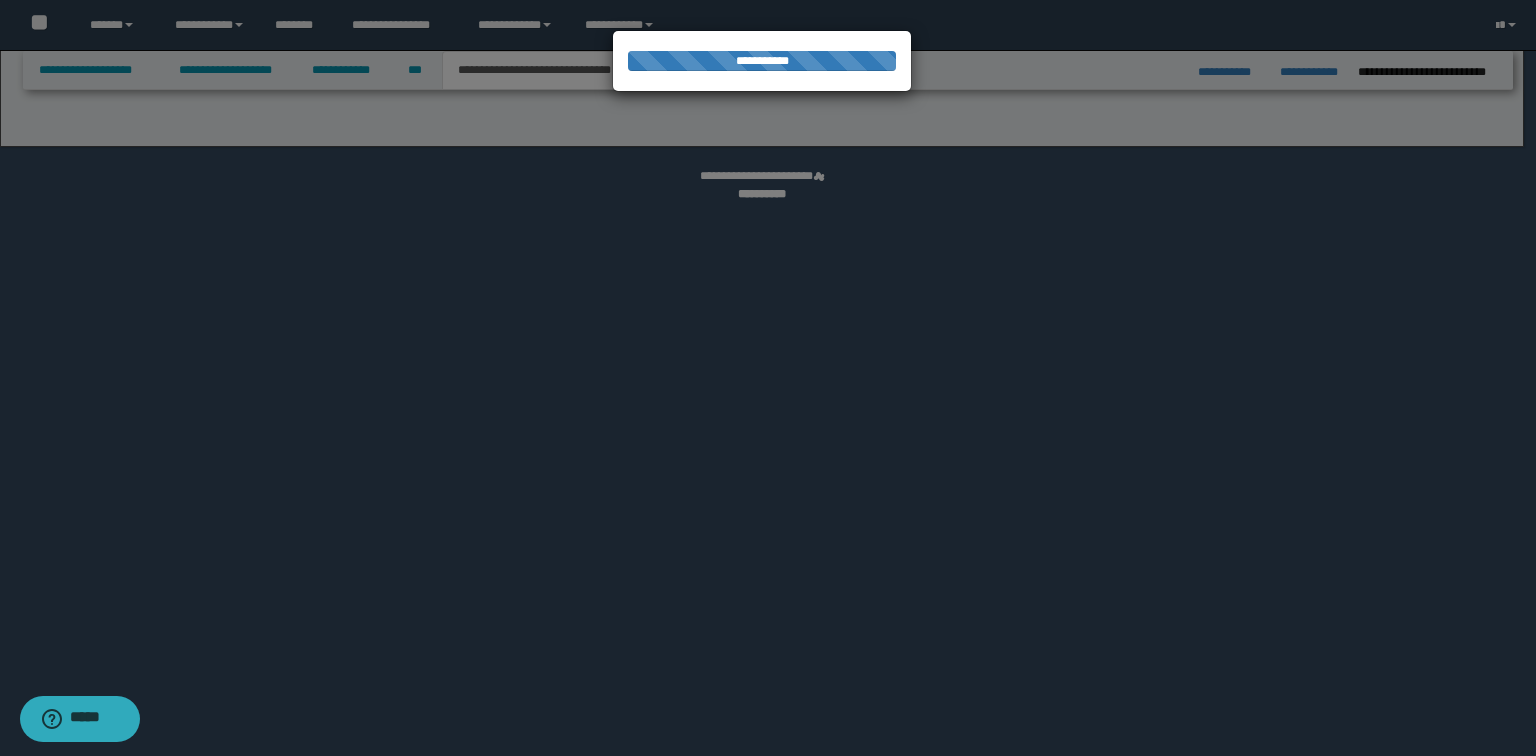 select on "*" 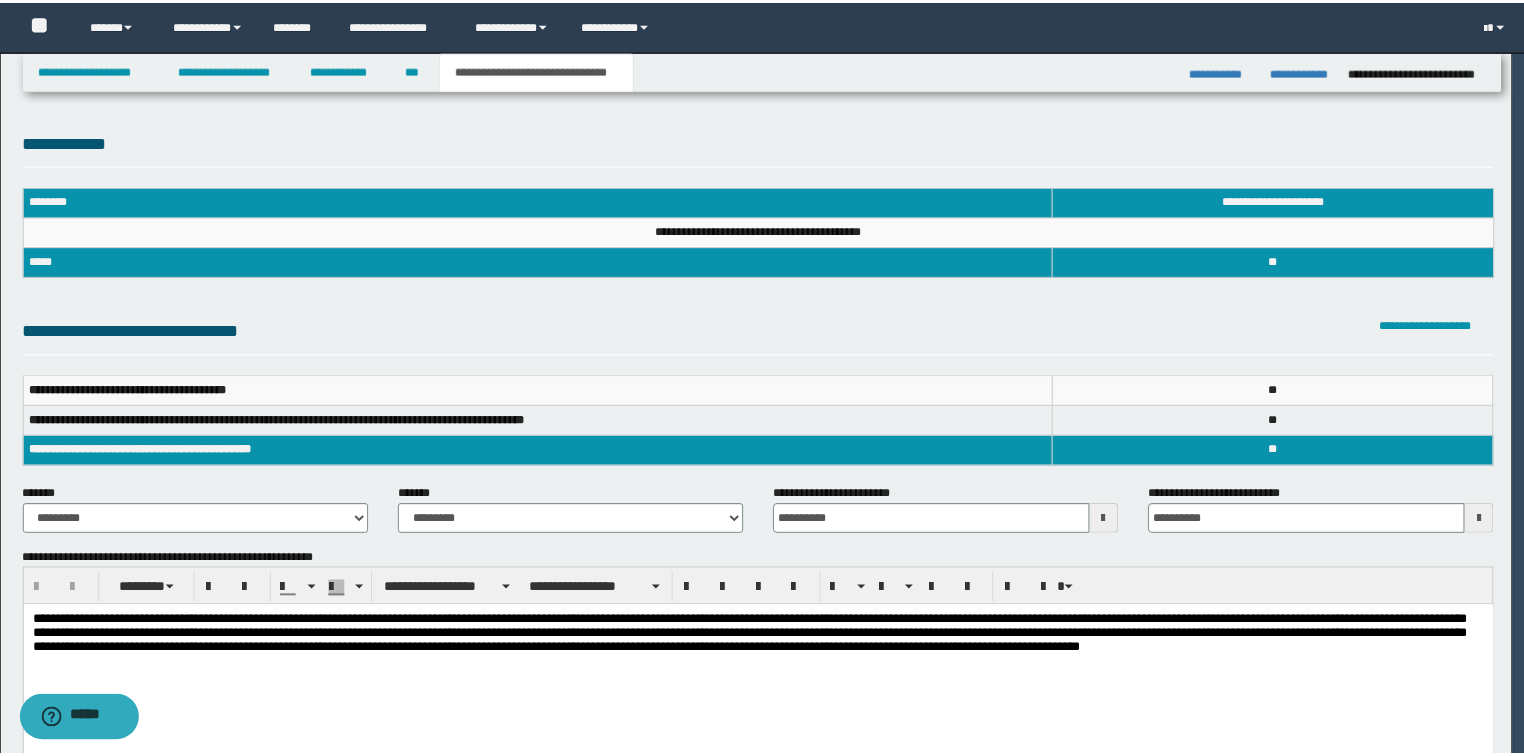 scroll, scrollTop: 0, scrollLeft: 0, axis: both 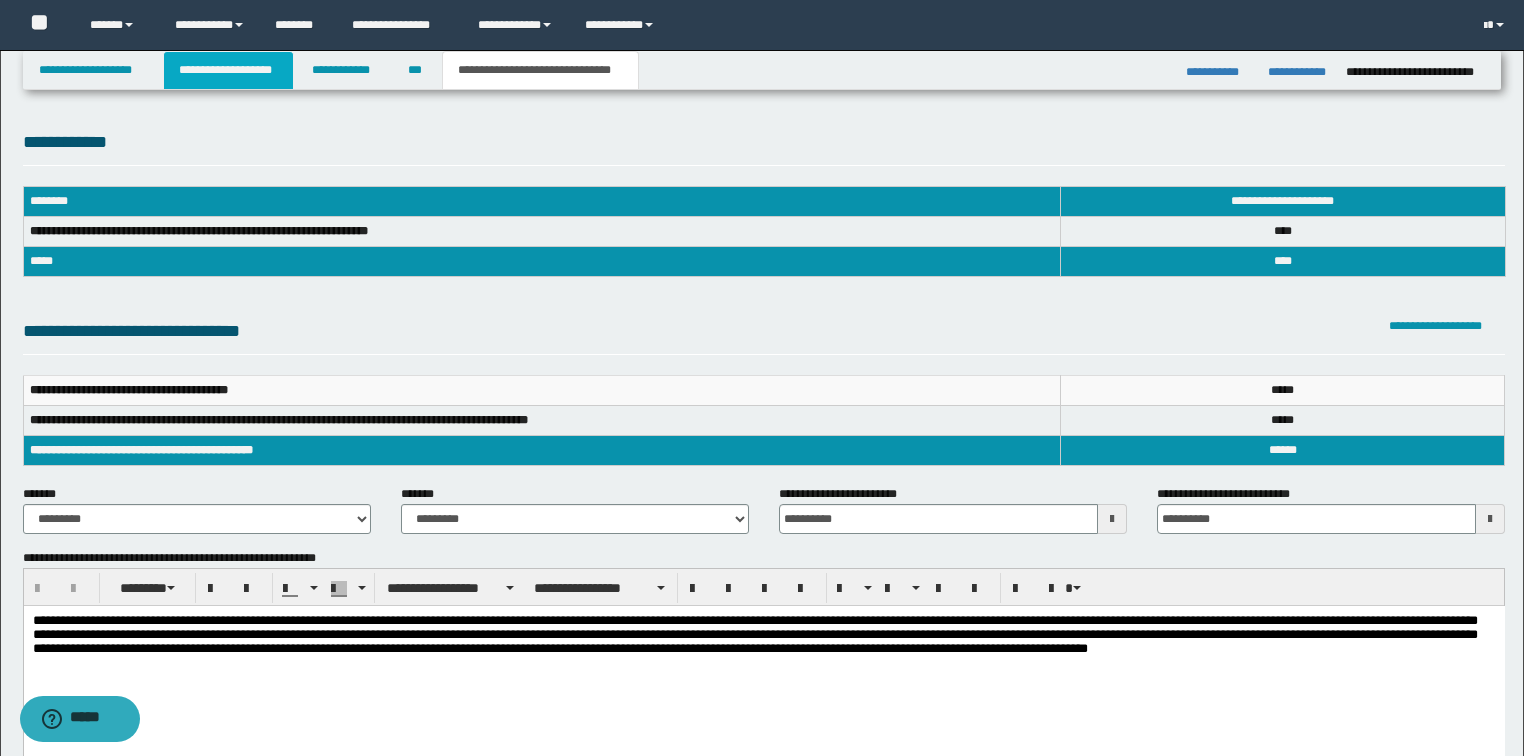 click on "**********" at bounding box center [228, 70] 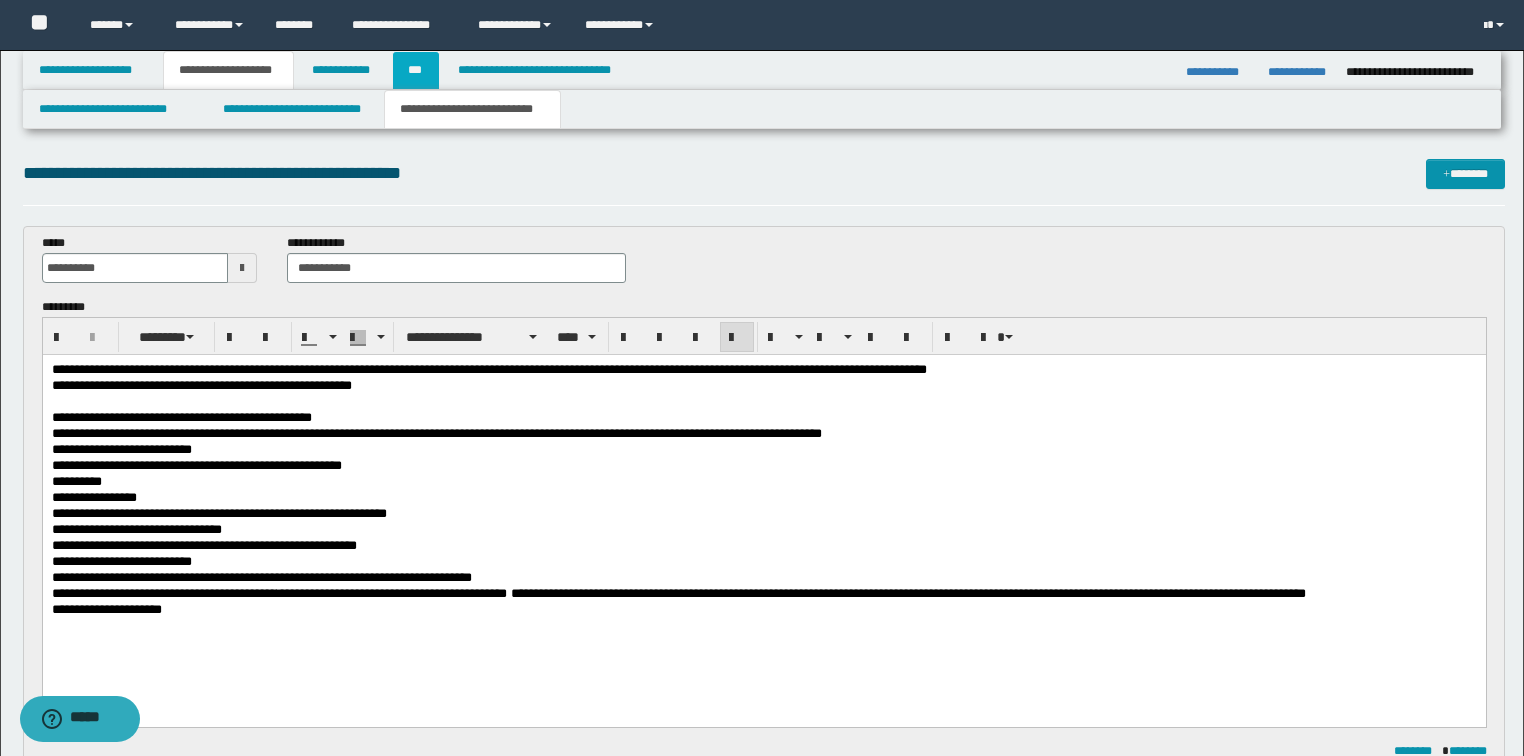 click on "***" at bounding box center (416, 70) 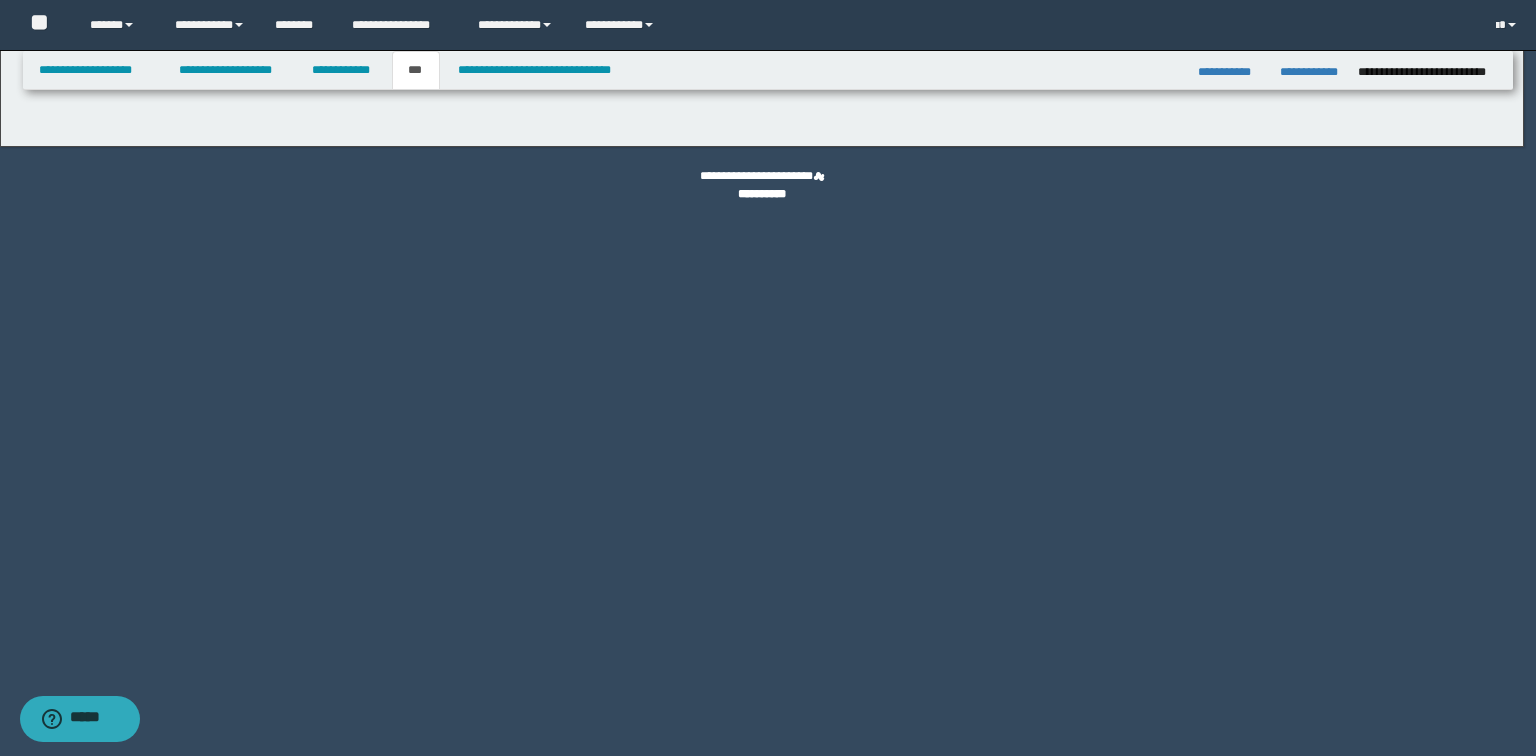 select on "**" 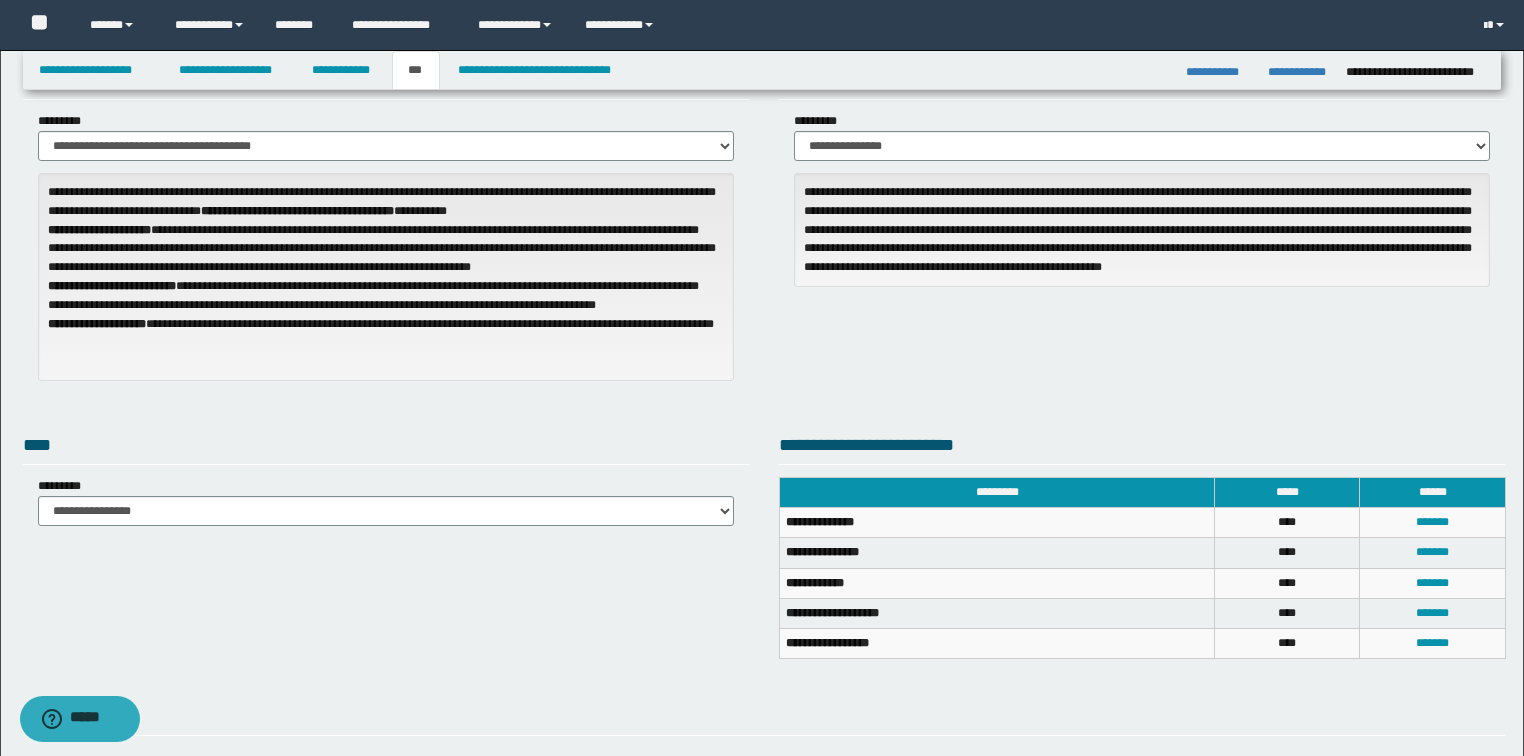 scroll, scrollTop: 0, scrollLeft: 0, axis: both 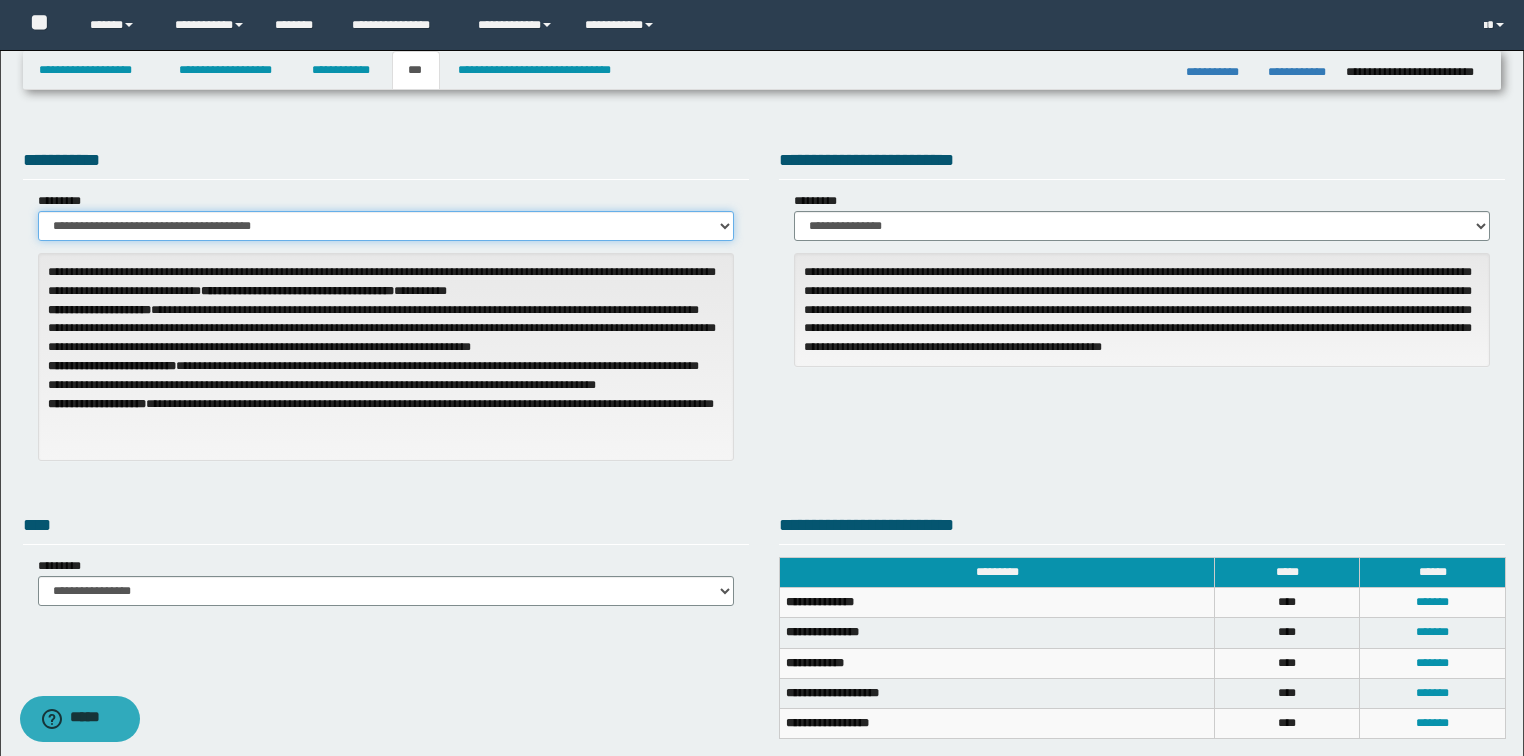 click on "**********" at bounding box center [386, 226] 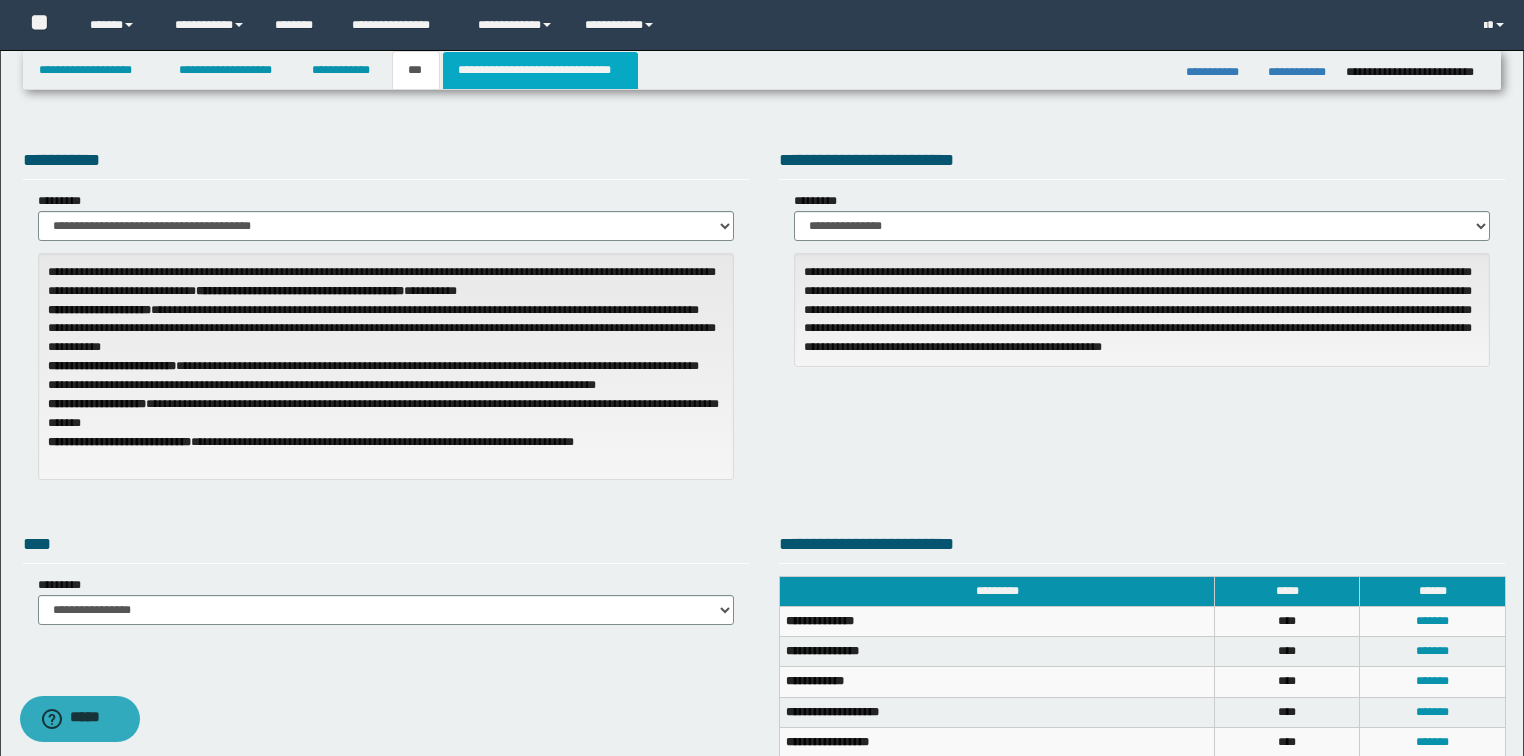 click on "**********" at bounding box center (540, 70) 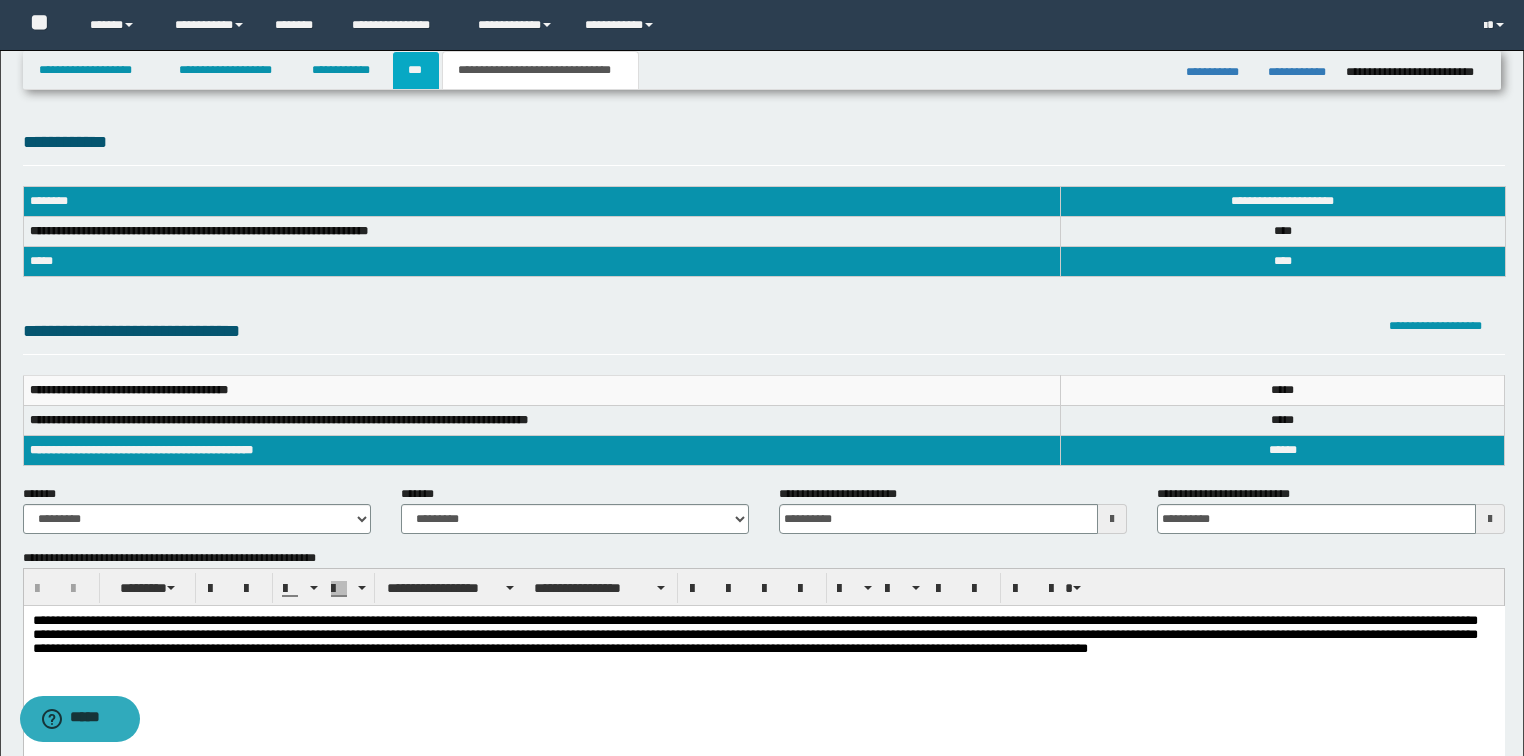 click on "***" at bounding box center [416, 70] 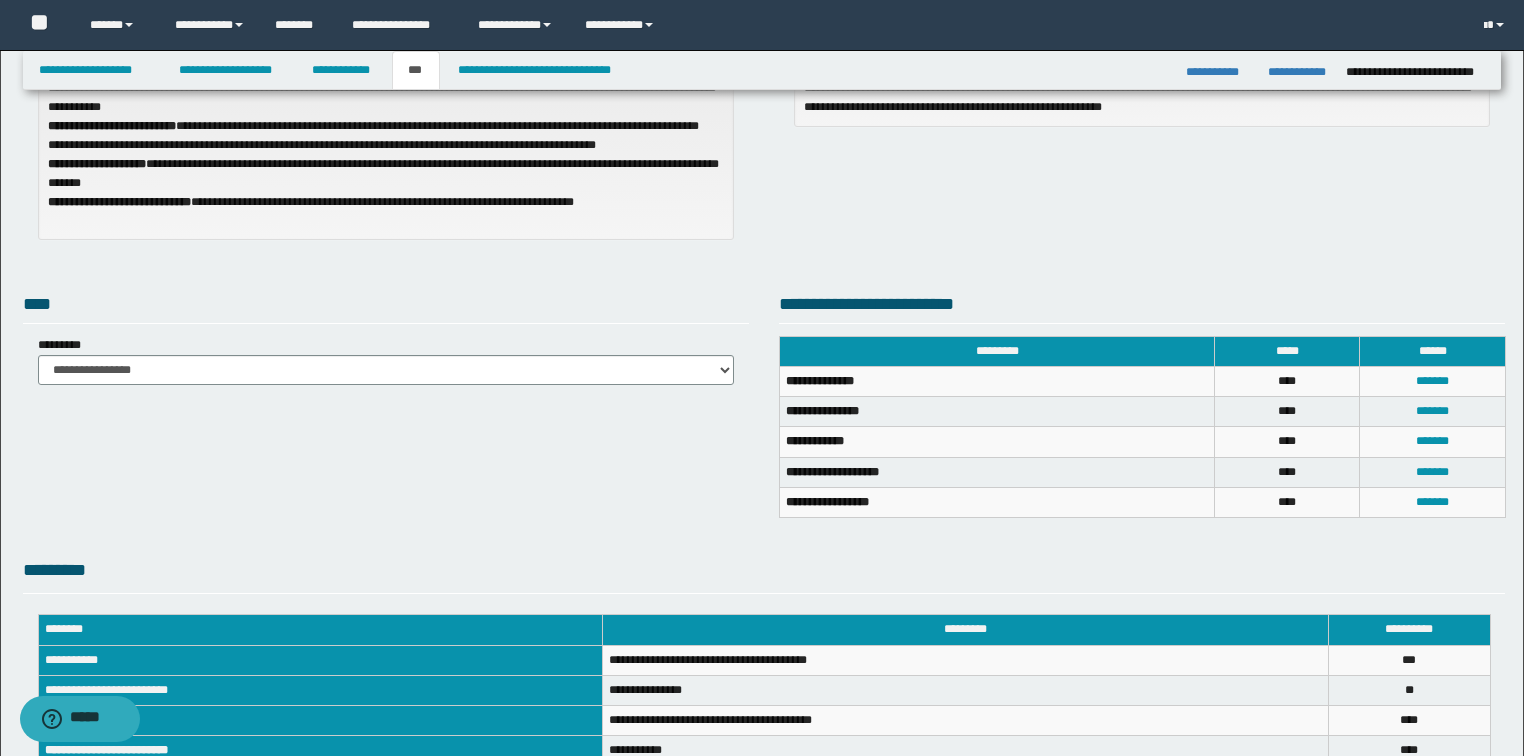 scroll, scrollTop: 0, scrollLeft: 0, axis: both 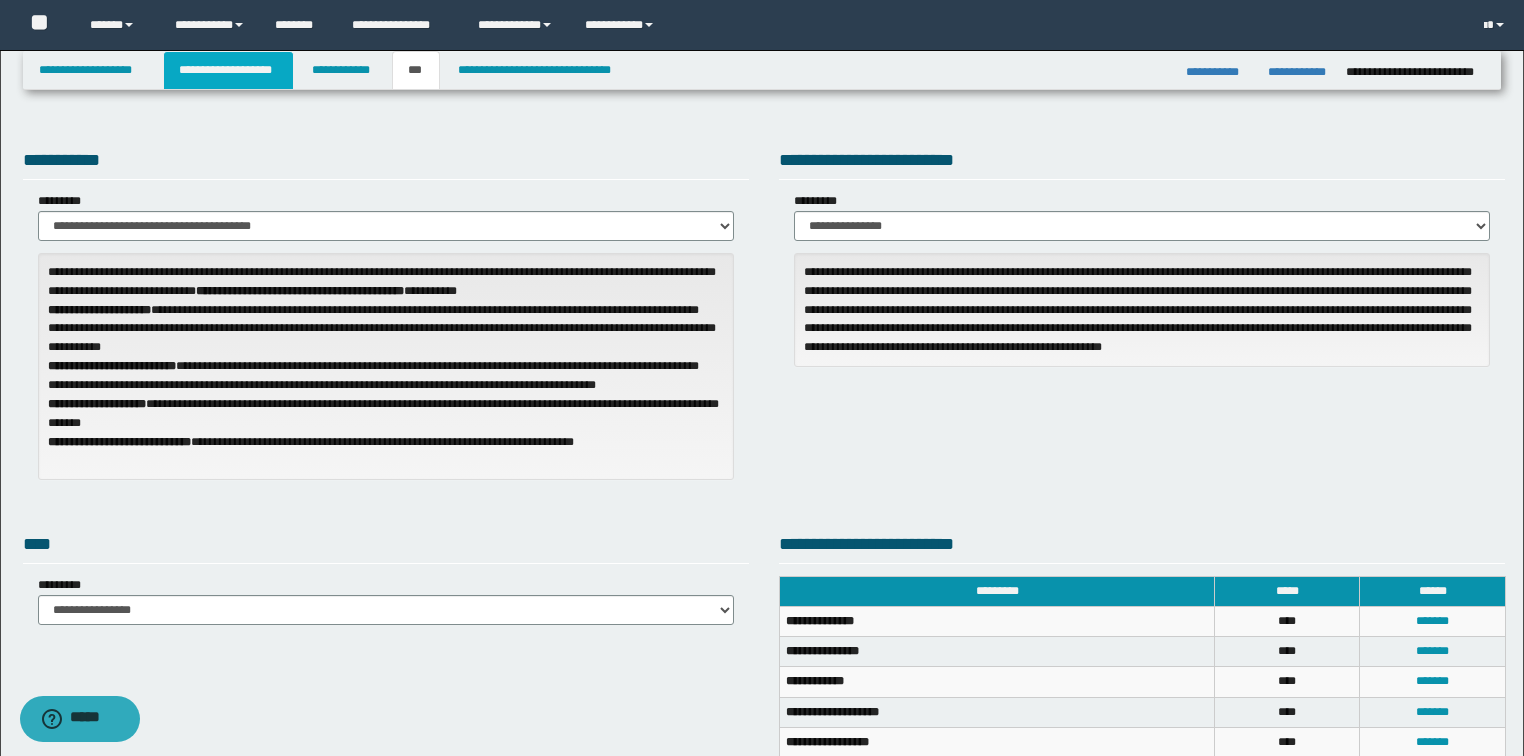 click on "**********" at bounding box center (228, 70) 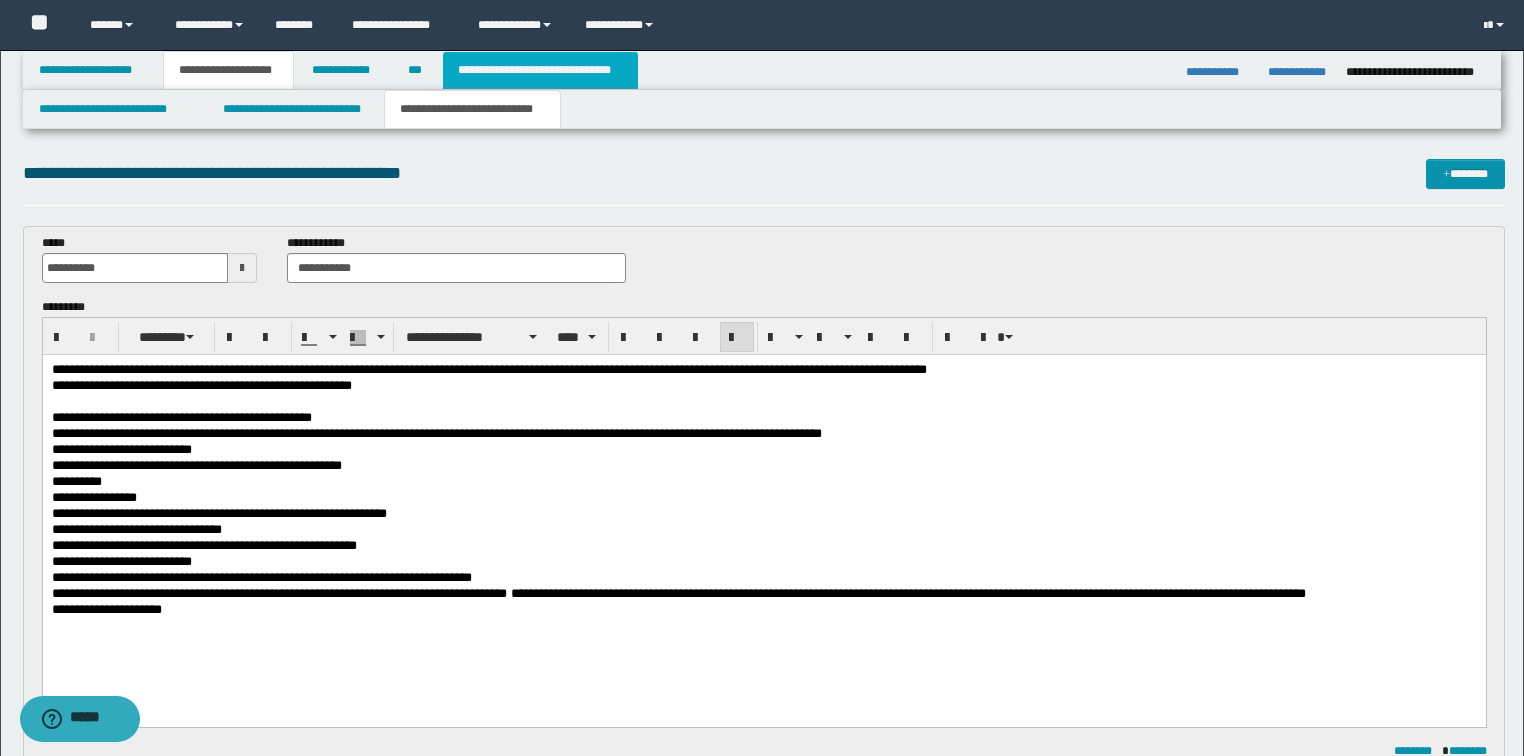 click on "**********" at bounding box center (540, 70) 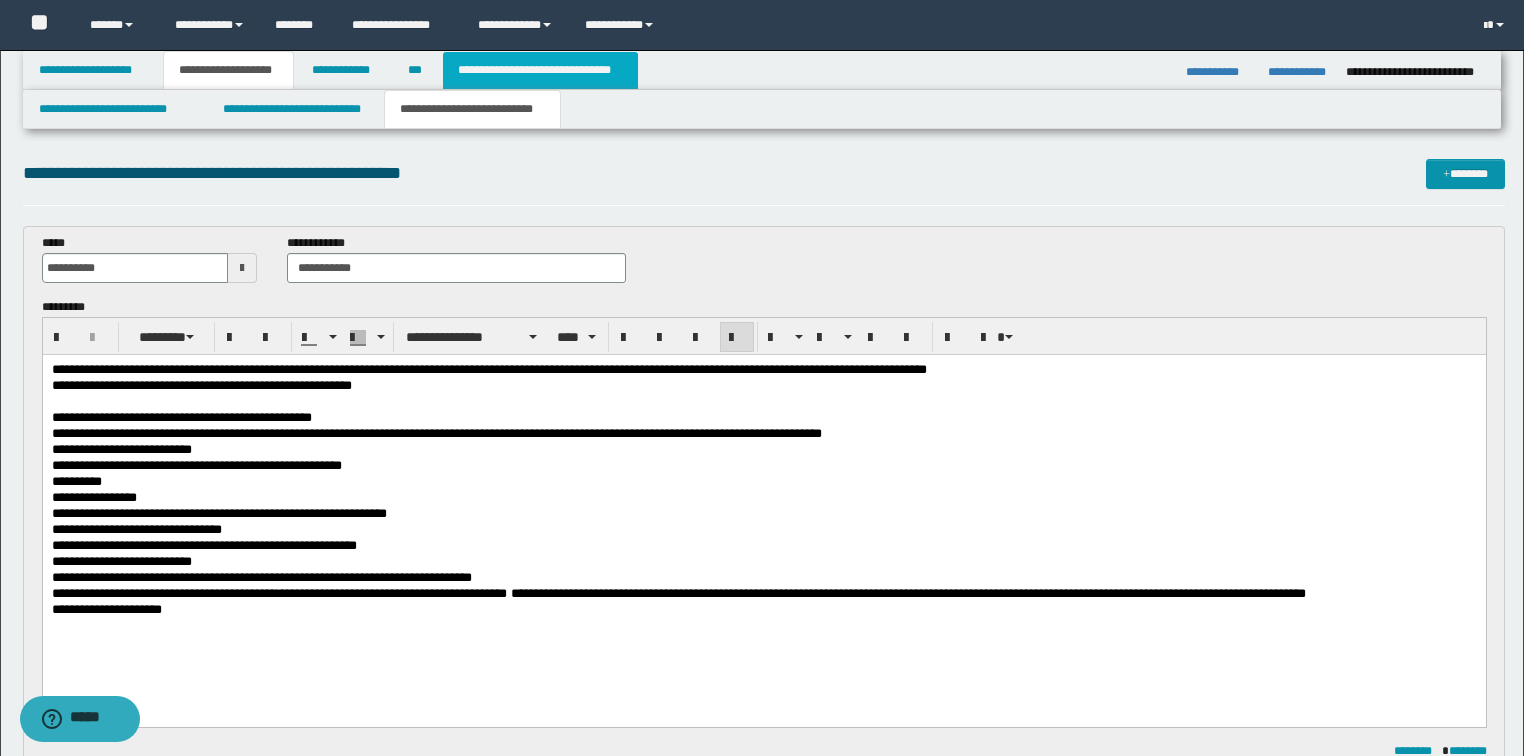 type on "**********" 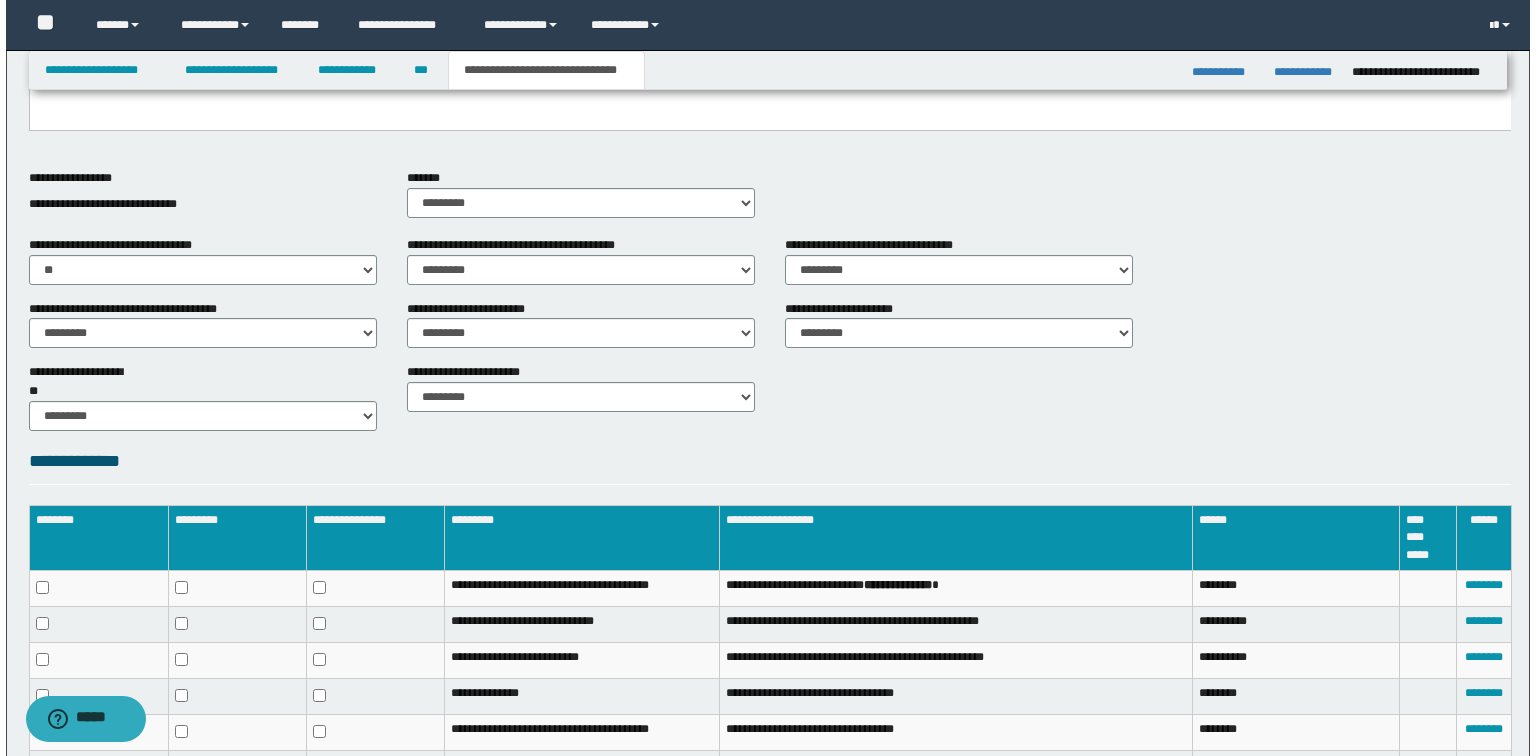 scroll, scrollTop: 822, scrollLeft: 0, axis: vertical 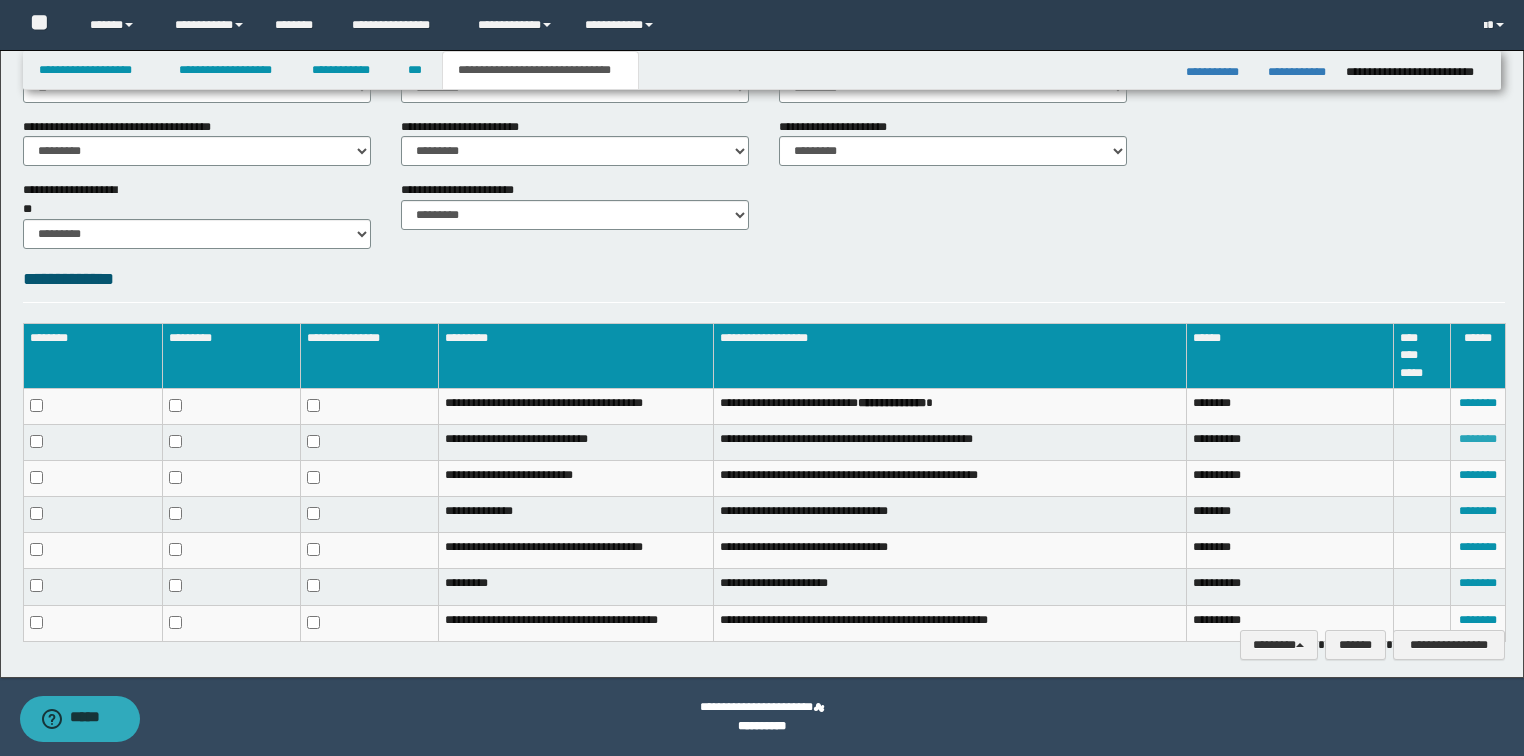 click on "********" at bounding box center (1478, 439) 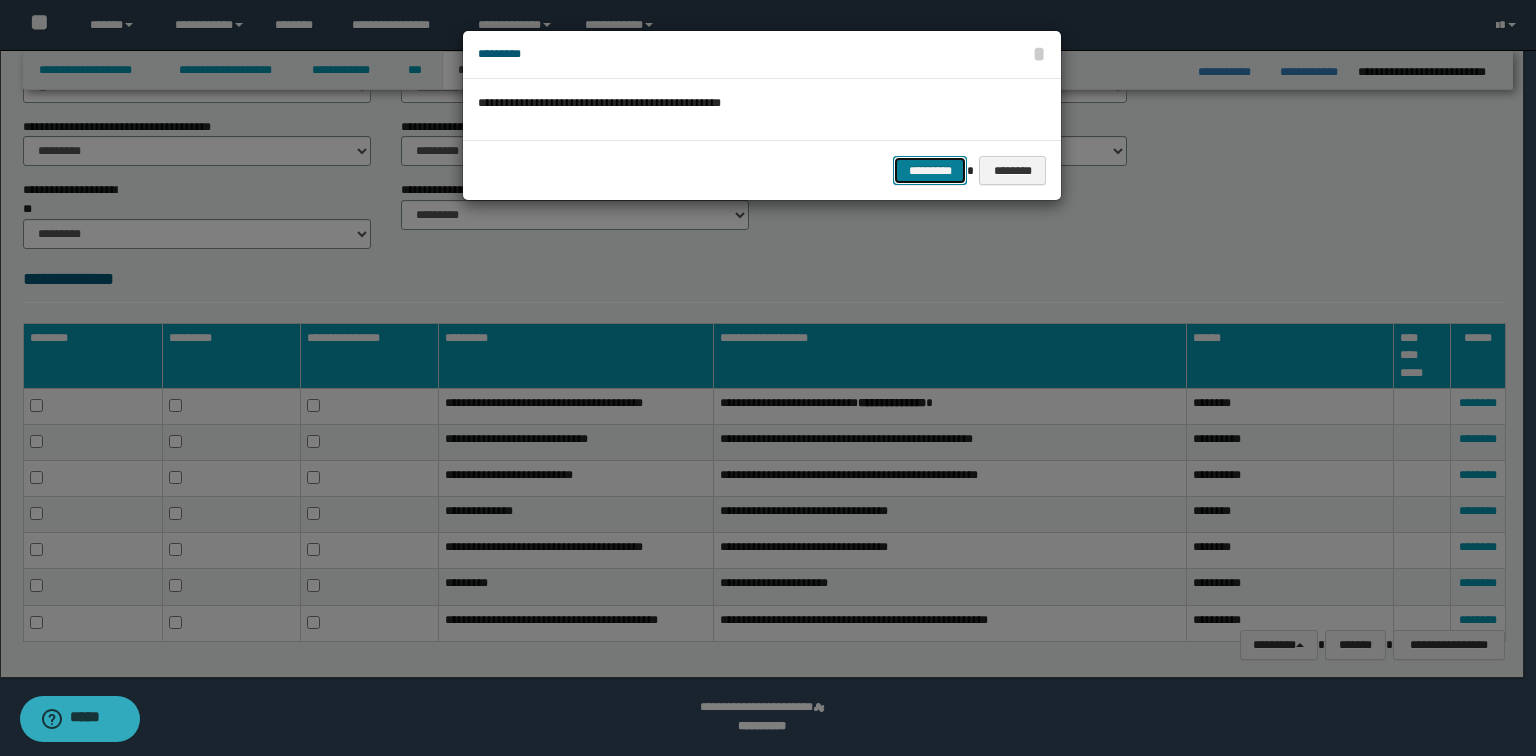 click on "*********" at bounding box center [930, 171] 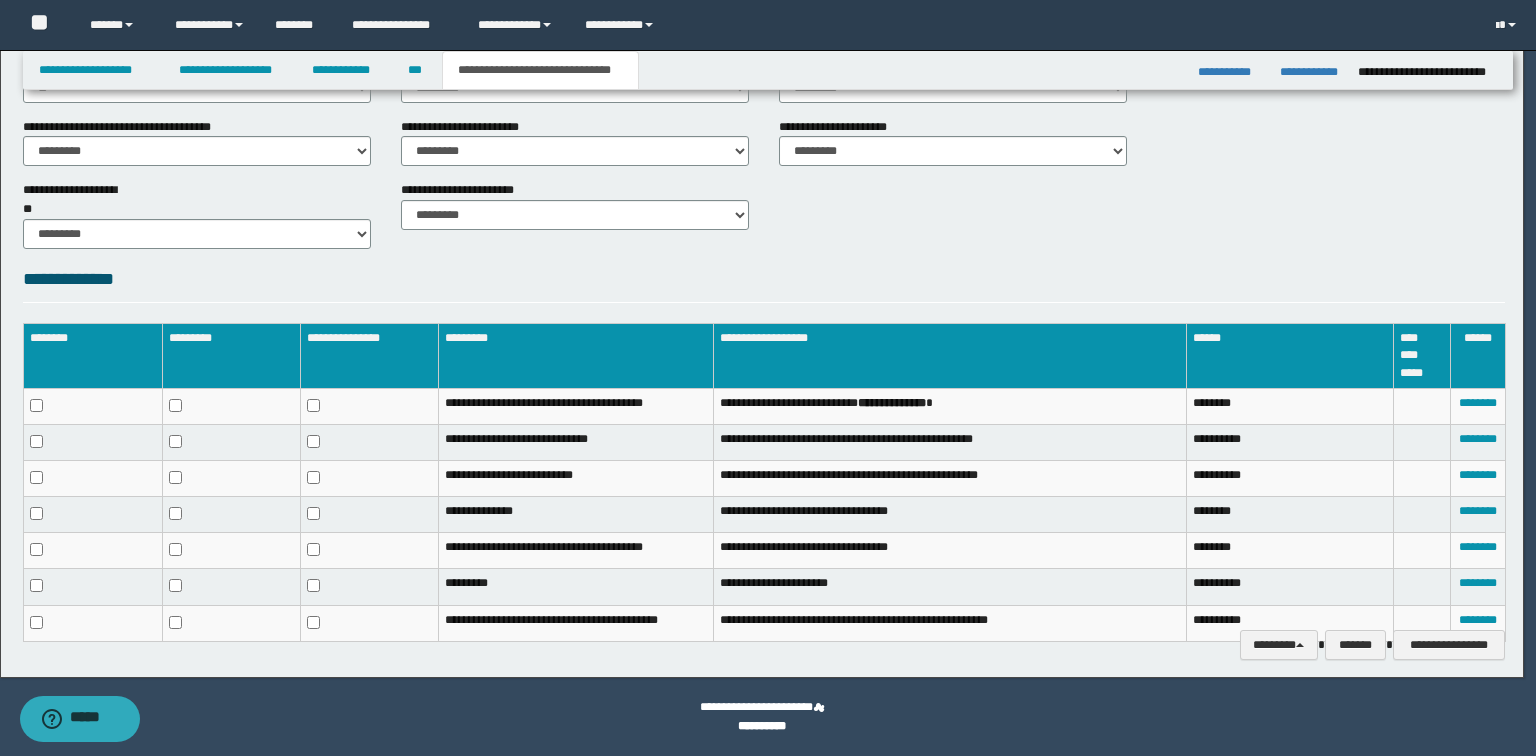 scroll, scrollTop: 807, scrollLeft: 0, axis: vertical 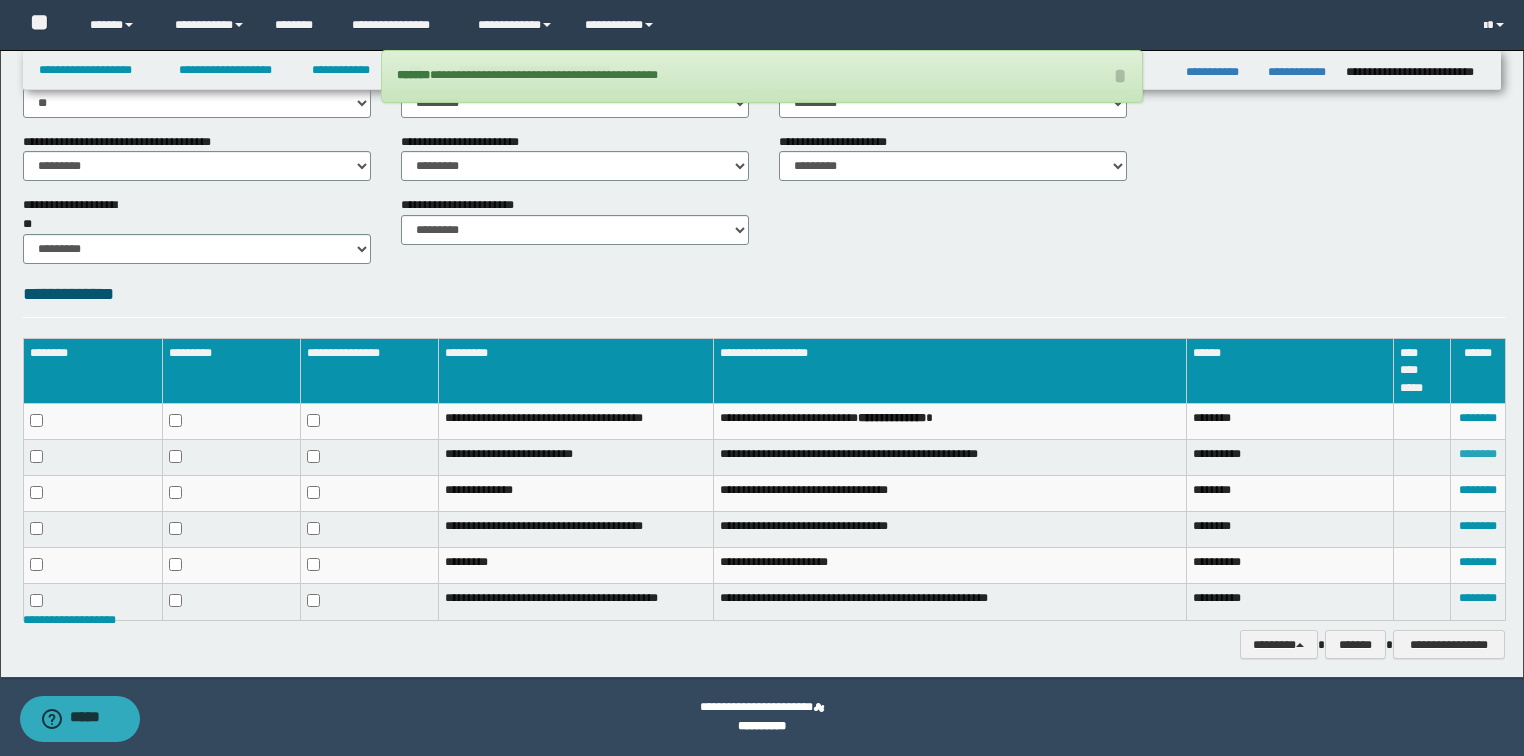 click on "********" at bounding box center (1478, 454) 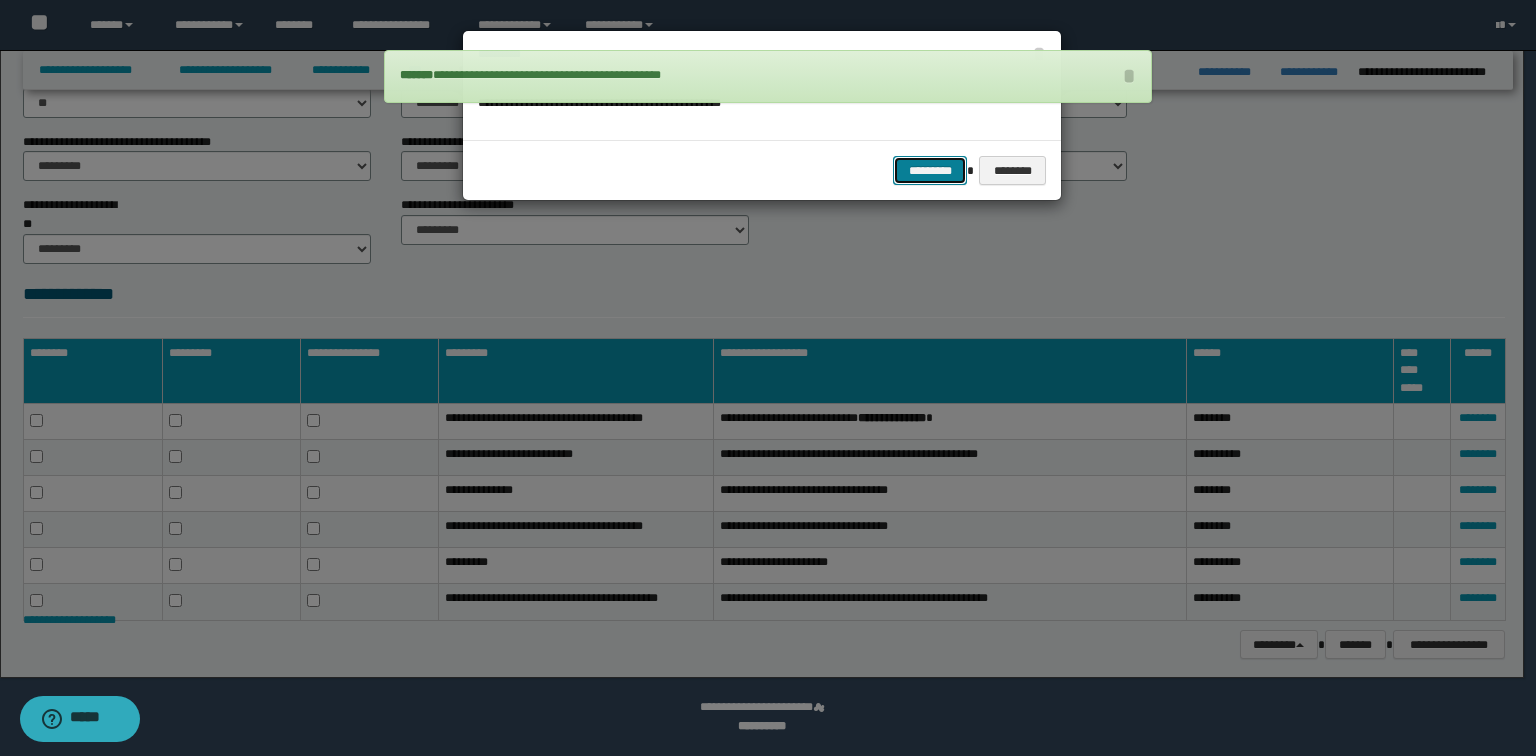 click on "*********" at bounding box center (930, 171) 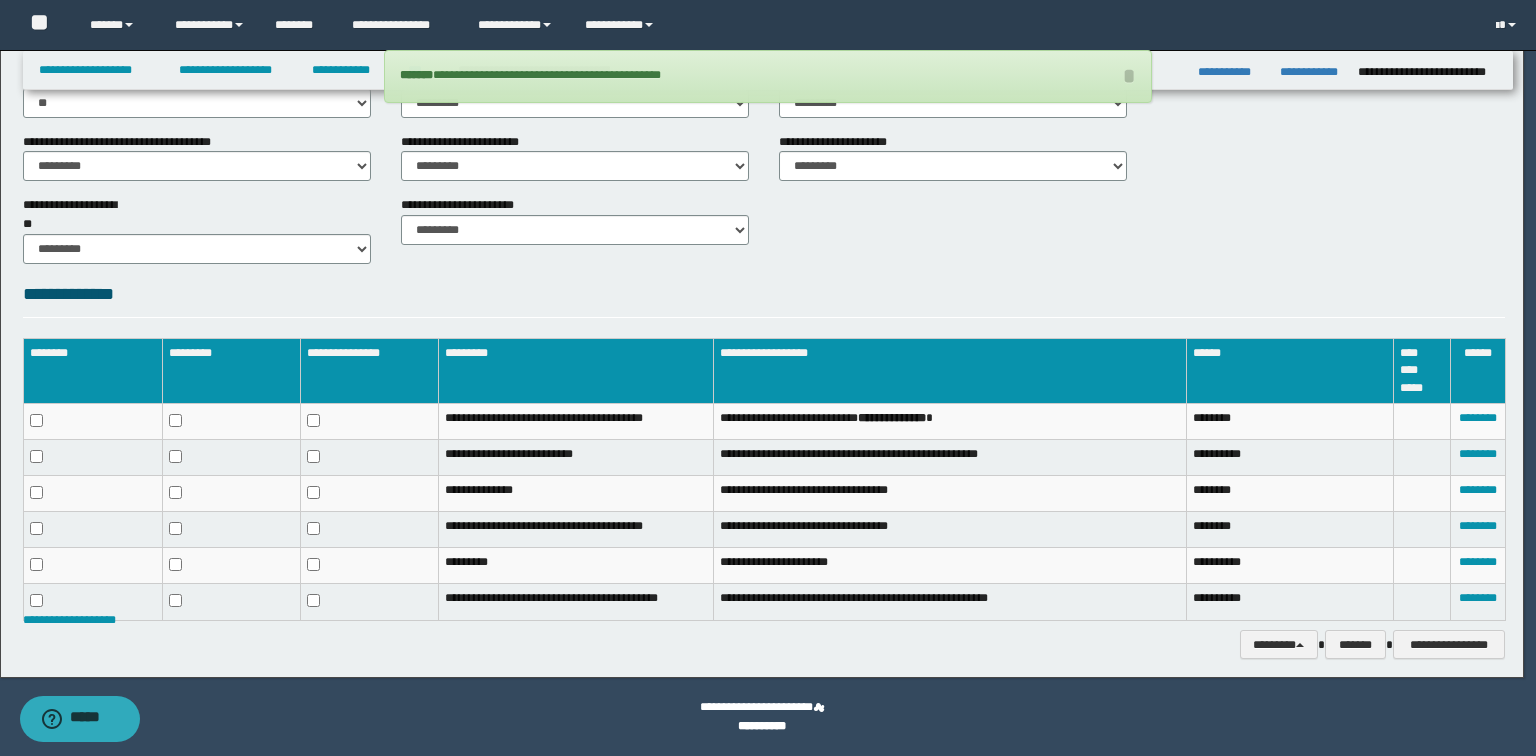 scroll, scrollTop: 772, scrollLeft: 0, axis: vertical 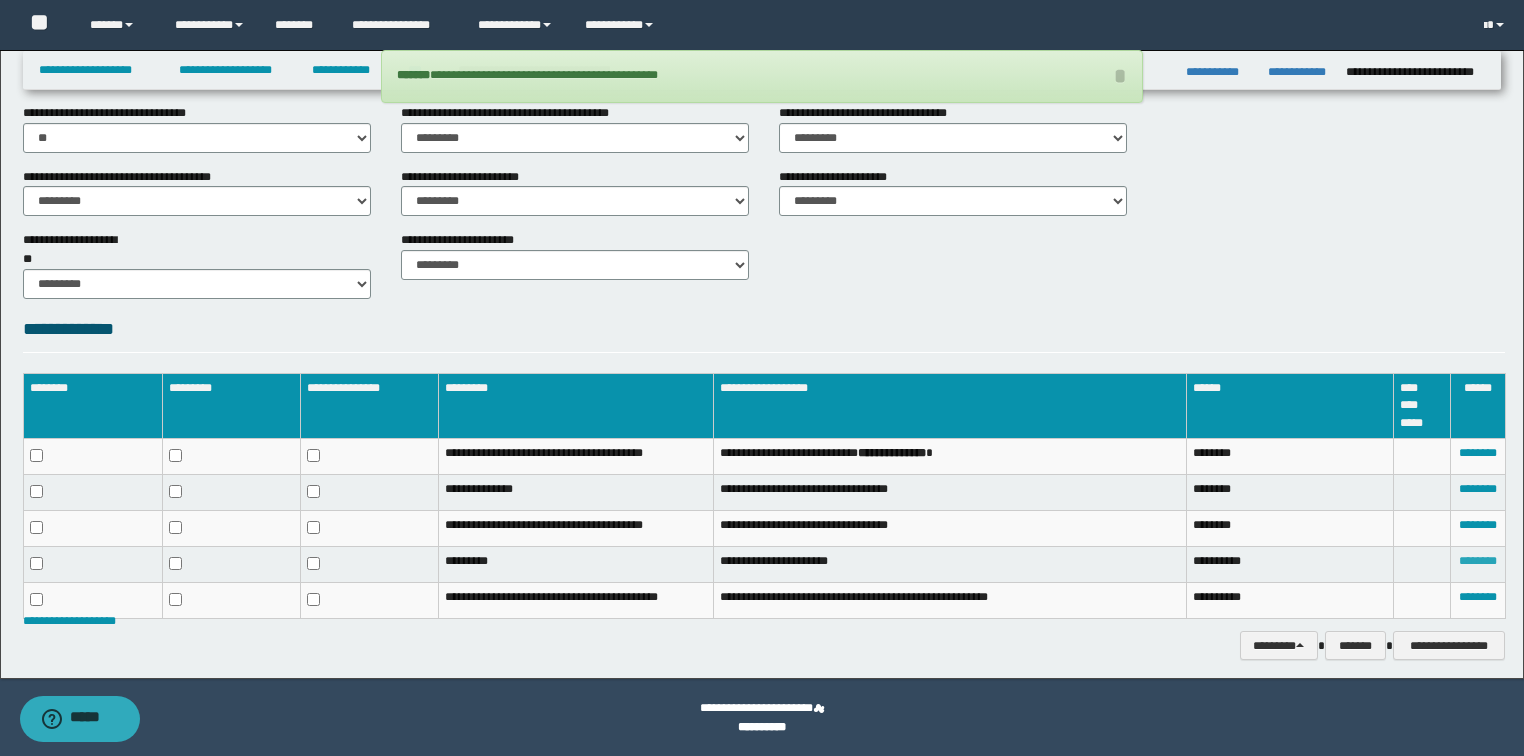 click on "********" at bounding box center (1478, 561) 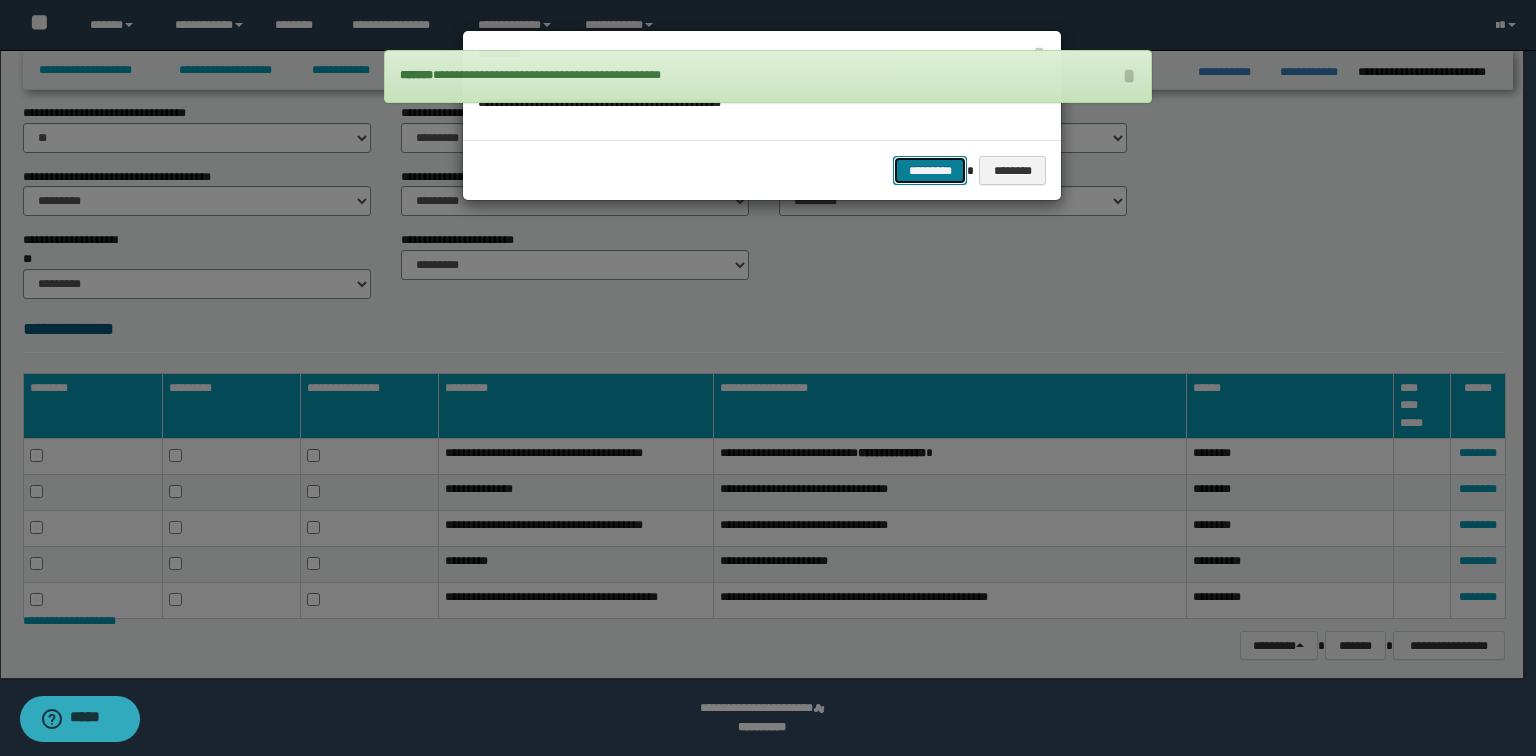 click on "*********" at bounding box center (930, 171) 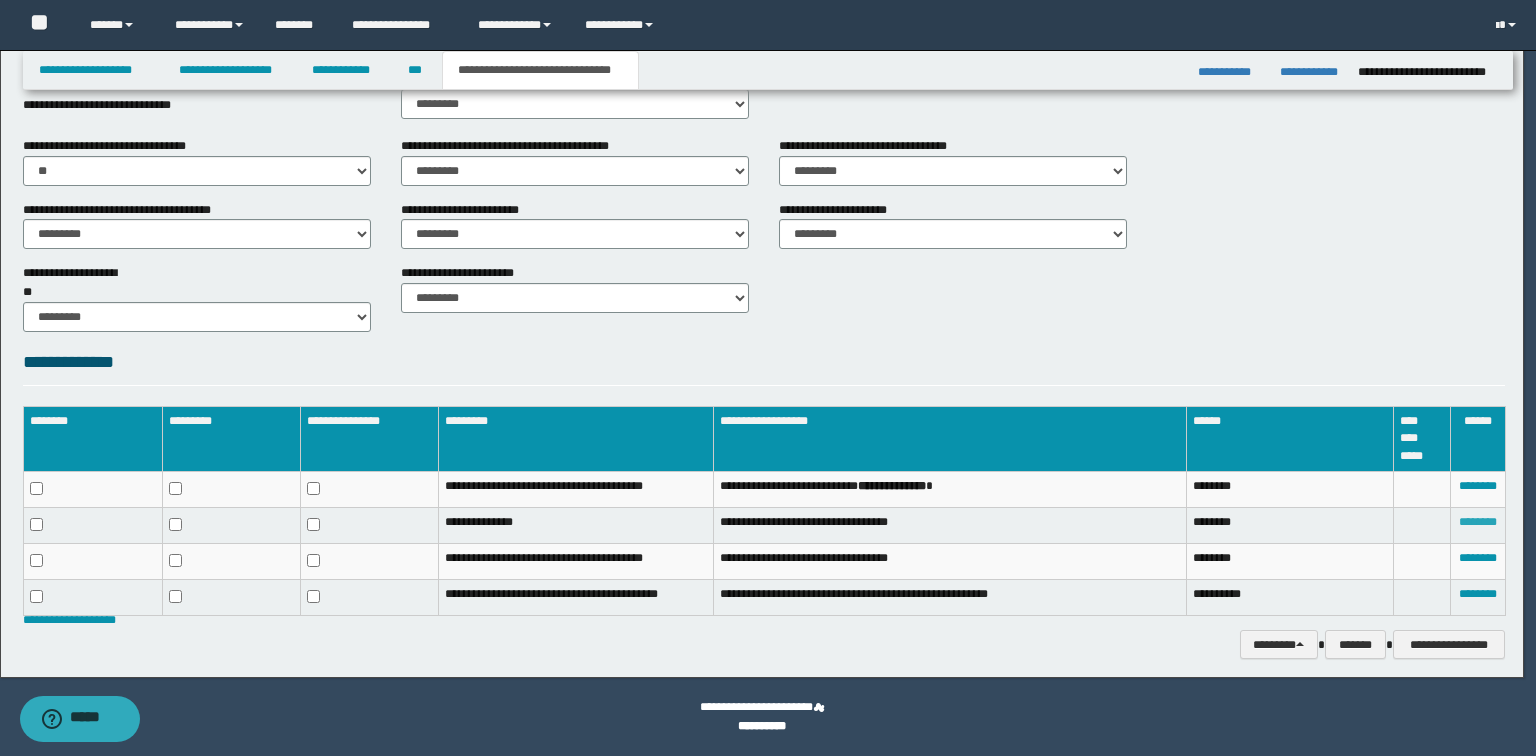scroll, scrollTop: 738, scrollLeft: 0, axis: vertical 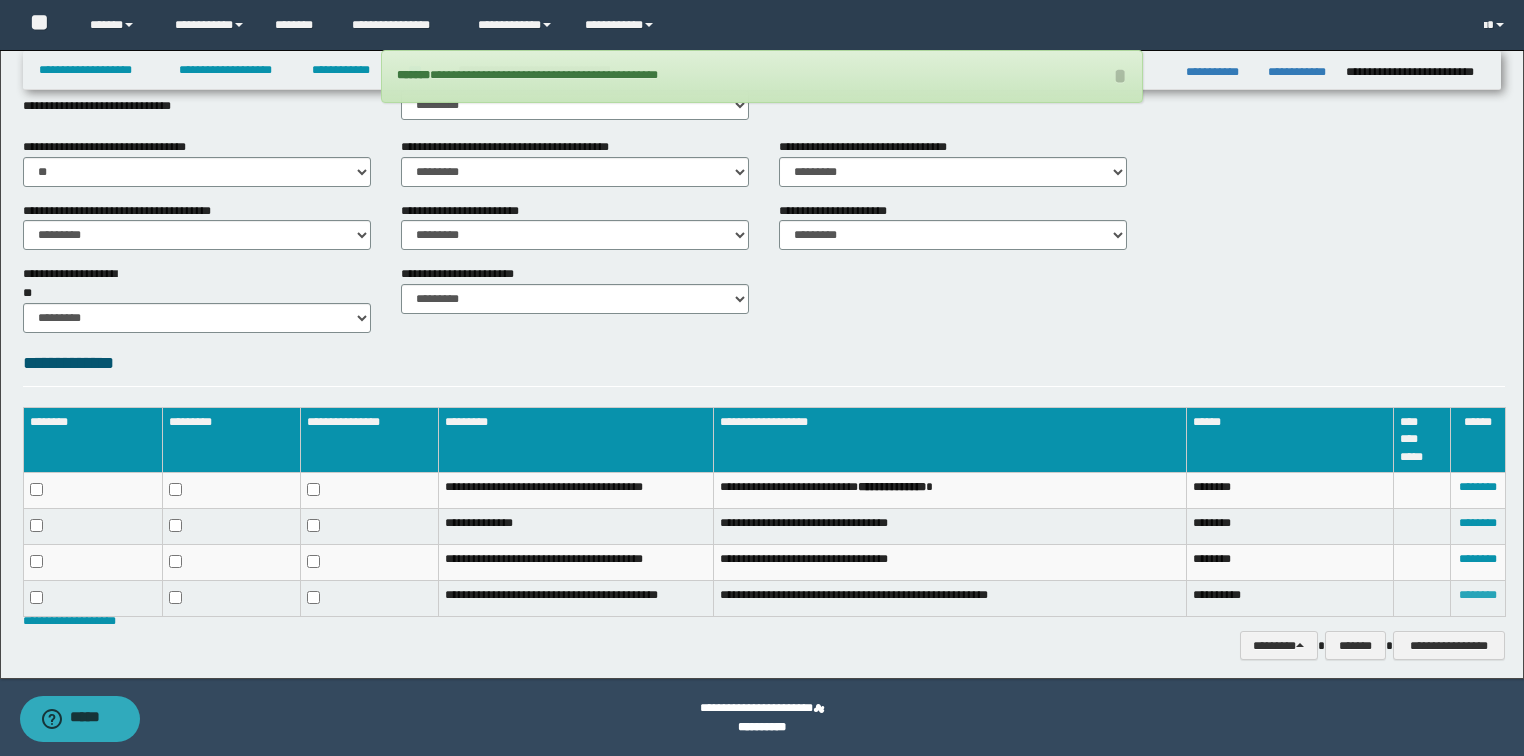 click on "********" at bounding box center (1478, 595) 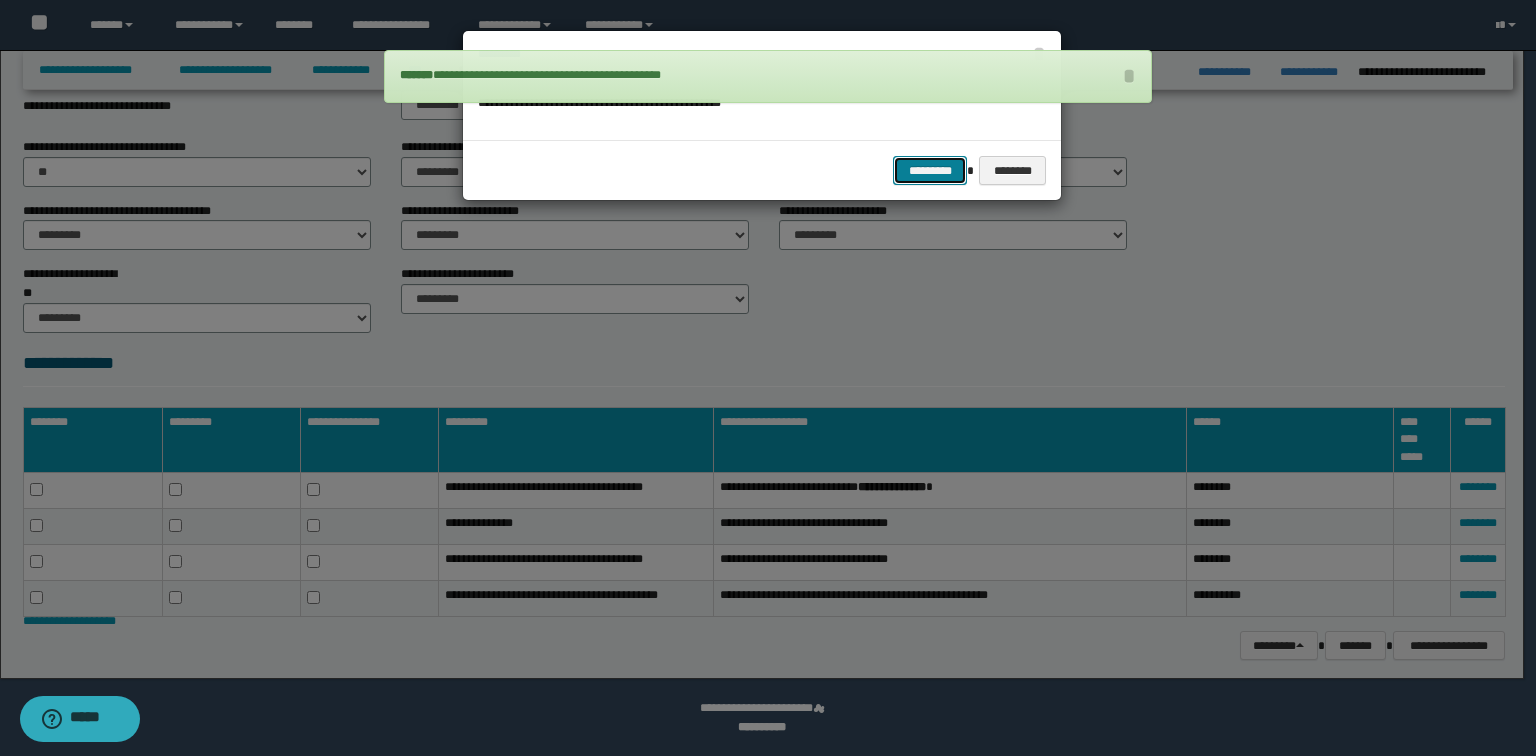 click on "*********" at bounding box center (930, 171) 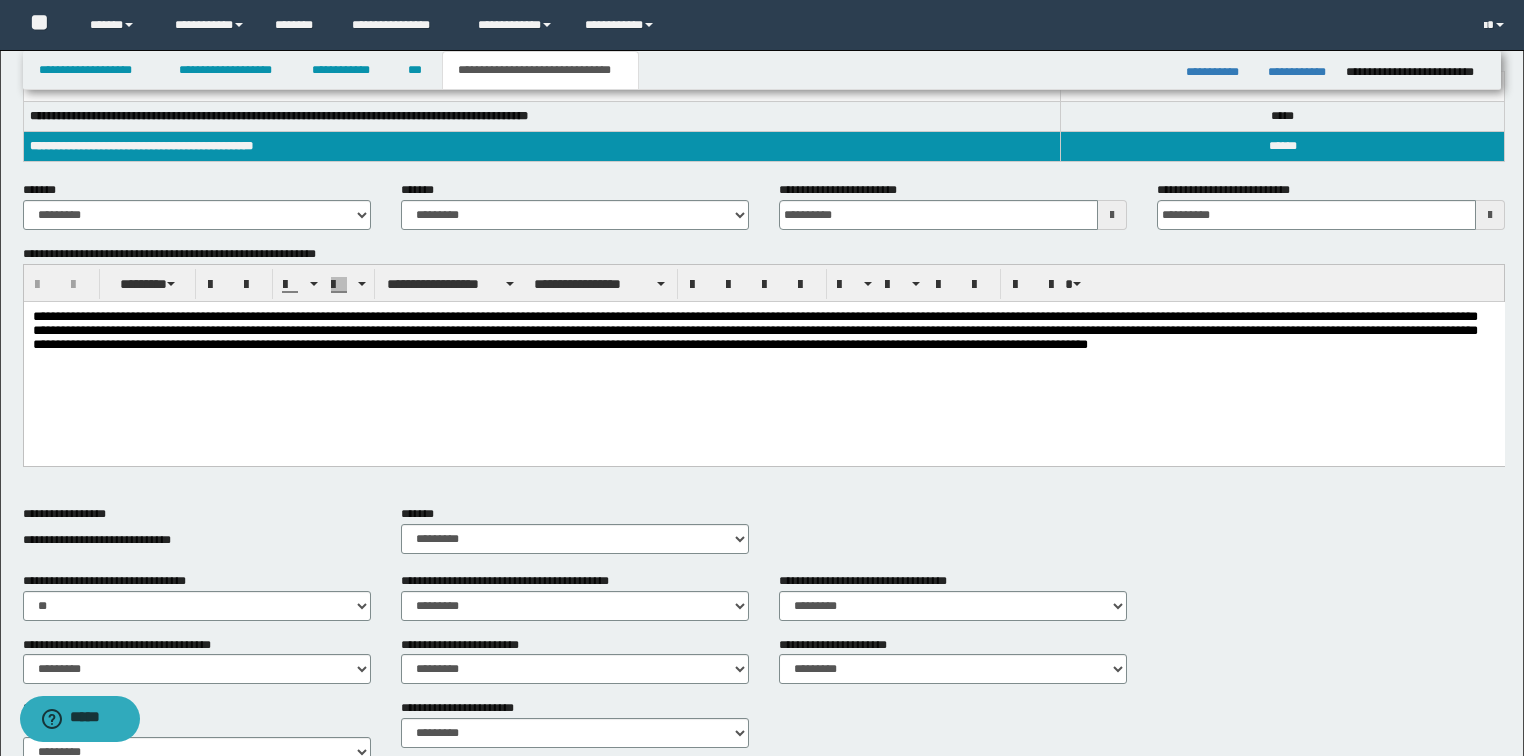 scroll, scrollTop: 144, scrollLeft: 0, axis: vertical 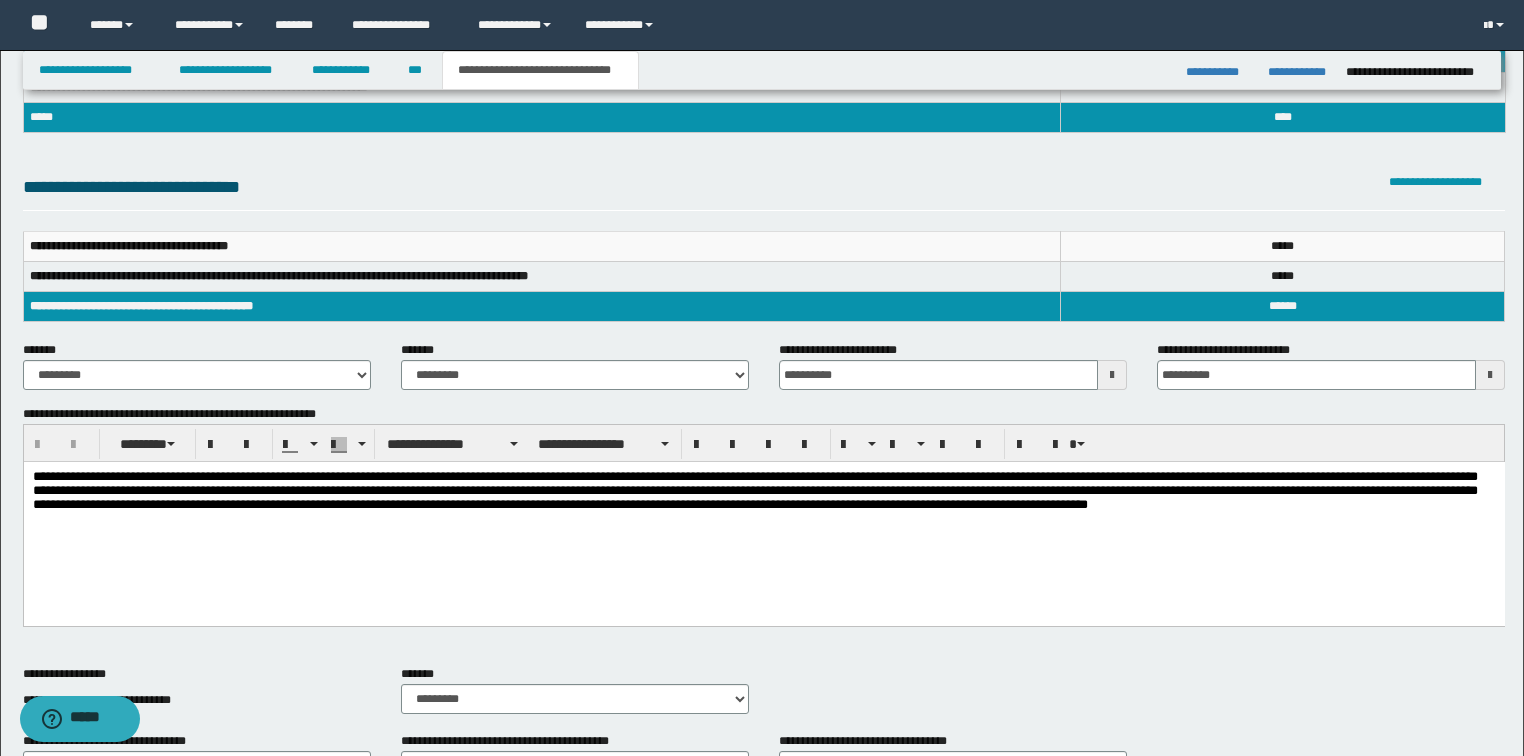 click on "**********" at bounding box center (763, 516) 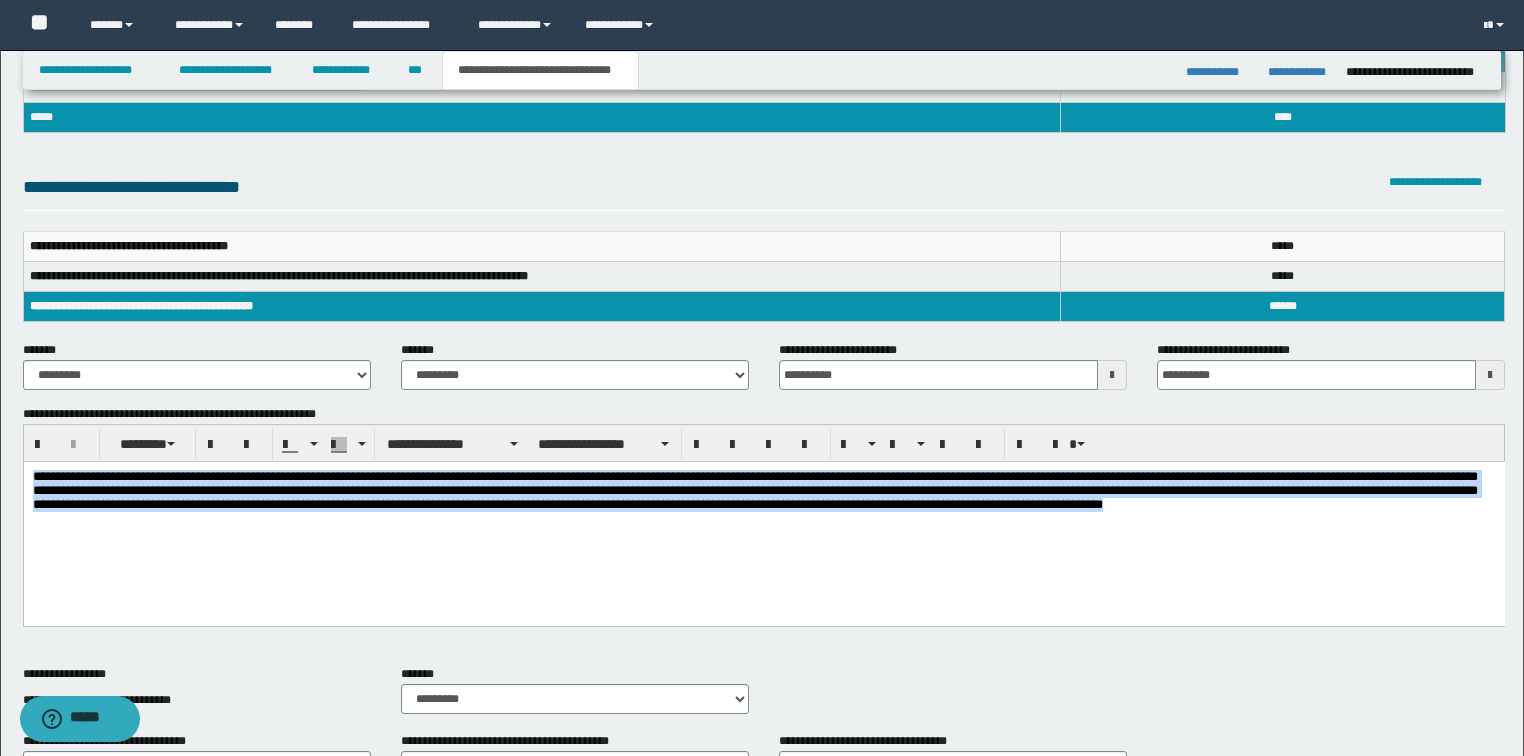drag, startPoint x: 1479, startPoint y: 520, endPoint x: -1, endPoint y: 365, distance: 1488.0944 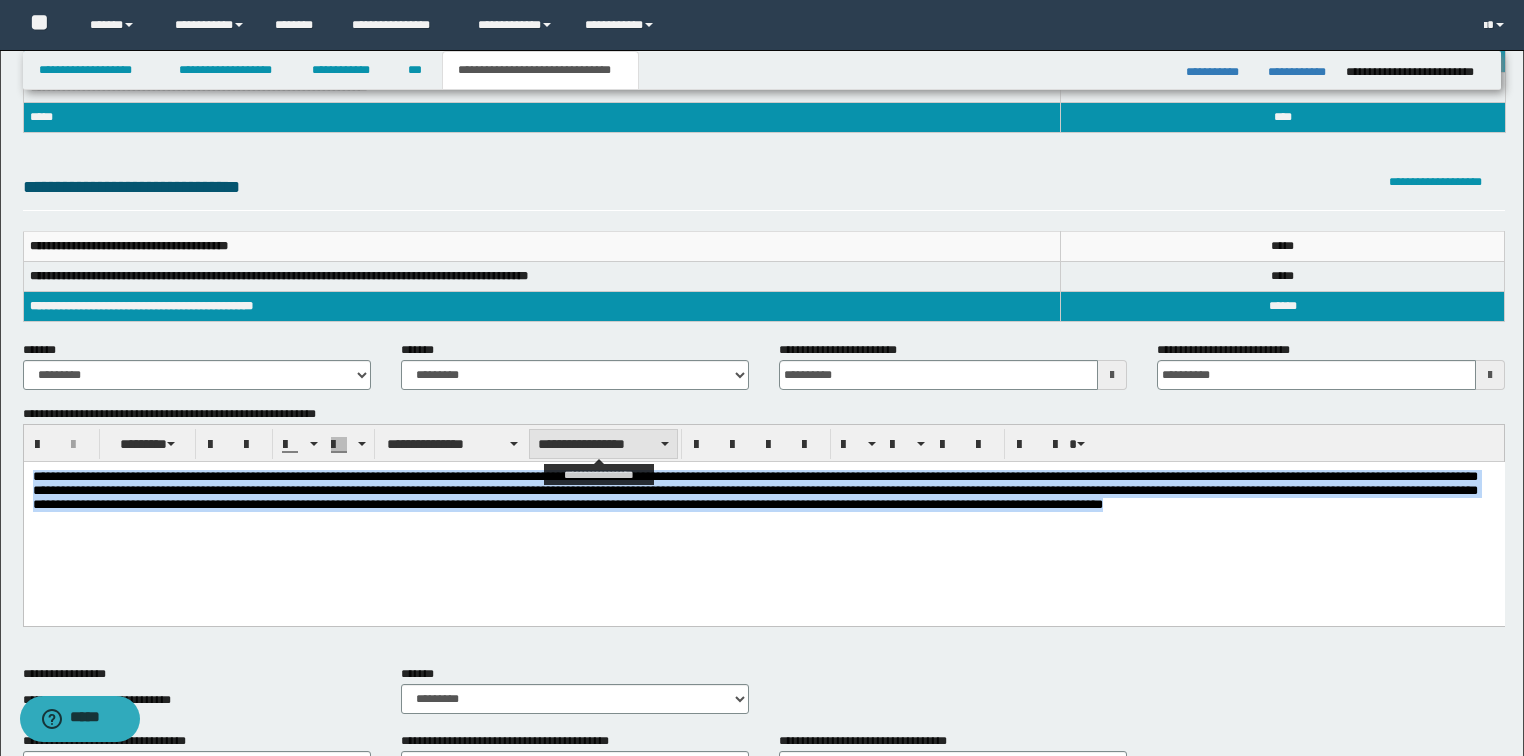 click on "**********" at bounding box center (603, 444) 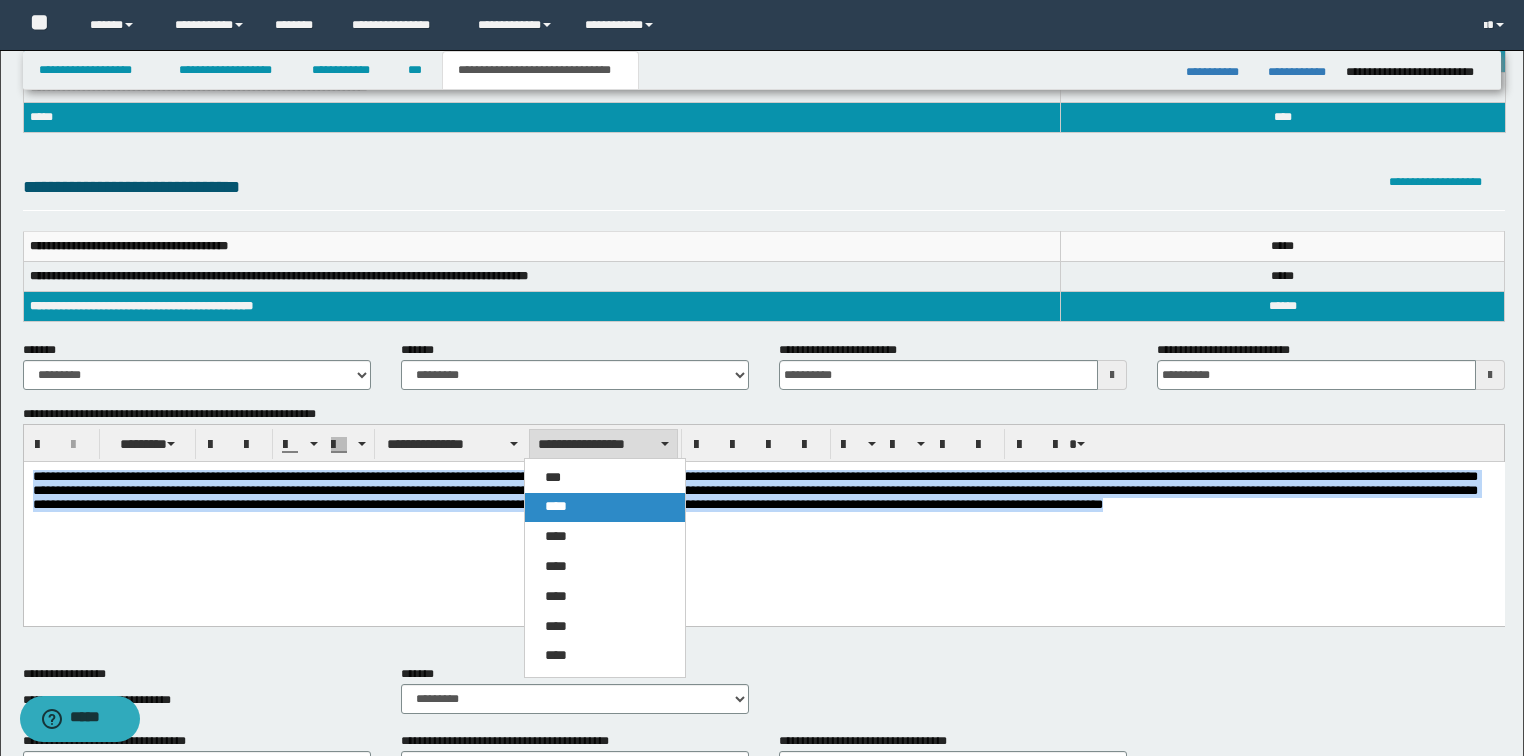click on "****" at bounding box center (605, 507) 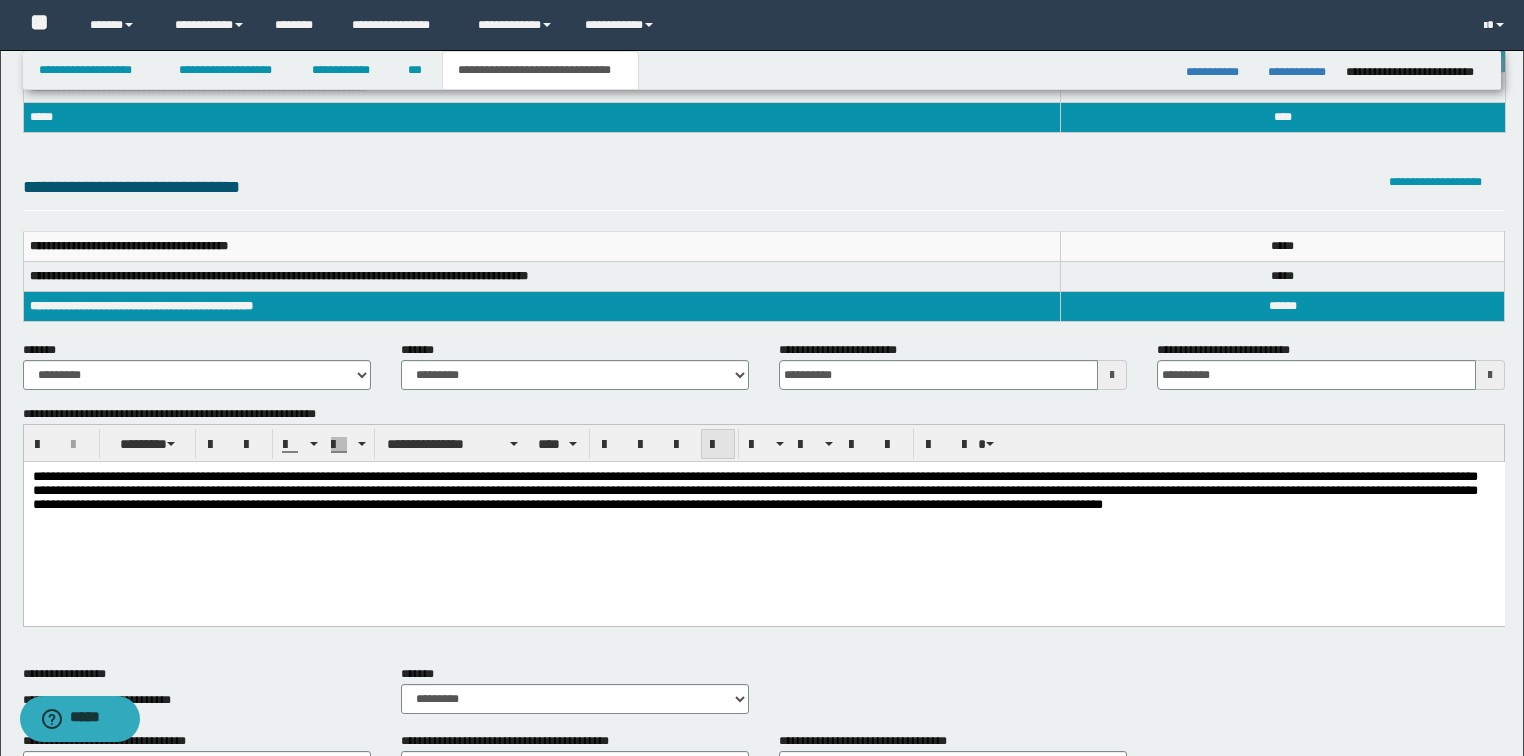 drag, startPoint x: 700, startPoint y: 443, endPoint x: 701, endPoint y: 456, distance: 13.038404 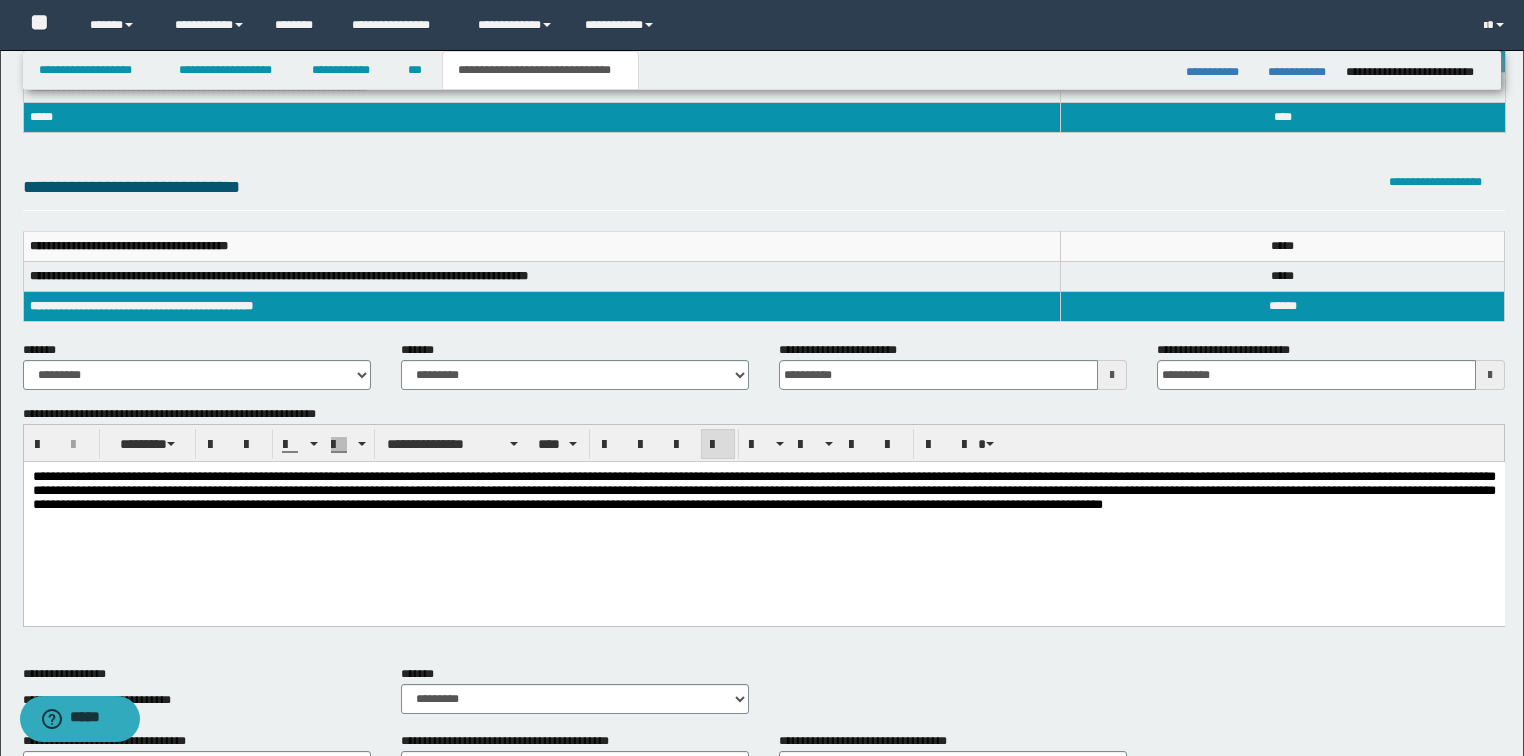 click on "**********" at bounding box center (763, 490) 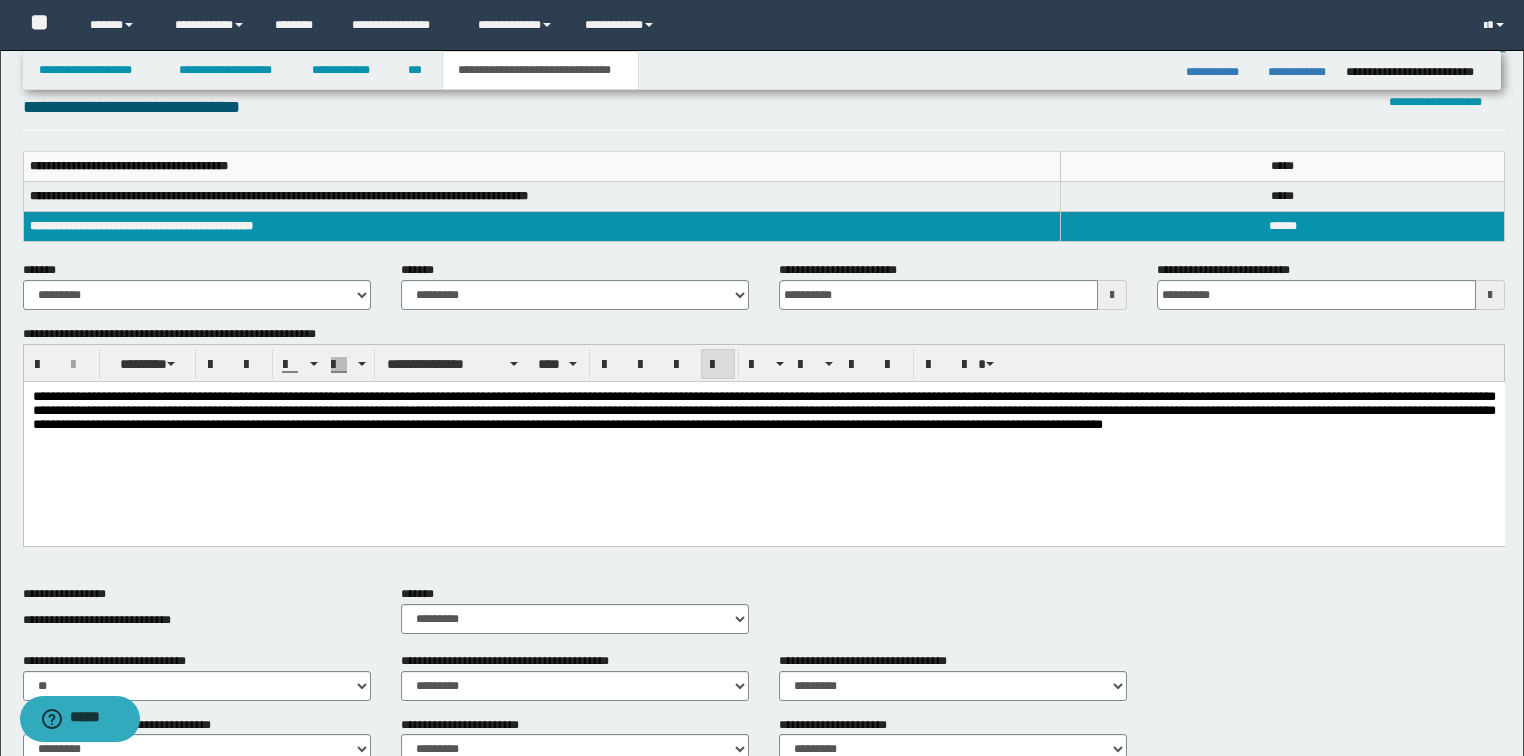 scroll, scrollTop: 0, scrollLeft: 0, axis: both 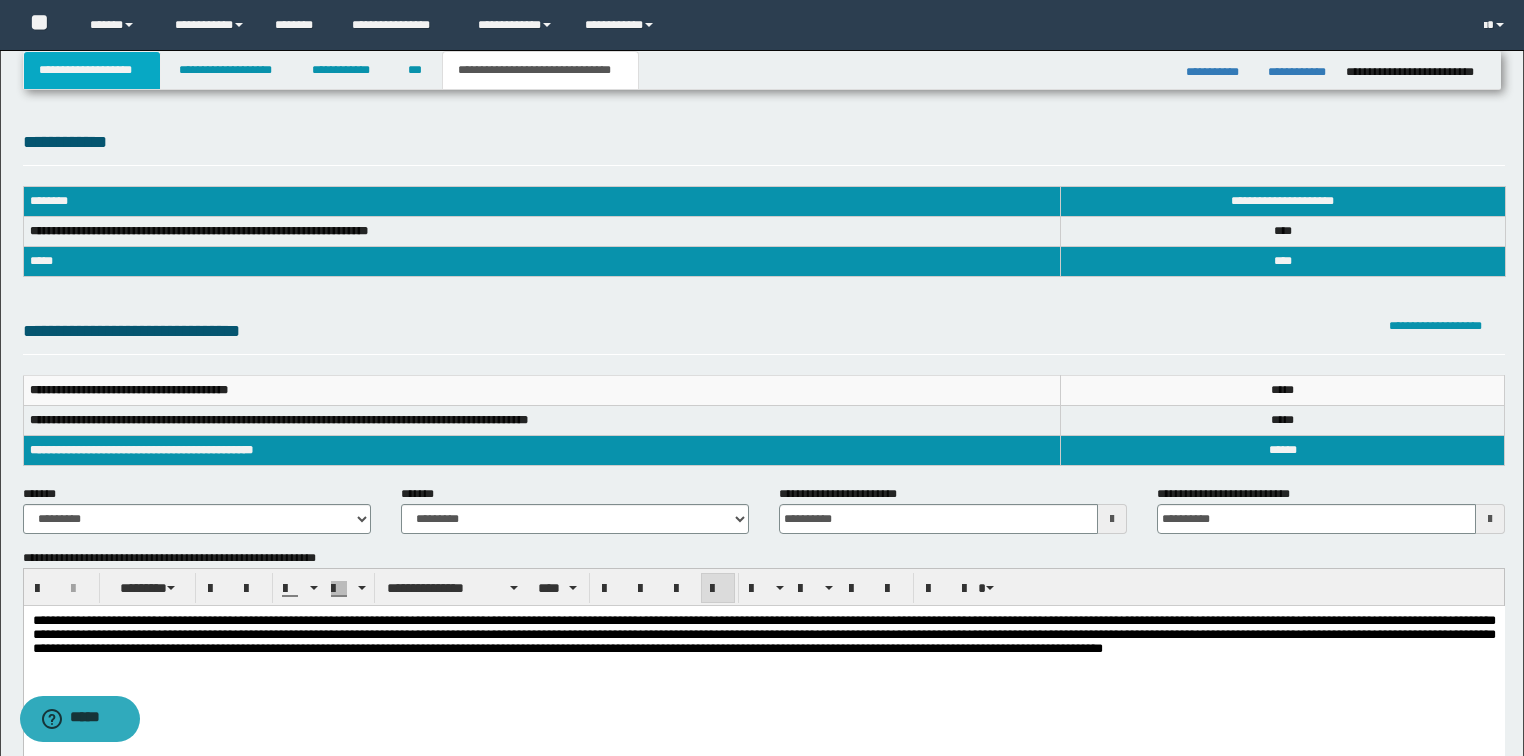 click on "**********" at bounding box center (92, 70) 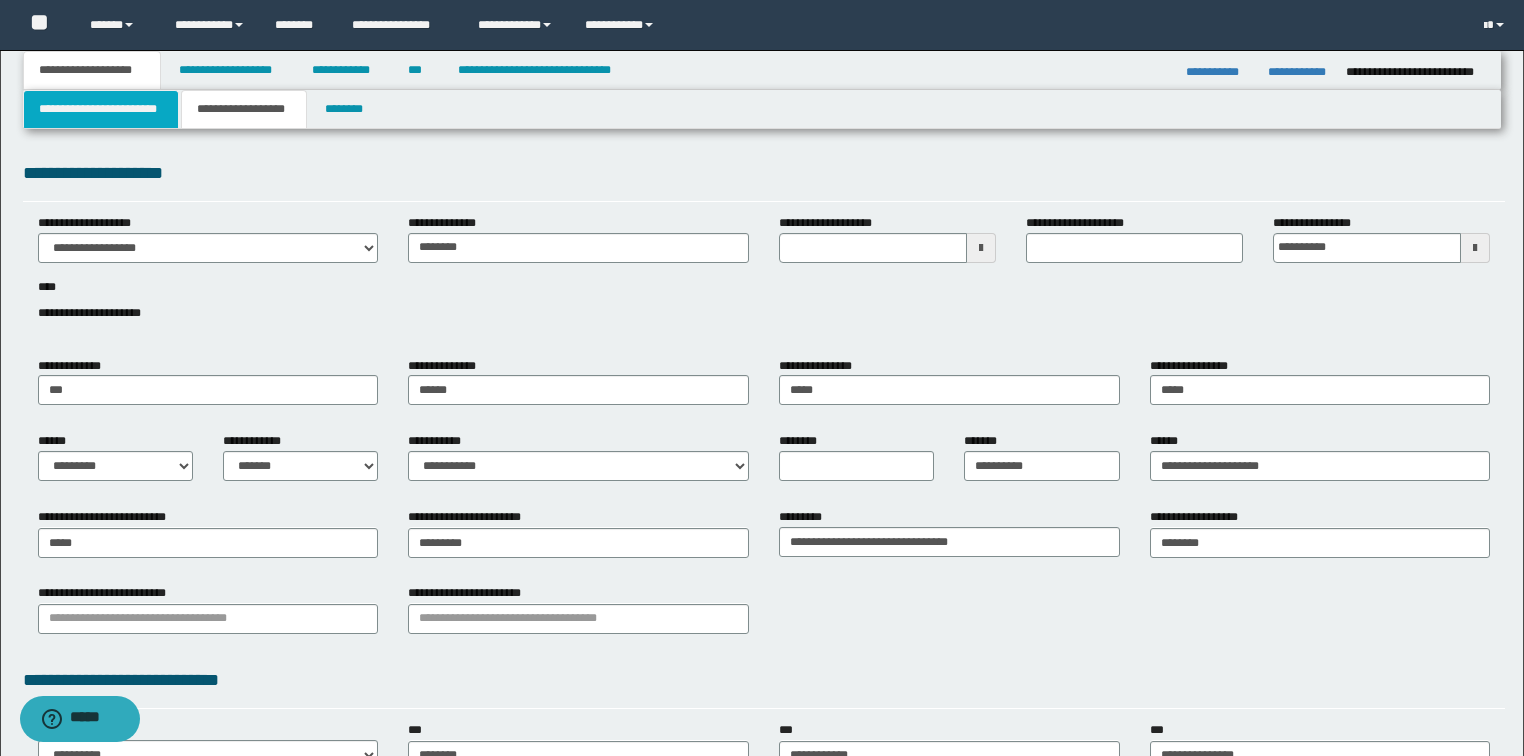 click on "**********" at bounding box center [101, 109] 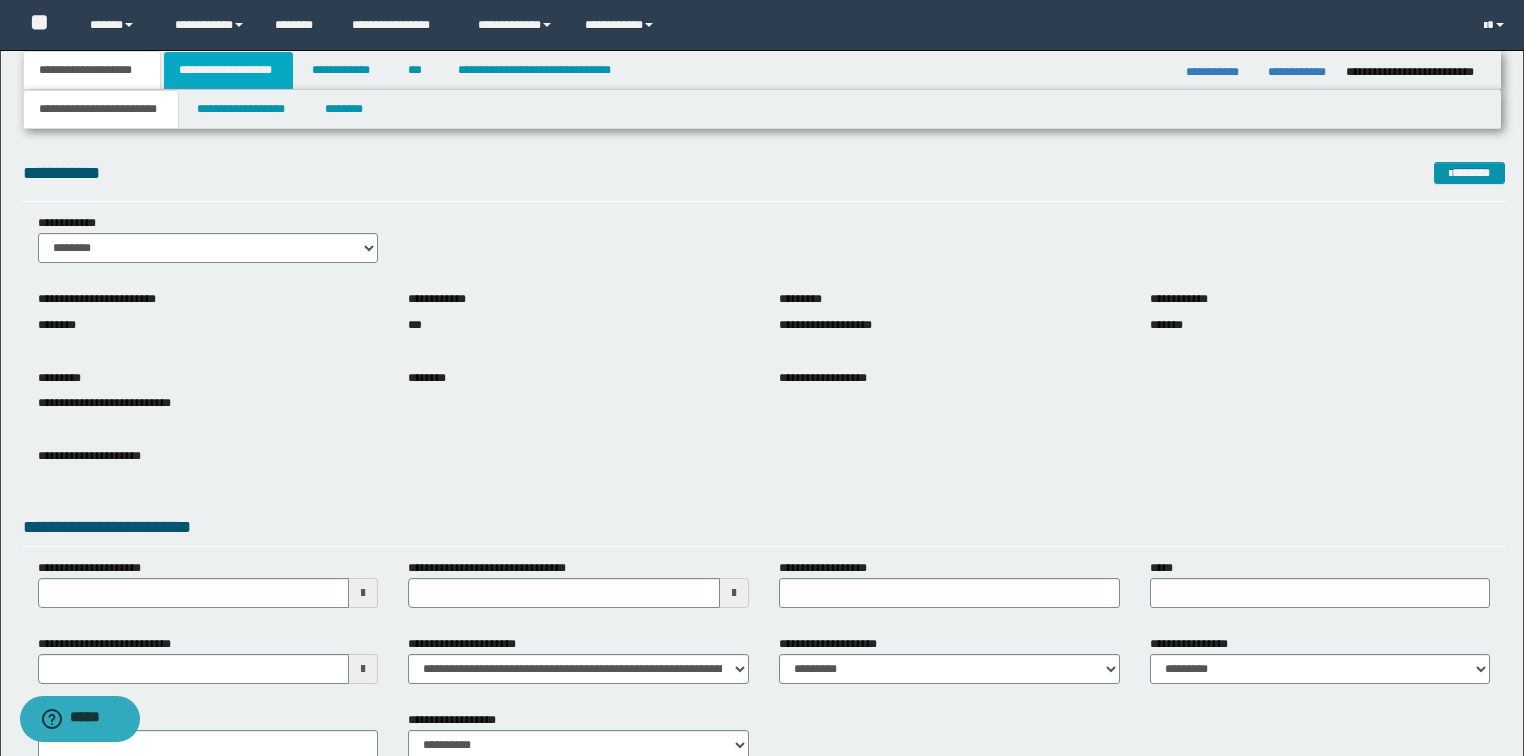 click on "**********" at bounding box center (228, 70) 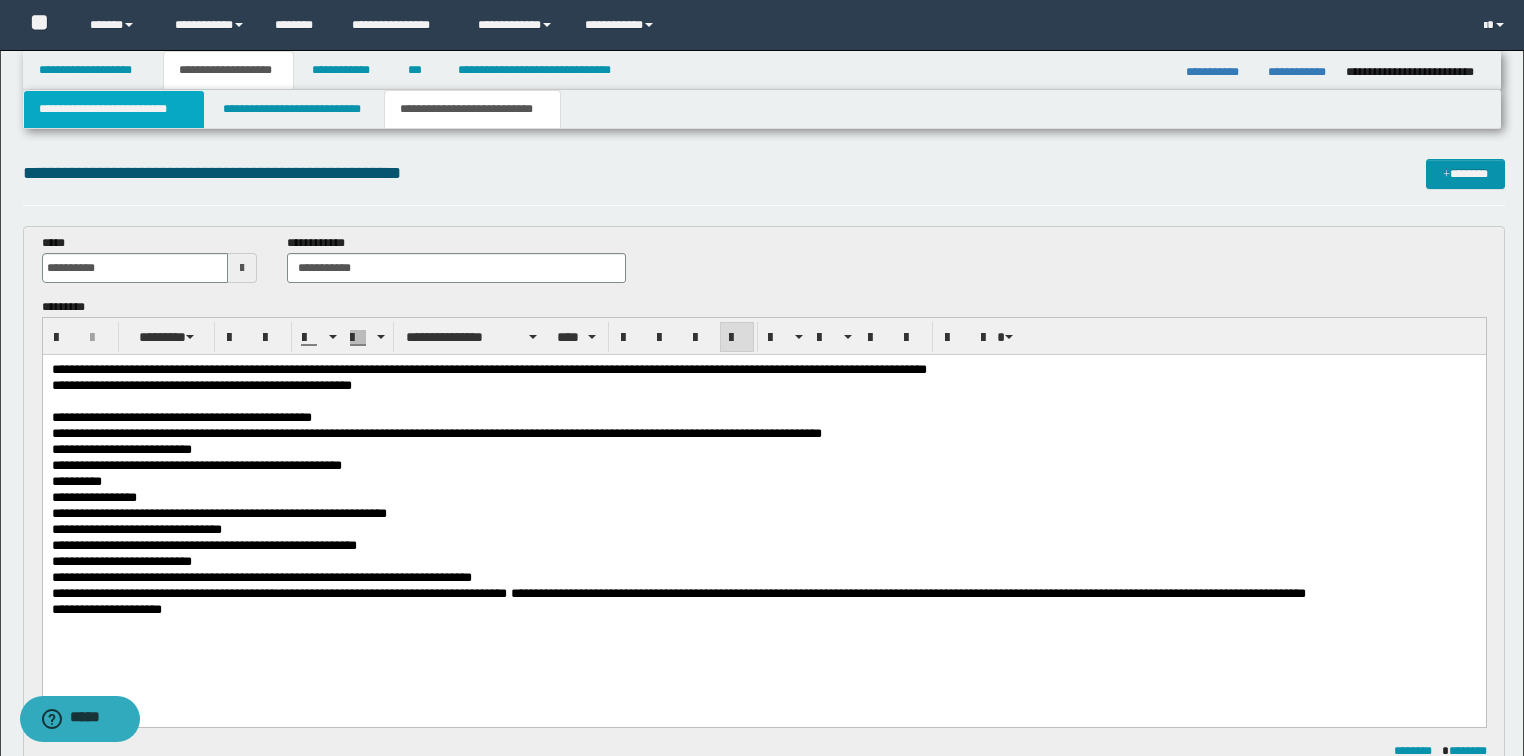 click on "**********" at bounding box center (114, 109) 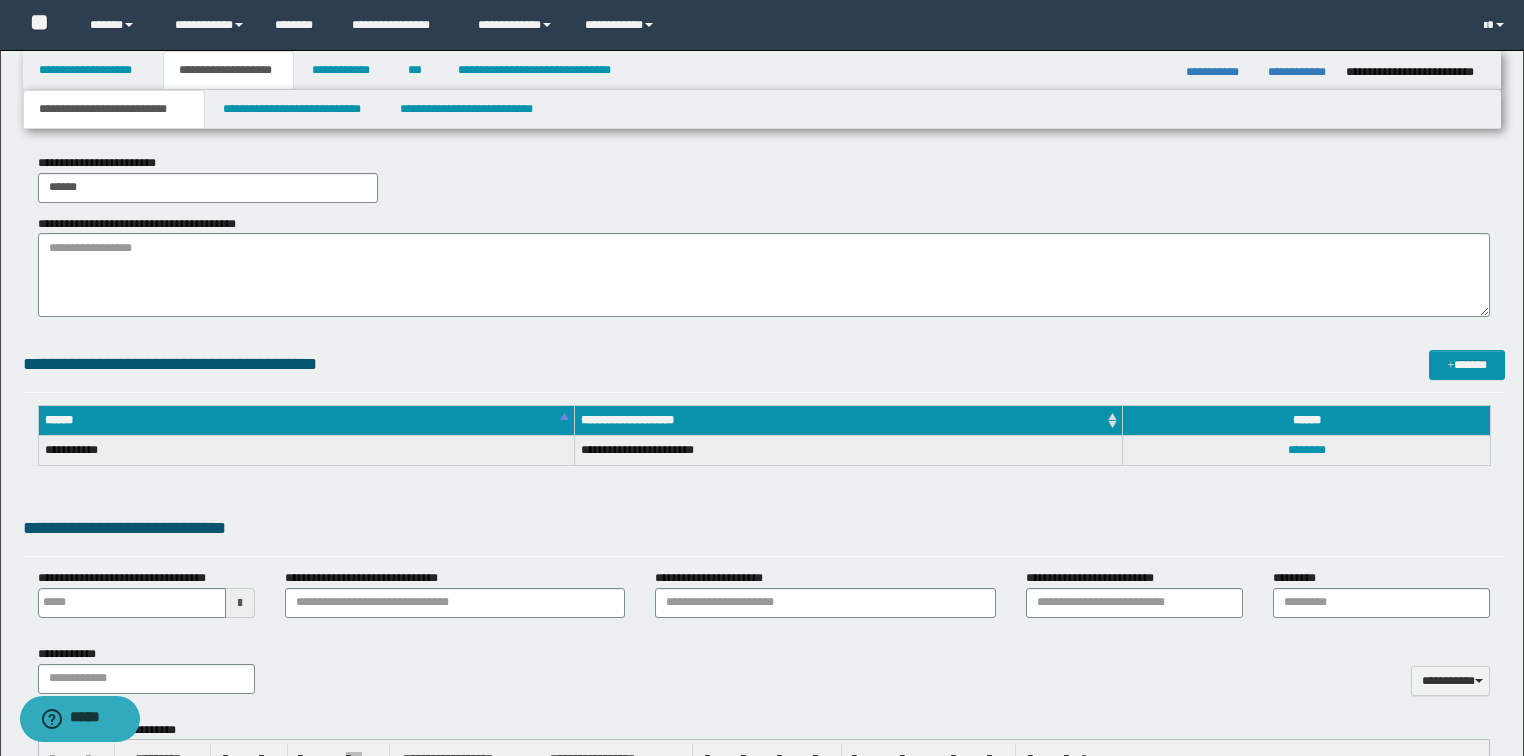 scroll, scrollTop: 0, scrollLeft: 0, axis: both 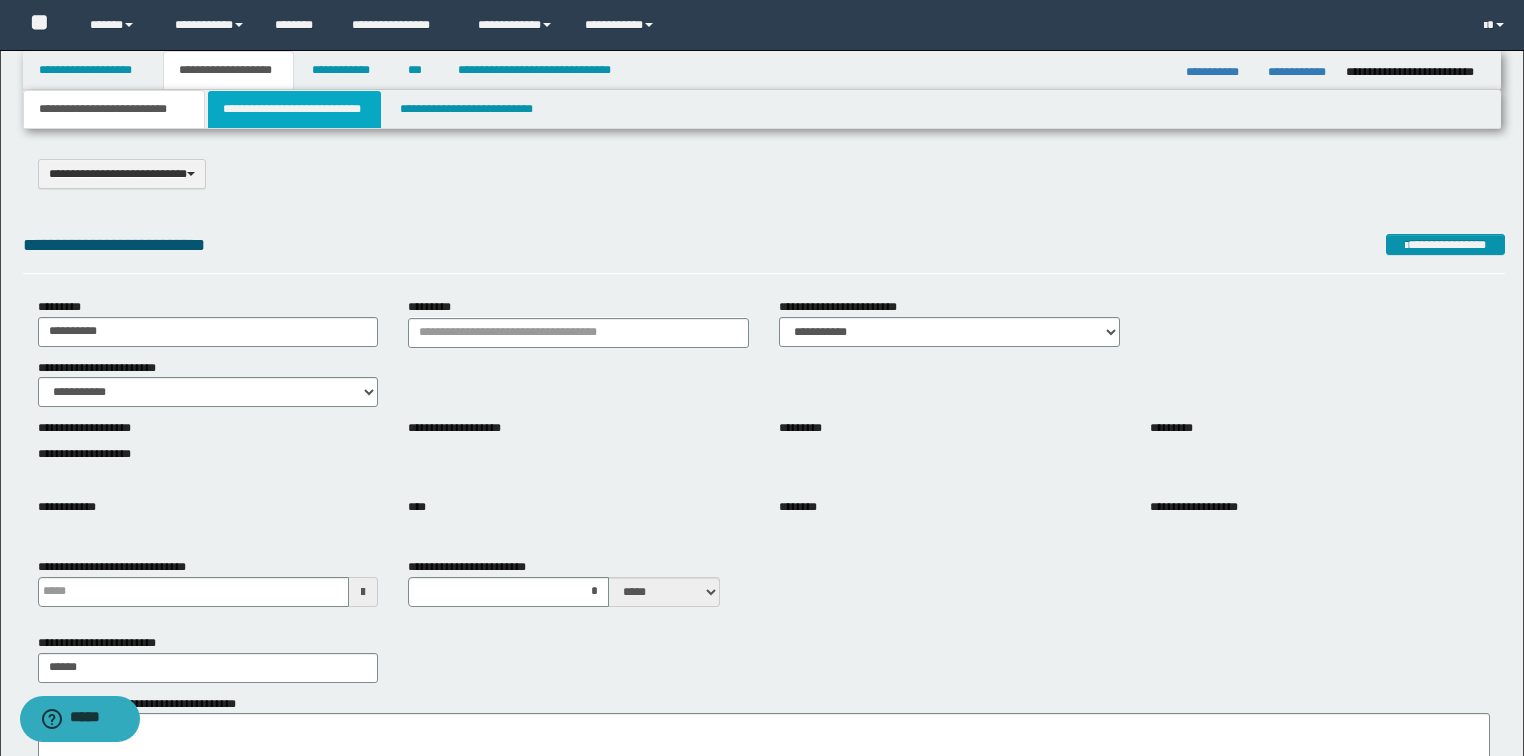 click on "**********" at bounding box center (294, 109) 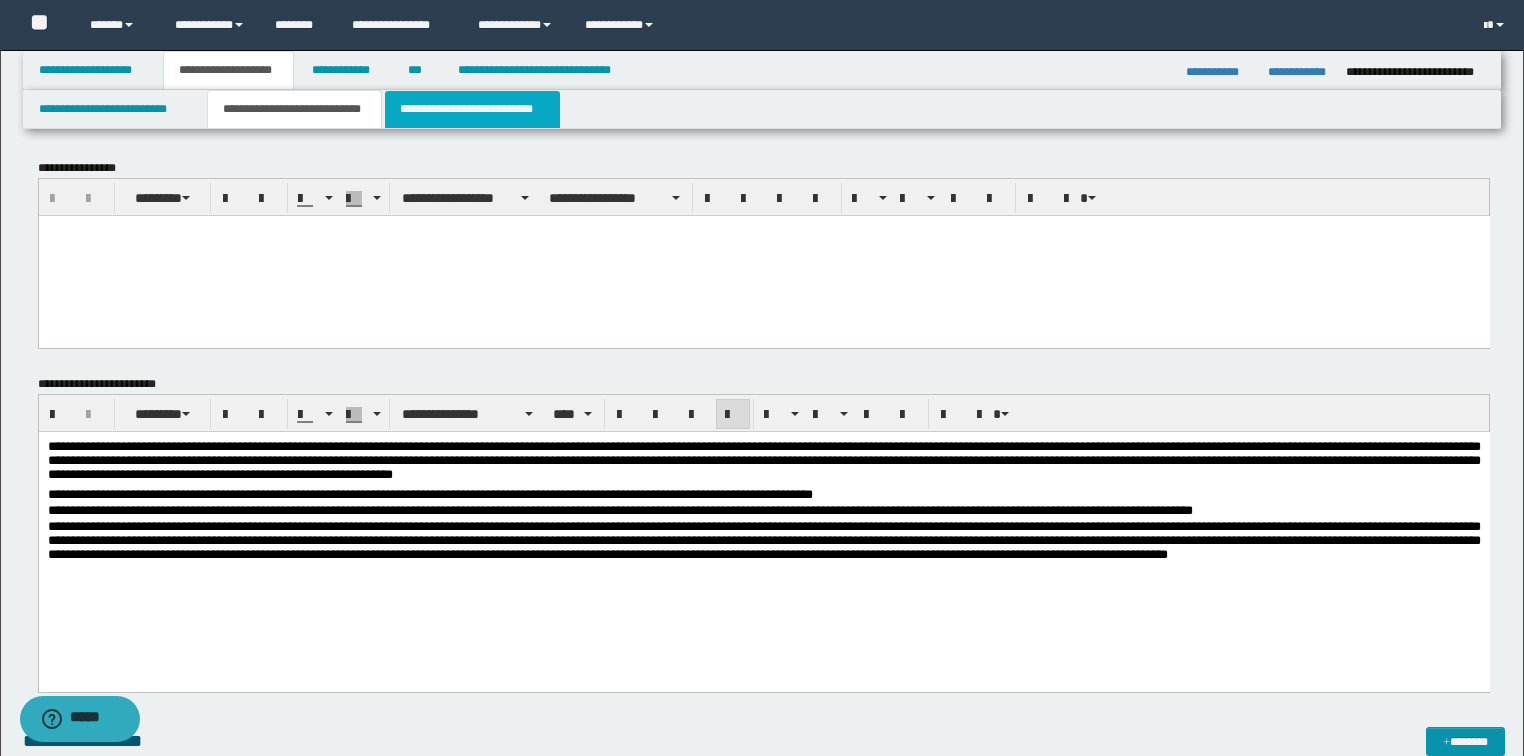click on "**********" at bounding box center [472, 109] 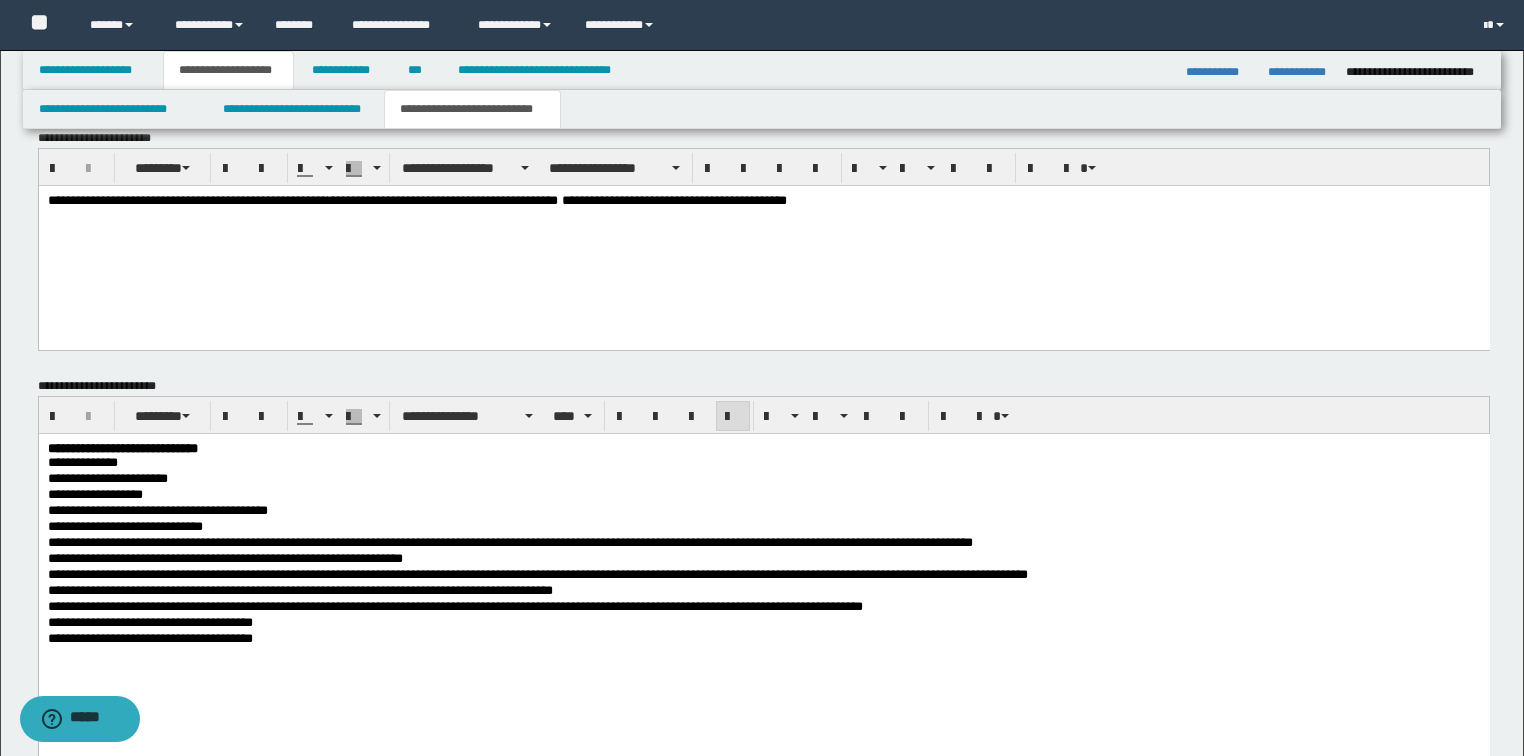 scroll, scrollTop: 1172, scrollLeft: 0, axis: vertical 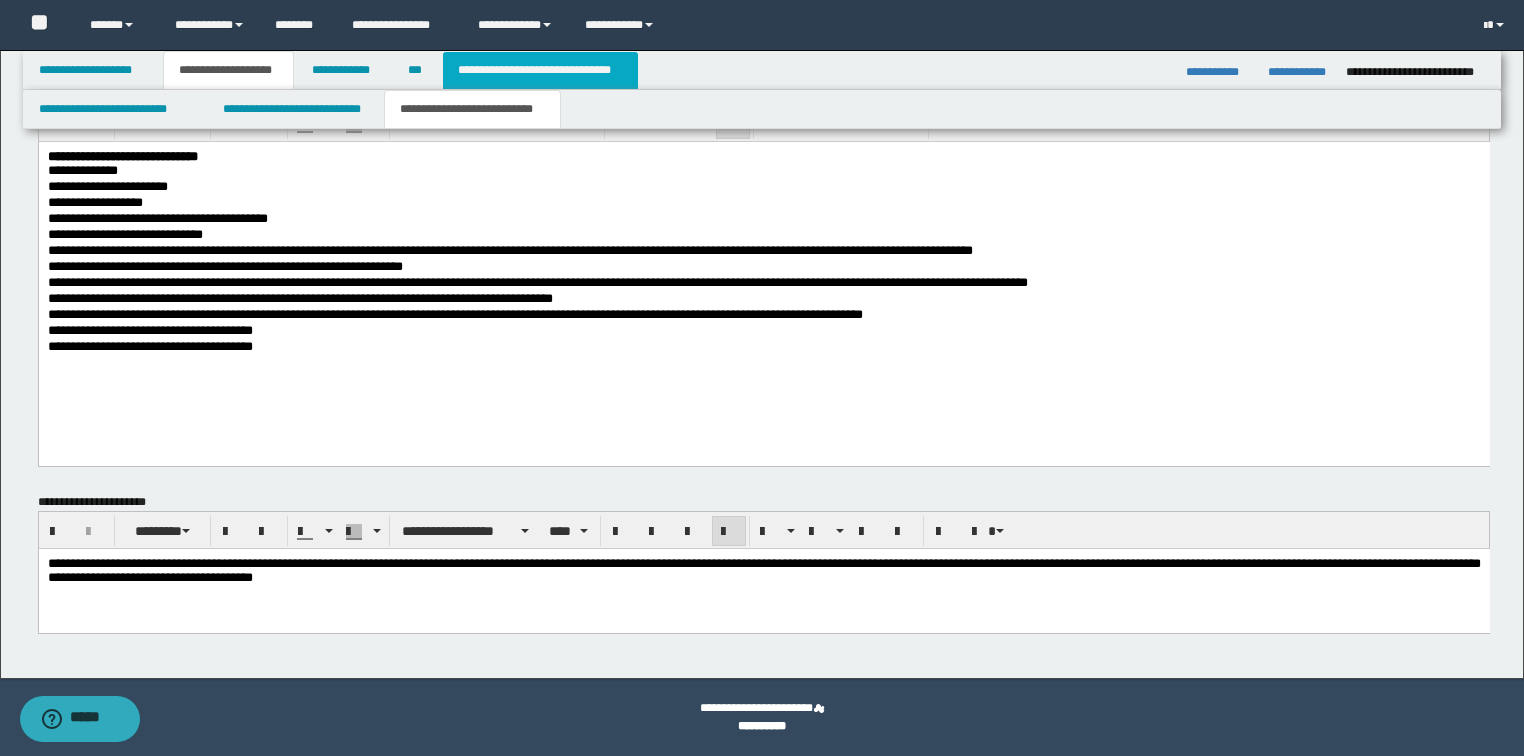 click on "**********" at bounding box center [540, 70] 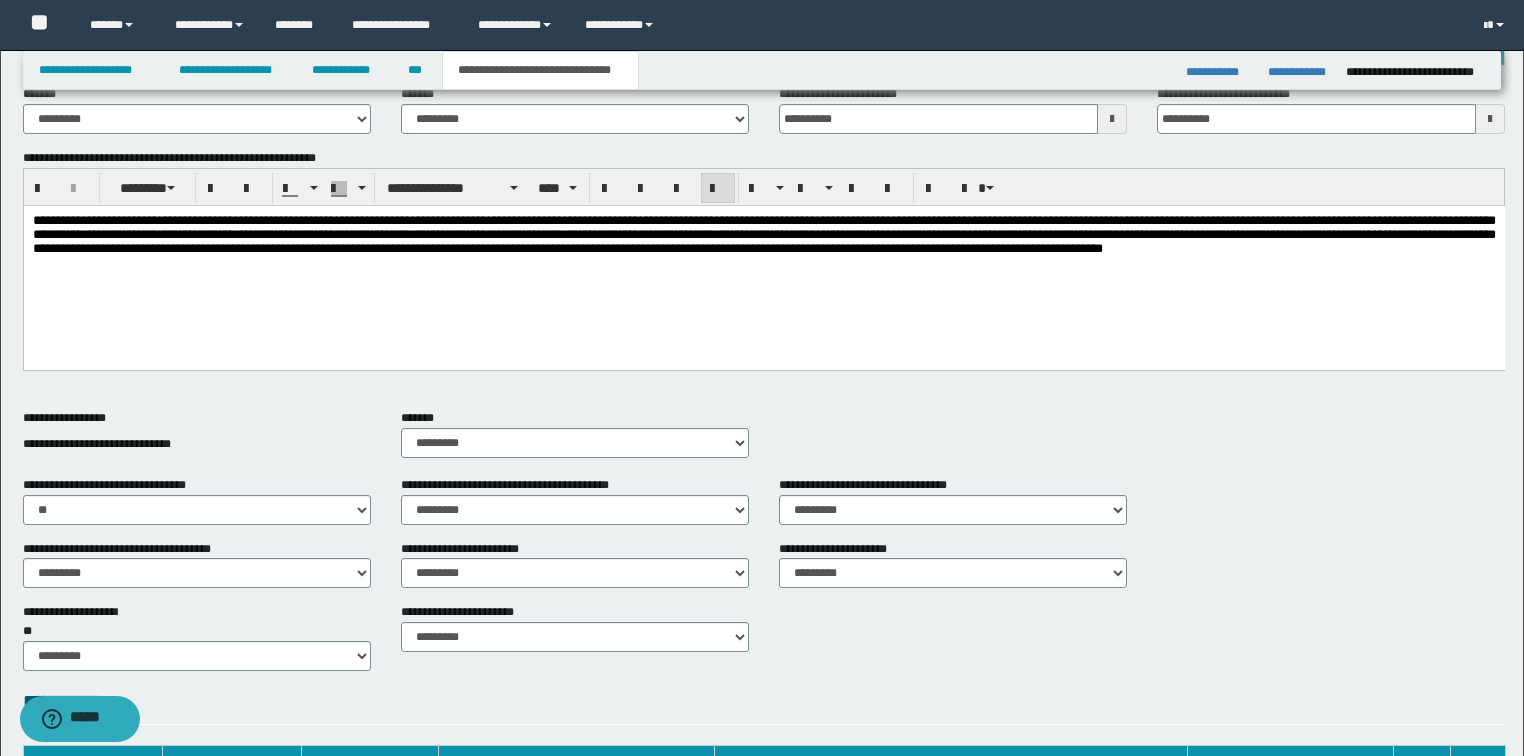 scroll, scrollTop: 704, scrollLeft: 0, axis: vertical 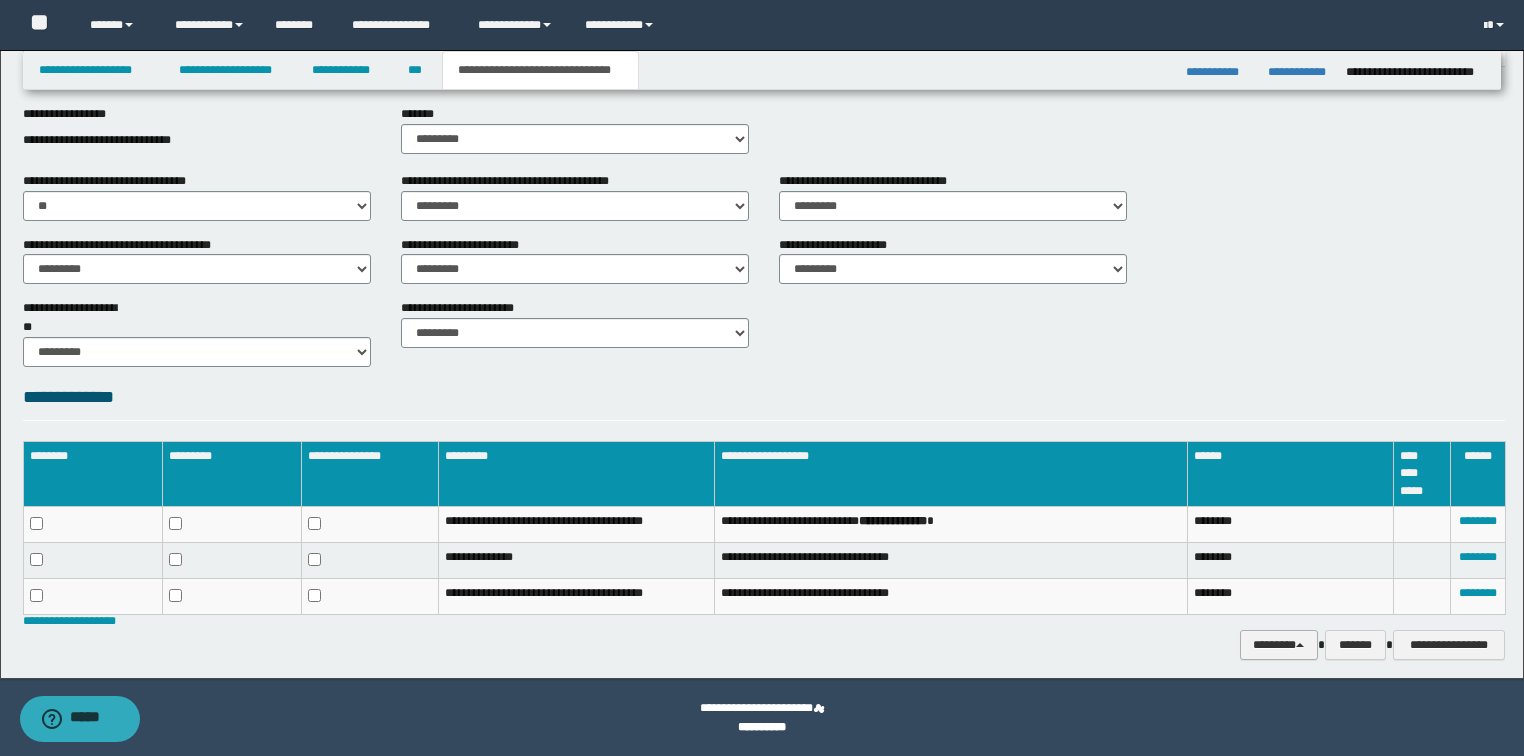 click on "********" at bounding box center (1279, 645) 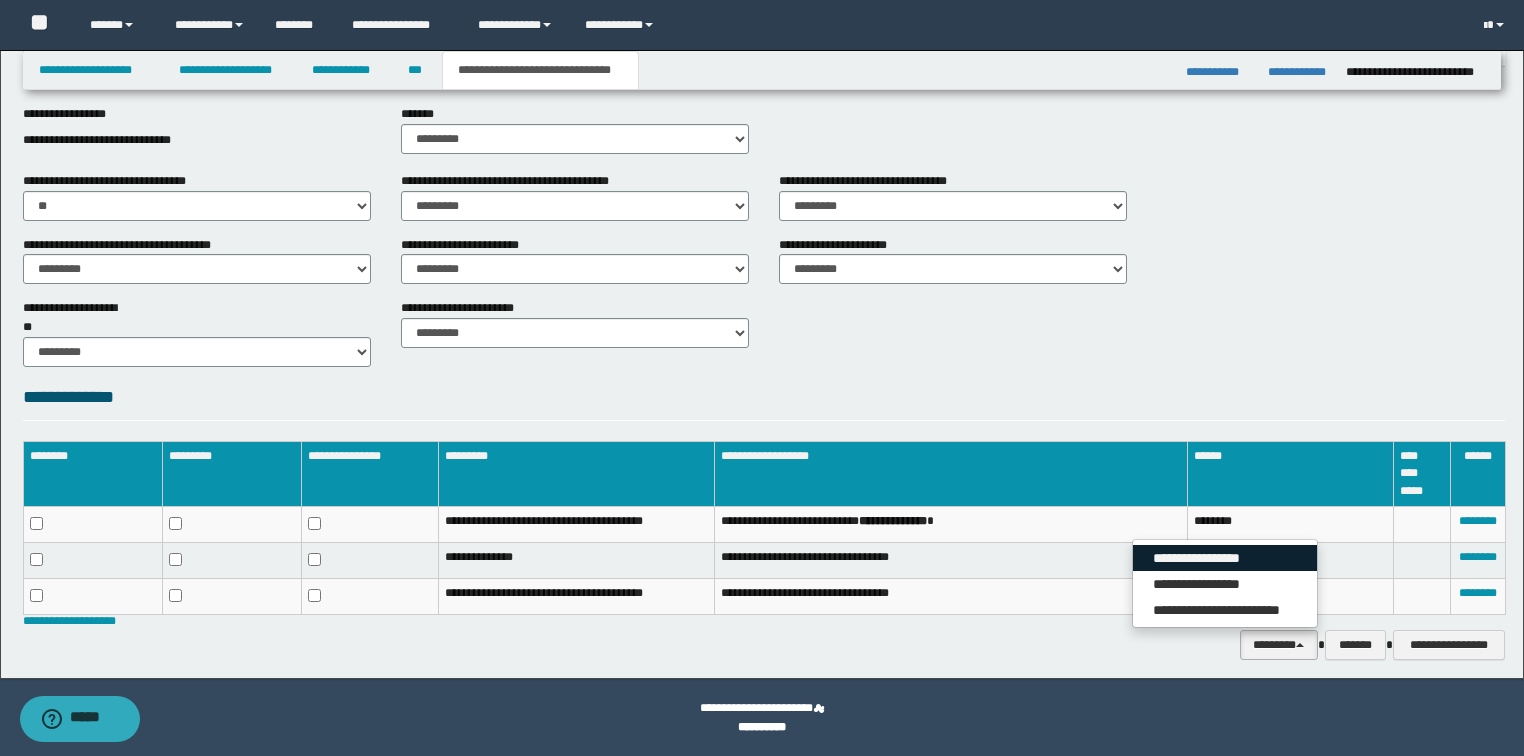 click on "**********" at bounding box center (1225, 558) 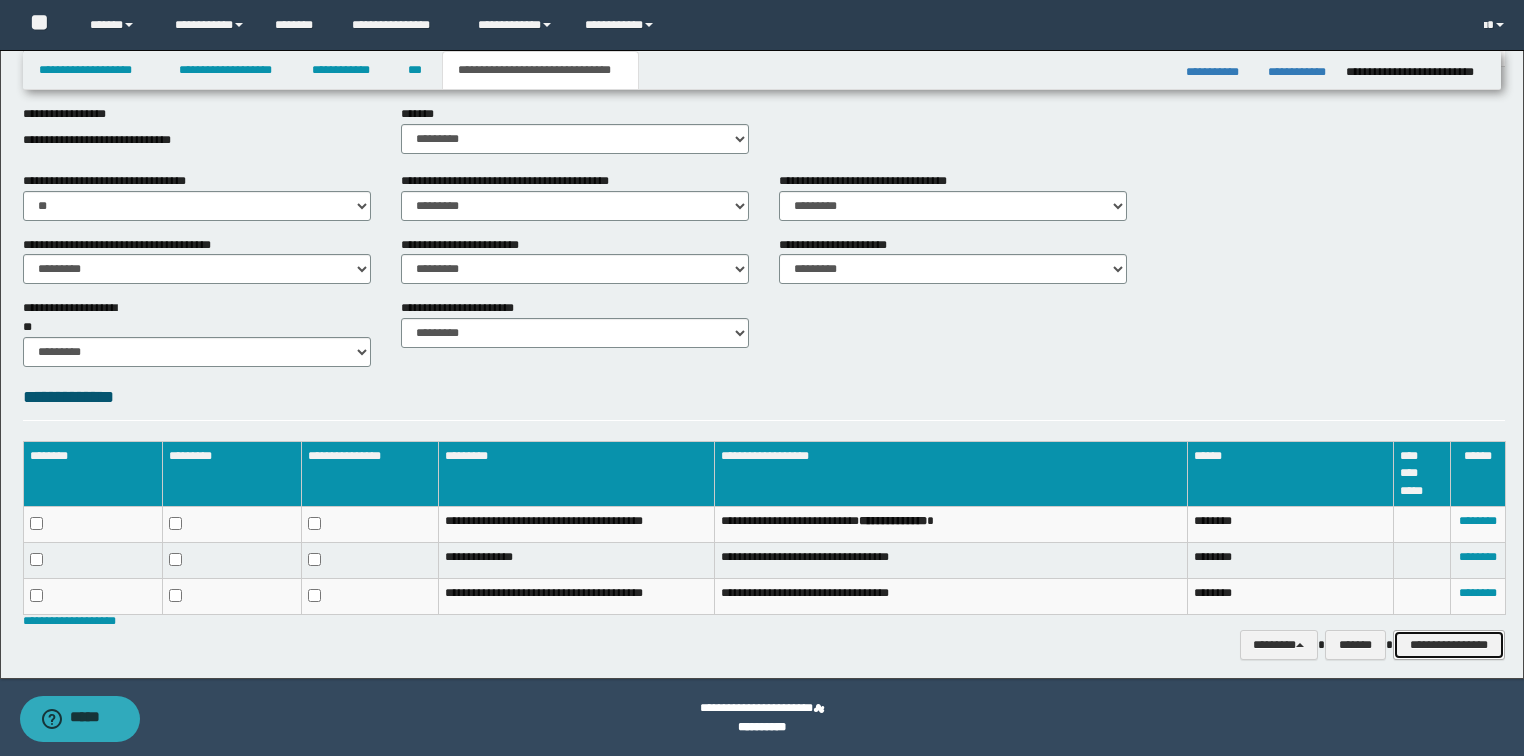 click on "**********" at bounding box center [1449, 645] 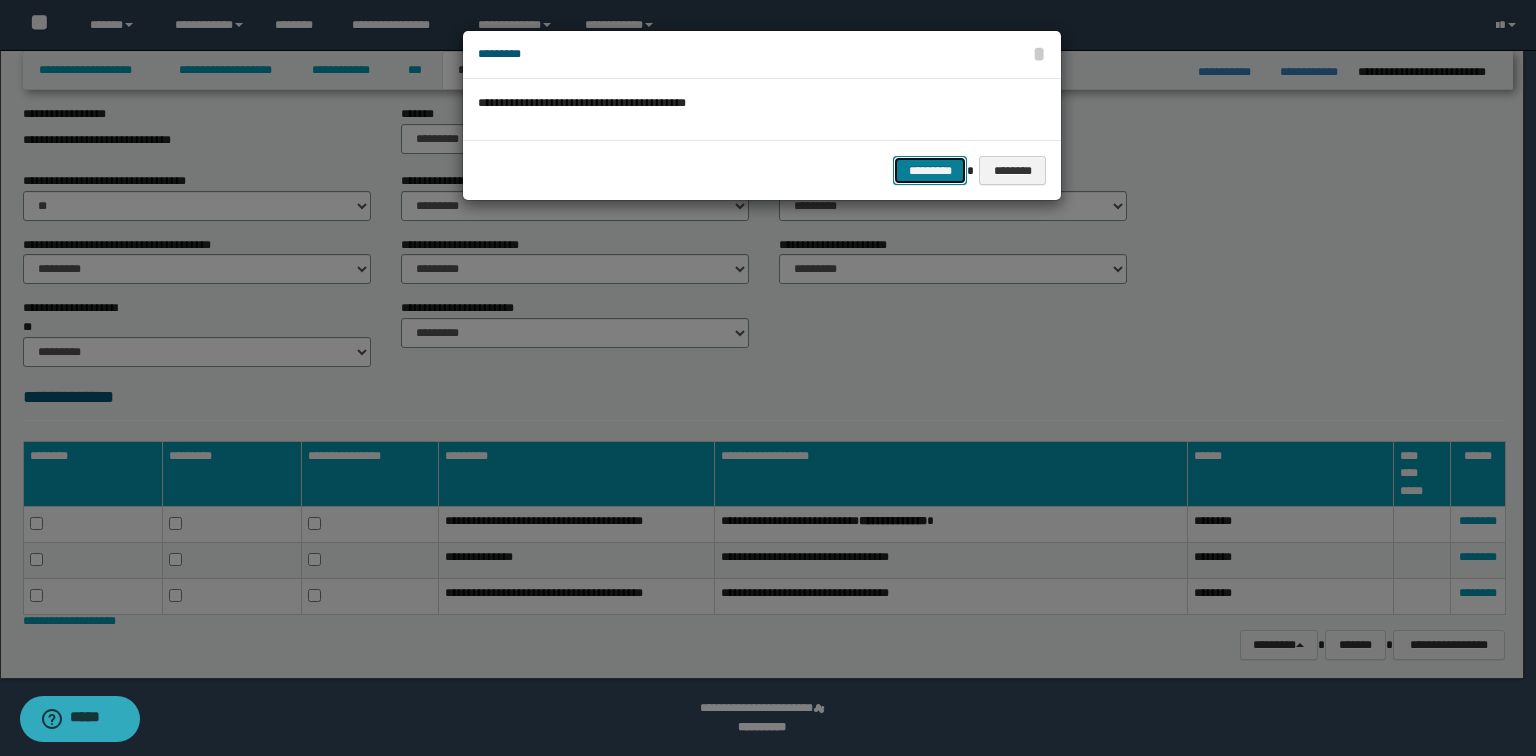 click on "*********" at bounding box center [930, 171] 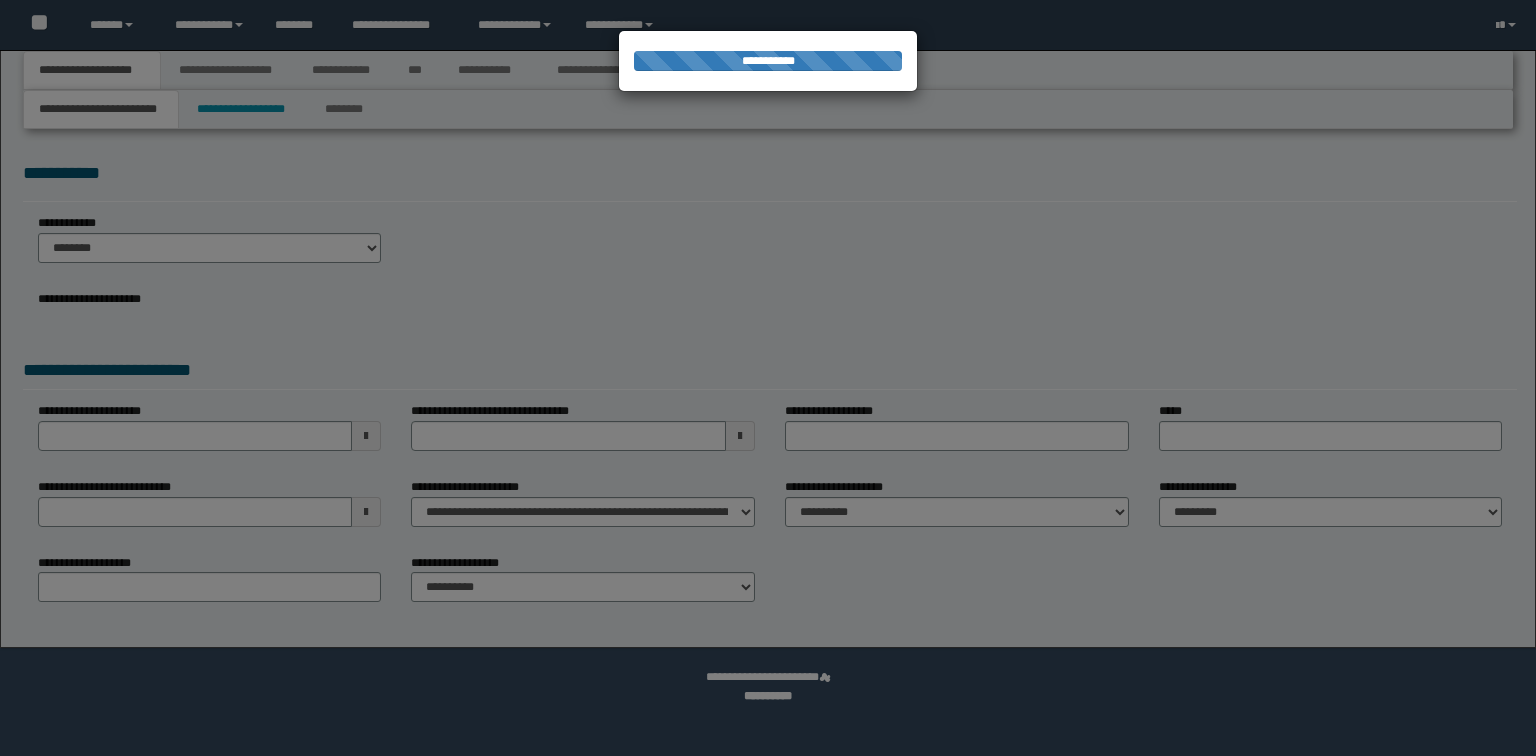 scroll, scrollTop: 0, scrollLeft: 0, axis: both 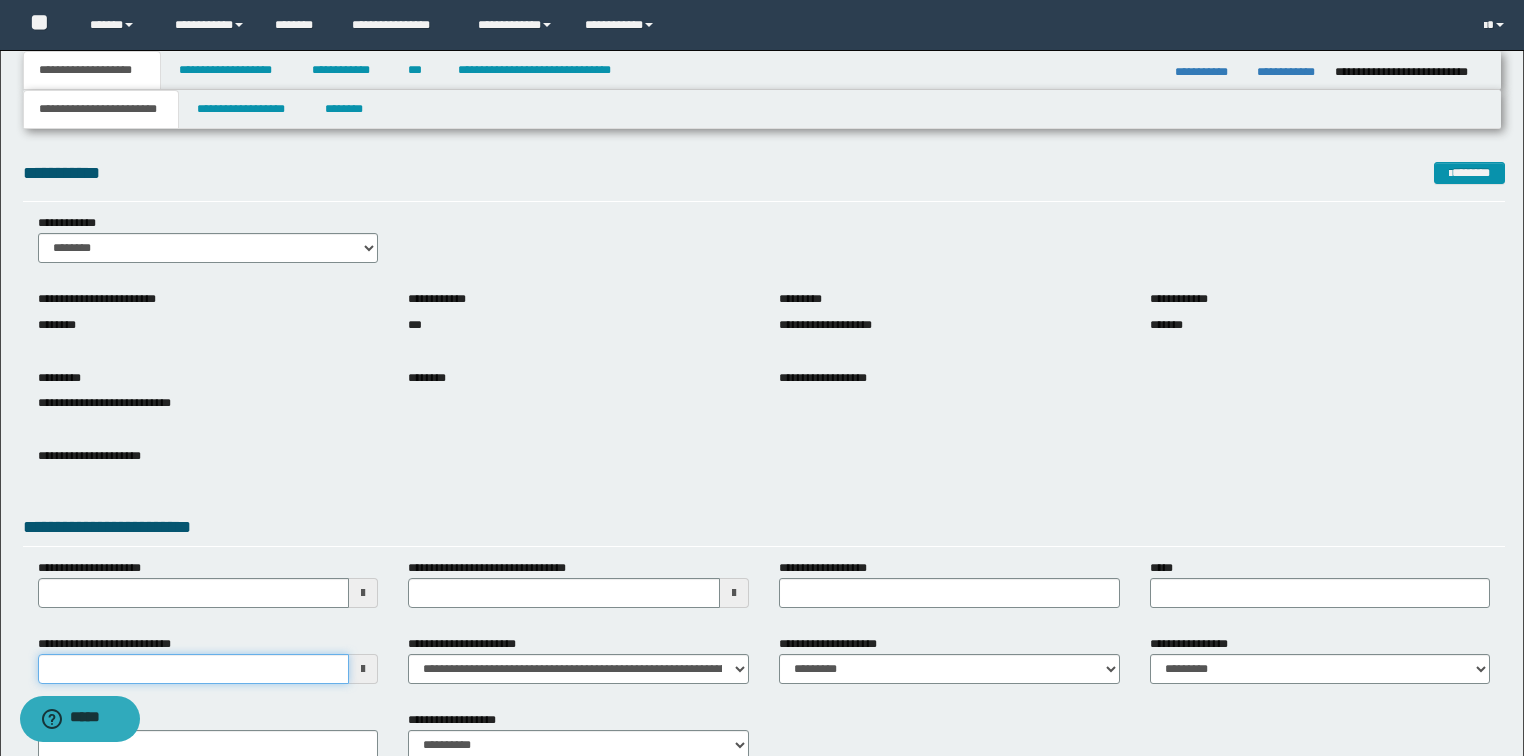 click on "**********" at bounding box center [194, 669] 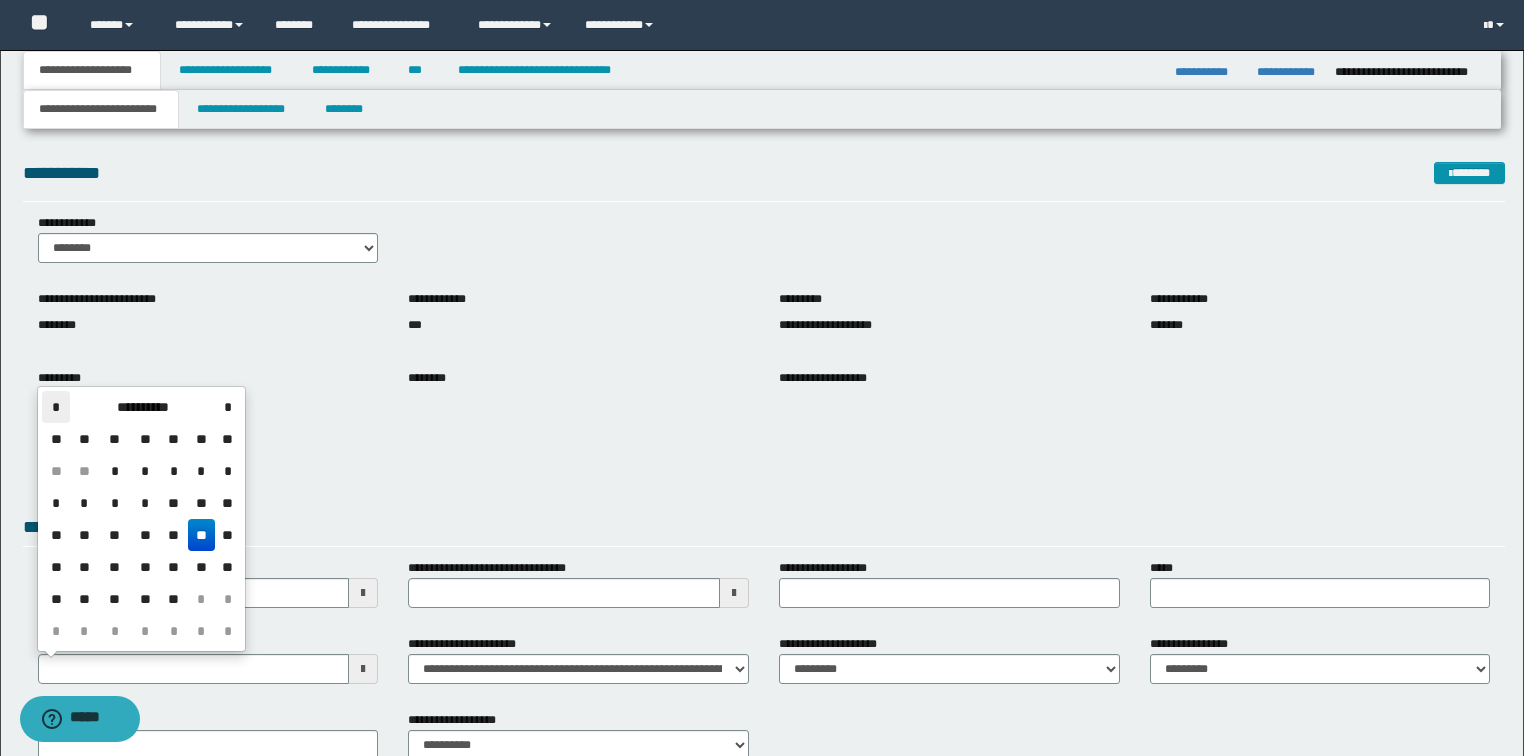 click on "*" at bounding box center [56, 407] 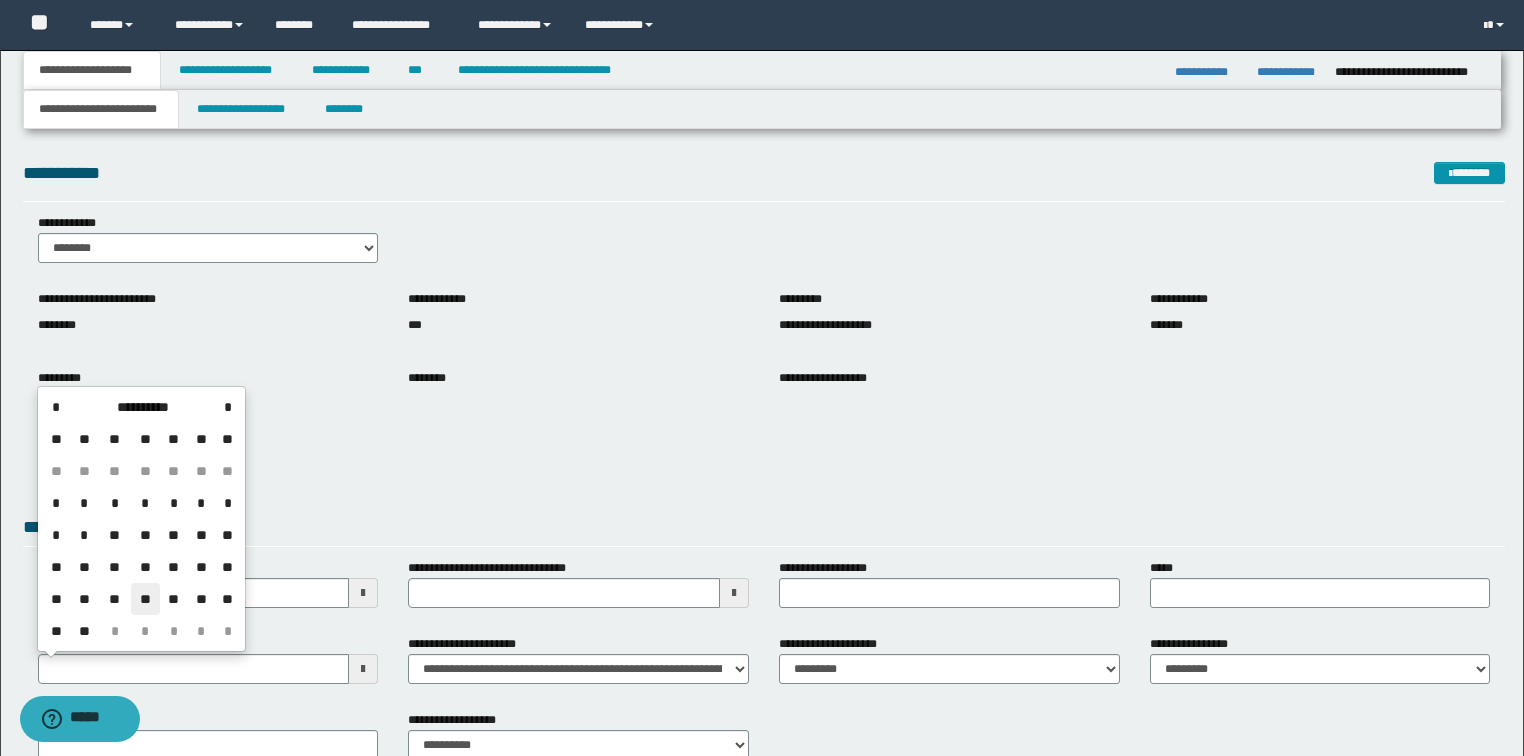 click on "**" at bounding box center (145, 599) 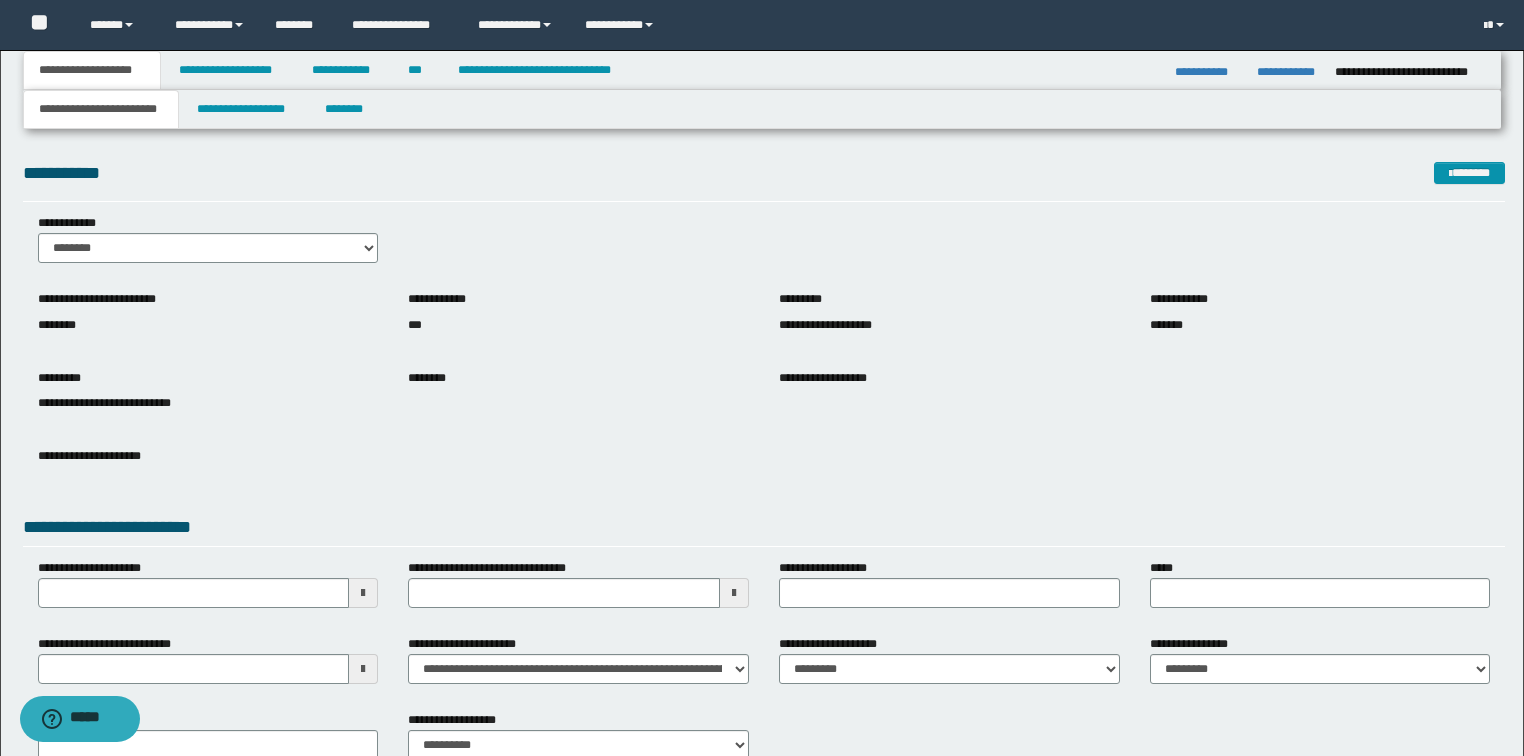 drag, startPoint x: 280, startPoint y: 450, endPoint x: 288, endPoint y: 430, distance: 21.540659 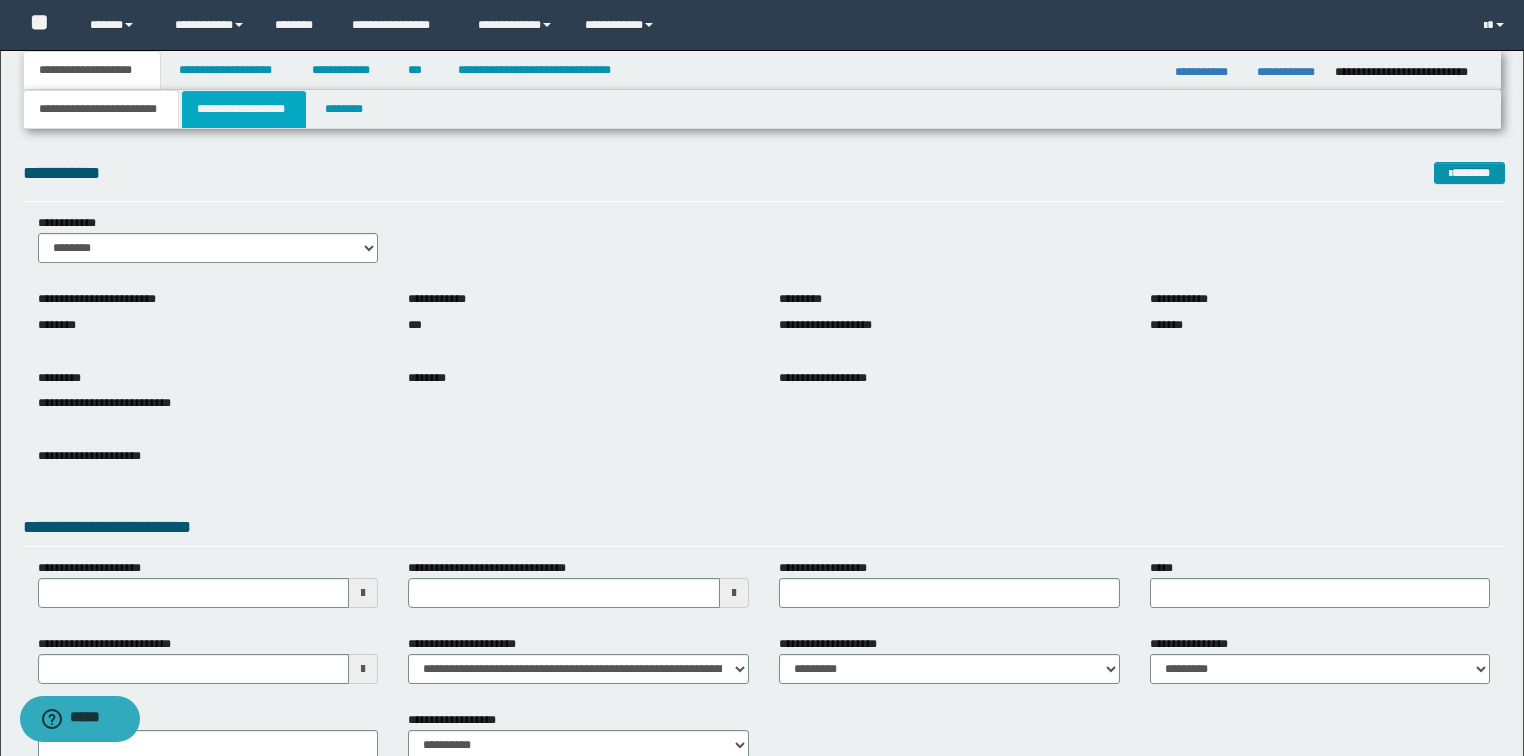 click on "**********" at bounding box center (244, 109) 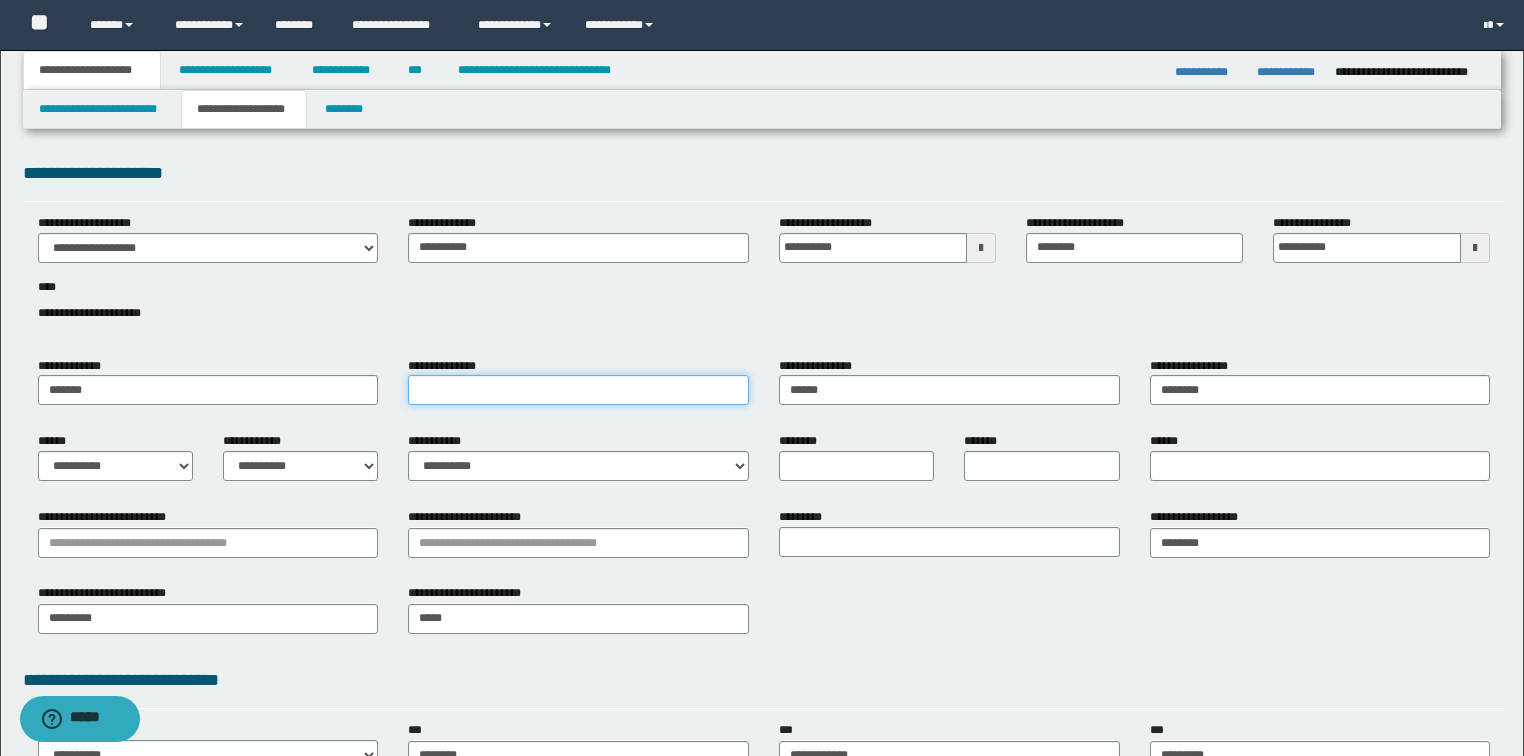 click on "**********" at bounding box center [578, 390] 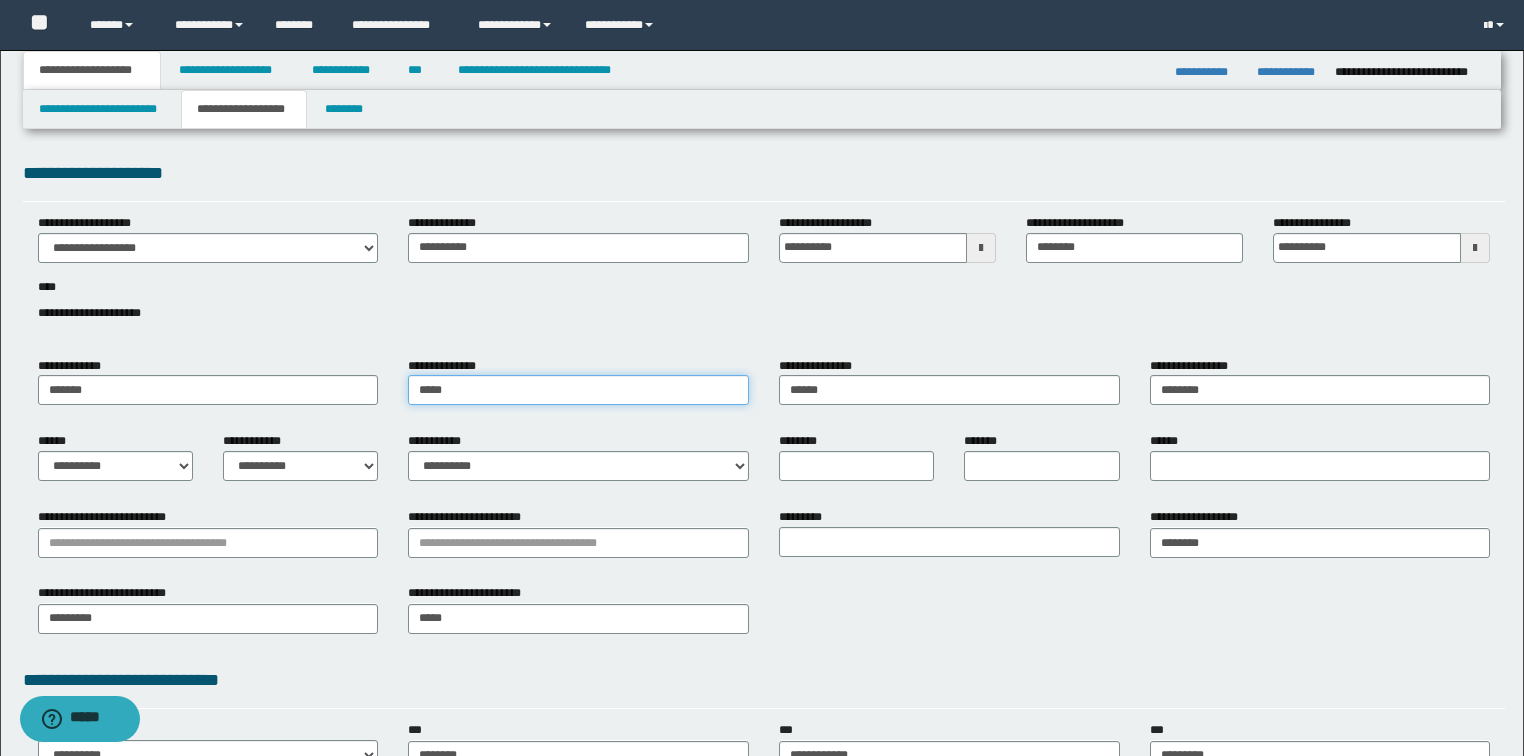 type on "*****" 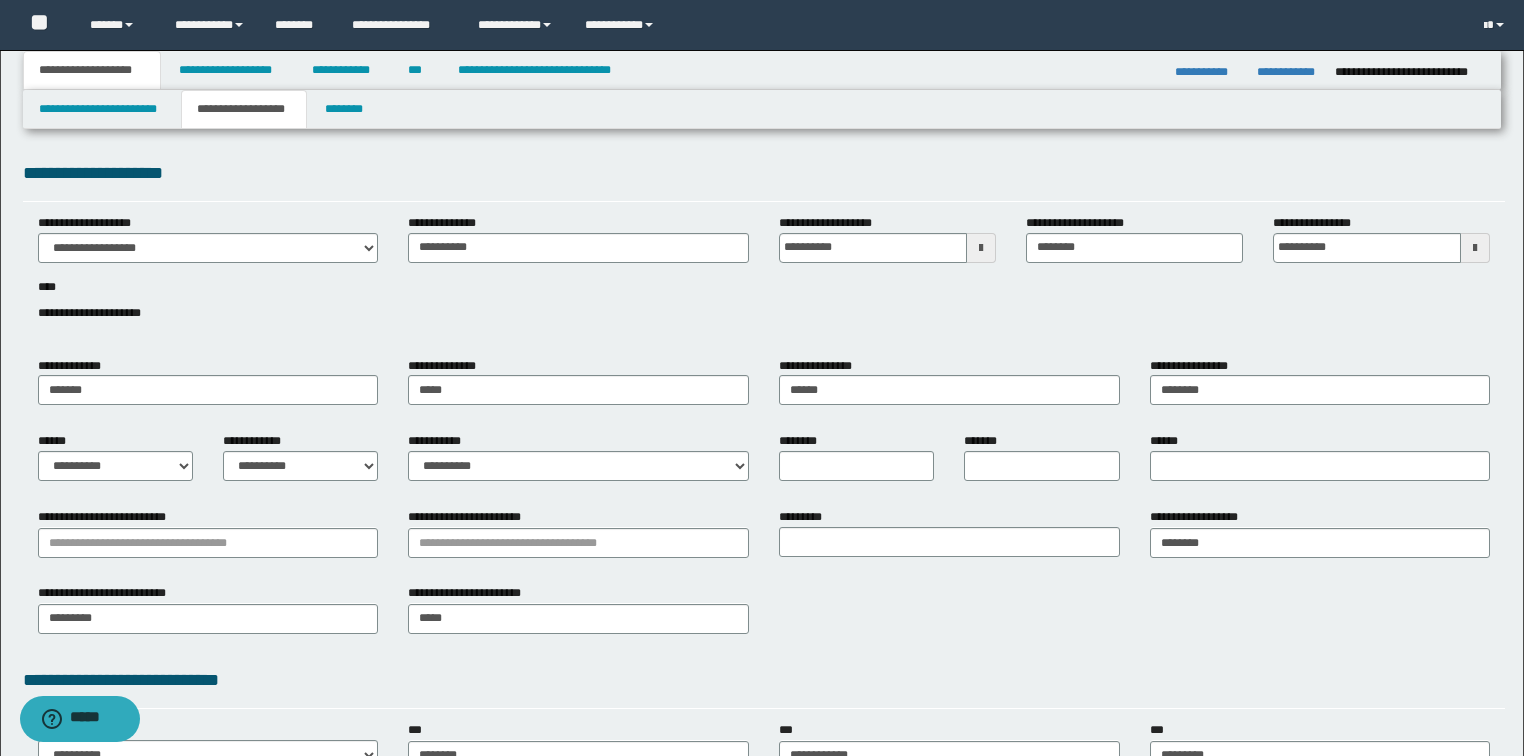 click on "**********" at bounding box center [764, 279] 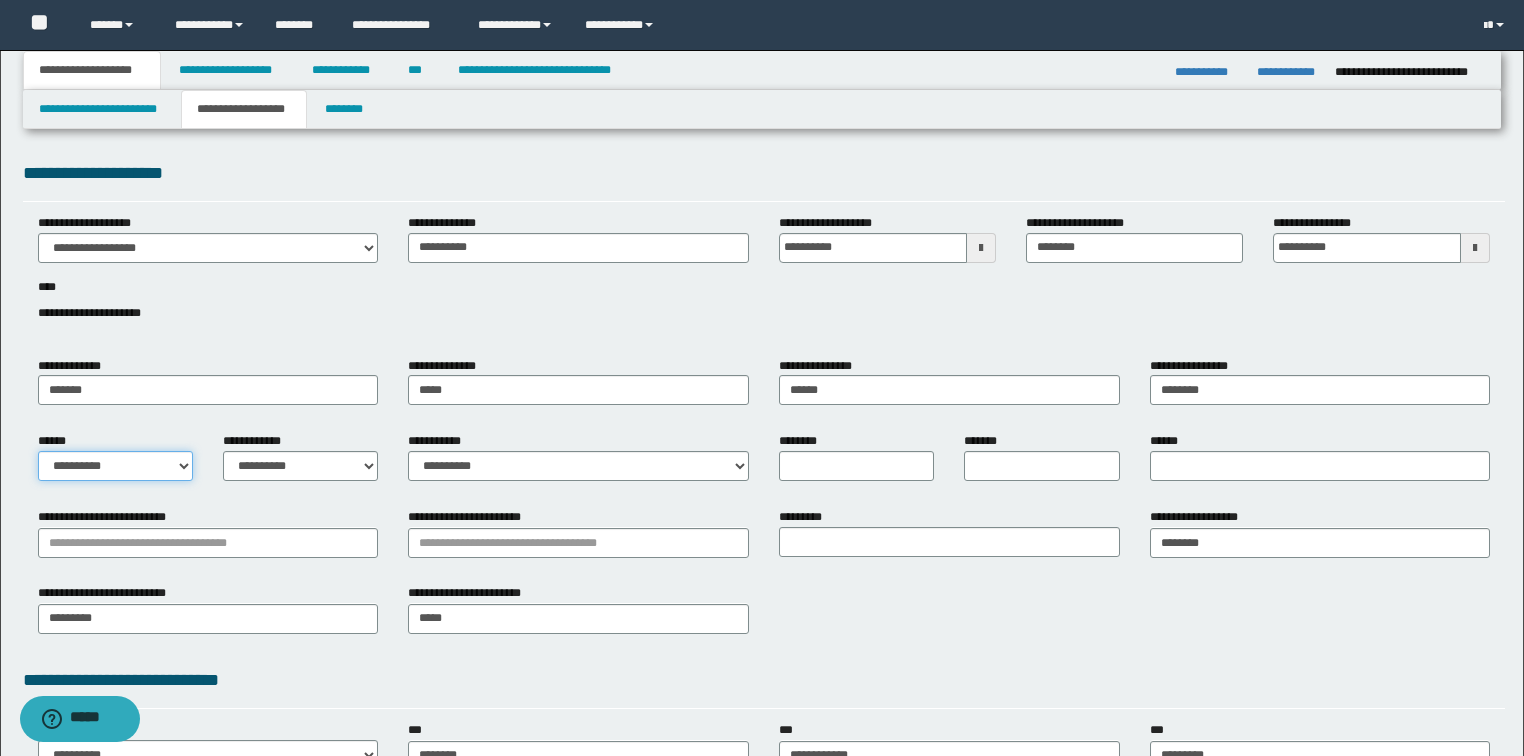 click on "**********" at bounding box center [115, 466] 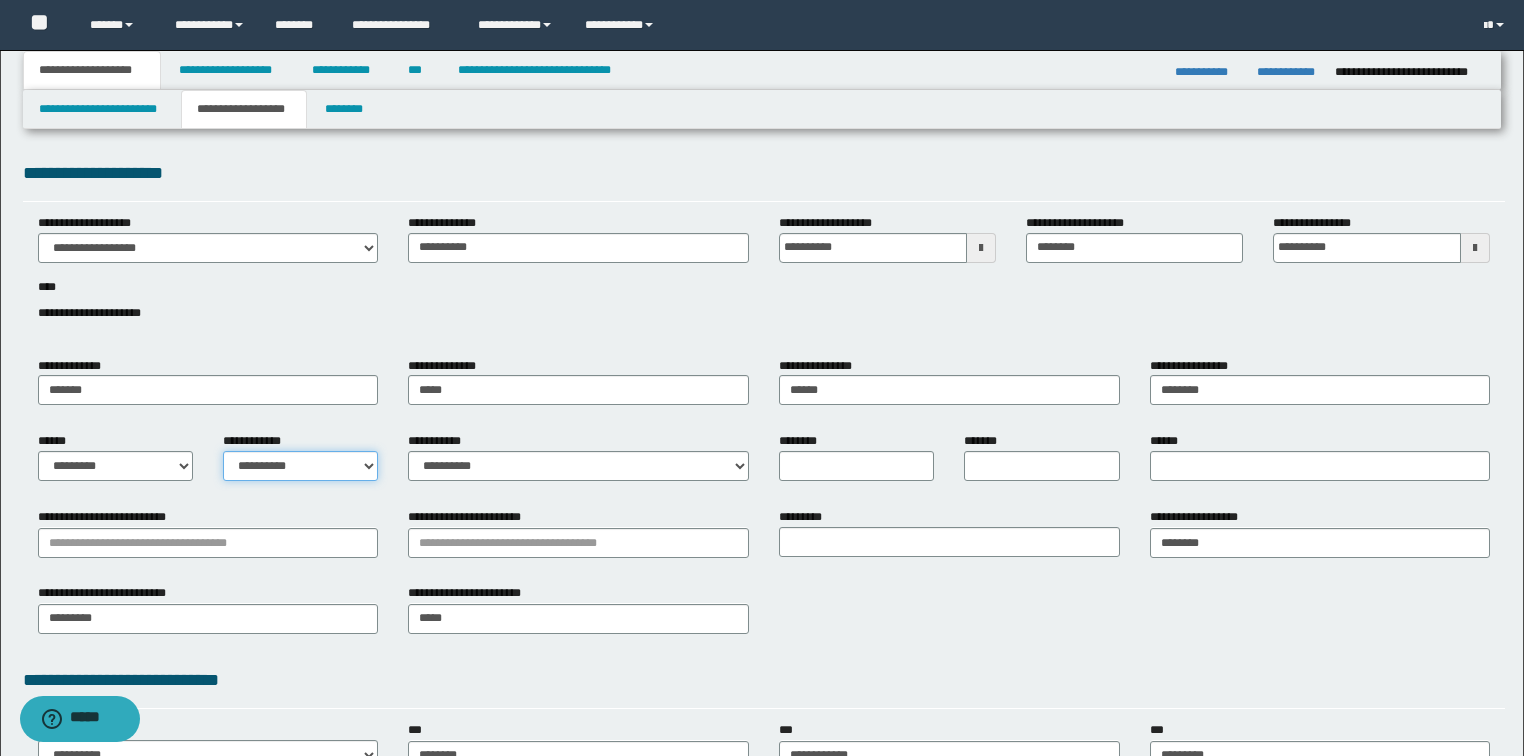 click on "**********" at bounding box center (300, 466) 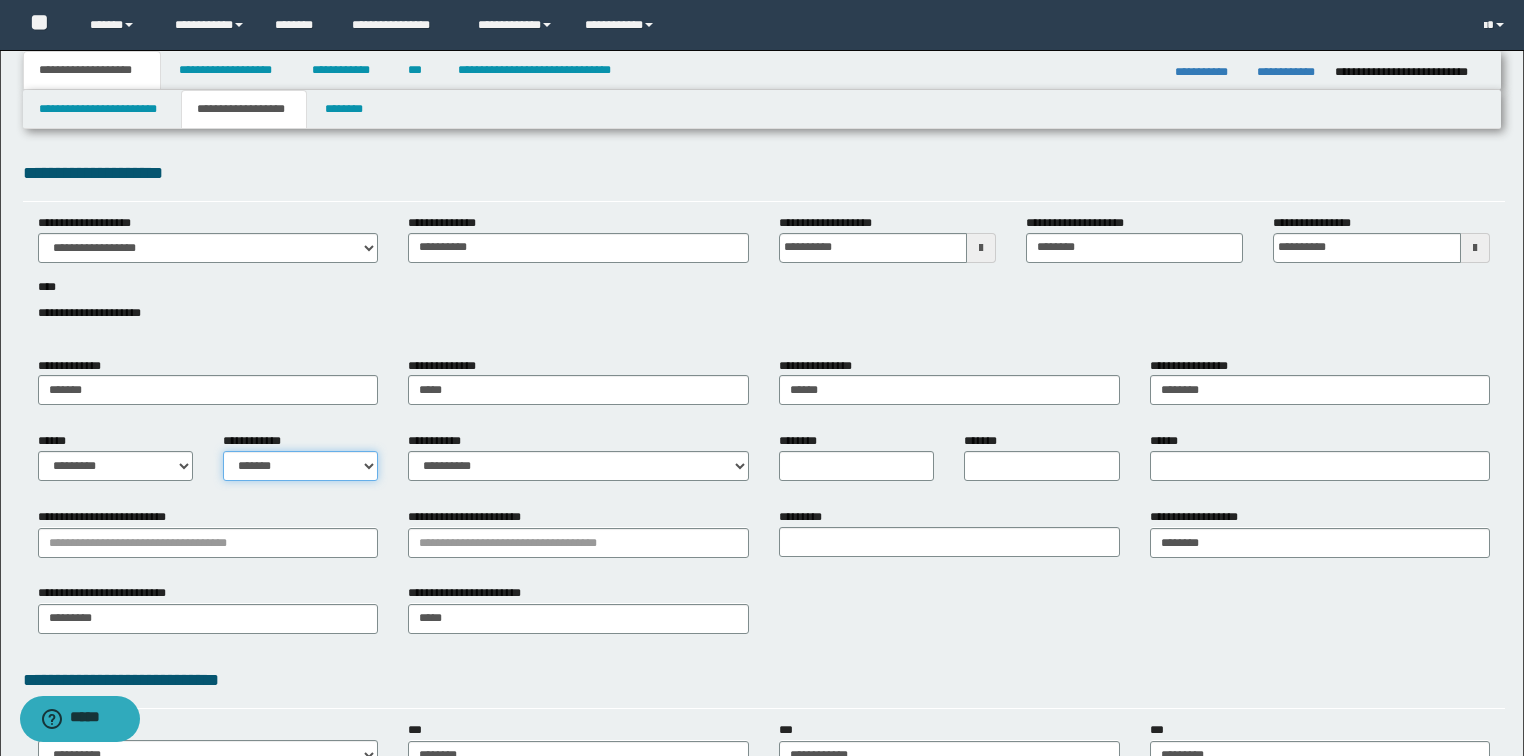 click on "**********" at bounding box center (300, 466) 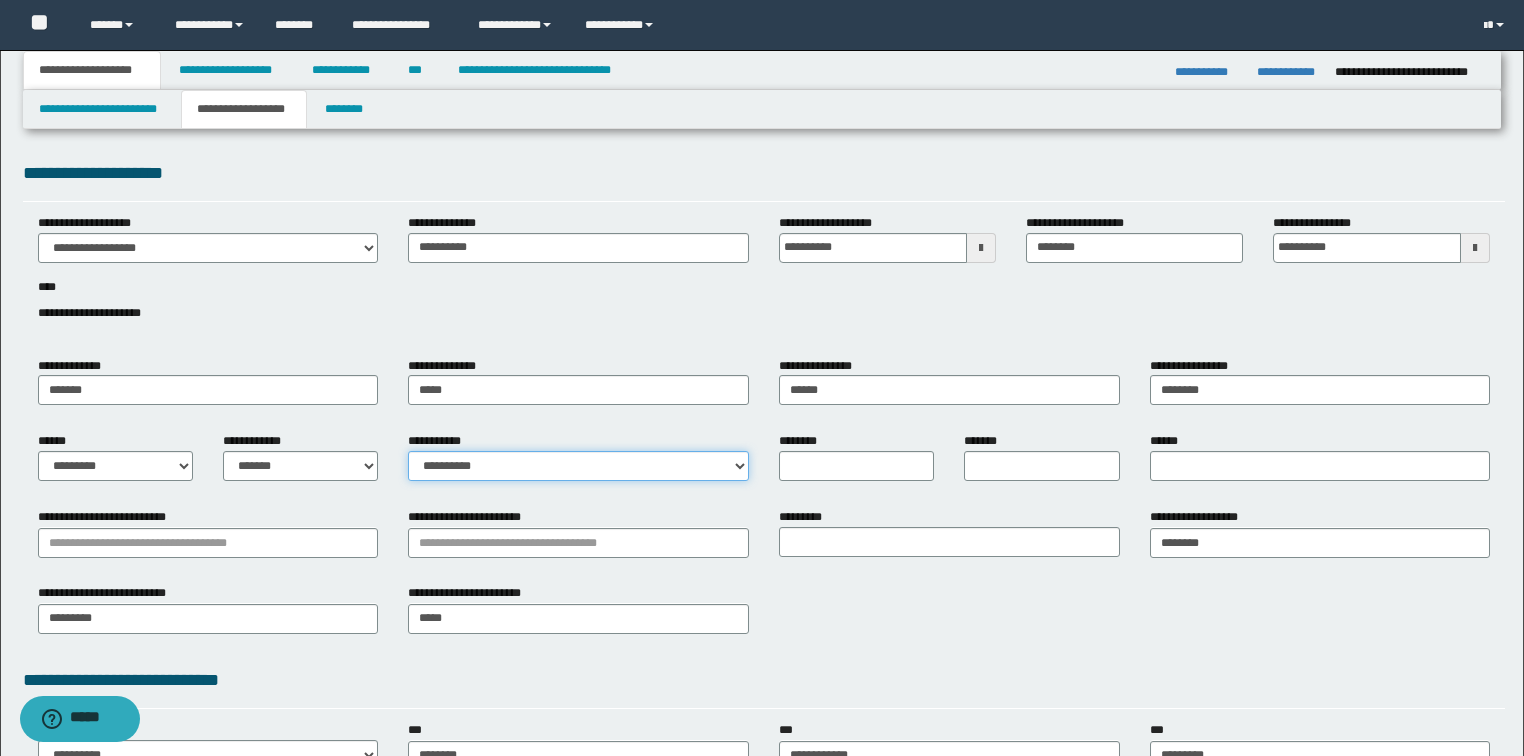 click on "**********" at bounding box center (578, 466) 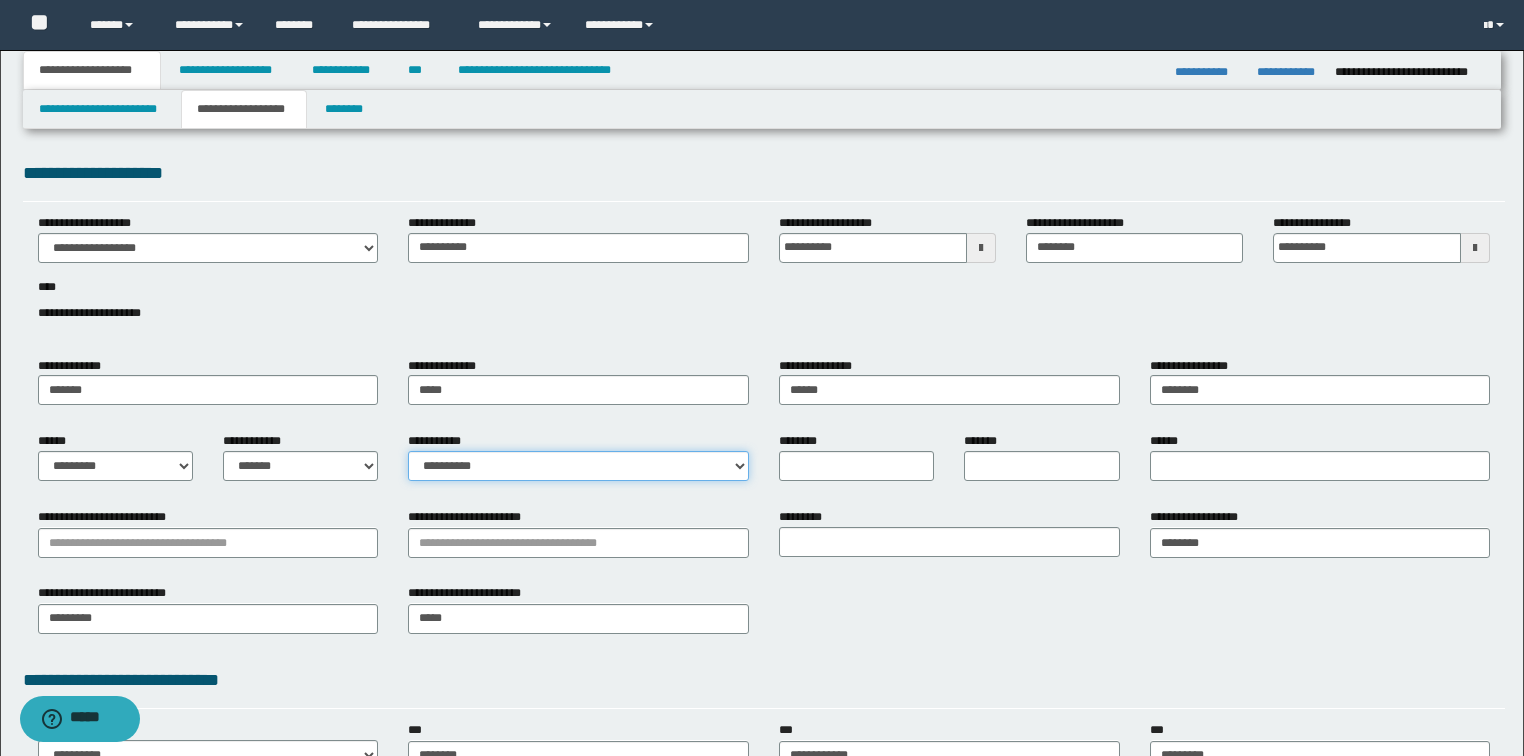 select on "*" 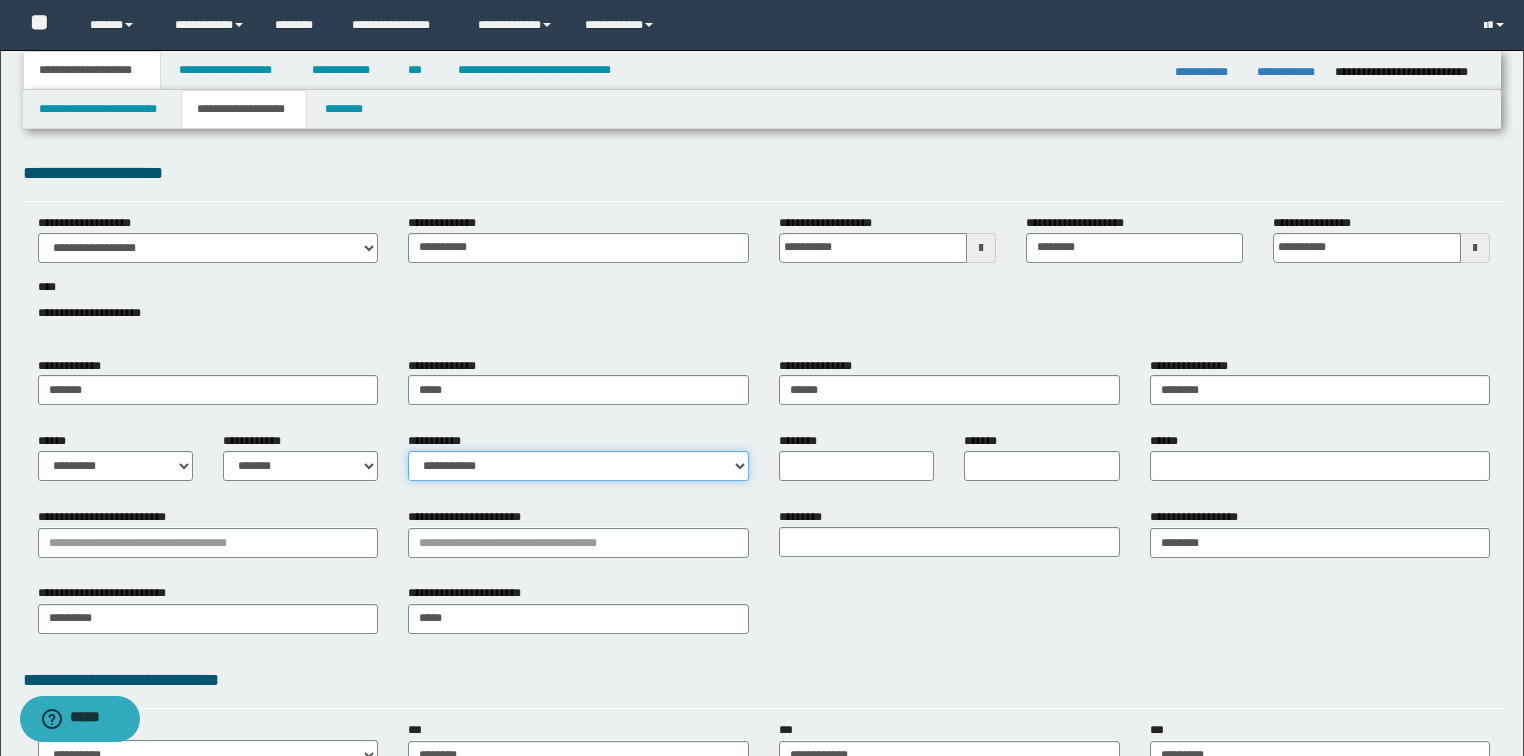 click on "**********" at bounding box center [578, 466] 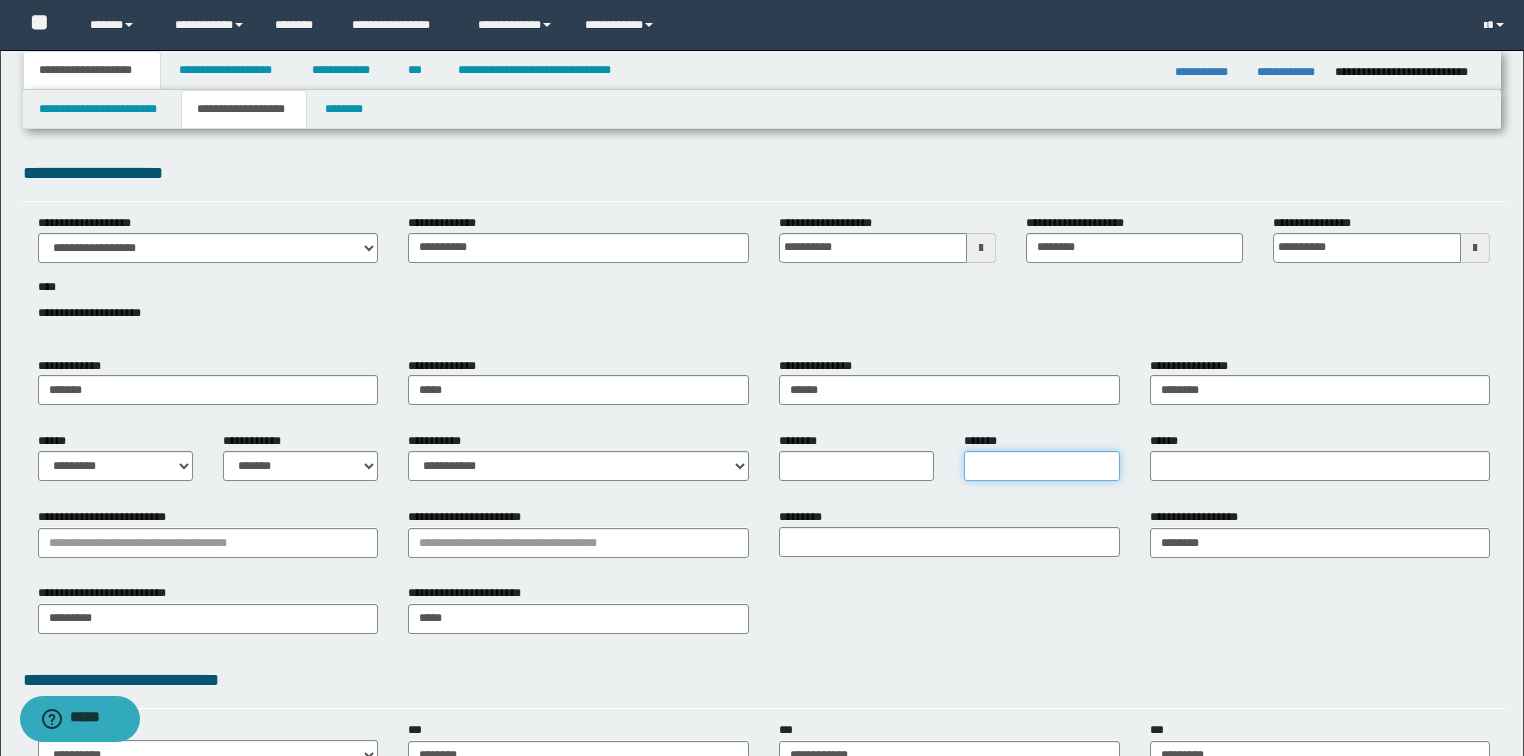 click on "*******" at bounding box center [1041, 466] 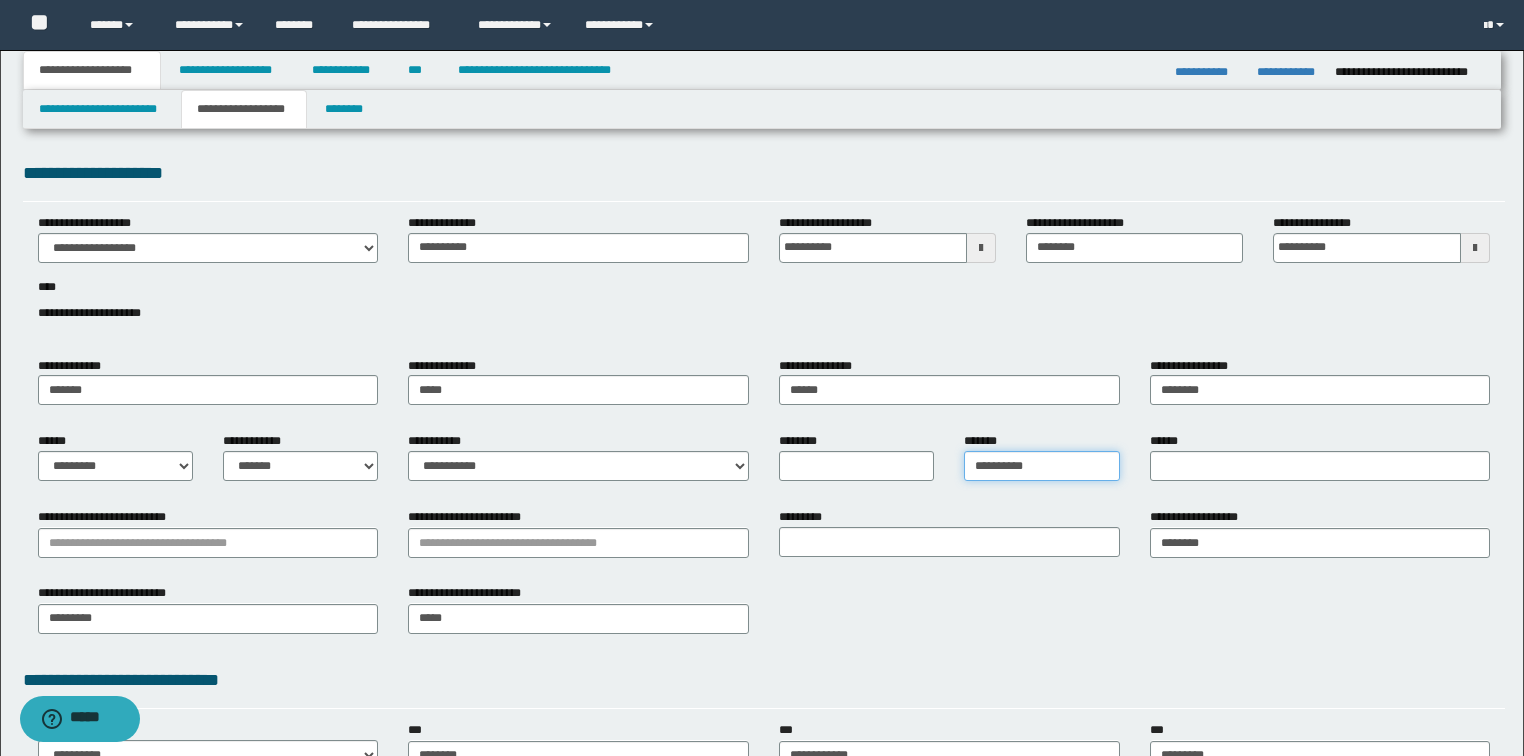 type on "**********" 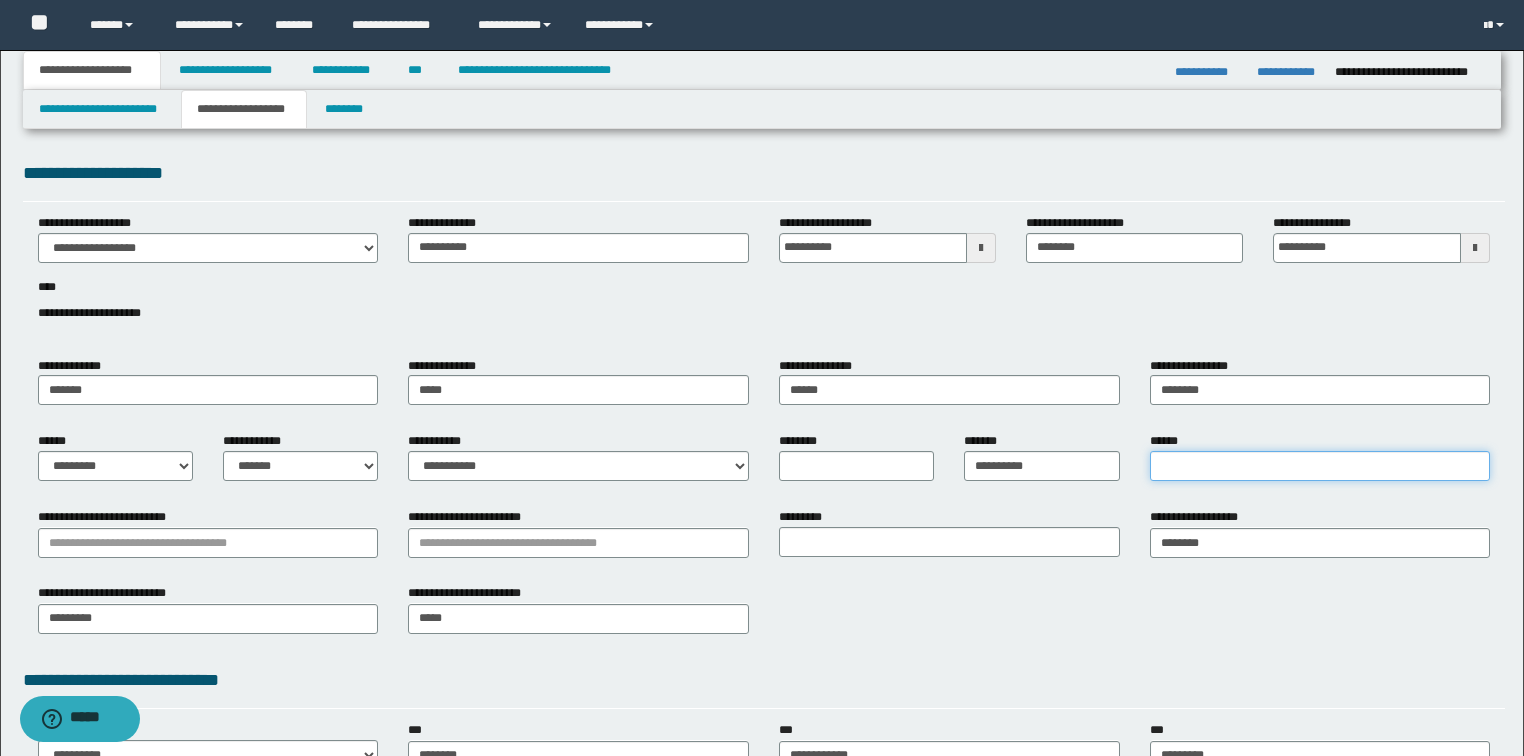 click on "******" at bounding box center [1320, 466] 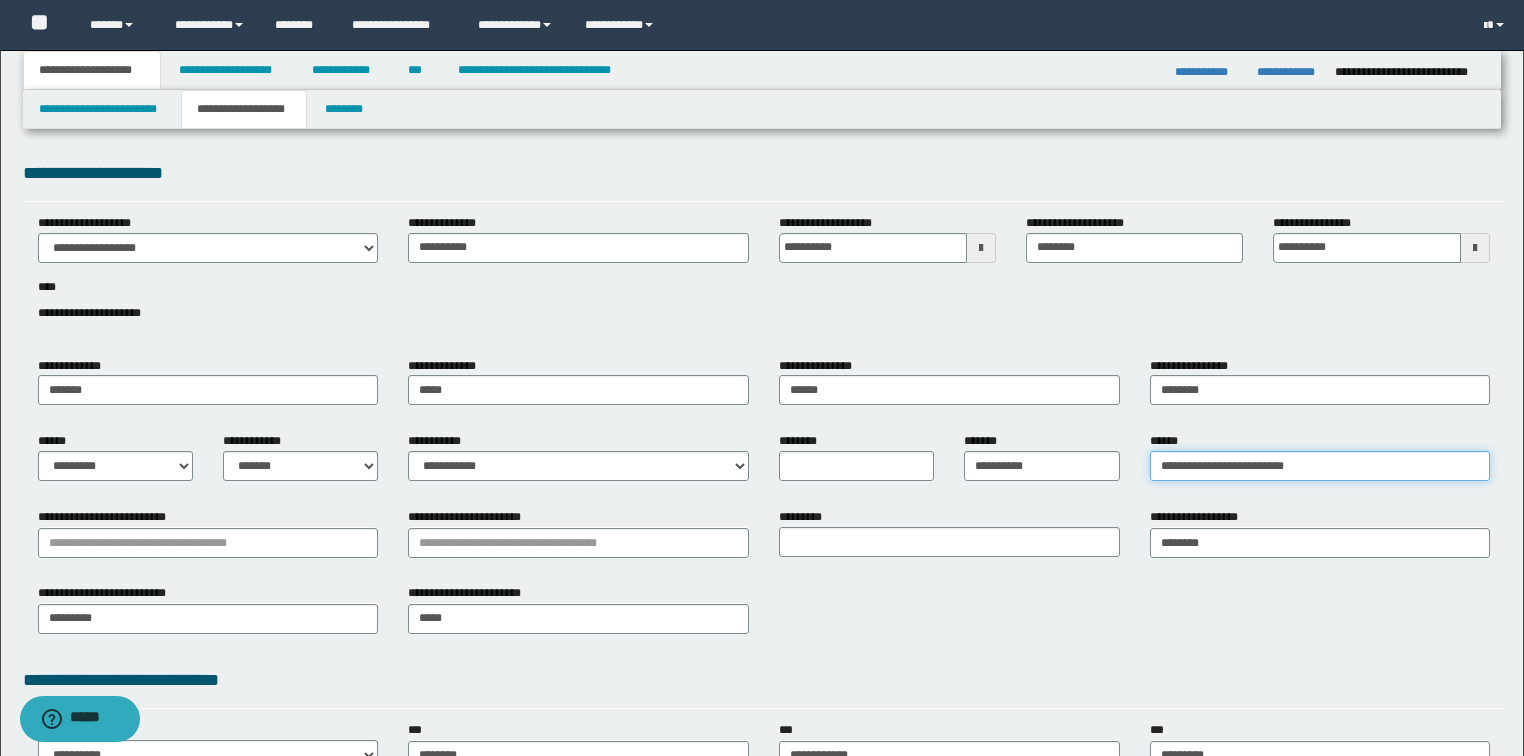 type on "**********" 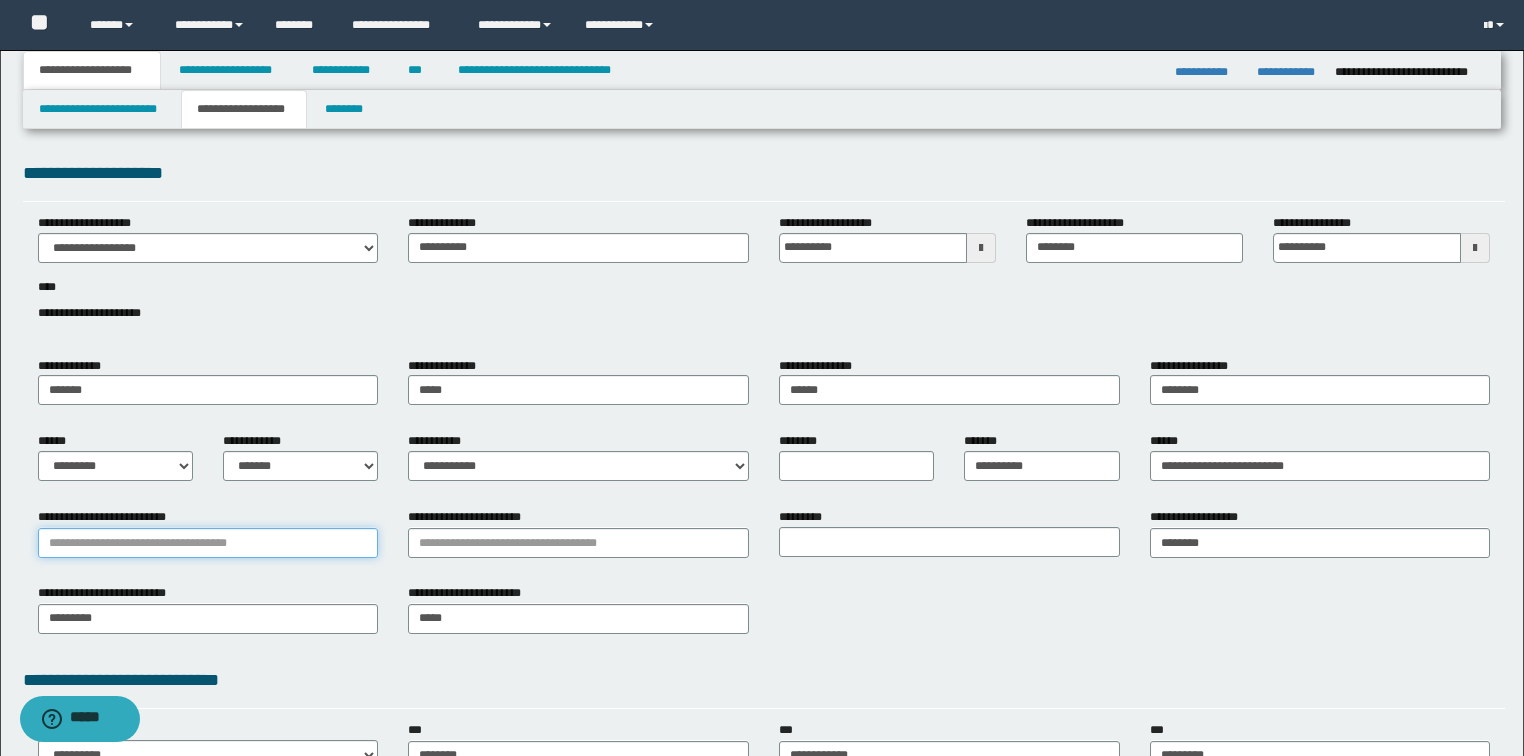 click on "**********" at bounding box center [208, 543] 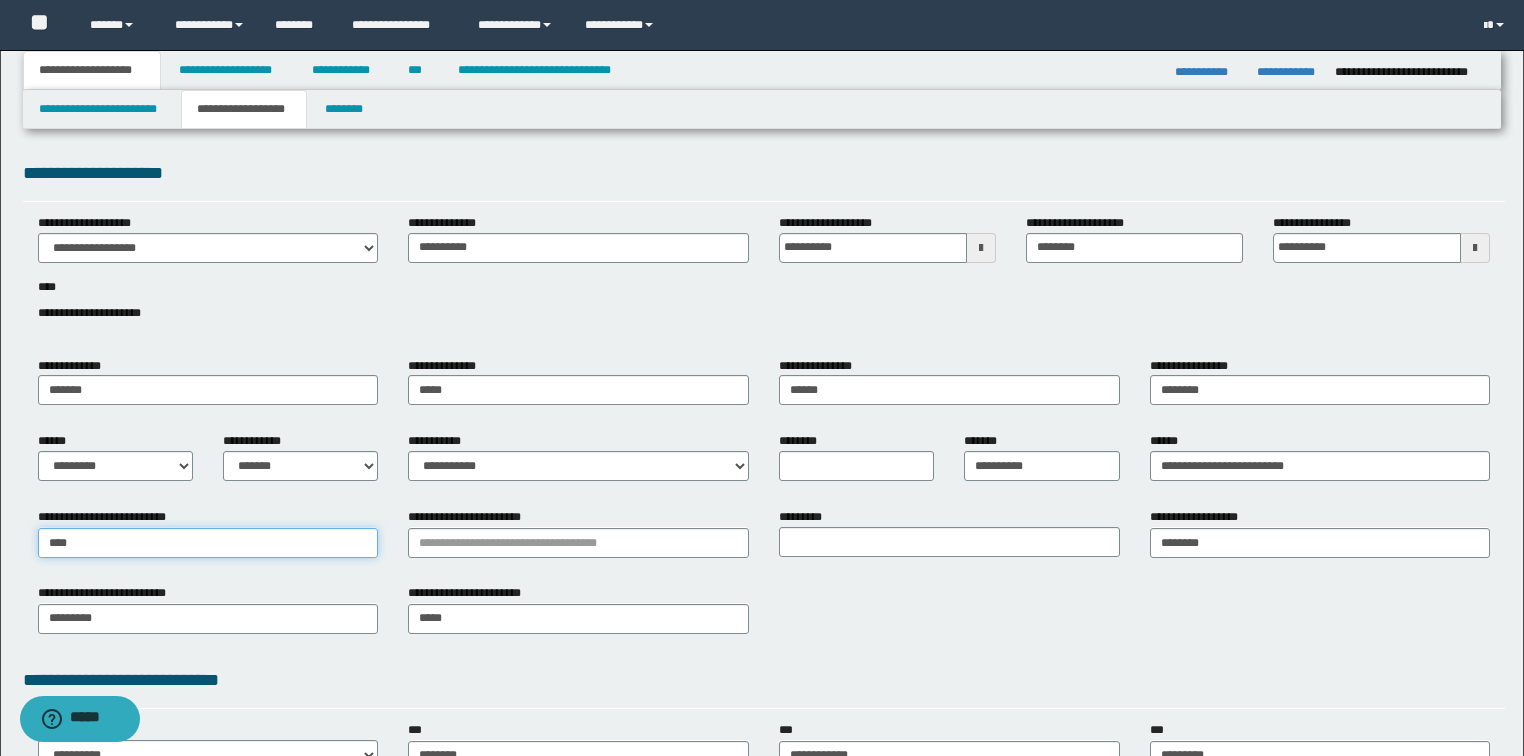 type on "*****" 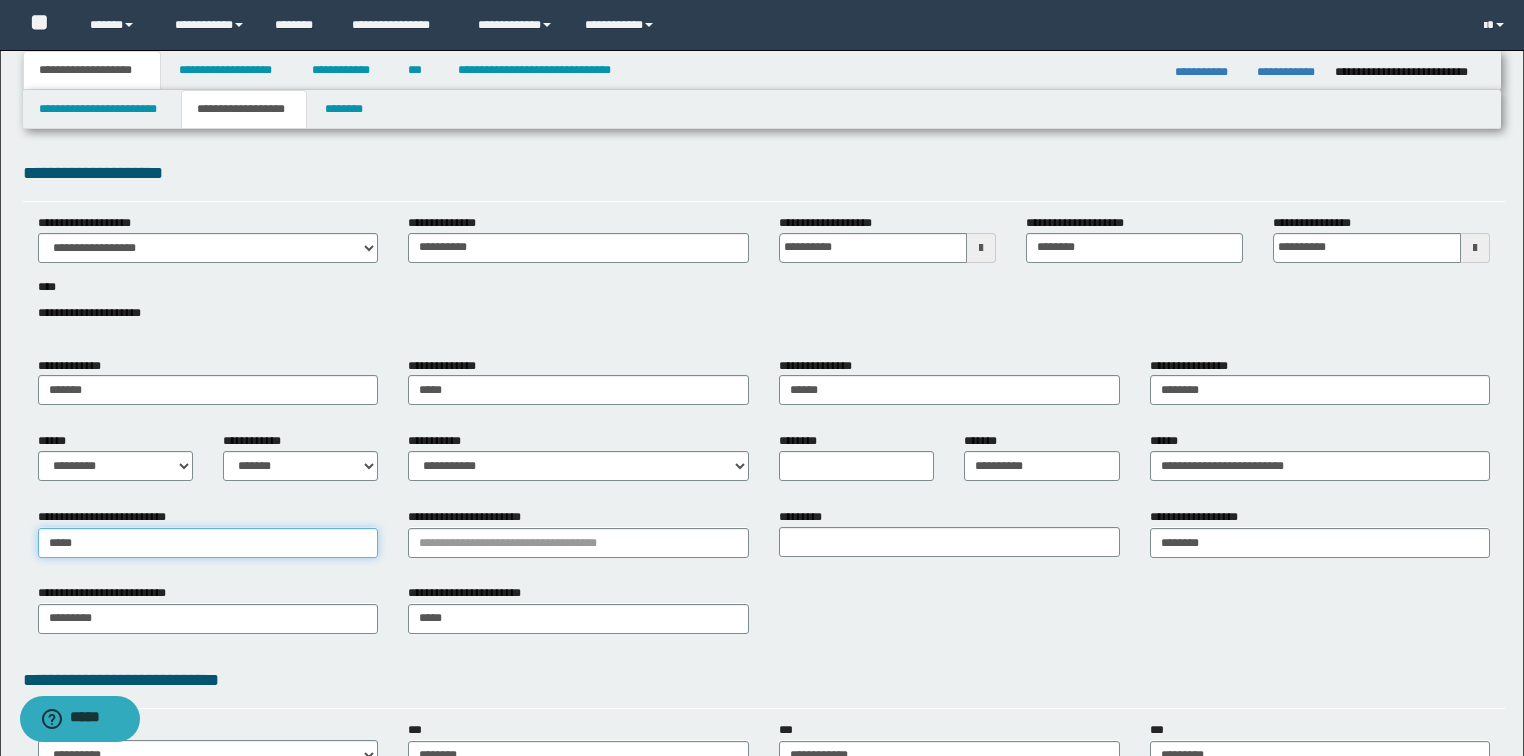 type on "*****" 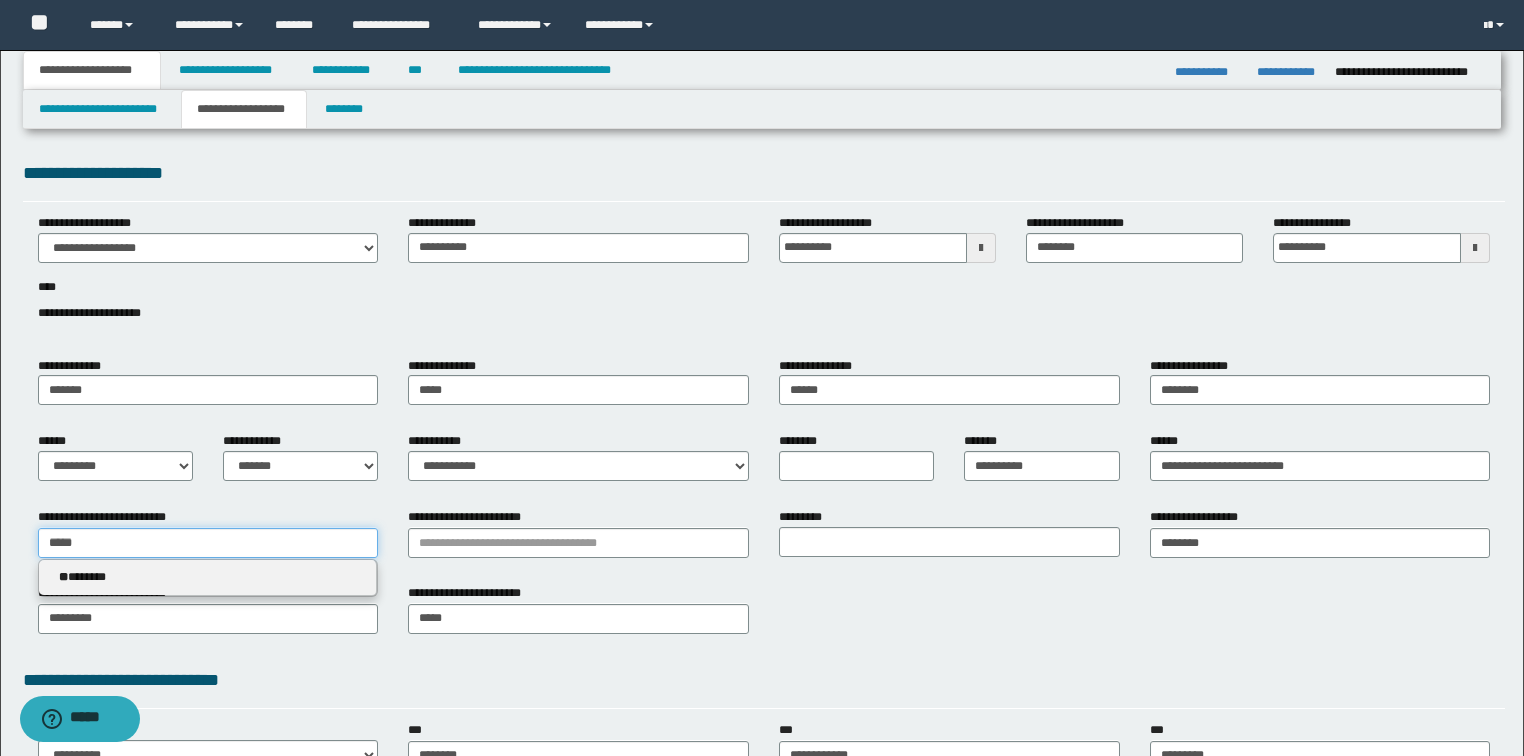 type on "*****" 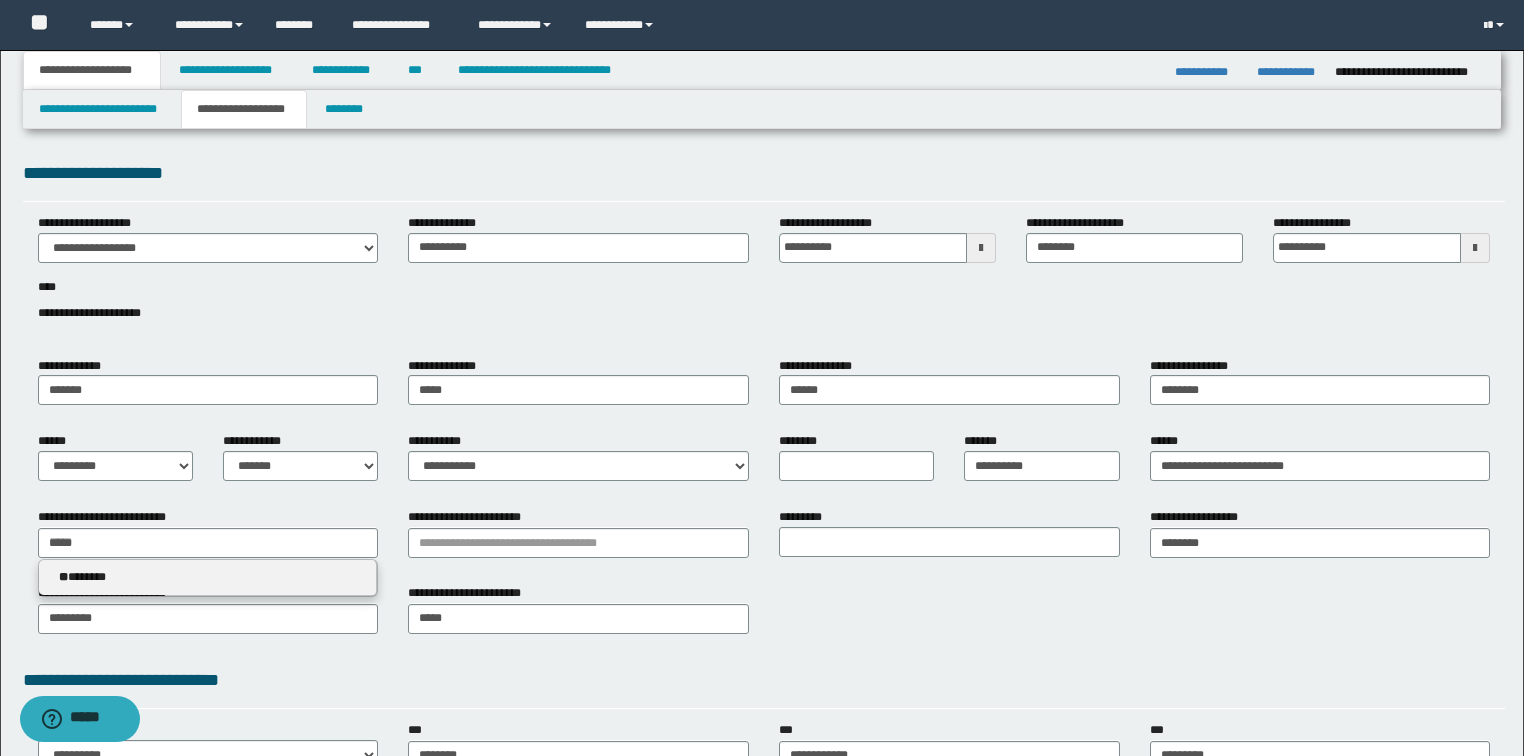 type 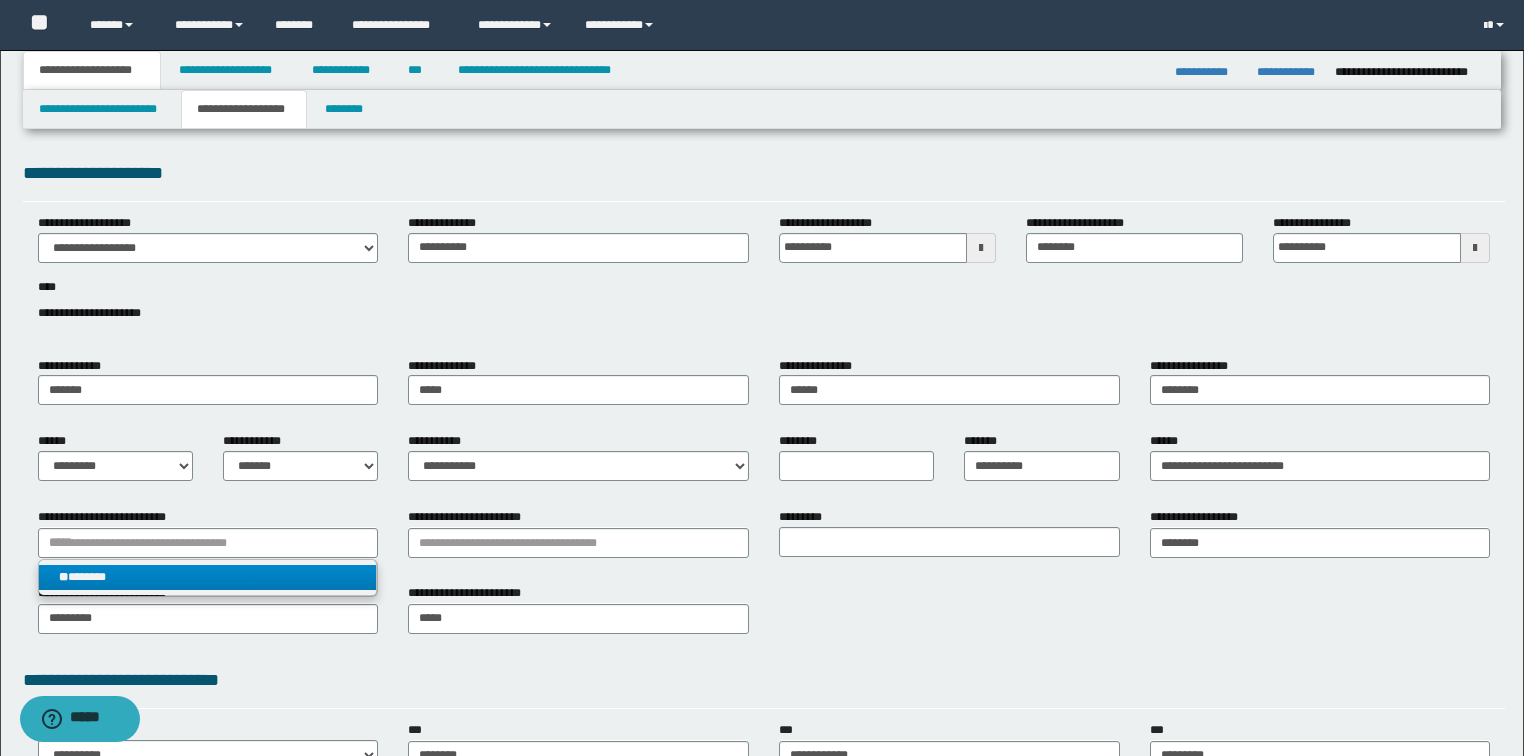 click on "** *******" at bounding box center (208, 577) 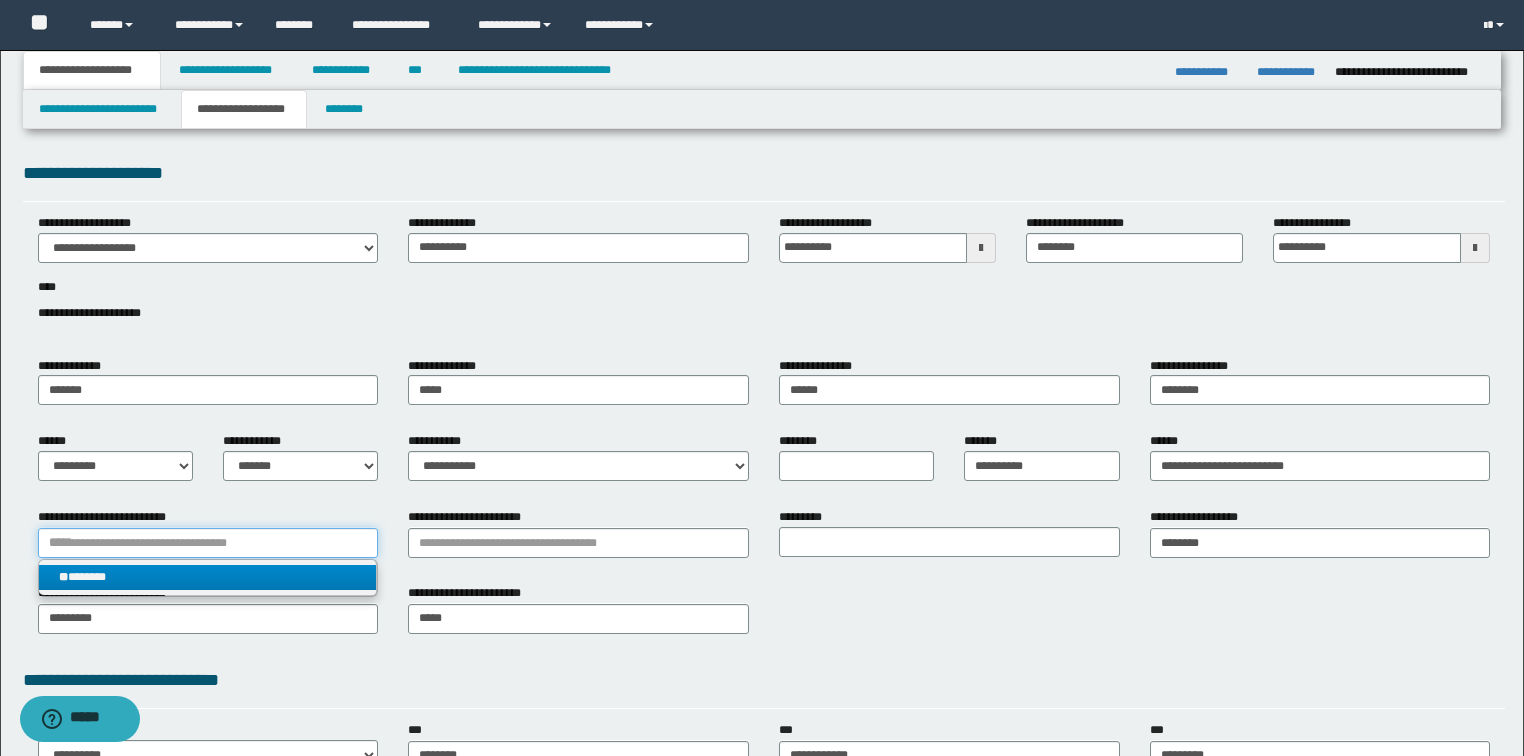 type 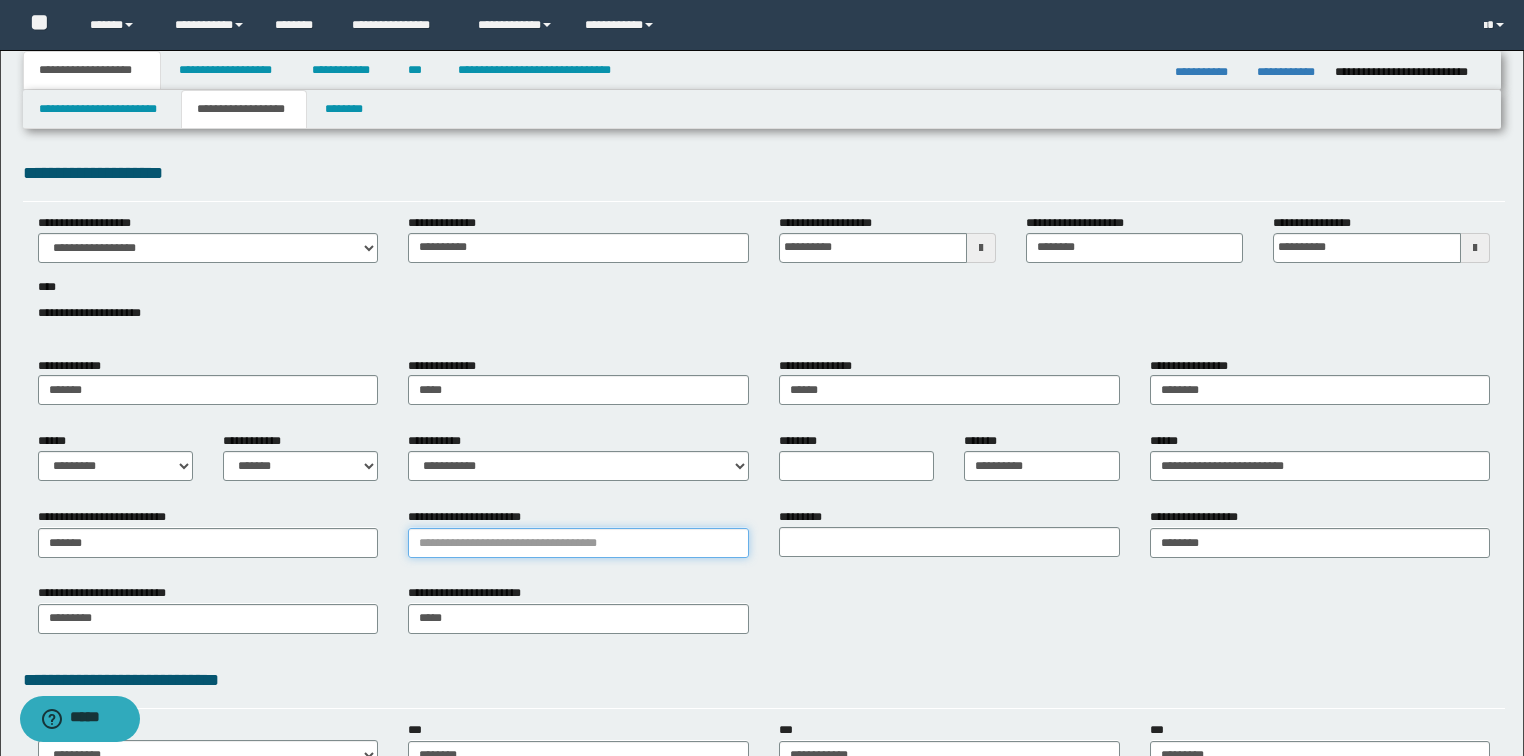 click on "**********" at bounding box center (578, 543) 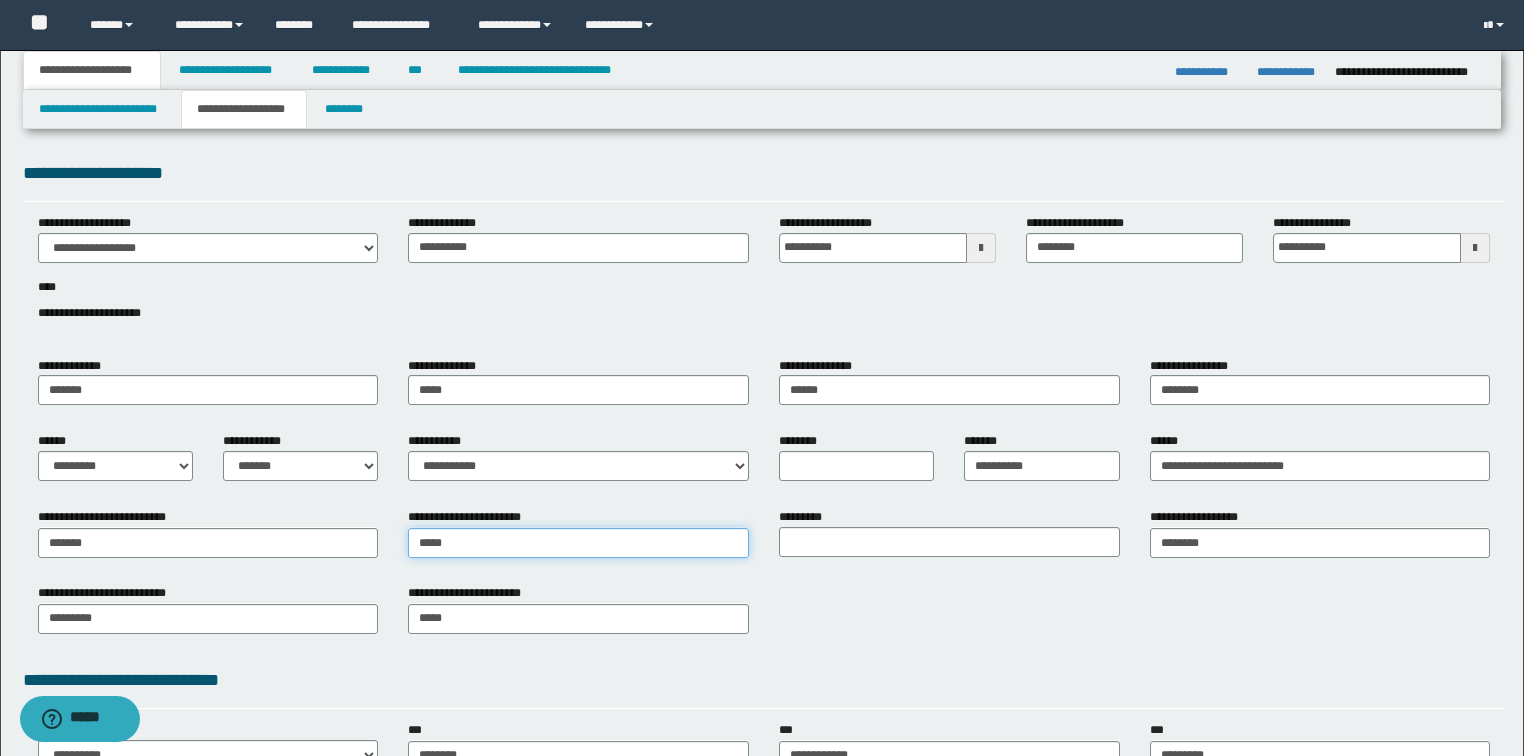 type on "******" 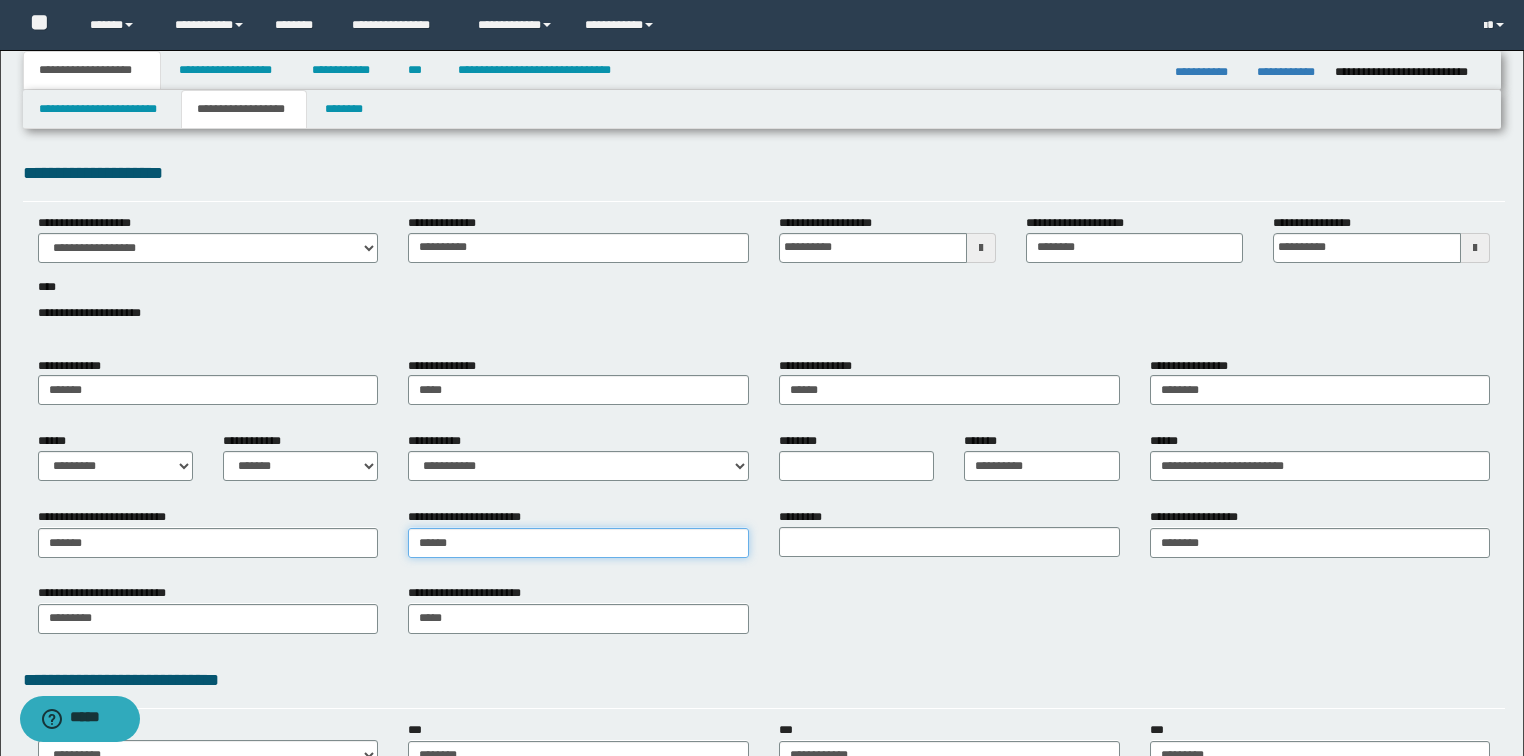 type on "*******" 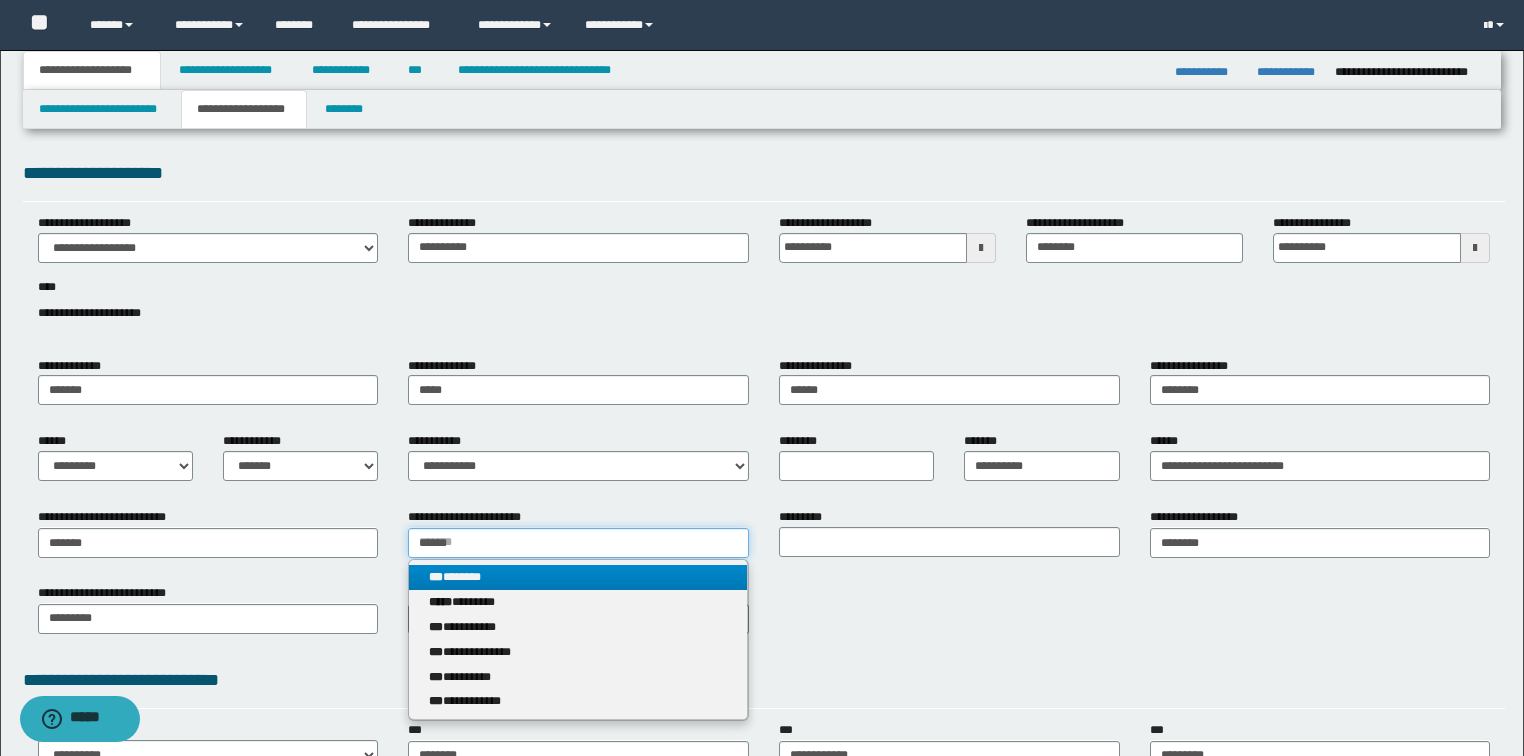 type on "******" 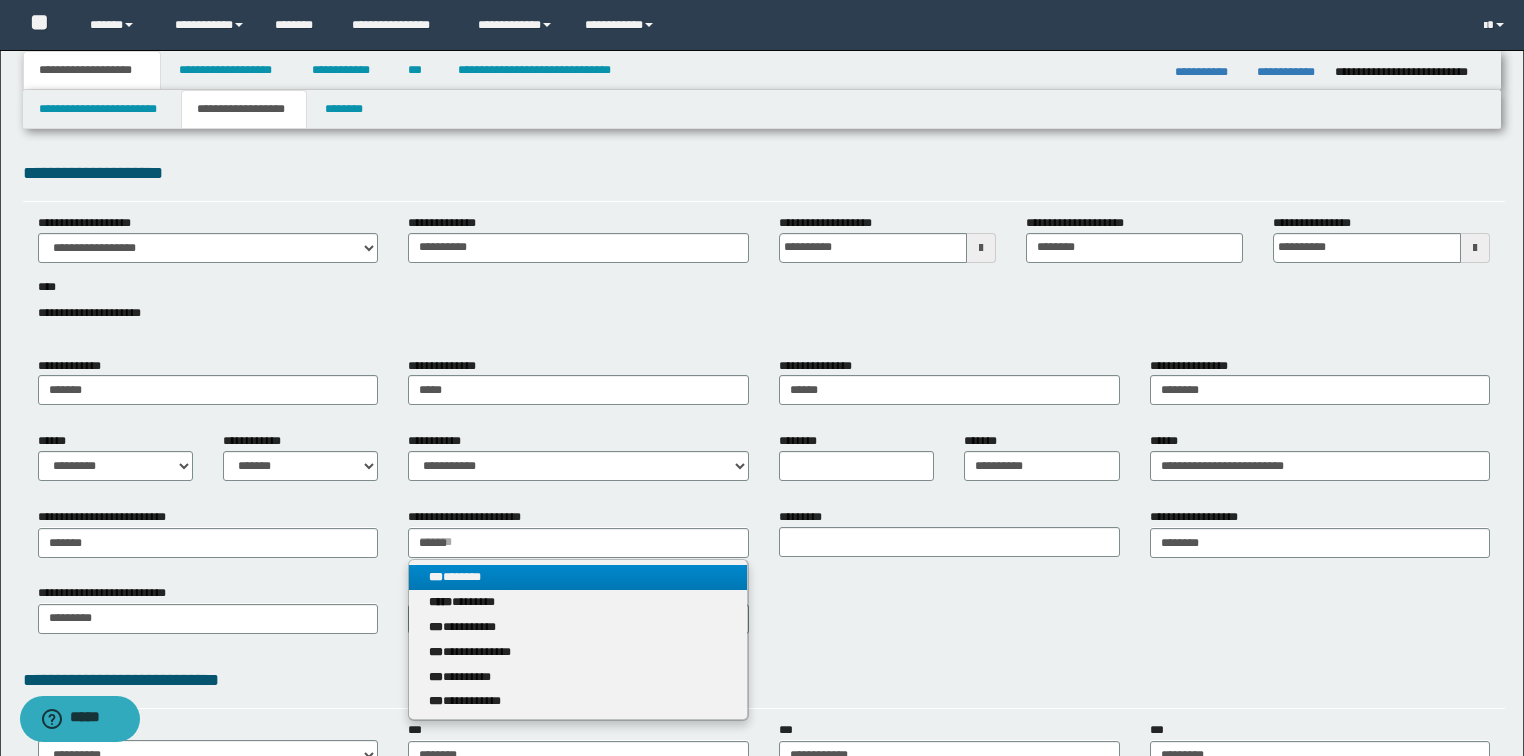 type 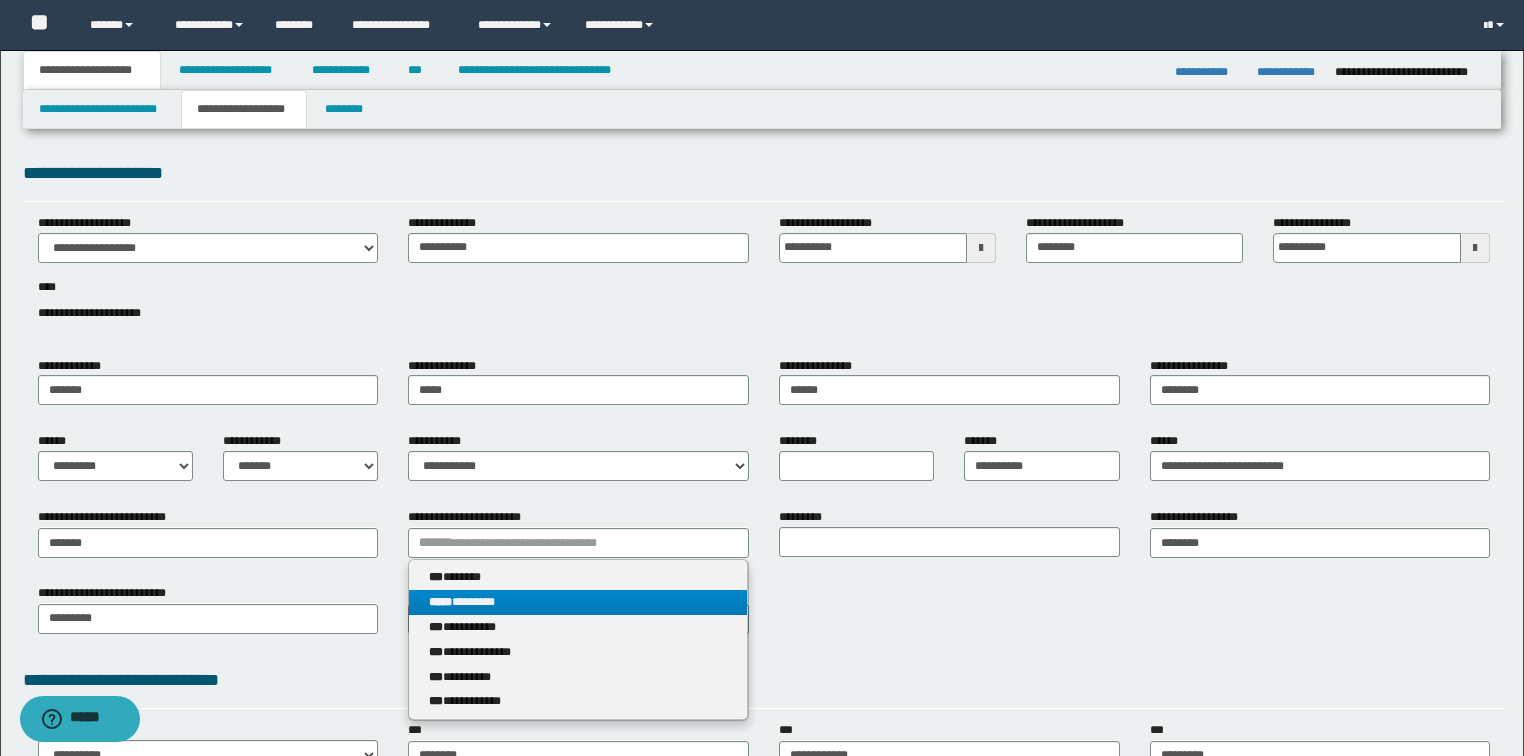 click on "***** ********" at bounding box center [578, 602] 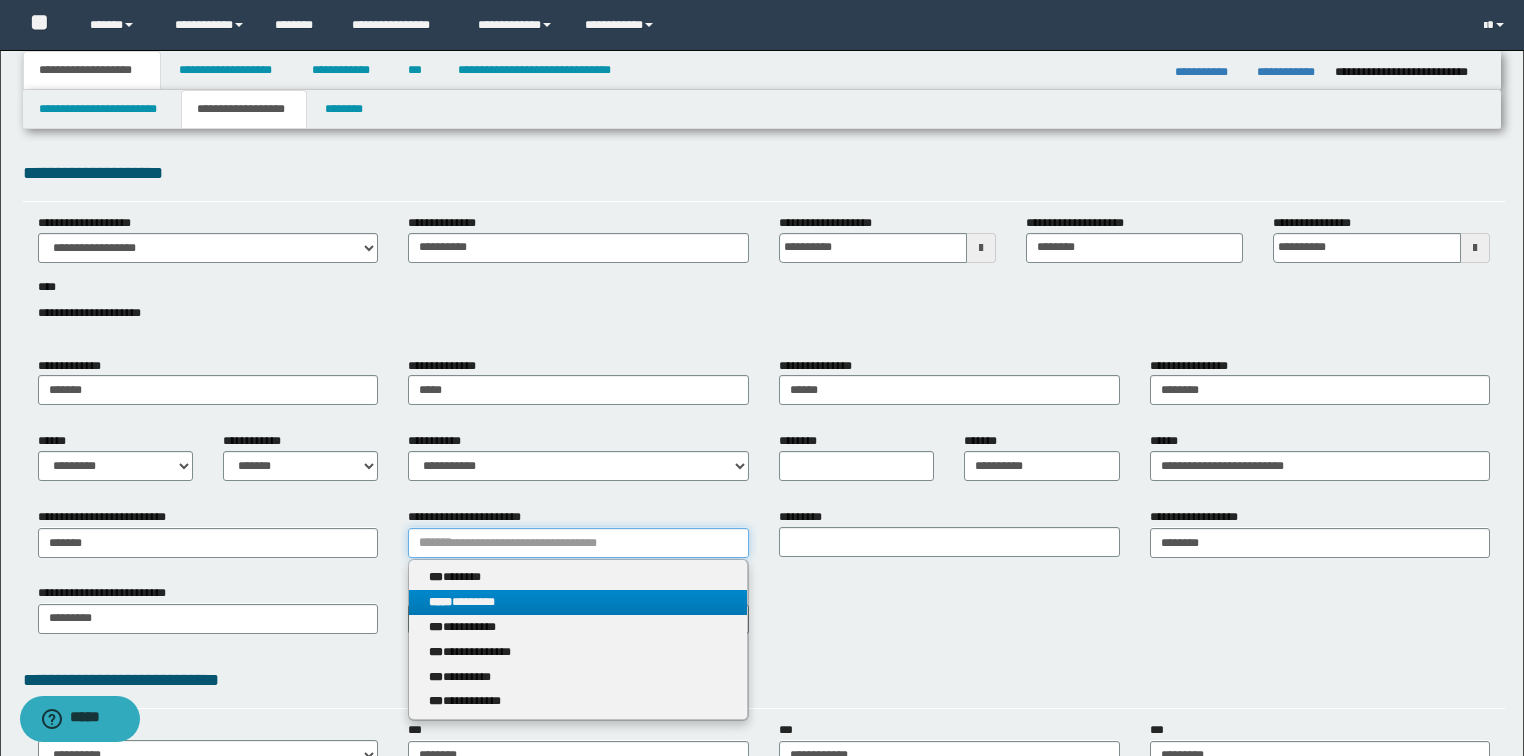 type 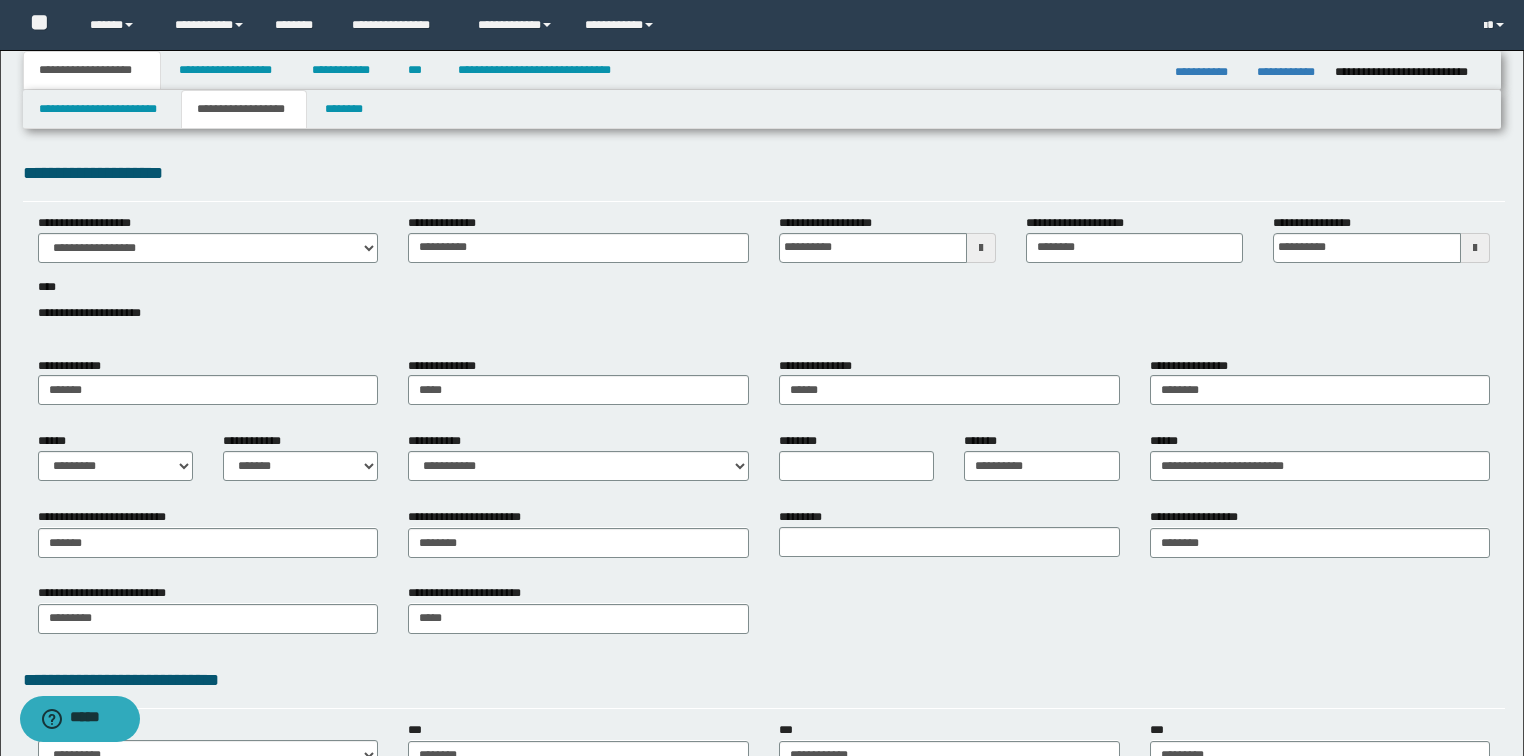 click on "*********" at bounding box center (949, 532) 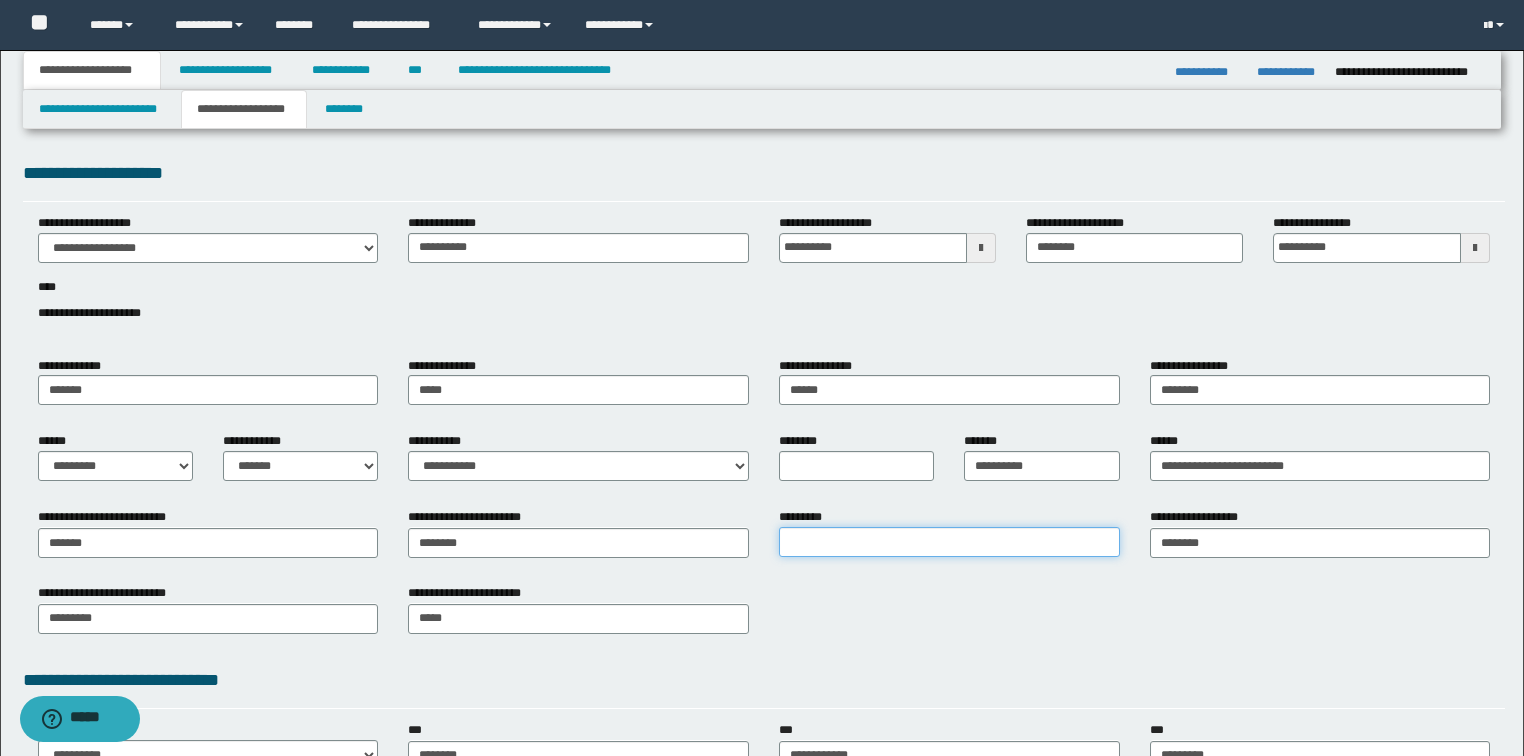 click on "*********" at bounding box center (949, 542) 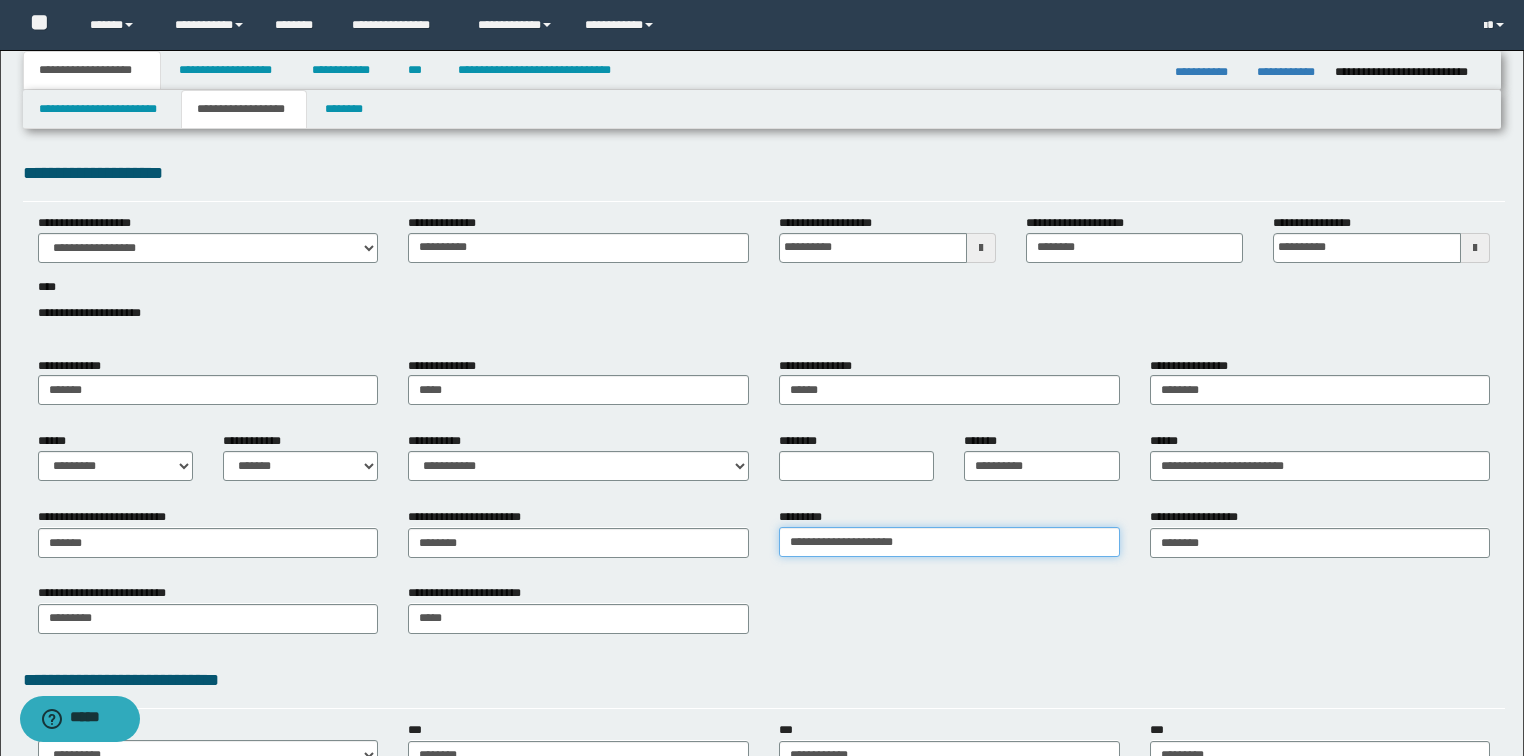 type on "**********" 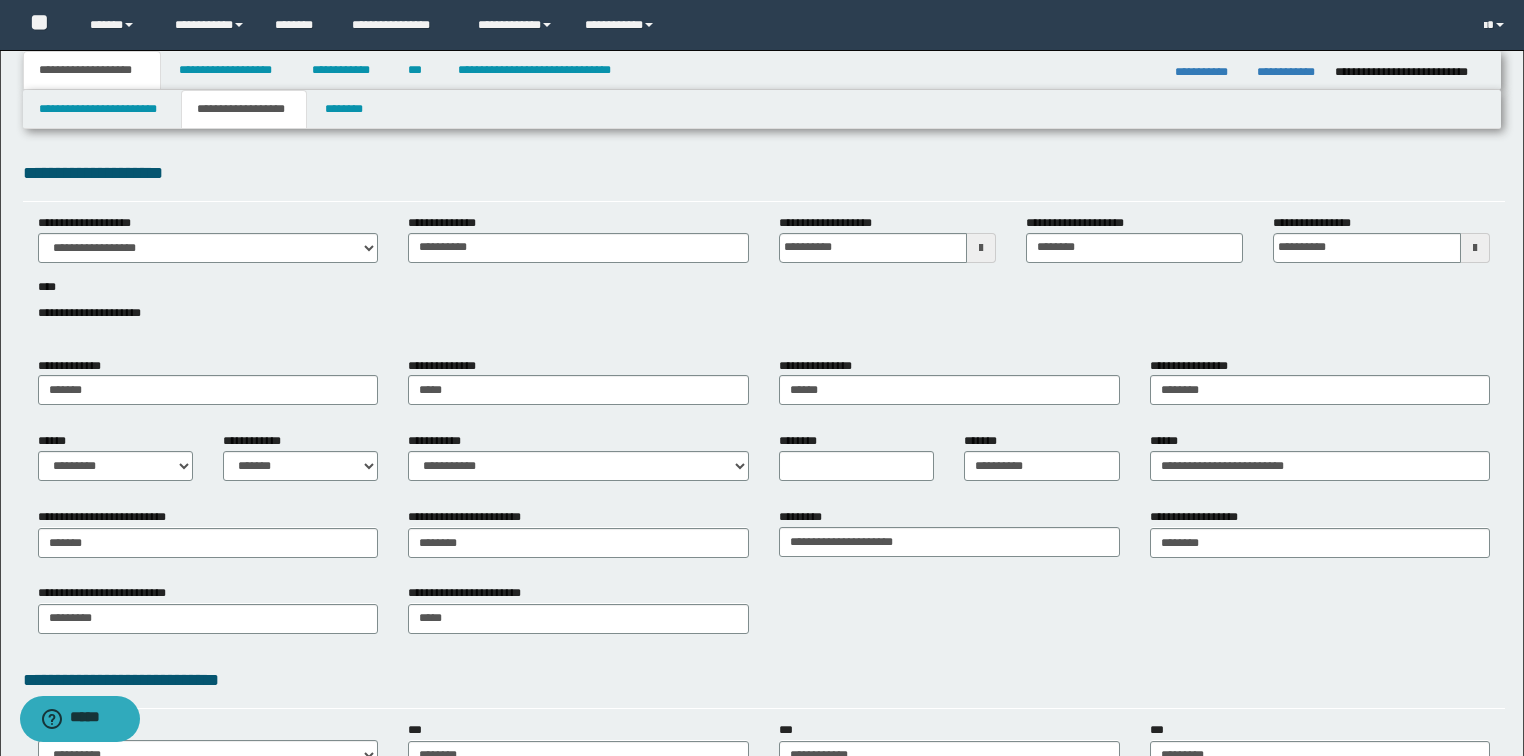 click on "**********" at bounding box center (764, 616) 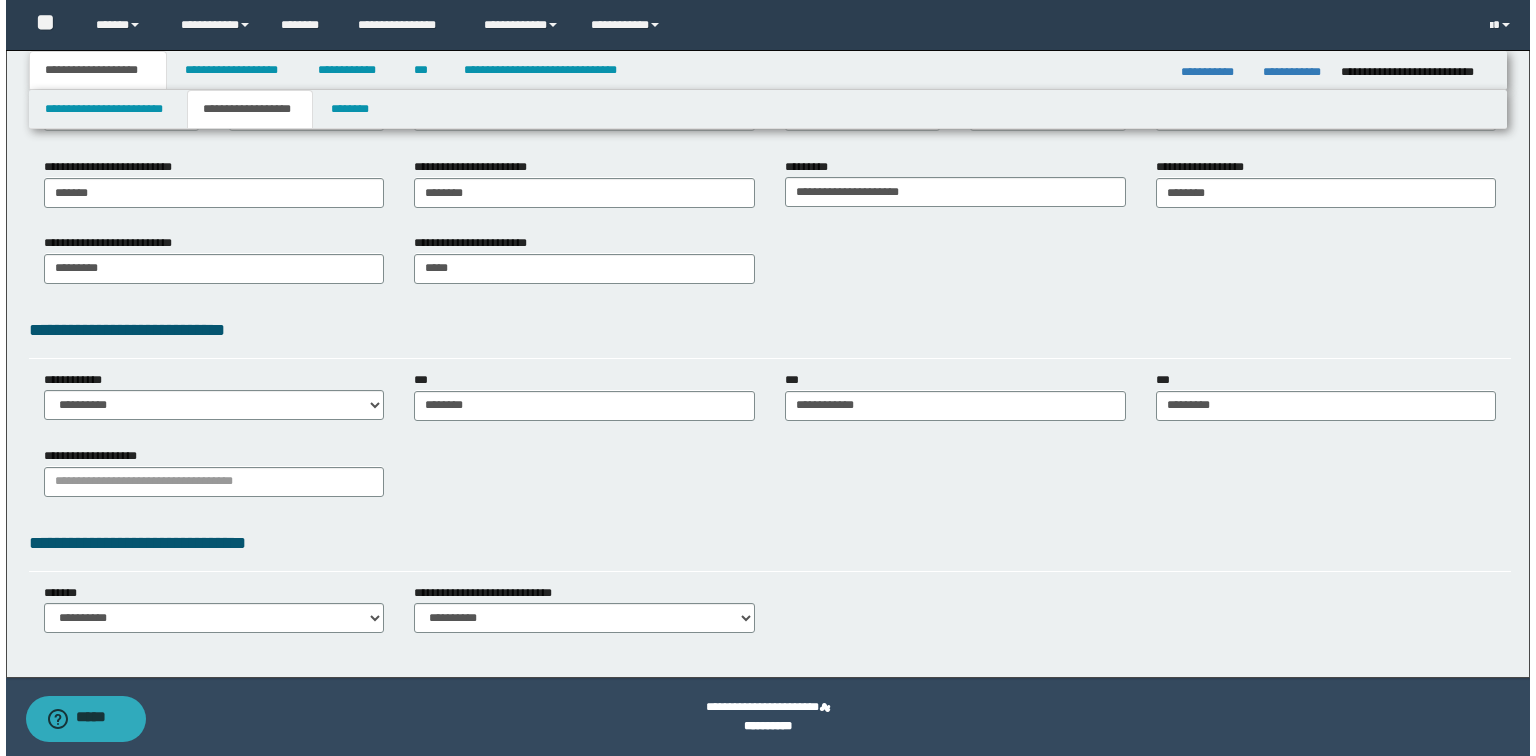 scroll, scrollTop: 0, scrollLeft: 0, axis: both 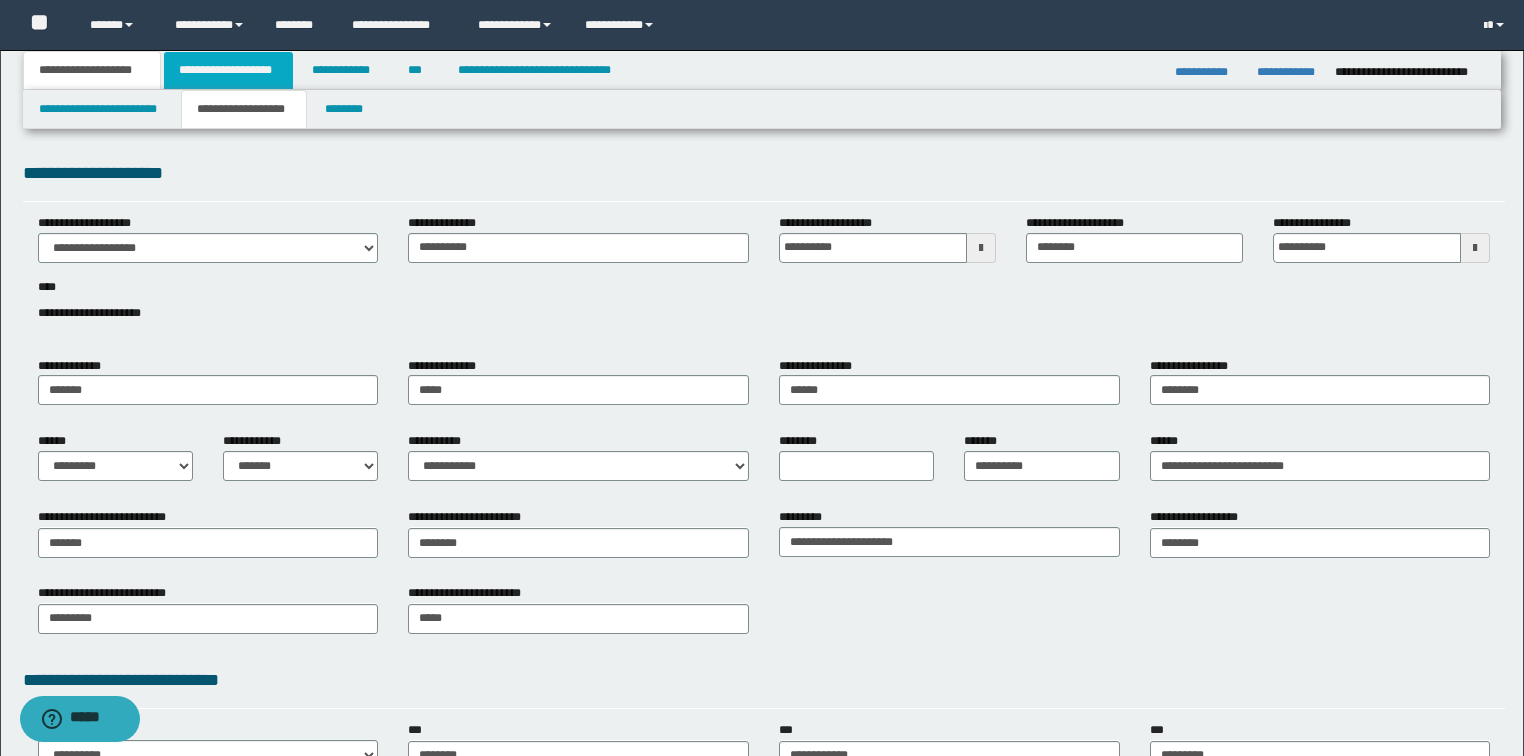 click on "**********" at bounding box center (228, 70) 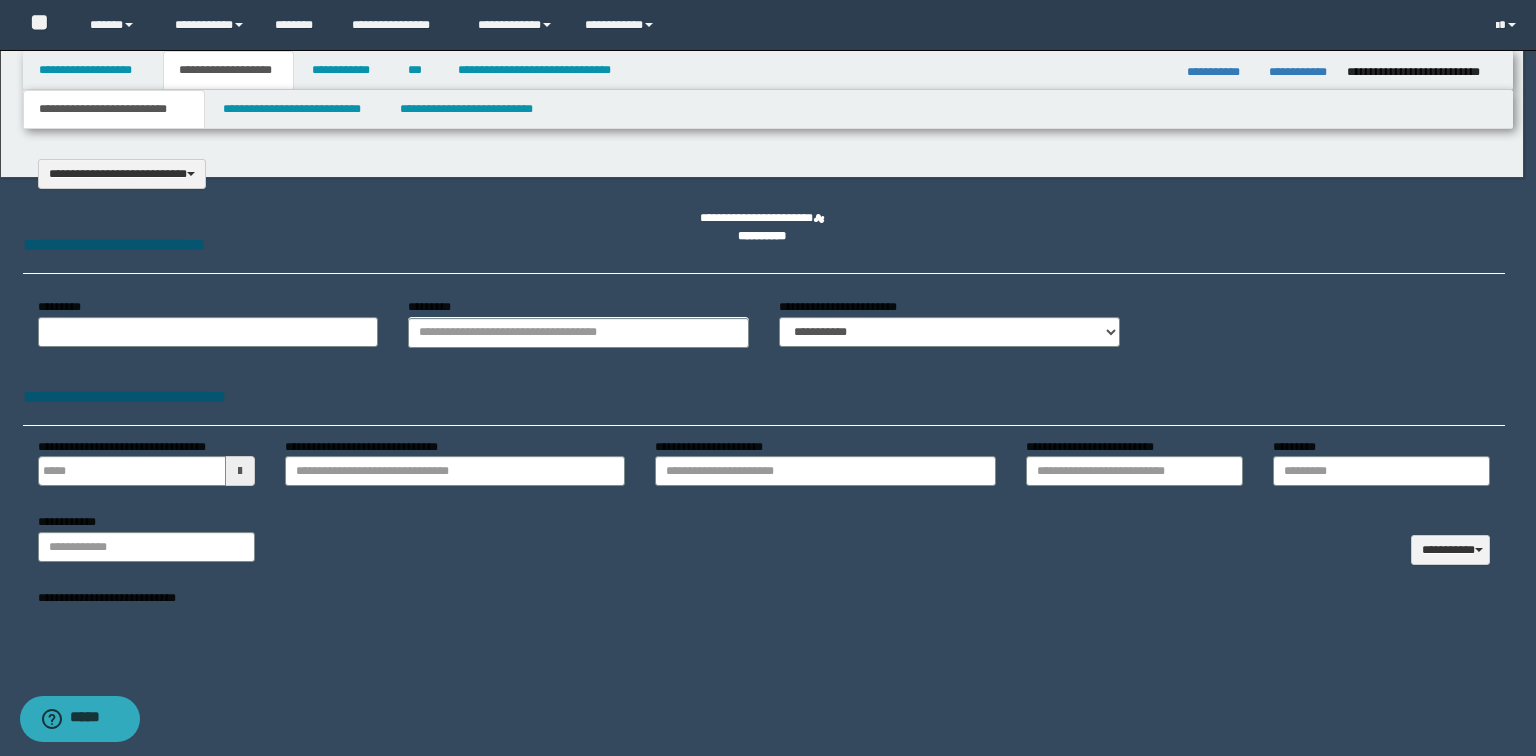 select on "*" 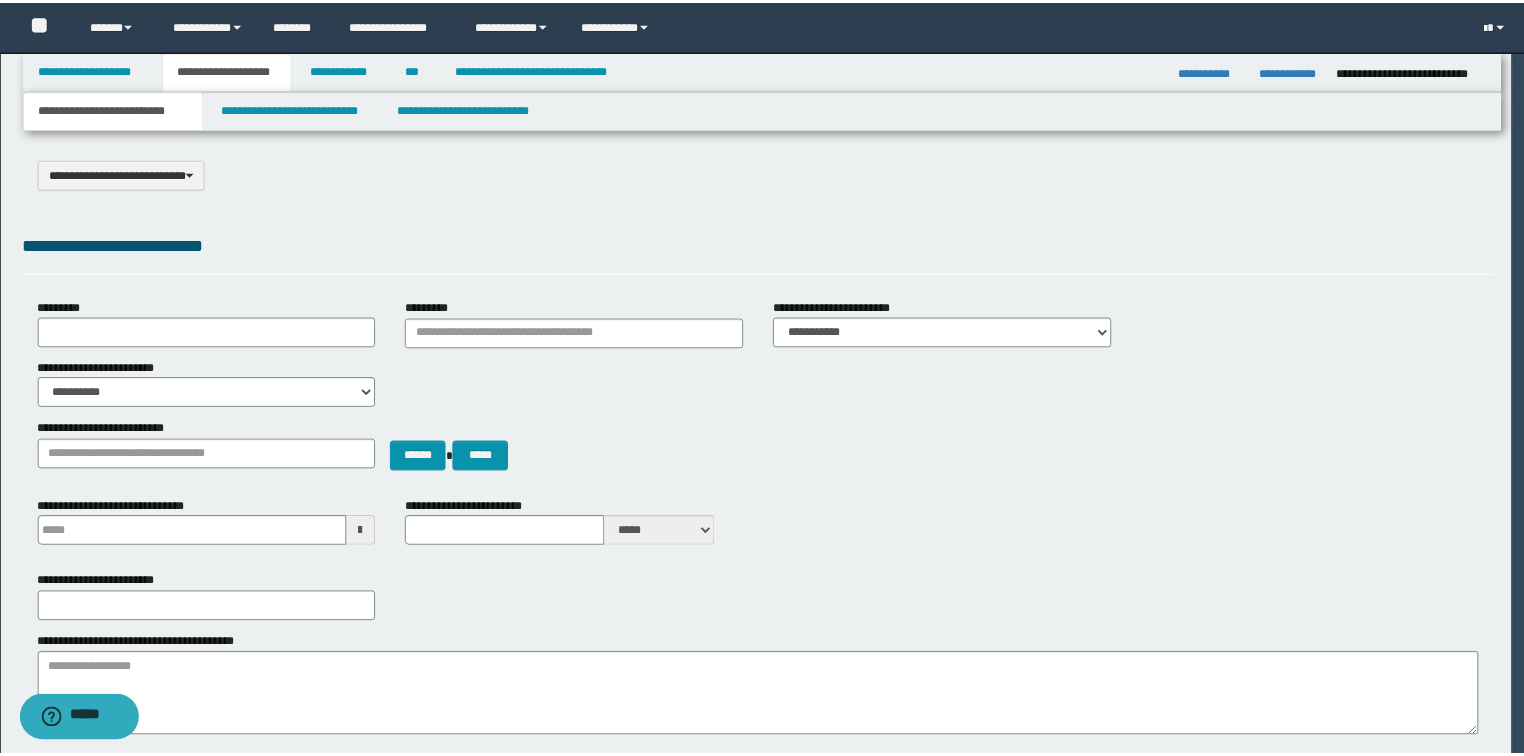 scroll, scrollTop: 0, scrollLeft: 0, axis: both 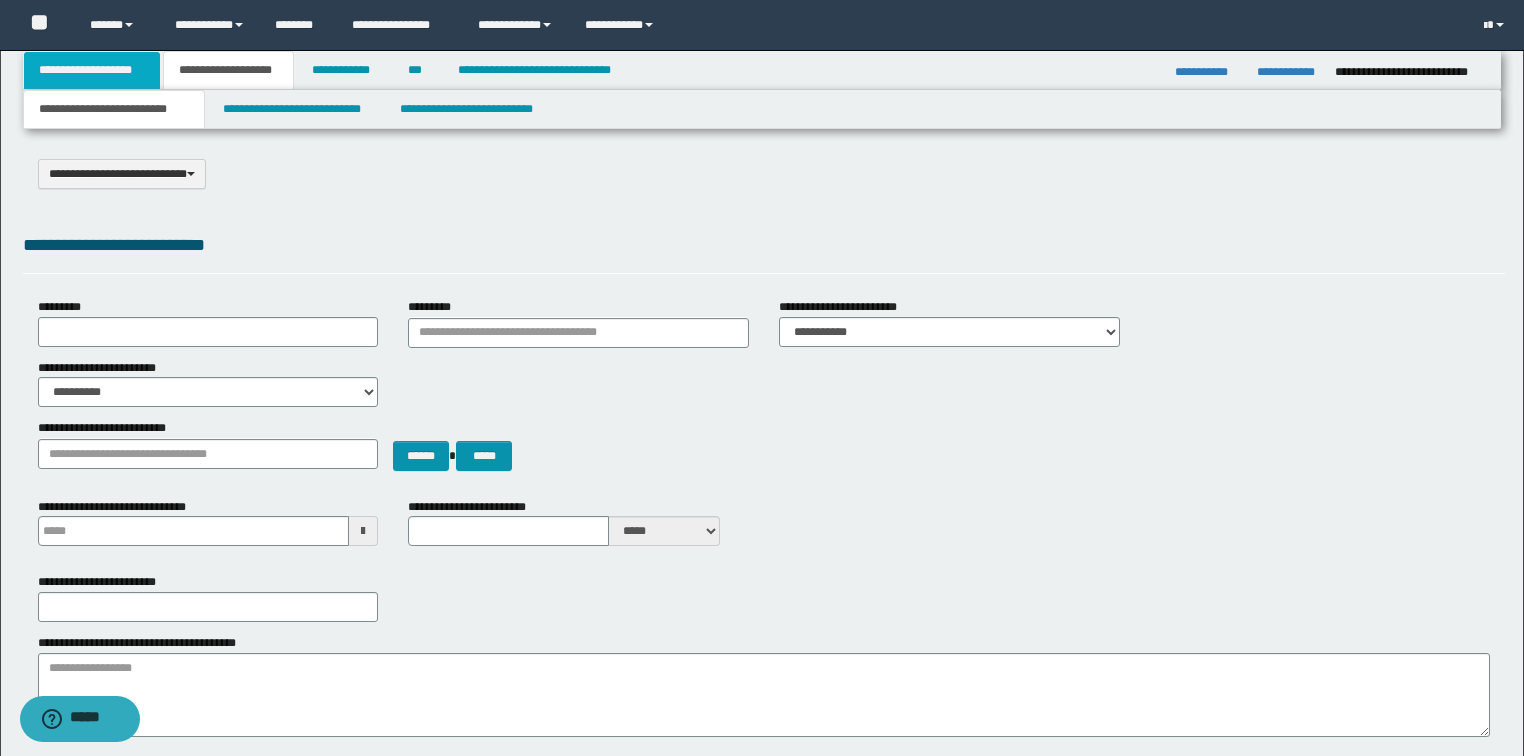 click on "**********" at bounding box center (92, 70) 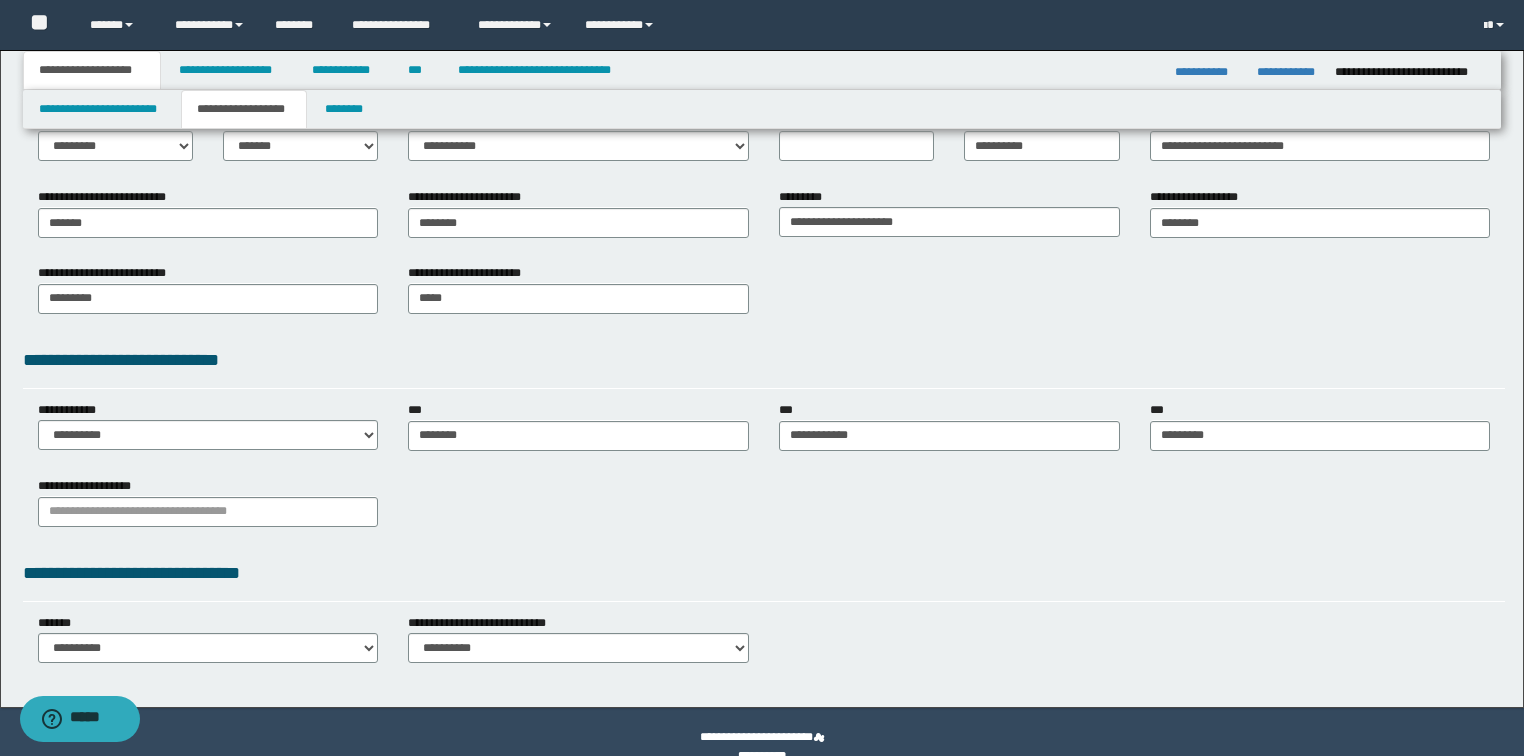 scroll, scrollTop: 350, scrollLeft: 0, axis: vertical 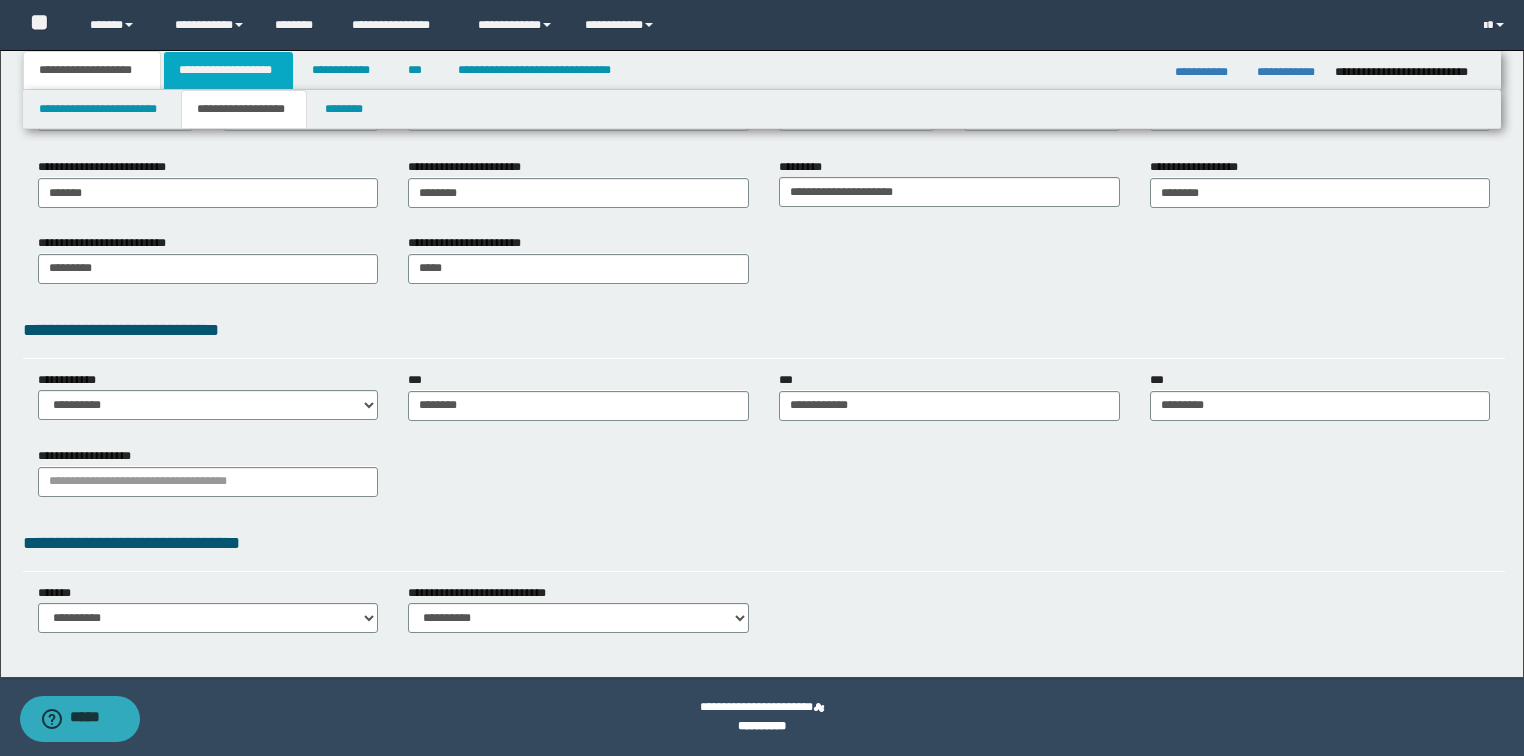 click on "**********" at bounding box center [228, 70] 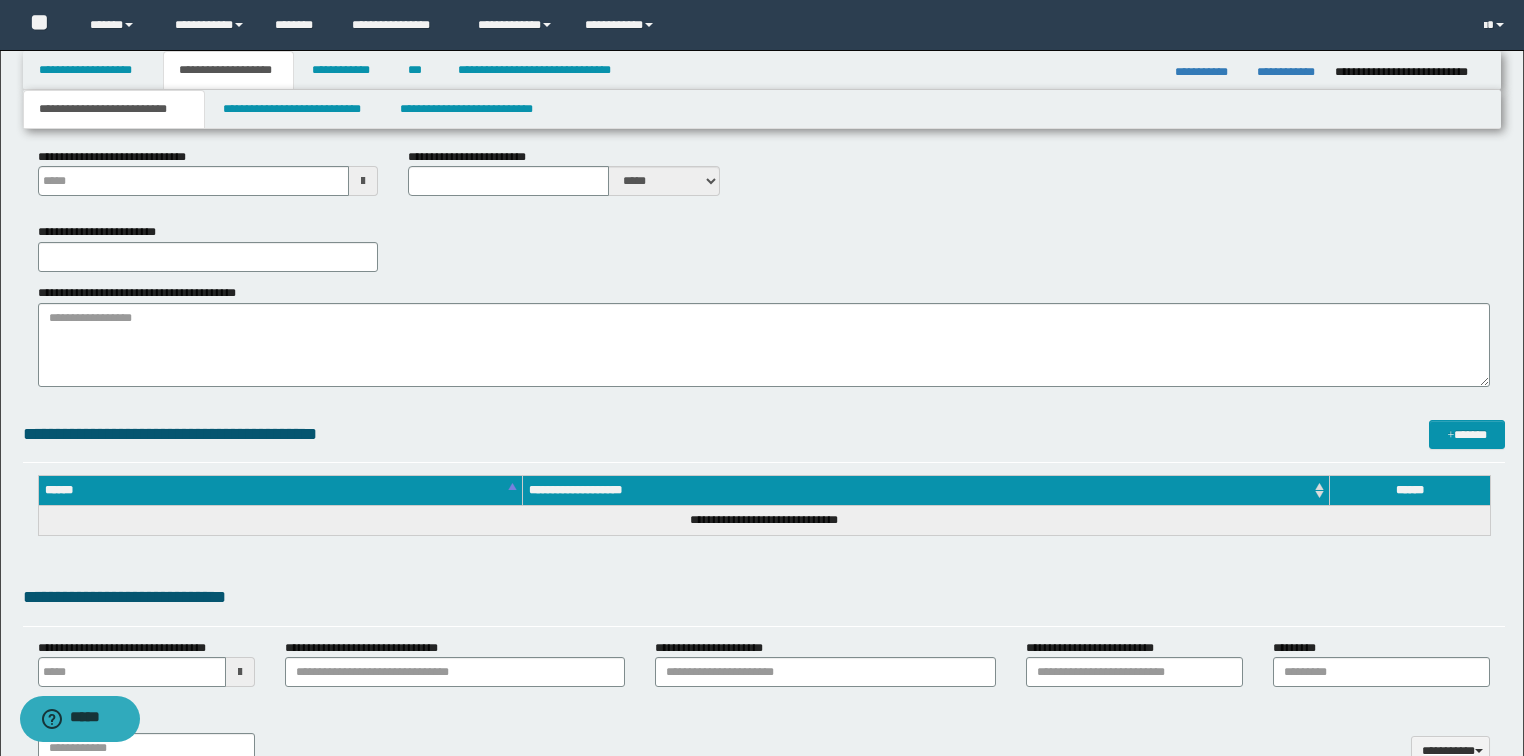 type 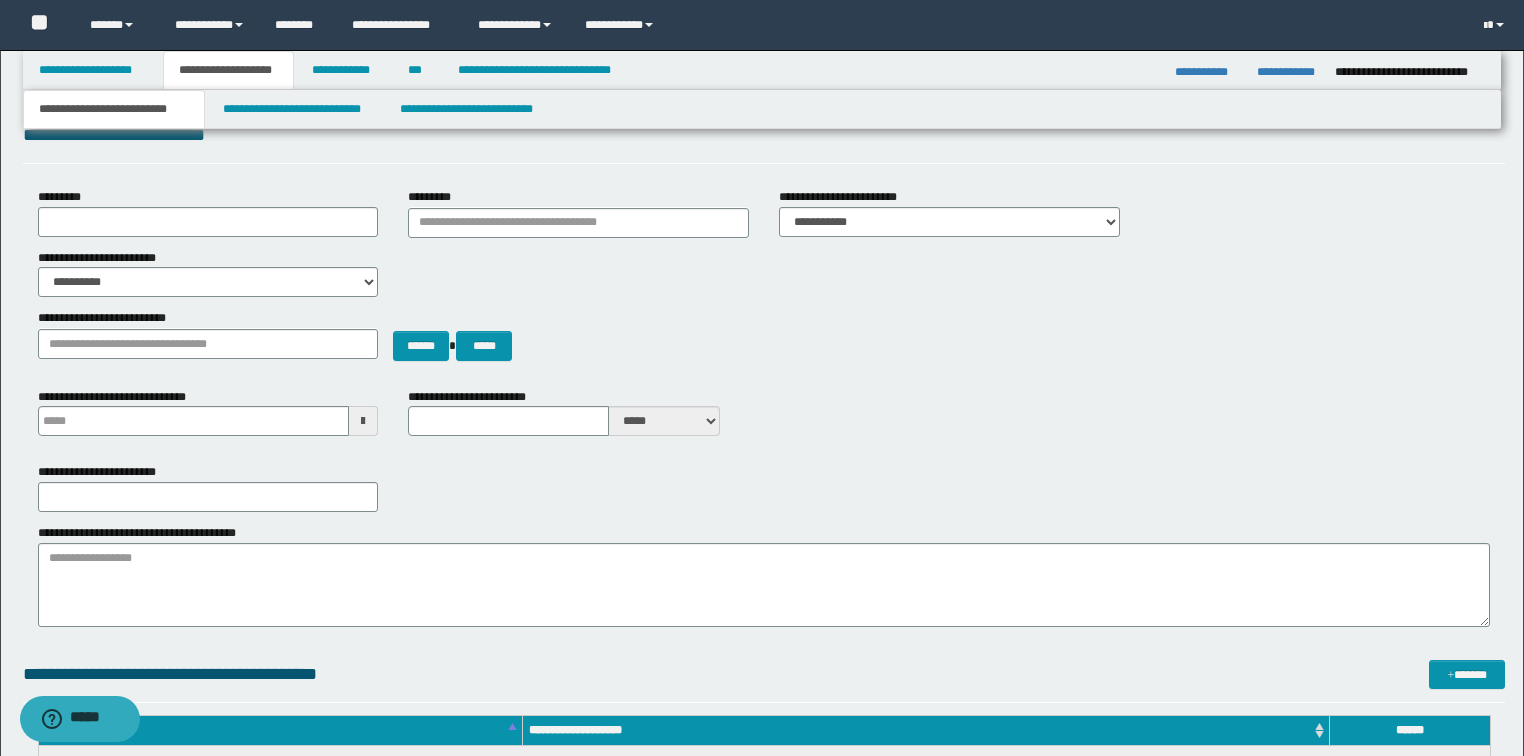 scroll, scrollTop: 30, scrollLeft: 0, axis: vertical 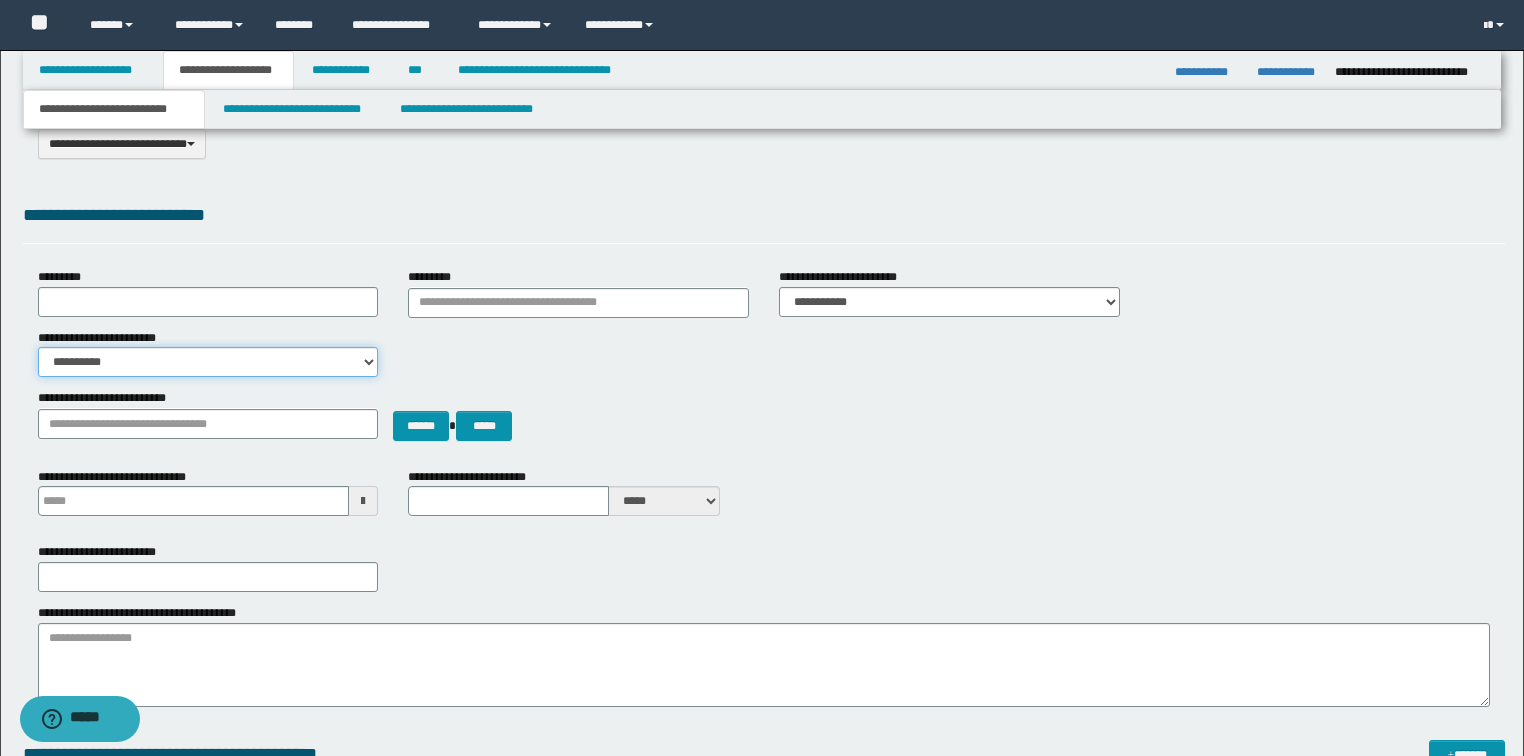 click on "**********" at bounding box center [208, 362] 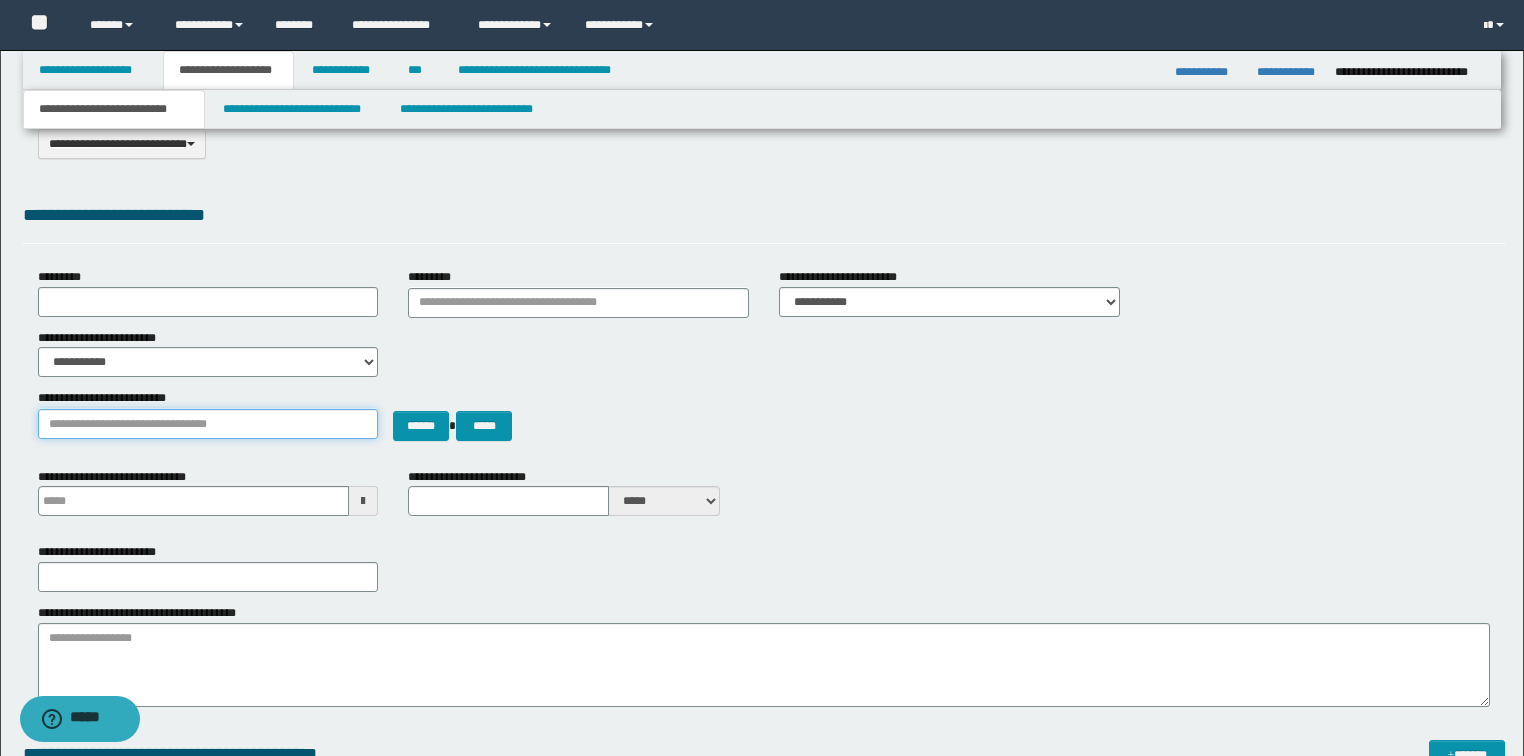 click on "**********" at bounding box center (208, 424) 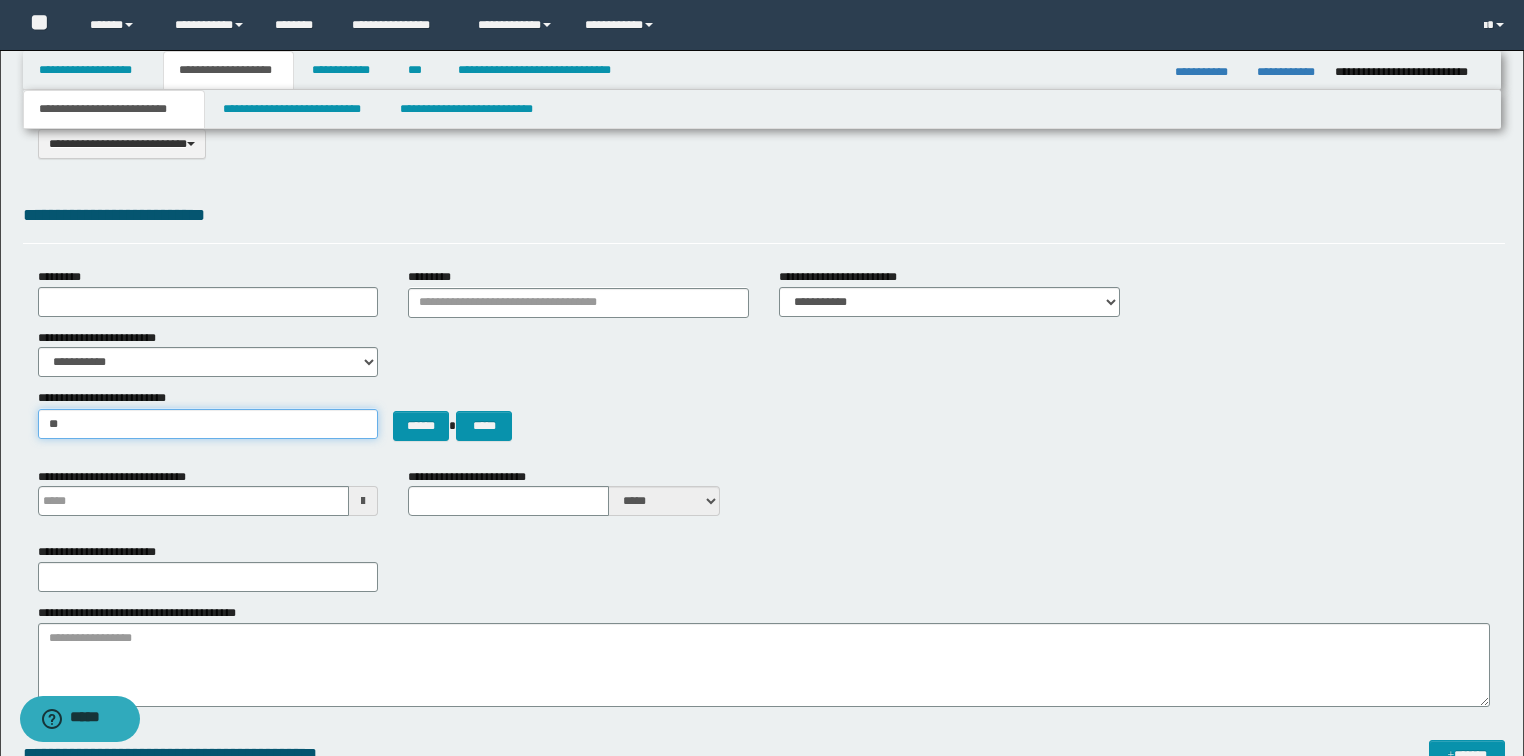 type on "***" 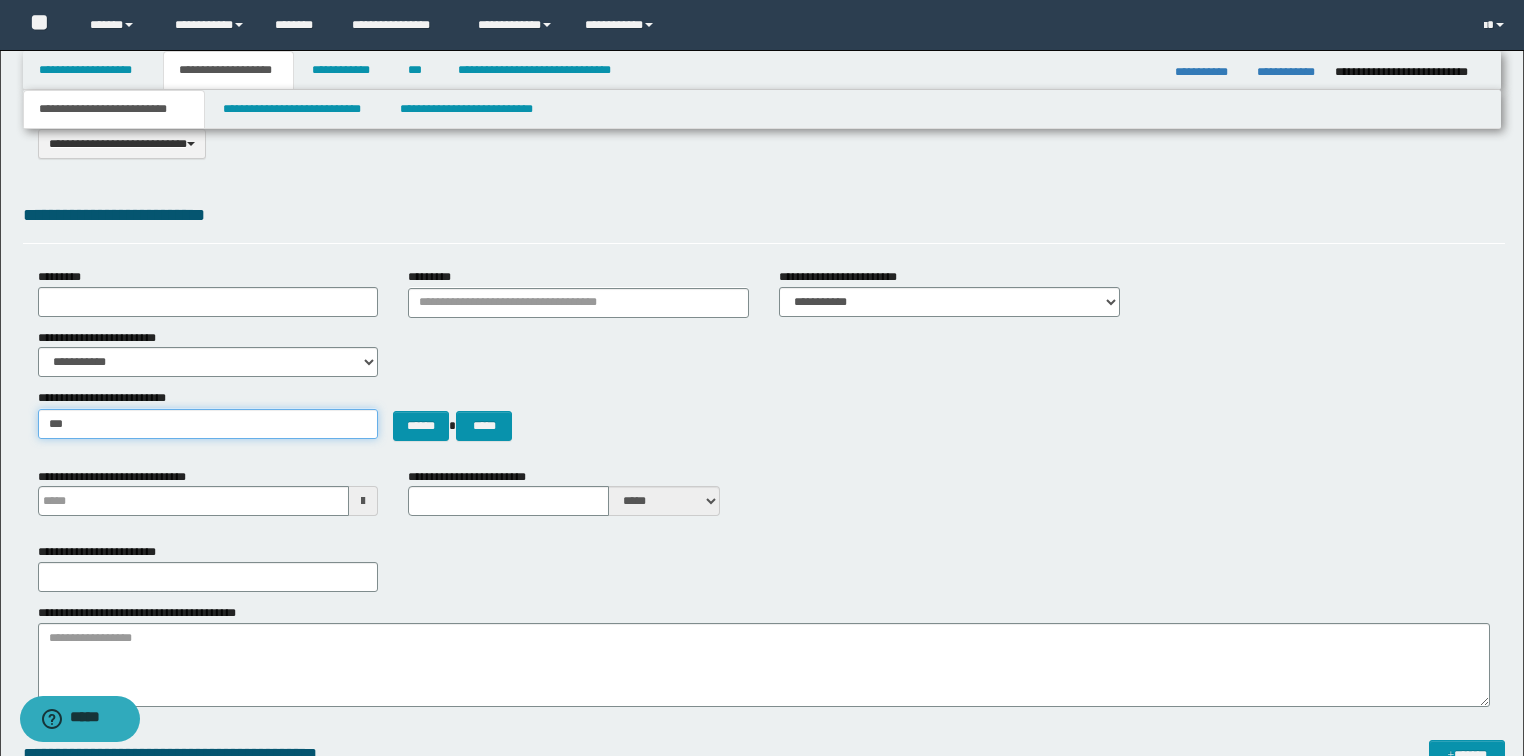 type on "**********" 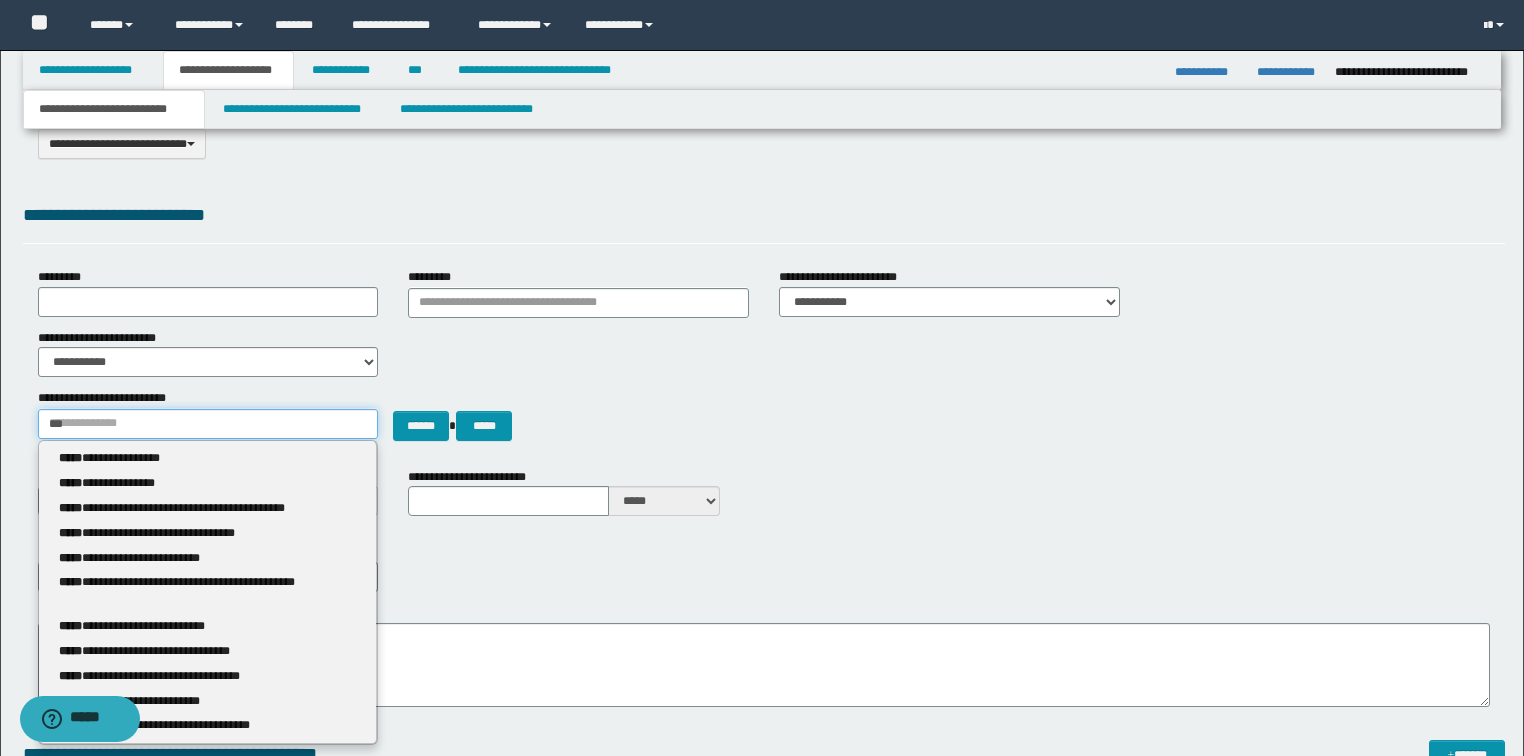 type 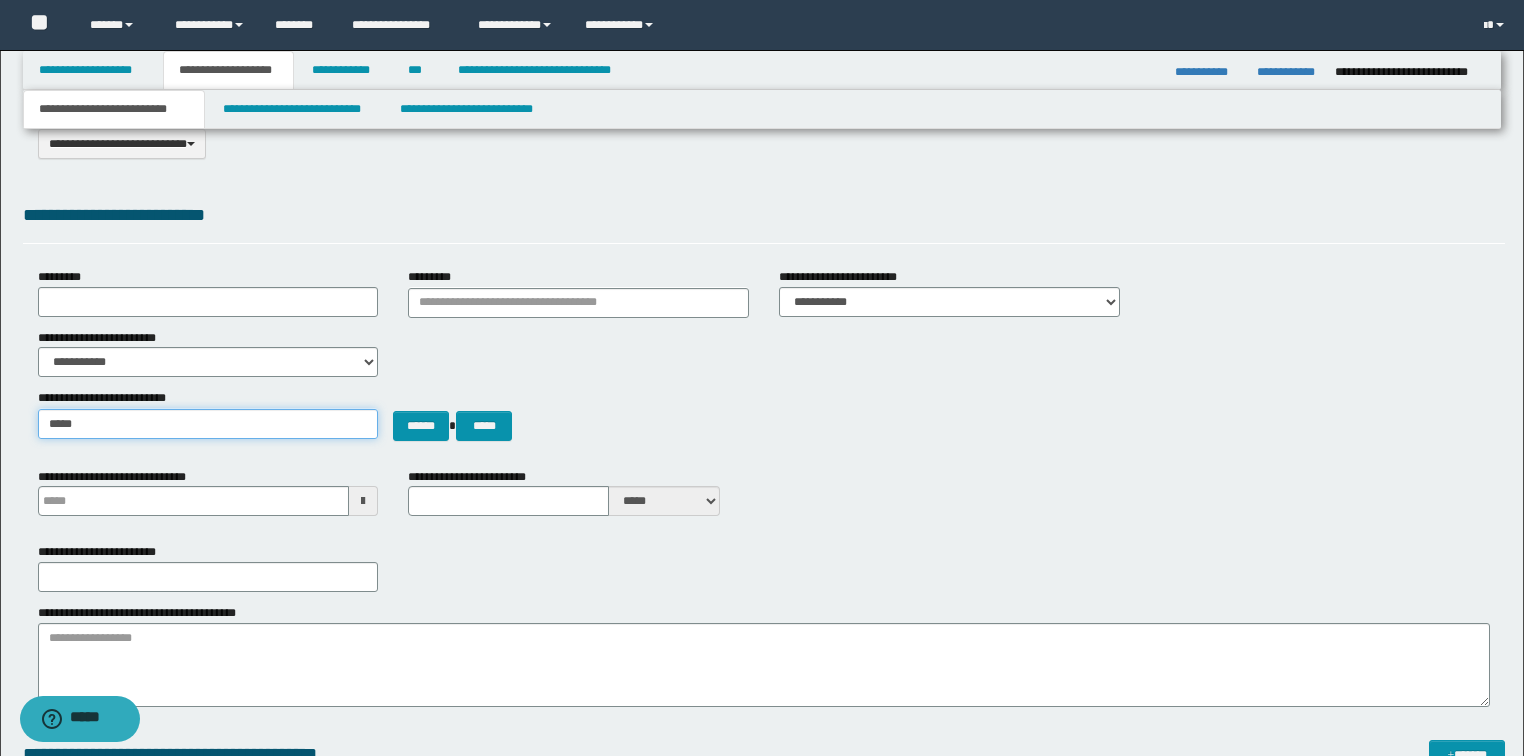 type on "******" 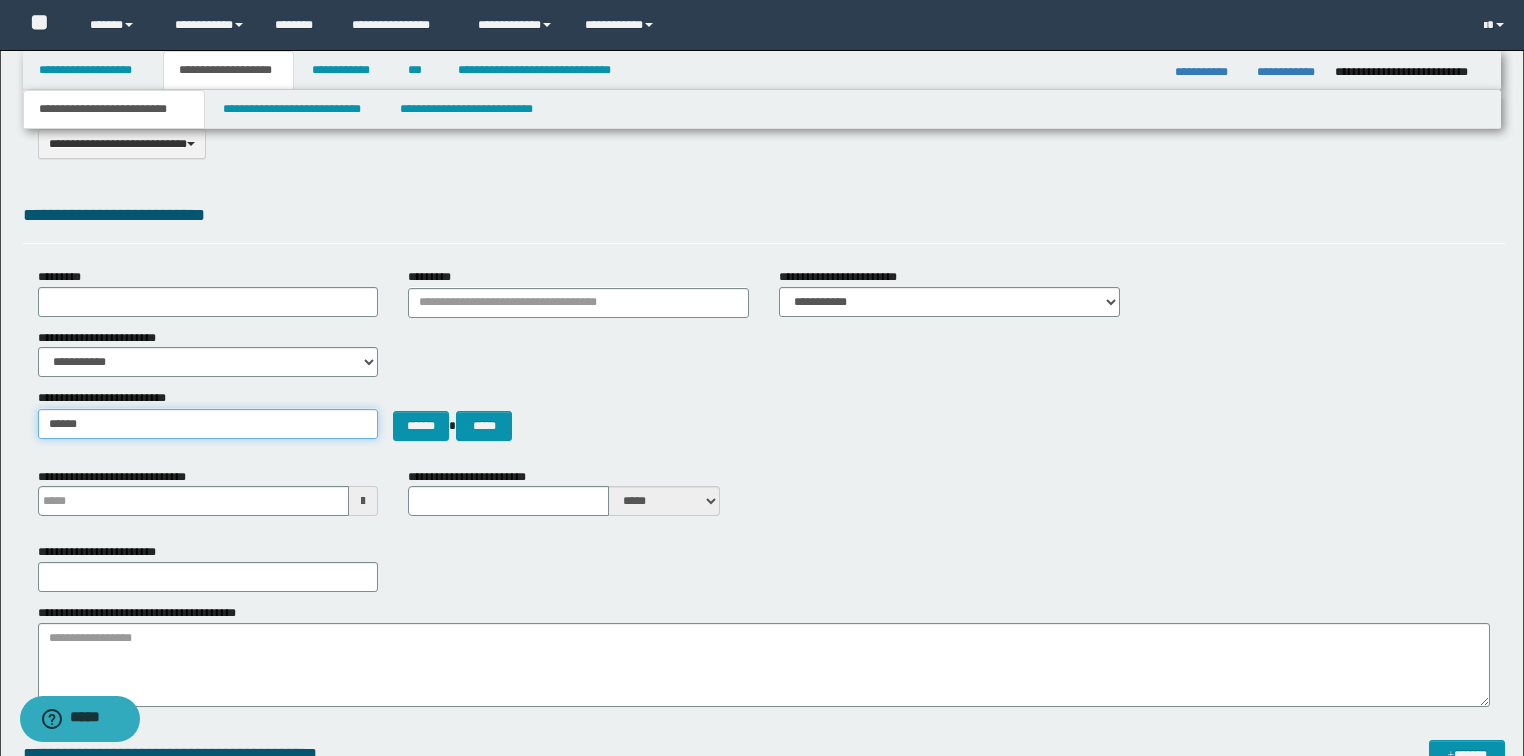 type on "******" 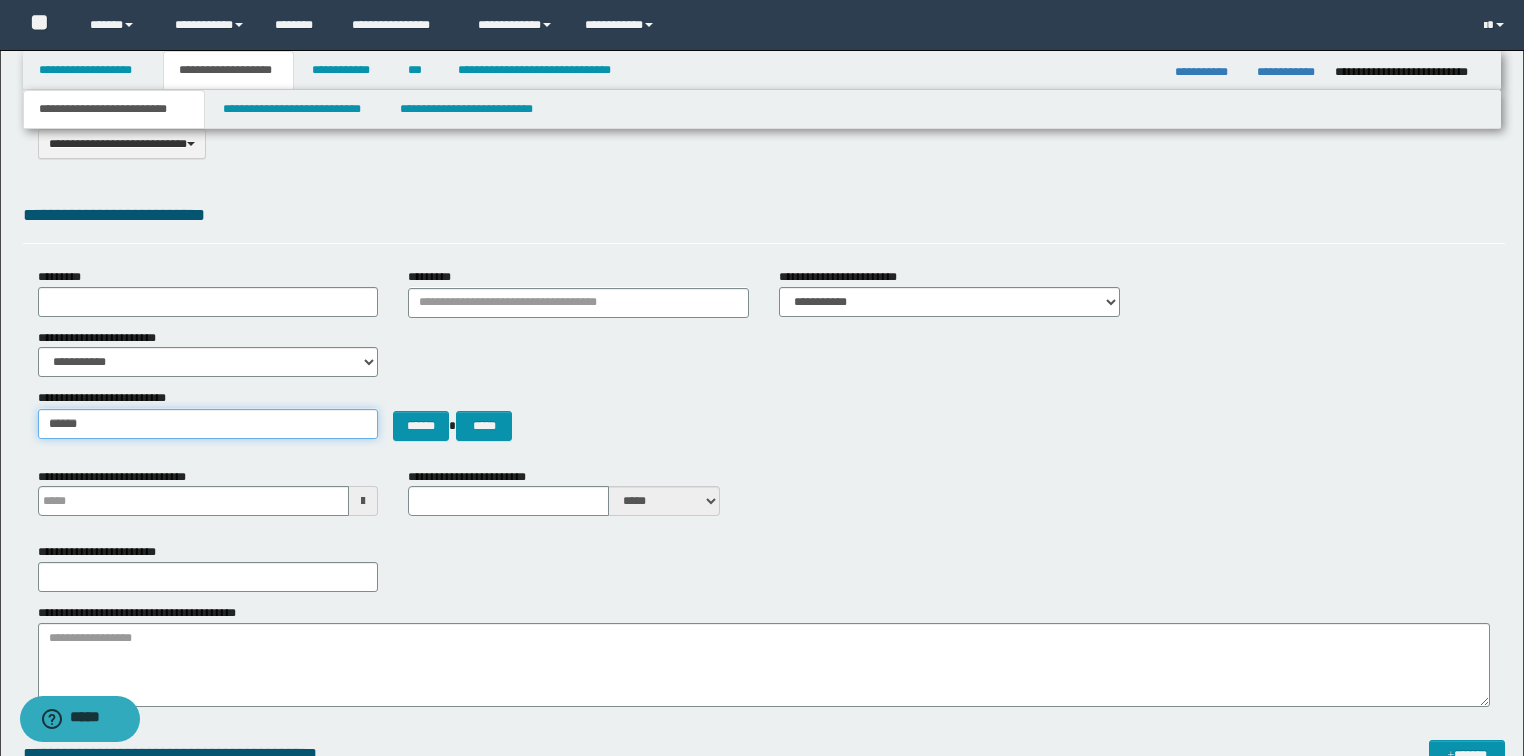 type 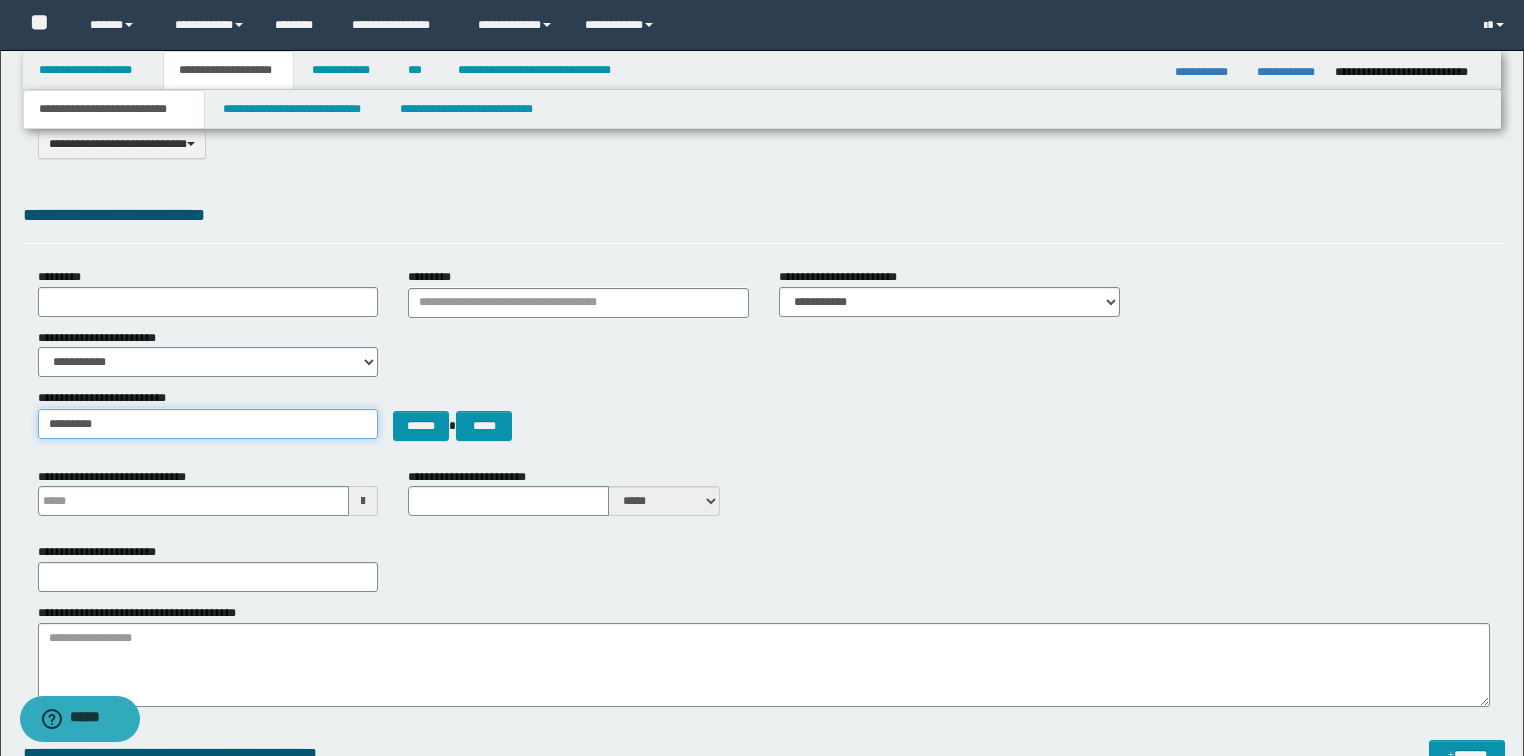 type on "**********" 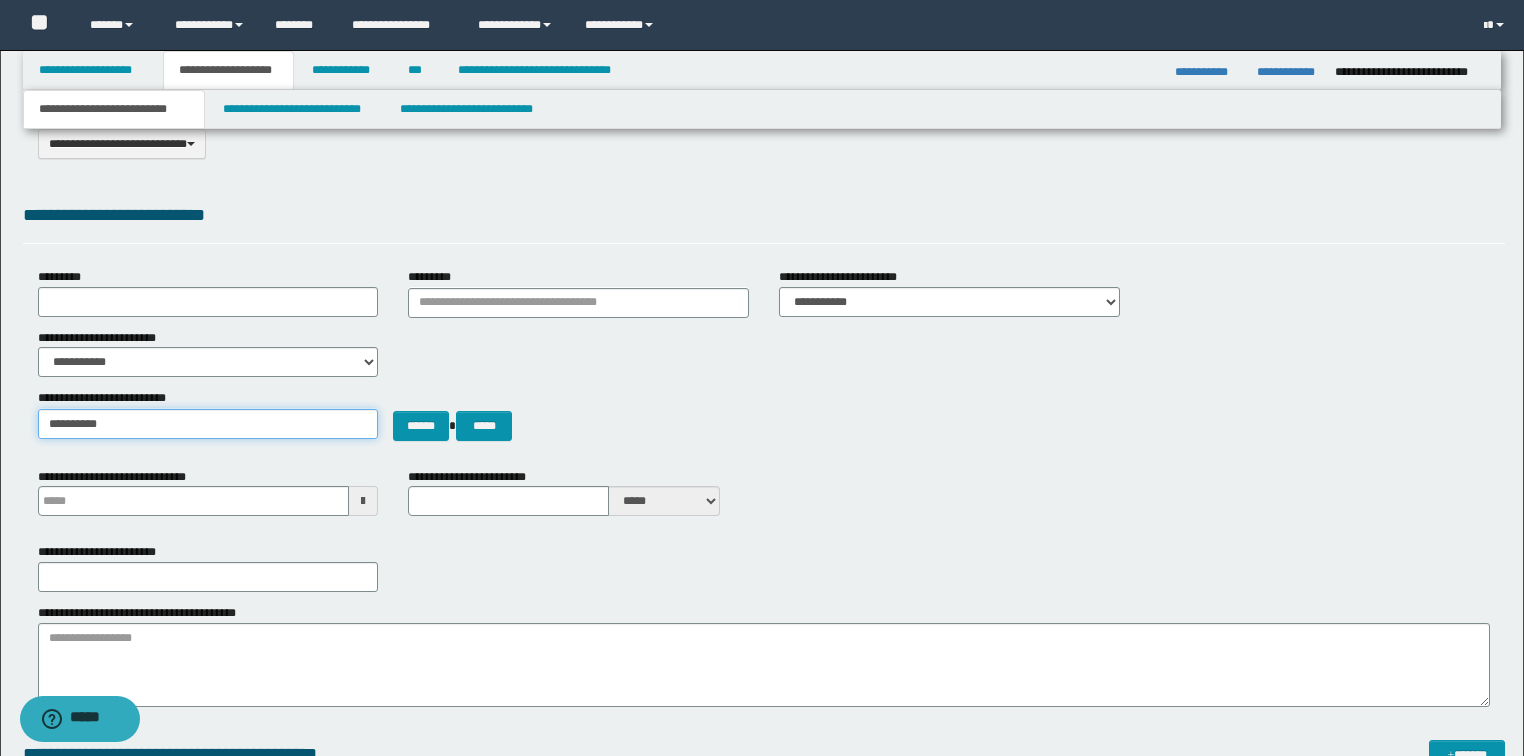type on "**********" 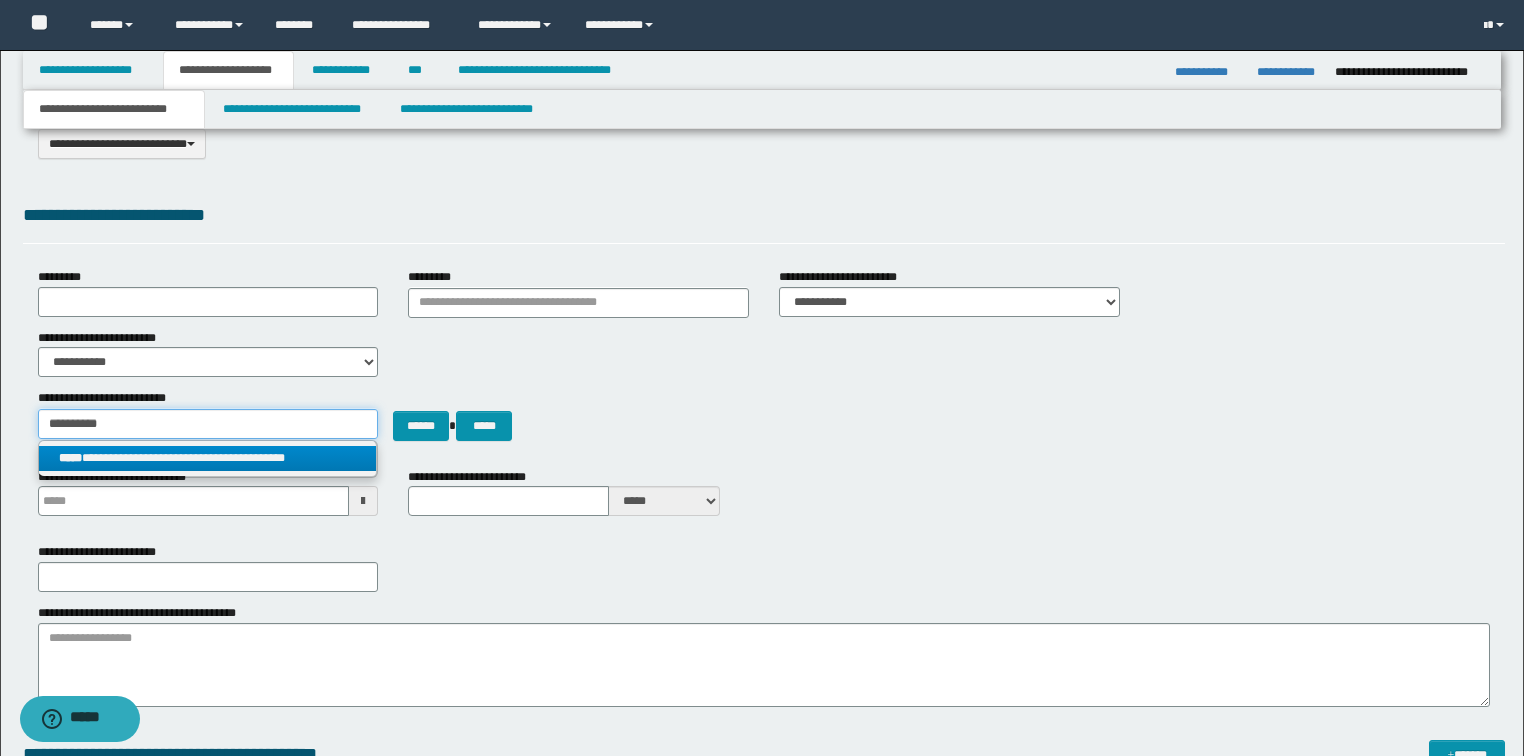 type on "**********" 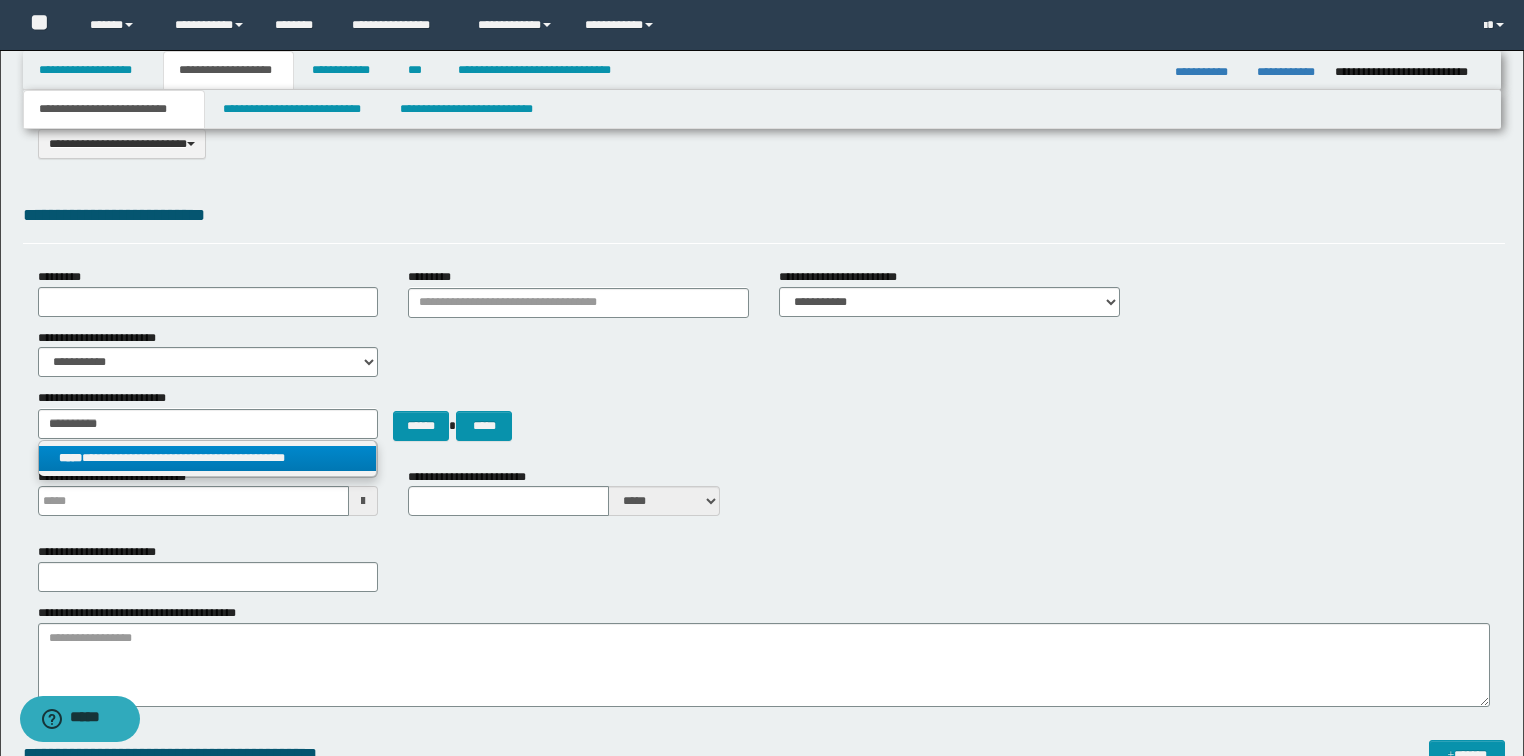 click on "**********" at bounding box center [208, 458] 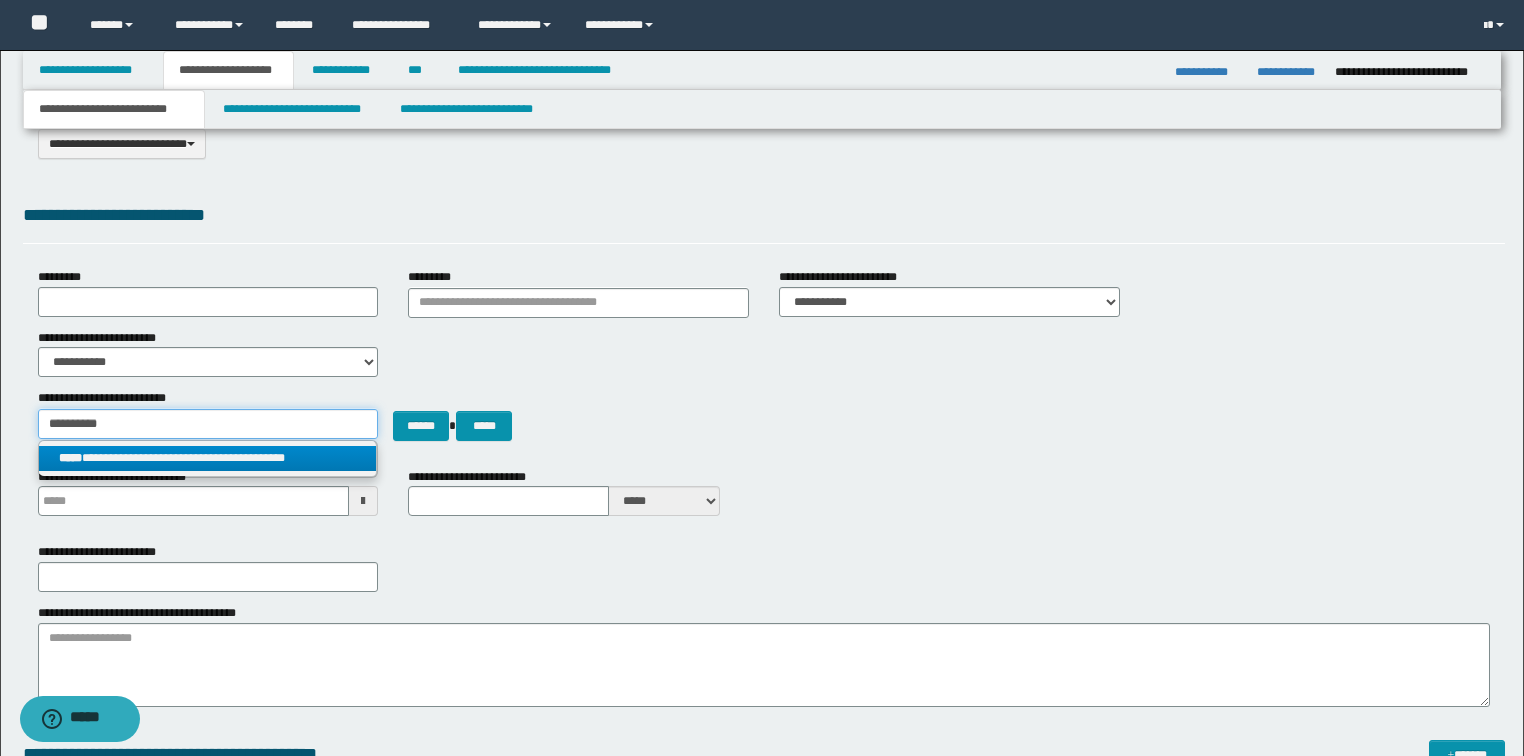 type 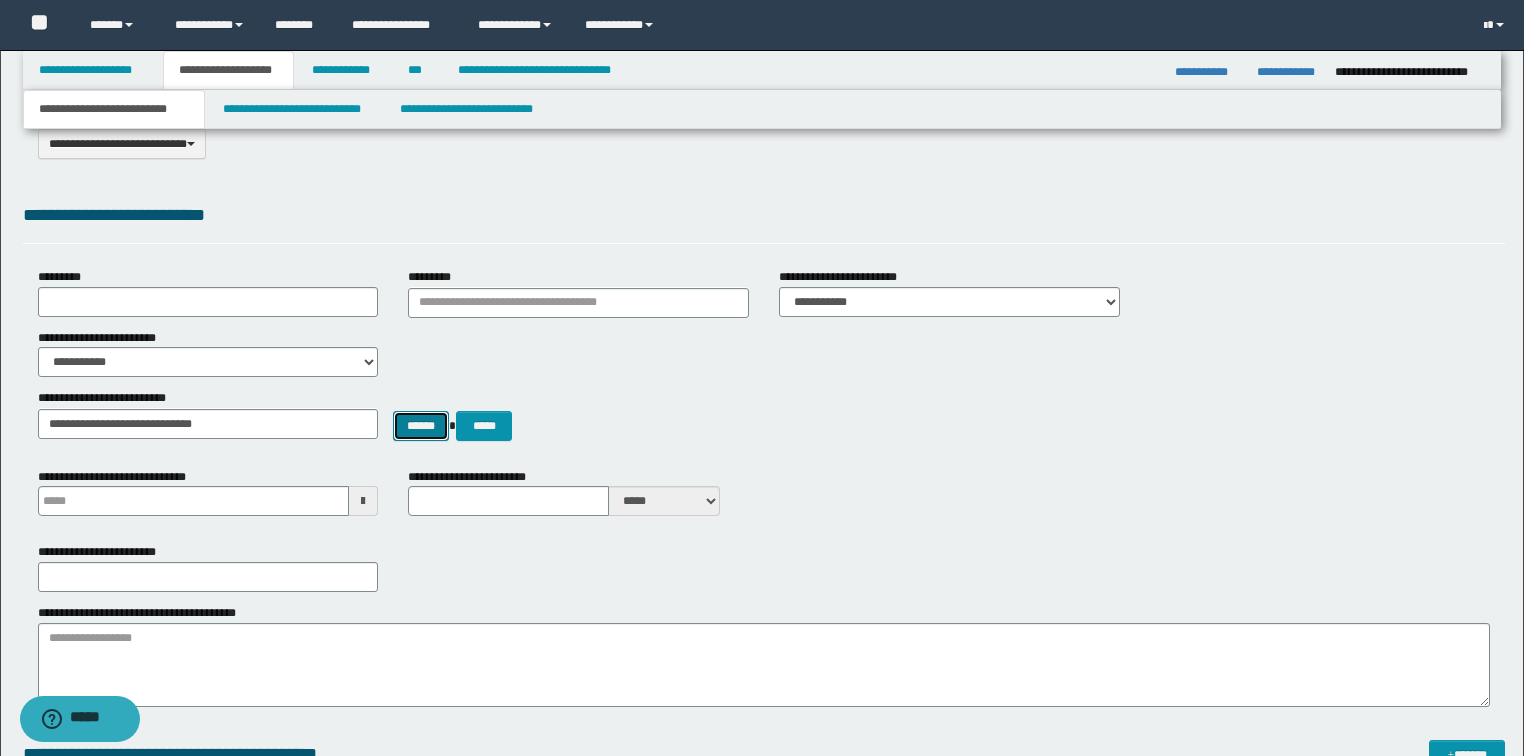 click on "******" at bounding box center [421, 426] 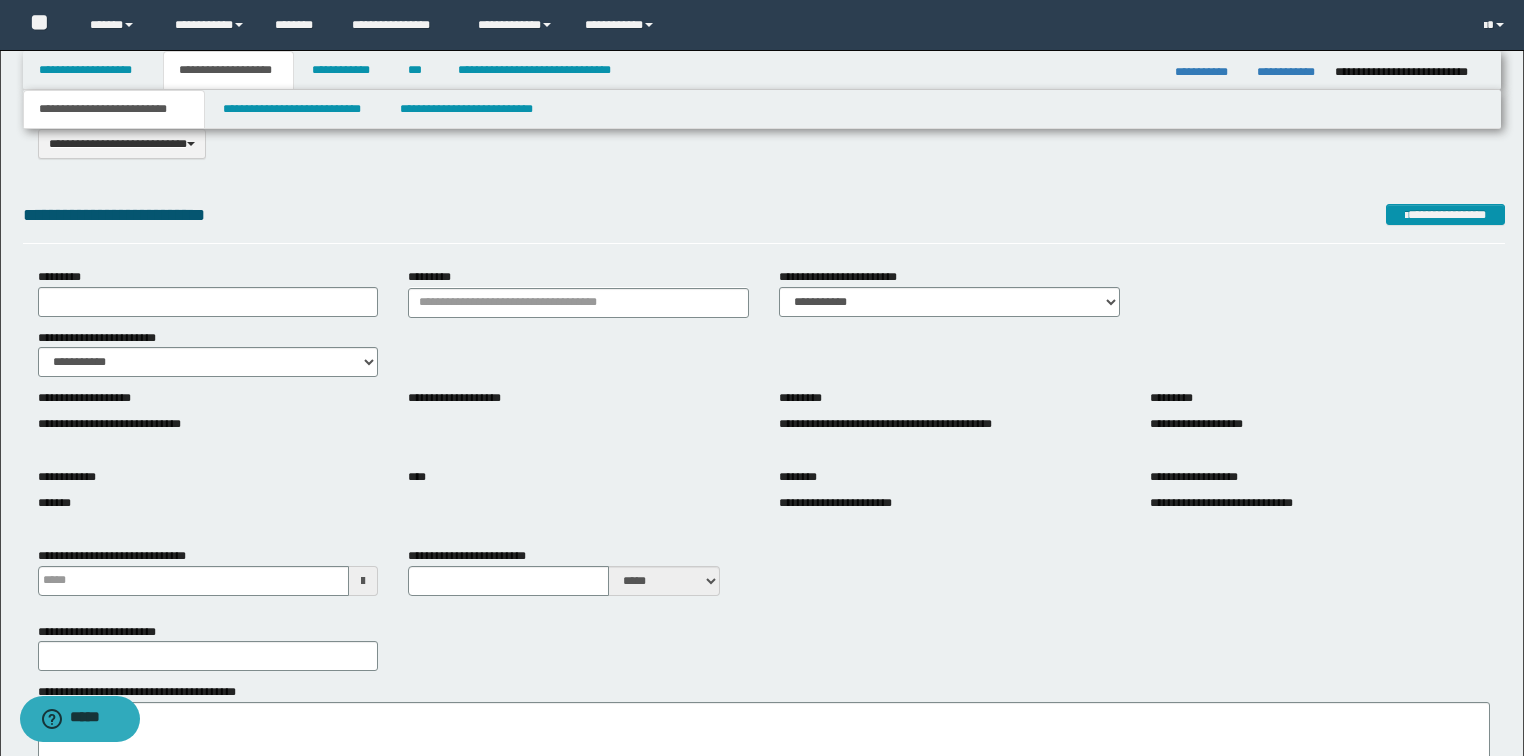 click on "**********" at bounding box center [949, 501] 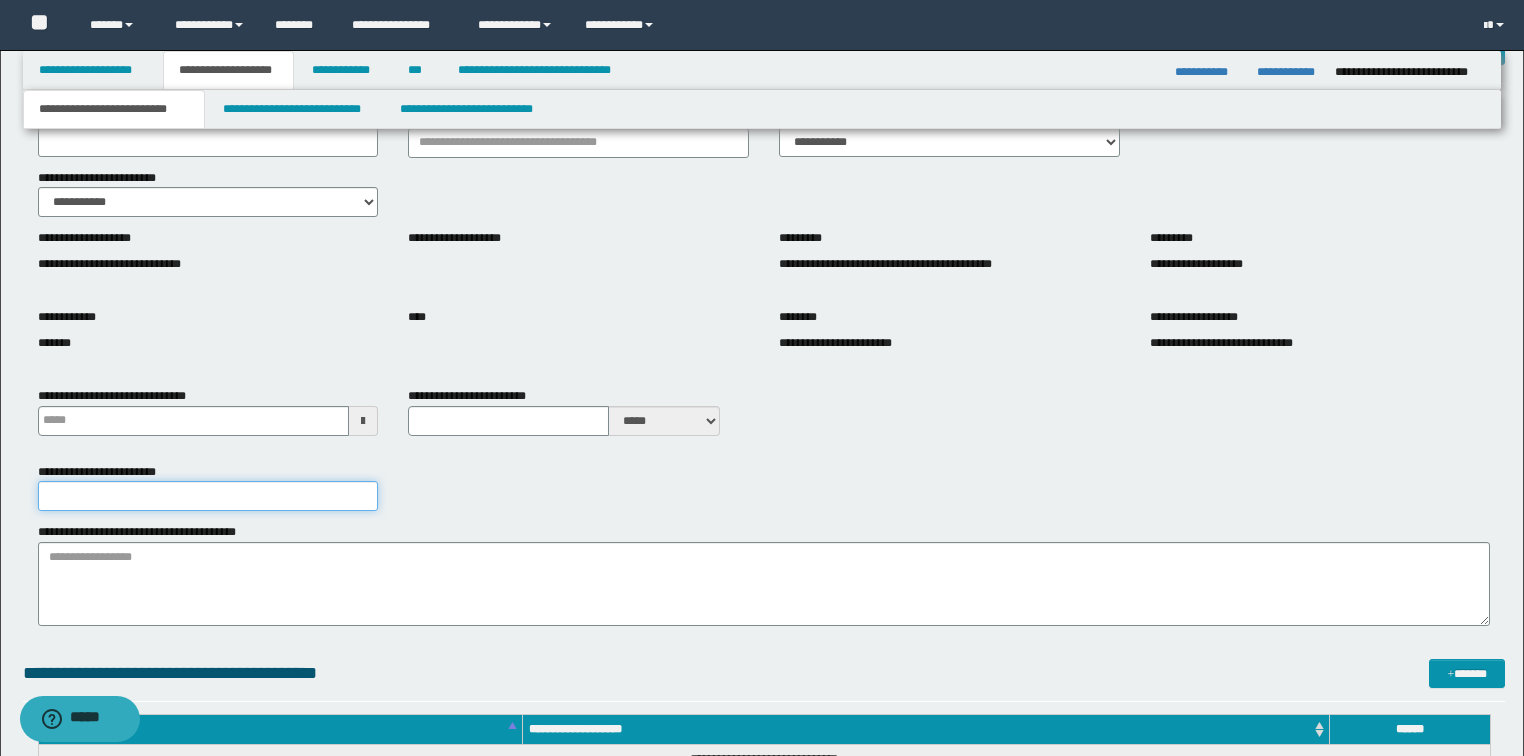 click on "**********" at bounding box center [208, 496] 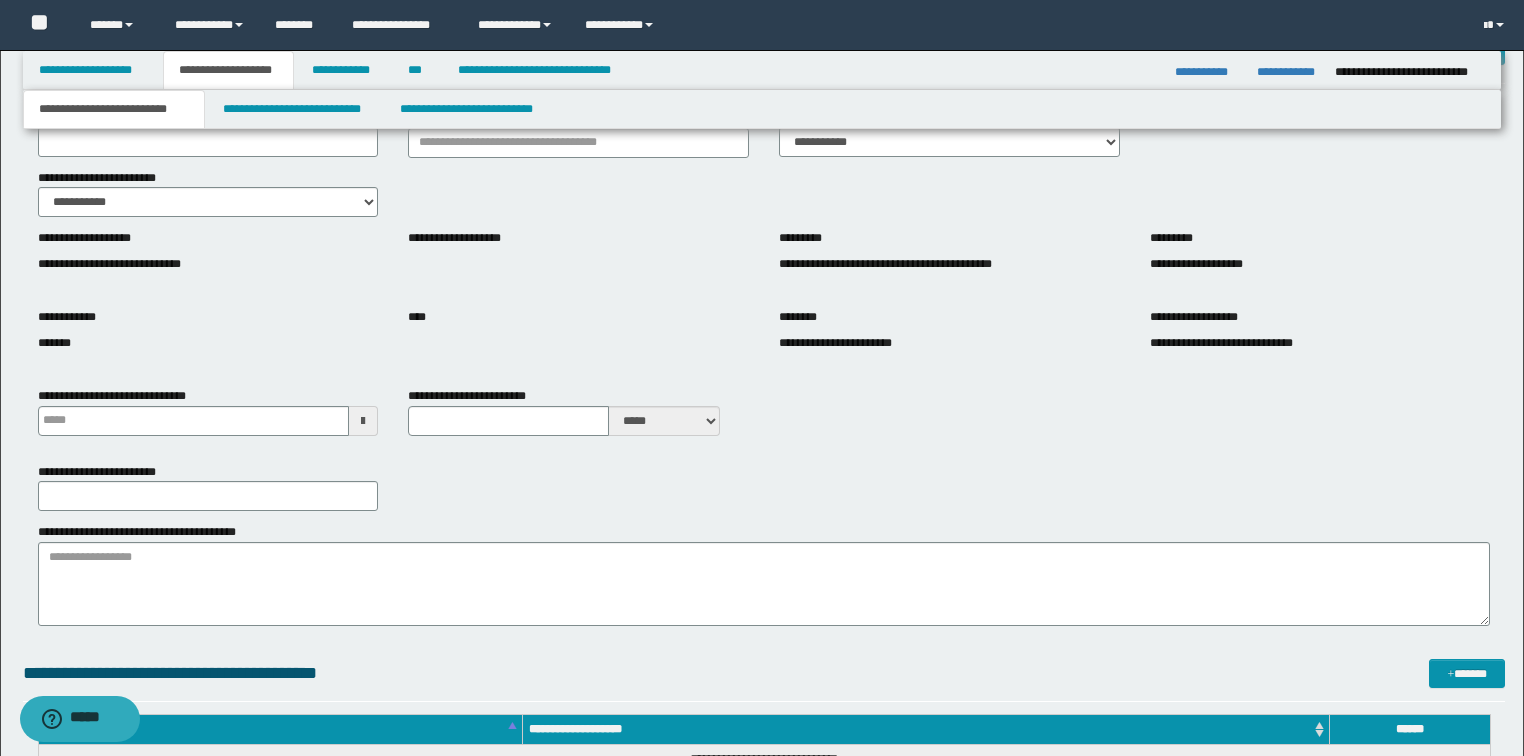 click on "**********" at bounding box center (764, 487) 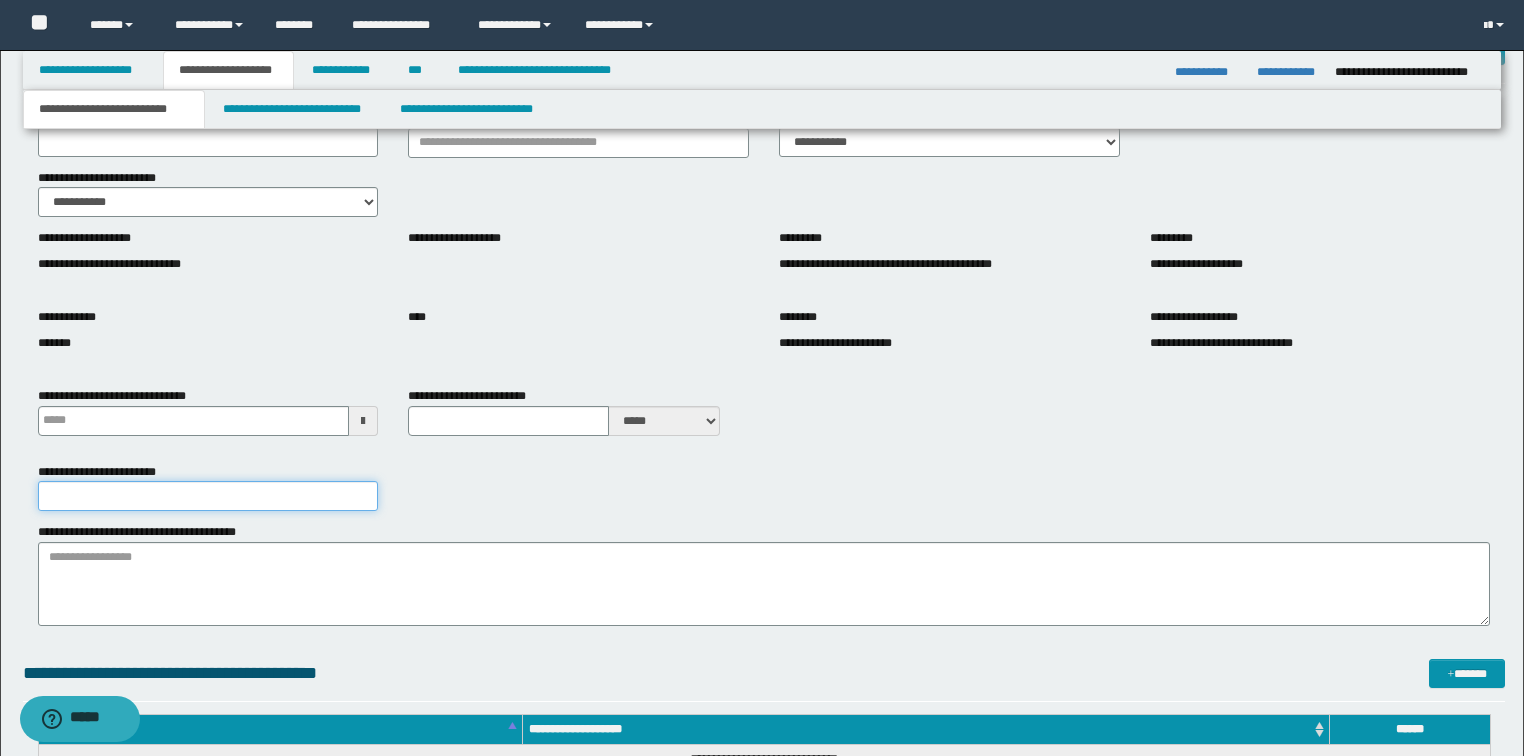 click on "**********" at bounding box center [208, 496] 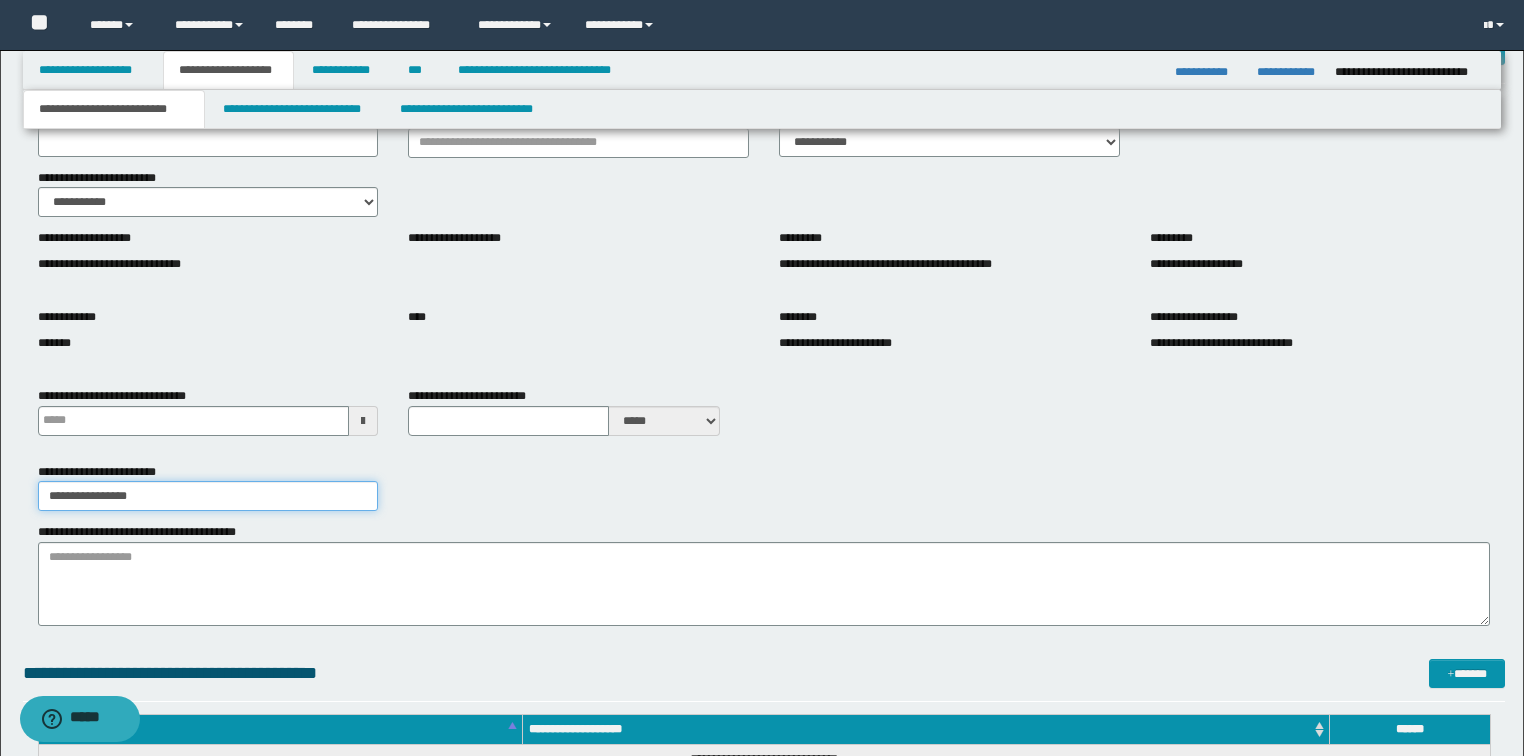 type on "**********" 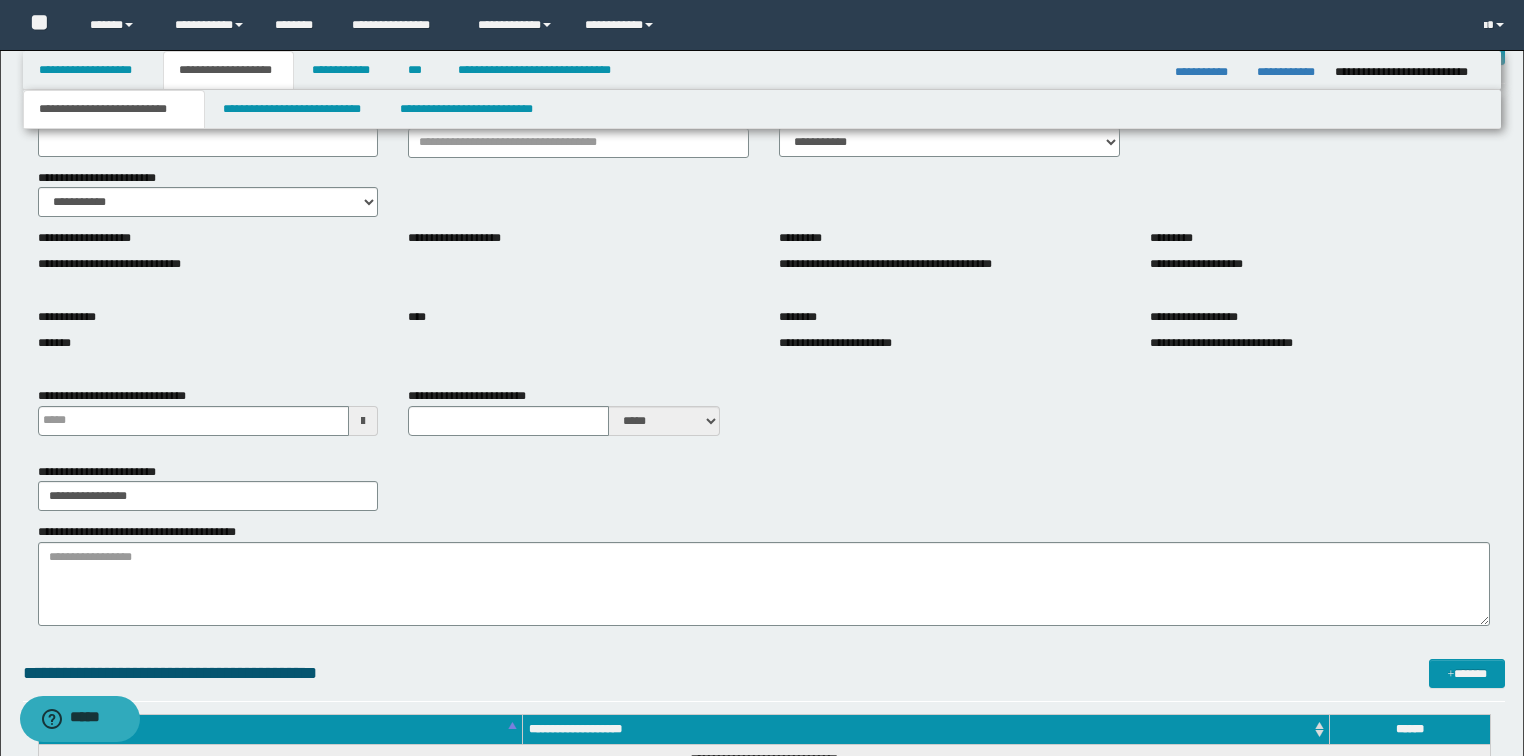click on "**********" at bounding box center [764, 487] 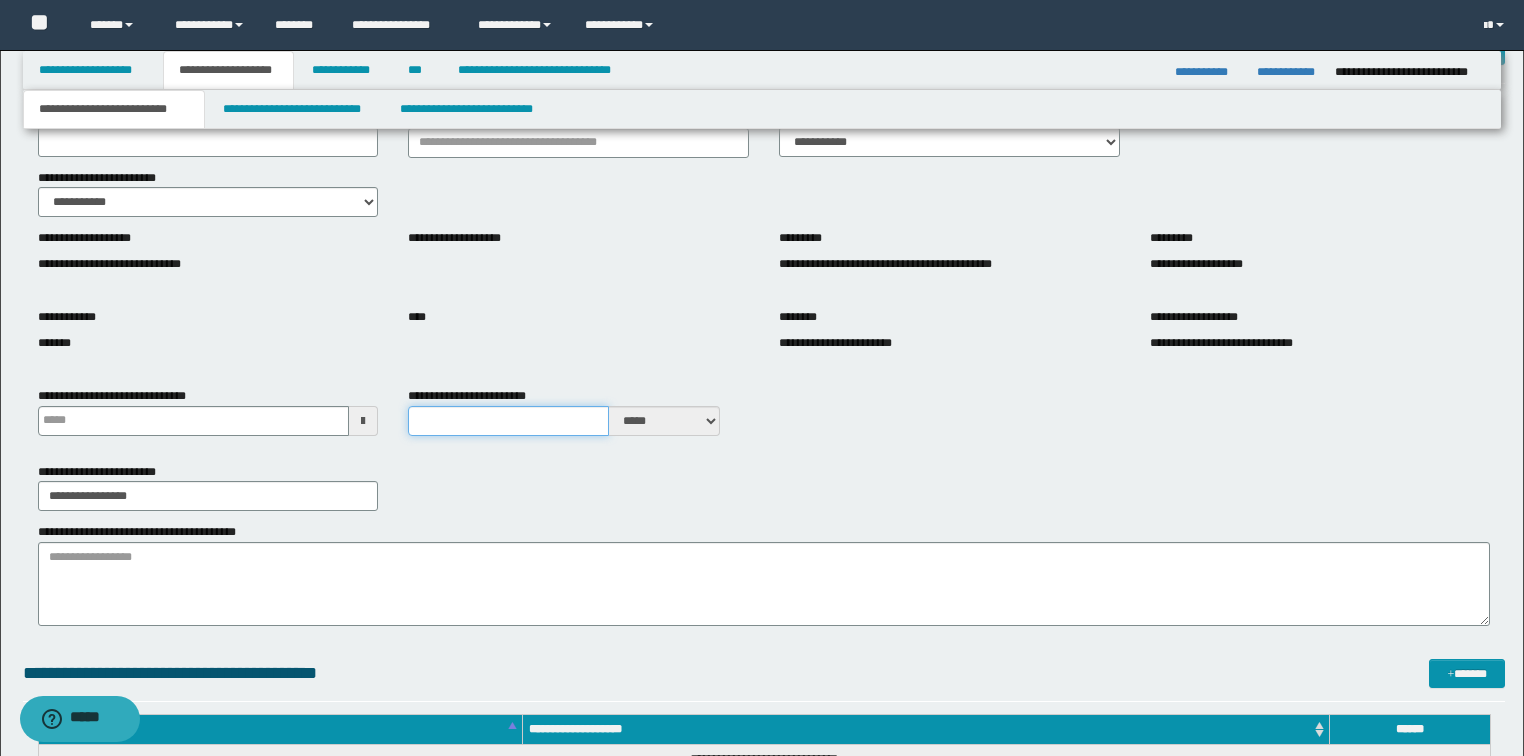 click on "**********" at bounding box center [508, 421] 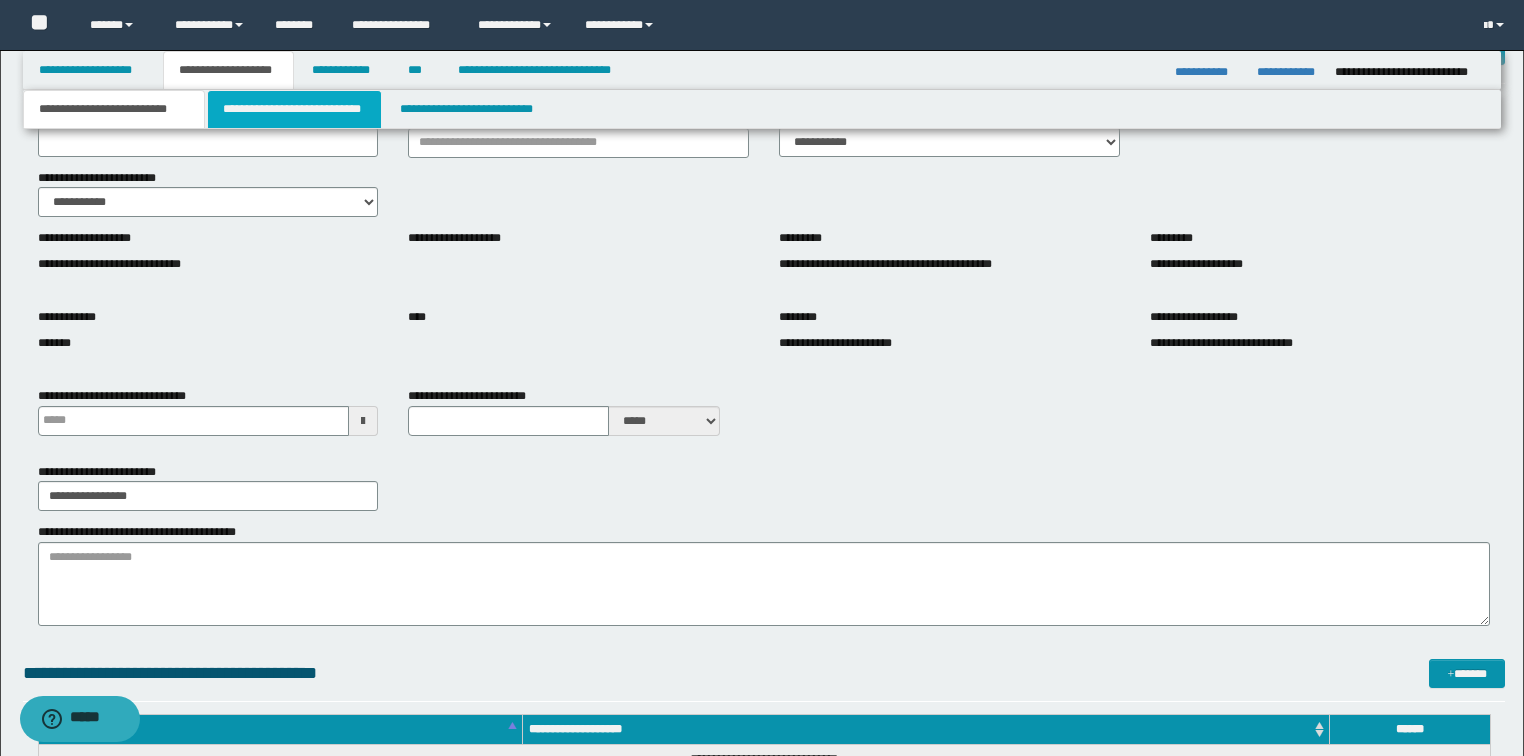 click on "**********" at bounding box center (294, 109) 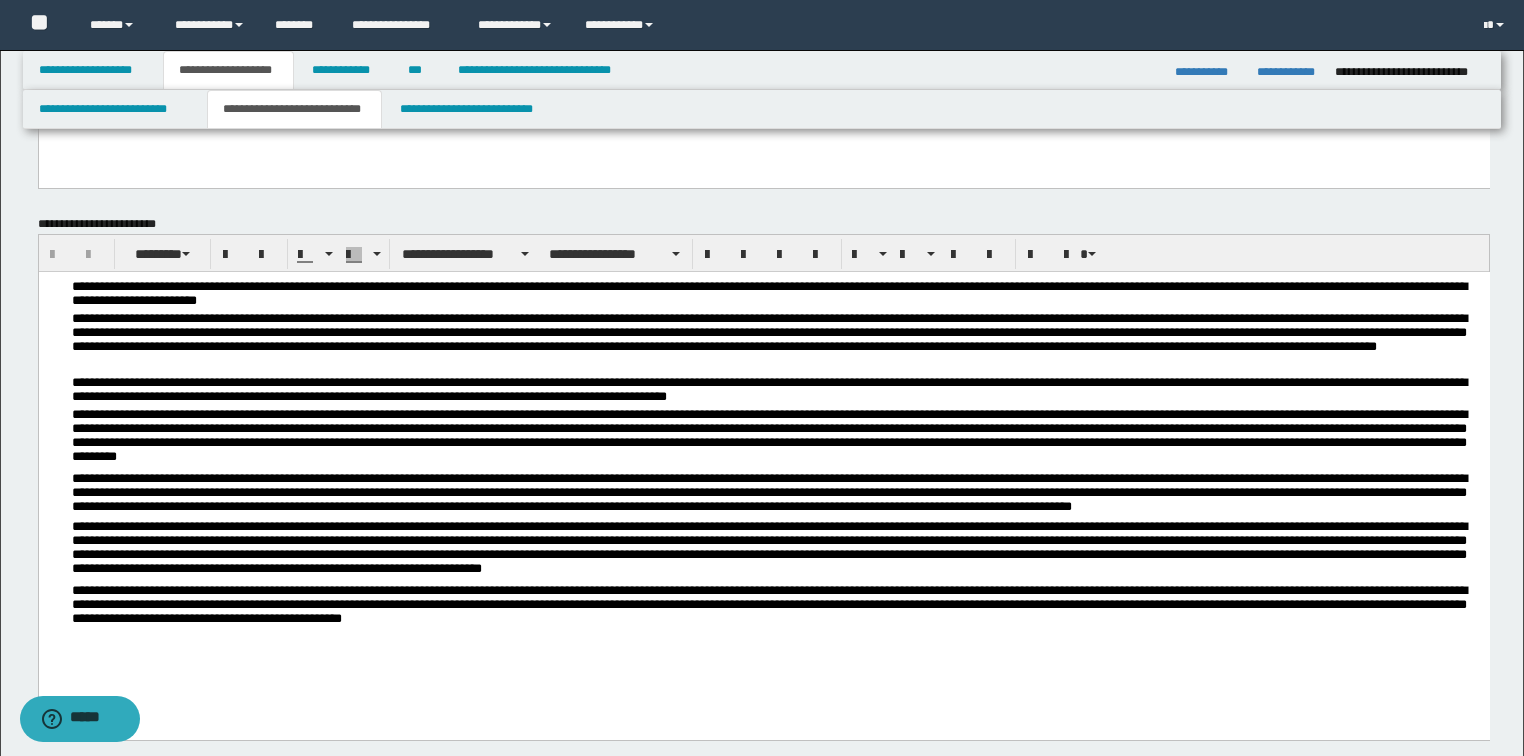 scroll, scrollTop: 240, scrollLeft: 0, axis: vertical 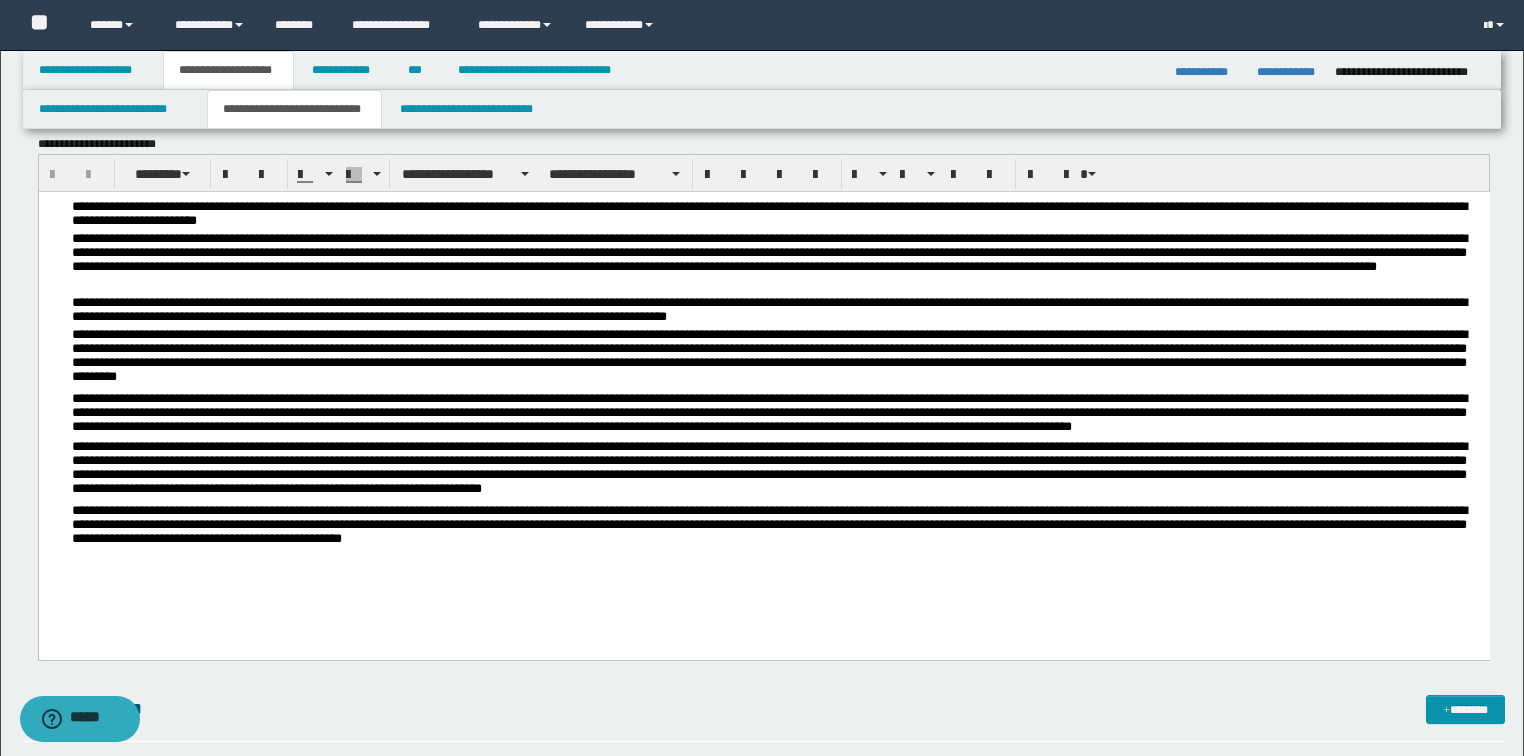 click on "**********" at bounding box center [775, 527] 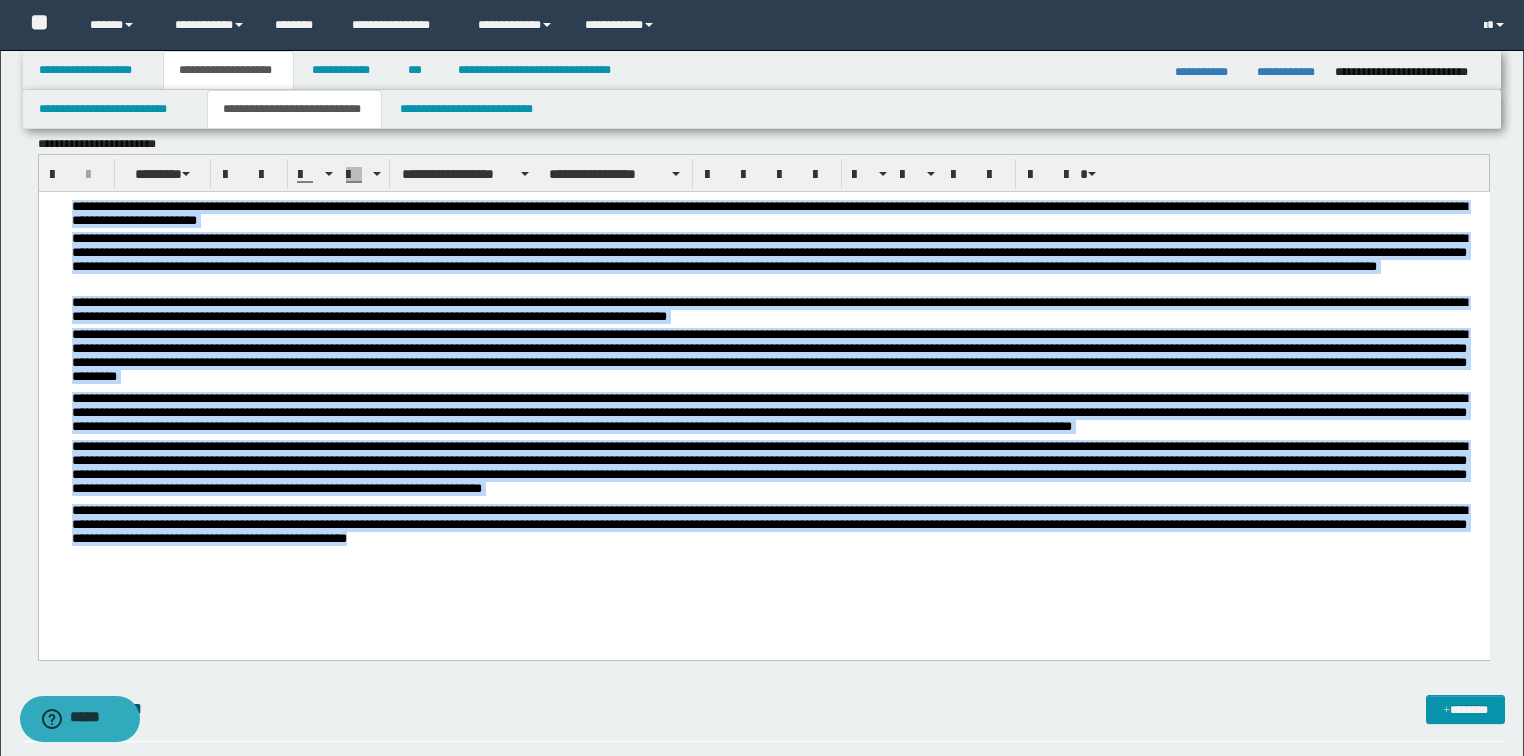 drag, startPoint x: 611, startPoint y: 539, endPoint x: 38, endPoint y: 387, distance: 592.8179 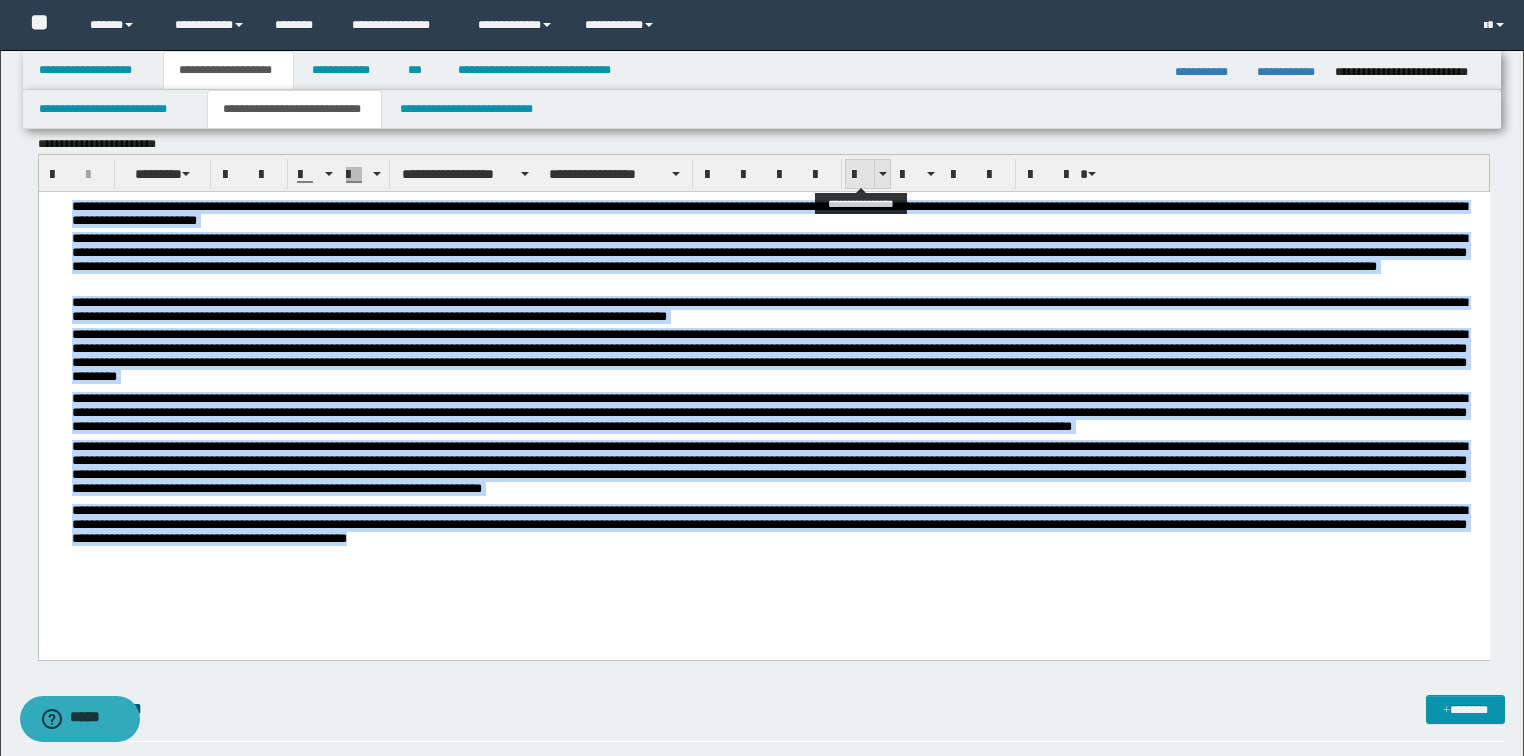 click at bounding box center (860, 175) 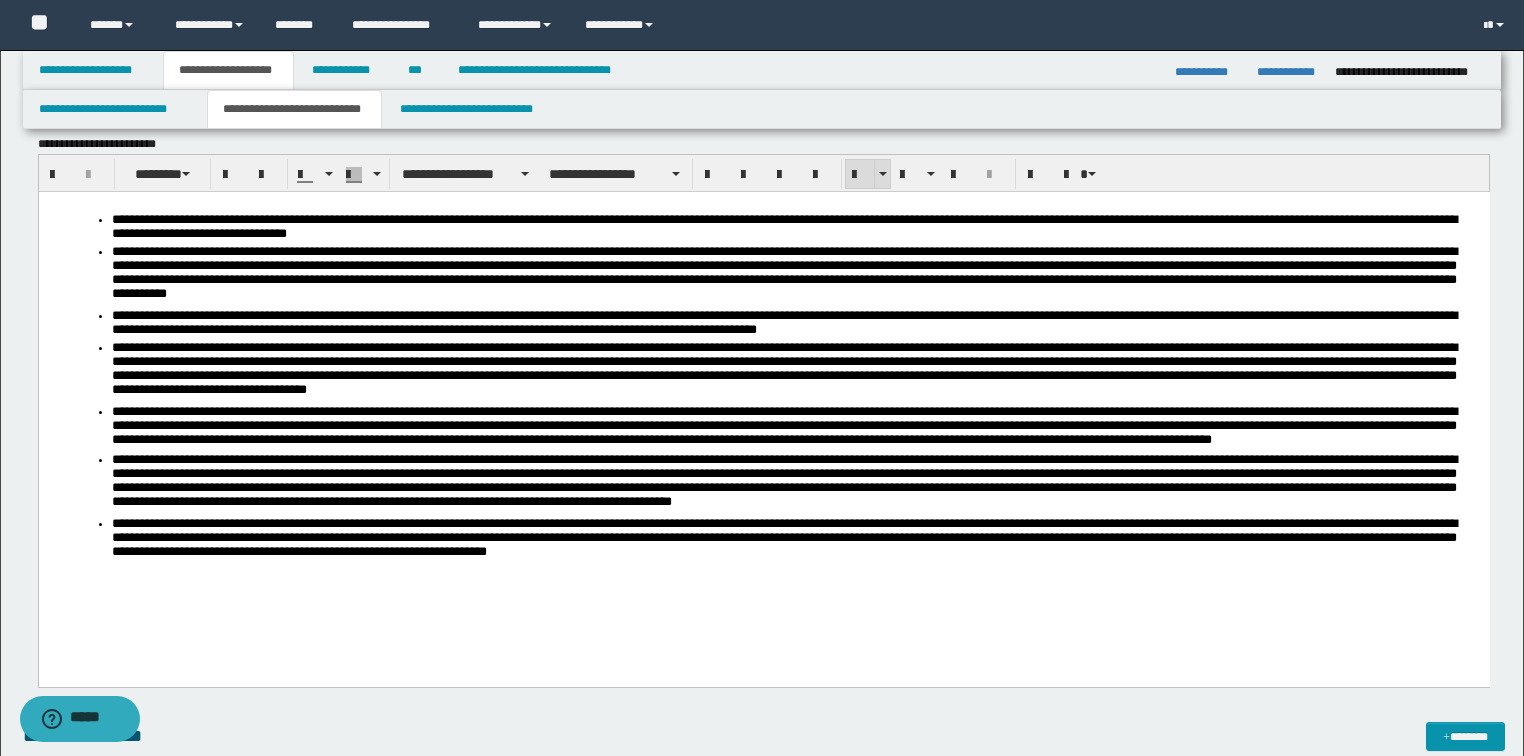 click at bounding box center [860, 175] 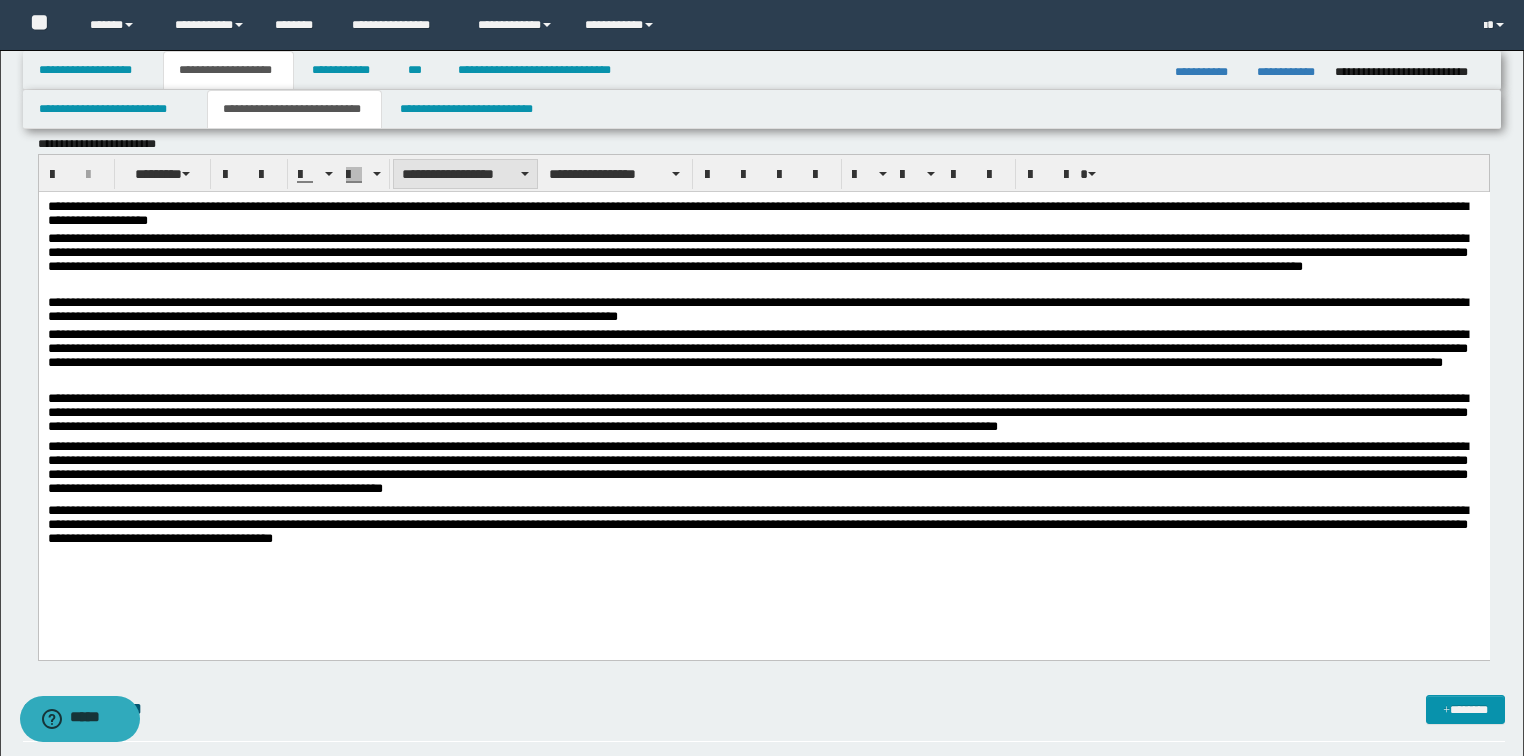 click on "**********" at bounding box center [465, 174] 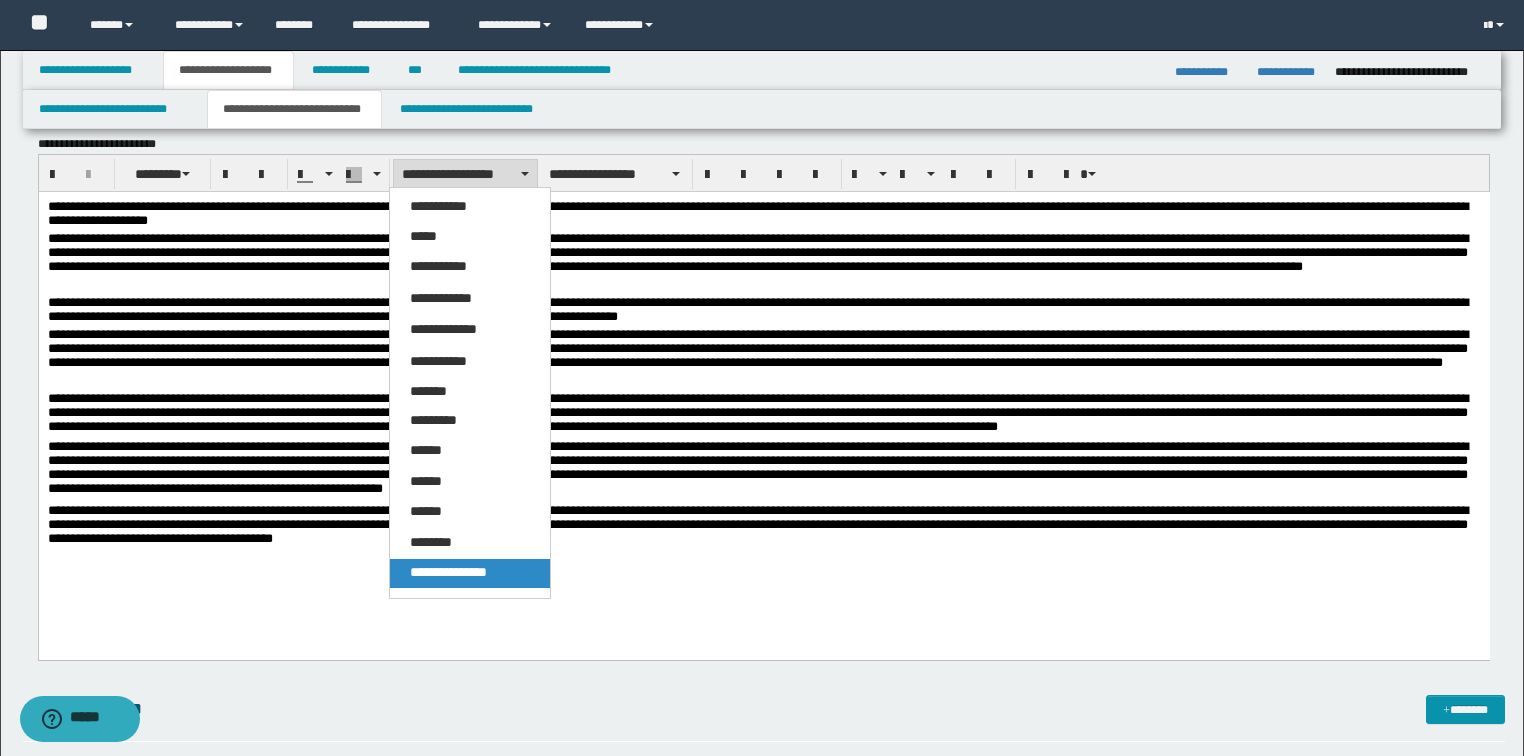 click on "**********" at bounding box center [470, 573] 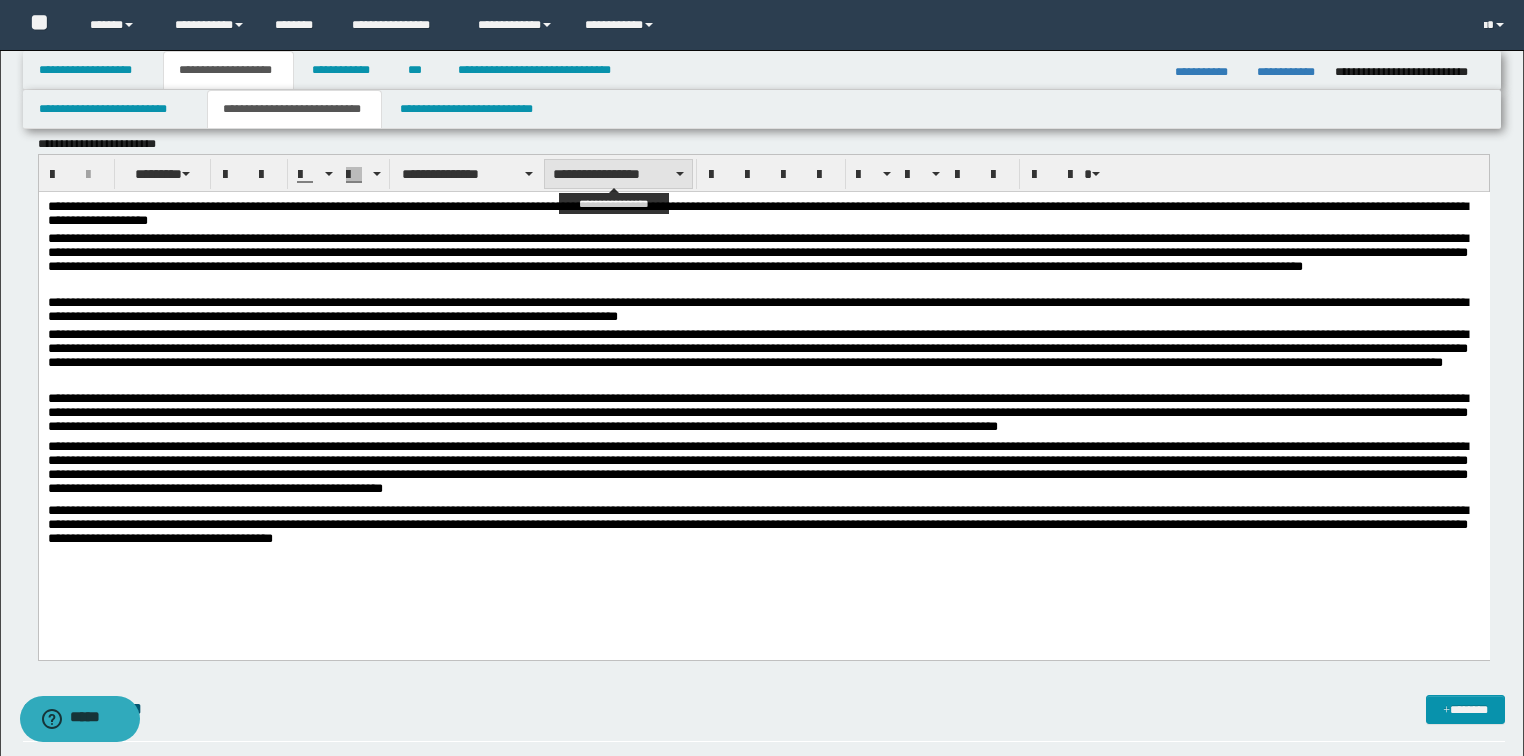 click on "**********" at bounding box center (618, 174) 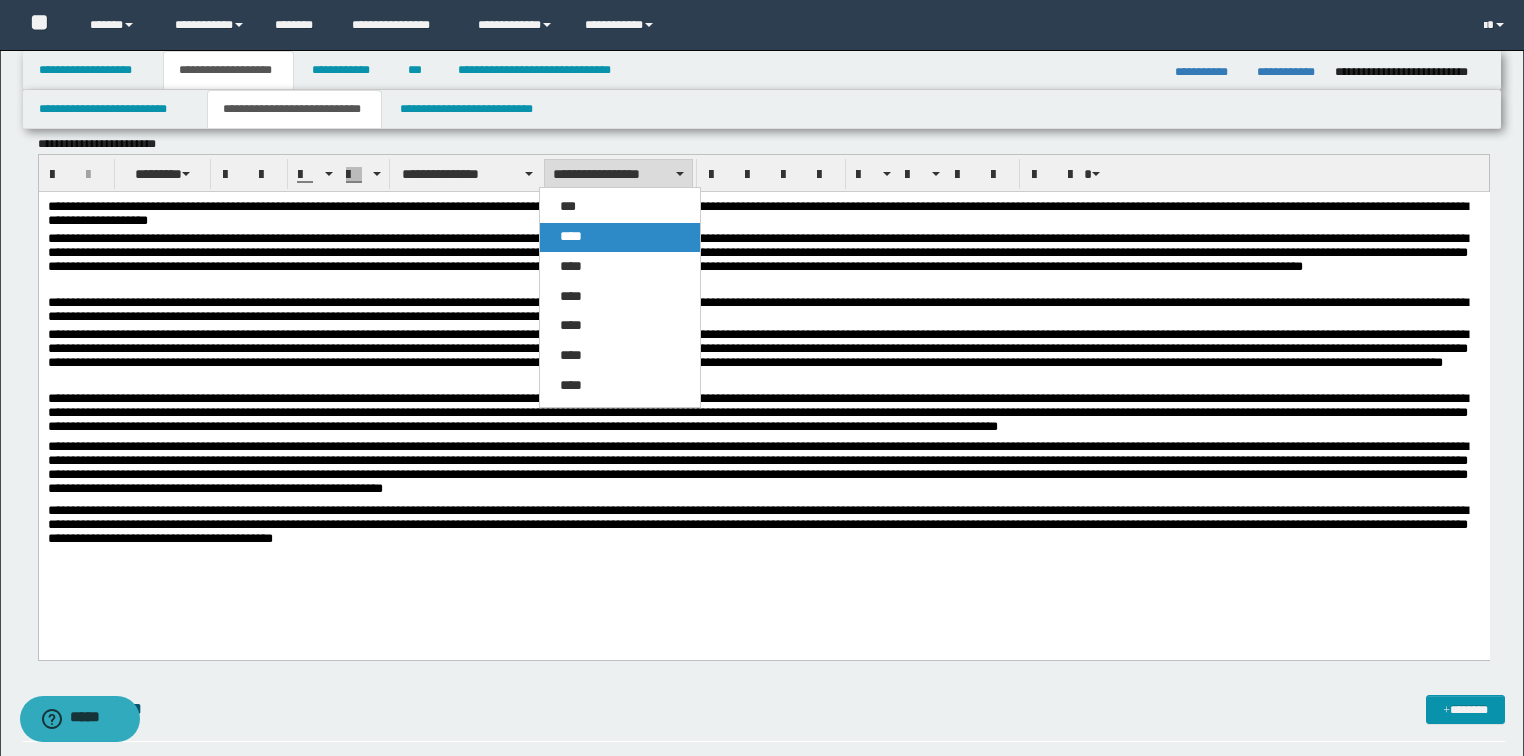 click on "****" at bounding box center [620, 237] 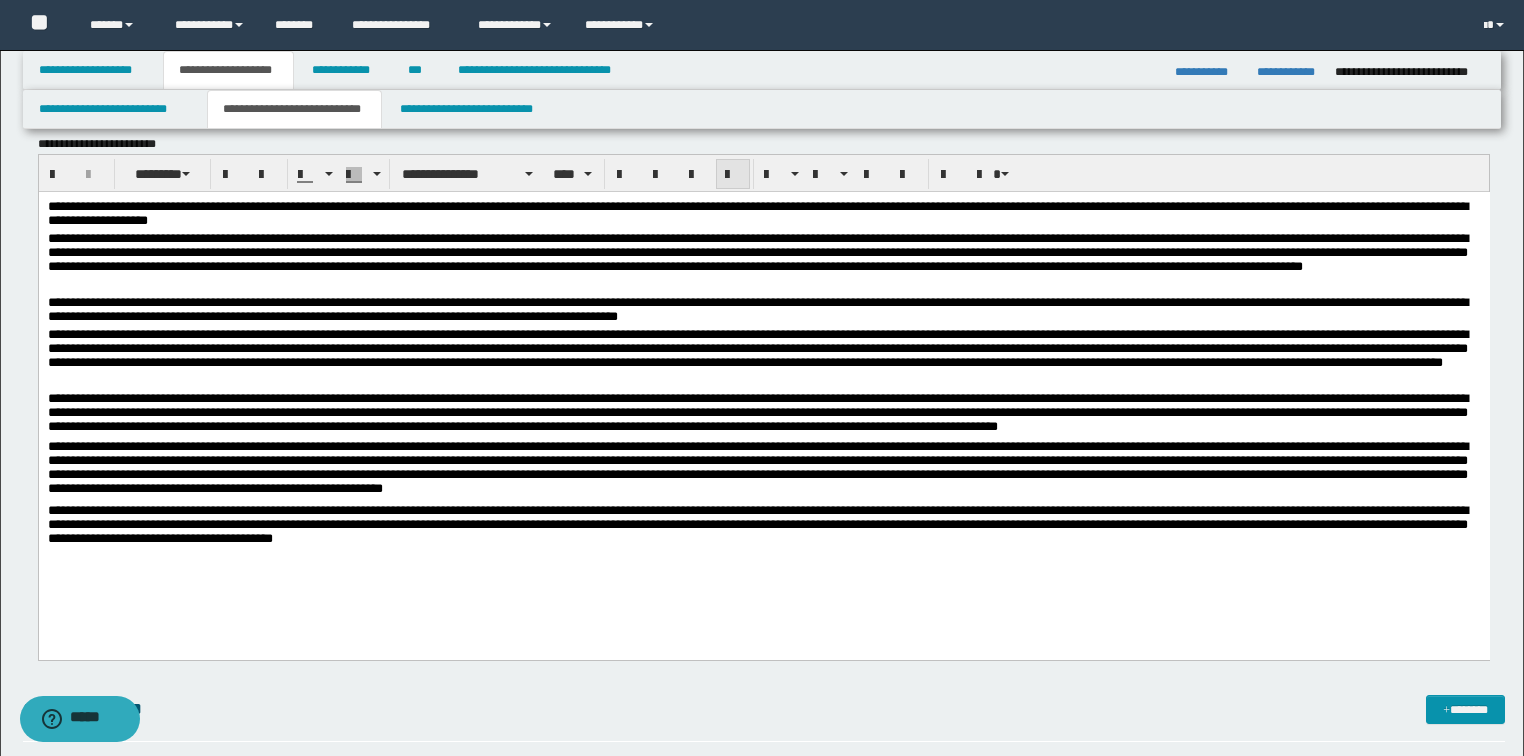 click at bounding box center (733, 175) 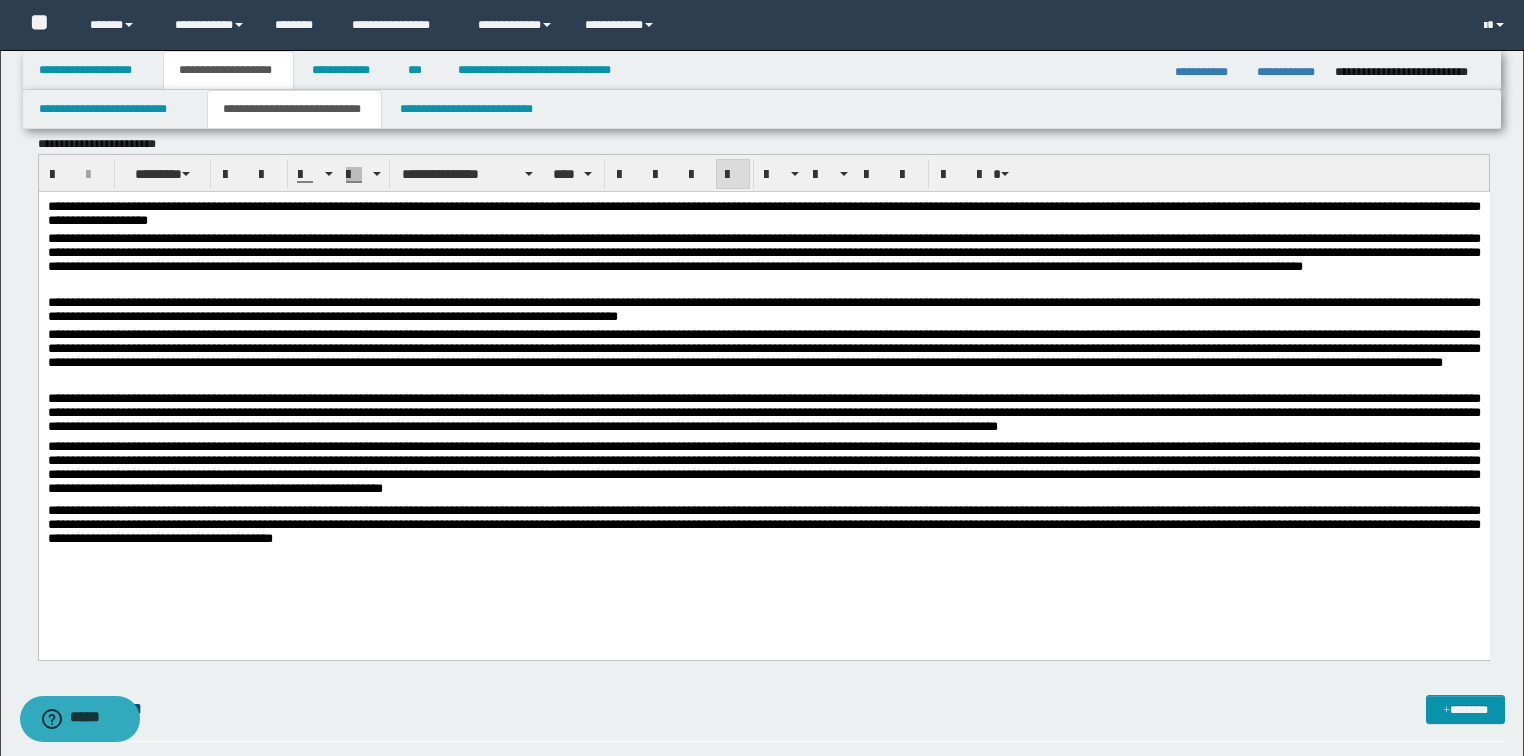 click on "**********" at bounding box center (763, 400) 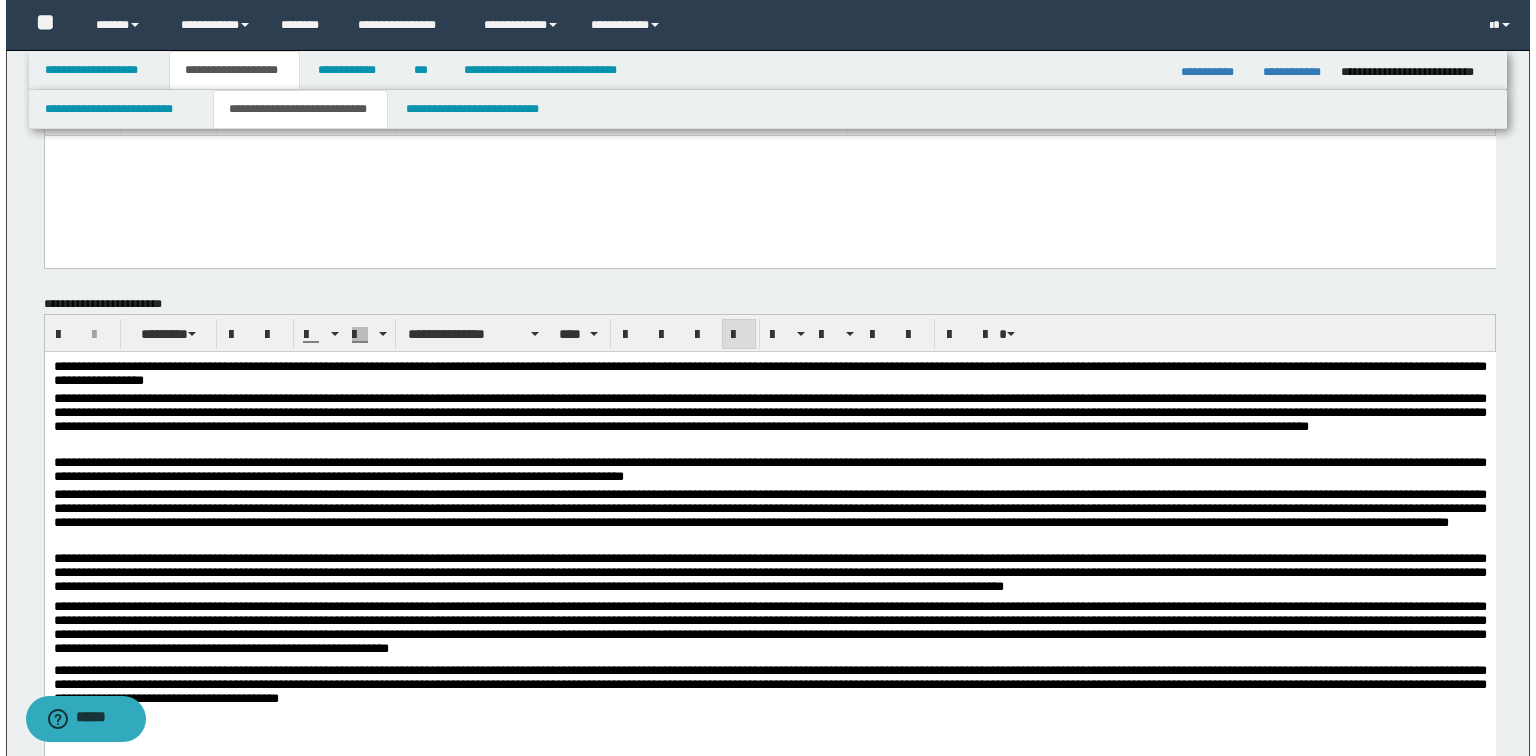 scroll, scrollTop: 0, scrollLeft: 0, axis: both 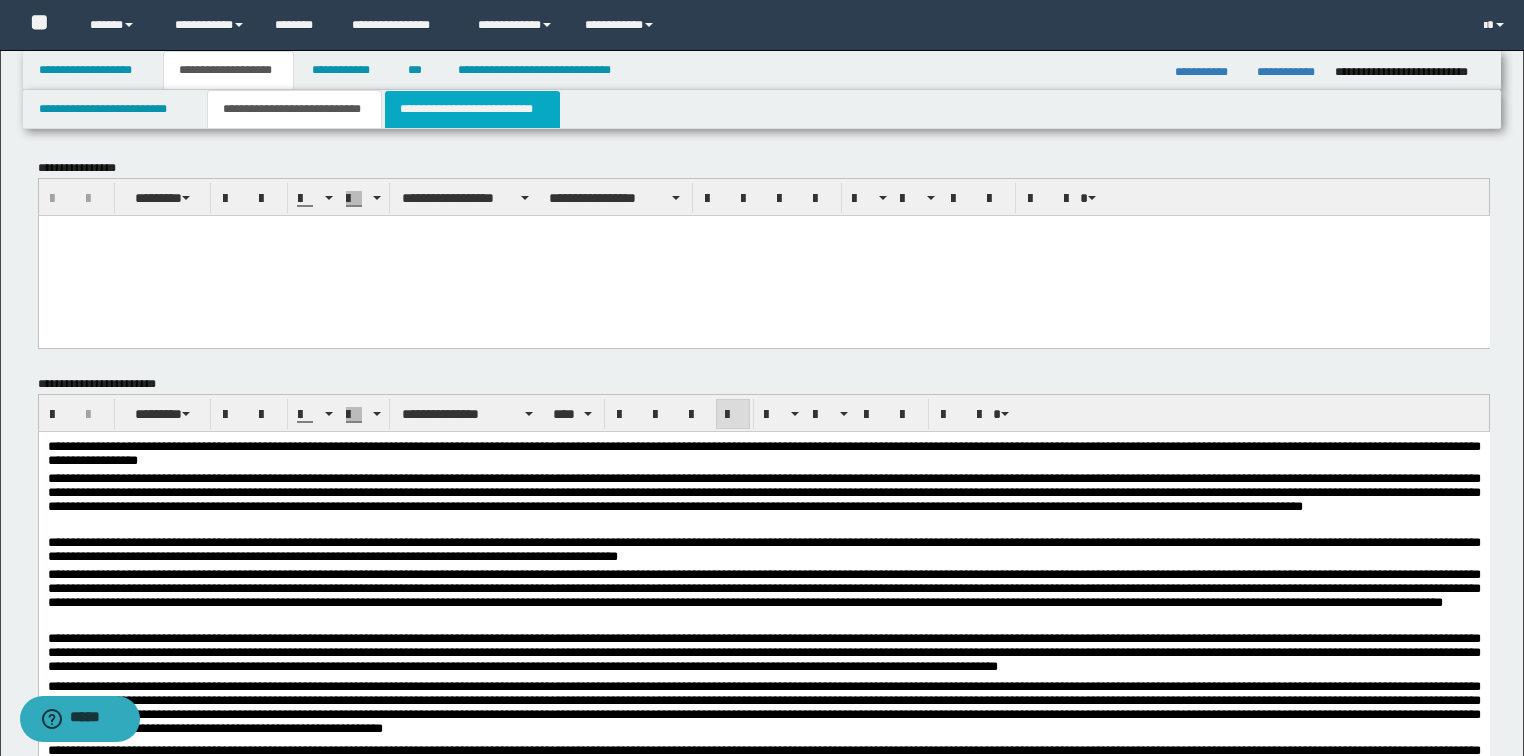 click on "**********" at bounding box center (472, 109) 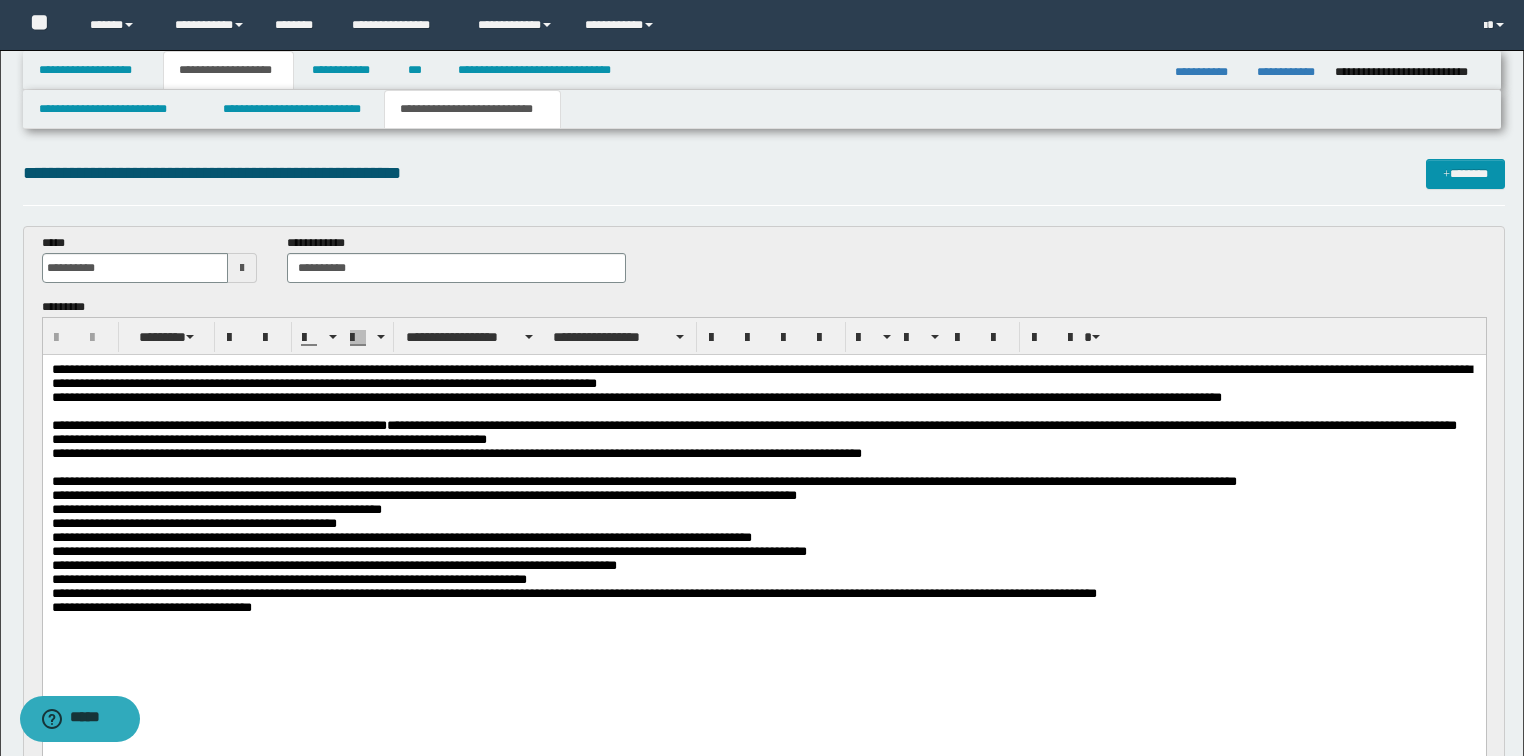 scroll, scrollTop: 0, scrollLeft: 0, axis: both 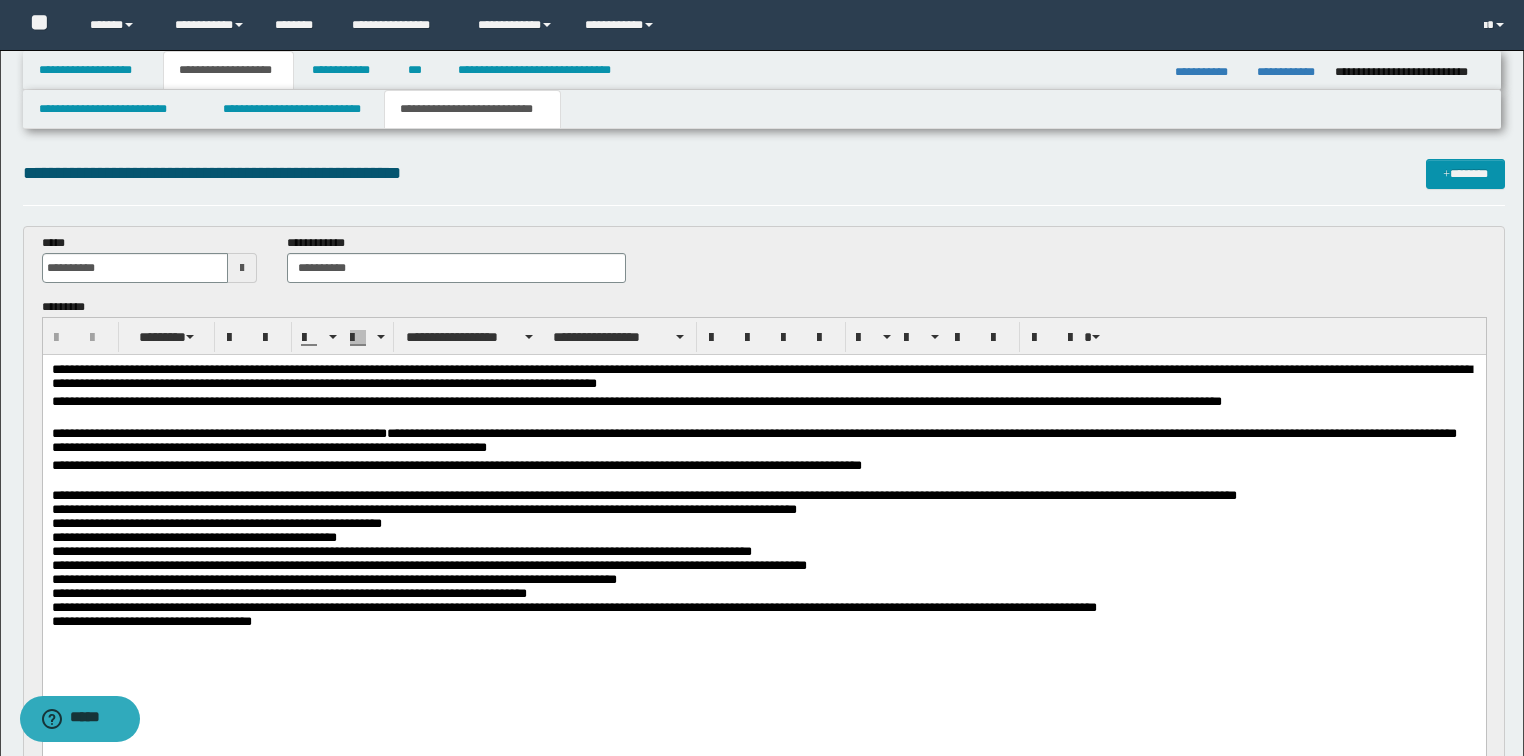 click on "**********" at bounding box center (763, 621) 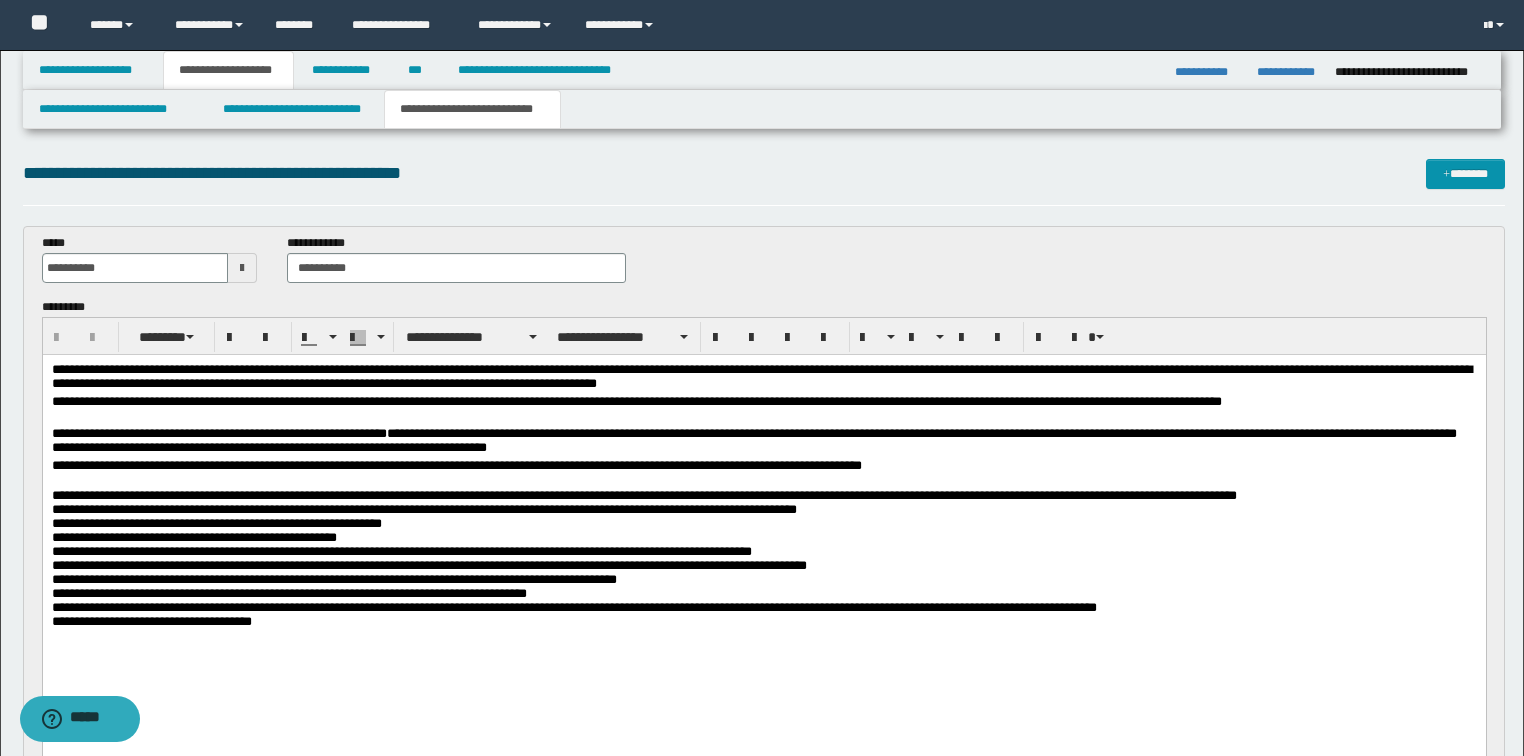 click on "**********" at bounding box center [456, 464] 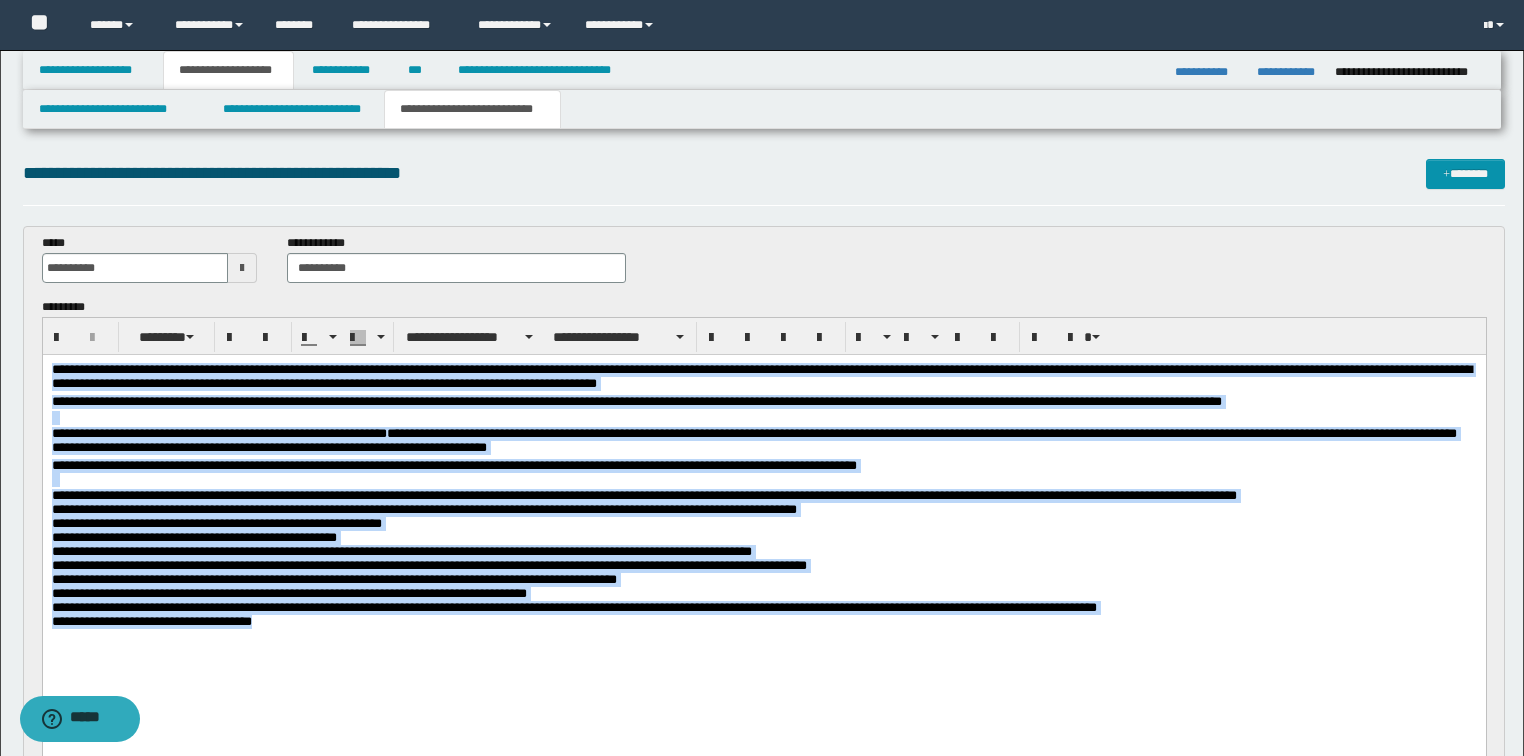 drag, startPoint x: 317, startPoint y: 643, endPoint x: 42, endPoint y: 686, distance: 278.34152 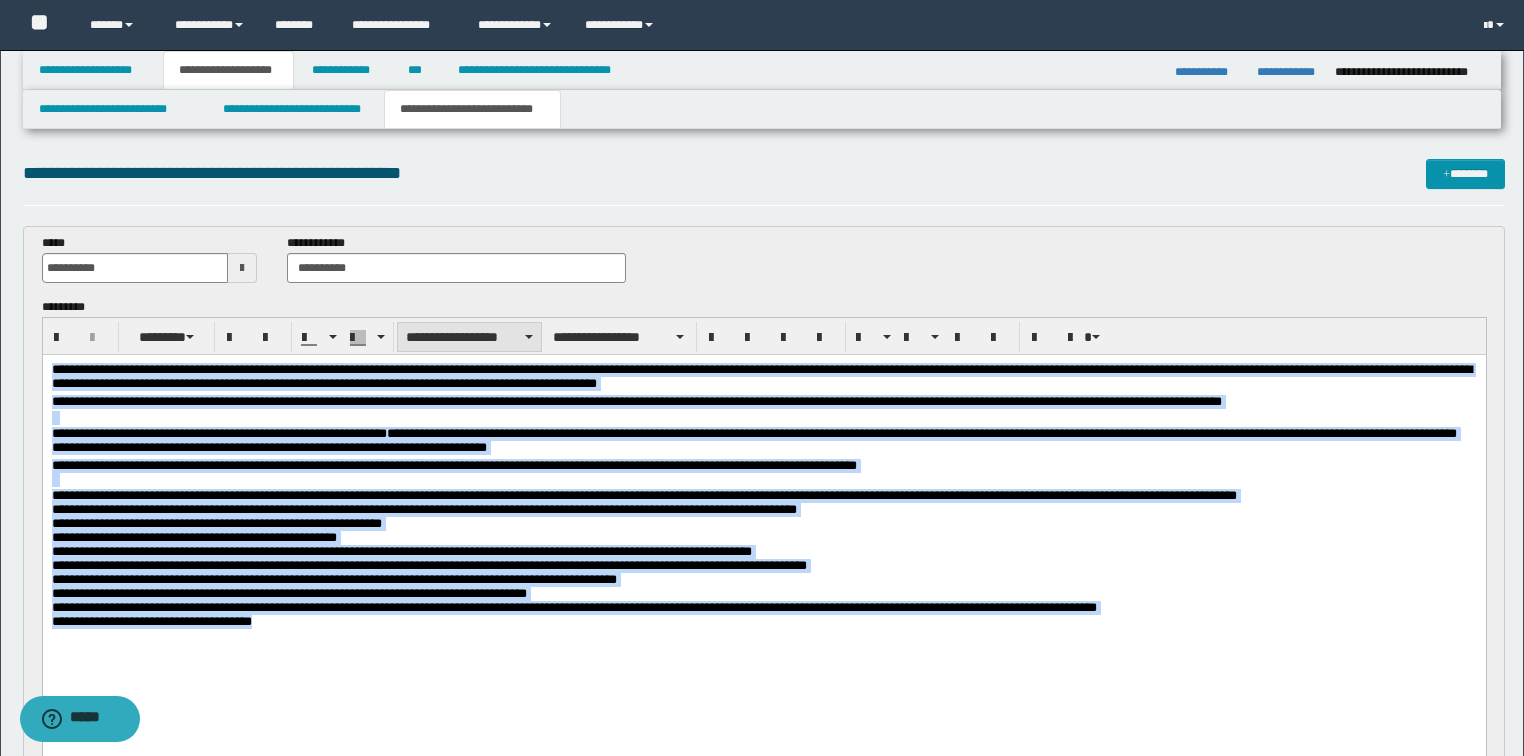 click on "**********" at bounding box center (469, 337) 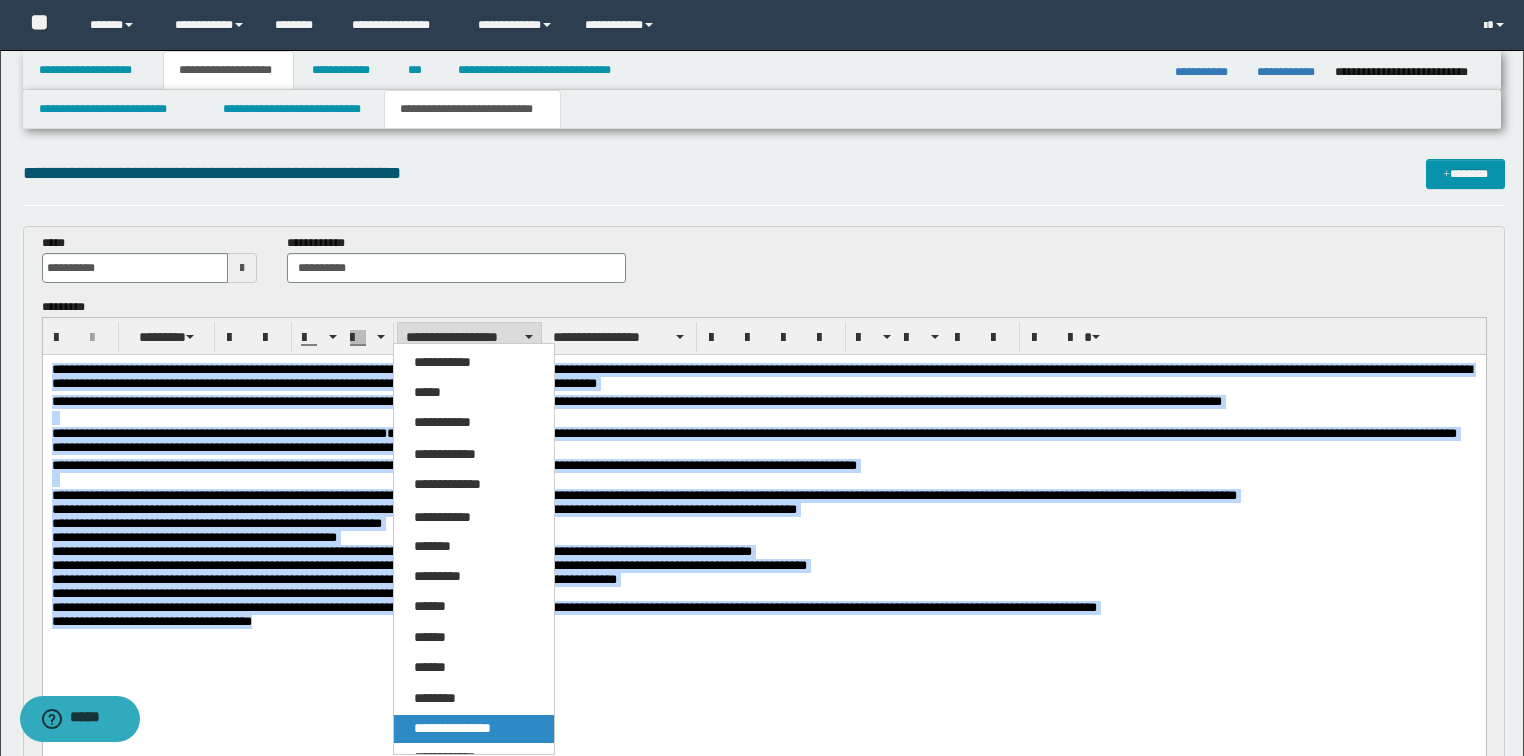 click on "**********" at bounding box center [452, 728] 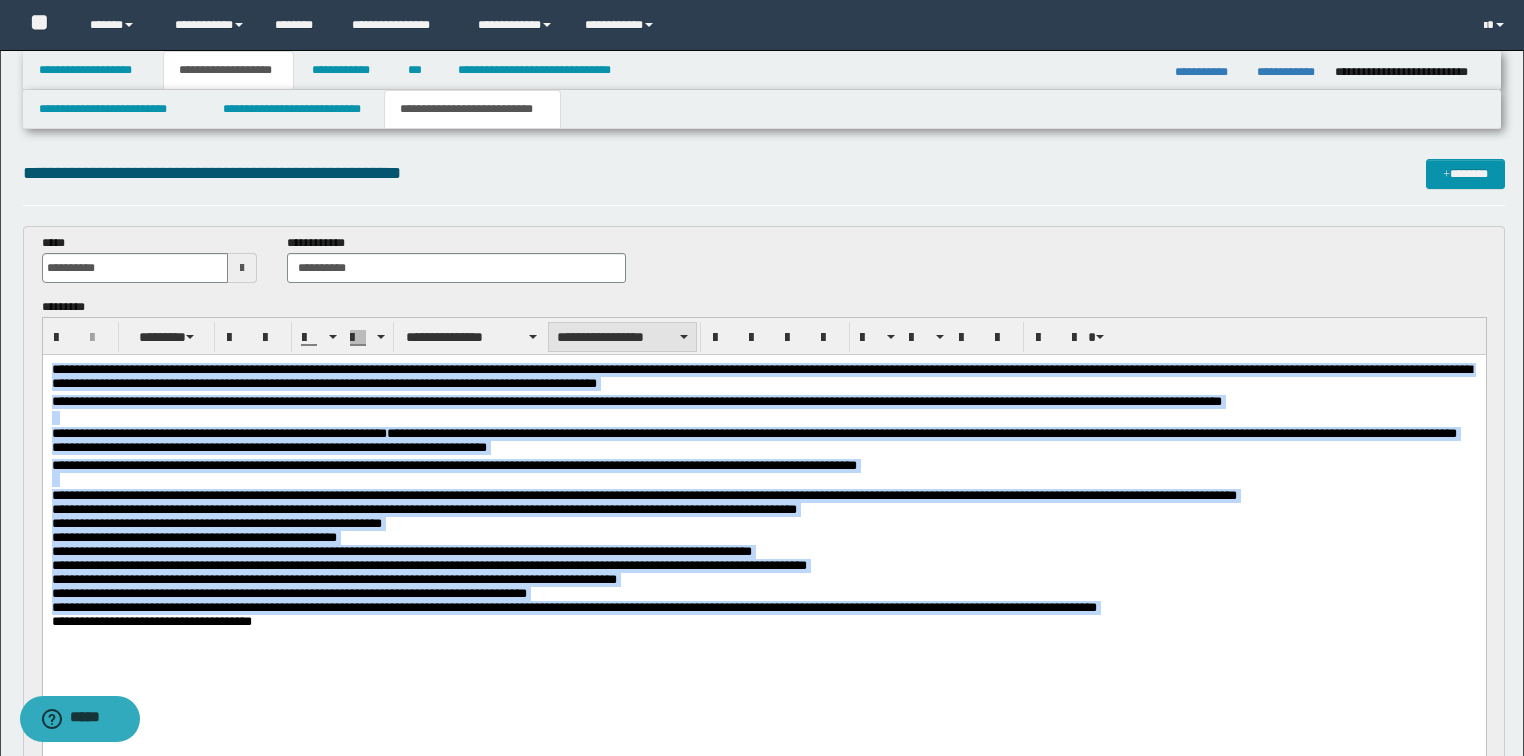 click on "**********" at bounding box center [622, 337] 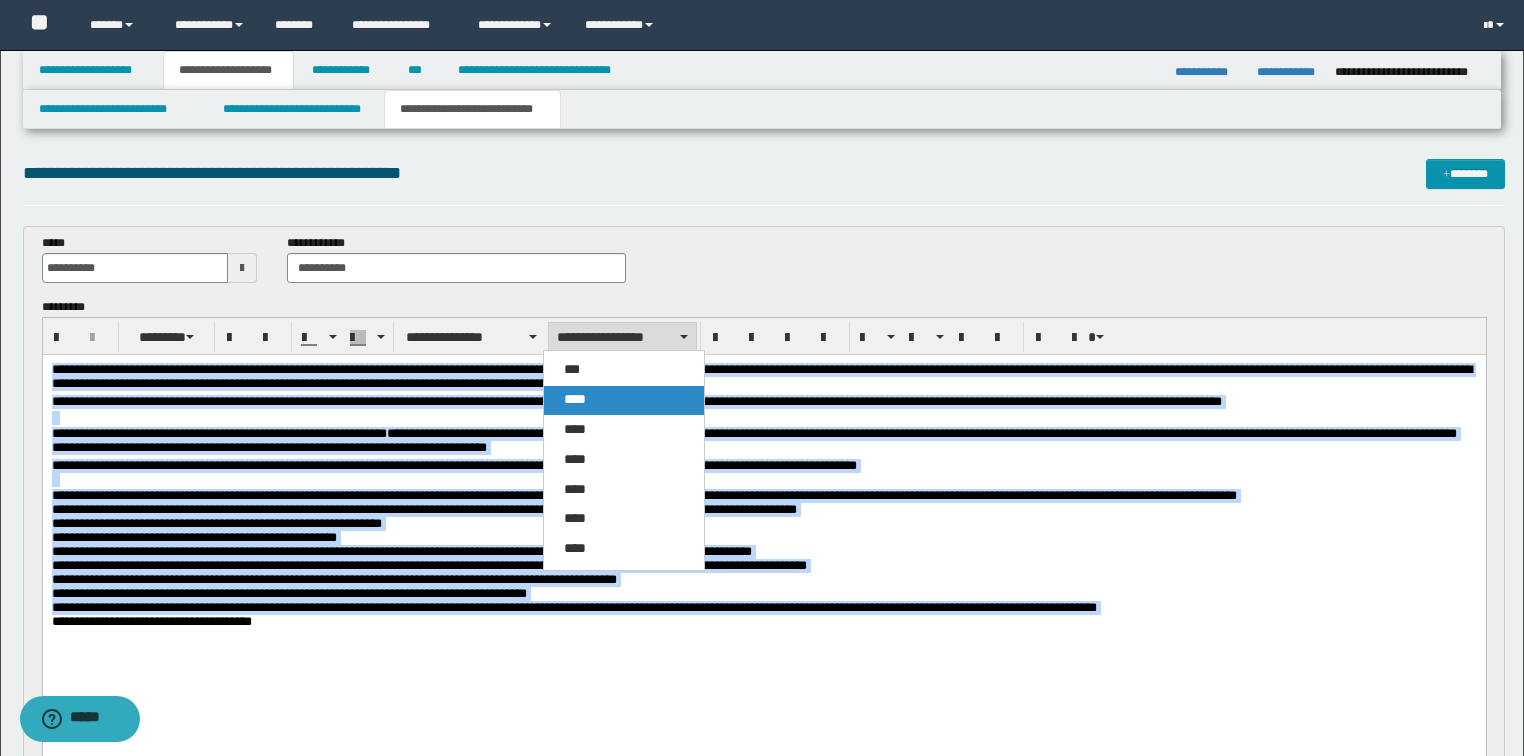click on "****" at bounding box center (575, 399) 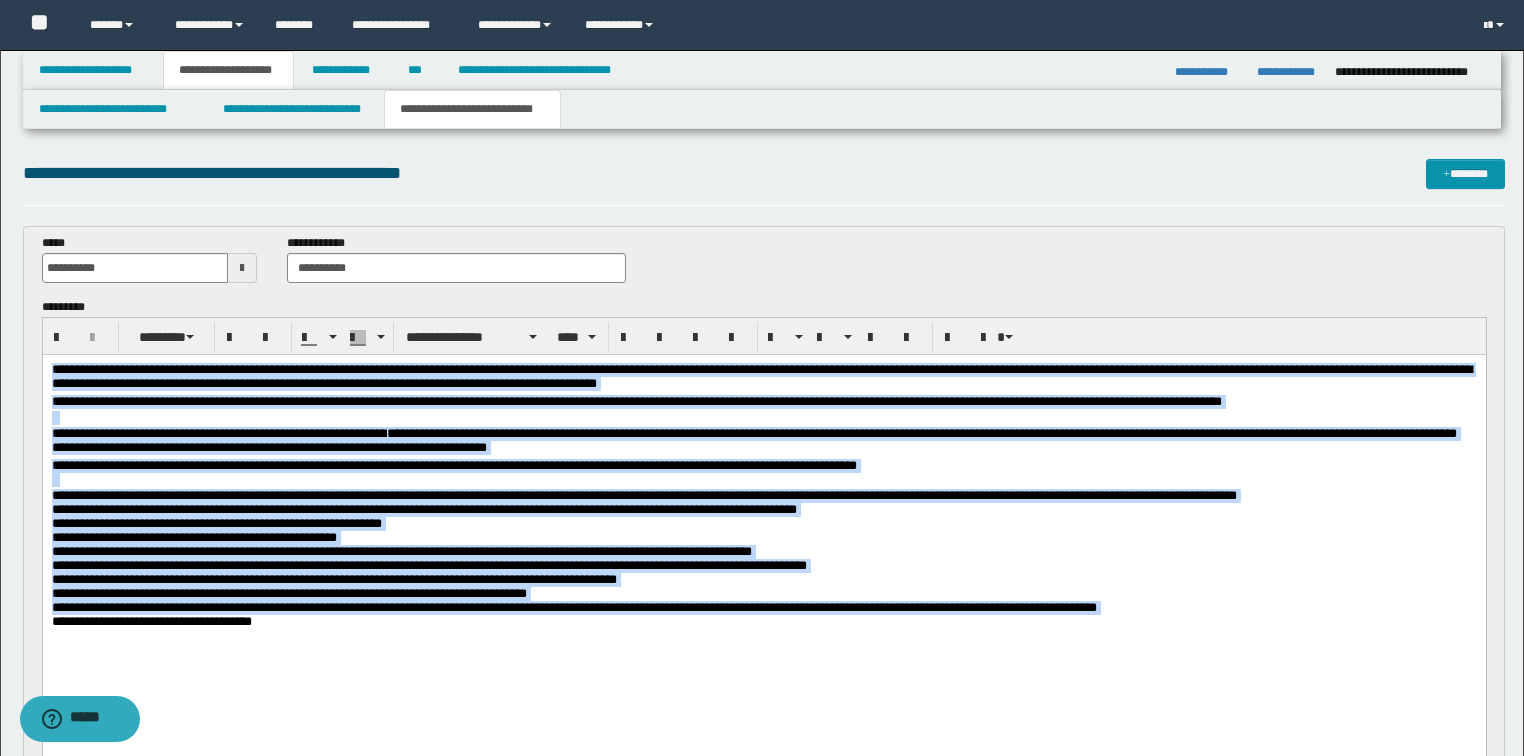 drag, startPoint x: 1441, startPoint y: 453, endPoint x: 1441, endPoint y: 442, distance: 11 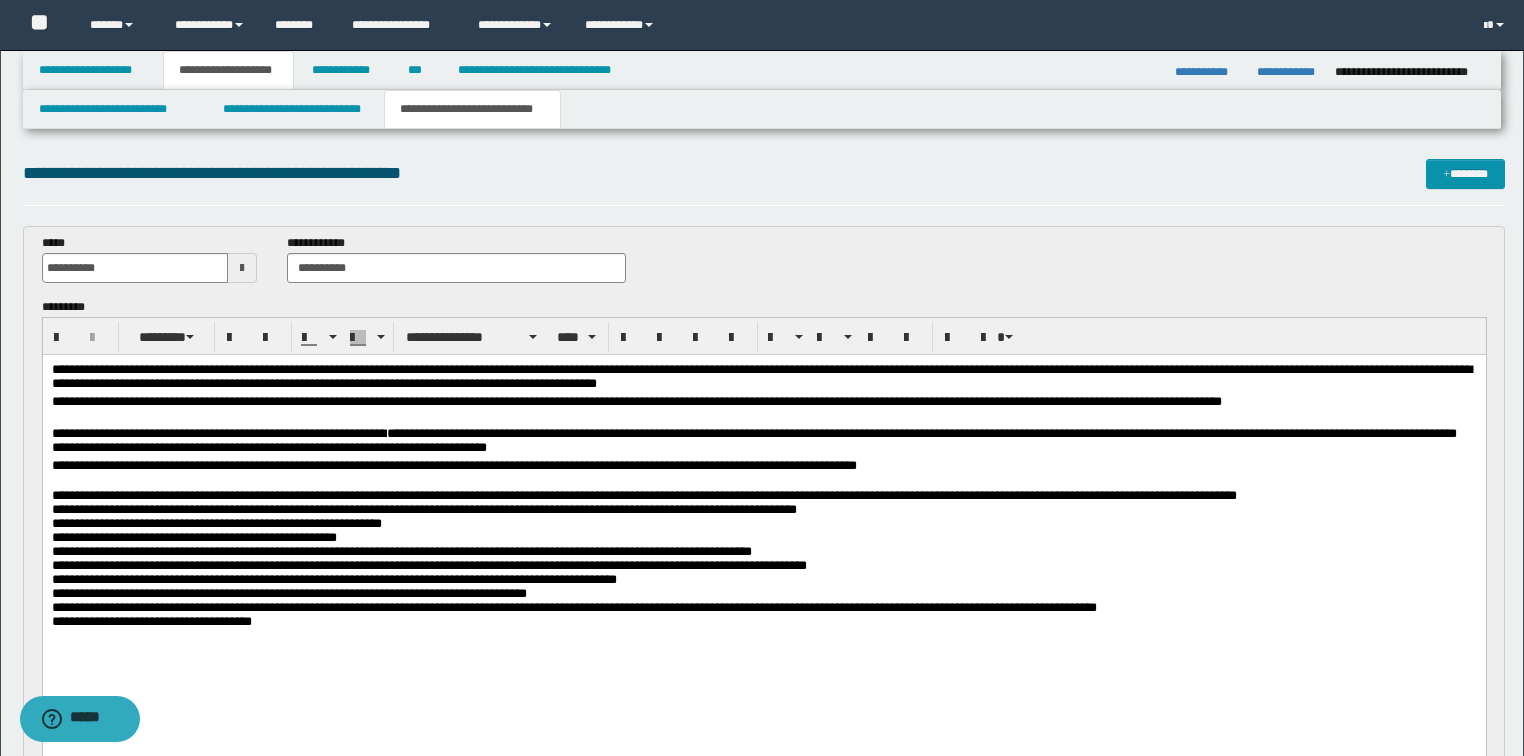 click on "**********" at bounding box center (753, 439) 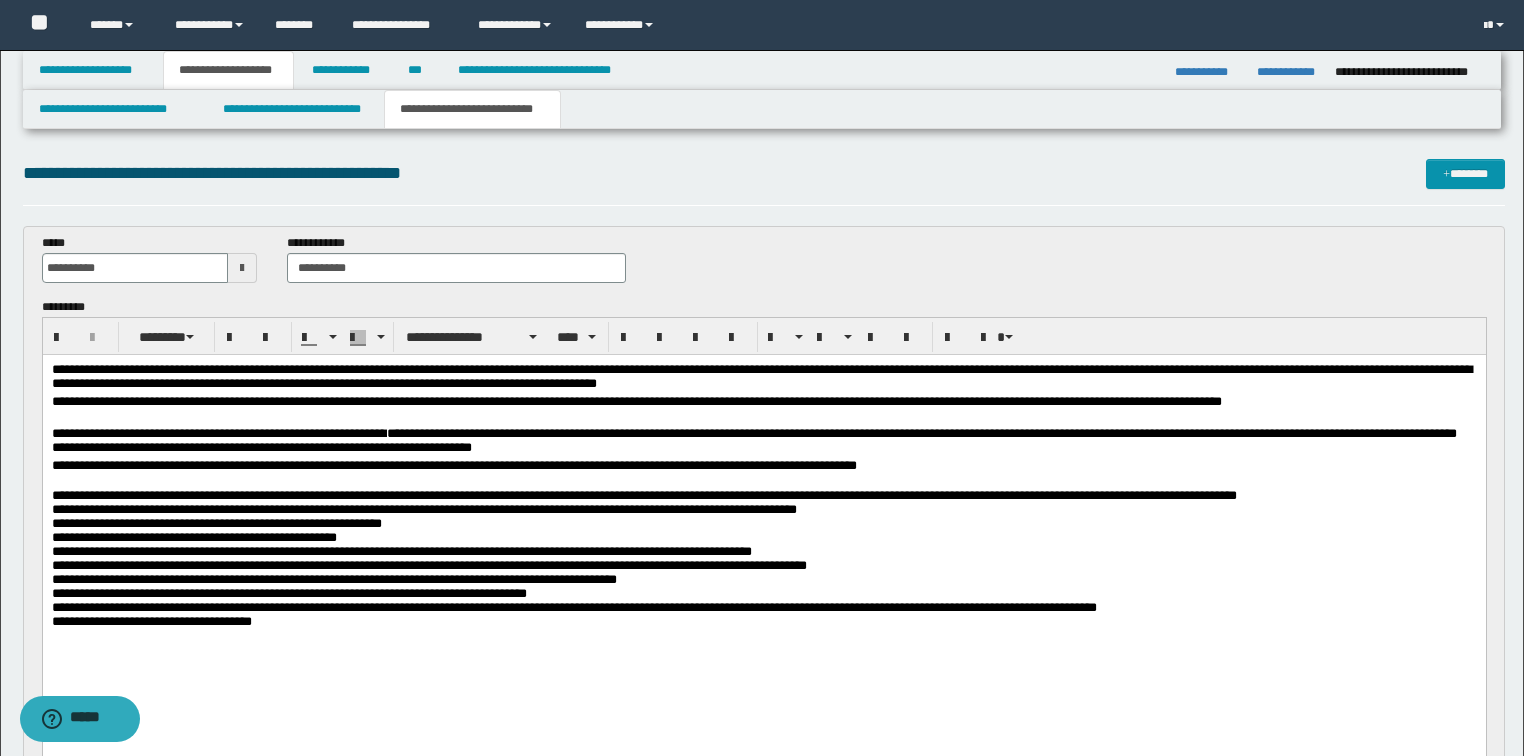 click on "**********" at bounding box center (288, 592) 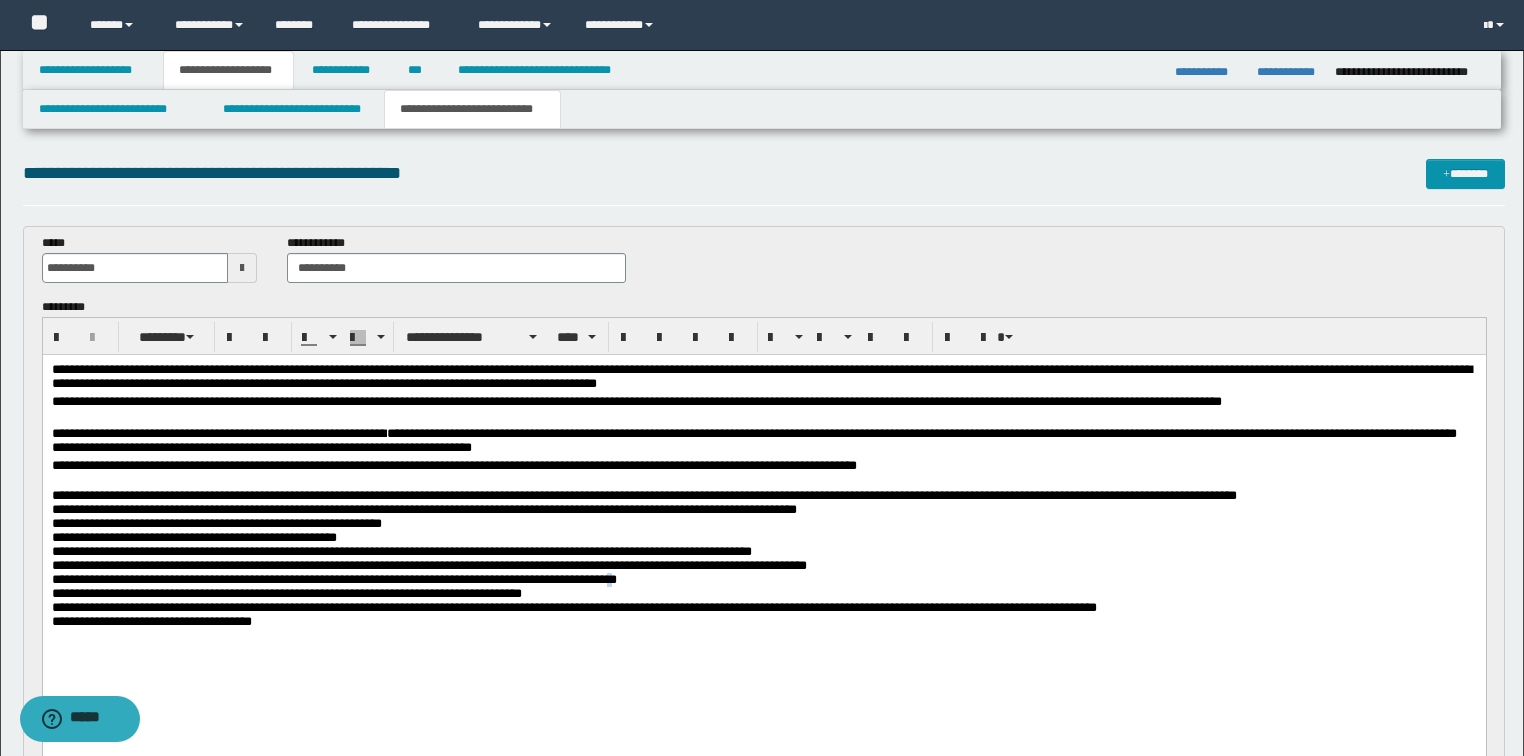 click on "**********" at bounding box center [333, 578] 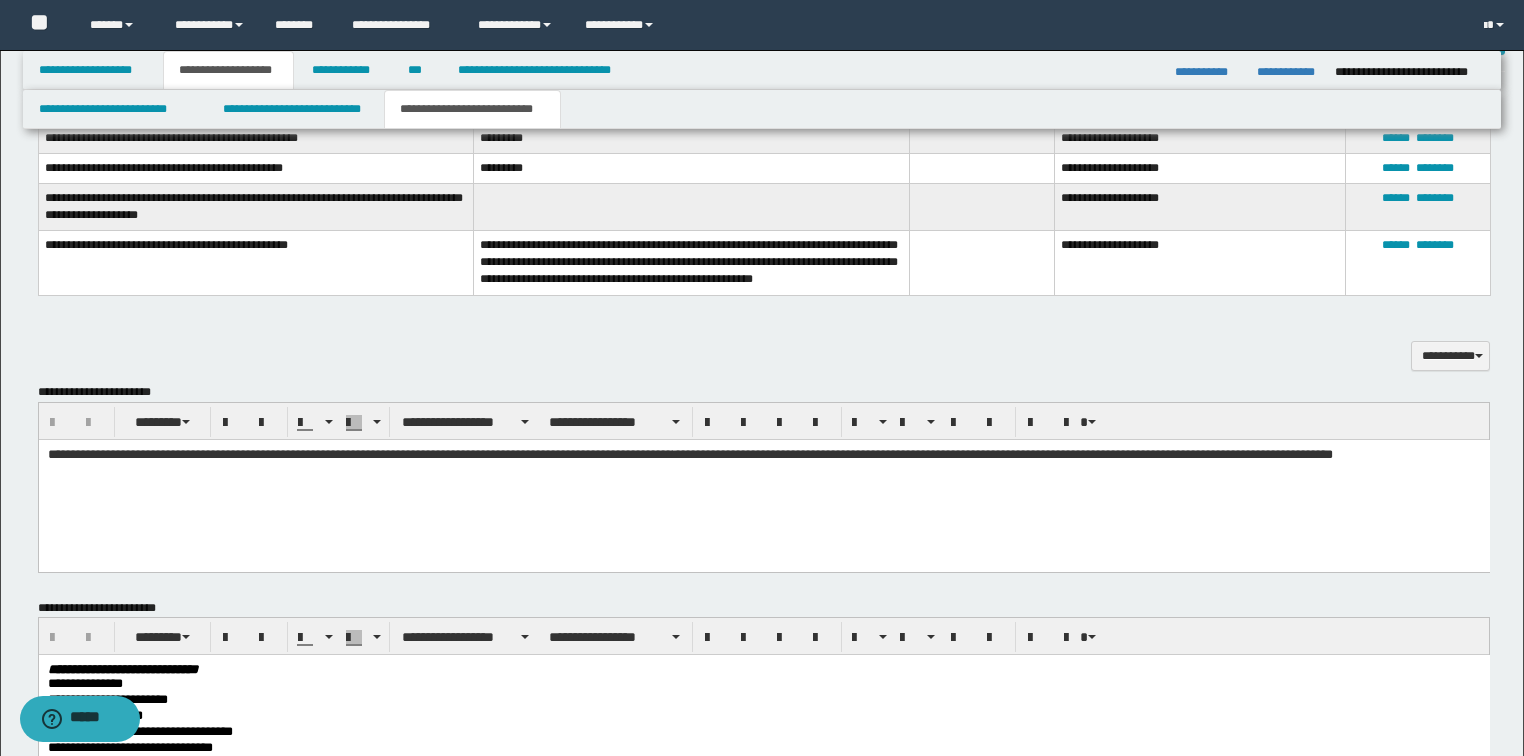 scroll, scrollTop: 880, scrollLeft: 0, axis: vertical 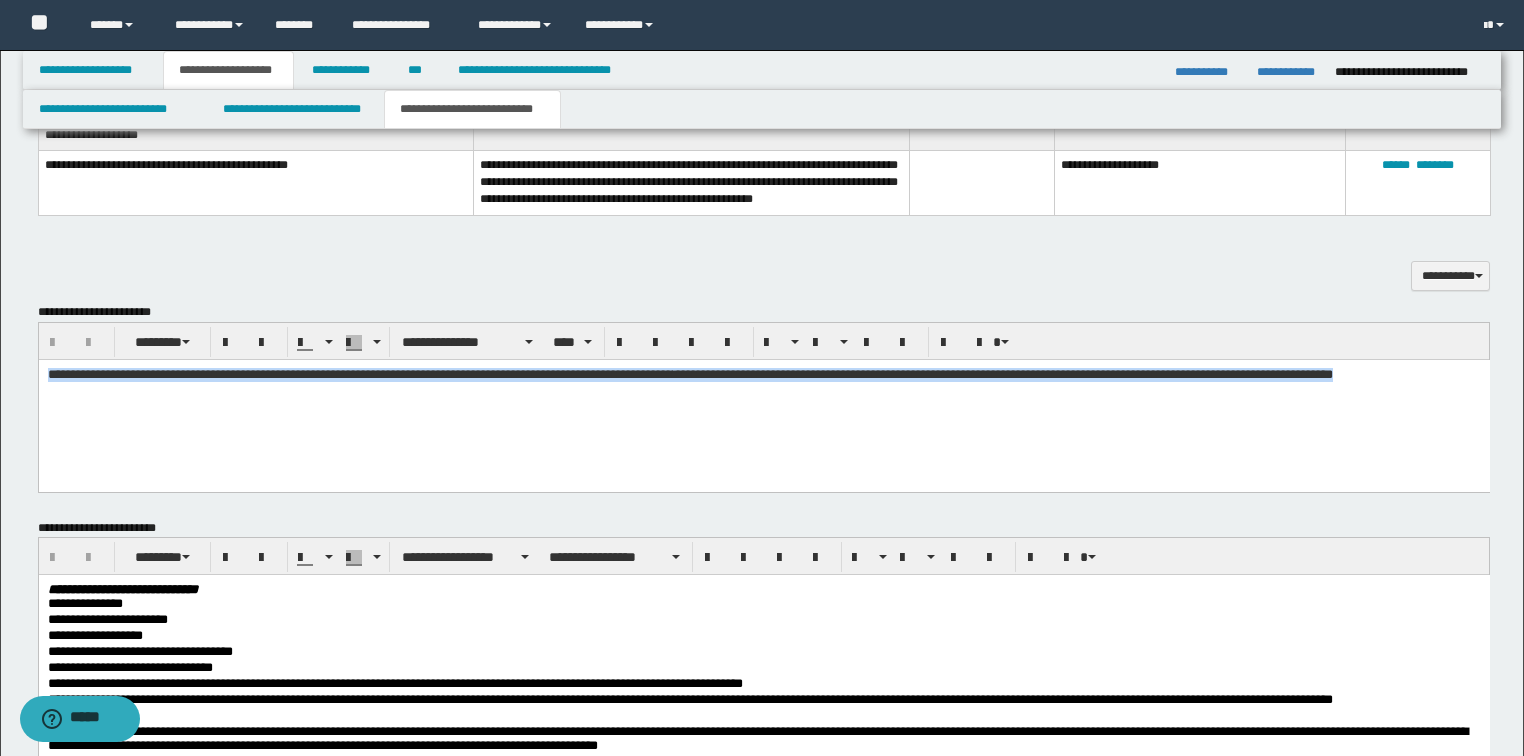drag, startPoint x: 1450, startPoint y: 375, endPoint x: -1, endPoint y: 383, distance: 1451.0221 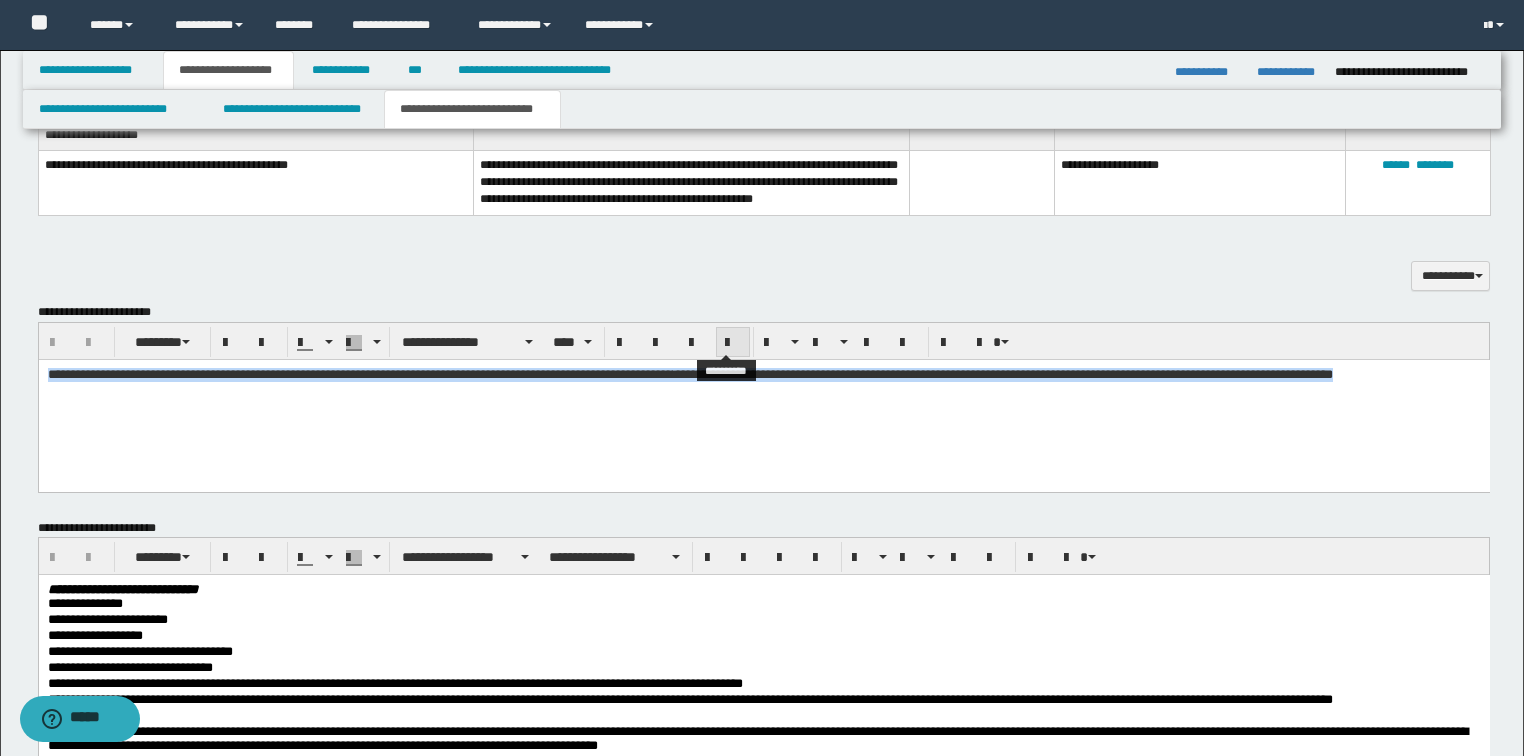 click at bounding box center (733, 343) 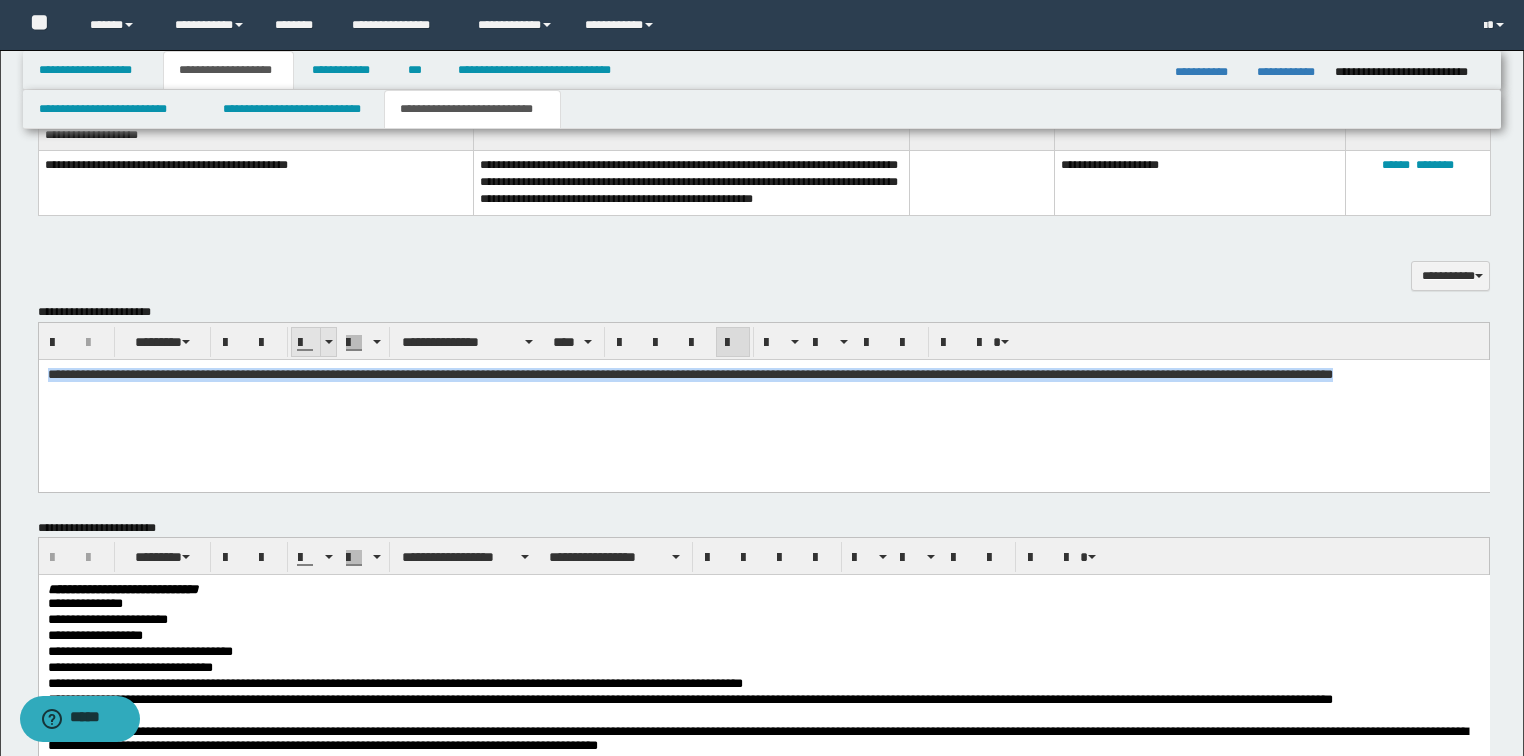 click at bounding box center [329, 342] 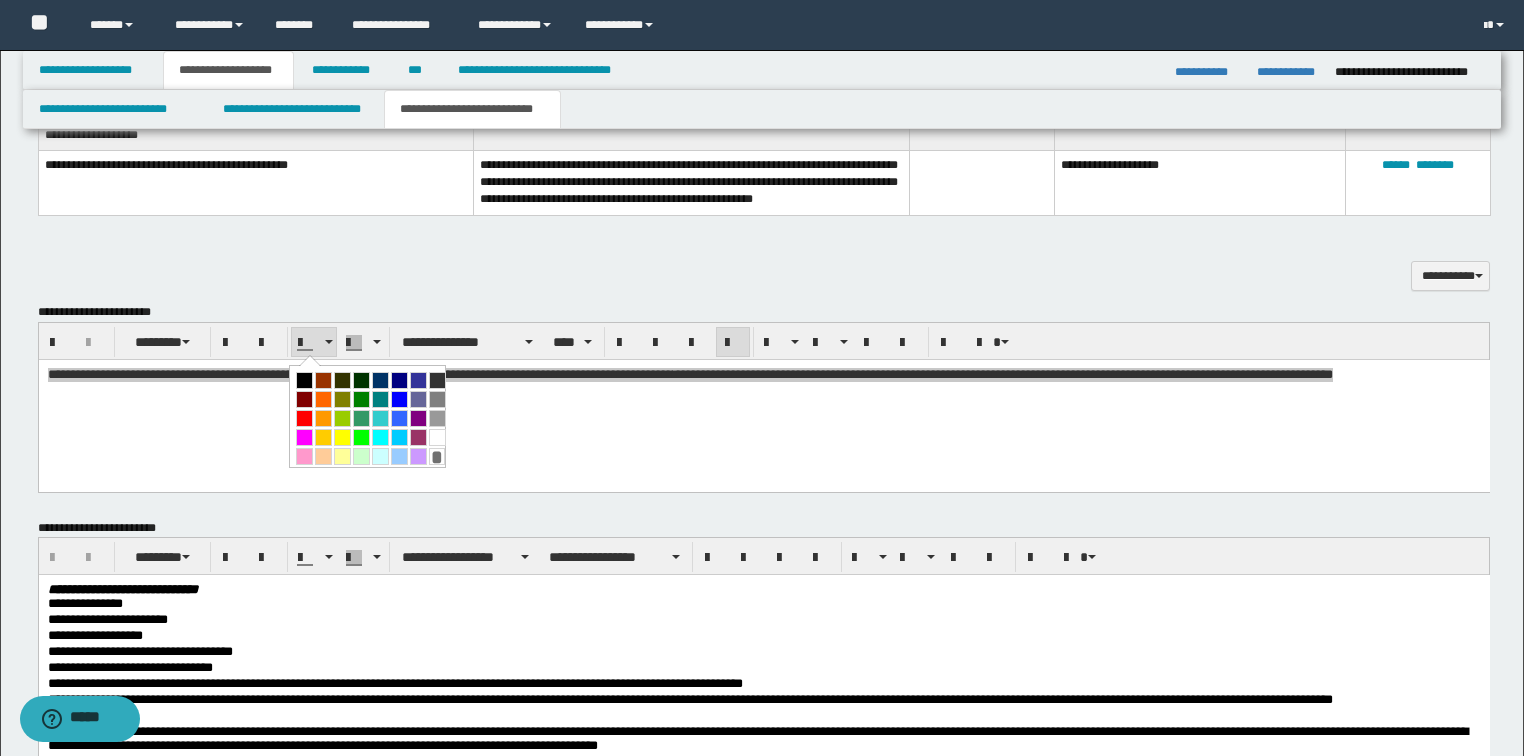 click at bounding box center (304, 380) 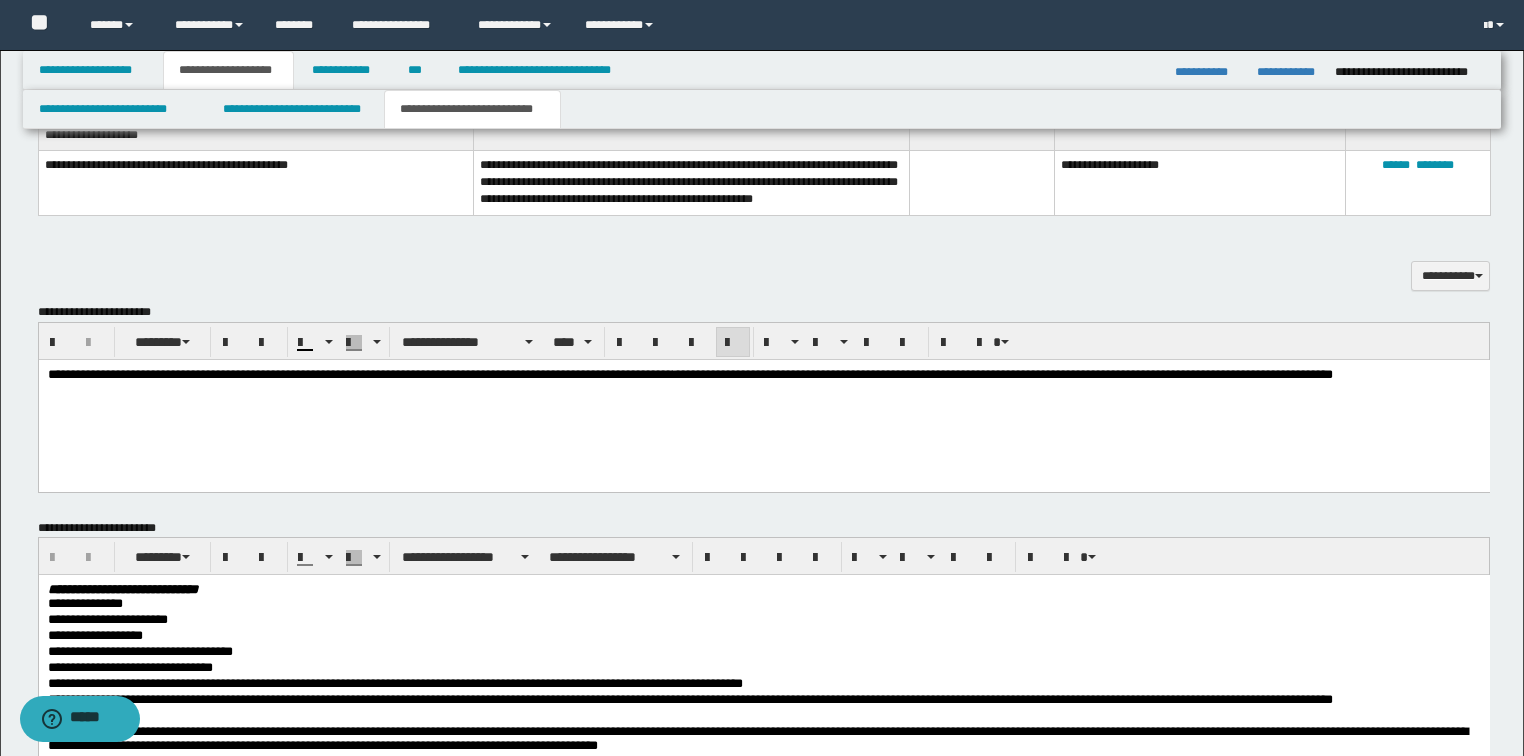 click on "**********" at bounding box center (763, 399) 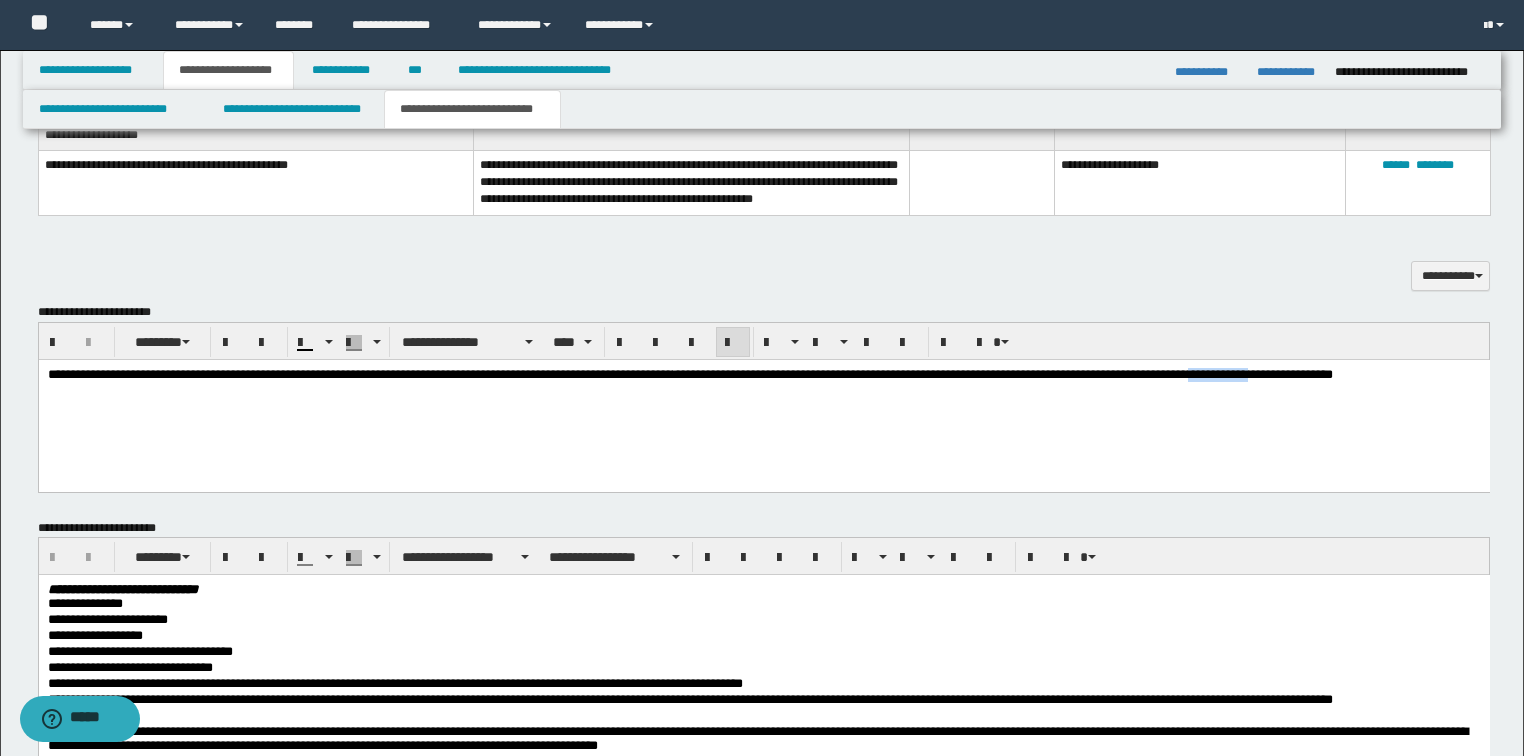 type 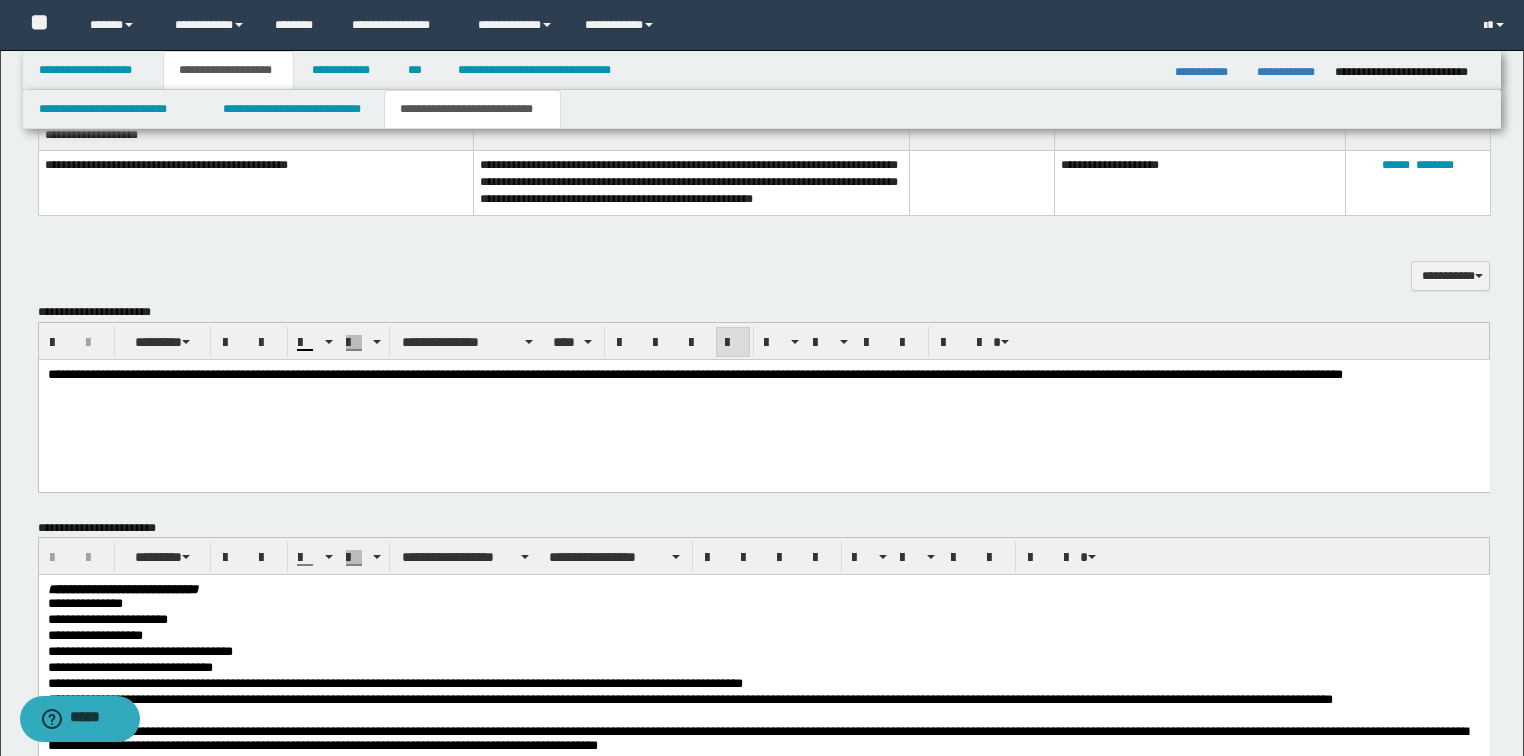 click on "**********" at bounding box center [694, 373] 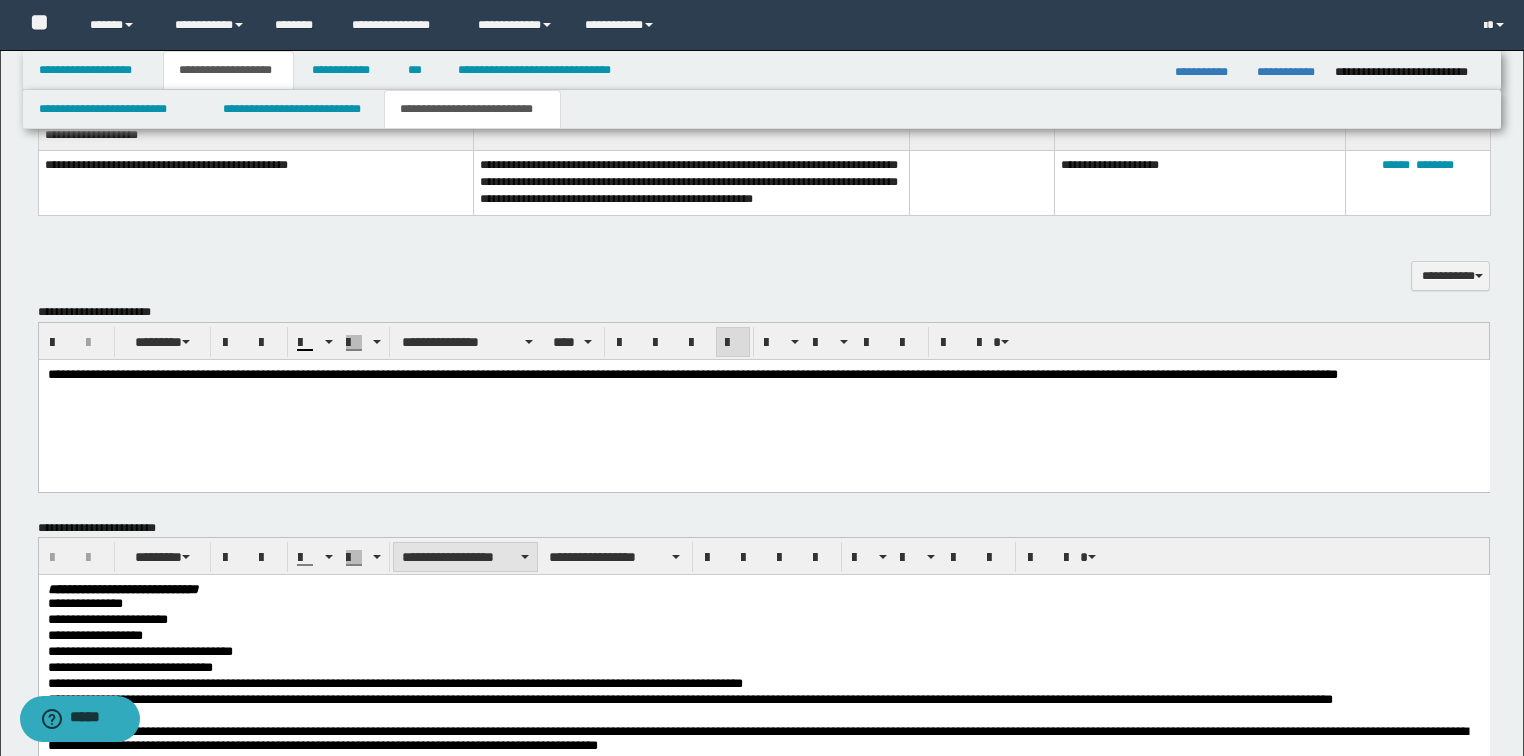 scroll, scrollTop: 1120, scrollLeft: 0, axis: vertical 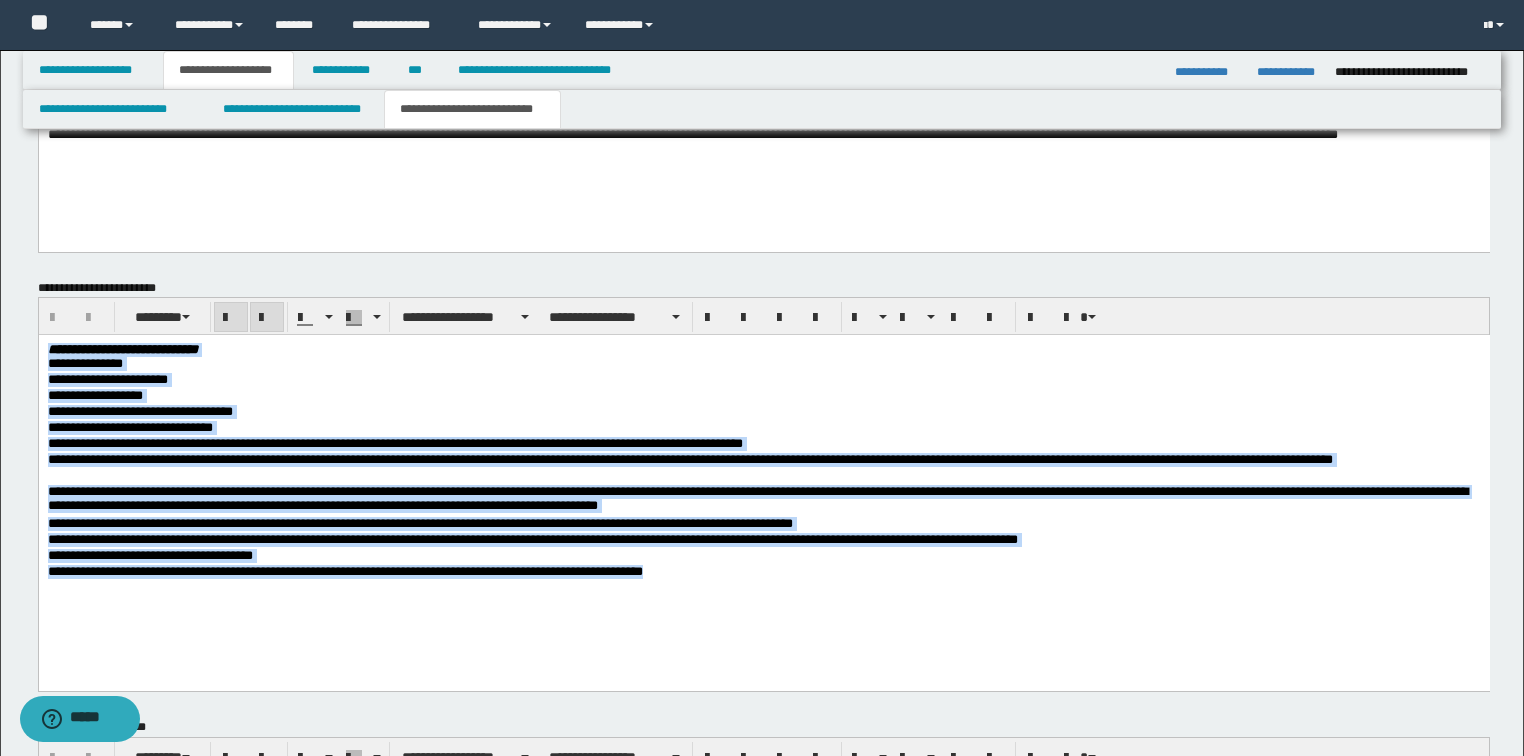drag, startPoint x: 833, startPoint y: 573, endPoint x: 8, endPoint y: 300, distance: 868.996 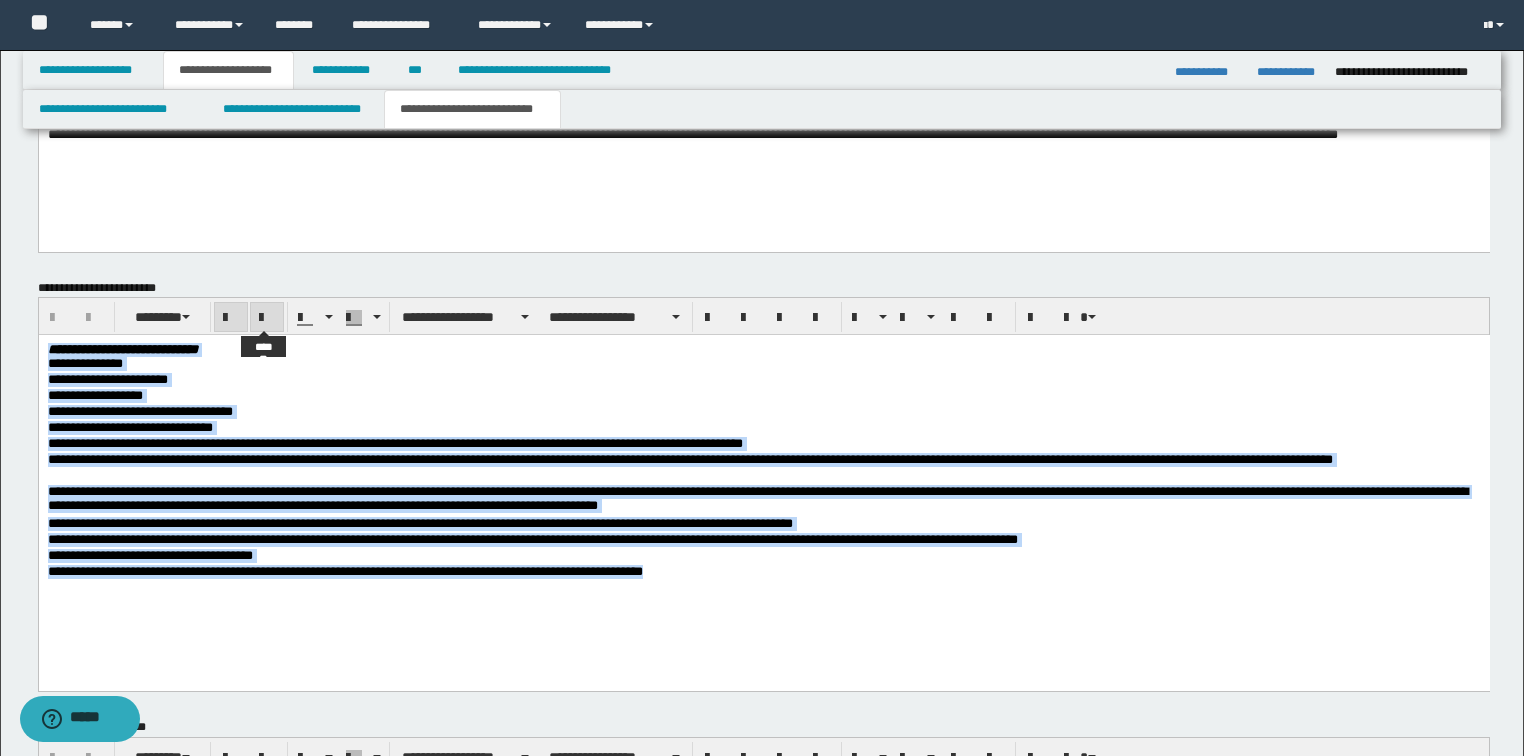 click at bounding box center [267, 317] 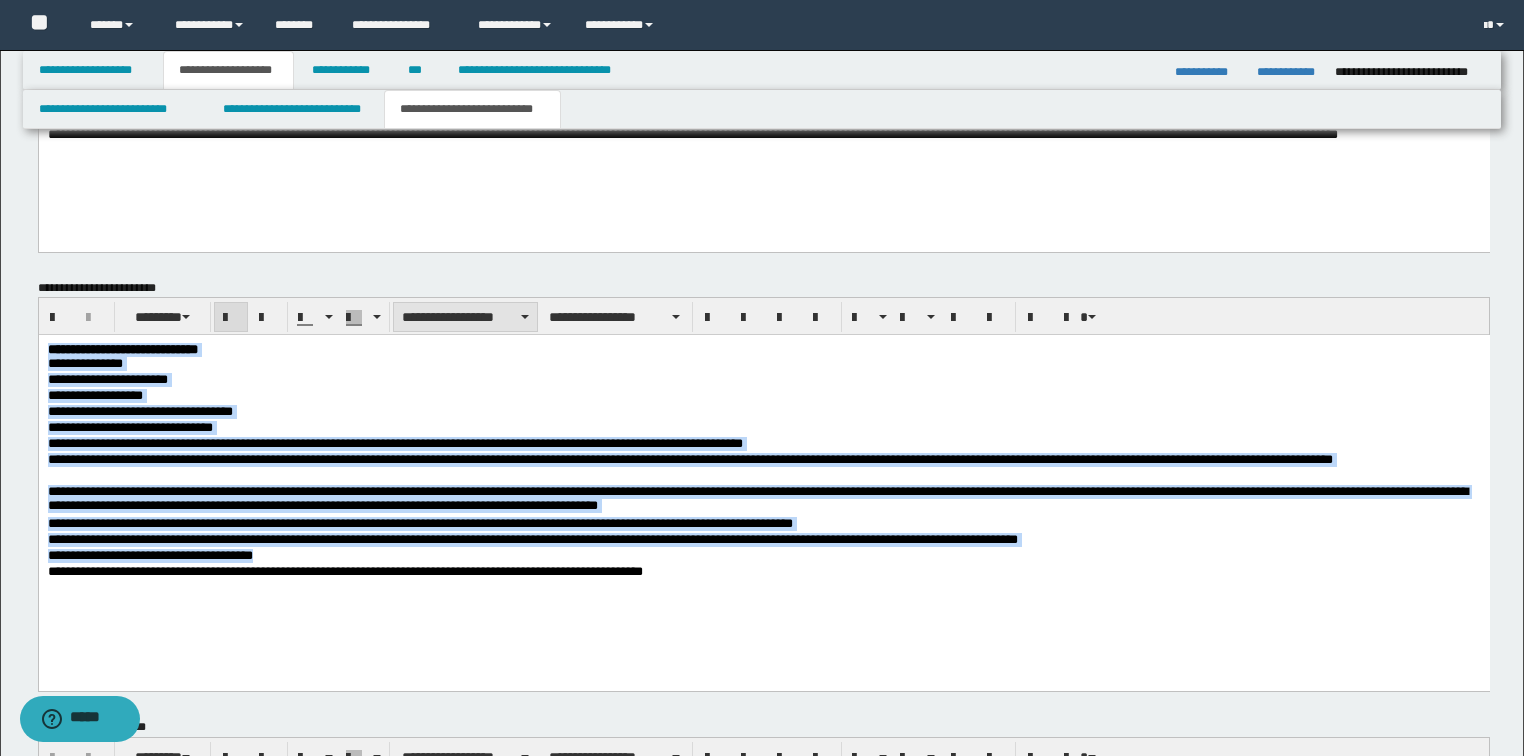 click on "**********" at bounding box center [465, 317] 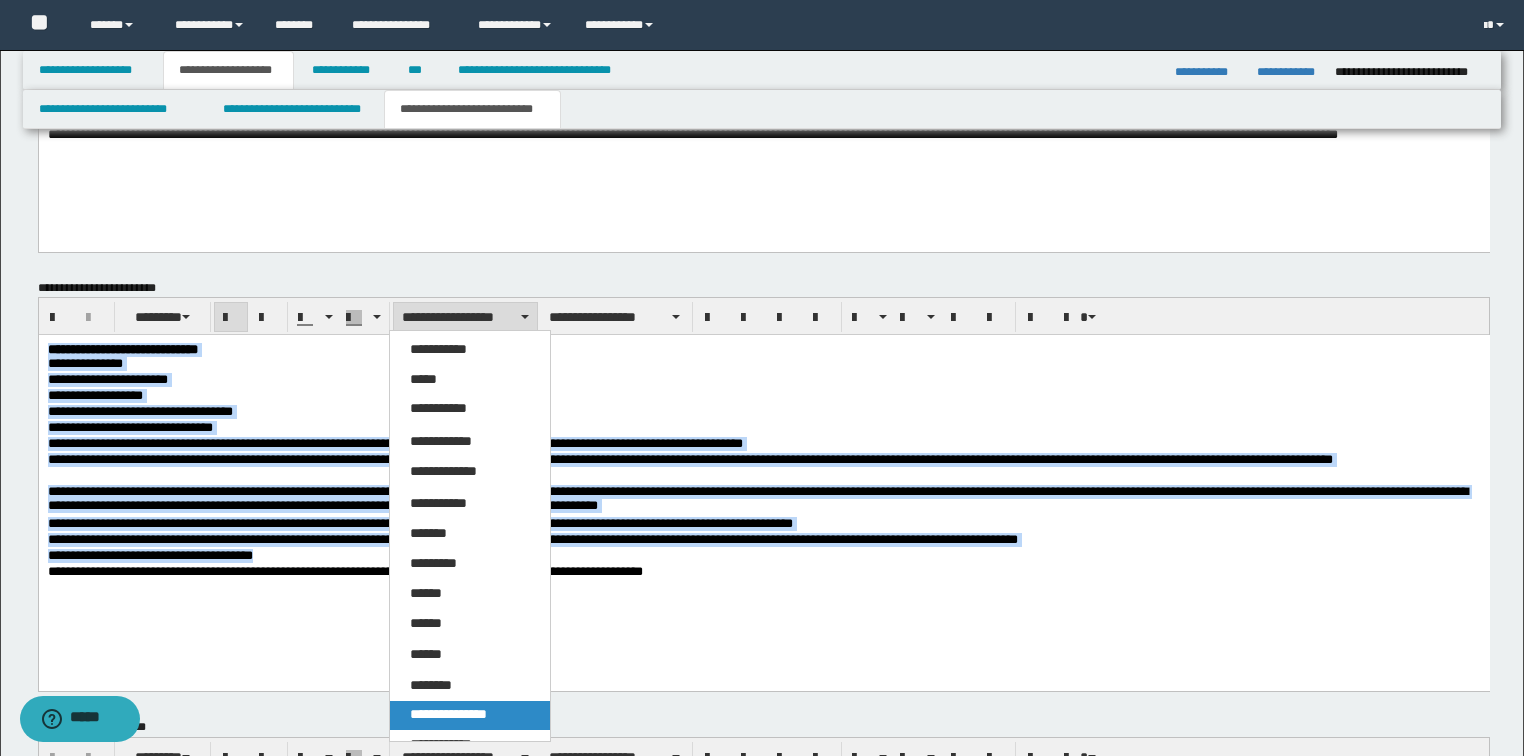 click on "**********" at bounding box center (448, 714) 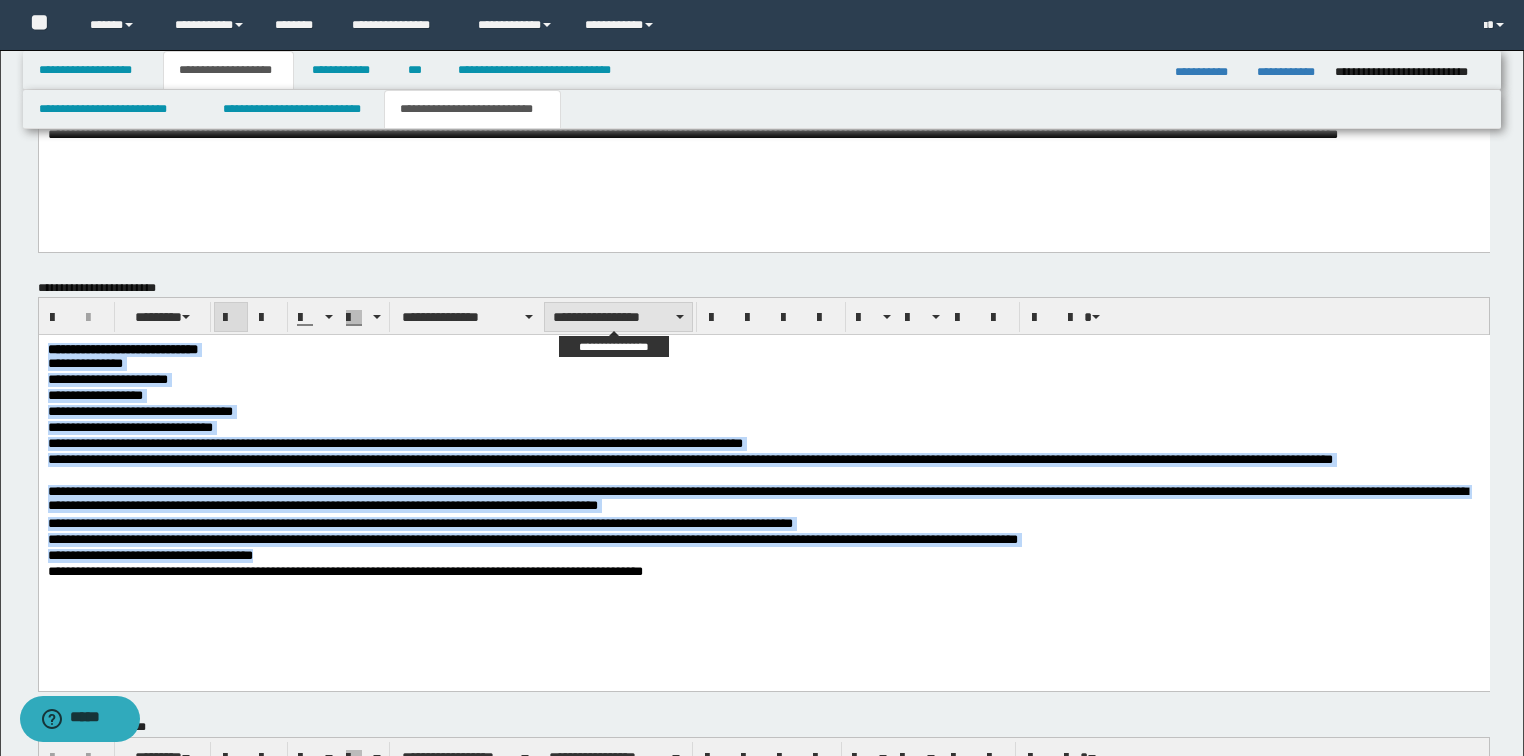 click on "**********" at bounding box center (618, 317) 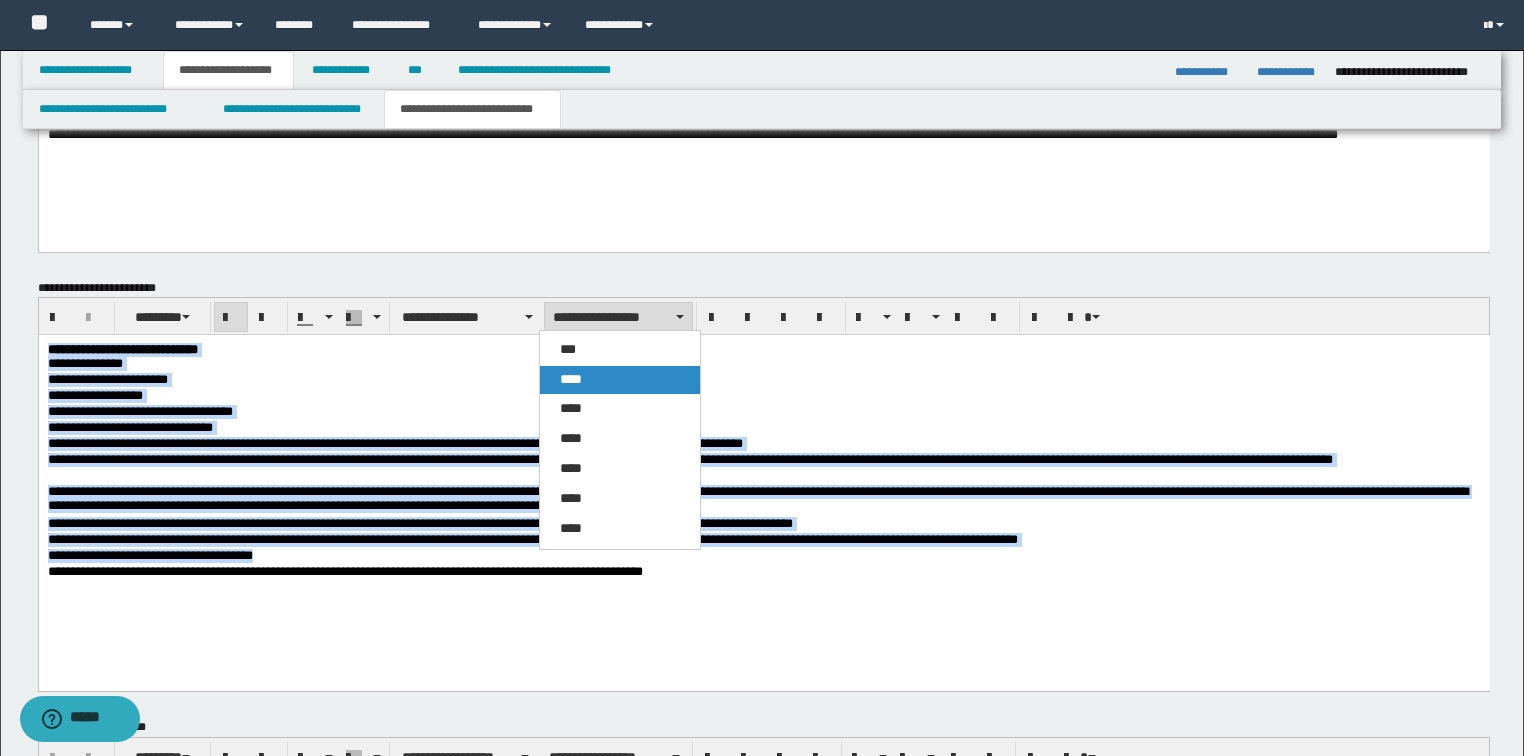 click on "****" at bounding box center (620, 380) 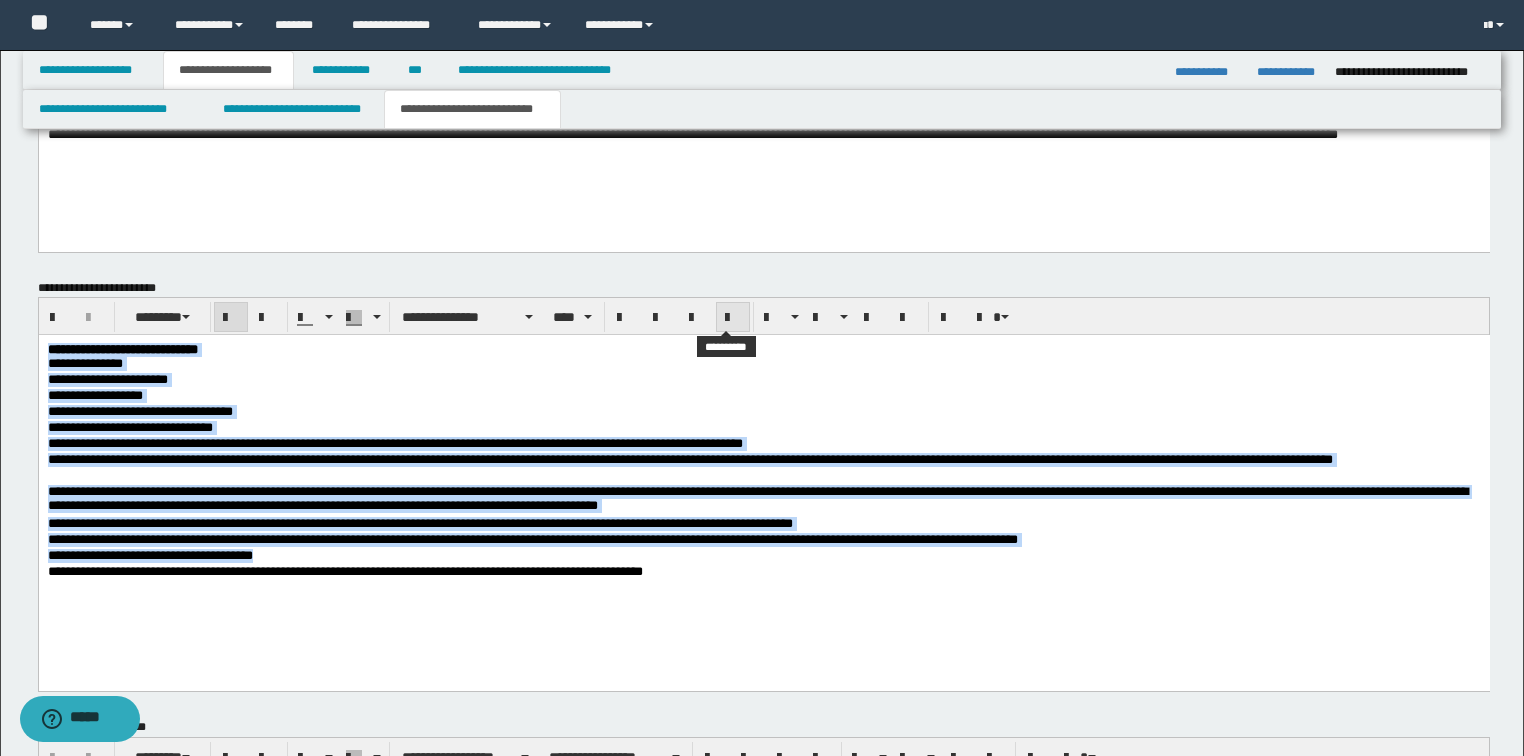 click at bounding box center (733, 318) 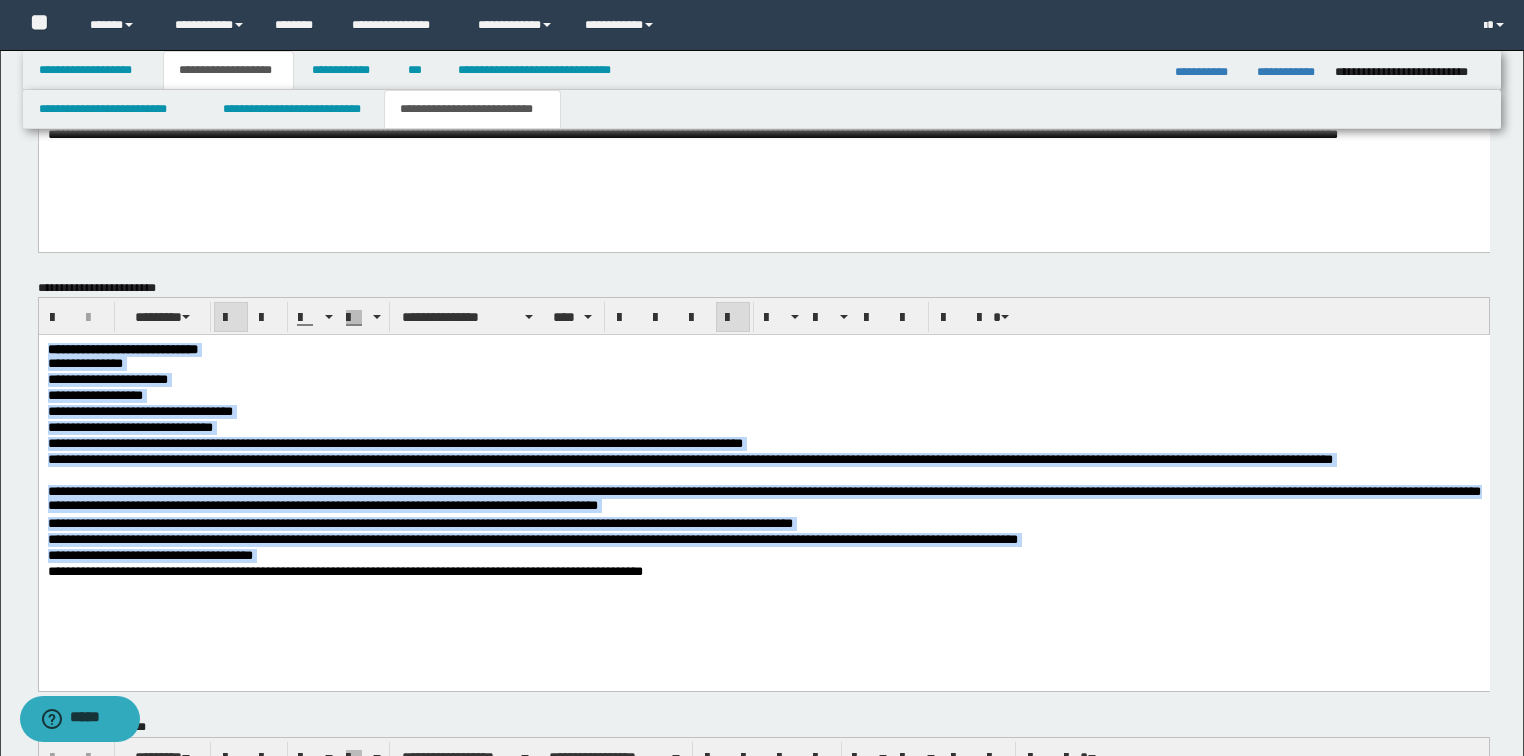 click on "**********" at bounding box center (763, 487) 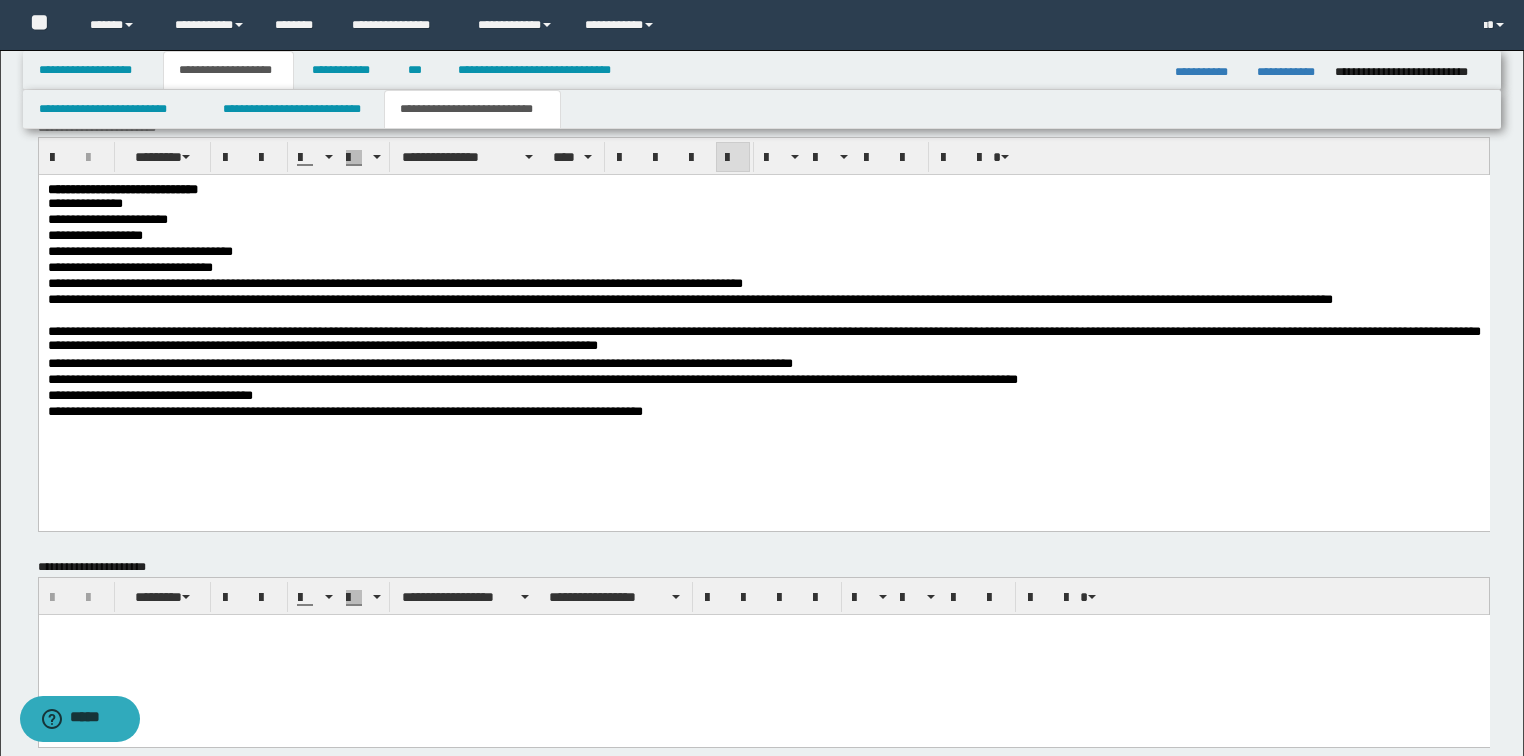 scroll, scrollTop: 1393, scrollLeft: 0, axis: vertical 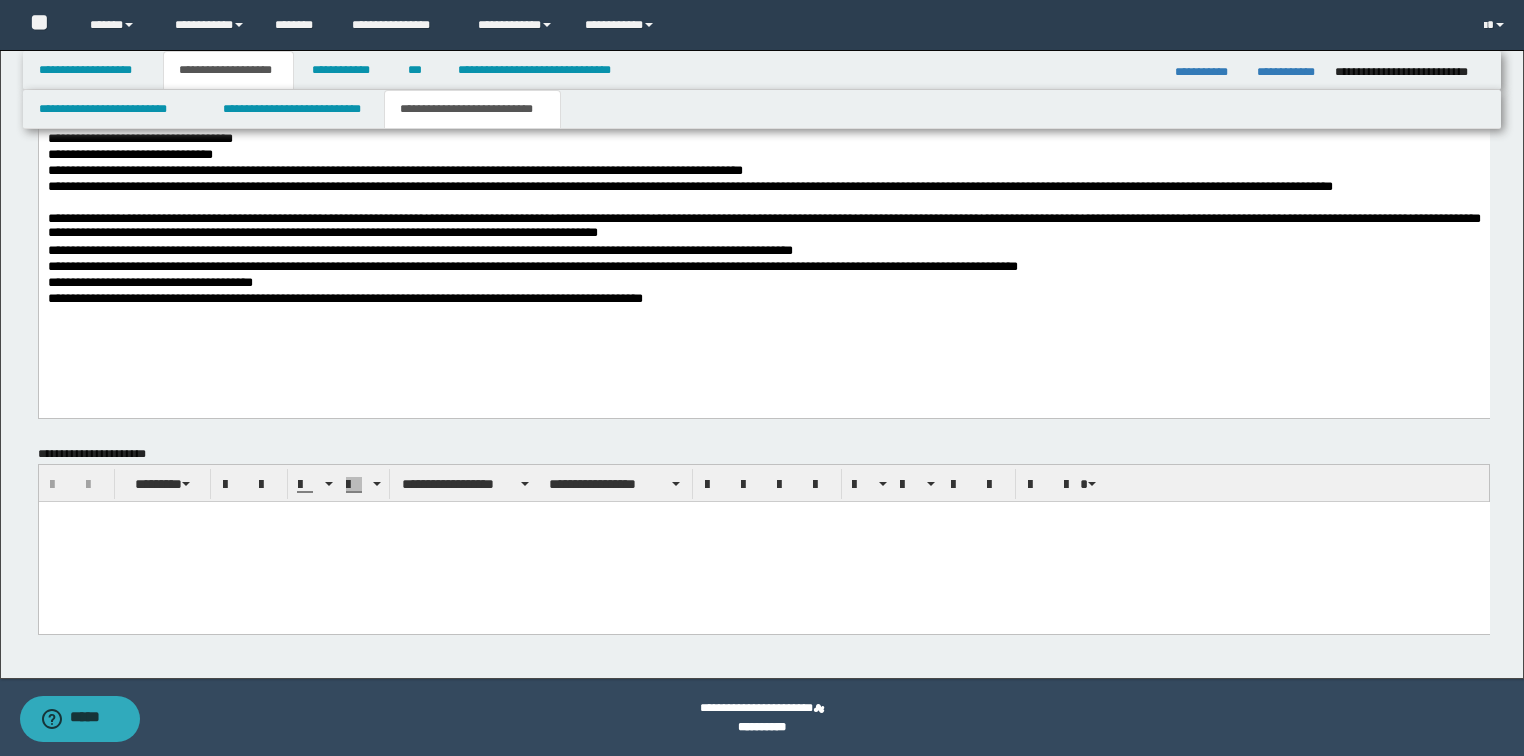 drag, startPoint x: 293, startPoint y: 567, endPoint x: 523, endPoint y: 1230, distance: 701.76135 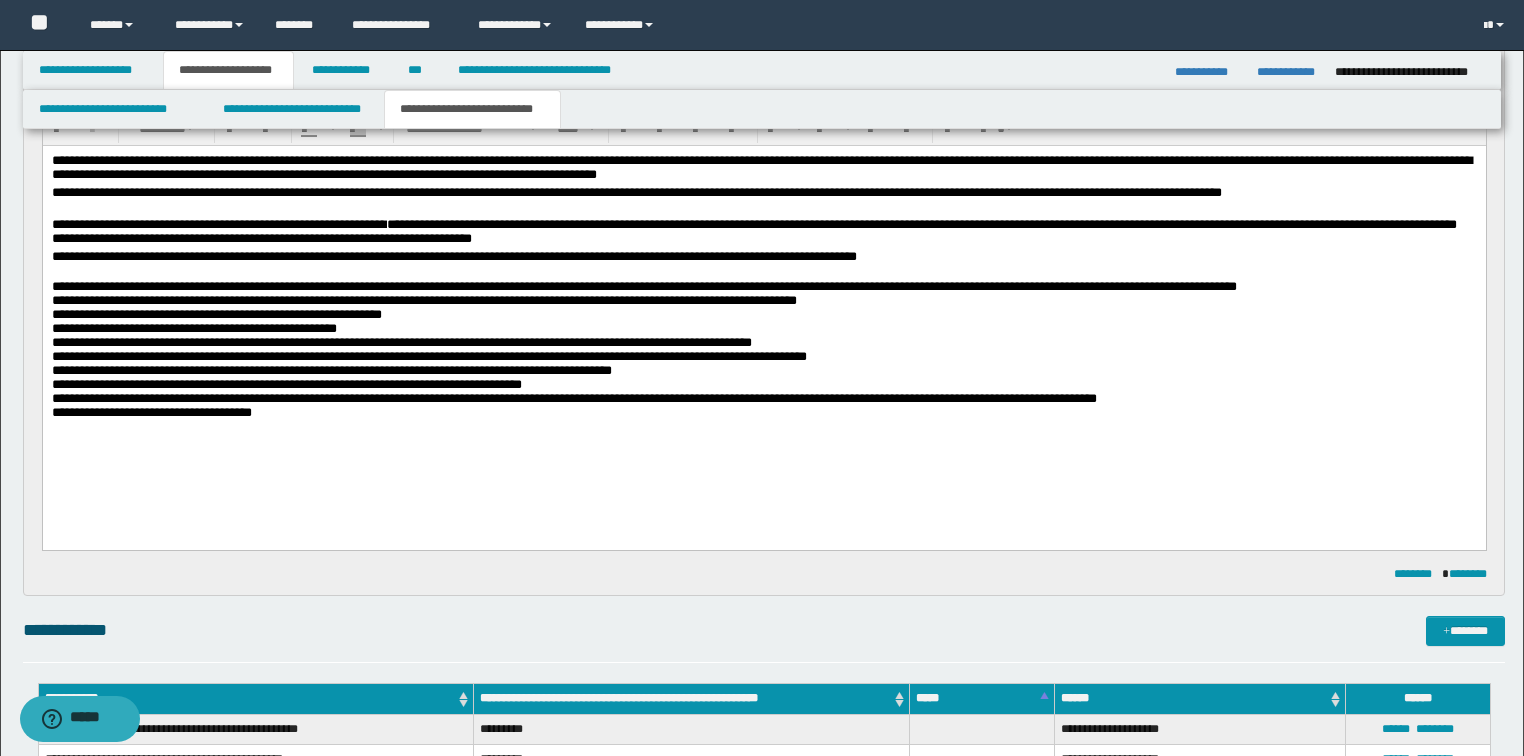 scroll, scrollTop: 0, scrollLeft: 0, axis: both 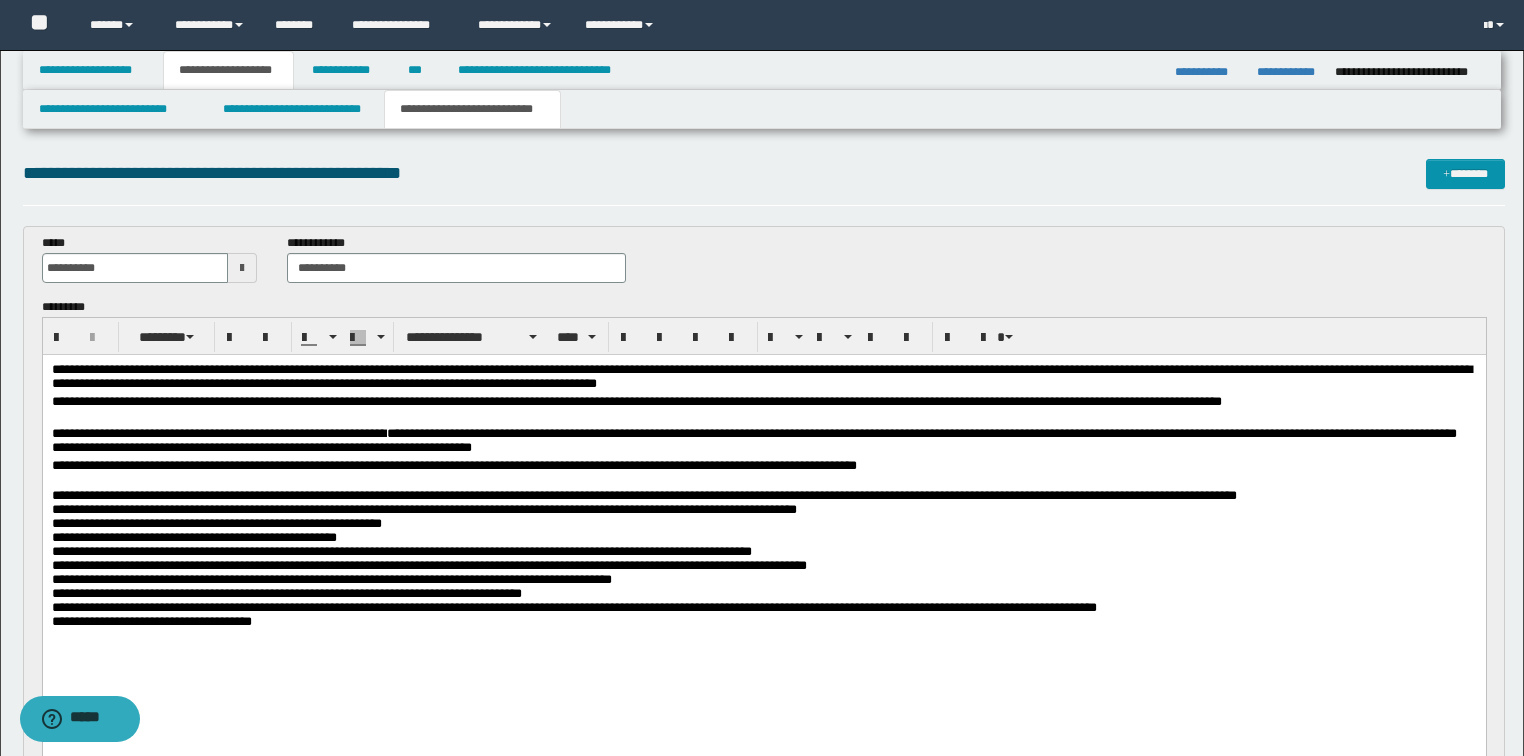click on "**********" at bounding box center (753, 439) 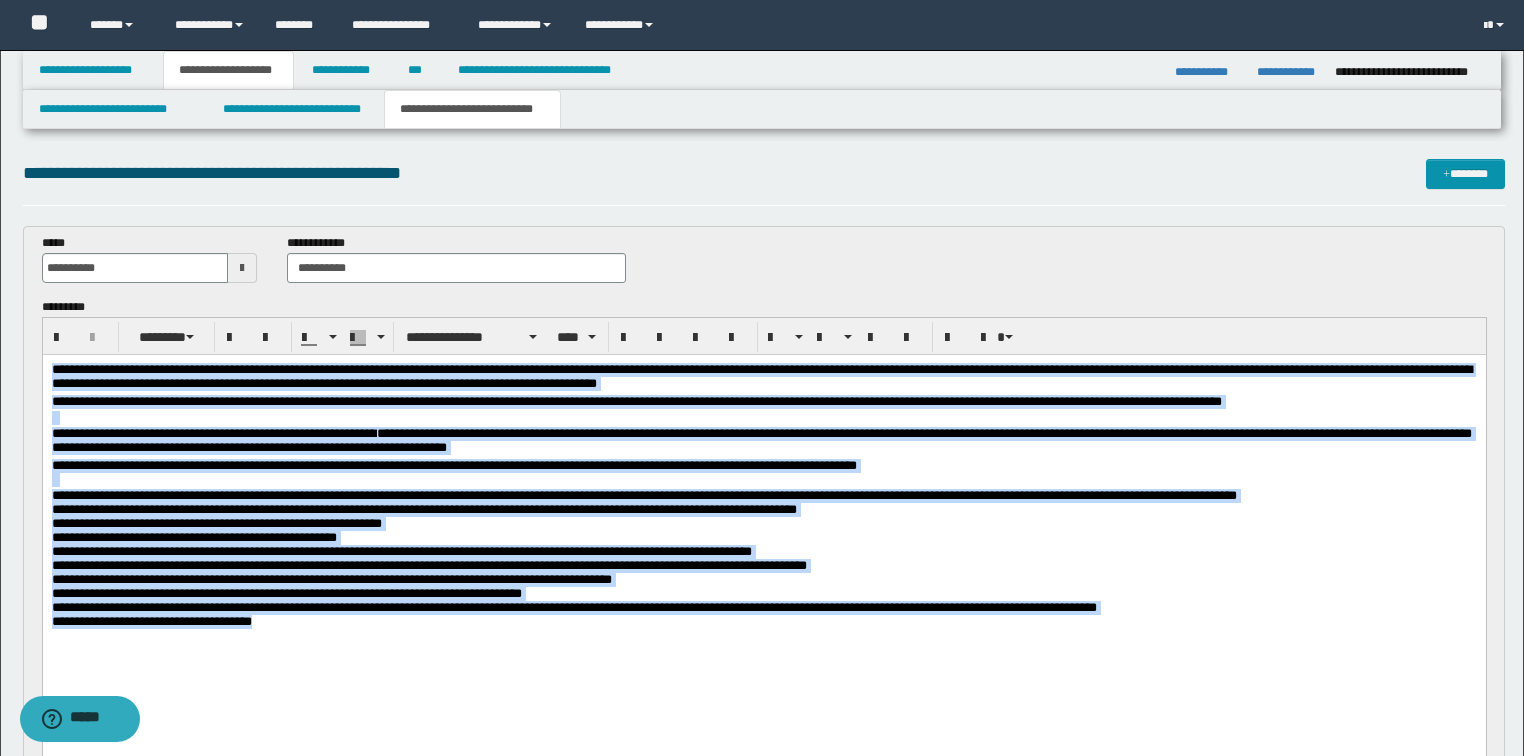 drag, startPoint x: 307, startPoint y: 637, endPoint x: 396, endPoint y: 702, distance: 110.20889 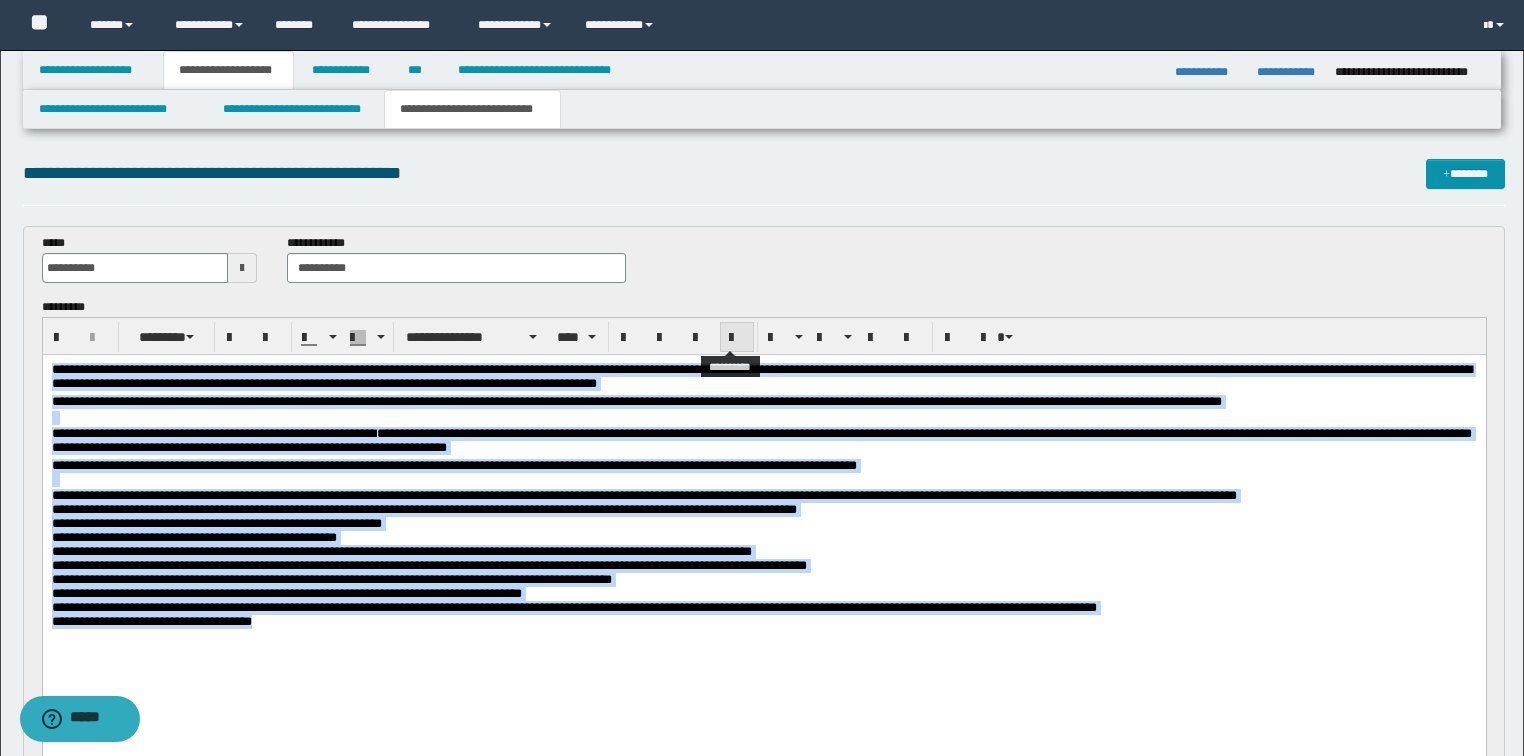 click at bounding box center (737, 338) 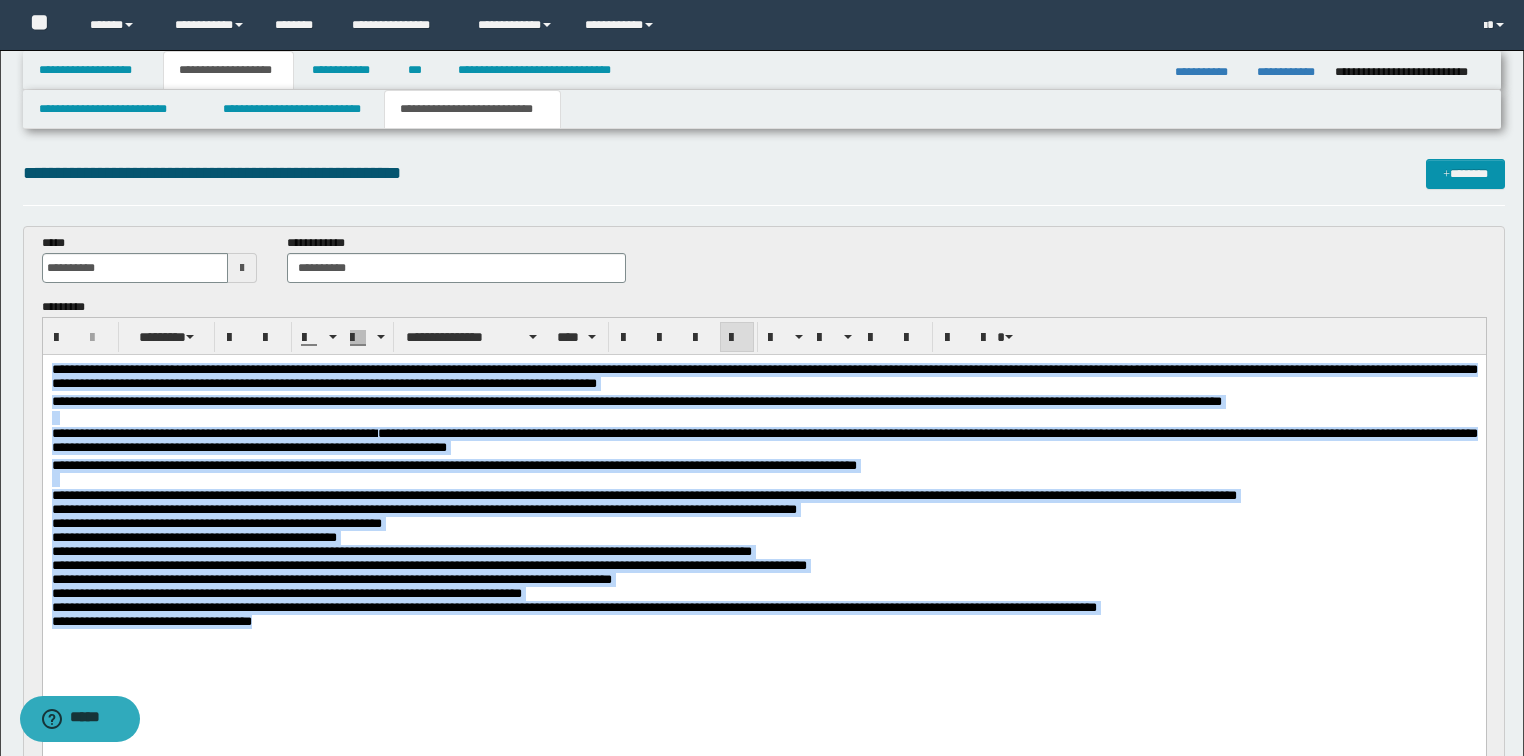 click on "**********" at bounding box center [763, 523] 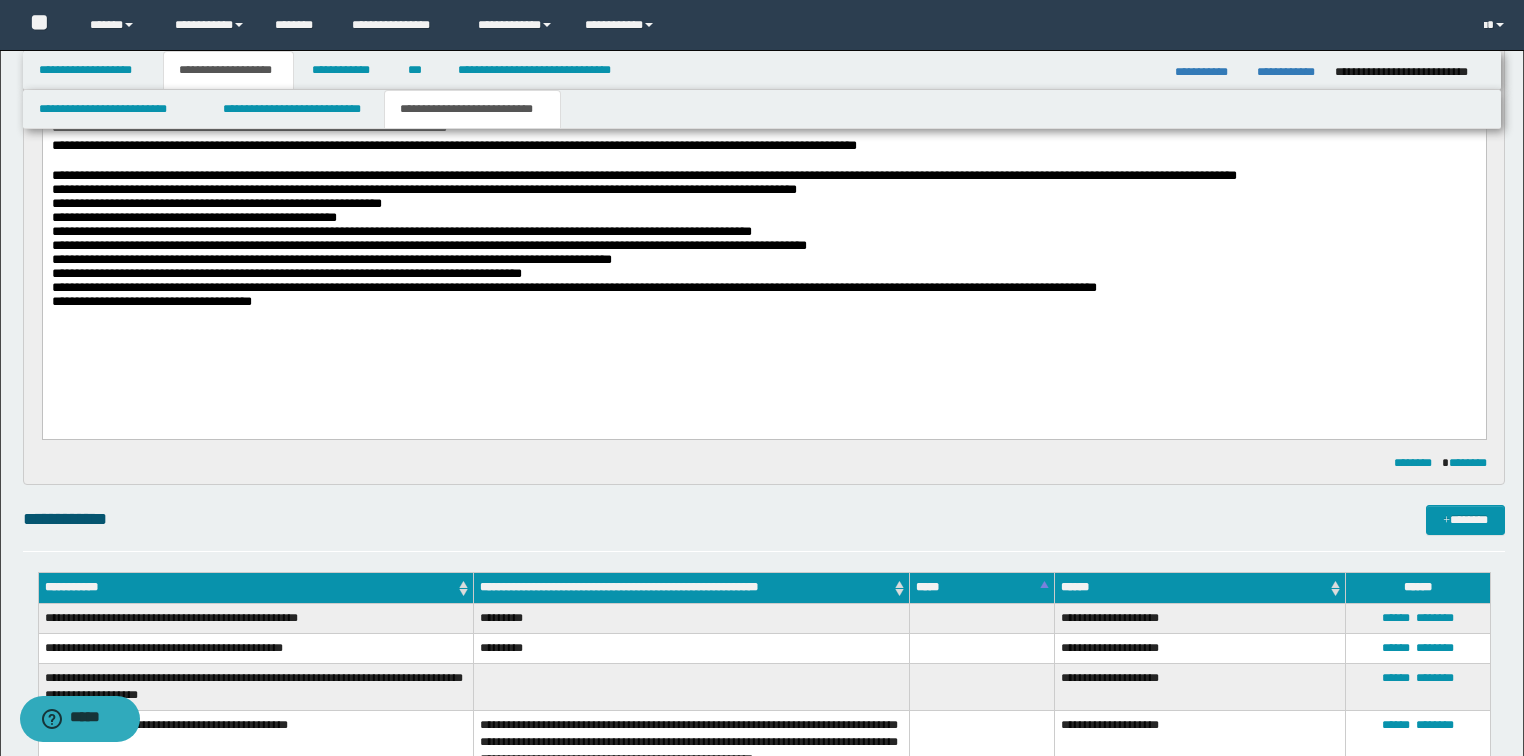 scroll, scrollTop: 480, scrollLeft: 0, axis: vertical 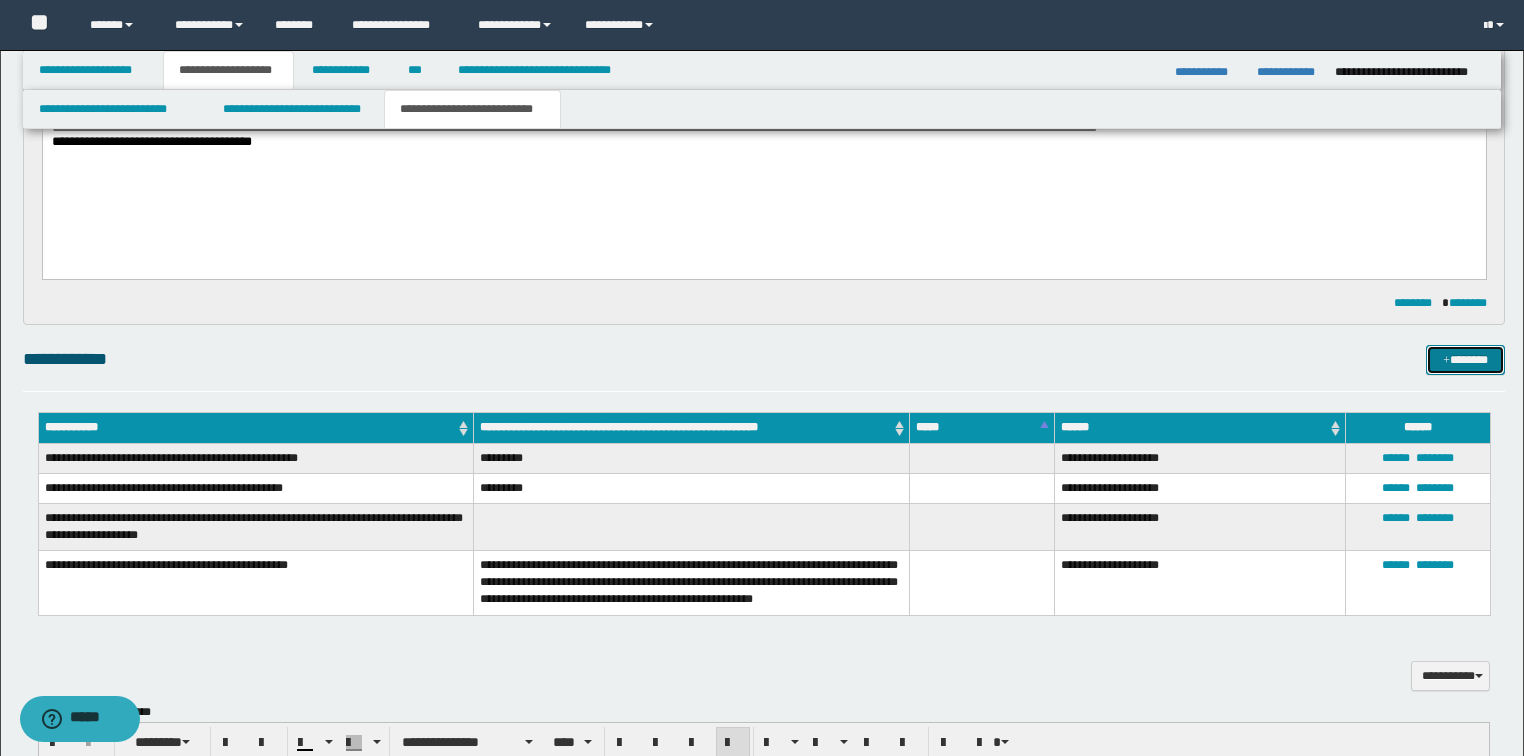 click on "*******" at bounding box center (1465, 360) 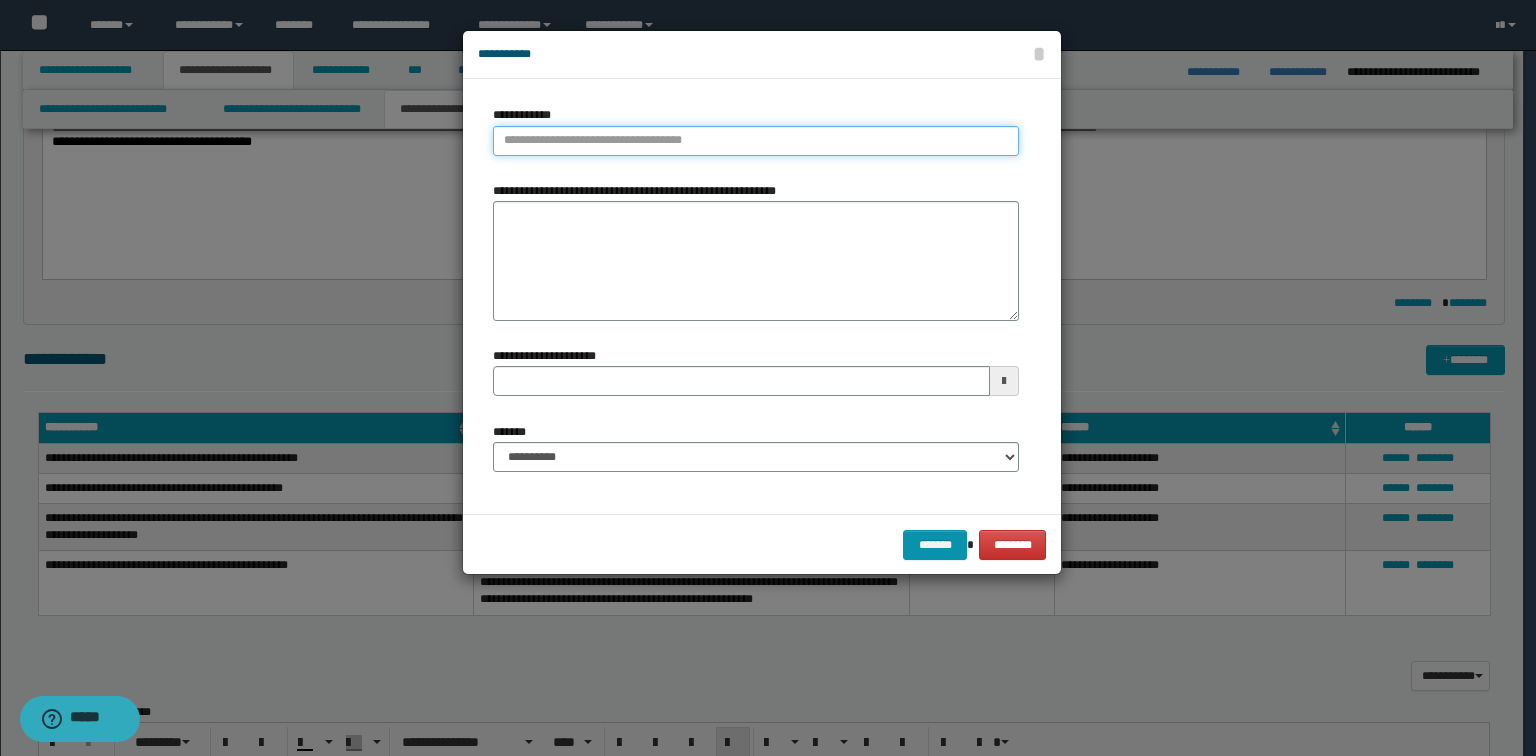 click on "**********" at bounding box center (756, 141) 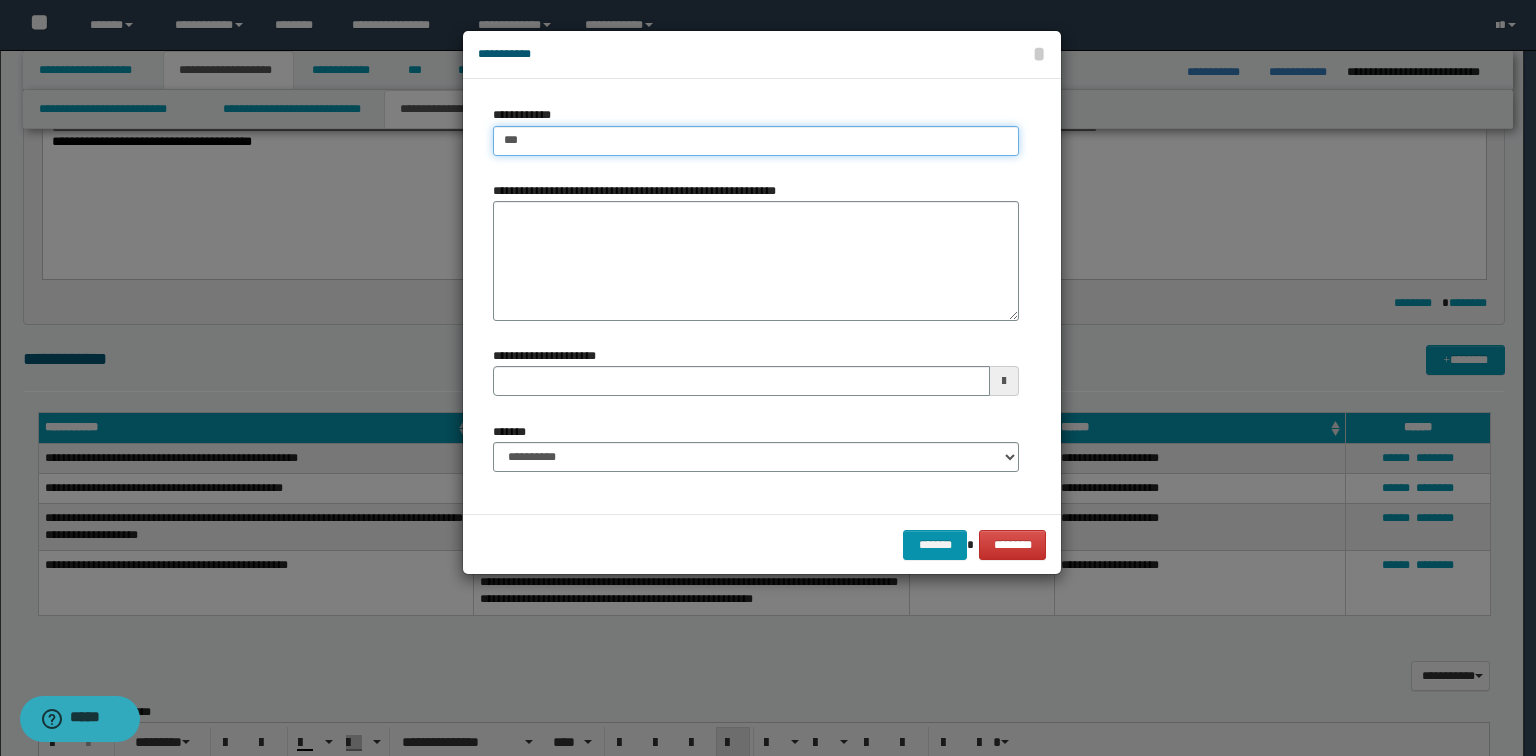 type on "****" 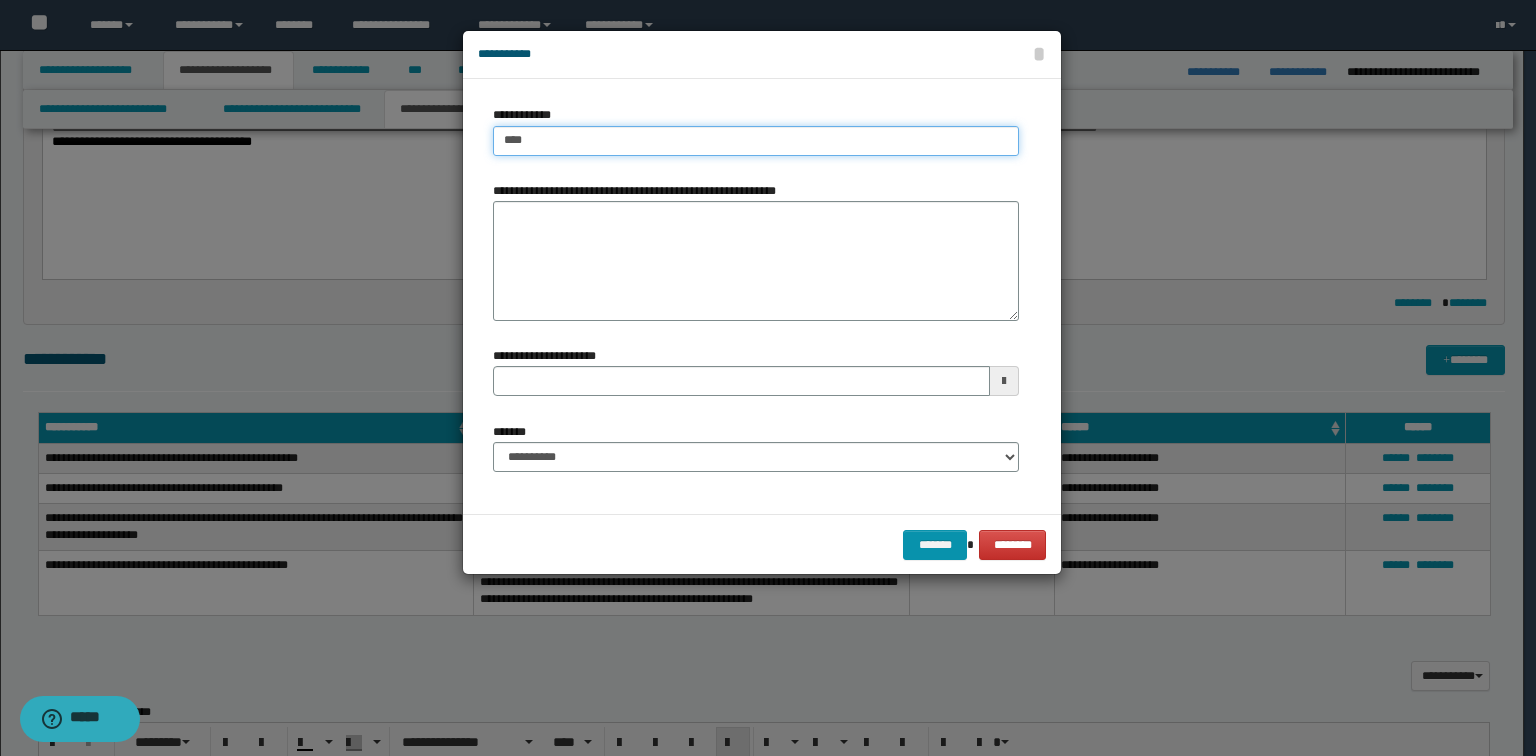 type on "****" 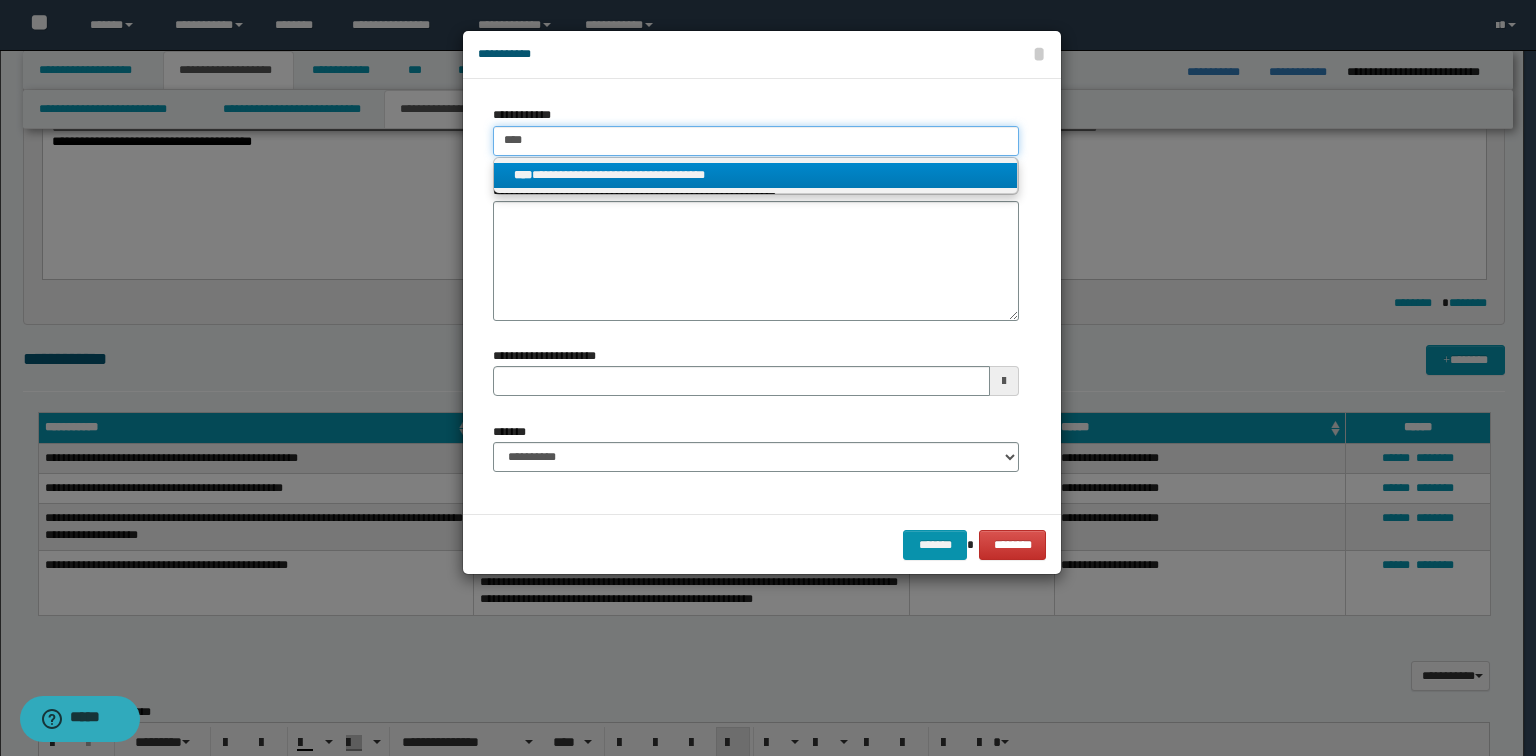 type on "****" 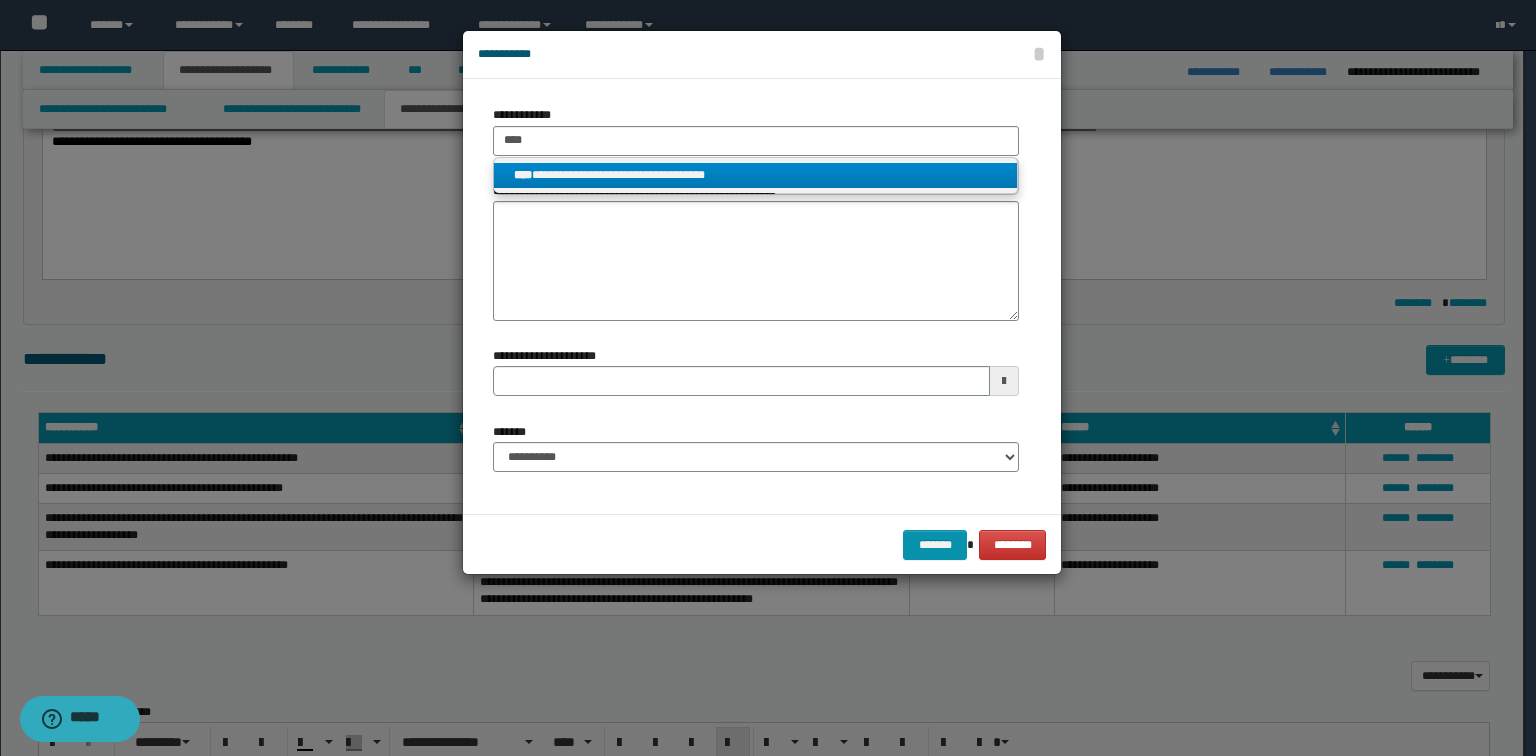click on "**********" at bounding box center [756, 175] 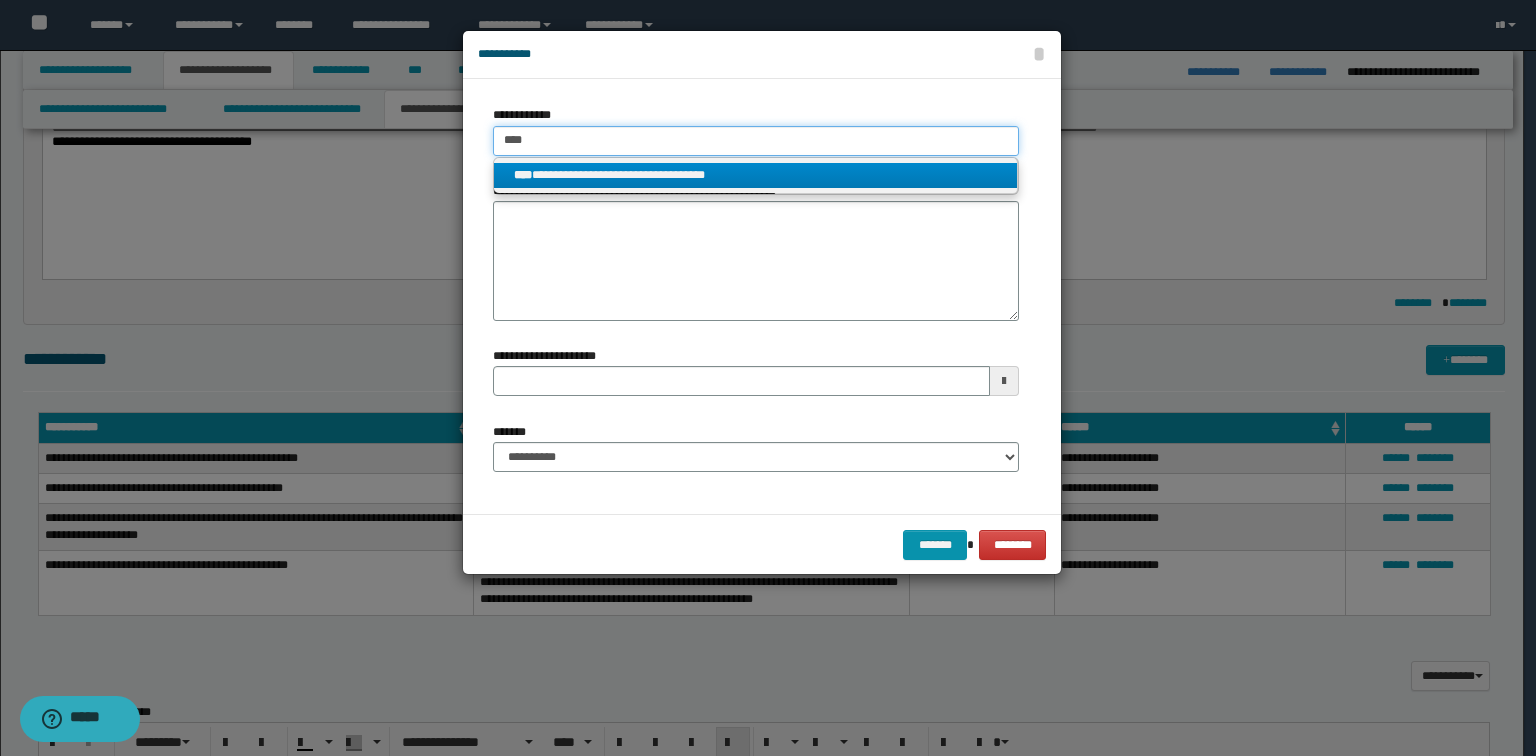 type 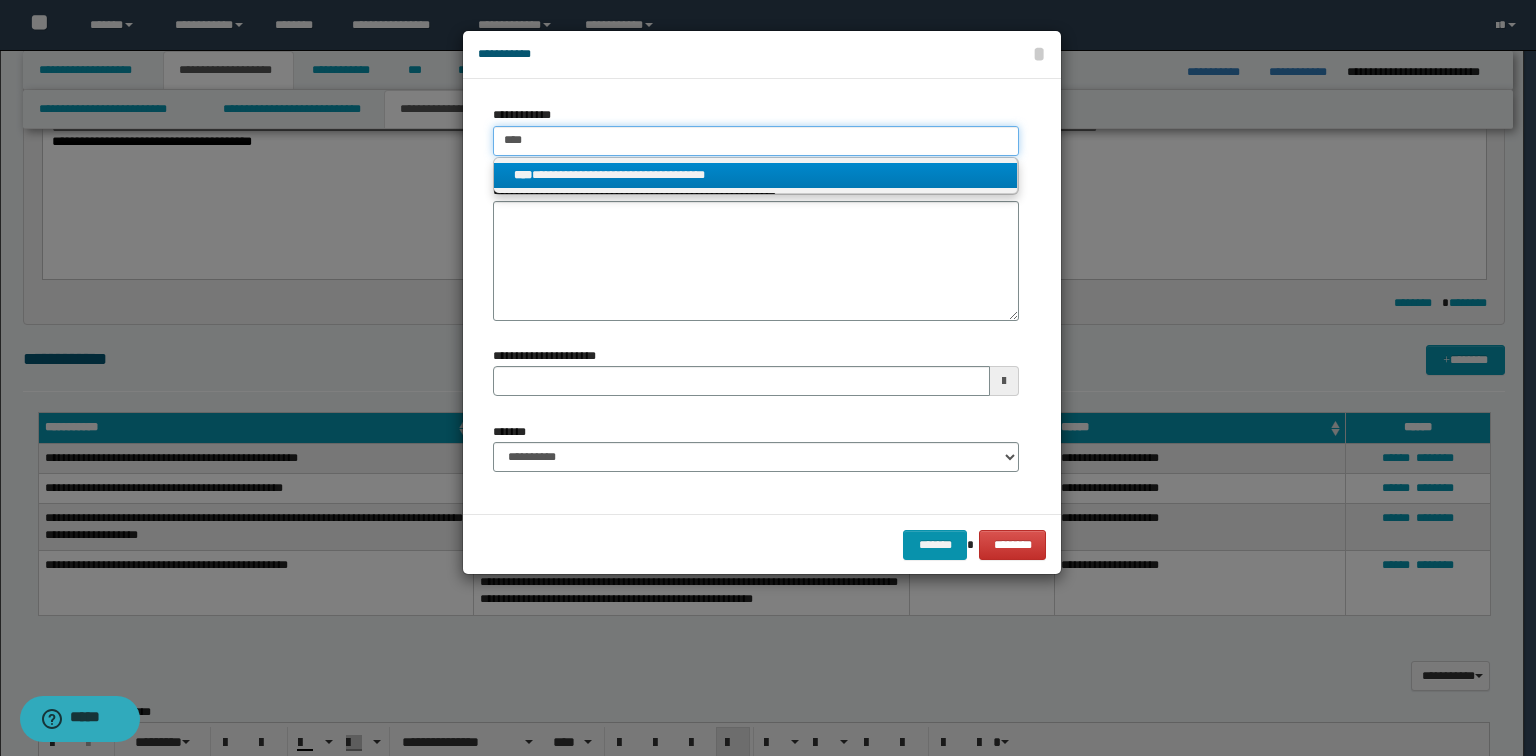 type on "**********" 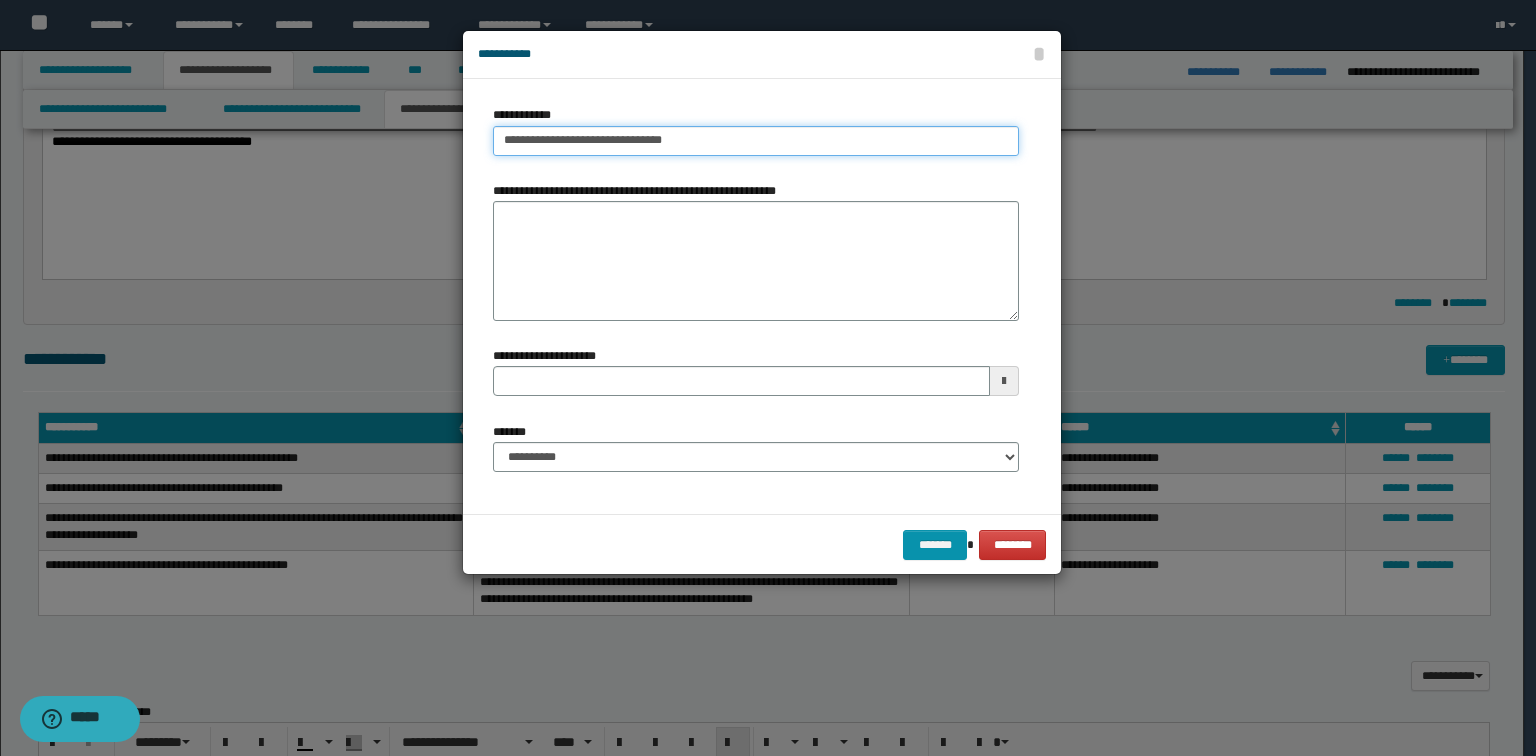 type 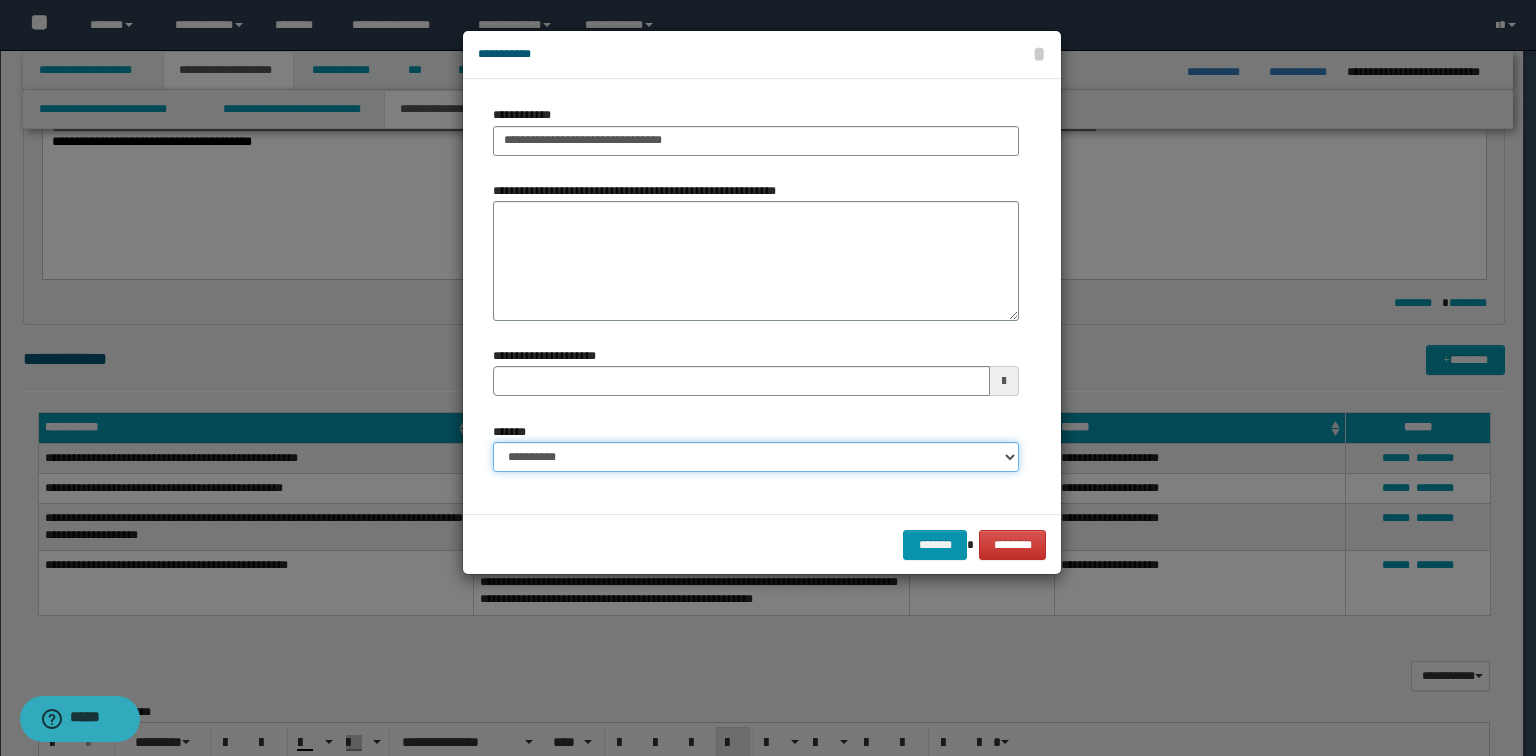 click on "**********" at bounding box center [756, 457] 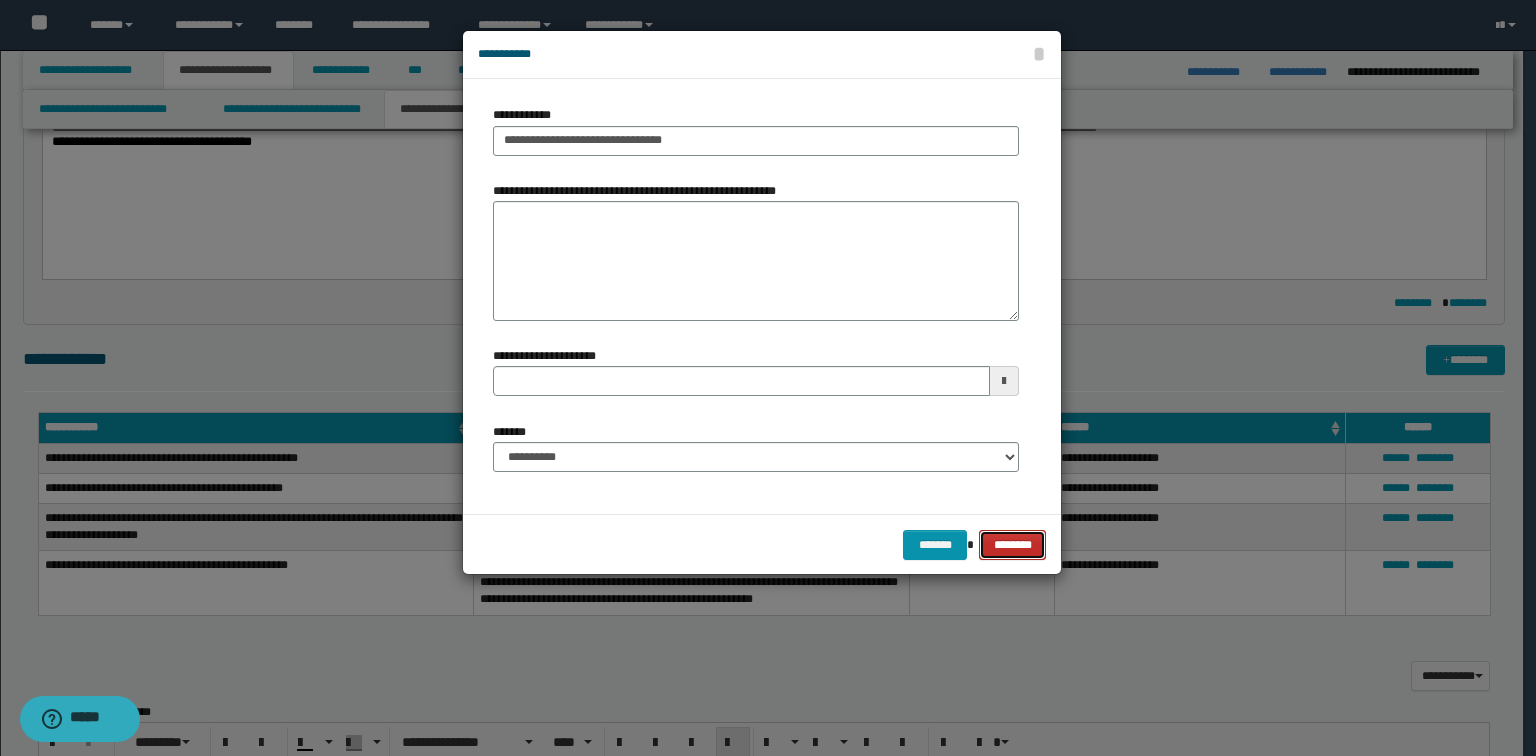 click on "********" at bounding box center (1012, 545) 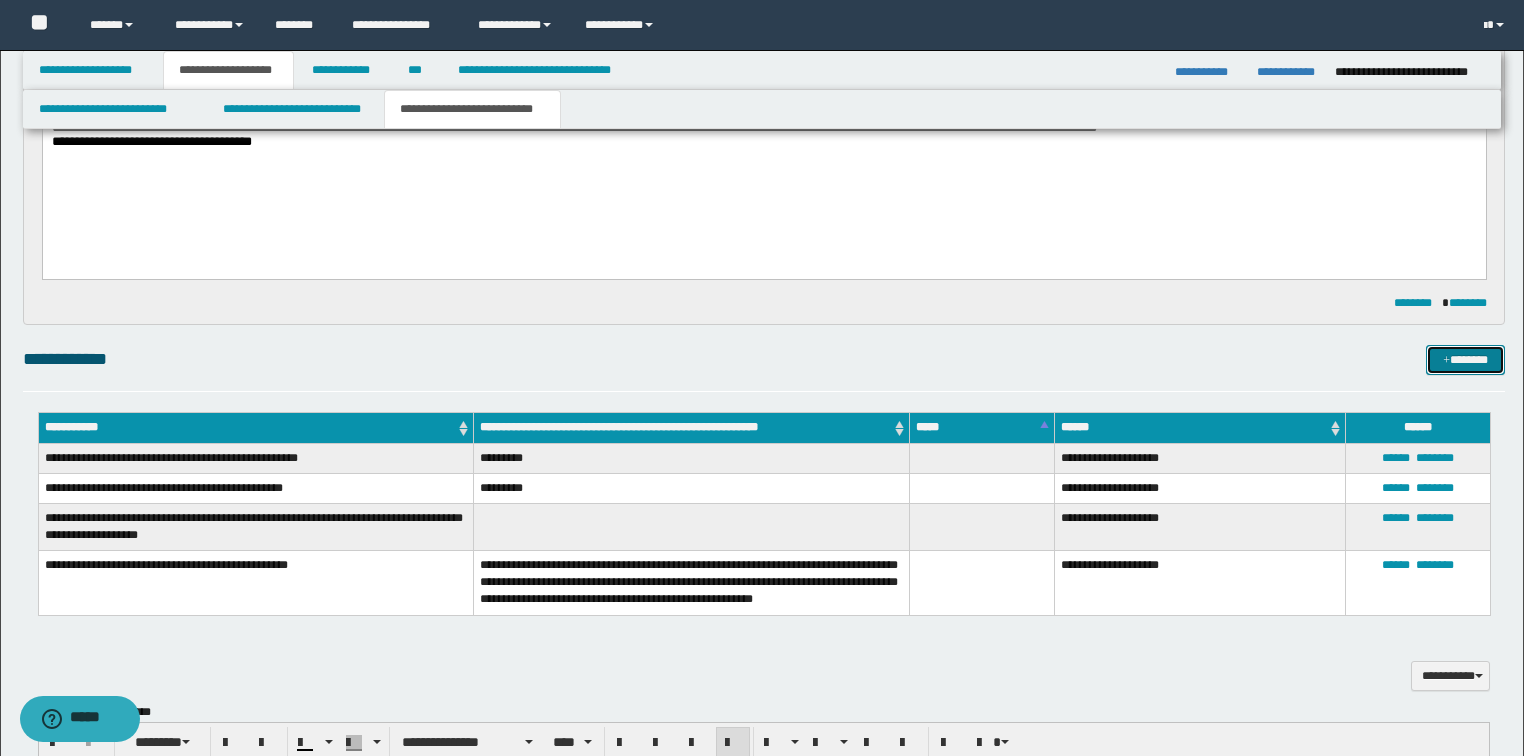 scroll, scrollTop: 560, scrollLeft: 0, axis: vertical 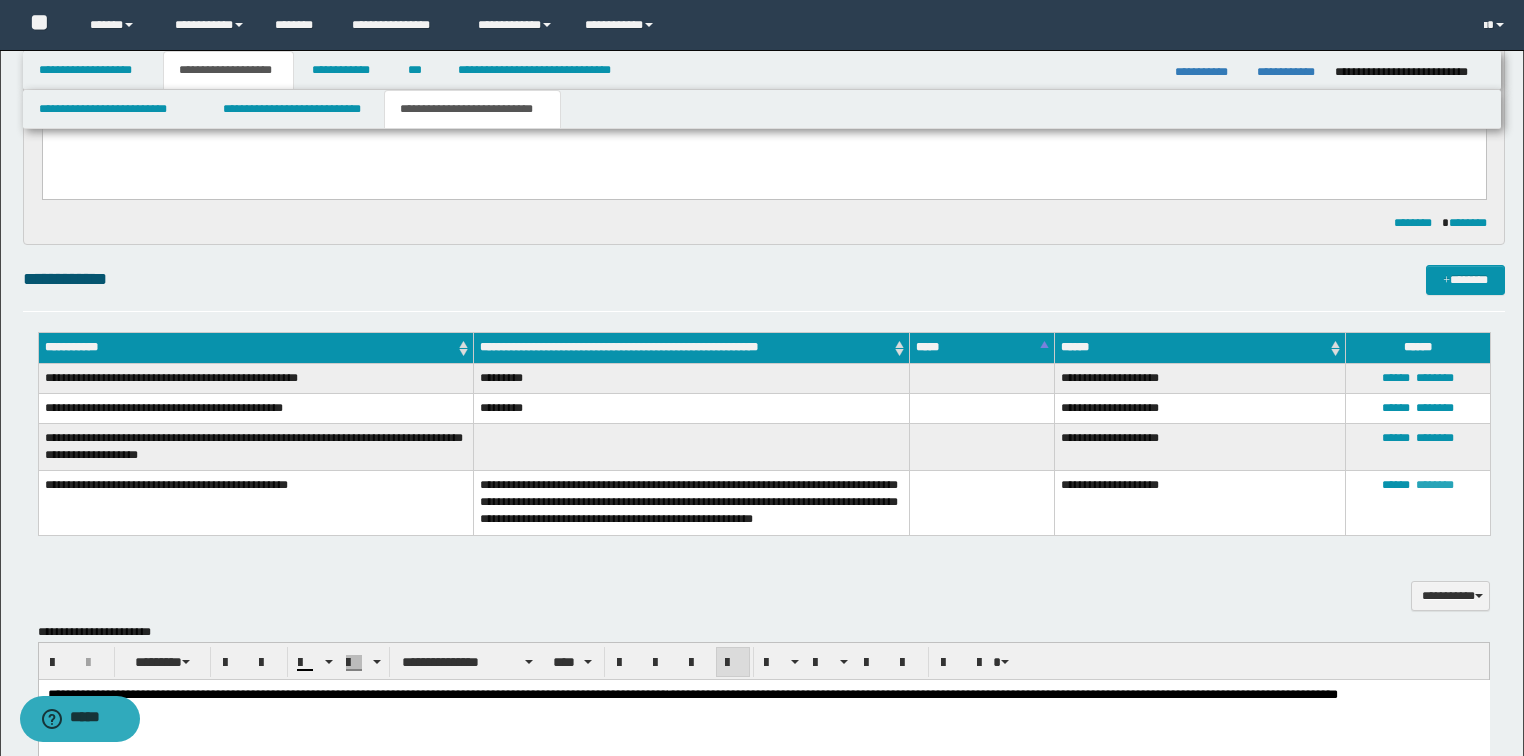 click on "********" at bounding box center [1435, 485] 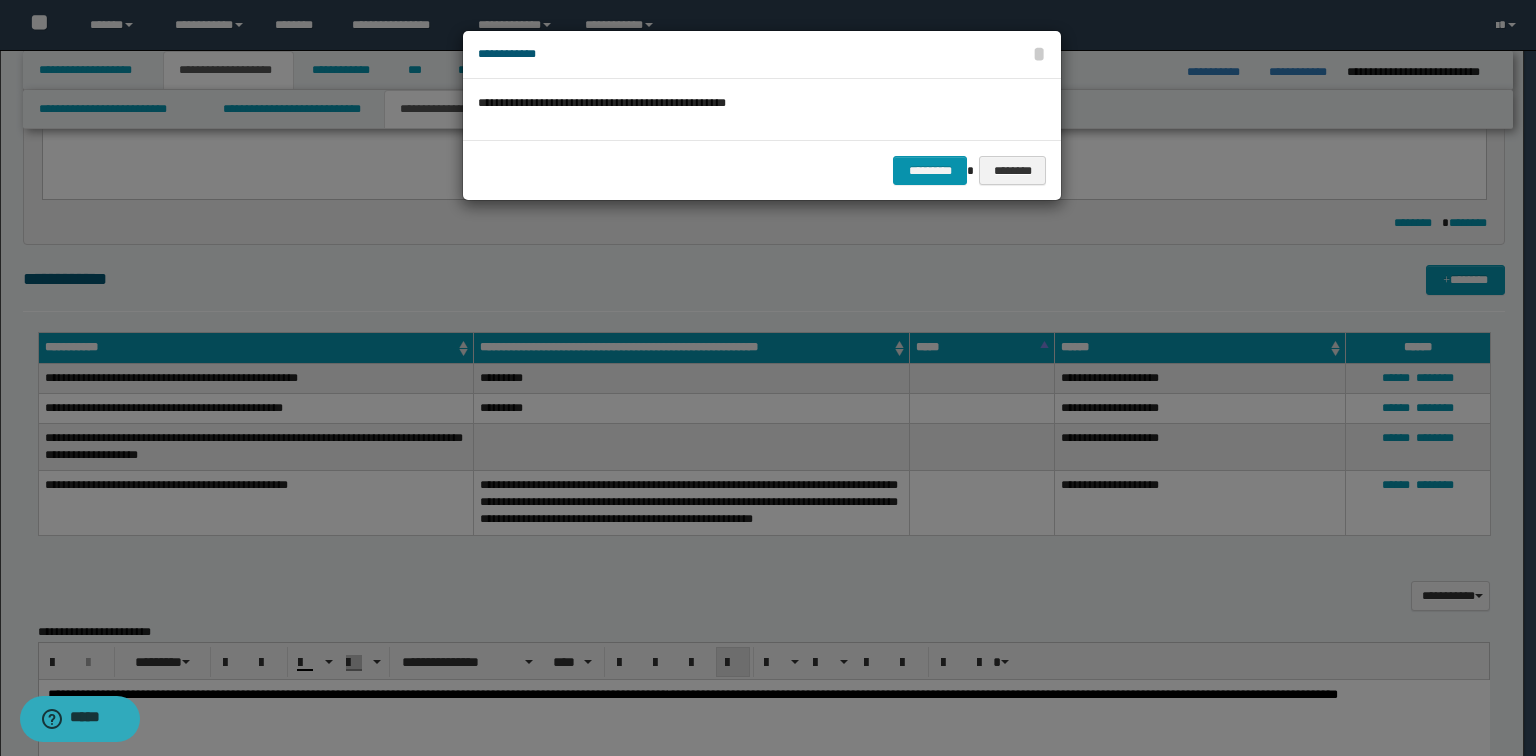 click on "*********
********" at bounding box center [762, 170] 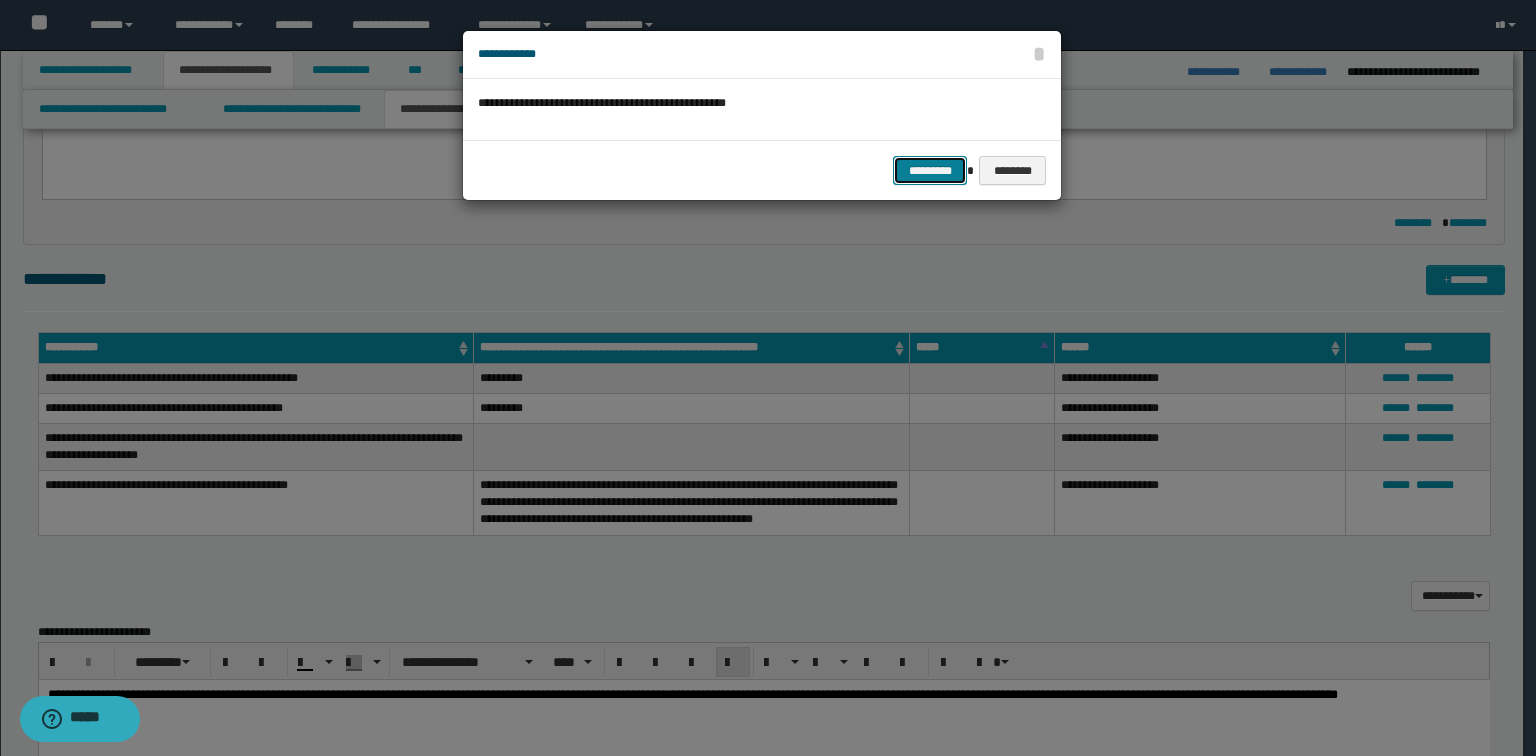 click on "*********" at bounding box center (930, 171) 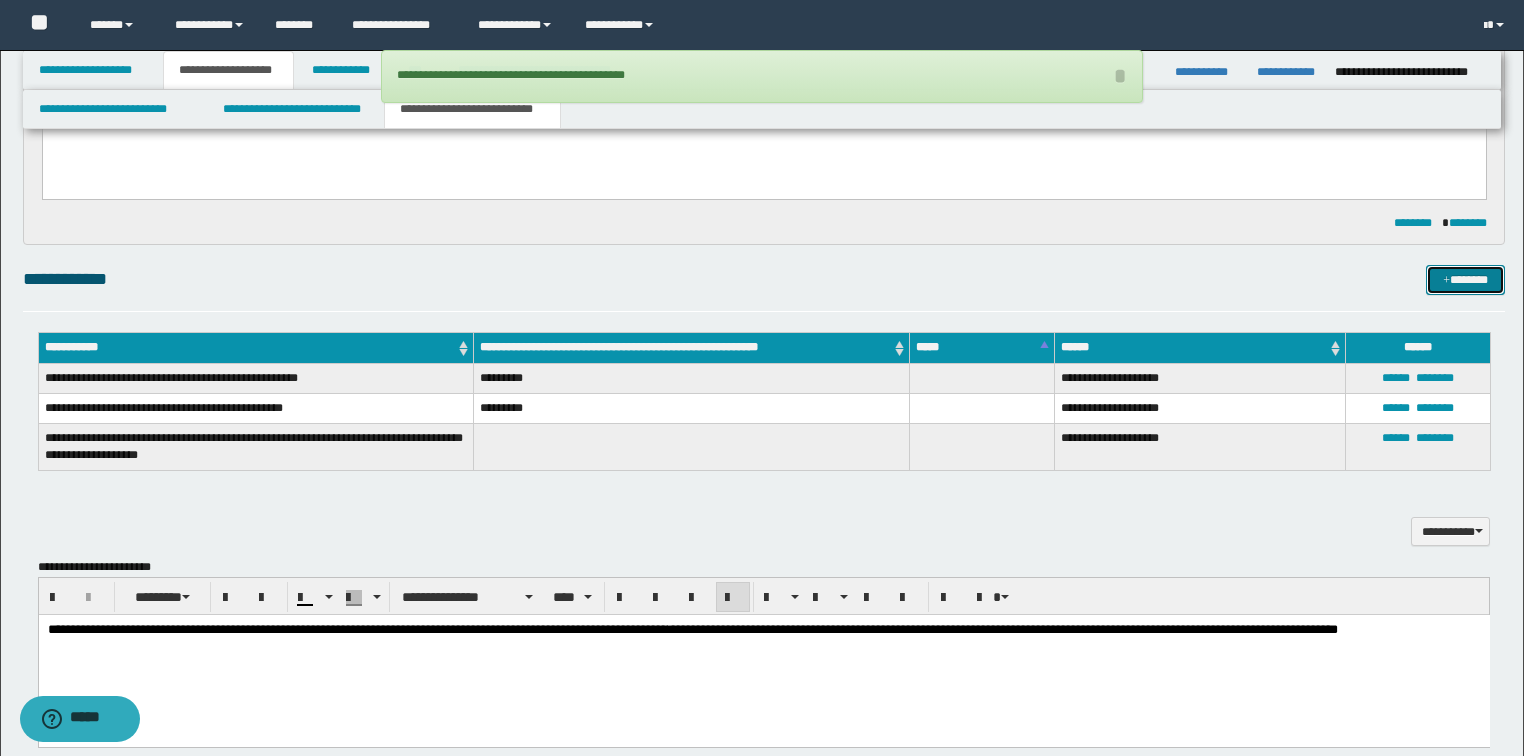 click on "*******" at bounding box center (1465, 280) 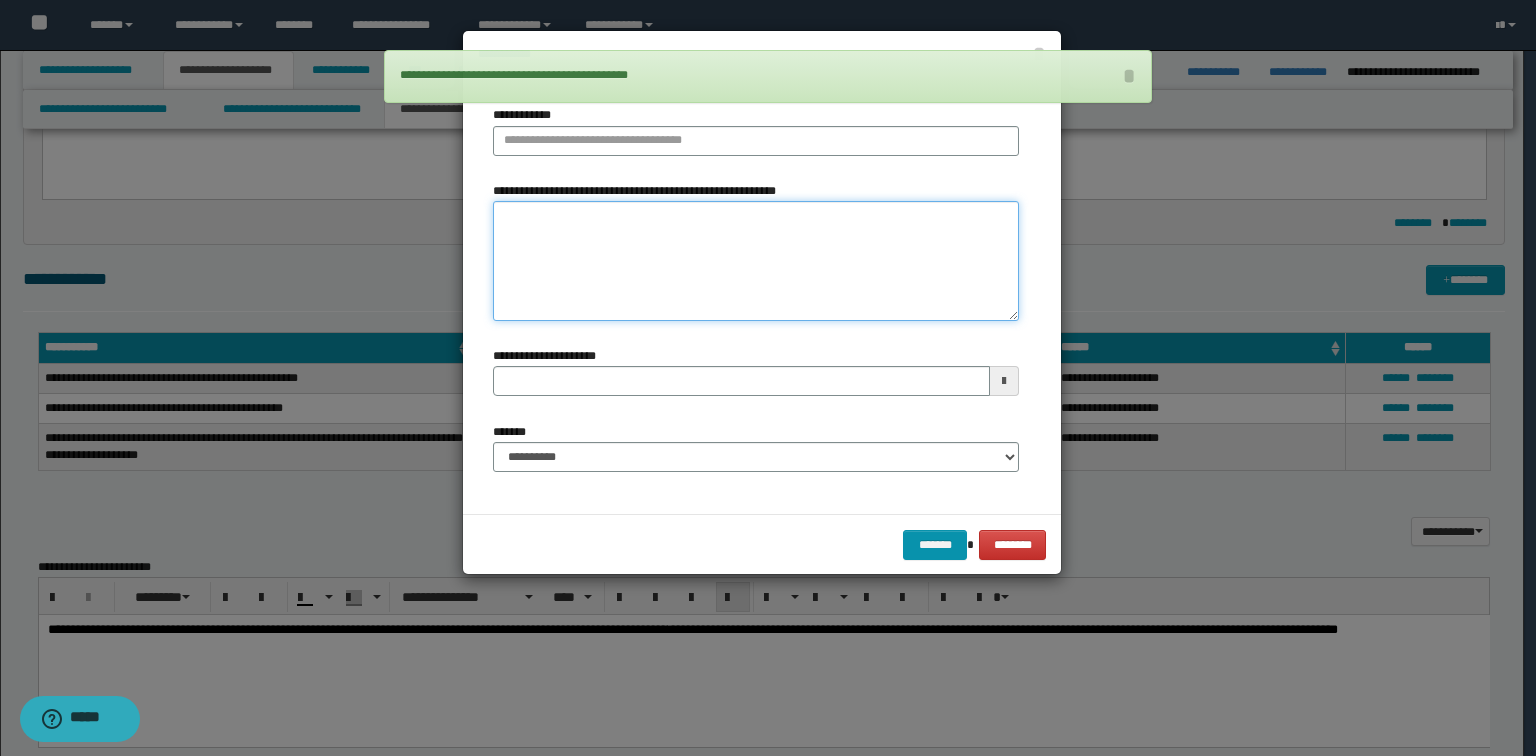 click on "**********" at bounding box center (756, 261) 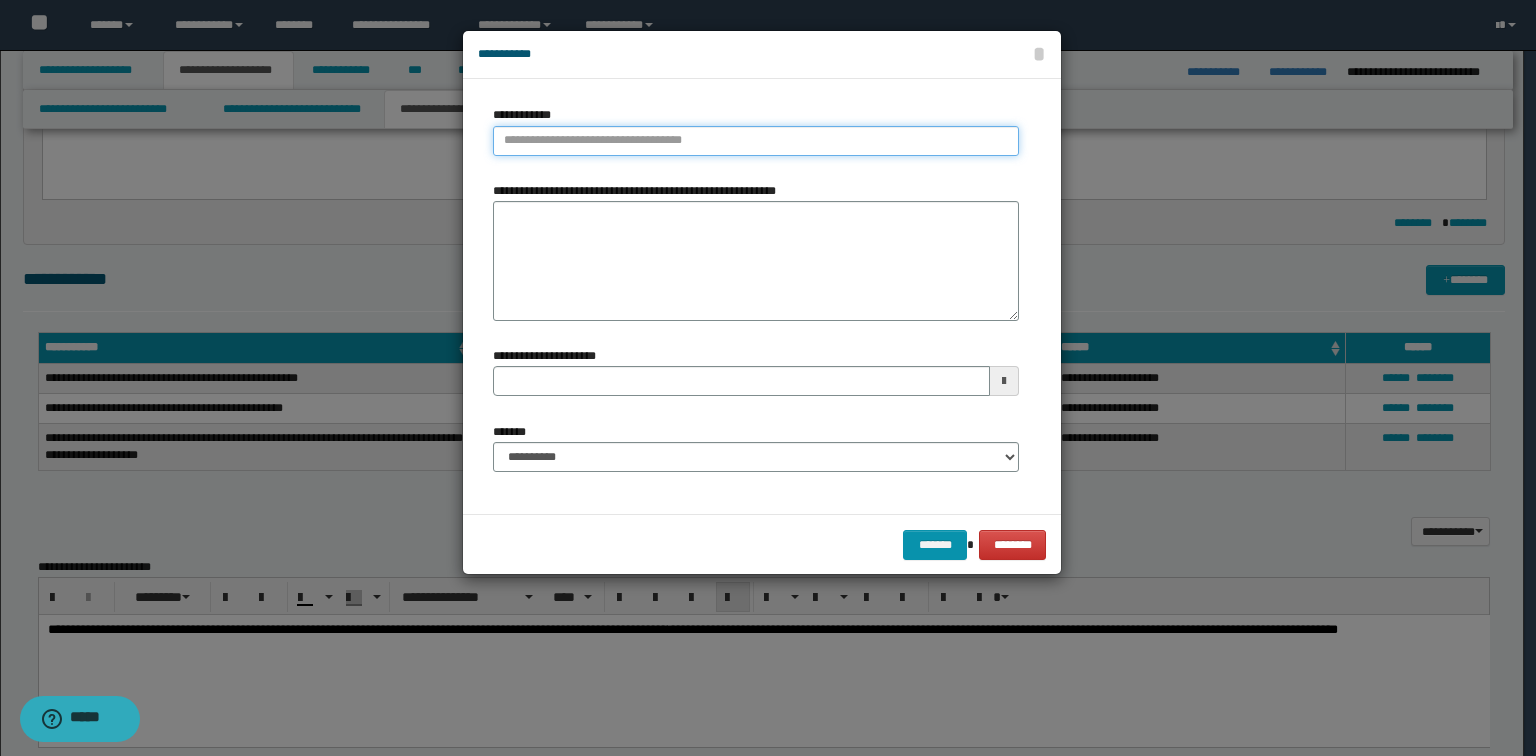 type on "**********" 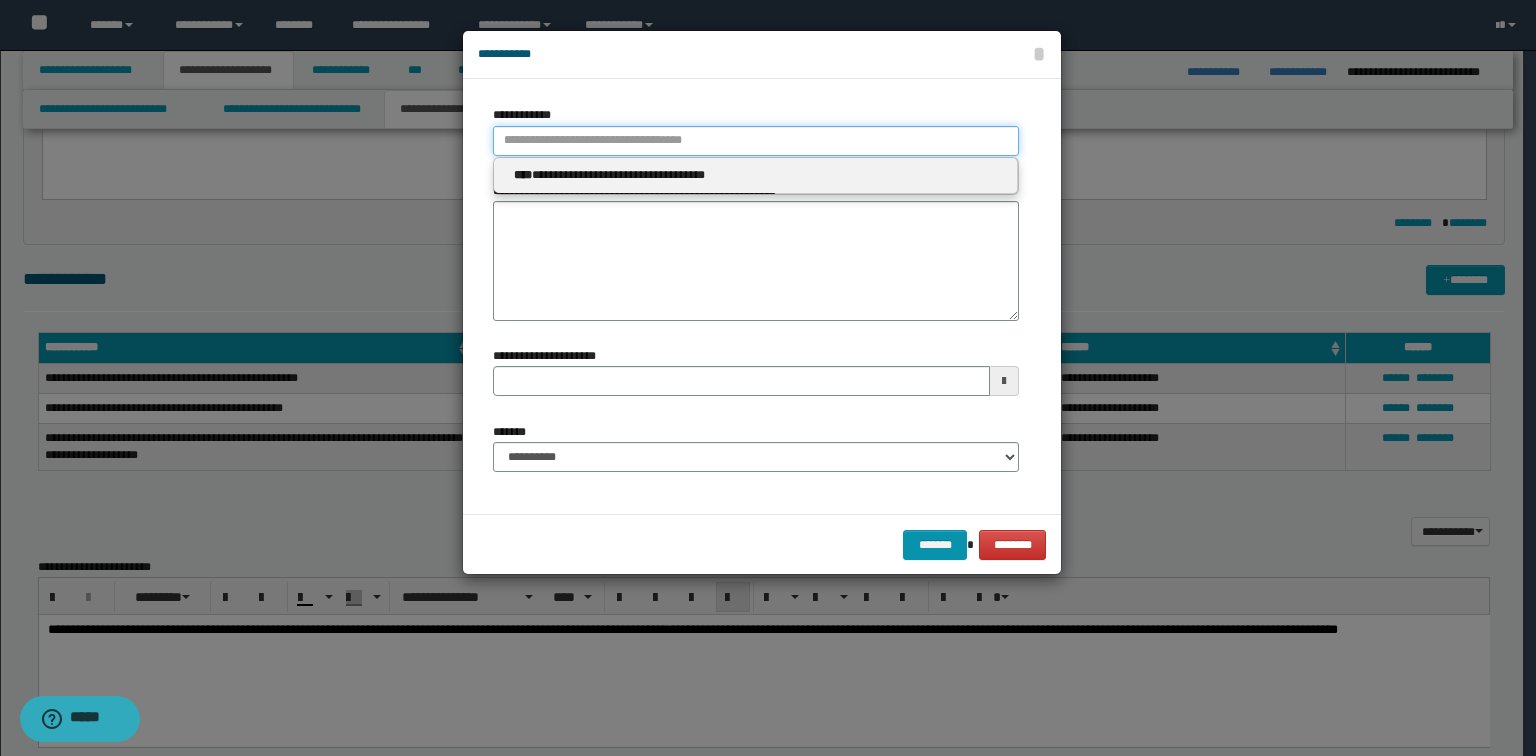 click on "**********" at bounding box center (756, 141) 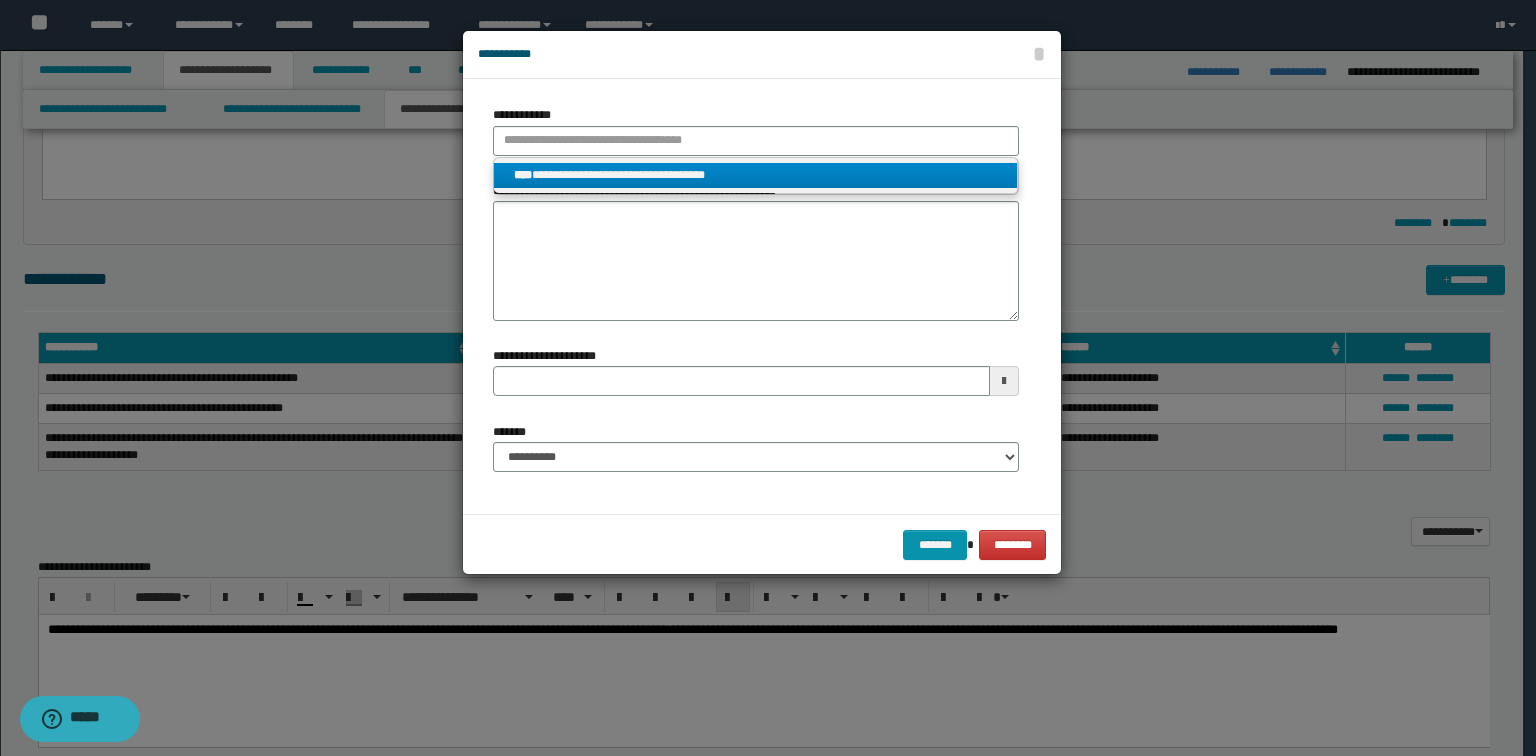 type on "**********" 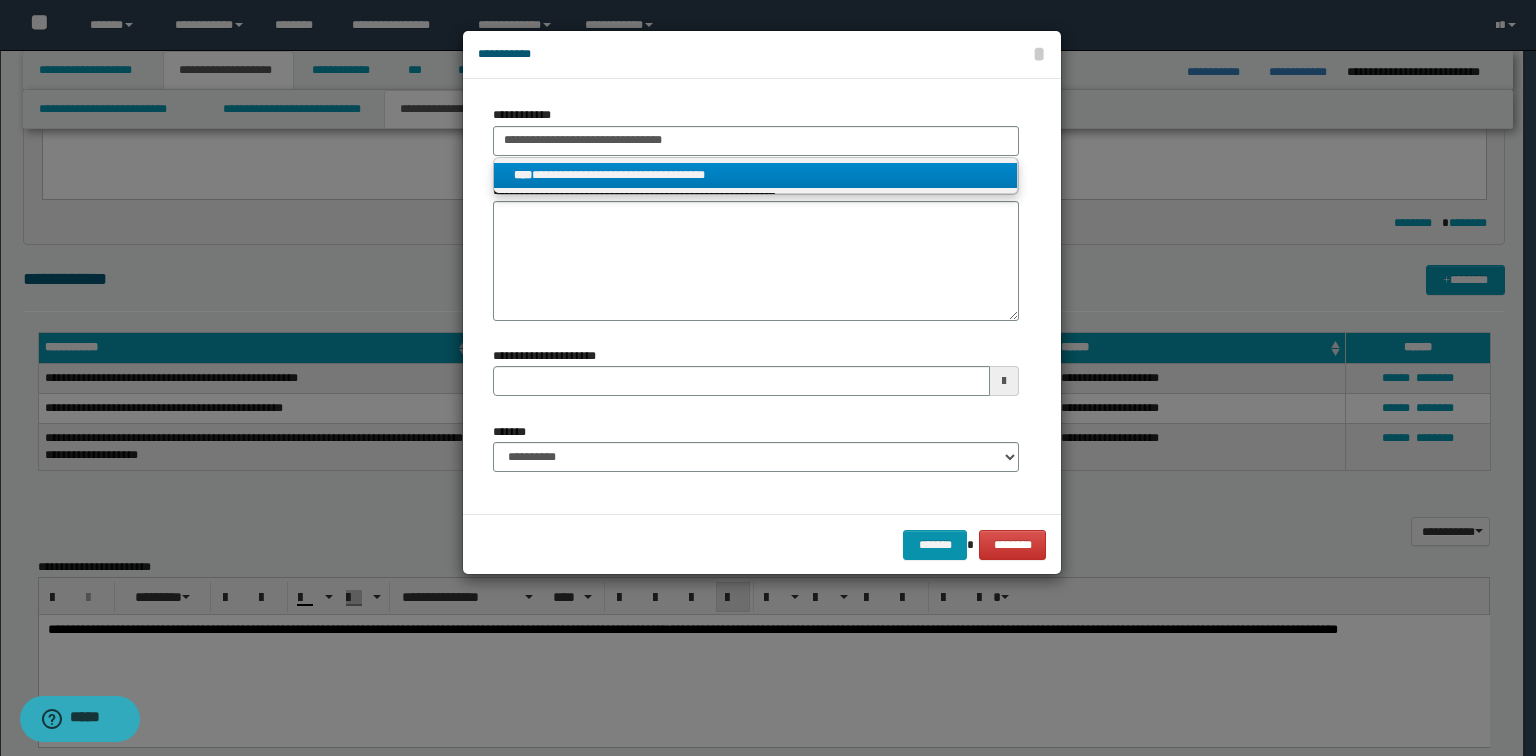 click on "**********" at bounding box center [756, 175] 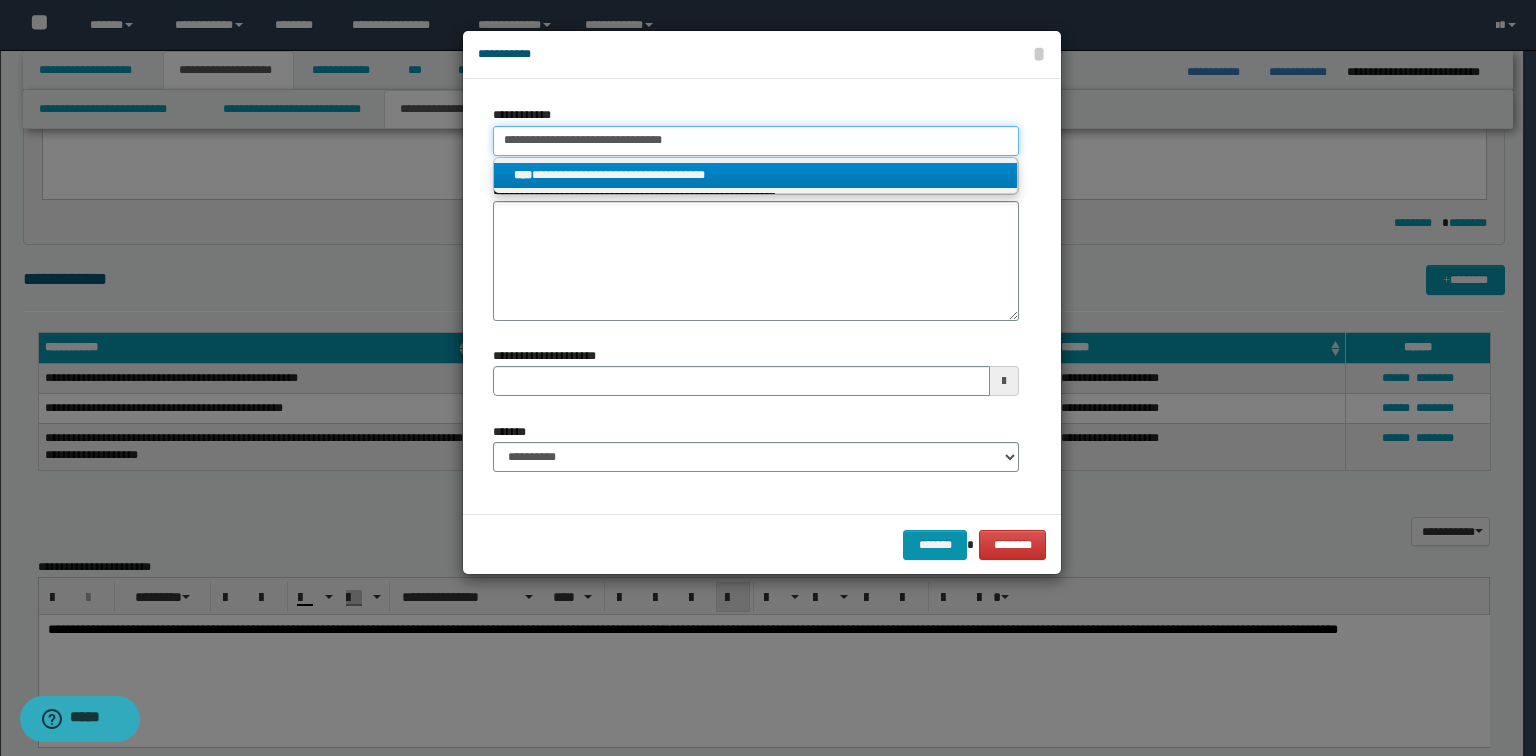 type 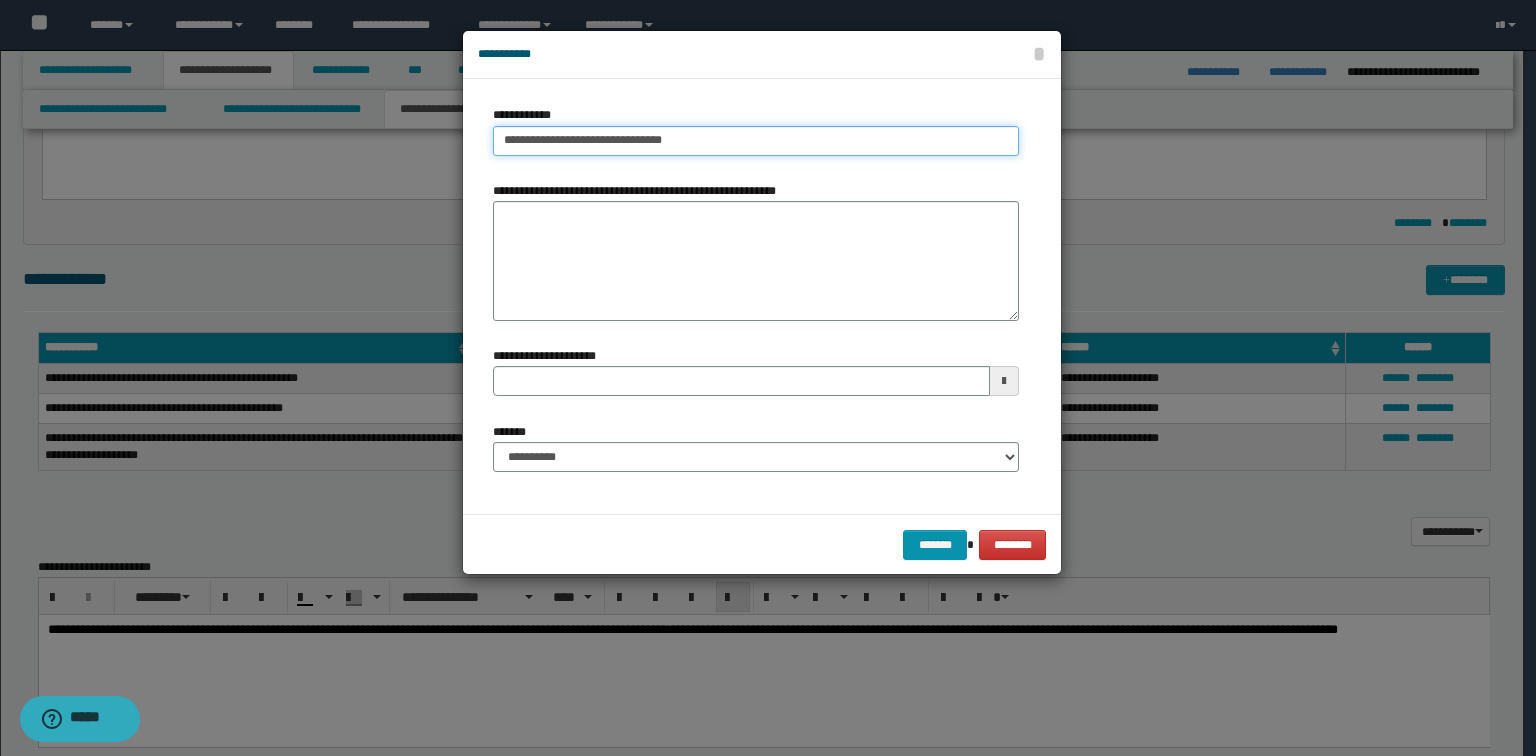 type 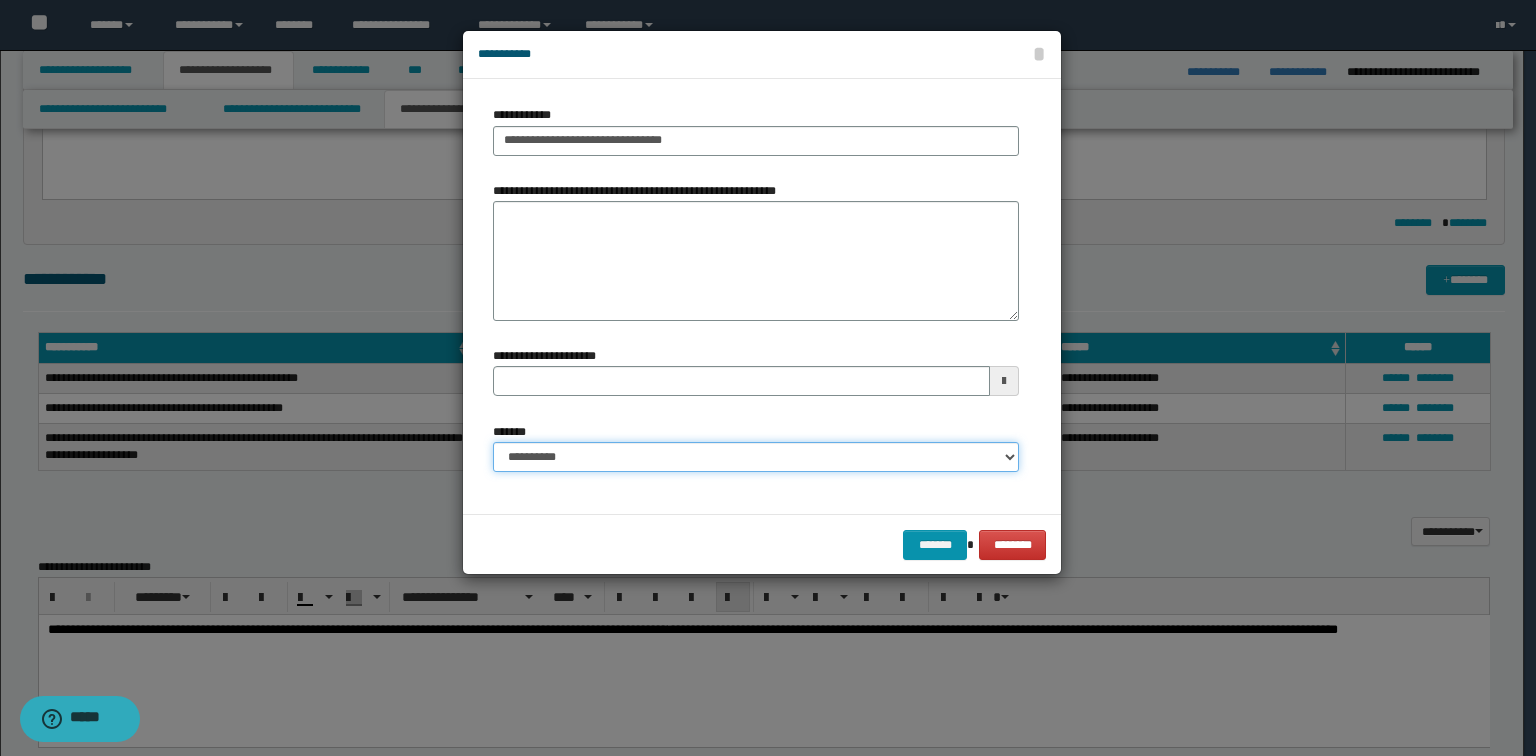 click on "**********" at bounding box center [756, 457] 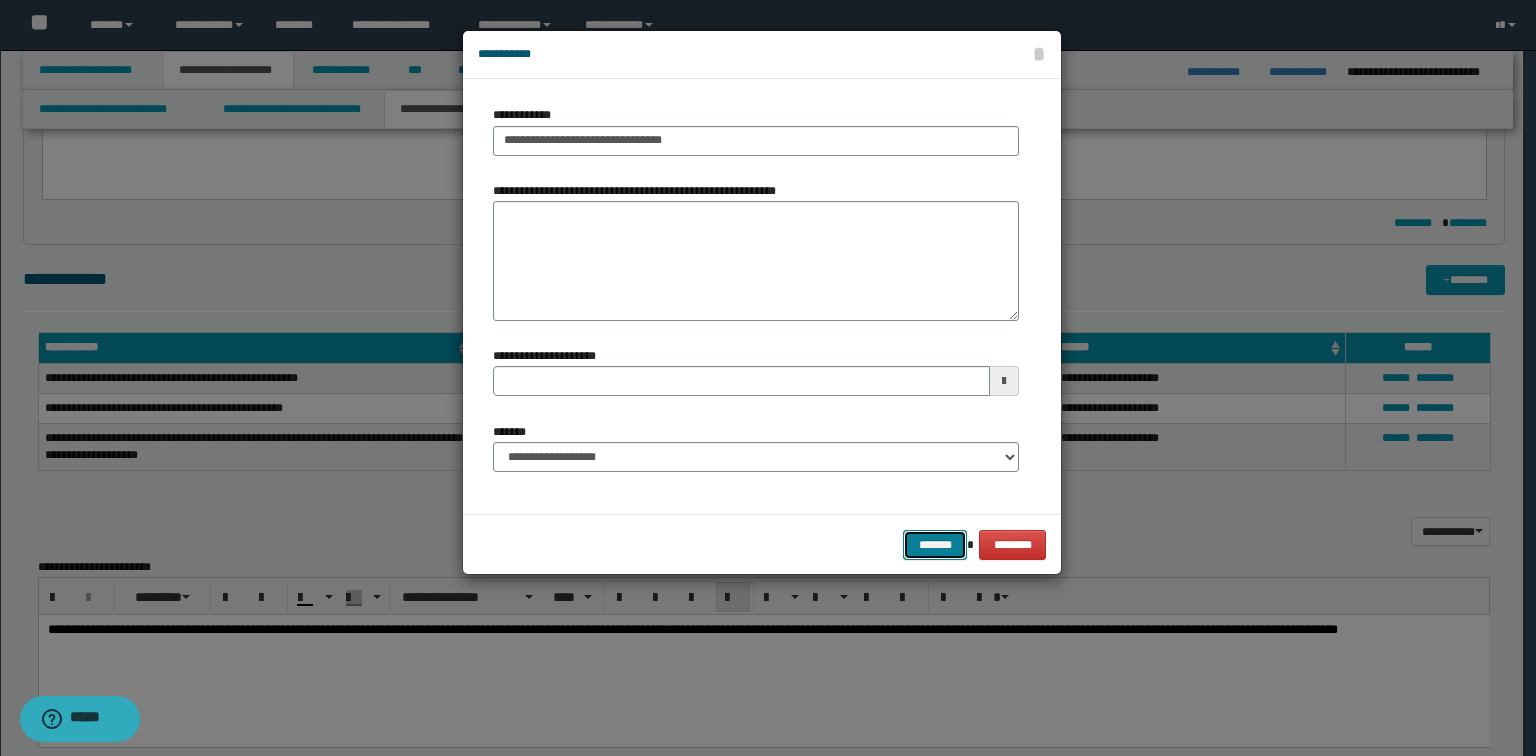click on "*******" at bounding box center [935, 545] 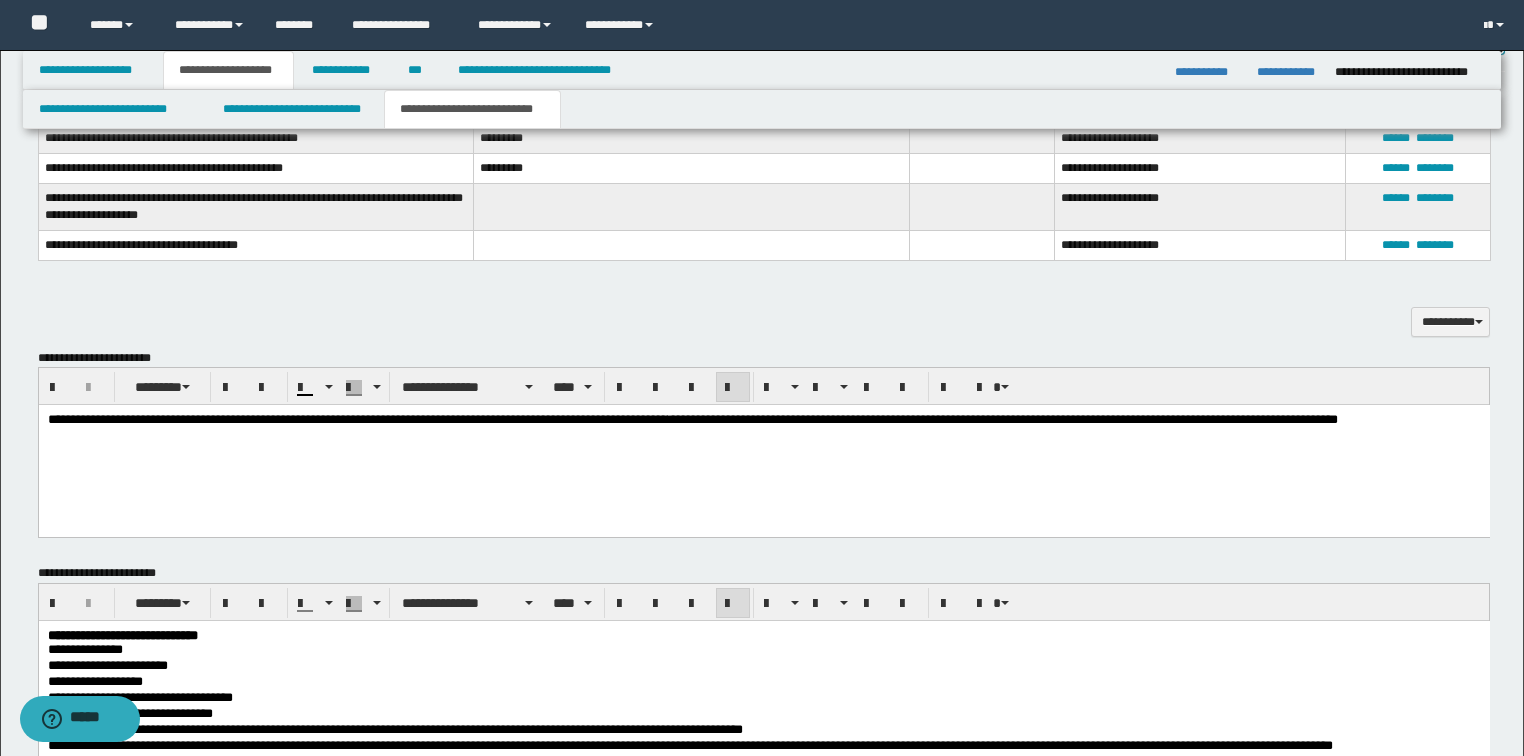 scroll, scrollTop: 1040, scrollLeft: 0, axis: vertical 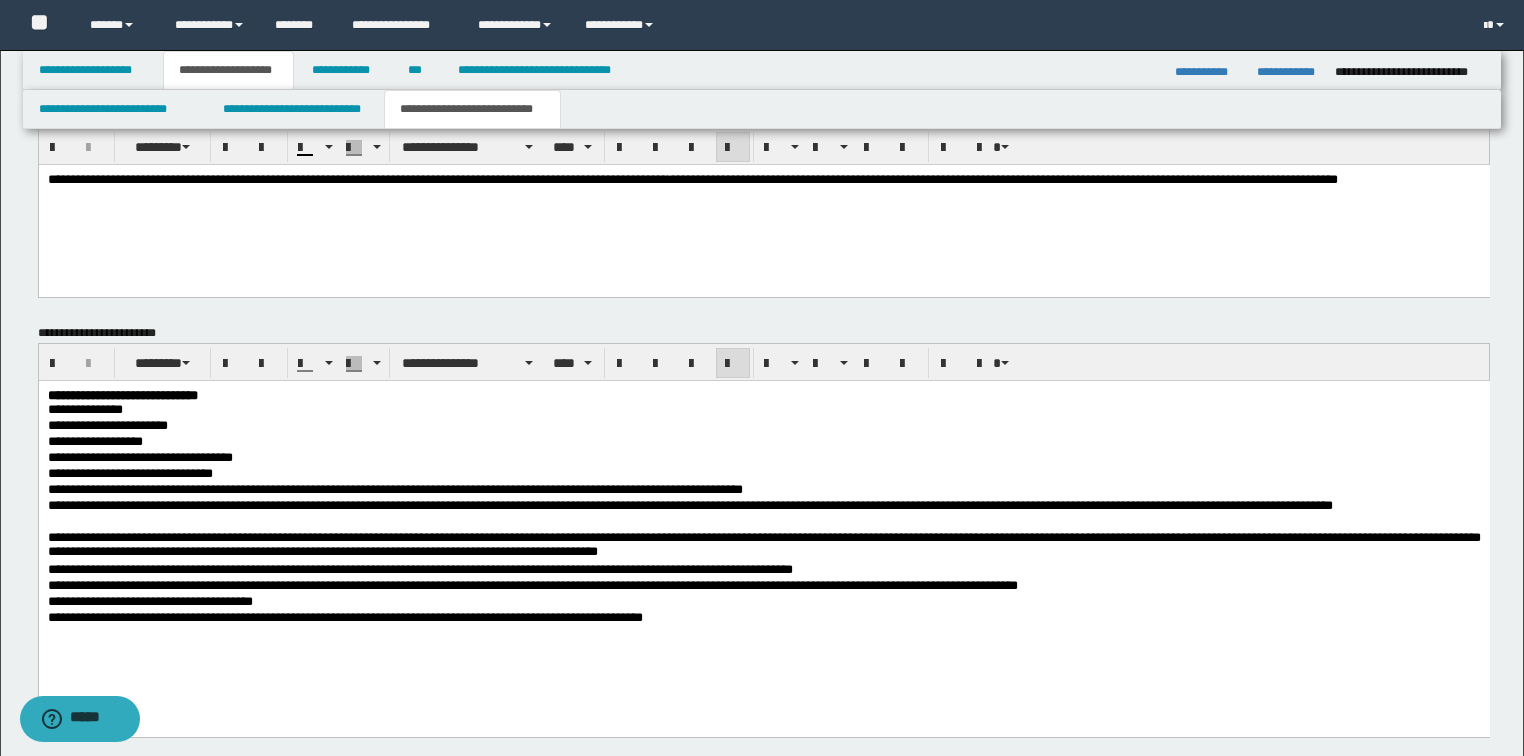 click on "**********" at bounding box center (763, 619) 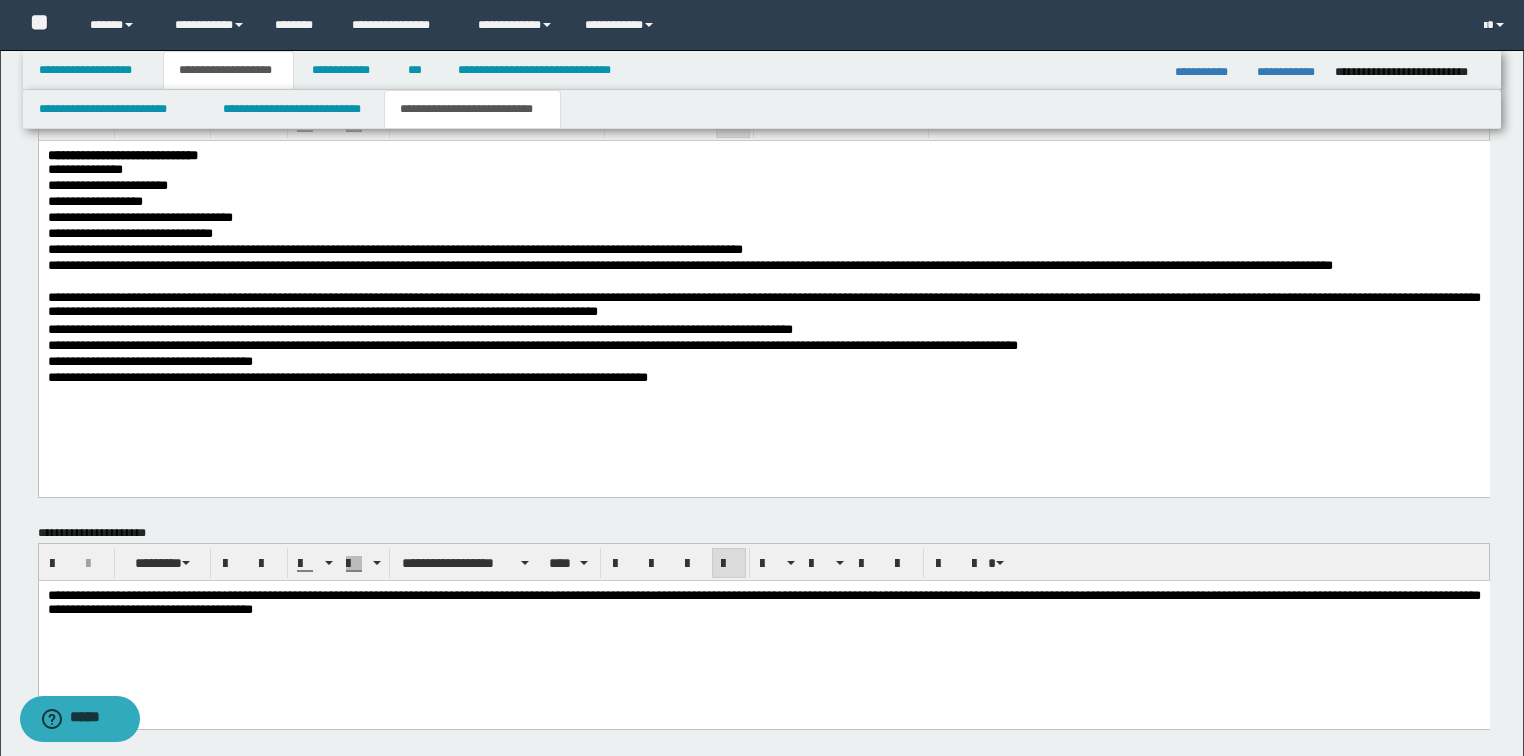 scroll, scrollTop: 1360, scrollLeft: 0, axis: vertical 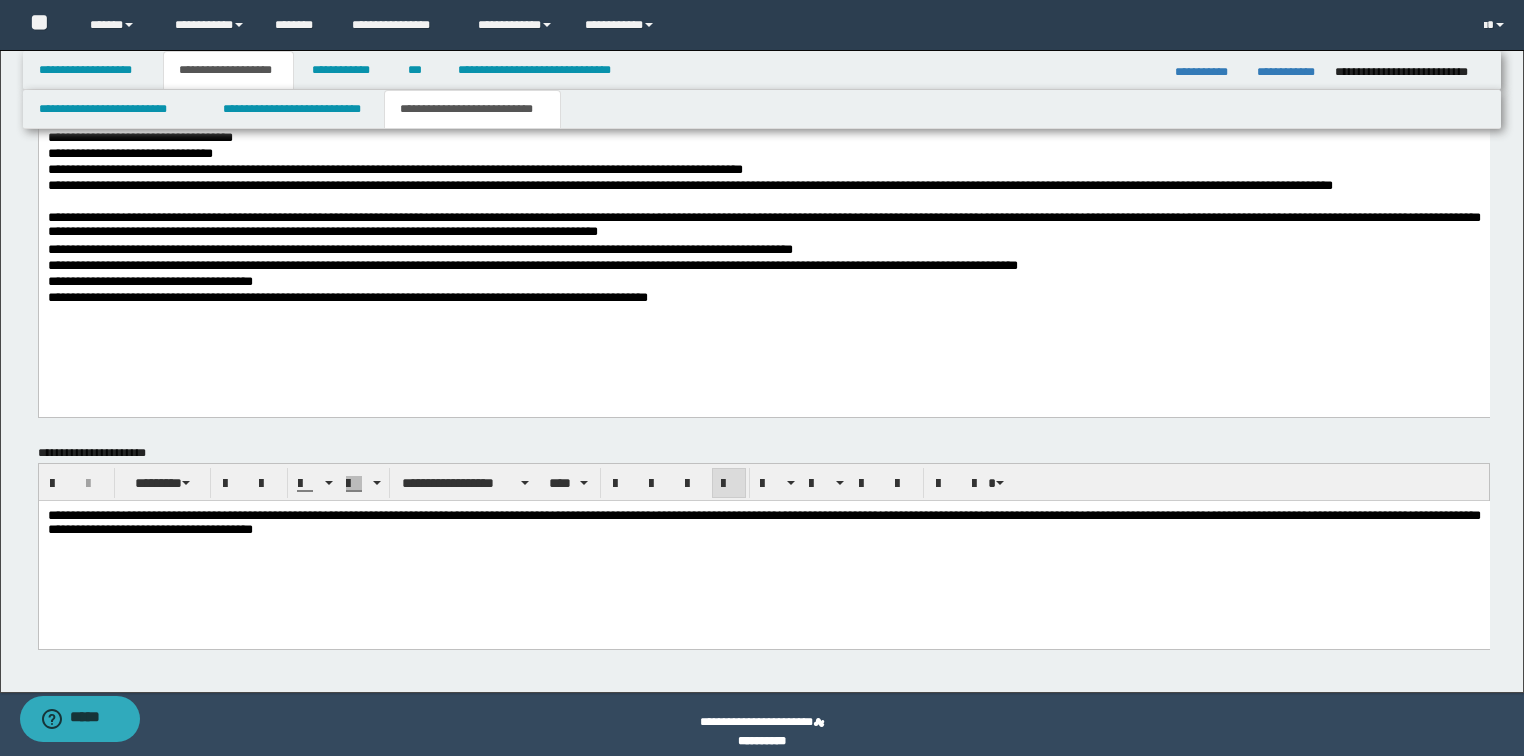 click on "**********" at bounding box center [763, 548] 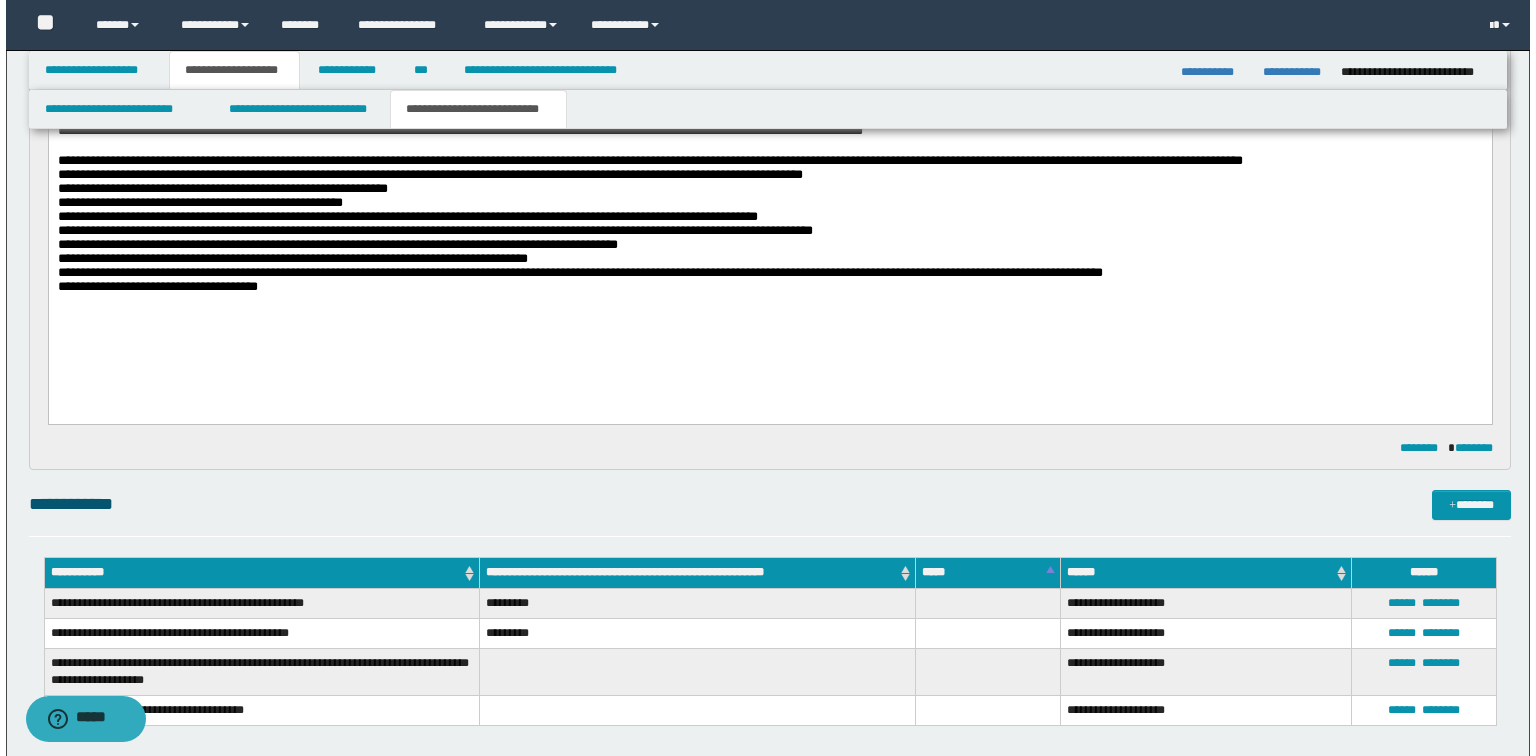 scroll, scrollTop: 0, scrollLeft: 0, axis: both 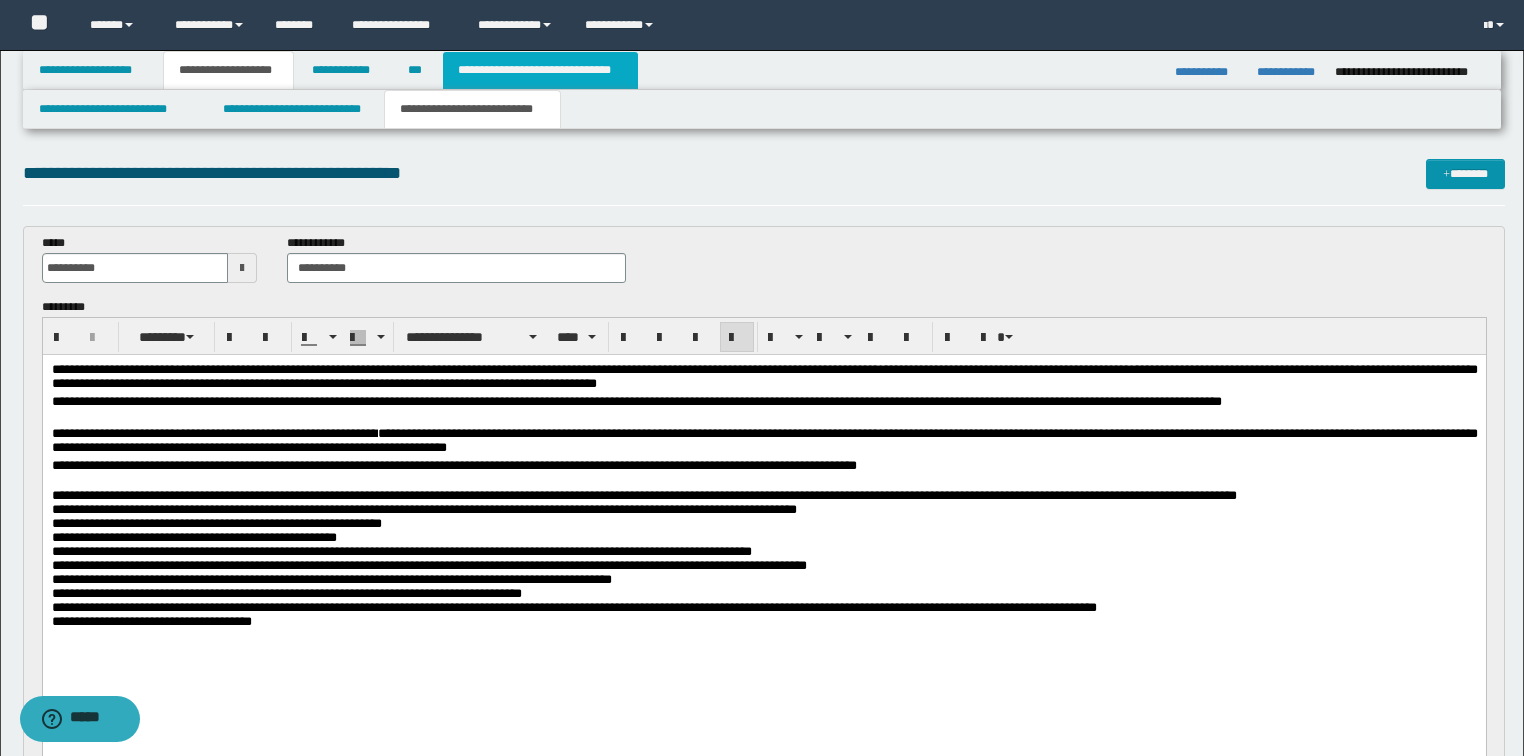 click on "**********" at bounding box center (540, 70) 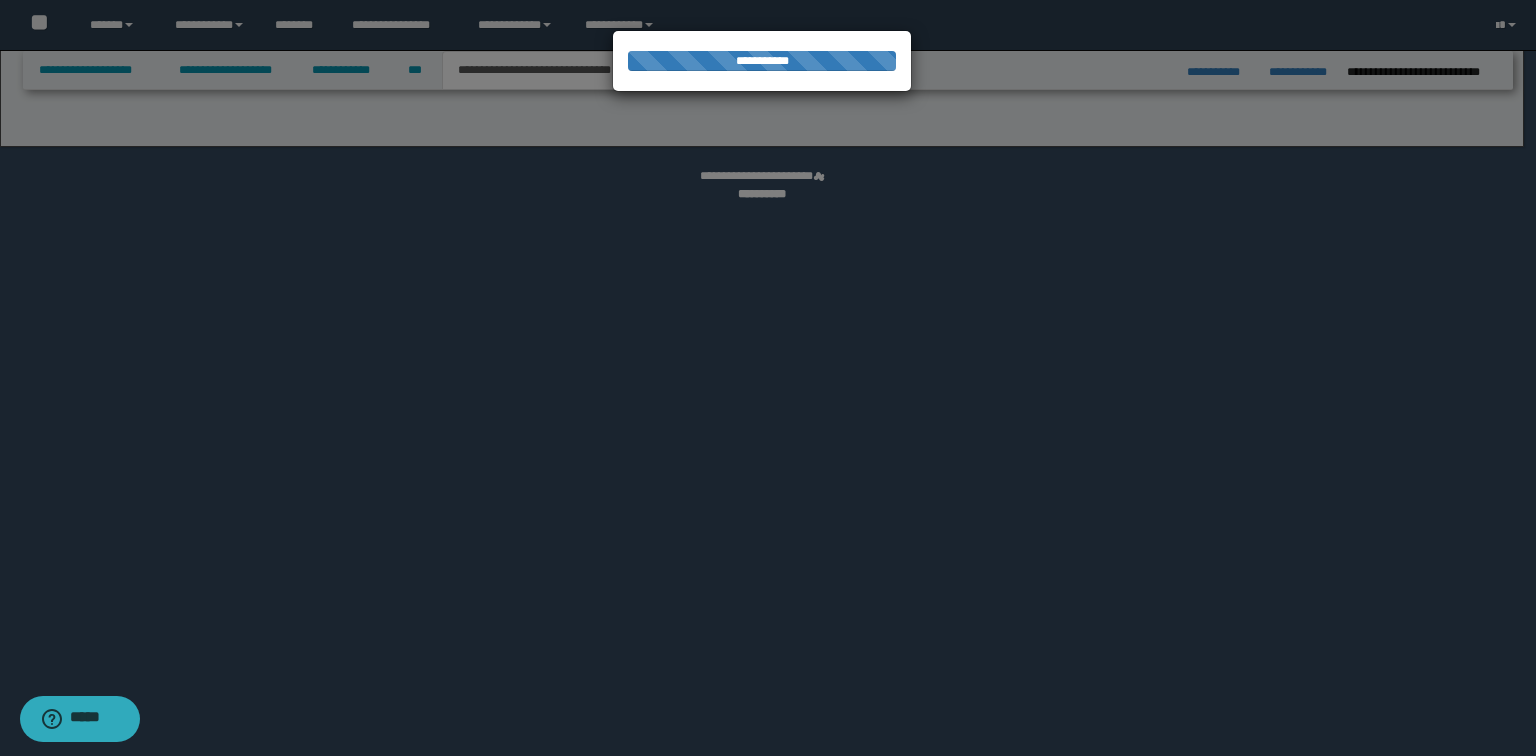 select on "*" 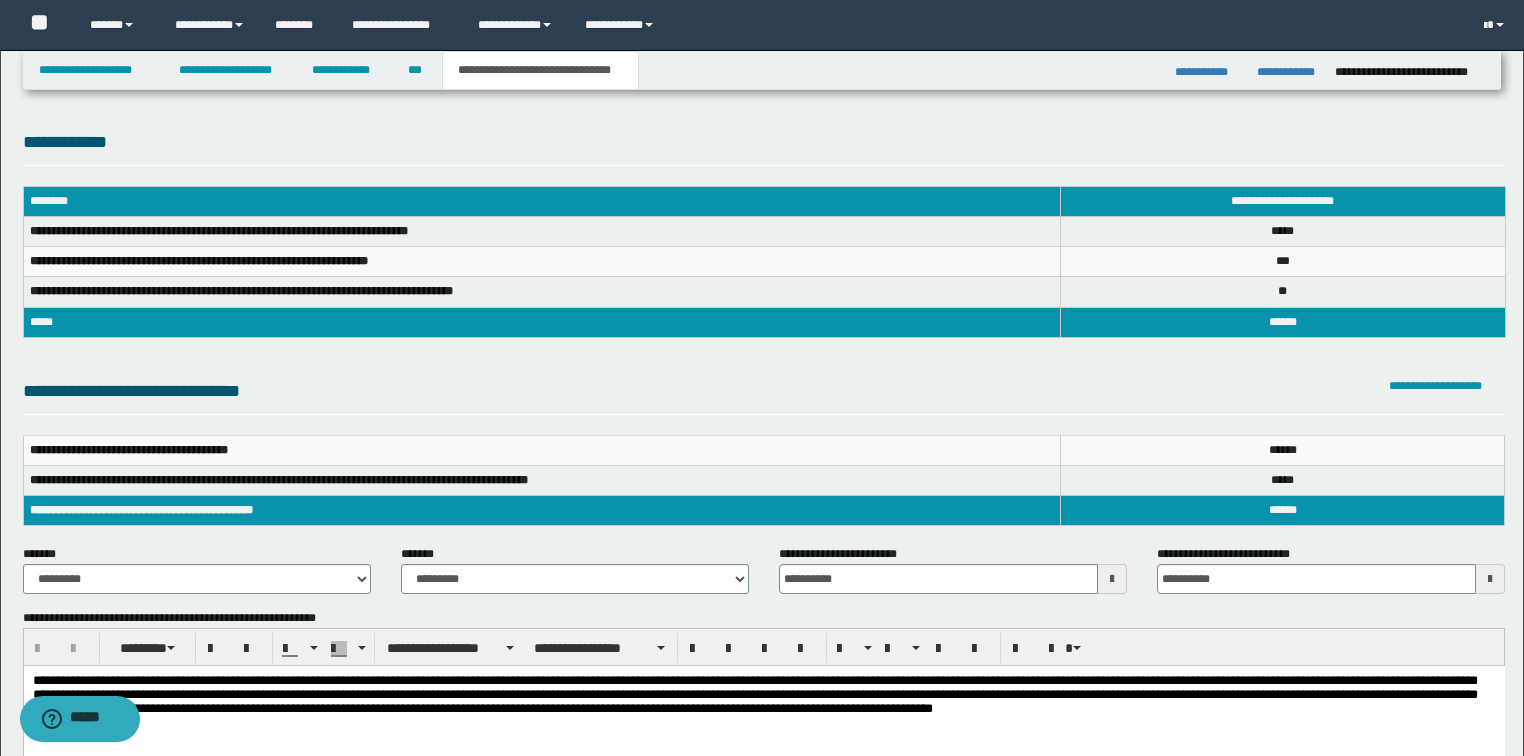 scroll, scrollTop: 240, scrollLeft: 0, axis: vertical 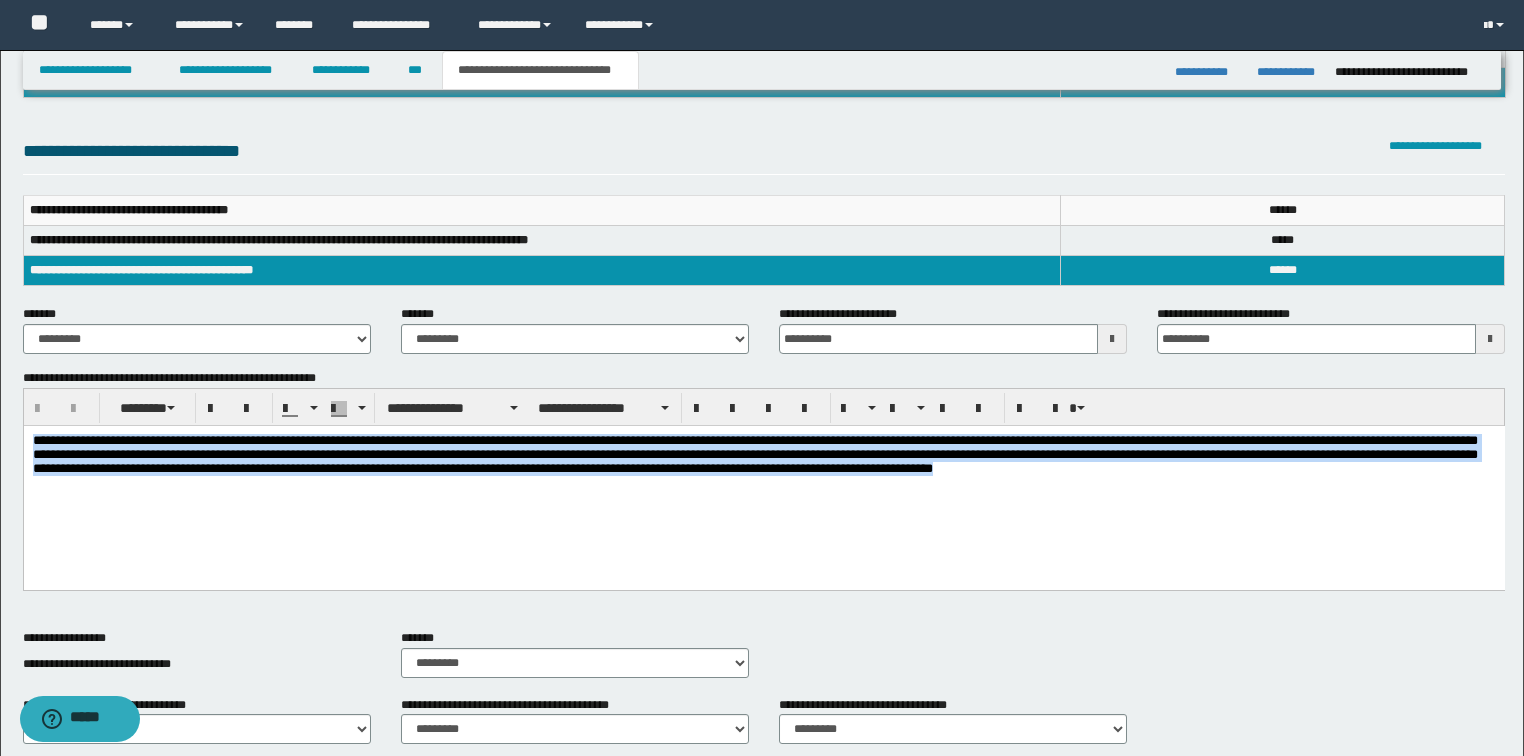 drag, startPoint x: 1202, startPoint y: 478, endPoint x: 187, endPoint y: 779, distance: 1058.6907 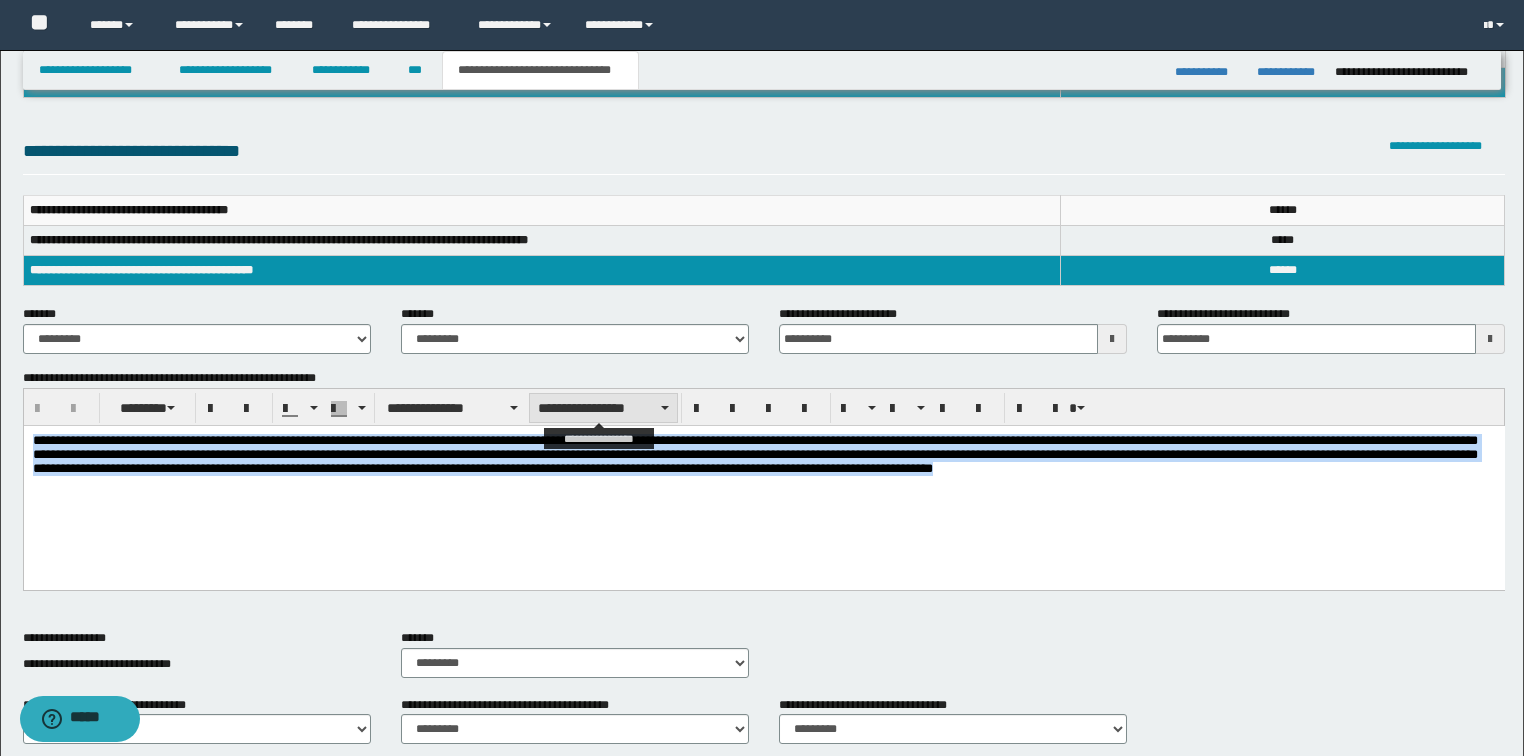click on "**********" at bounding box center (603, 408) 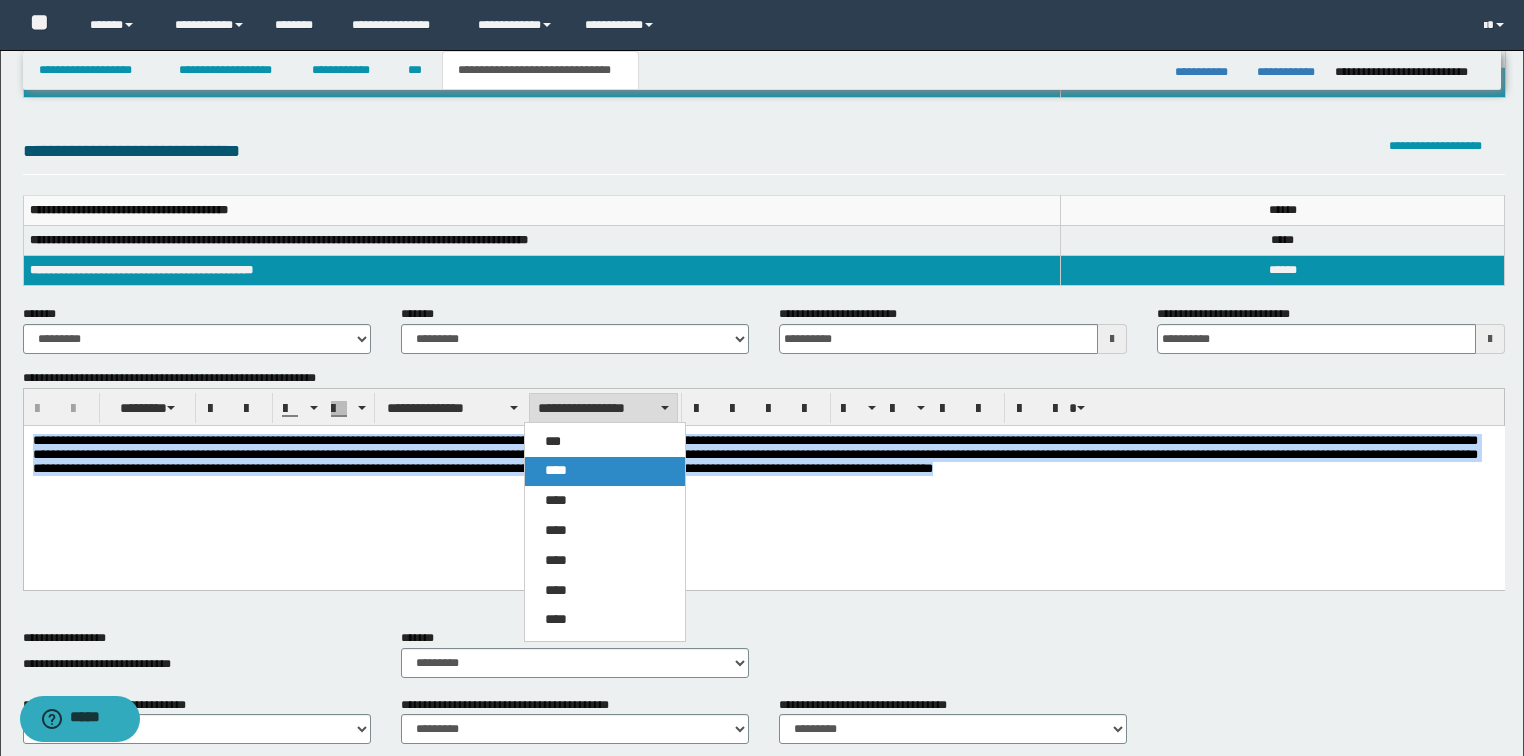click on "****" at bounding box center (556, 470) 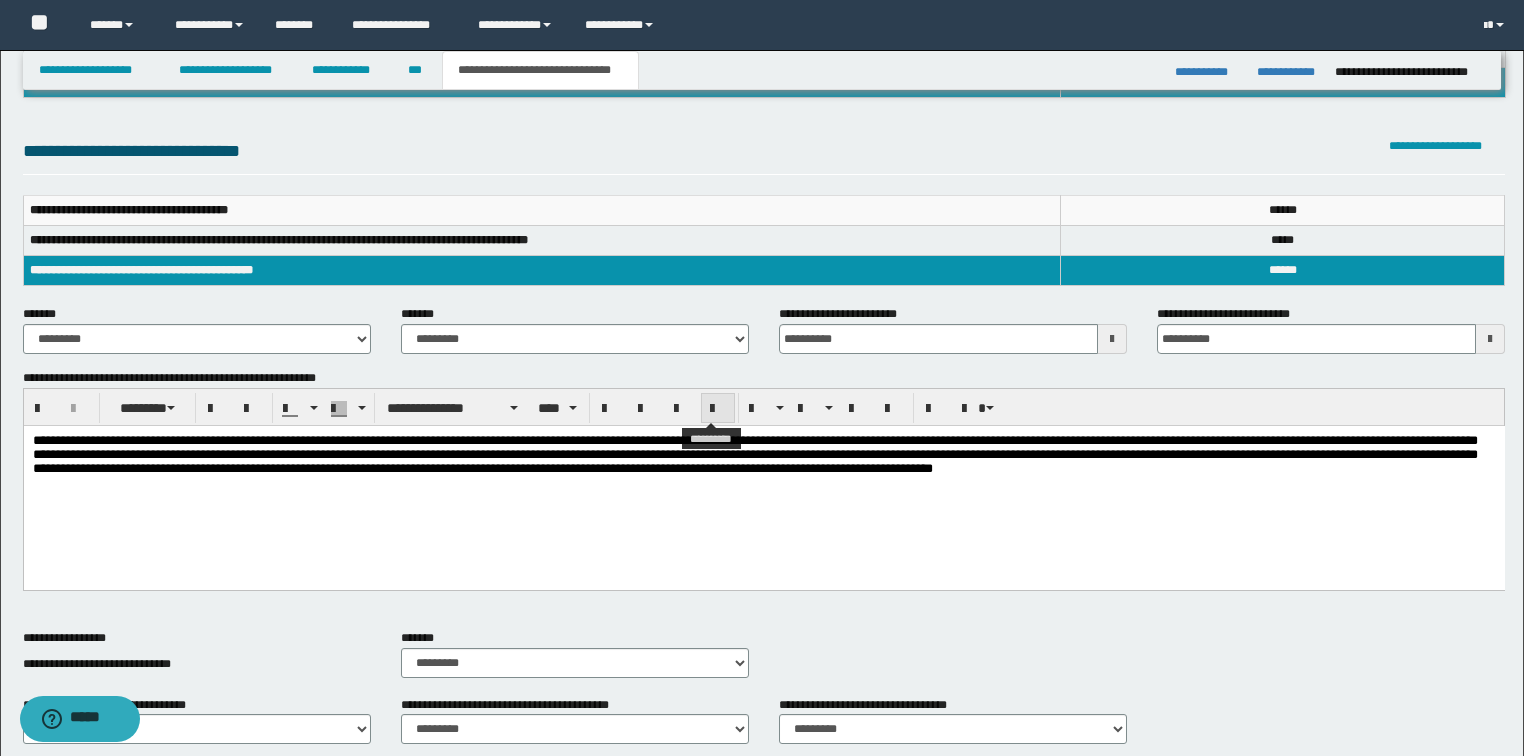 click at bounding box center (718, 409) 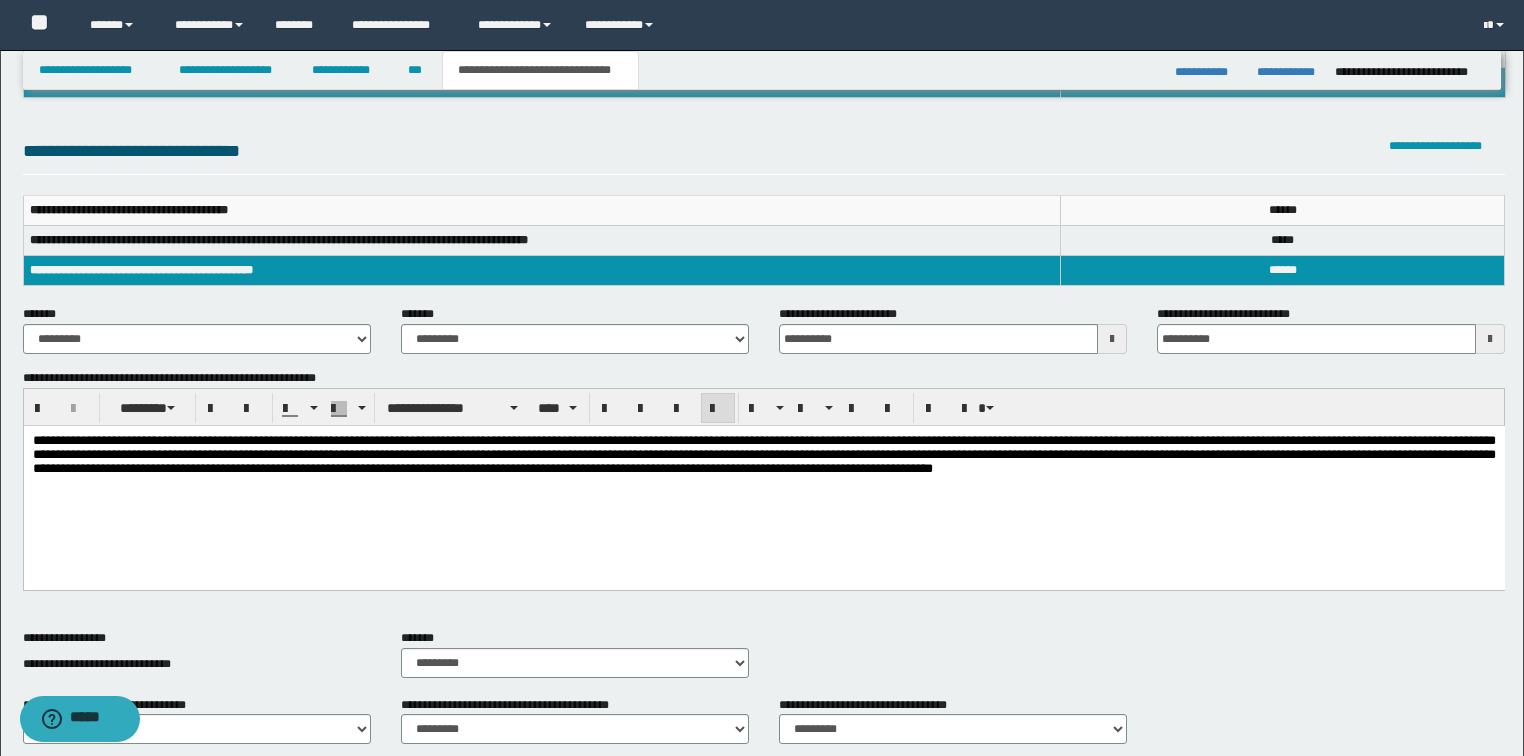click on "**********" at bounding box center (764, 487) 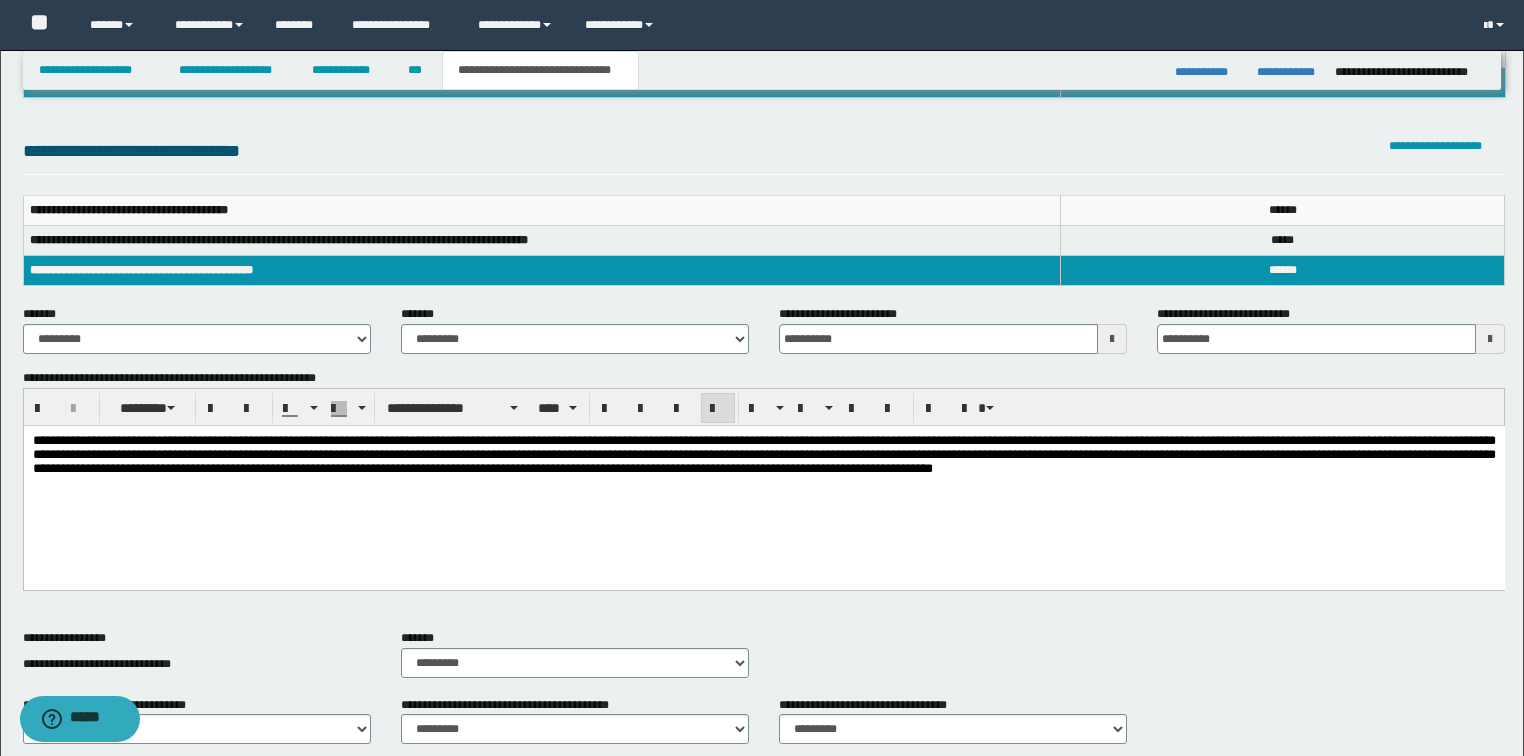 click on "**********" at bounding box center (763, 454) 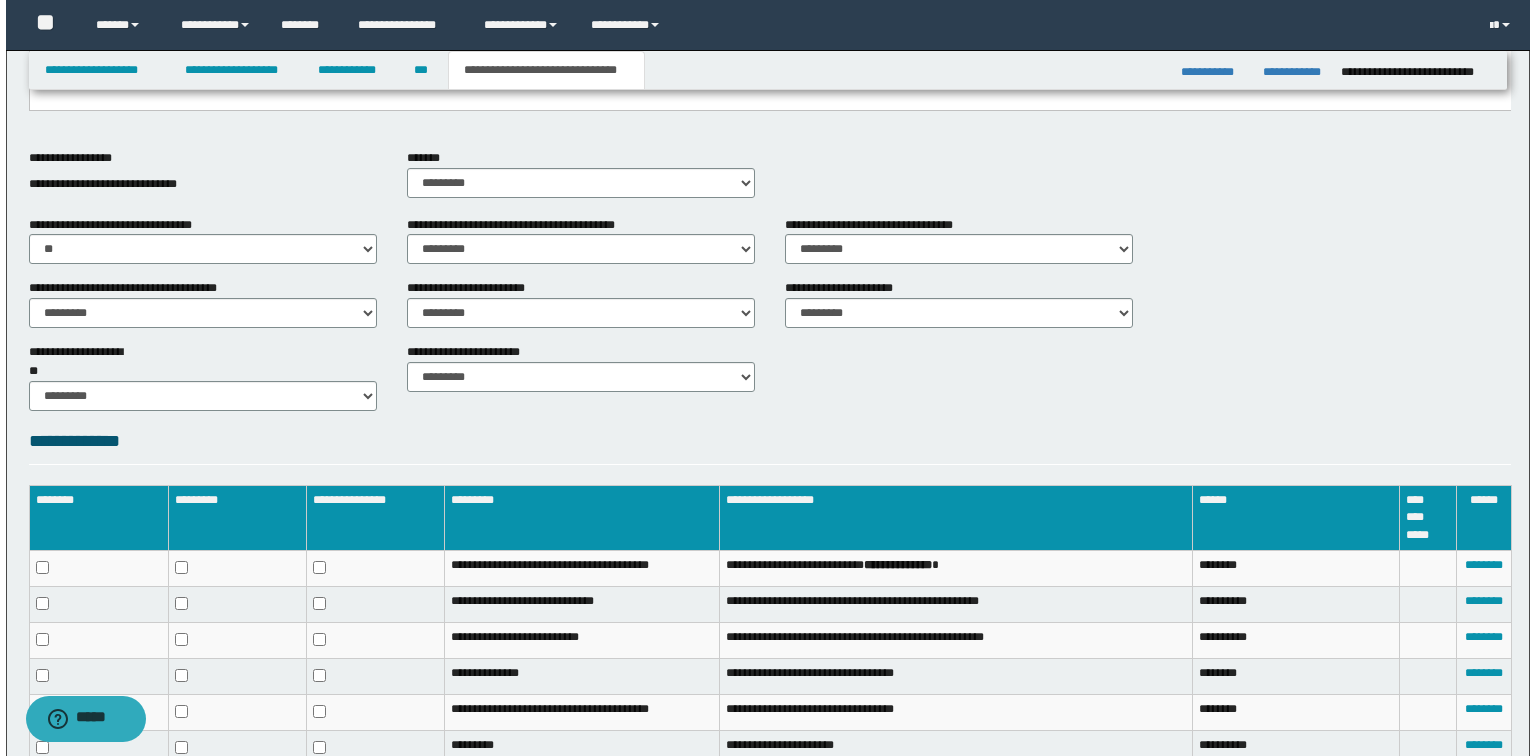 scroll, scrollTop: 882, scrollLeft: 0, axis: vertical 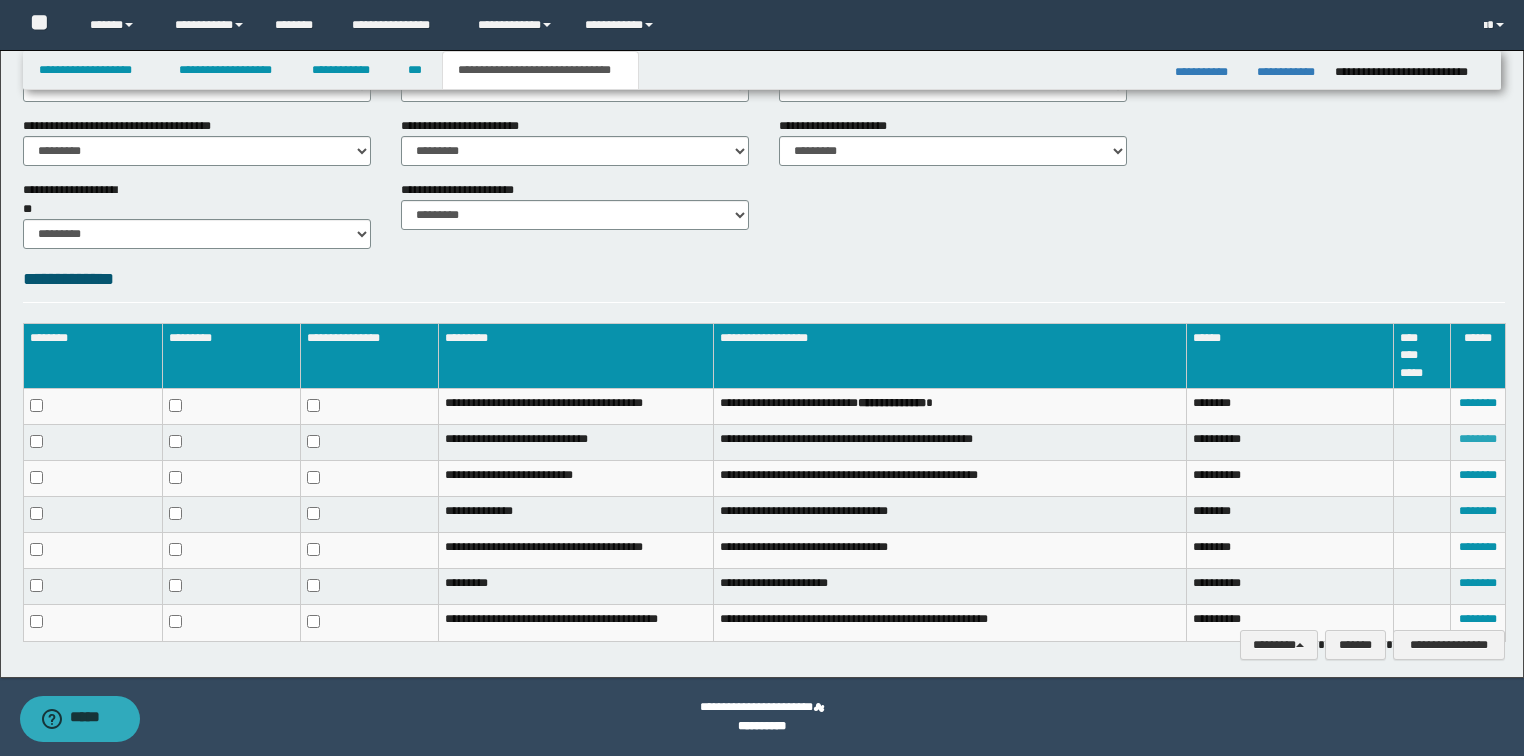 click on "********" at bounding box center [1478, 439] 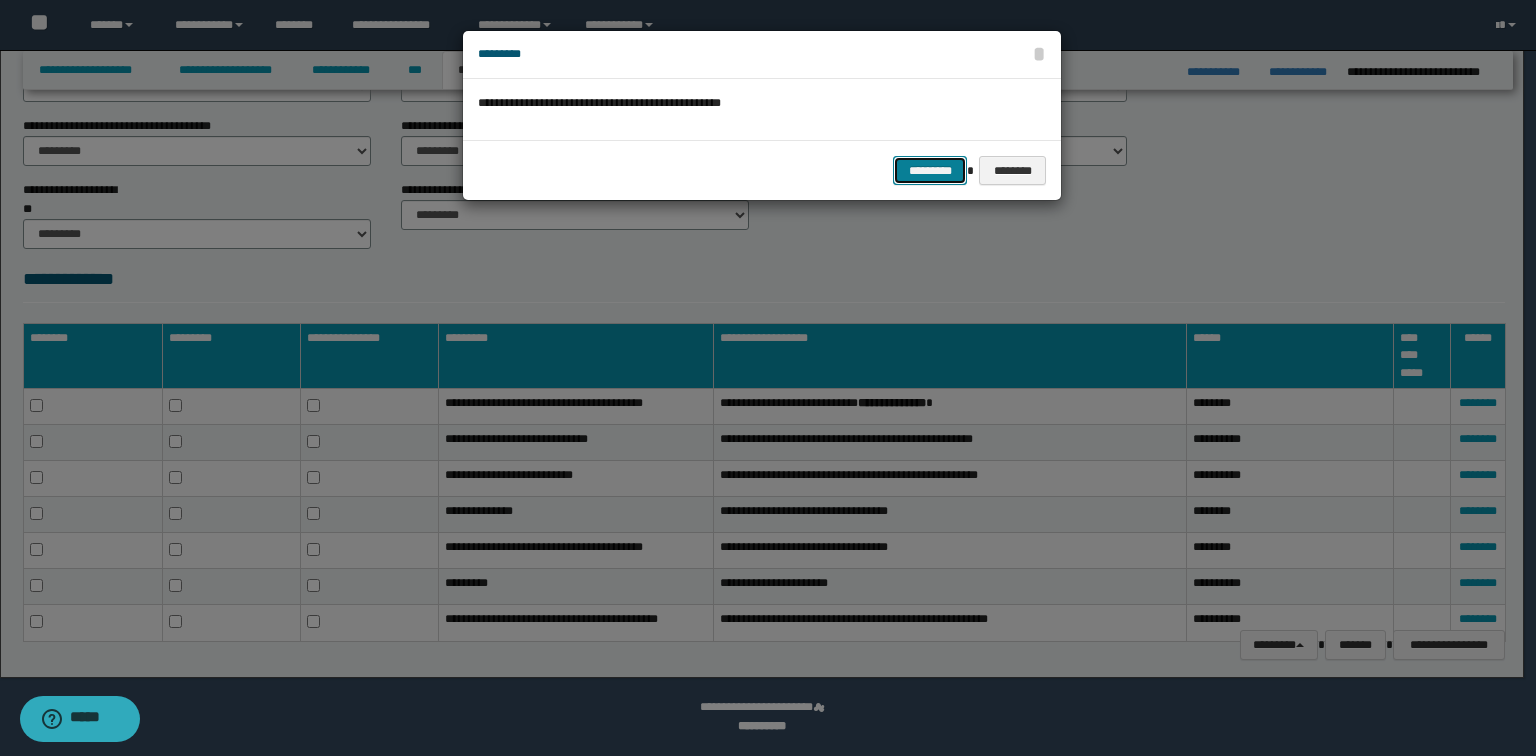 click on "*********" at bounding box center [930, 171] 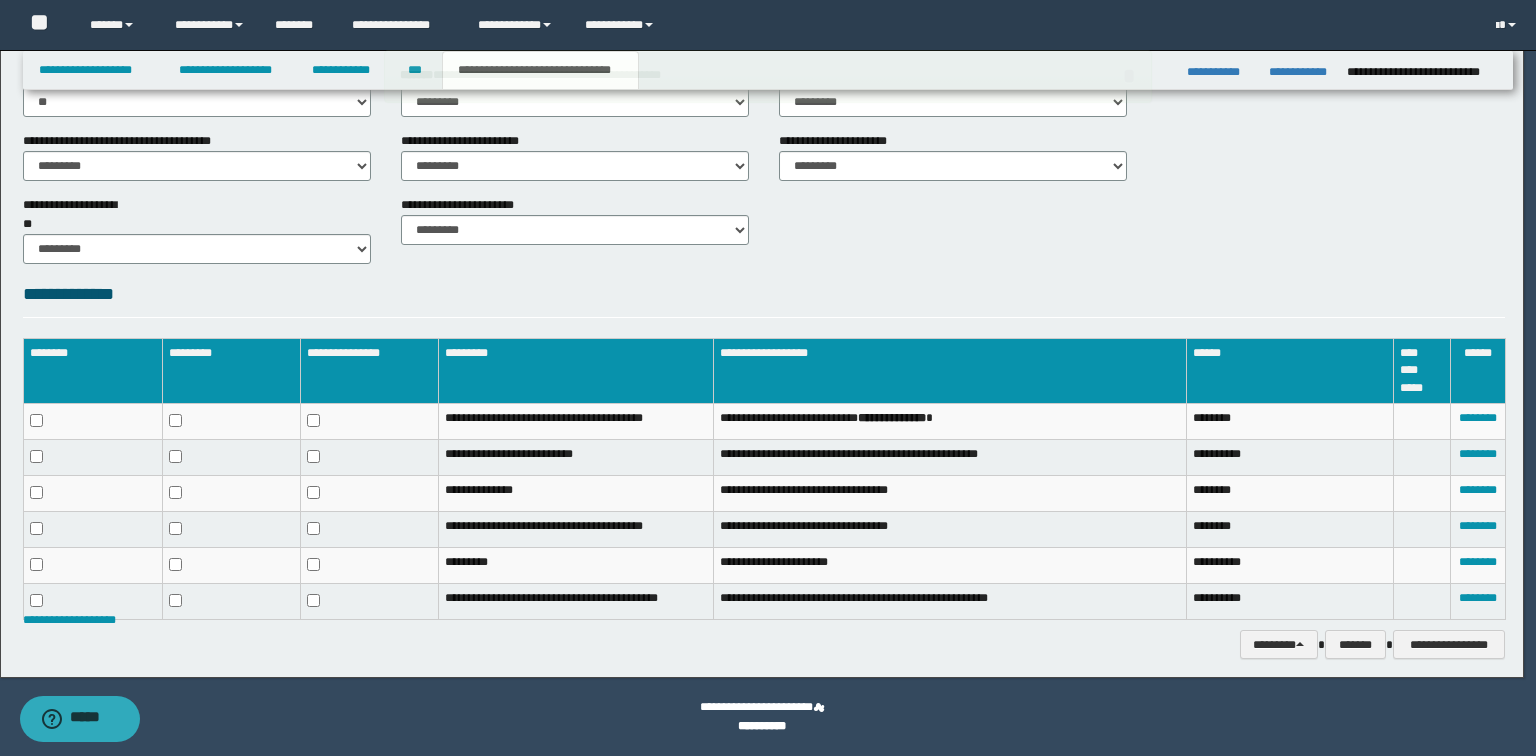 scroll, scrollTop: 866, scrollLeft: 0, axis: vertical 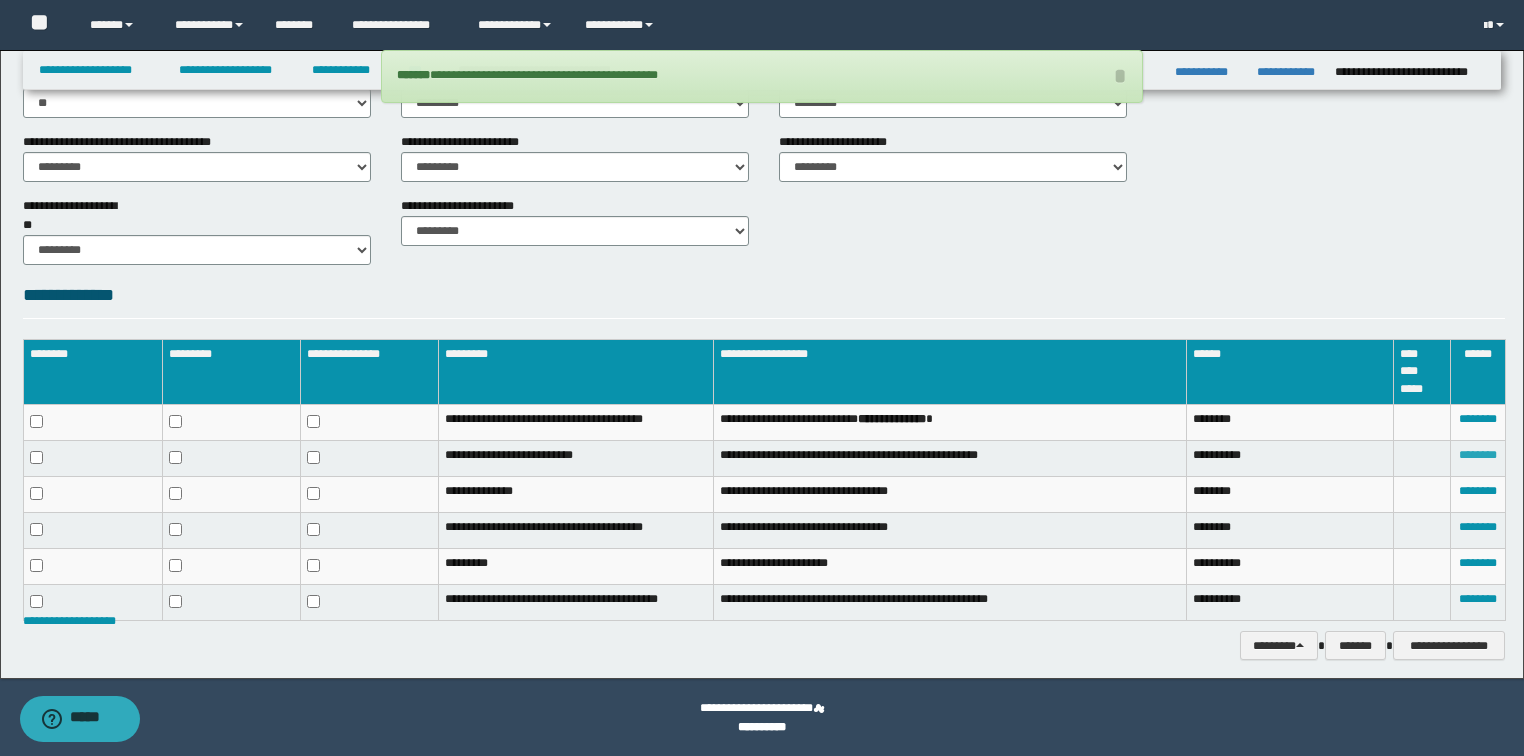 click on "********" at bounding box center [1478, 455] 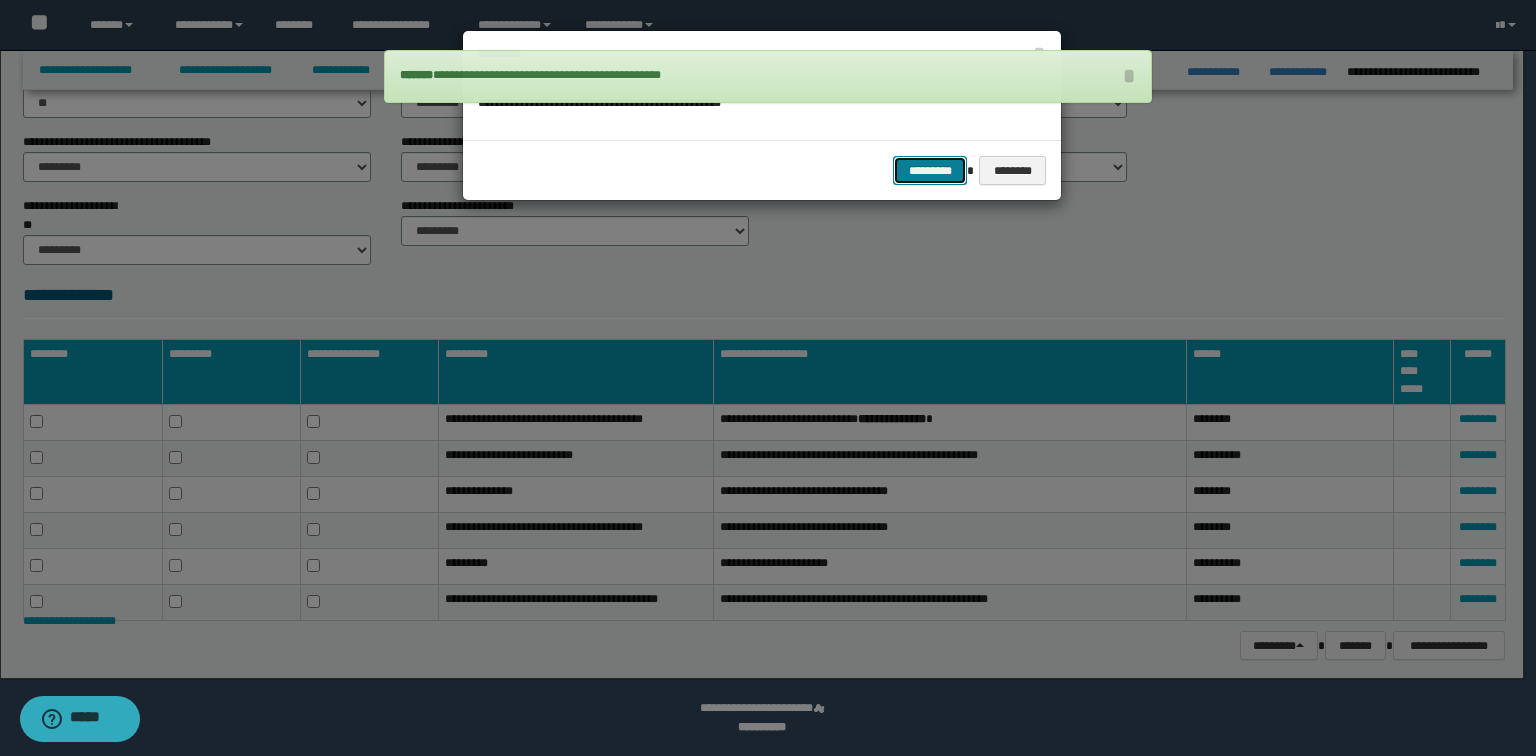 click on "*********" at bounding box center (930, 171) 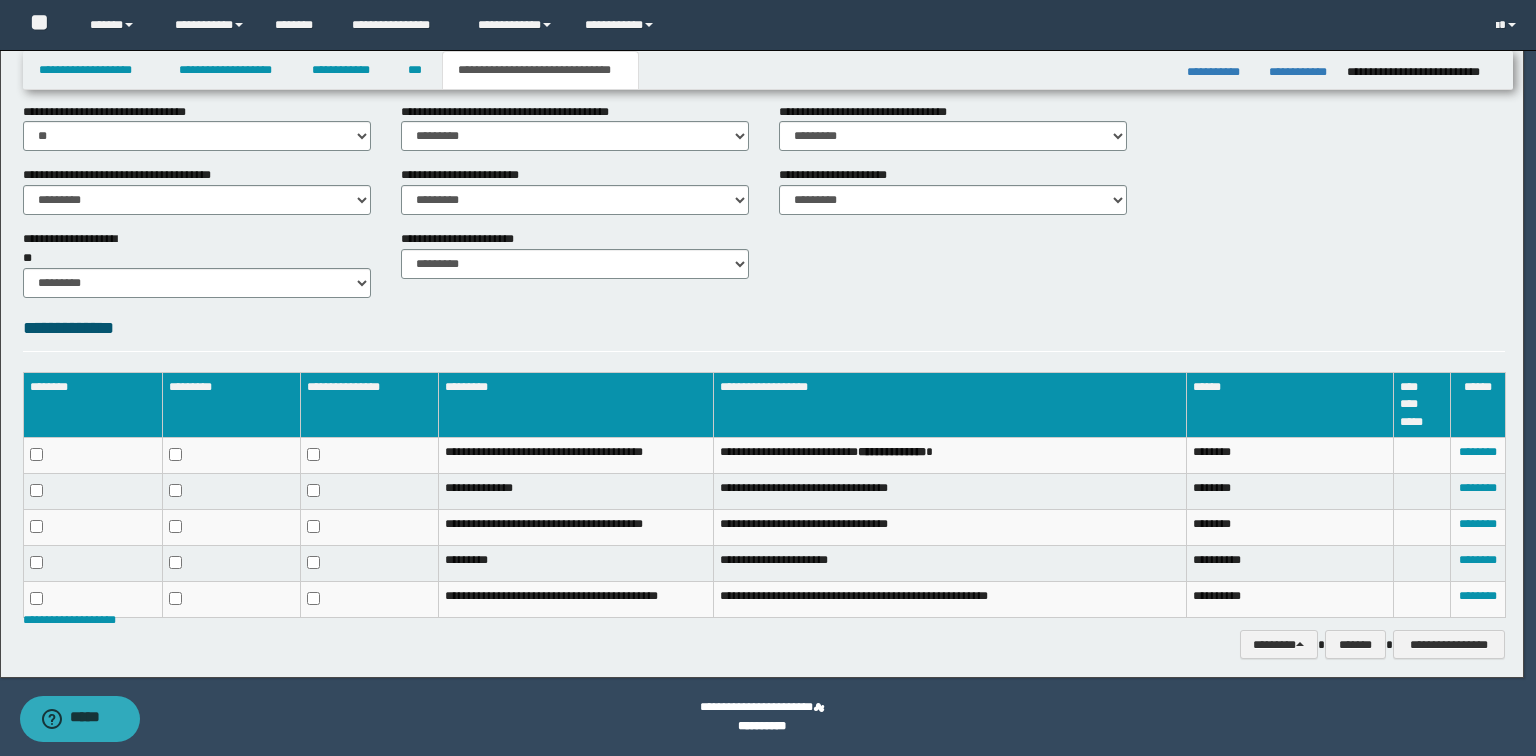 scroll, scrollTop: 832, scrollLeft: 0, axis: vertical 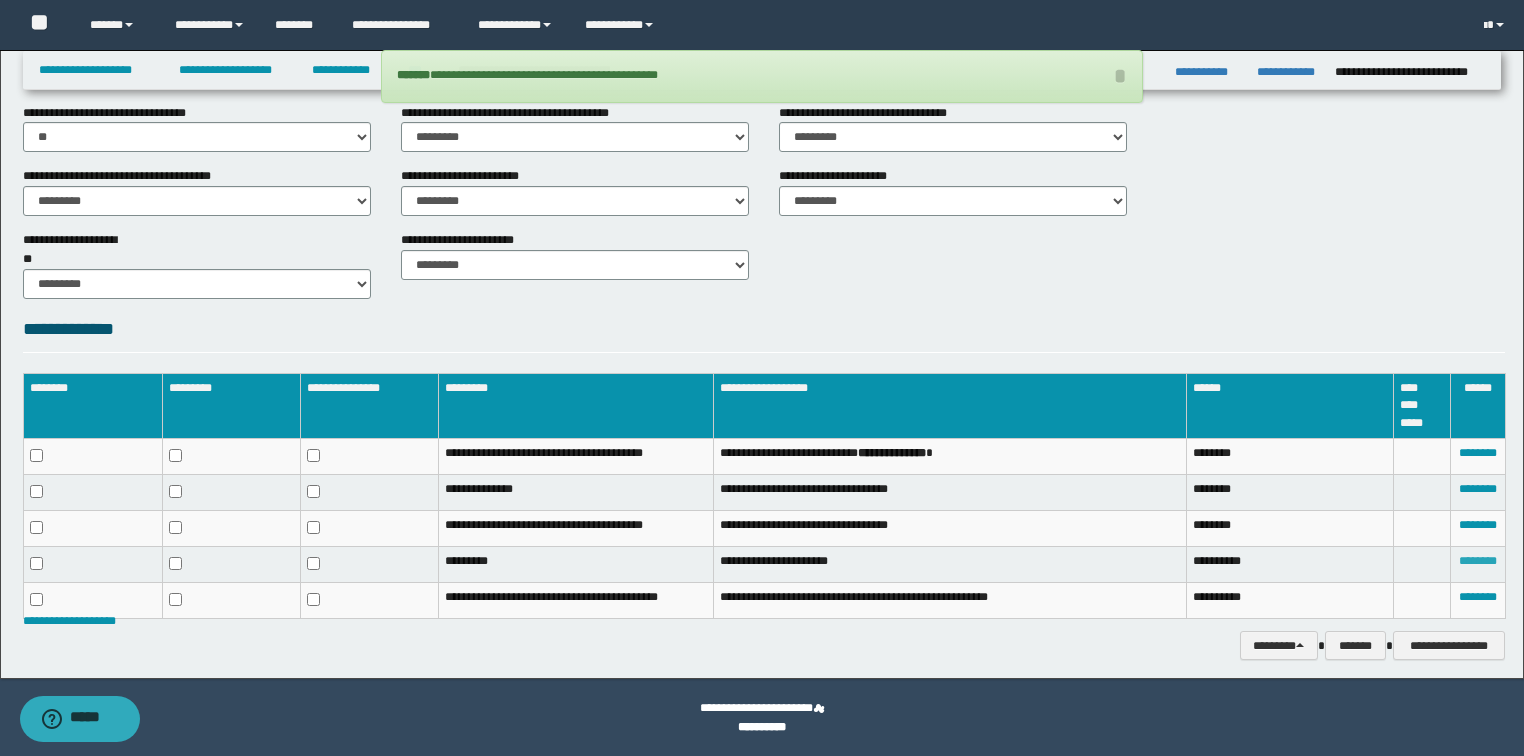 click on "********" at bounding box center (1478, 561) 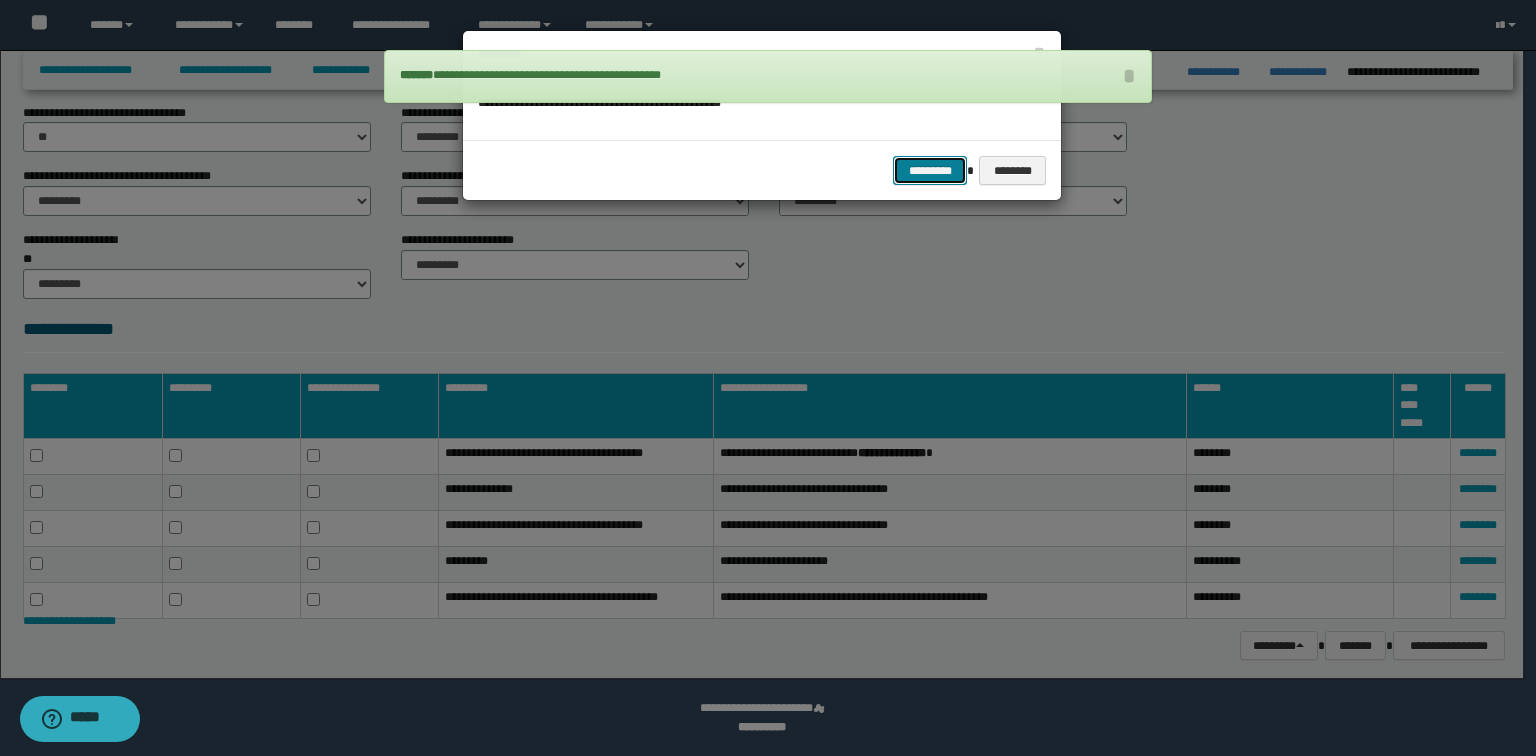 click on "*********" at bounding box center [930, 171] 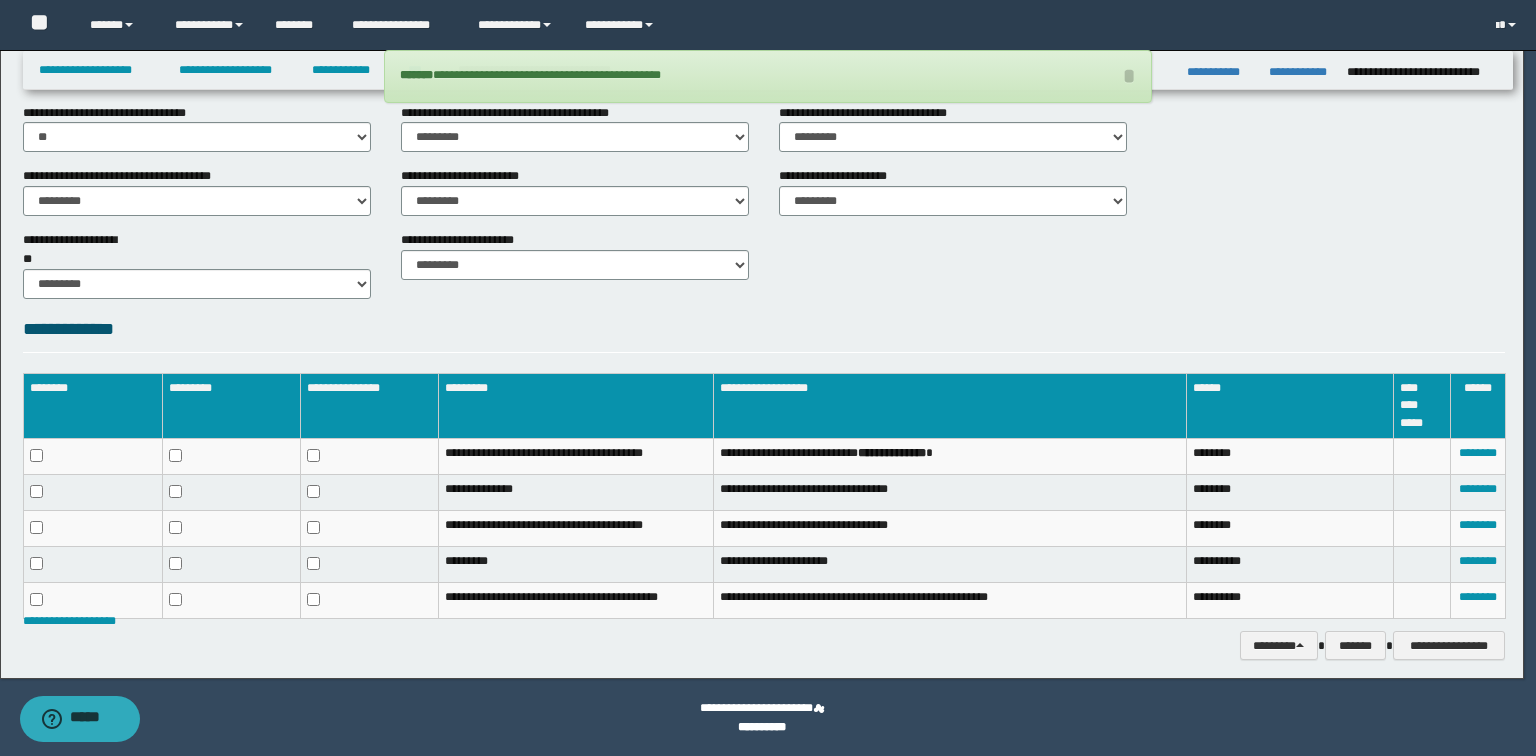 scroll, scrollTop: 798, scrollLeft: 0, axis: vertical 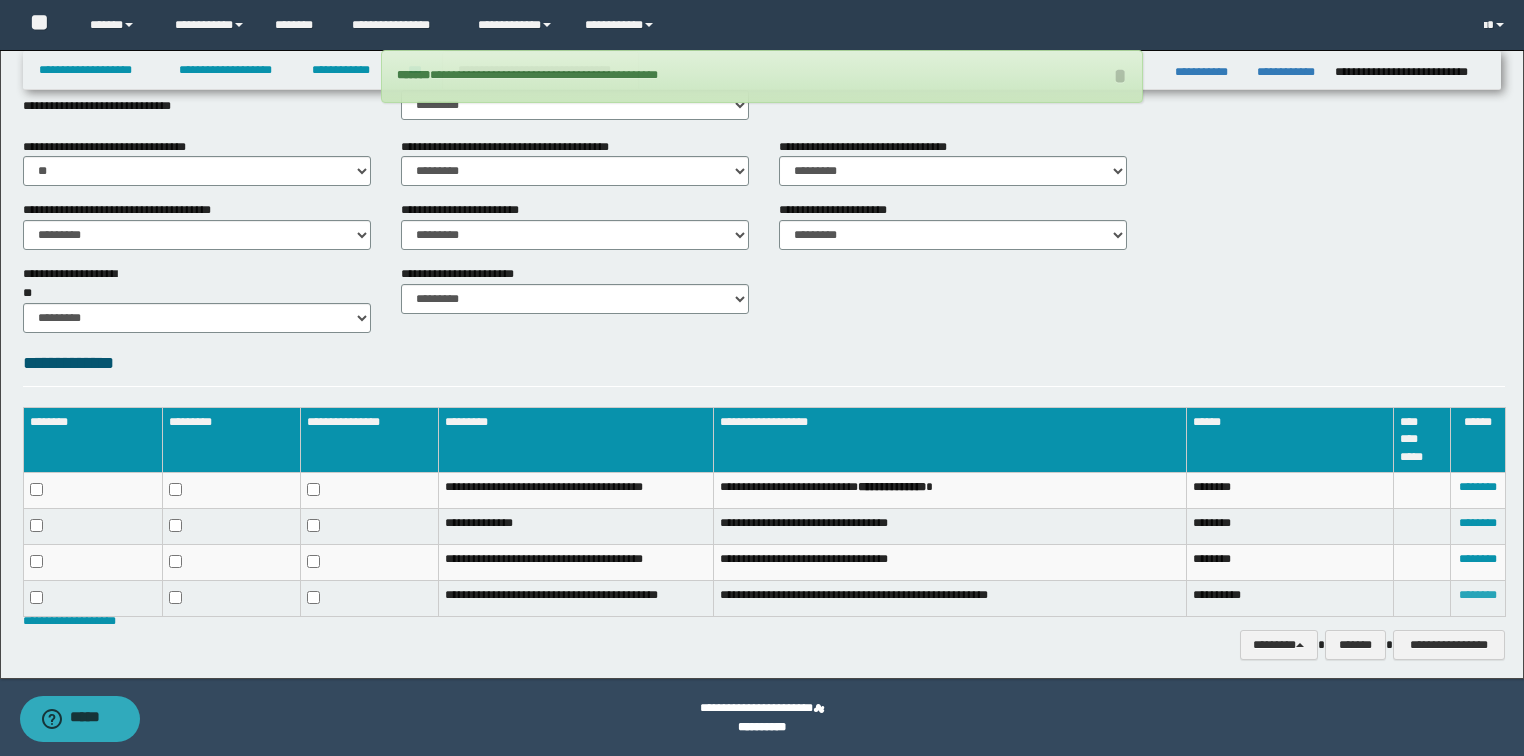 click on "********" at bounding box center [1478, 595] 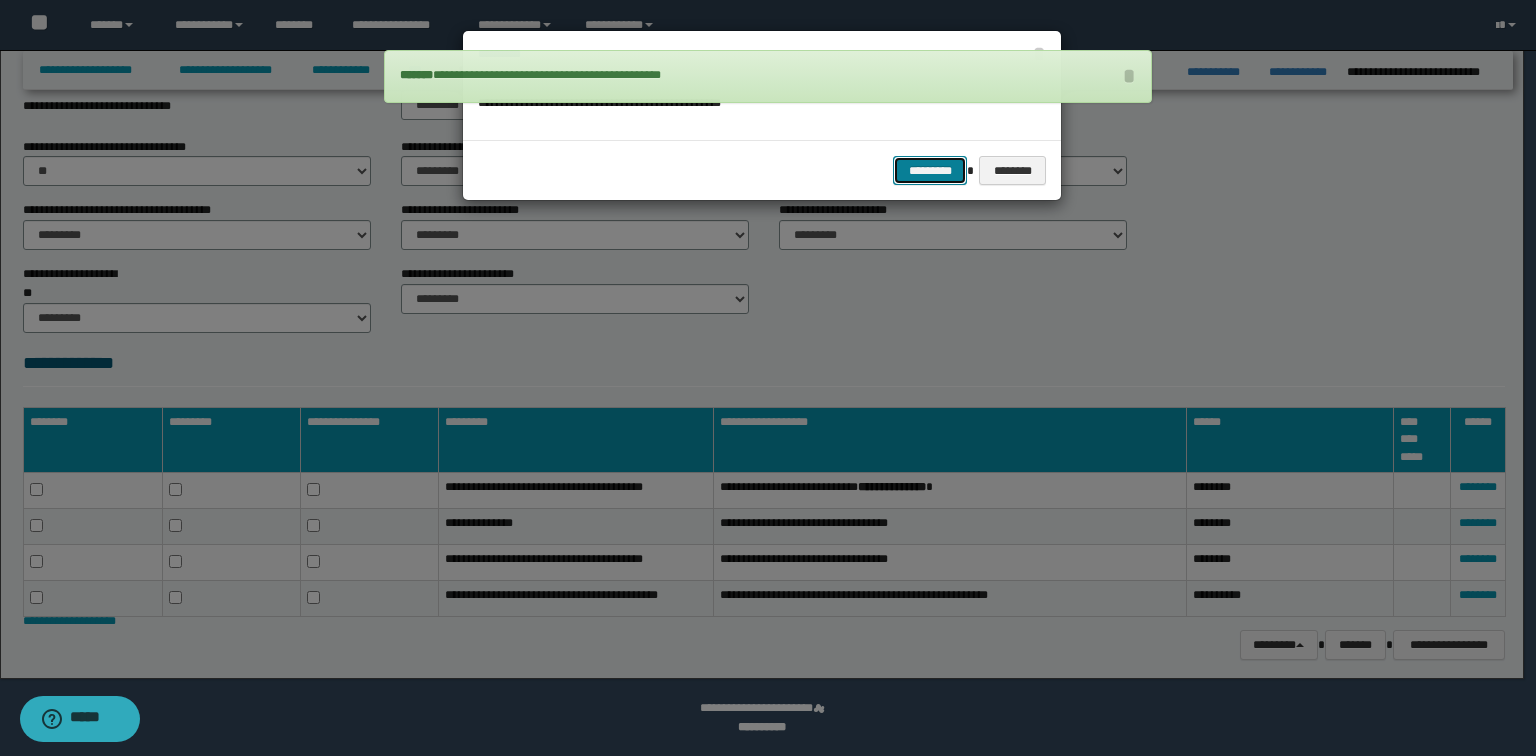 click on "*********" at bounding box center (930, 171) 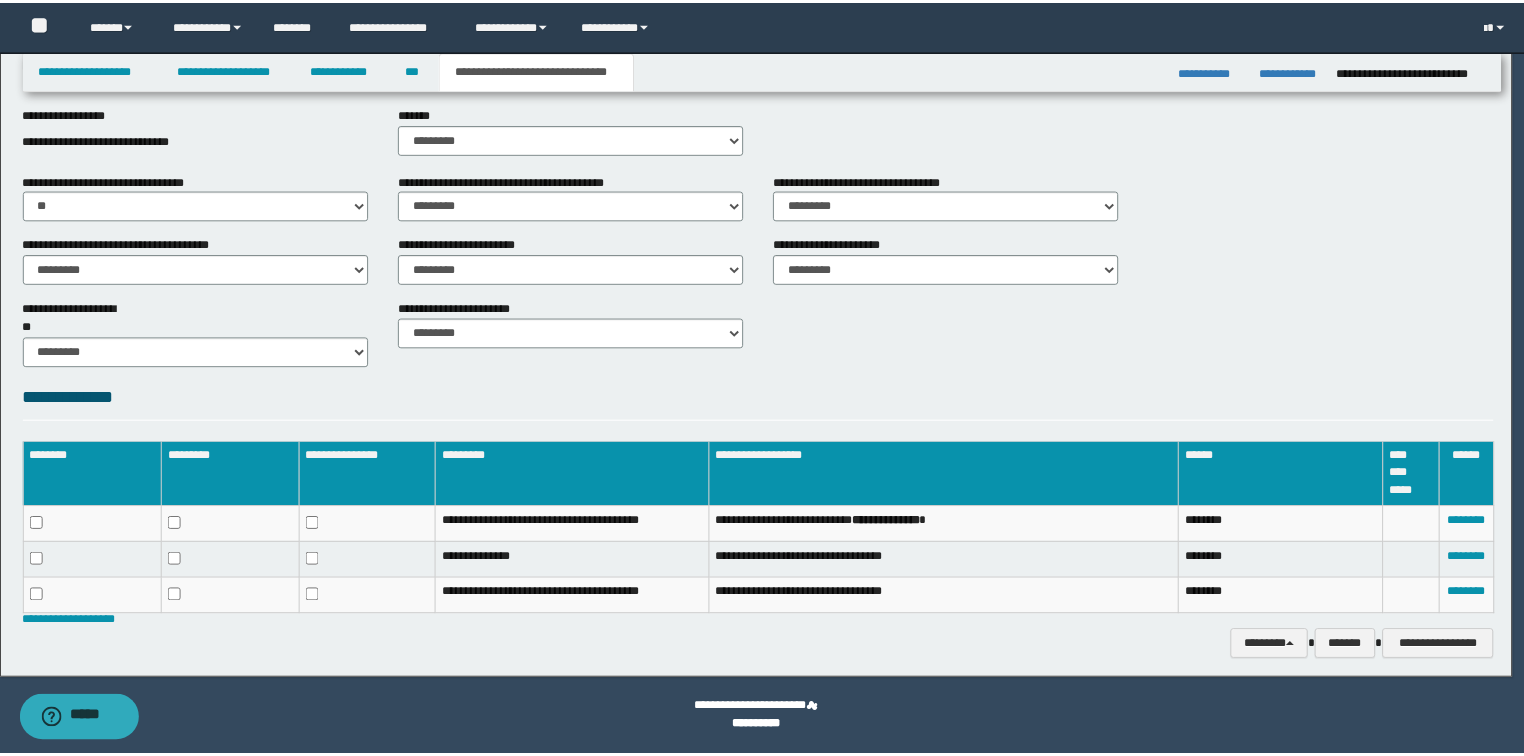 scroll, scrollTop: 764, scrollLeft: 0, axis: vertical 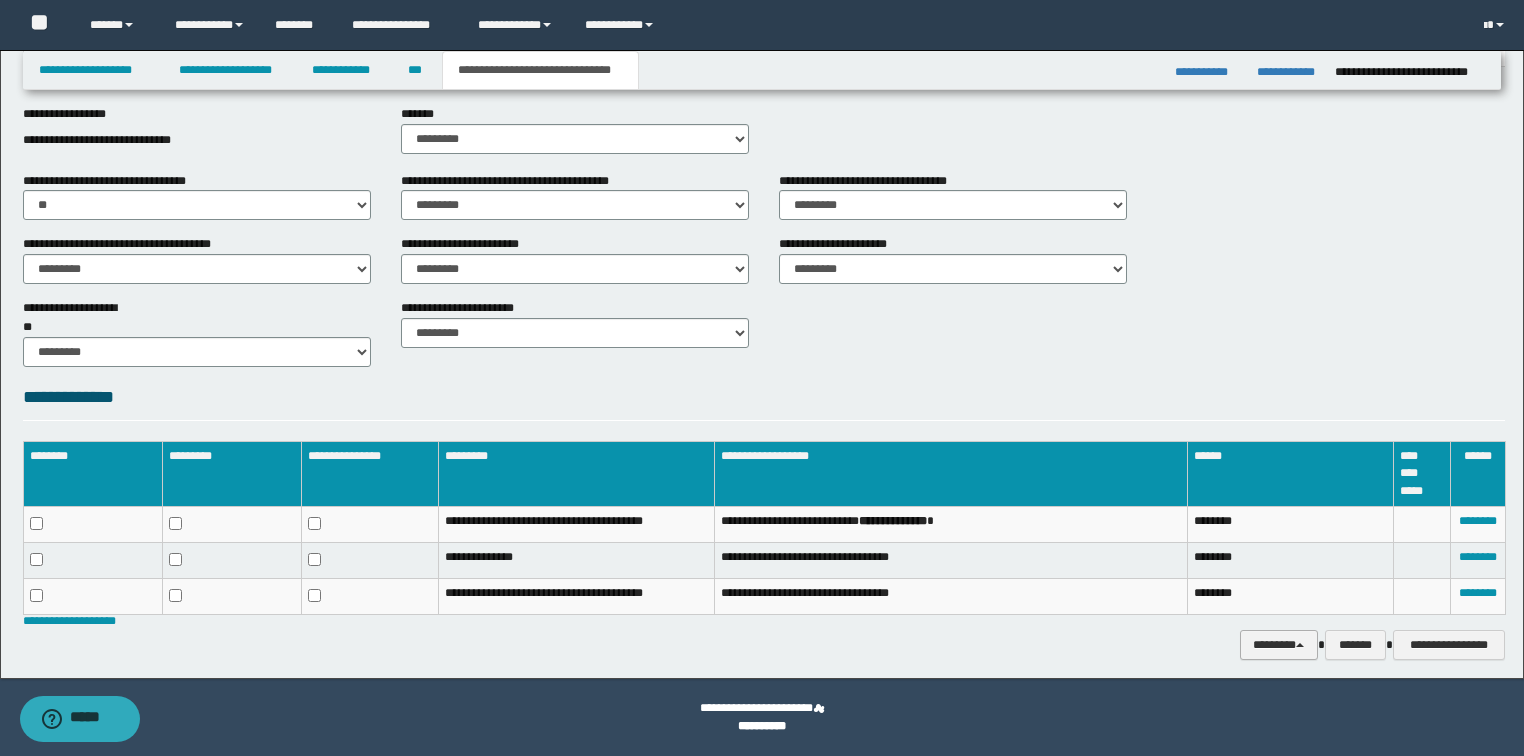 click on "********" at bounding box center [1279, 645] 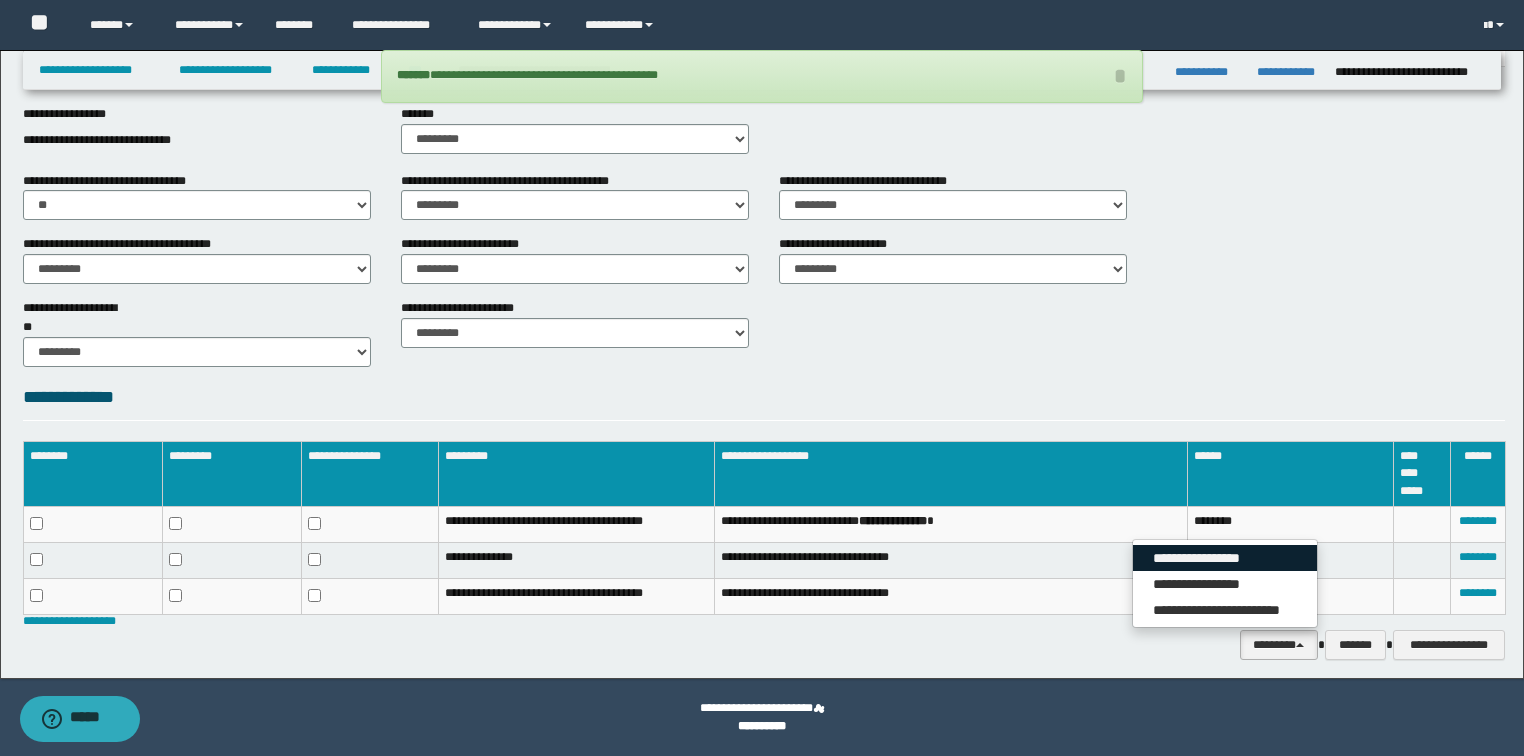 click on "**********" at bounding box center (1225, 558) 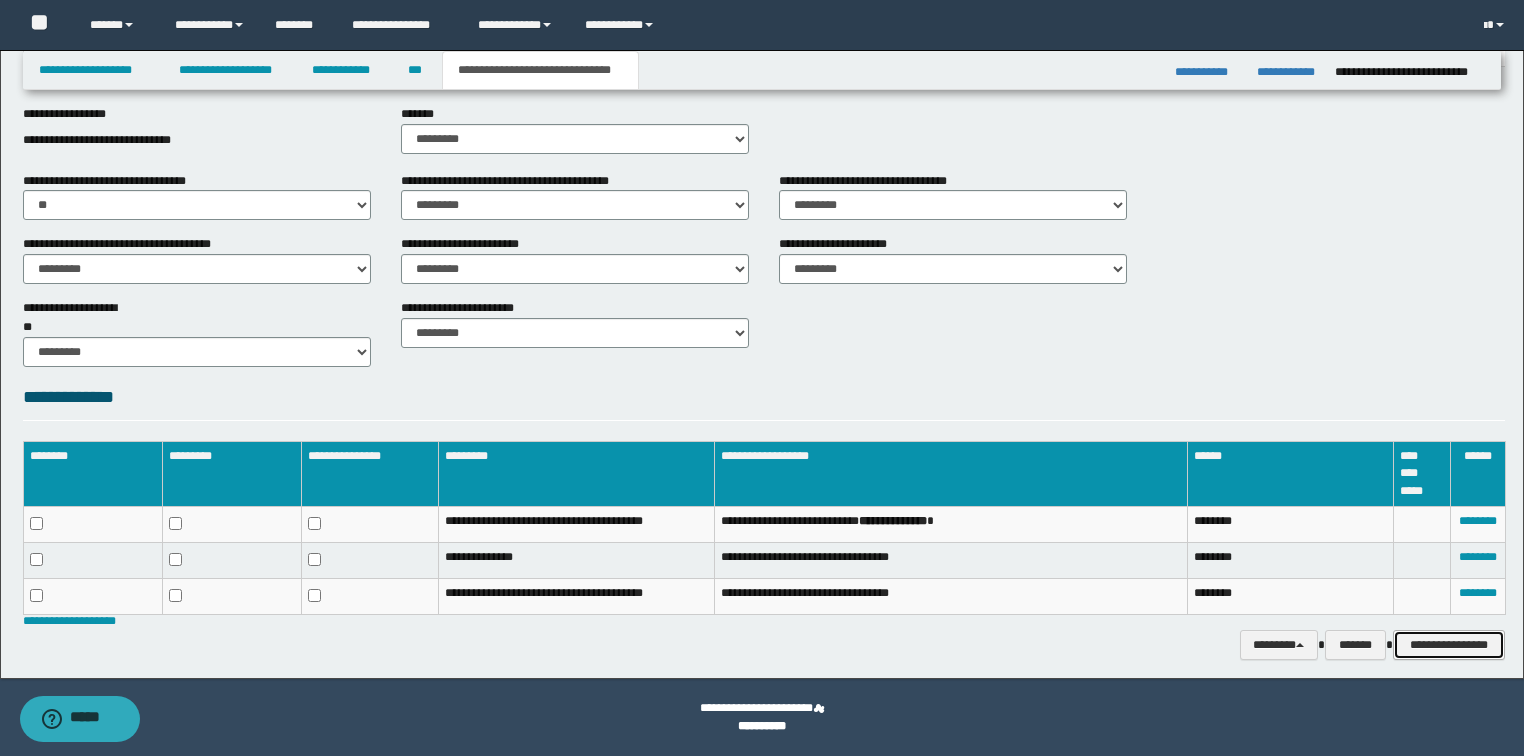click on "**********" at bounding box center [1449, 645] 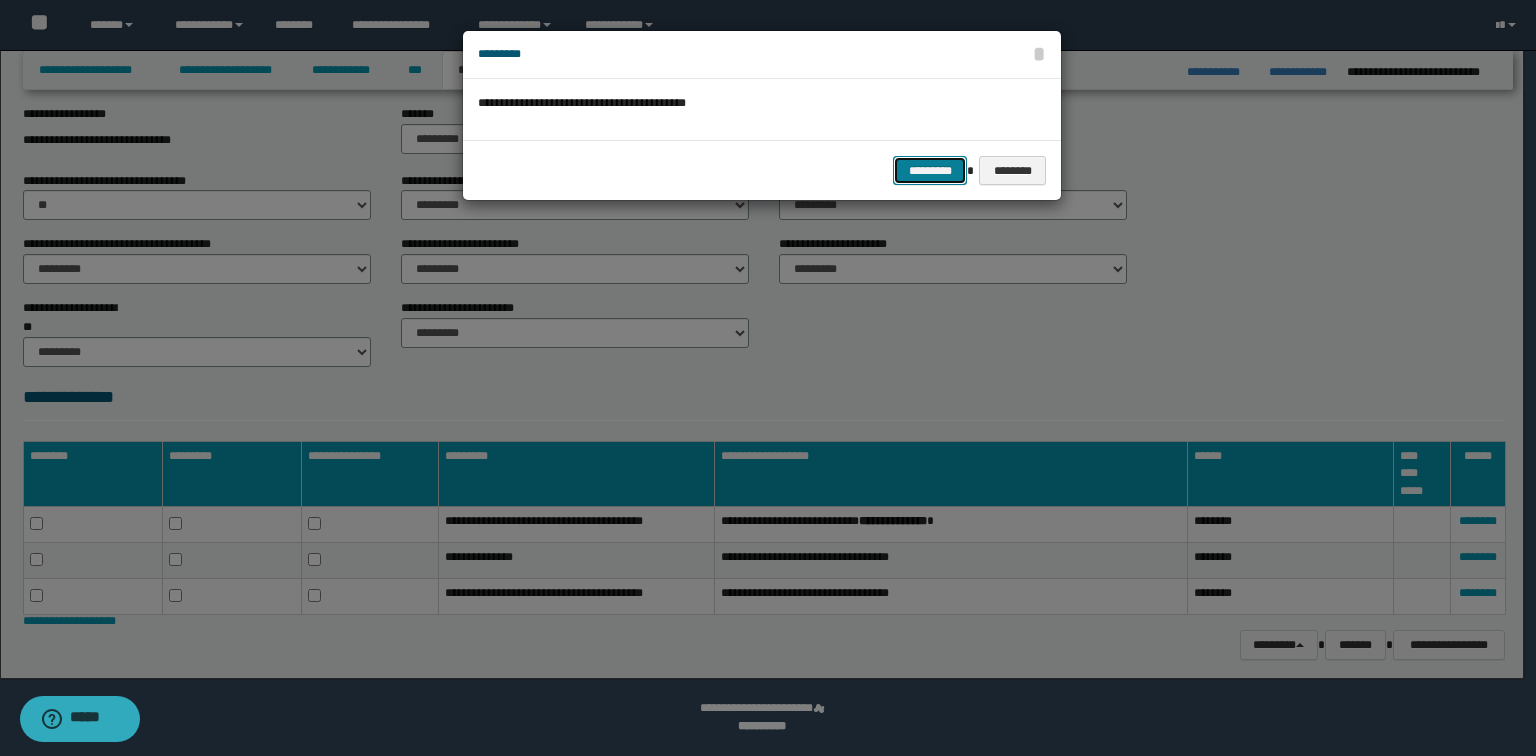 click on "*********" at bounding box center (930, 171) 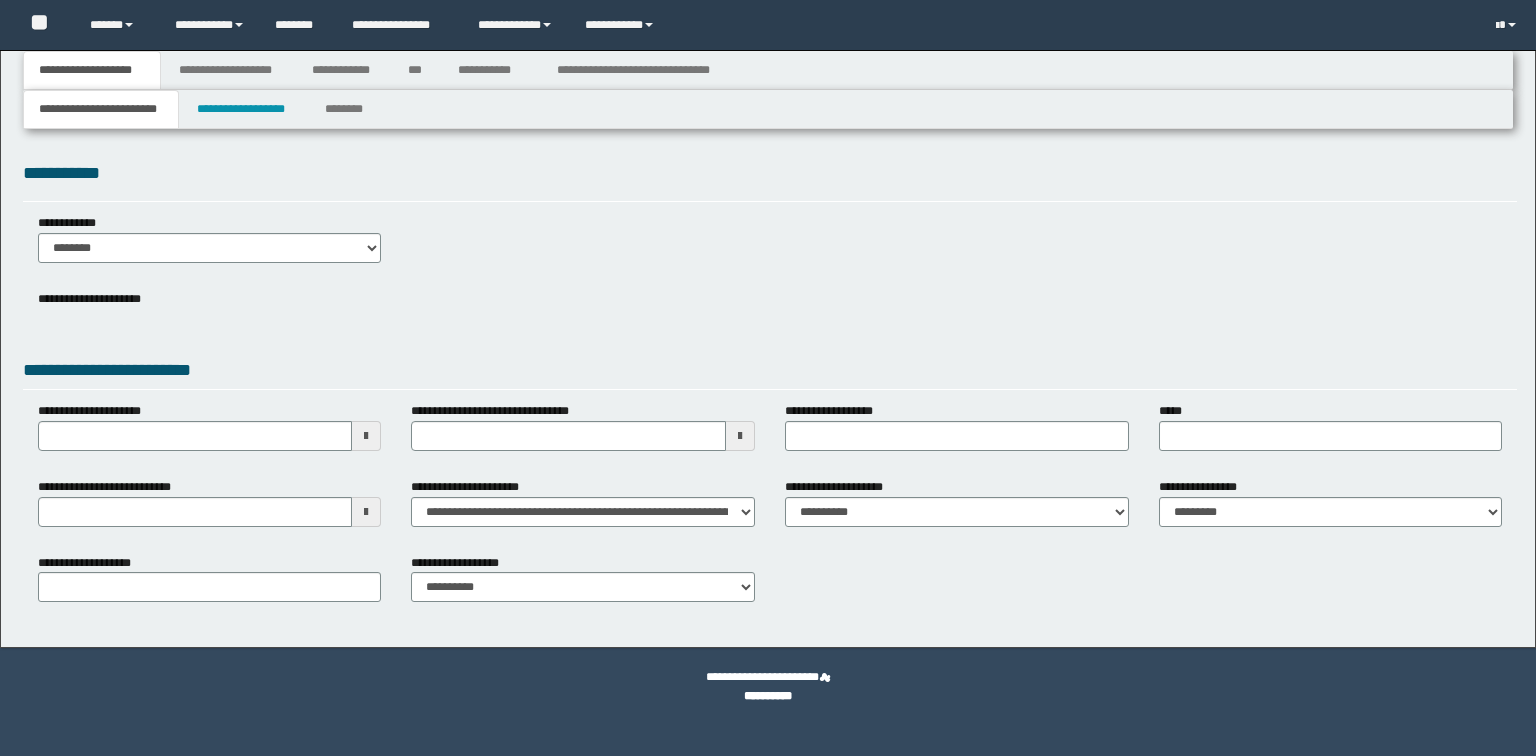scroll, scrollTop: 0, scrollLeft: 0, axis: both 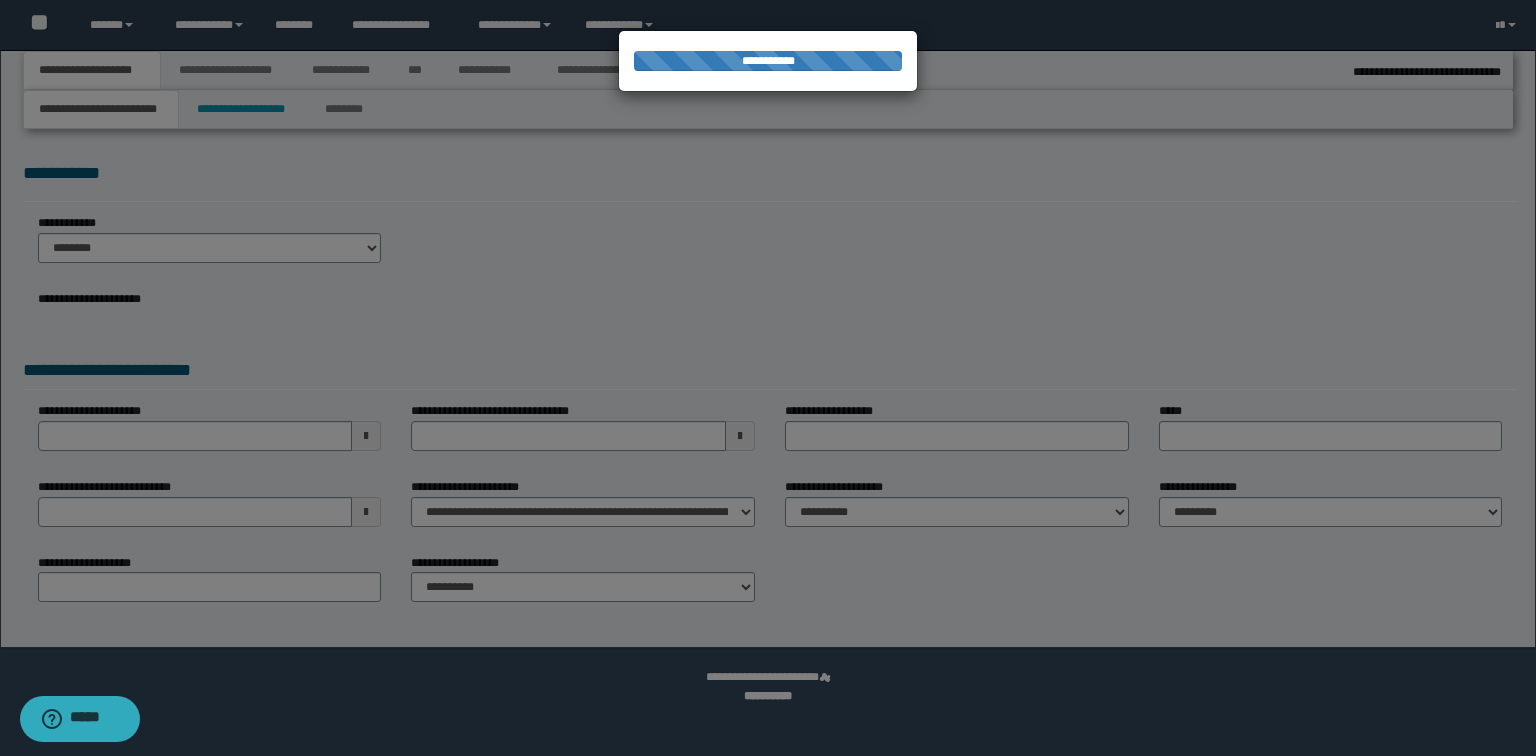 select on "*" 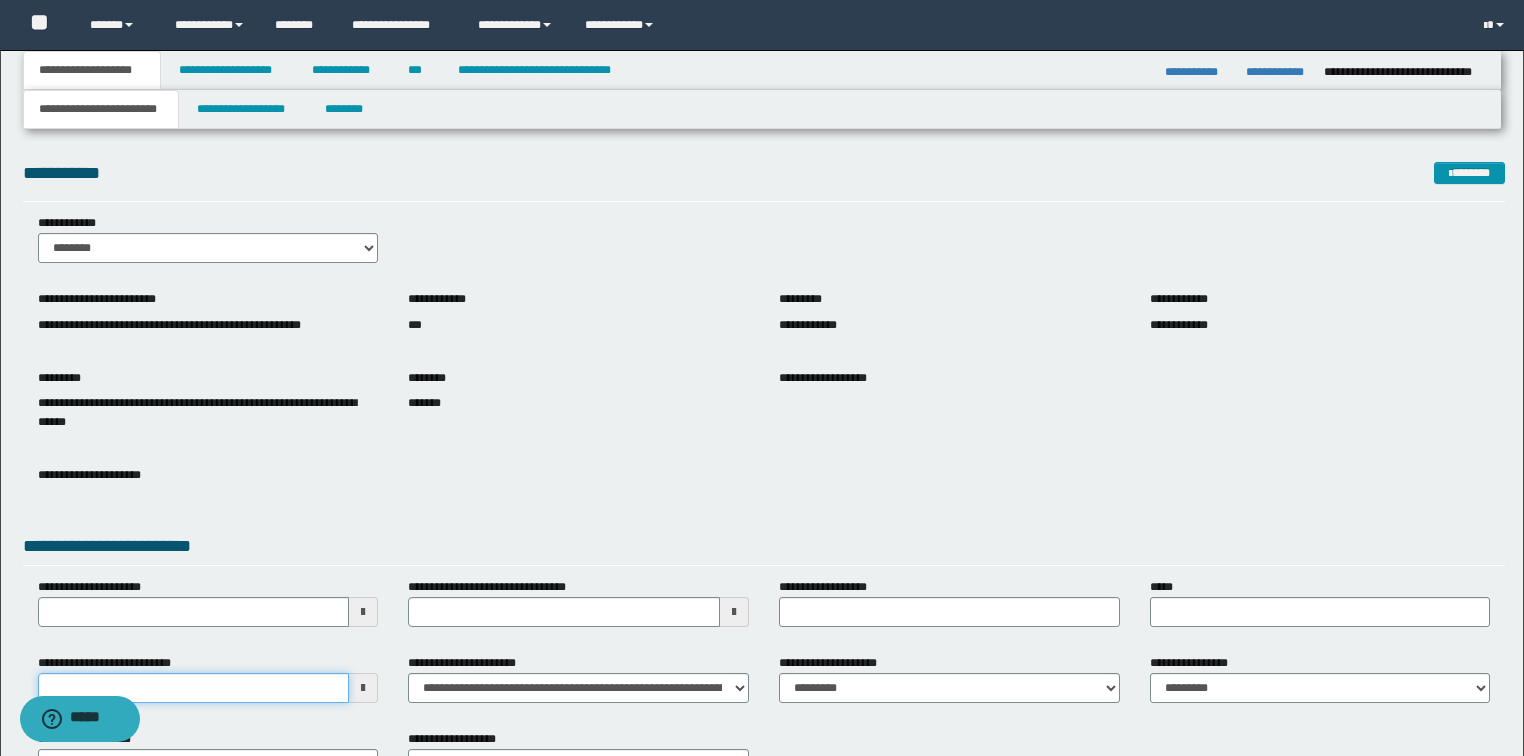 click on "**********" at bounding box center (194, 688) 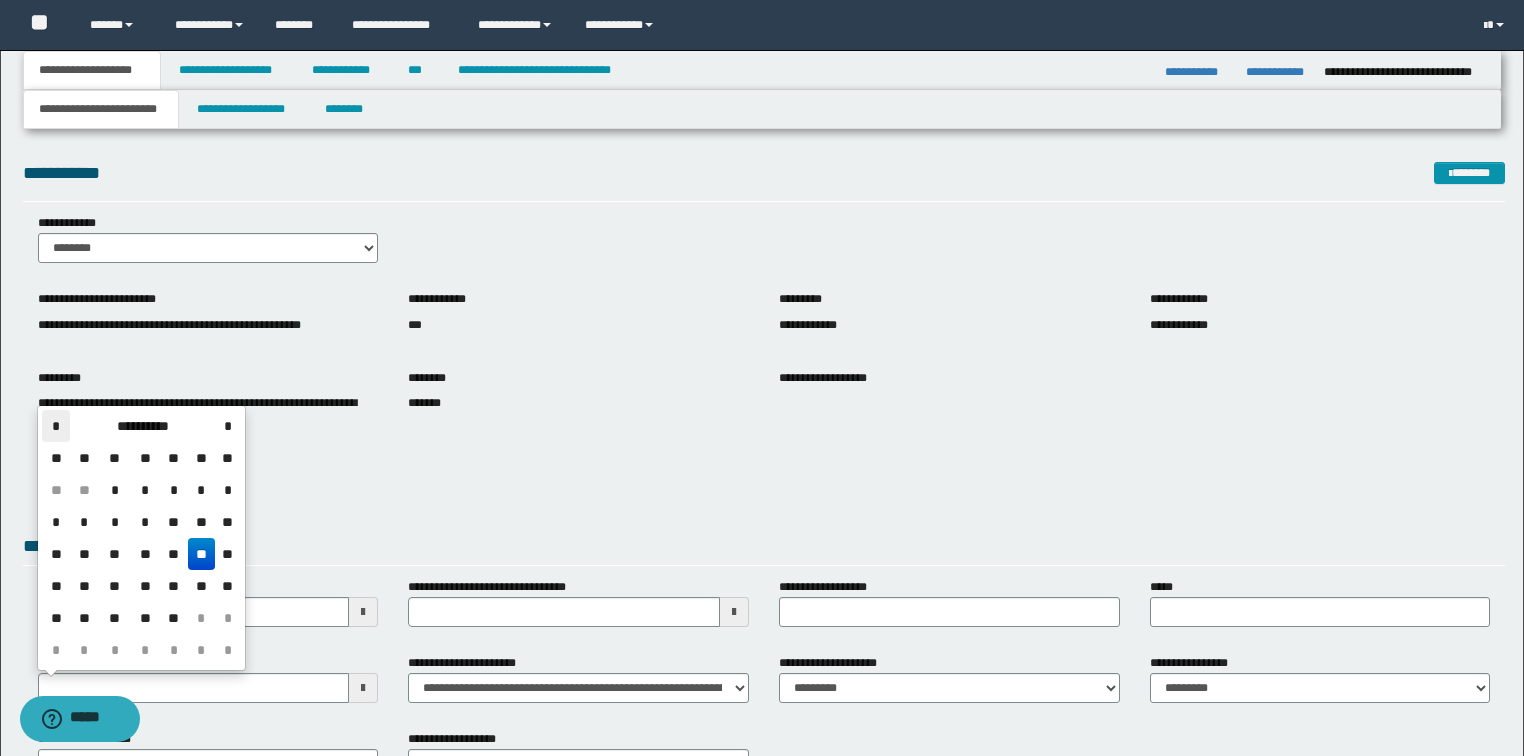 click on "*" at bounding box center (56, 426) 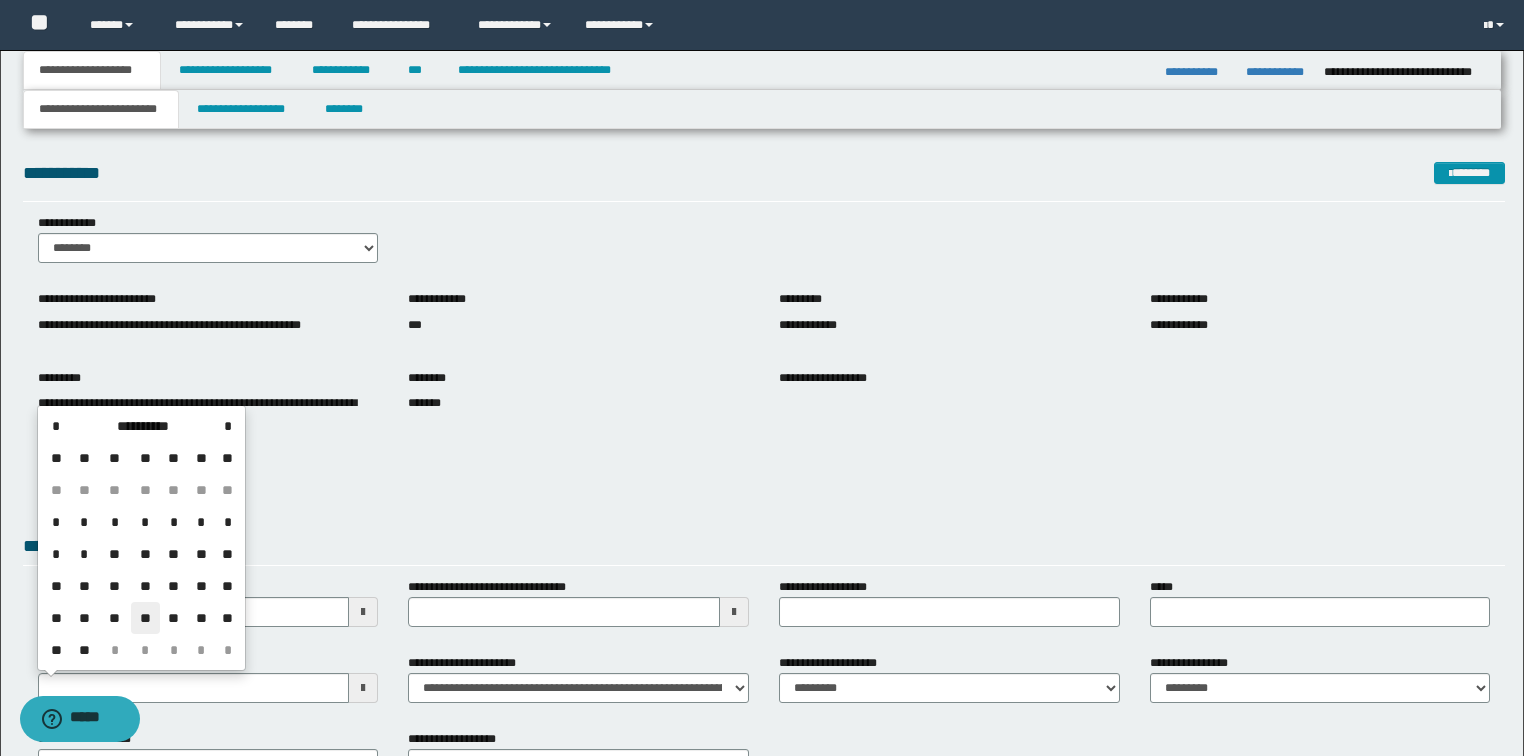 click on "**" at bounding box center (145, 618) 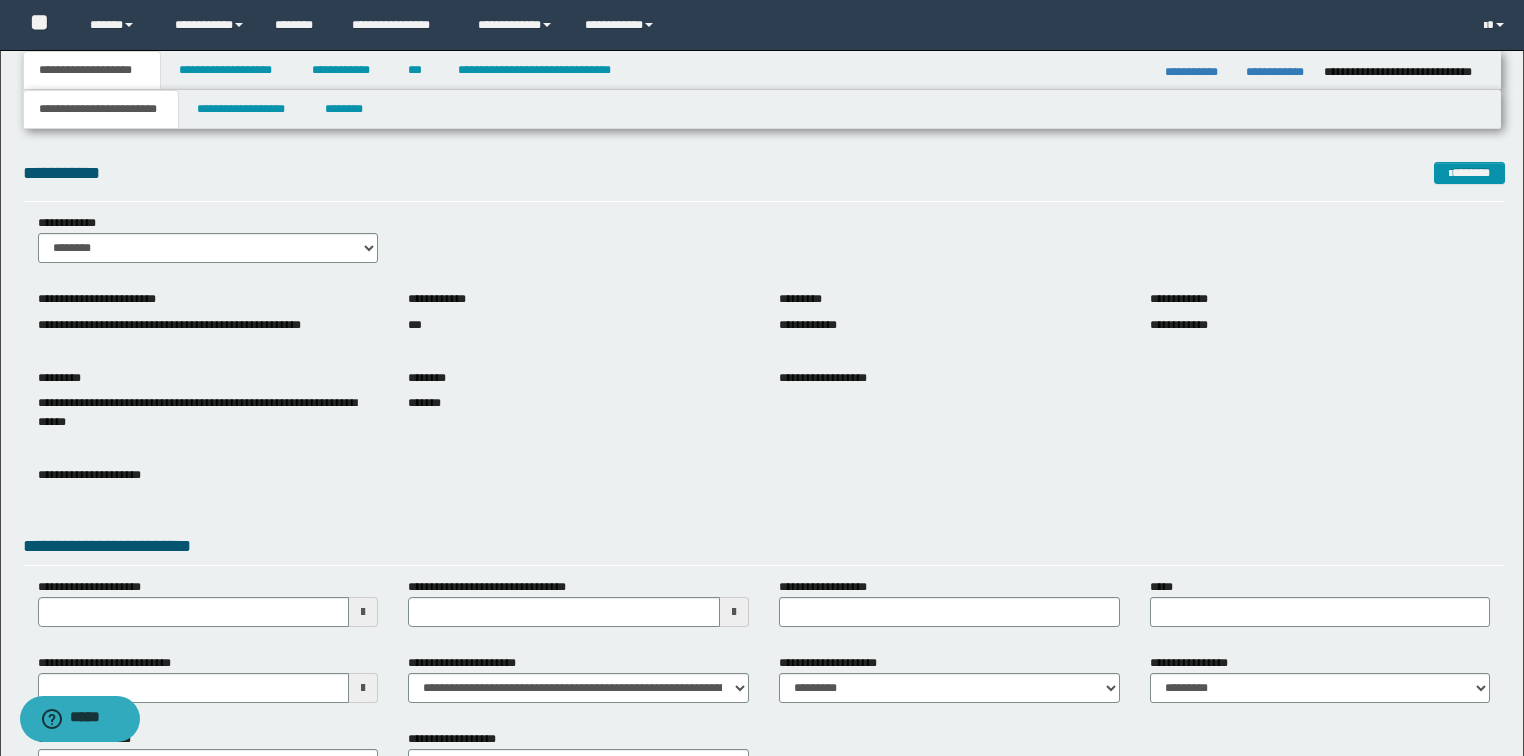 click on "**********" at bounding box center [208, 490] 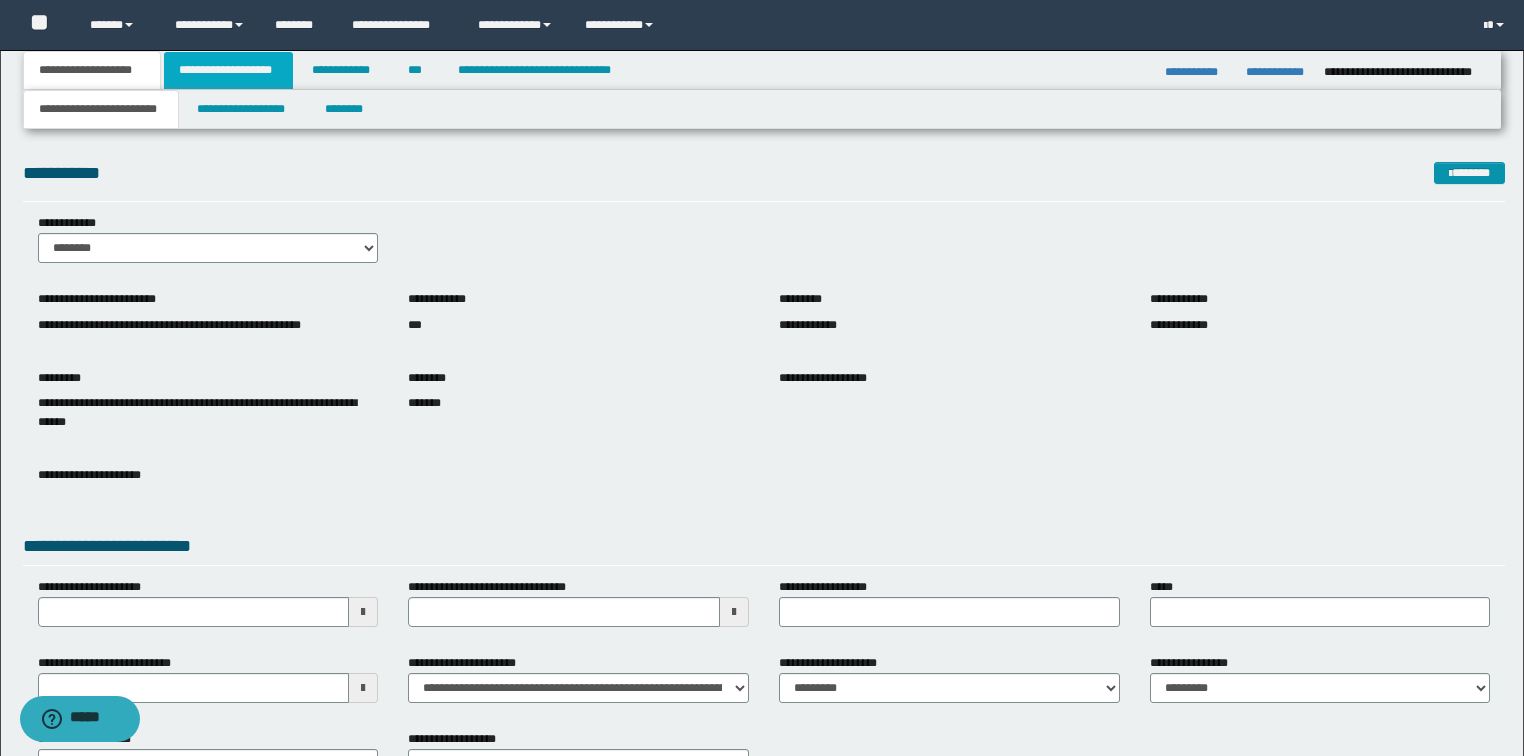 click on "**********" at bounding box center (228, 70) 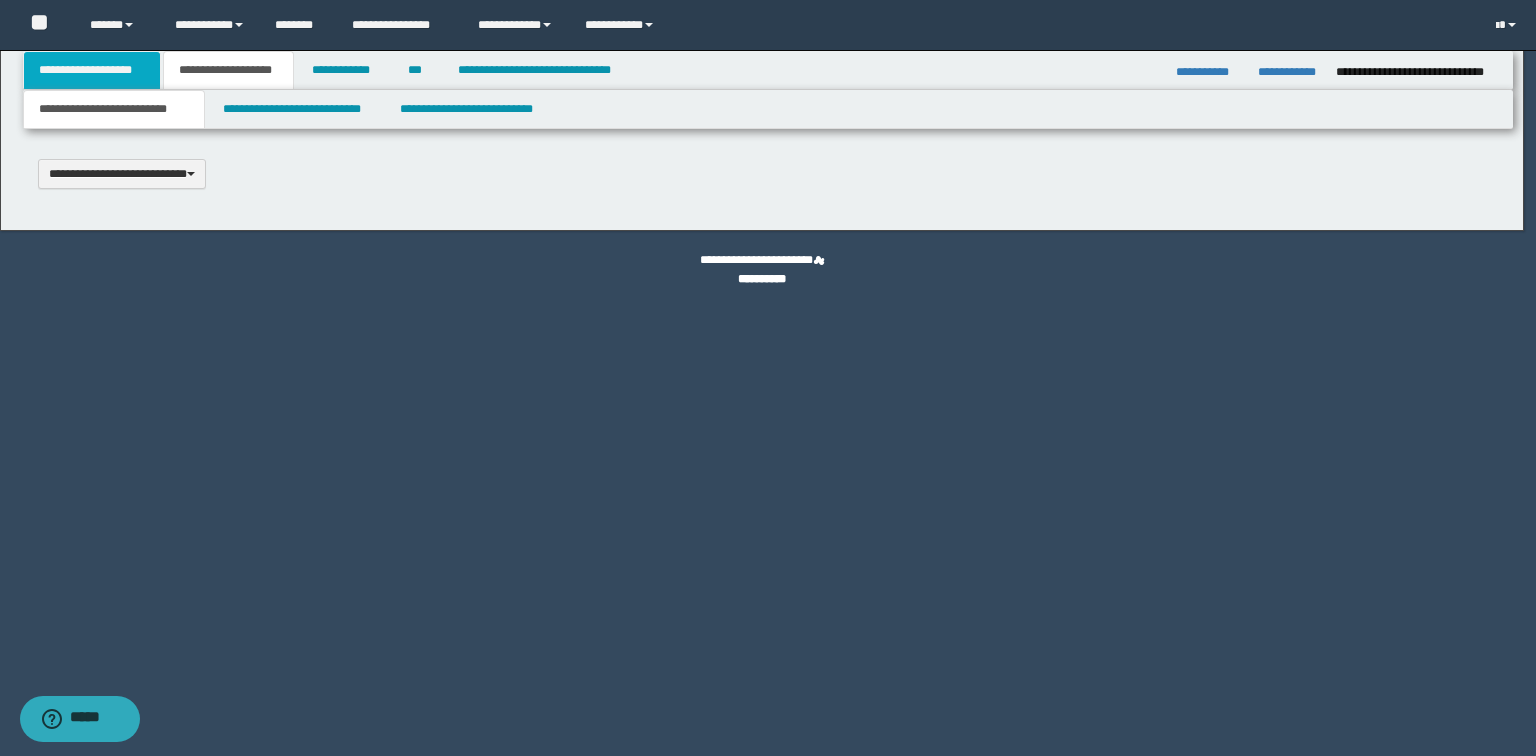 type 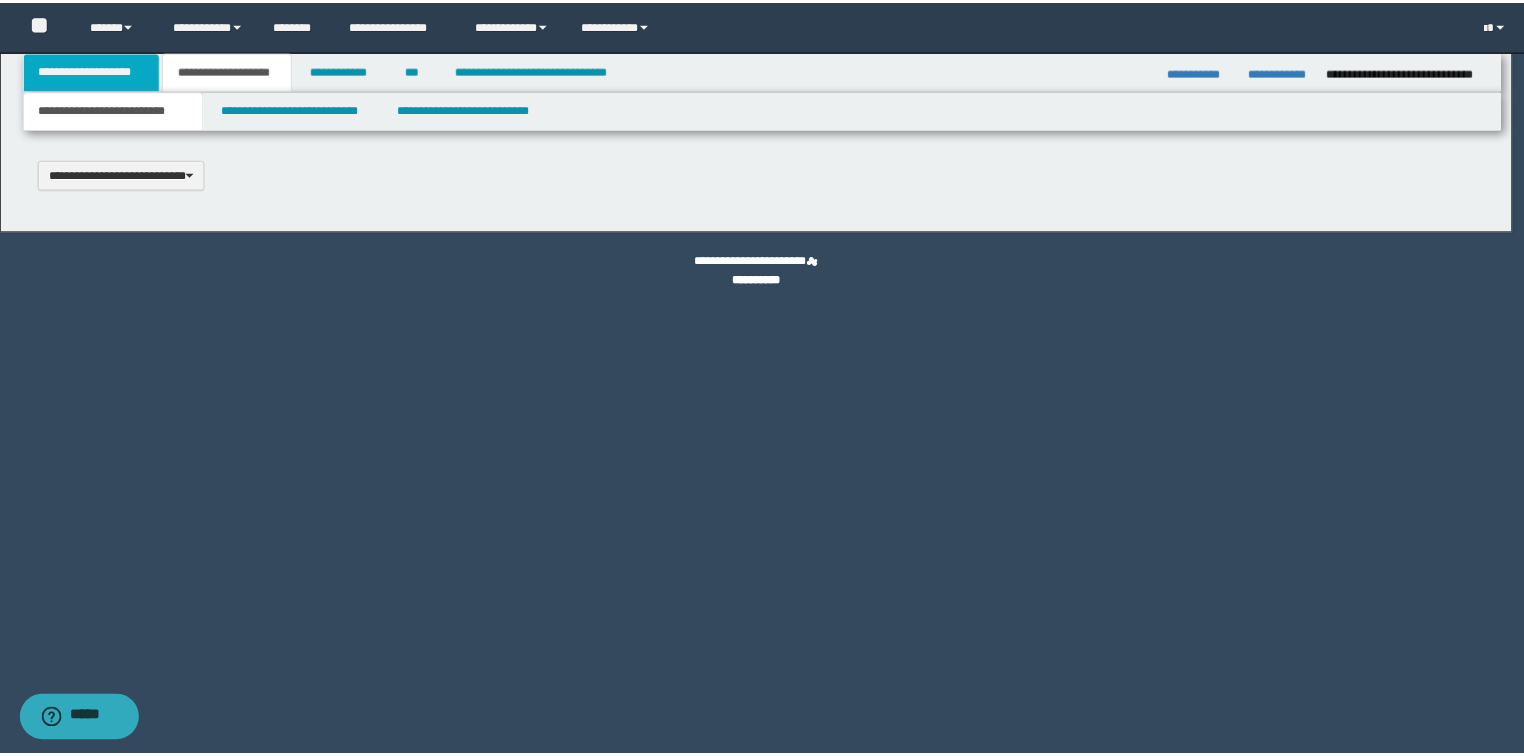 scroll, scrollTop: 0, scrollLeft: 0, axis: both 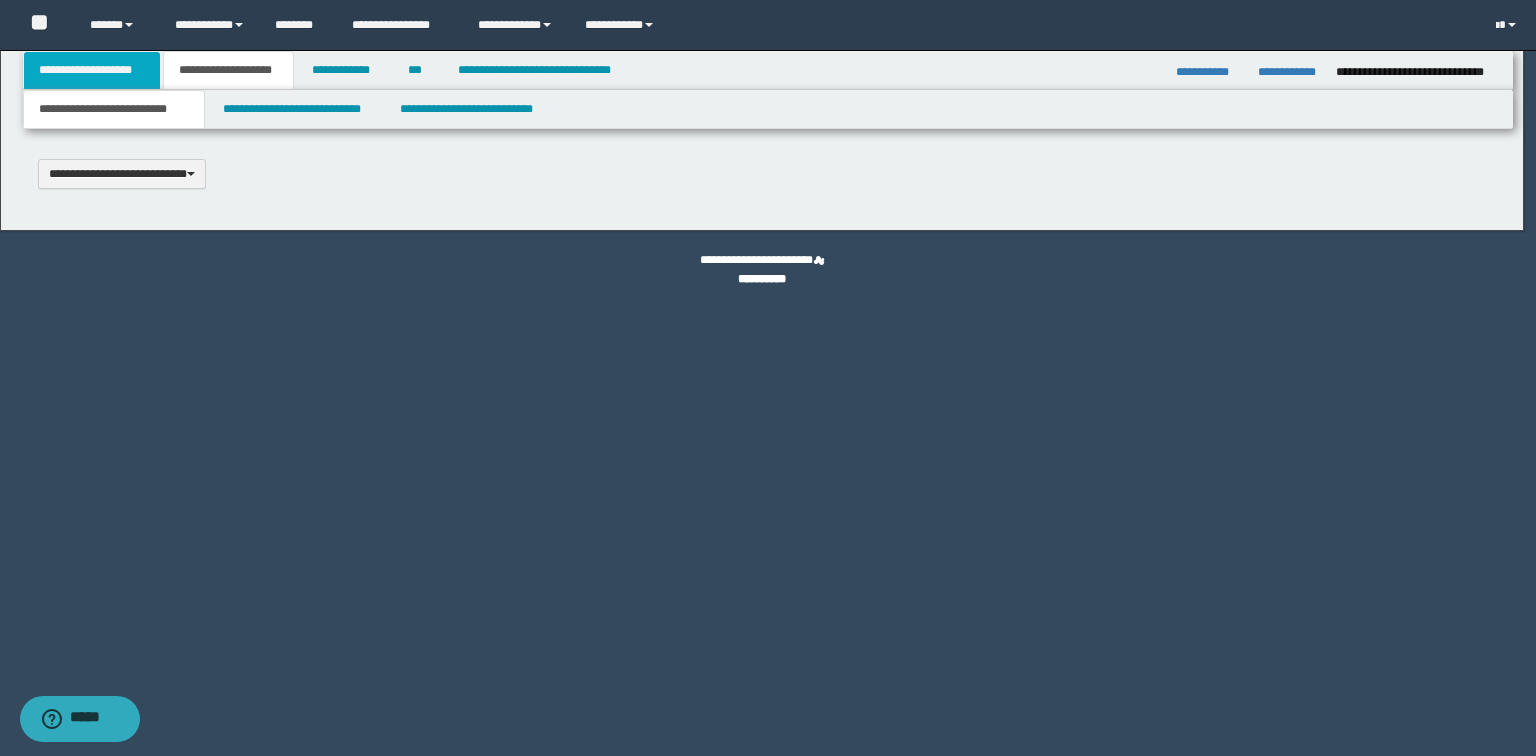 select on "*" 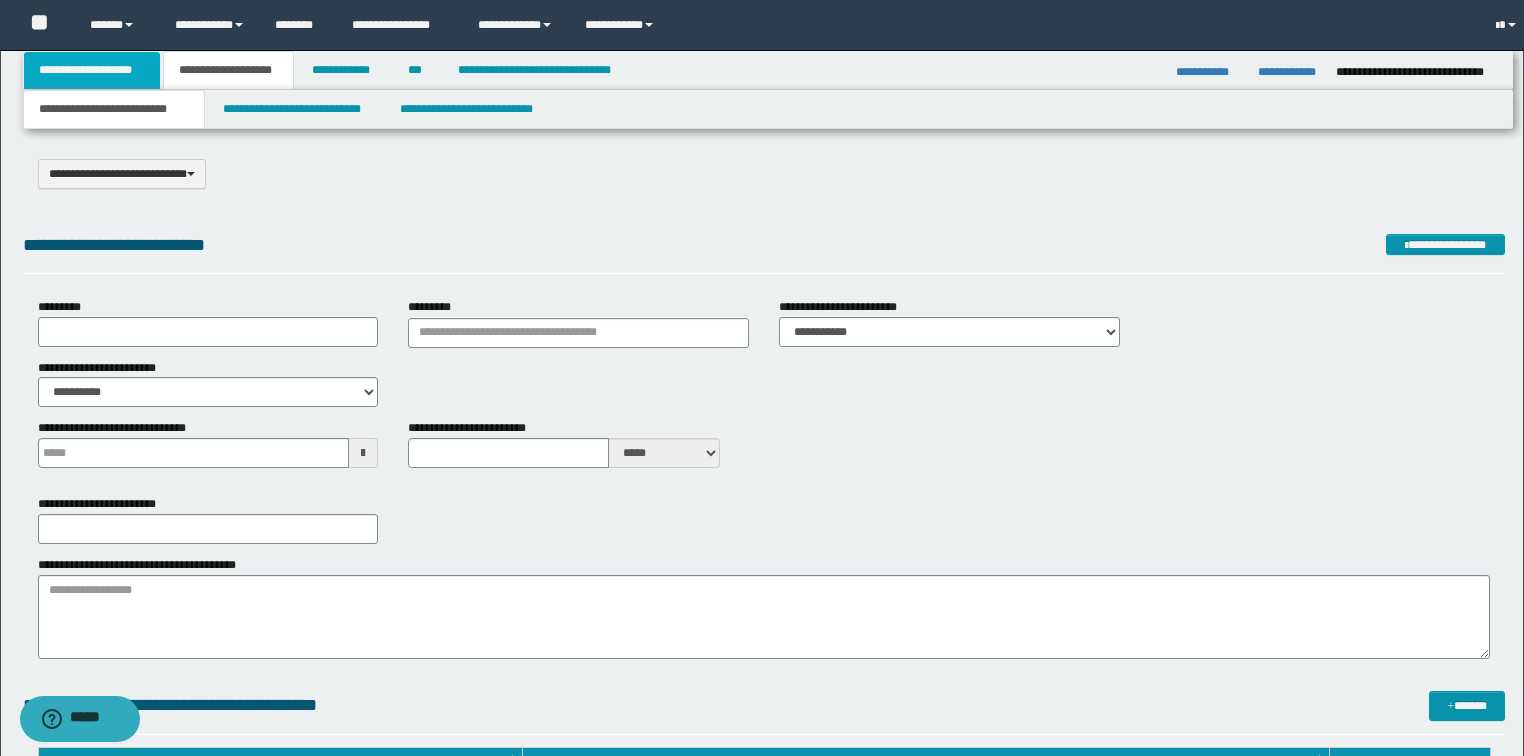 click on "**********" at bounding box center (92, 70) 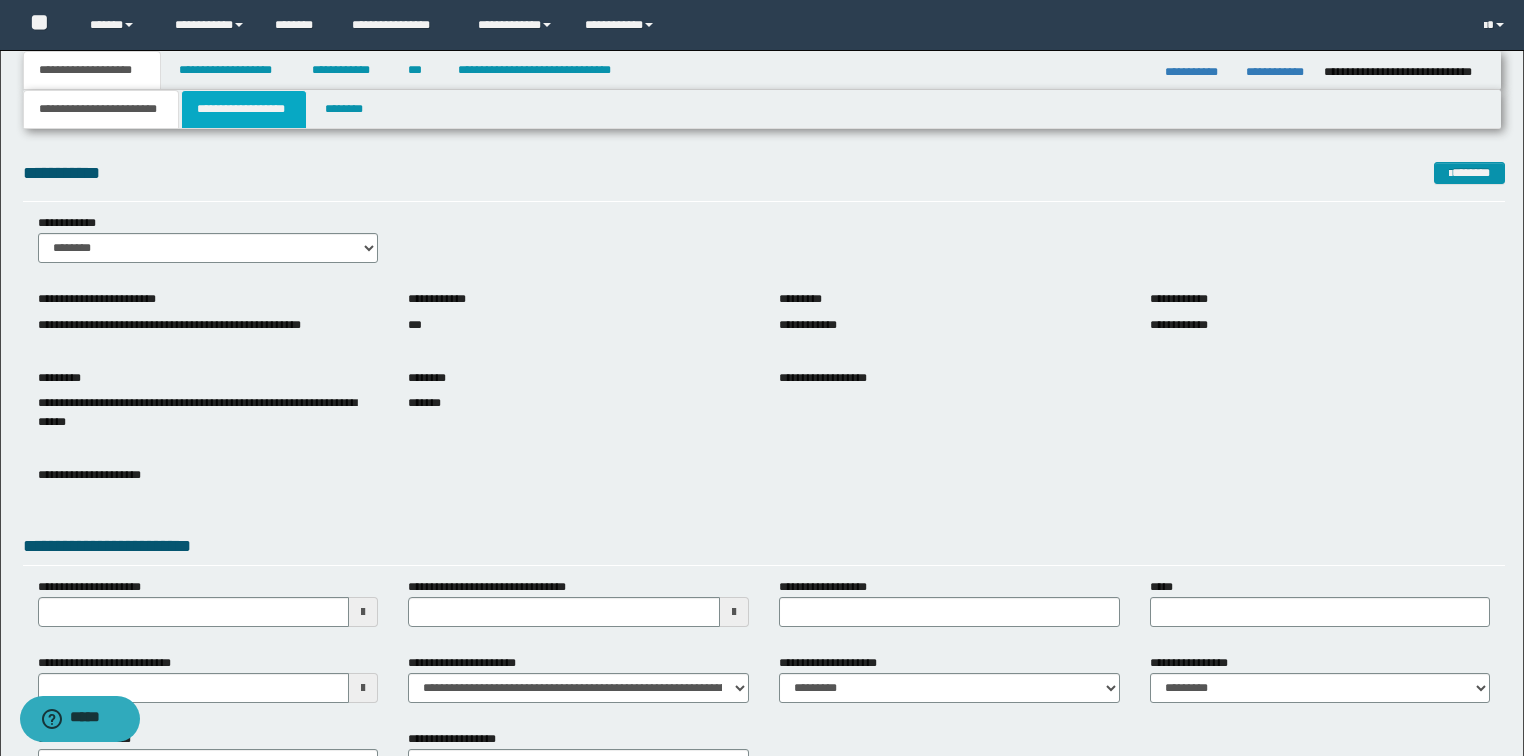 click on "**********" at bounding box center (244, 109) 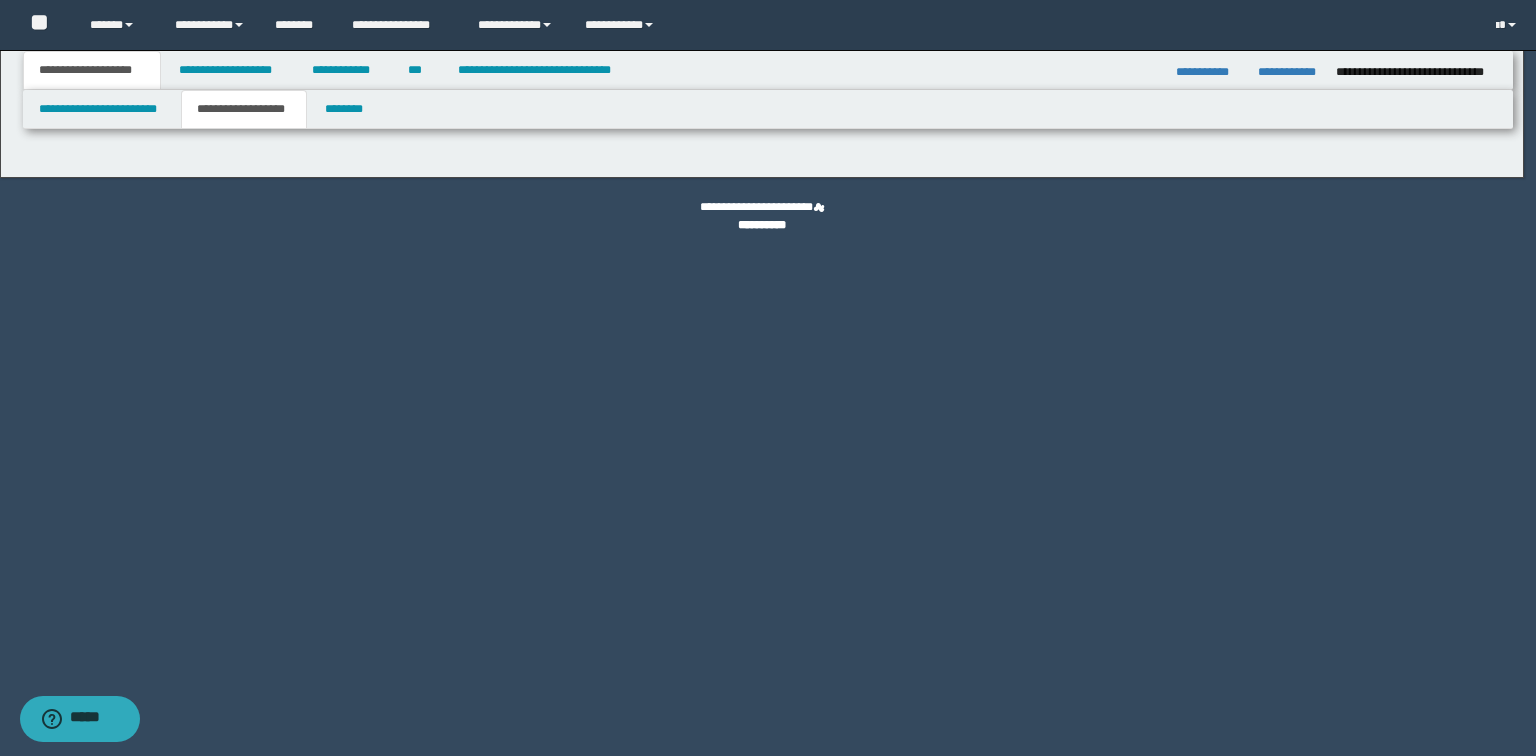 type on "*******" 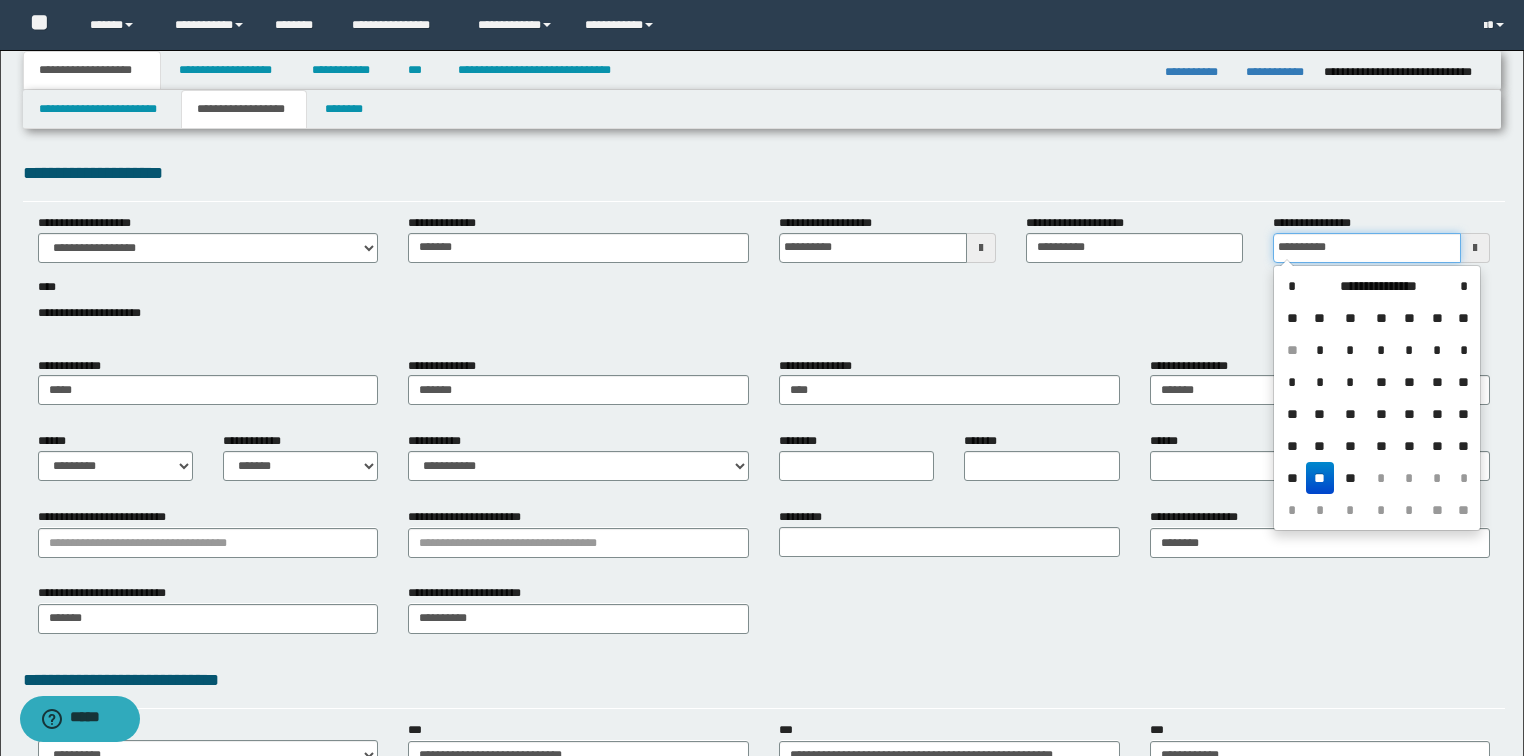click on "**********" at bounding box center [1367, 248] 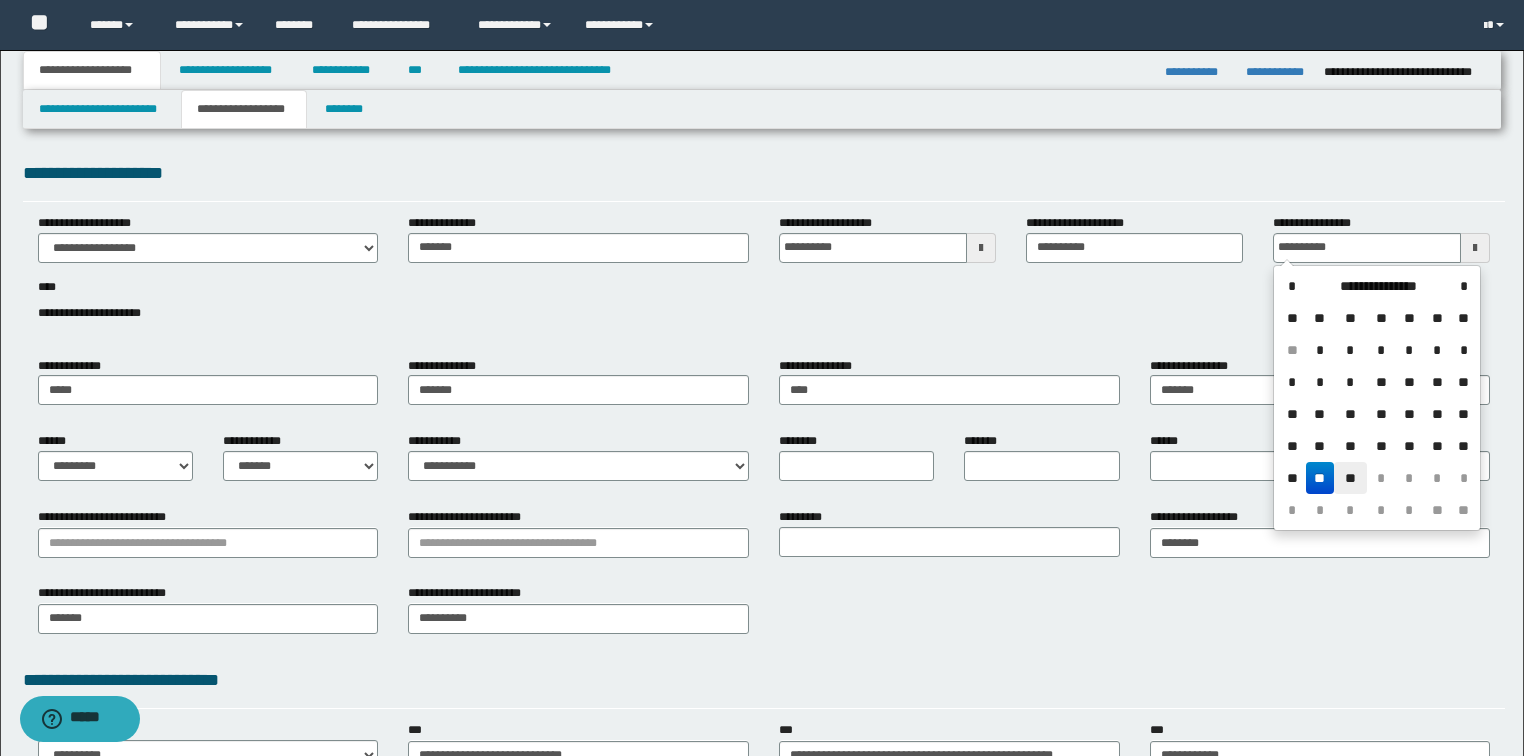 click on "**" at bounding box center (1350, 478) 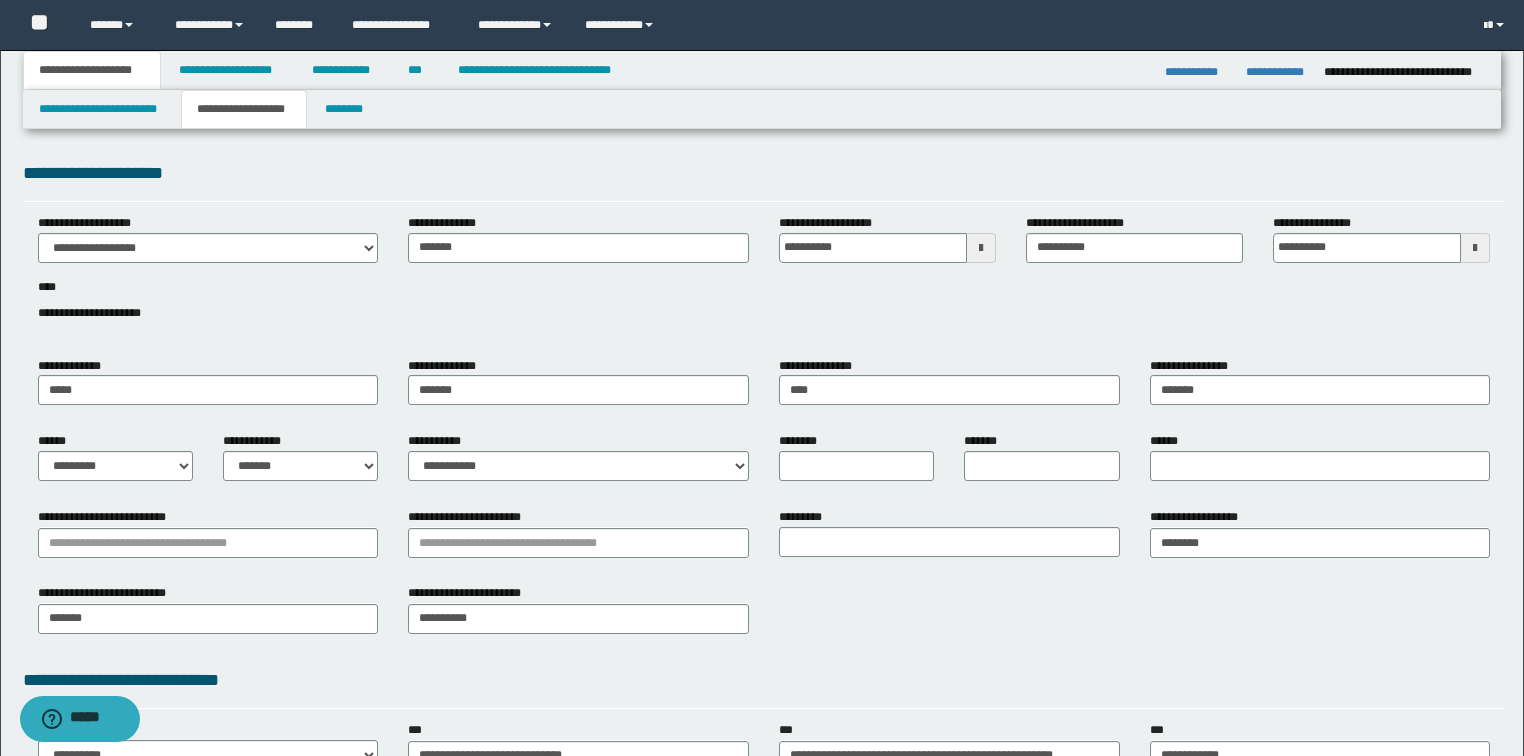 click on "**********" at bounding box center (764, 279) 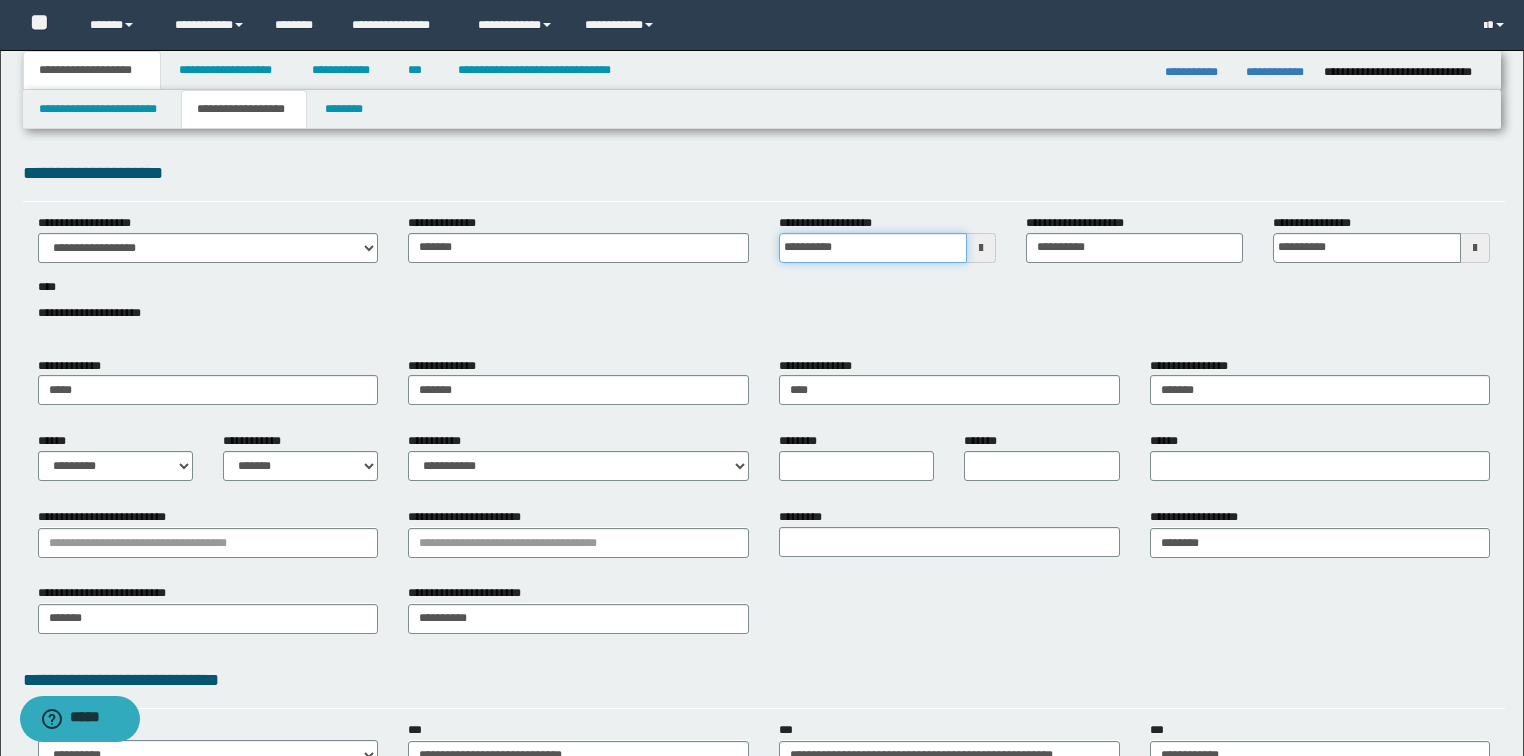 click on "**********" at bounding box center [873, 248] 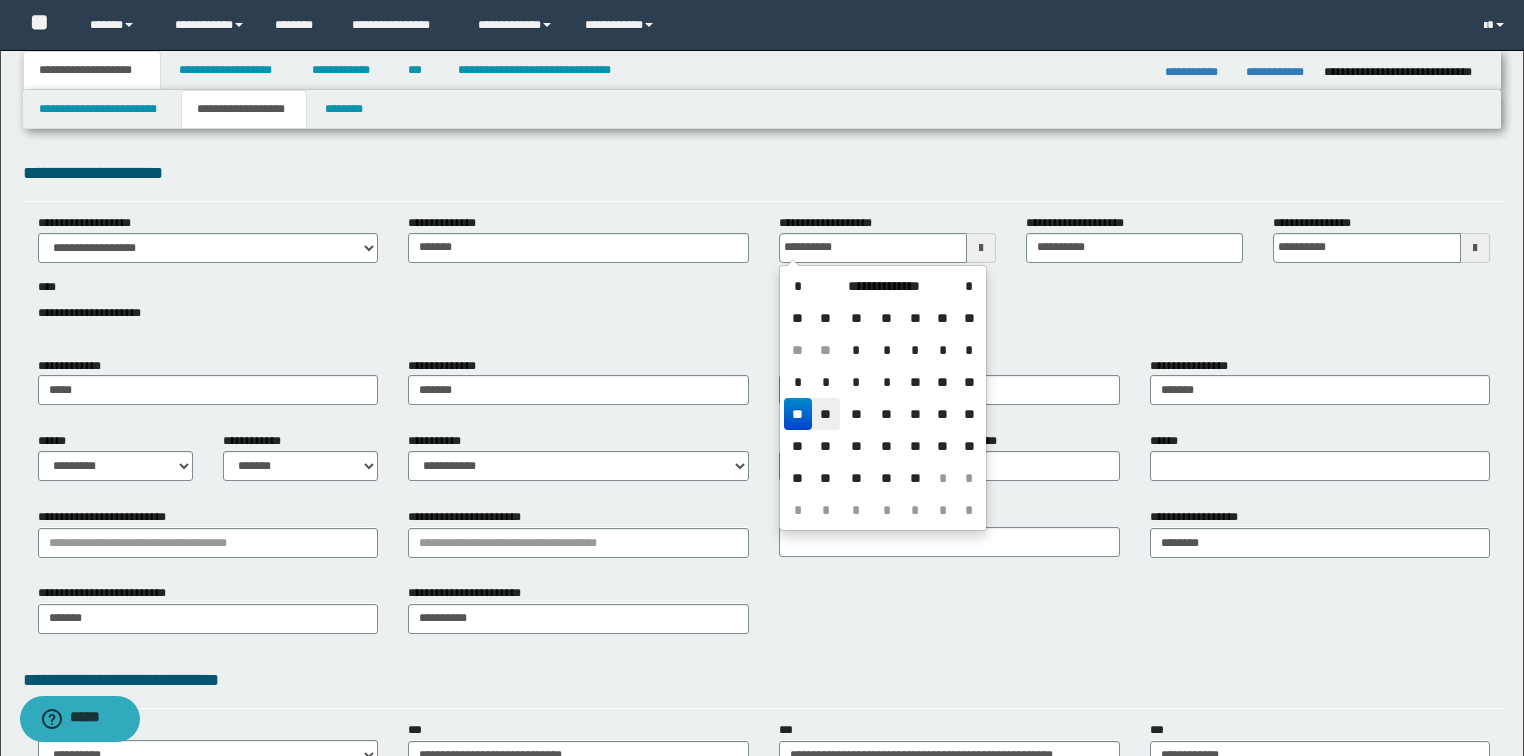 click on "**" at bounding box center [826, 414] 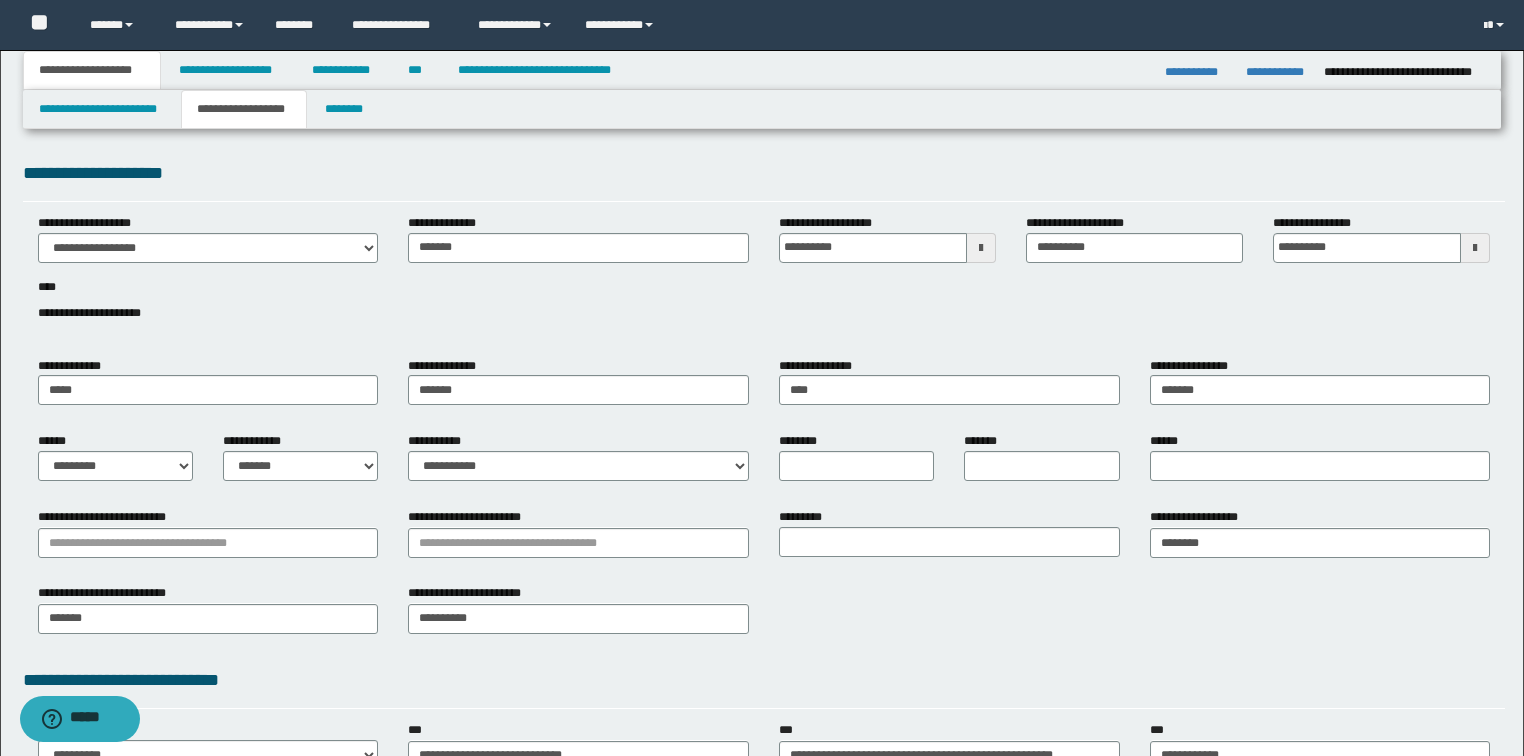 click on "**********" at bounding box center (764, 279) 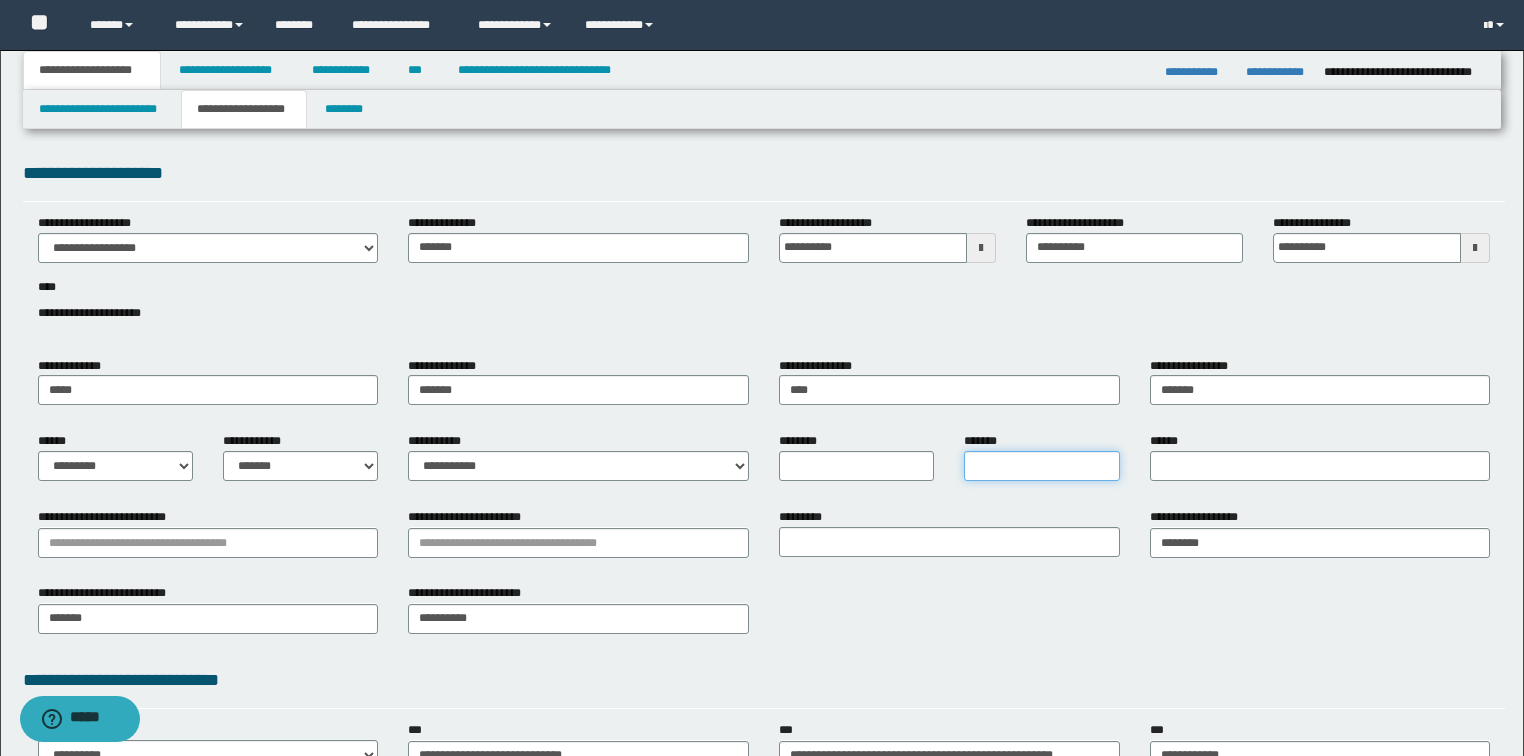 click on "*******" at bounding box center [1041, 466] 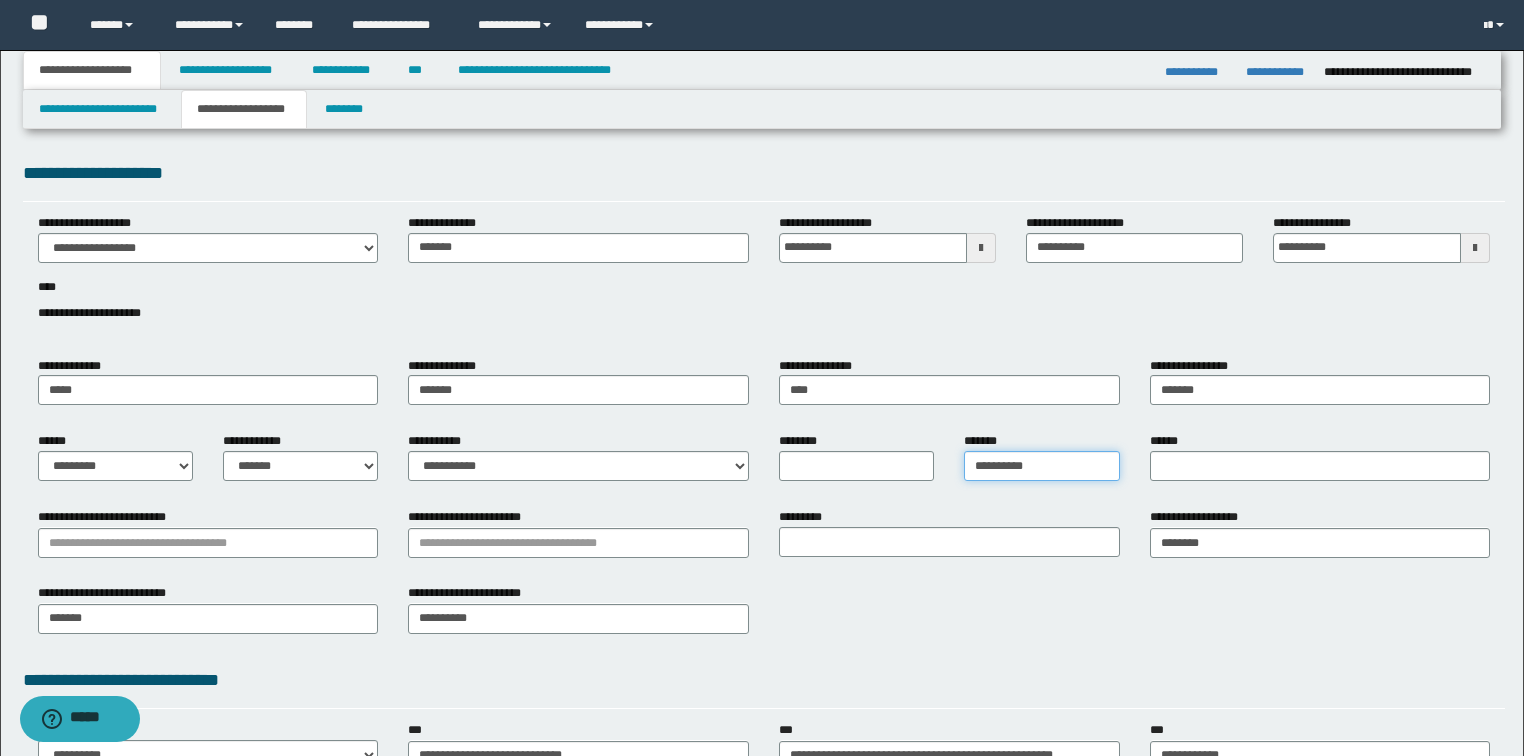 type on "**********" 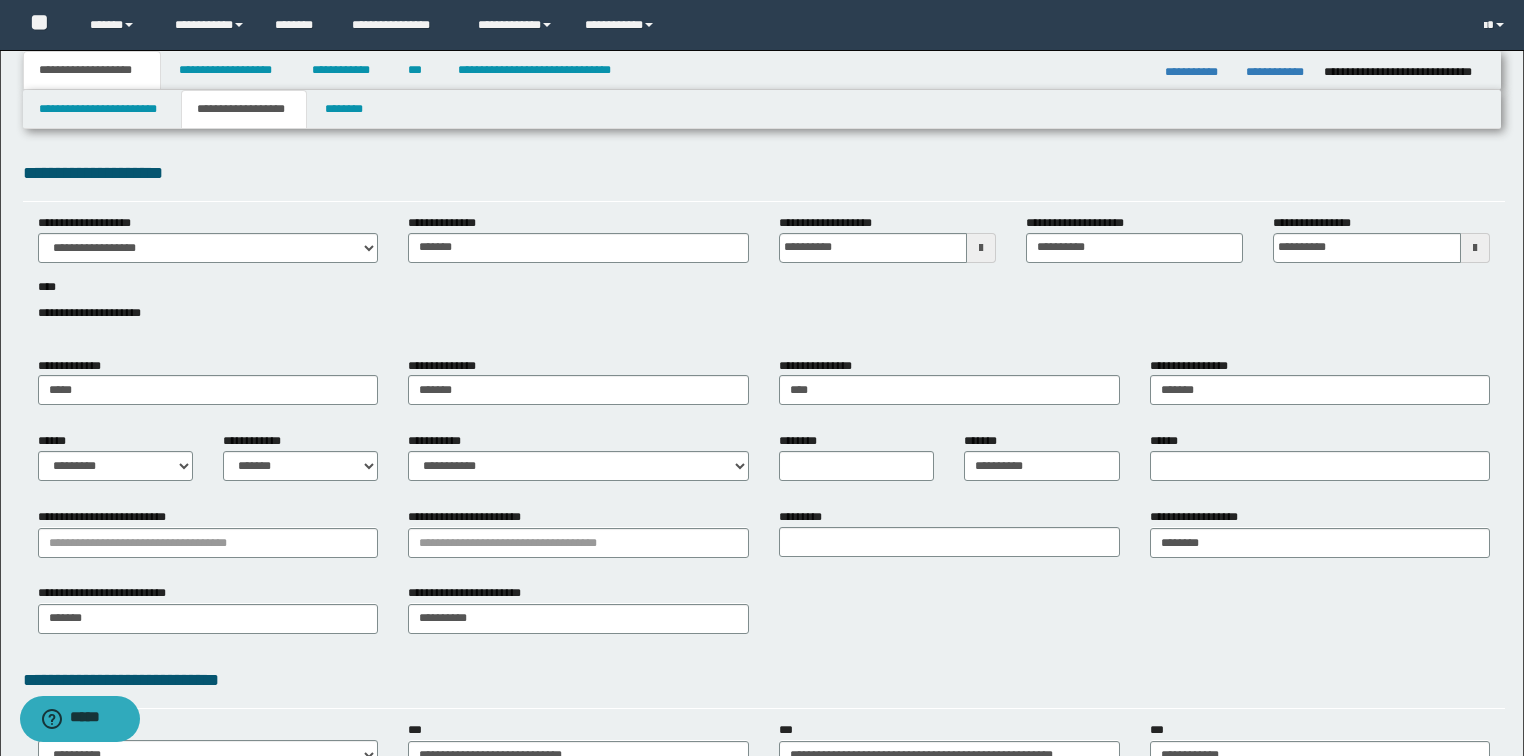 click on "******" at bounding box center (1320, 464) 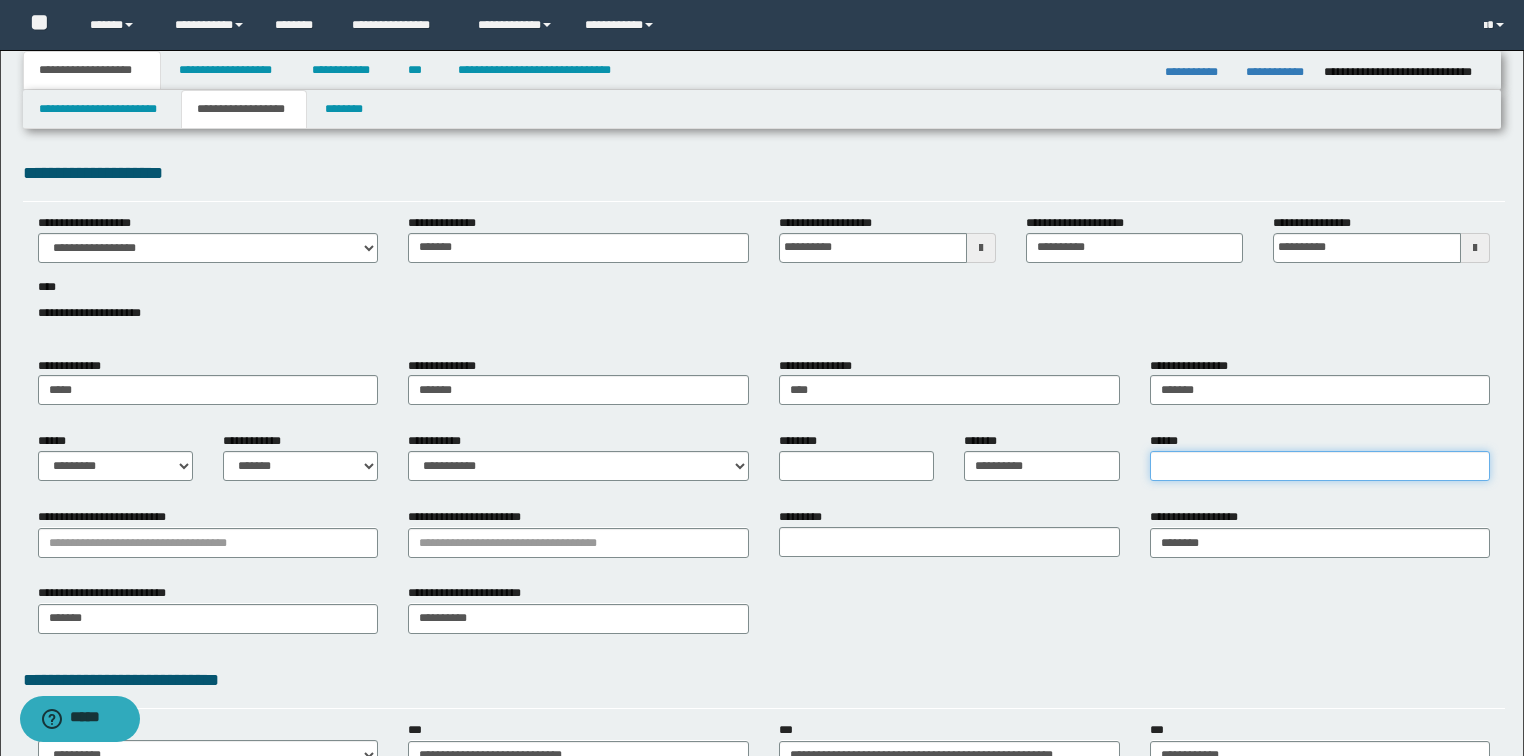 click on "******" at bounding box center (1320, 466) 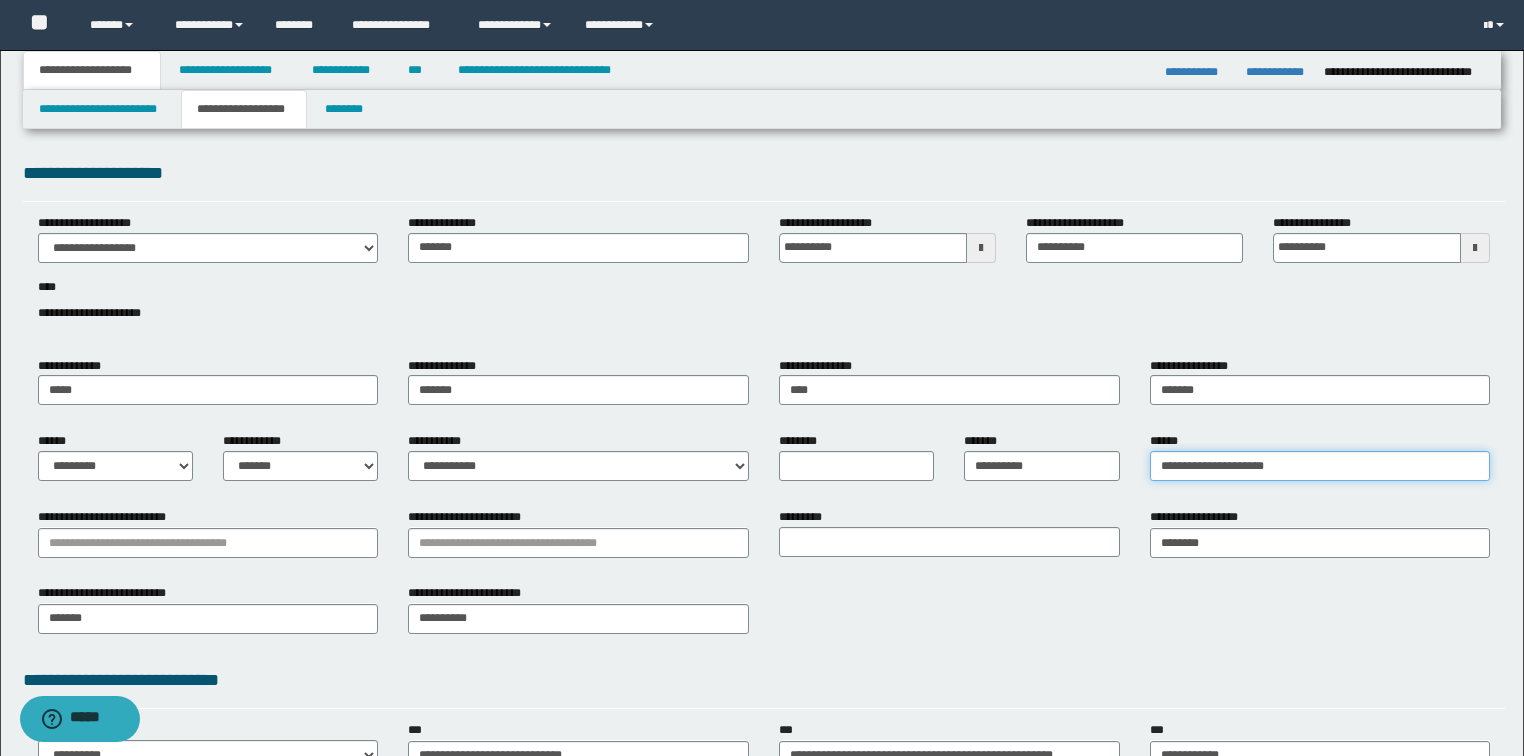 type on "**********" 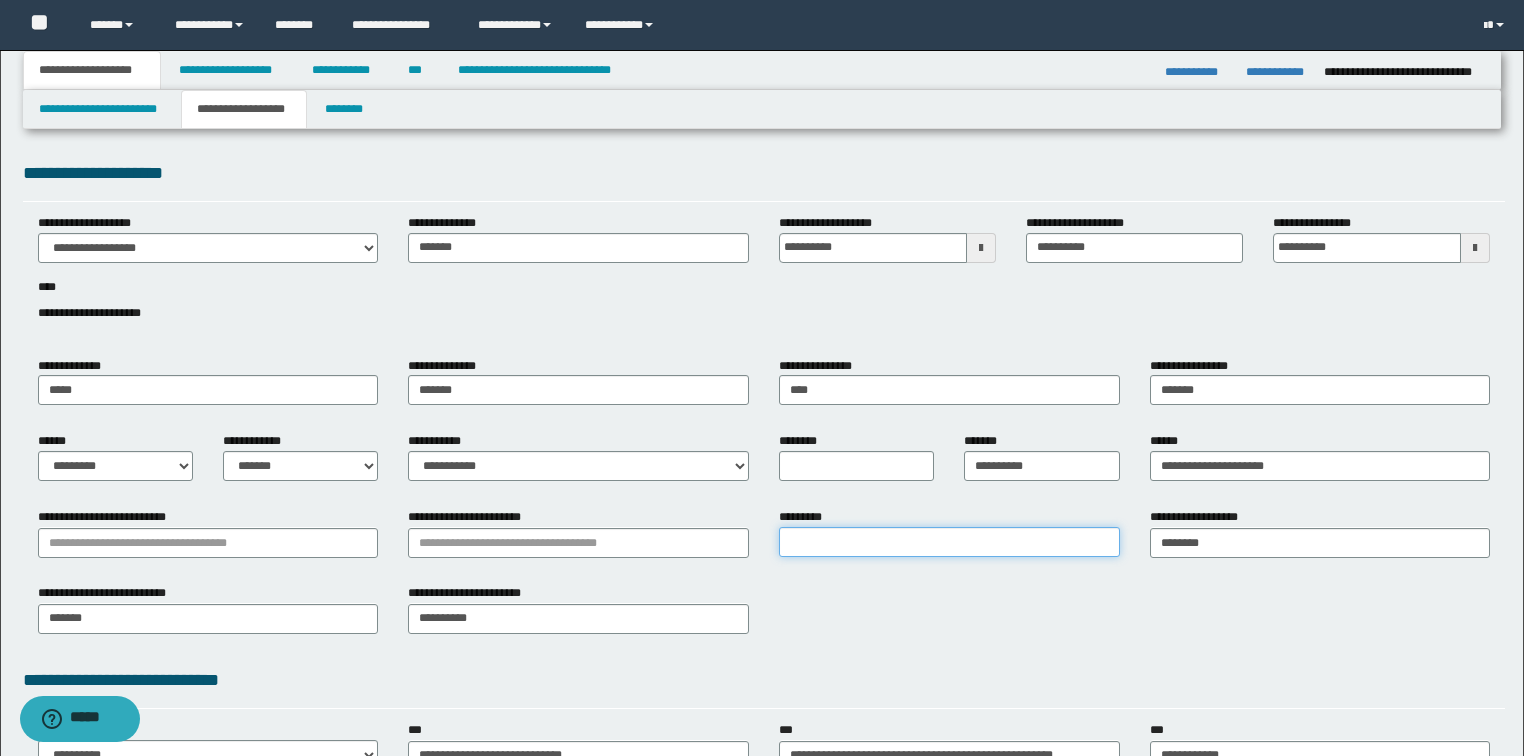 click on "*********" at bounding box center (949, 542) 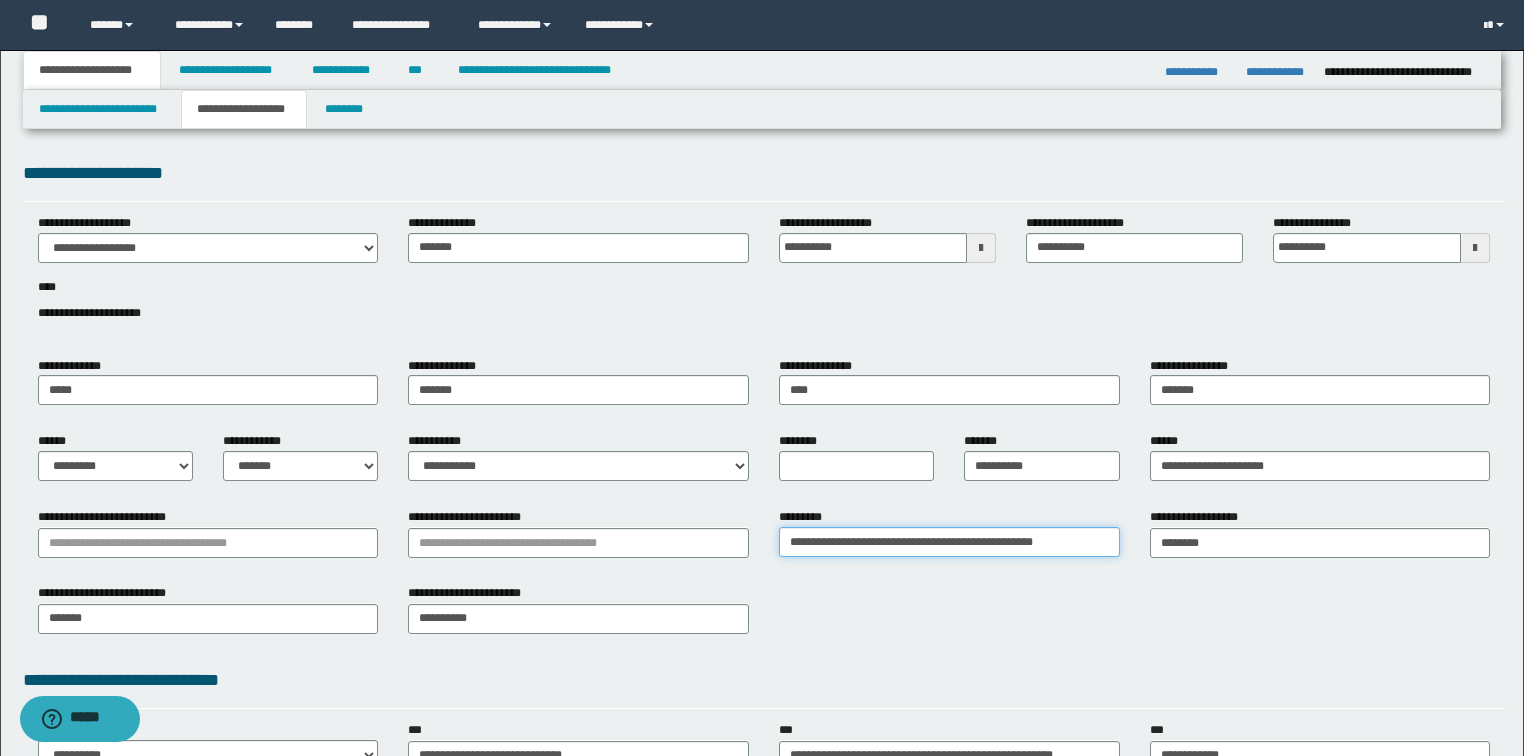 type on "**********" 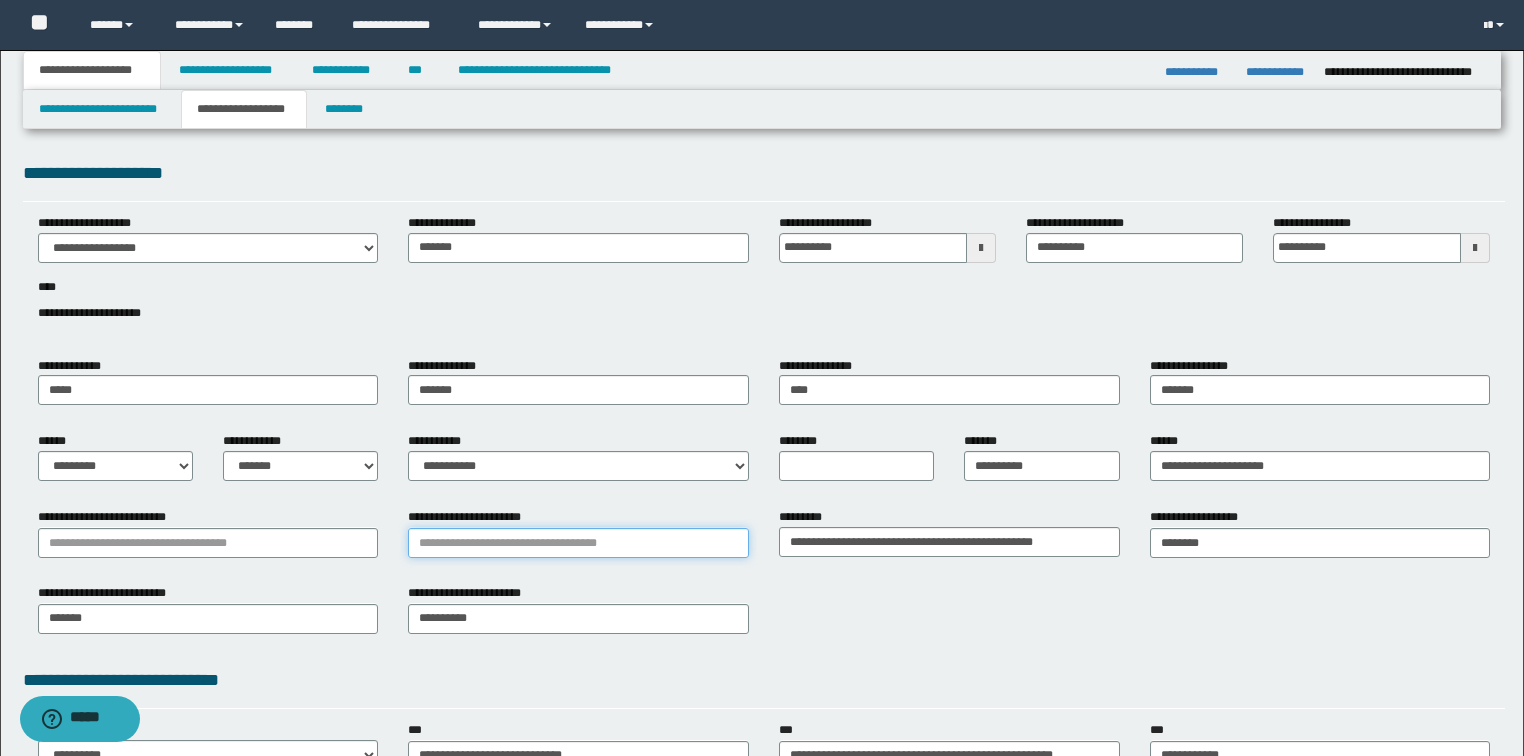 click on "**********" at bounding box center [578, 543] 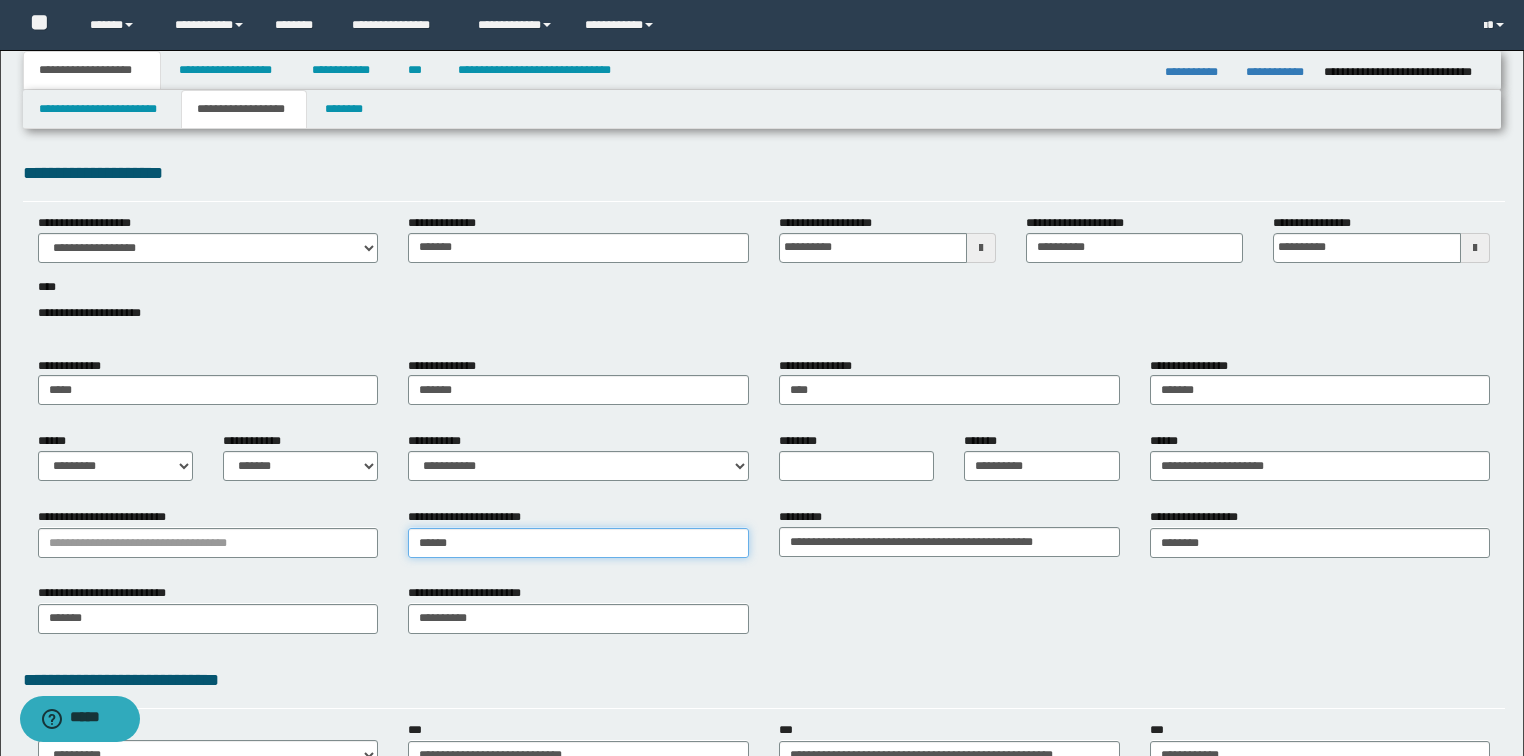 type on "*****" 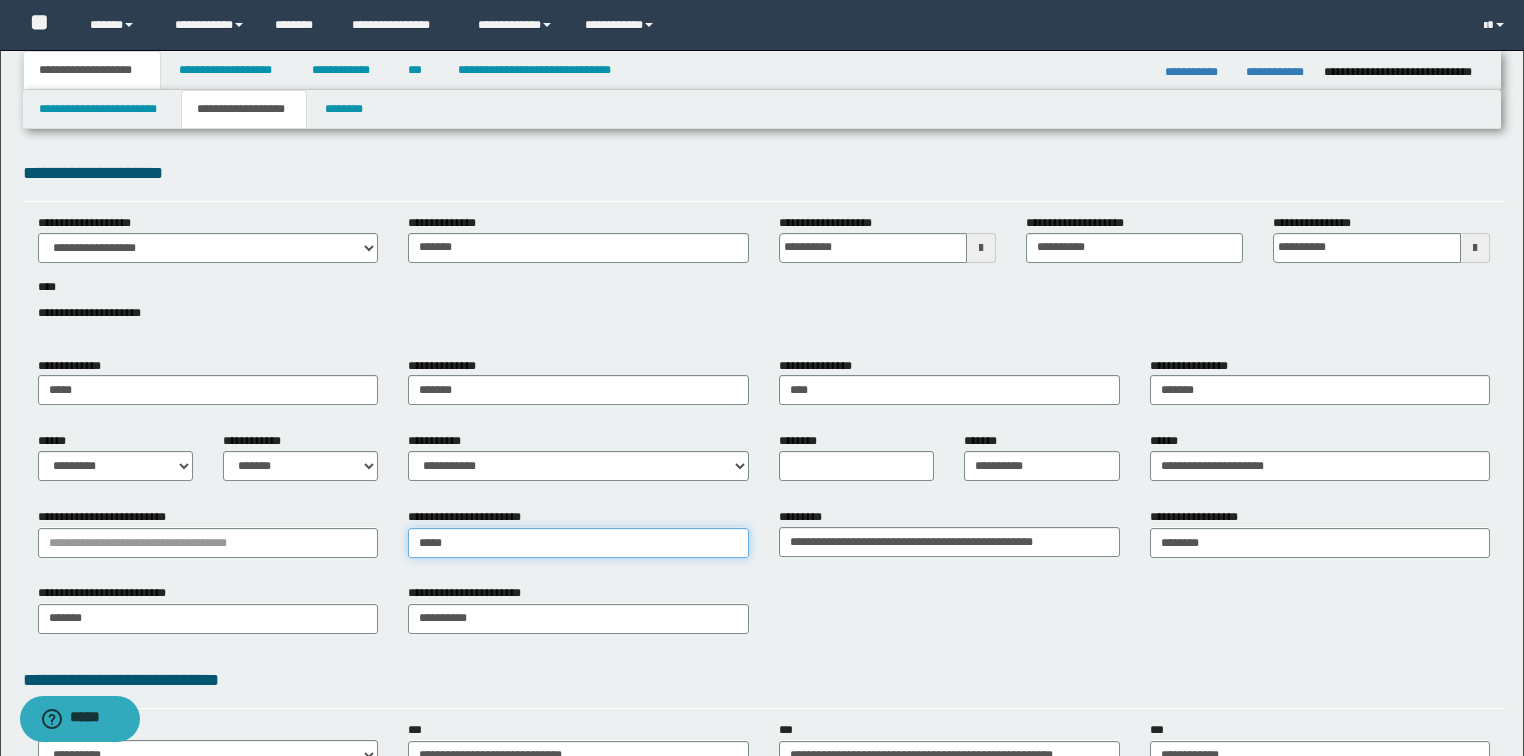 type on "*********" 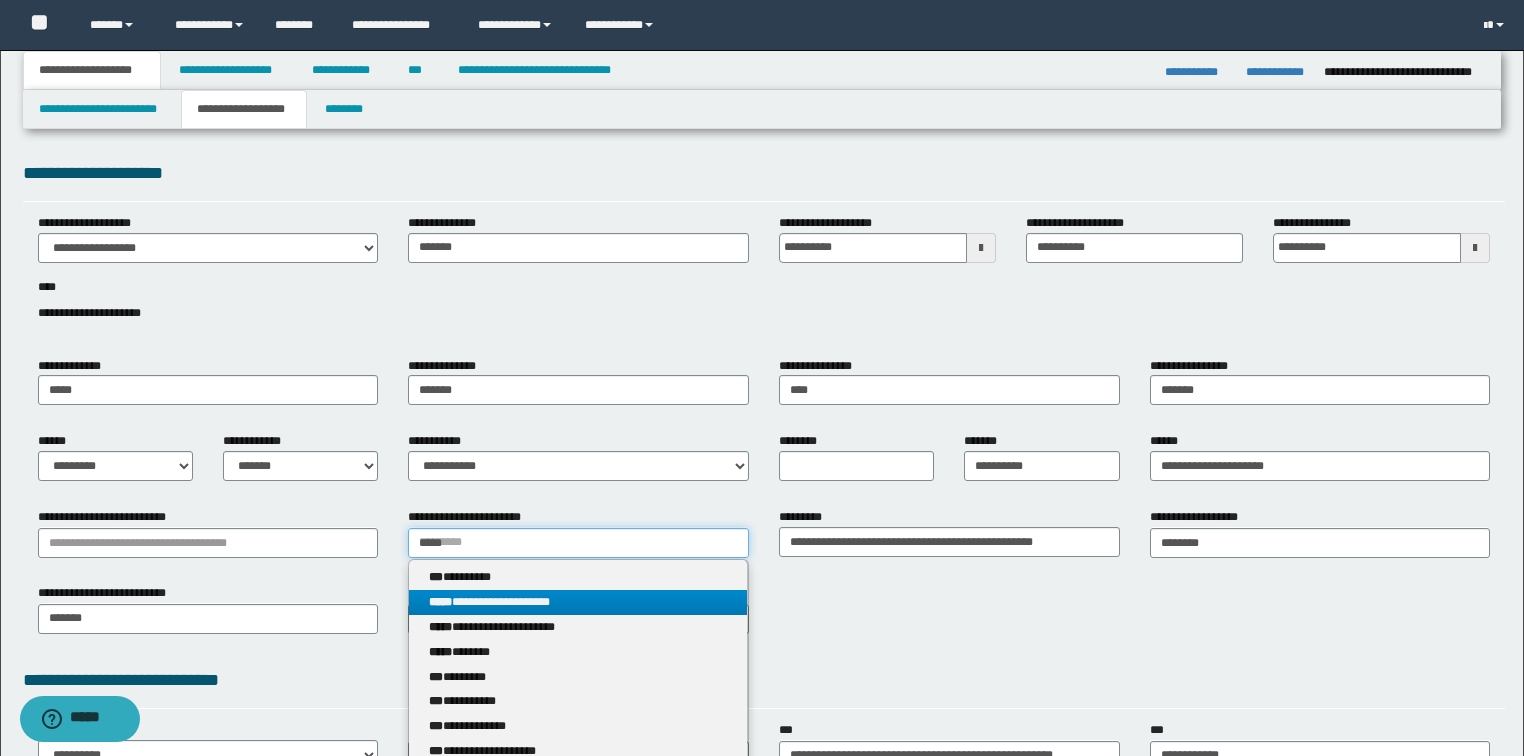 type on "*****" 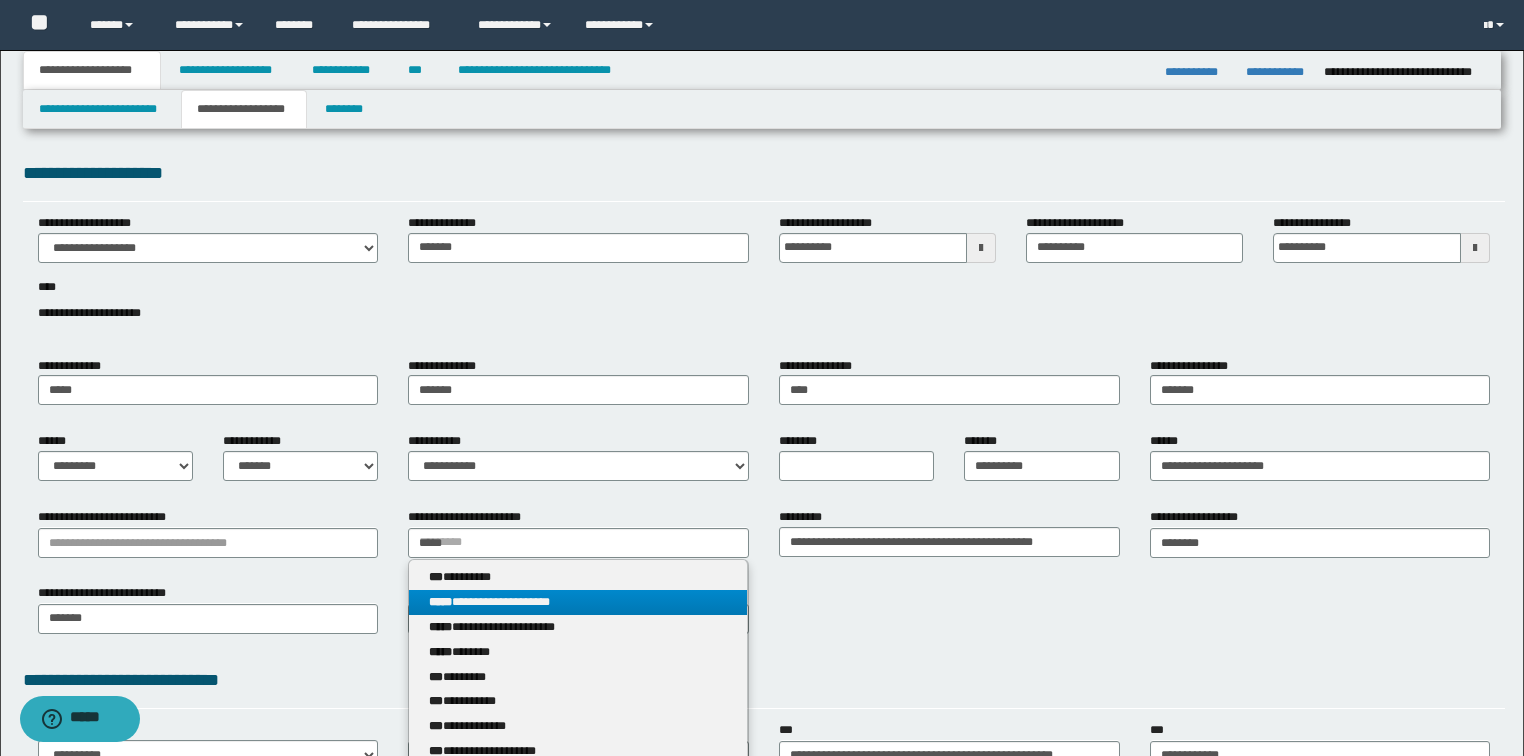 type 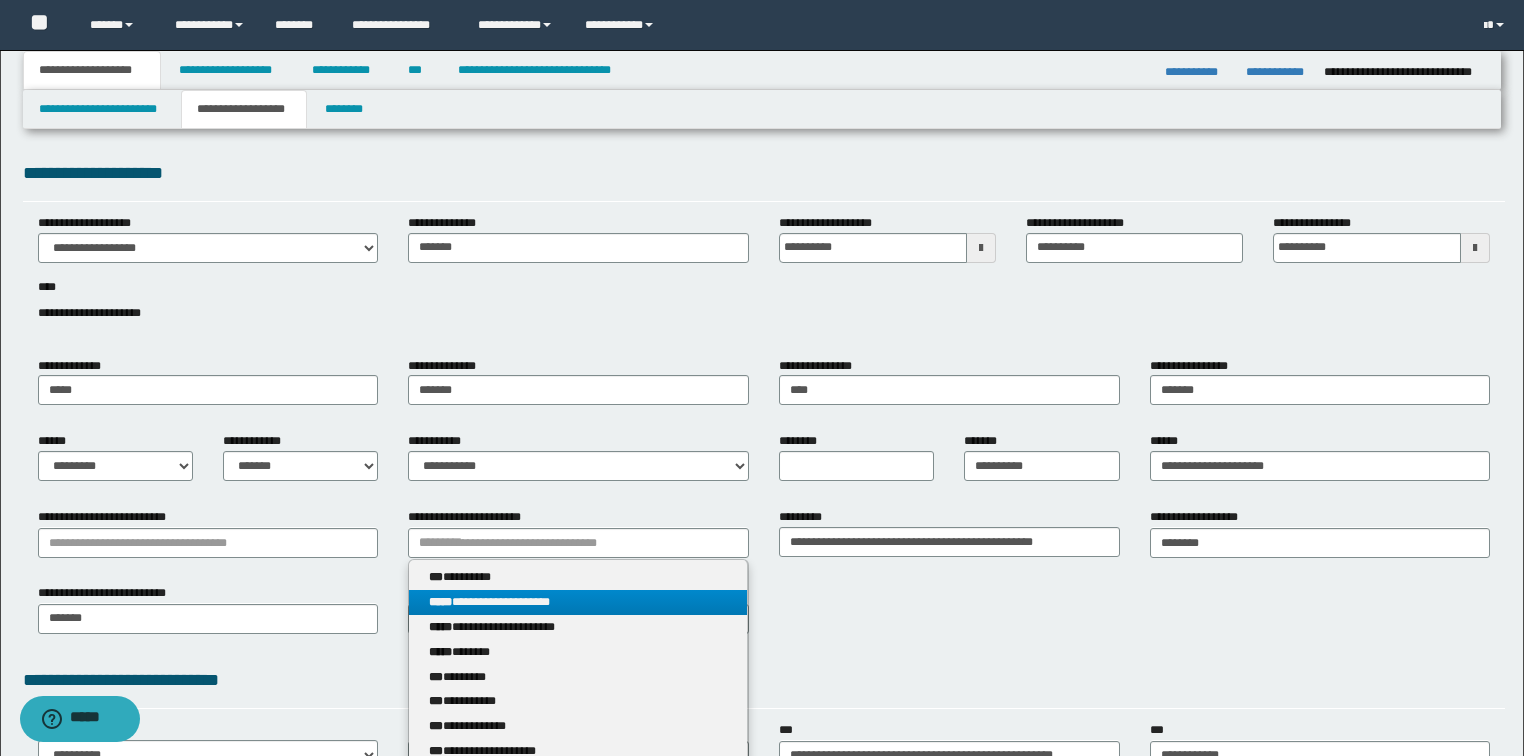 drag, startPoint x: 538, startPoint y: 598, endPoint x: 465, endPoint y: 586, distance: 73.97973 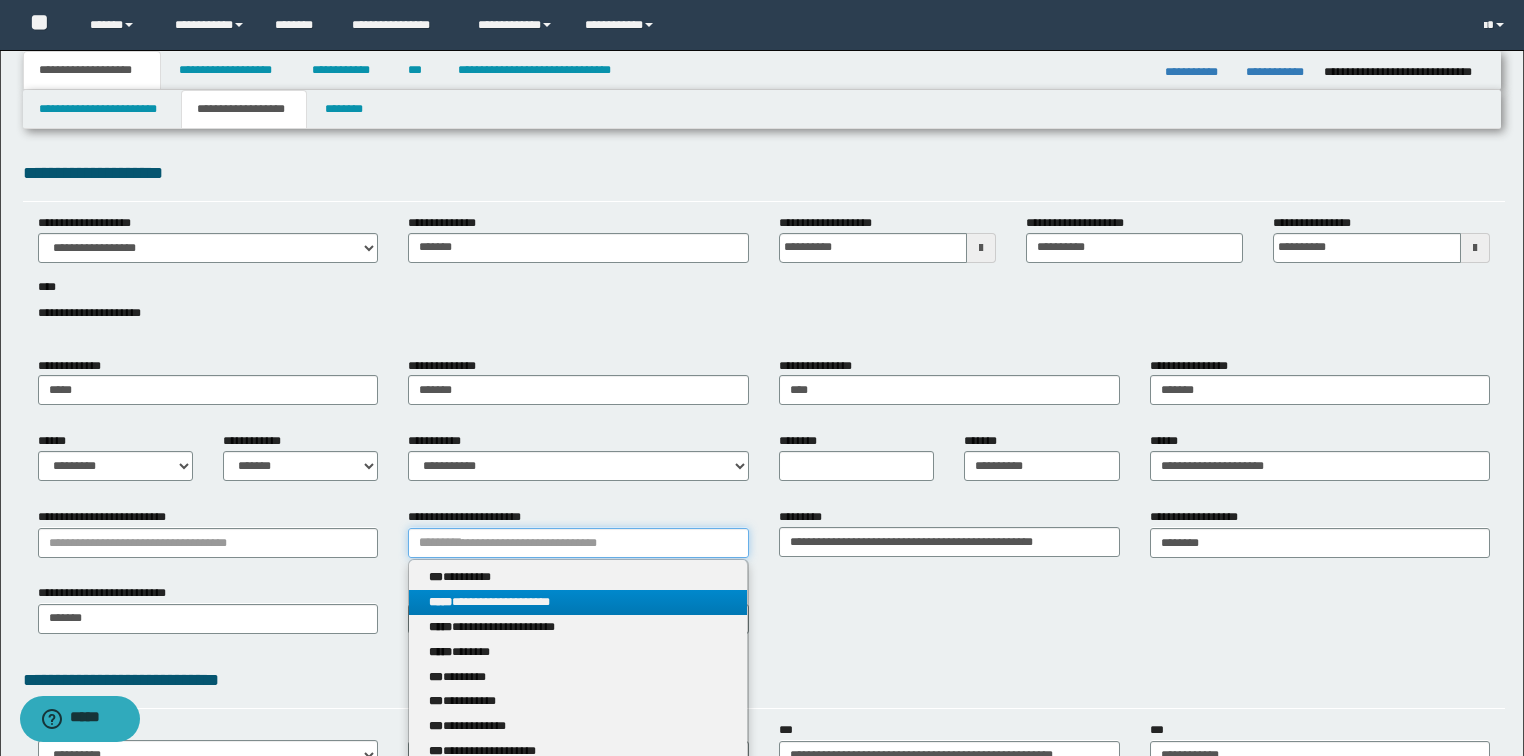 type 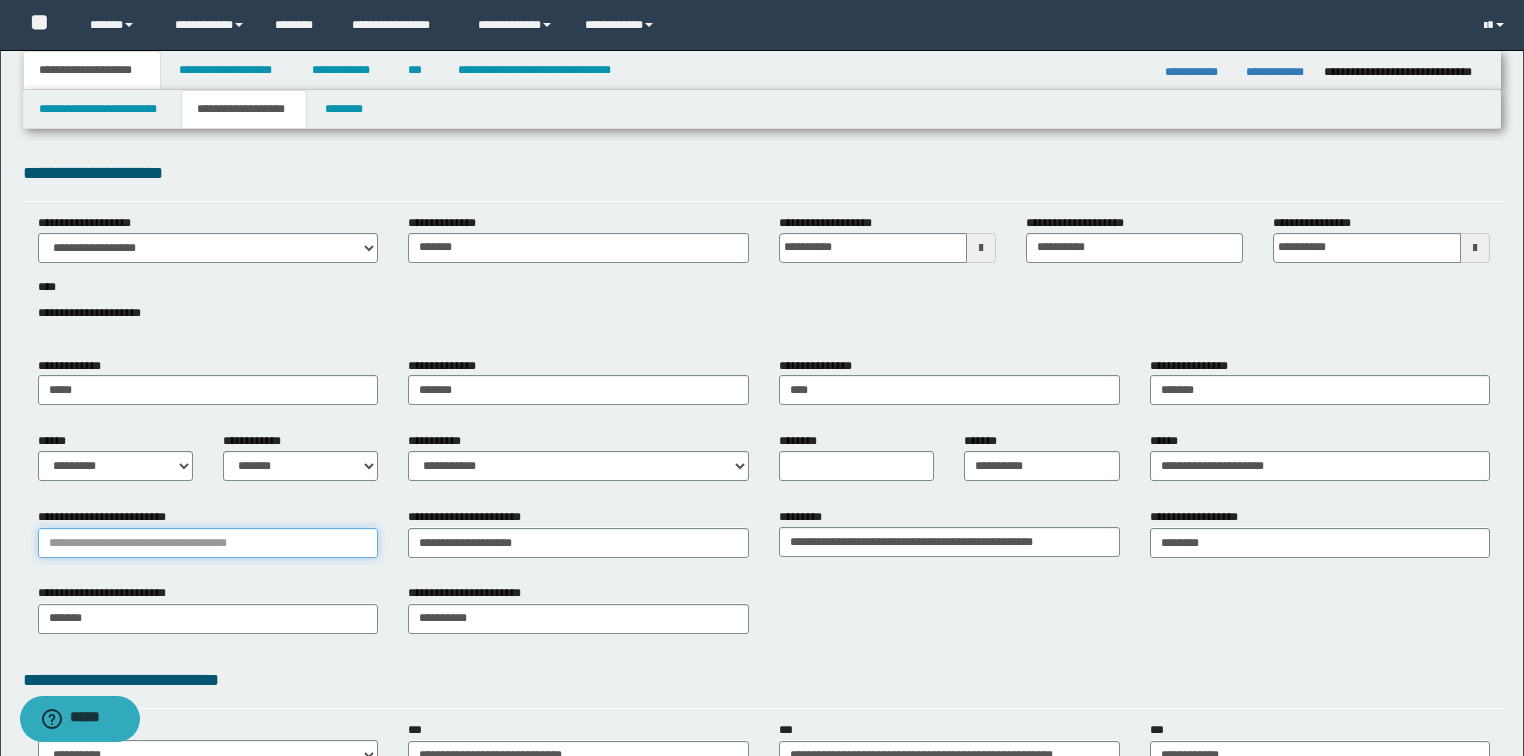 click on "**********" at bounding box center (208, 543) 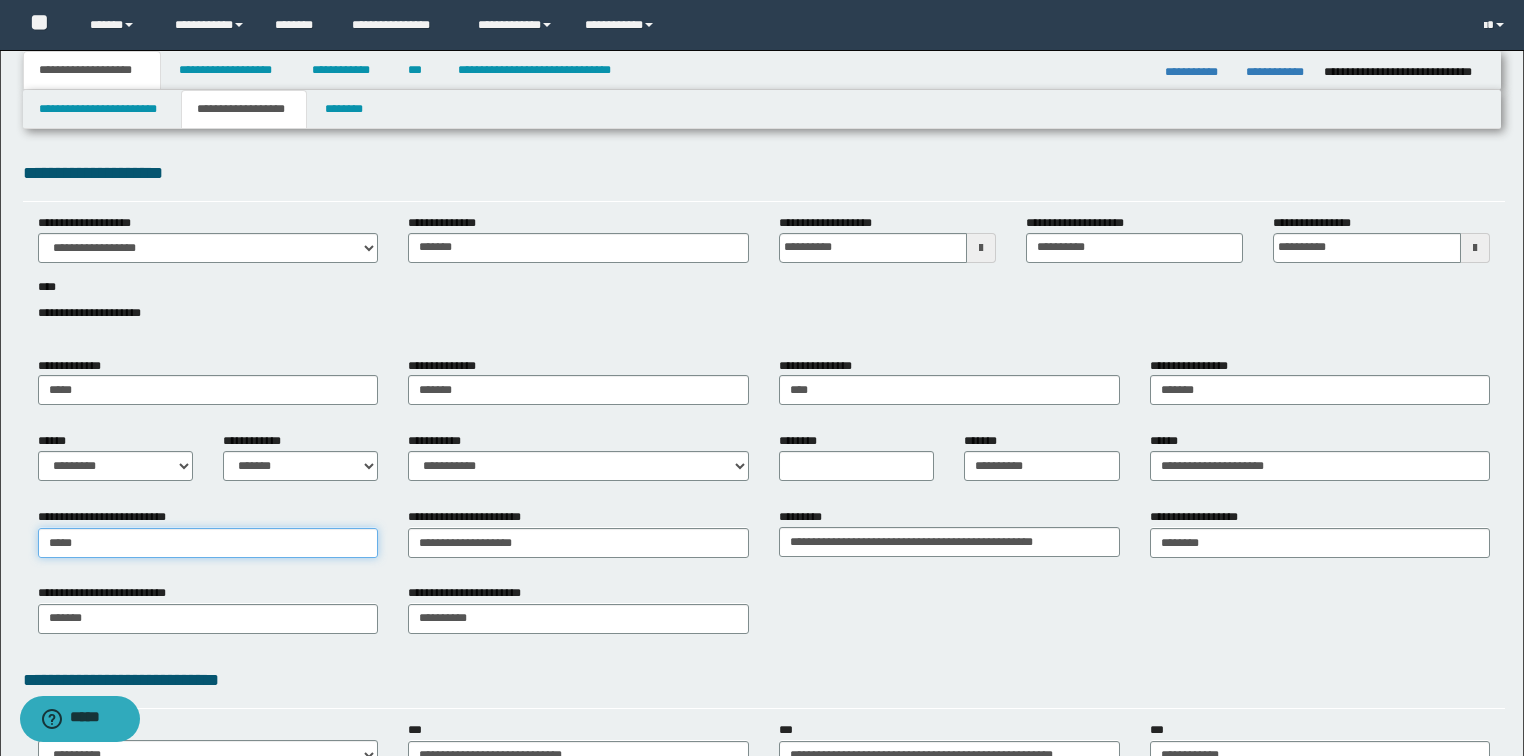 type on "******" 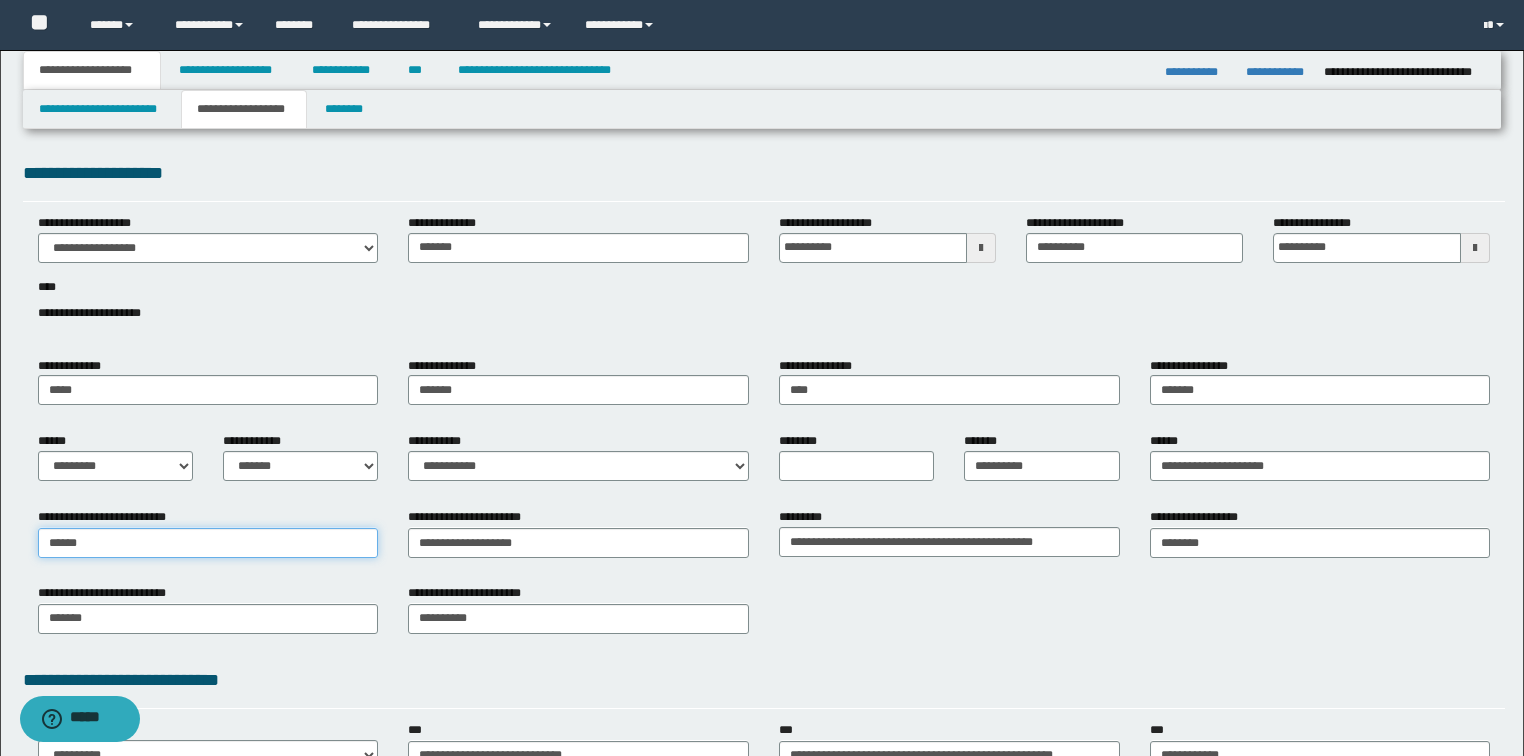 type on "******" 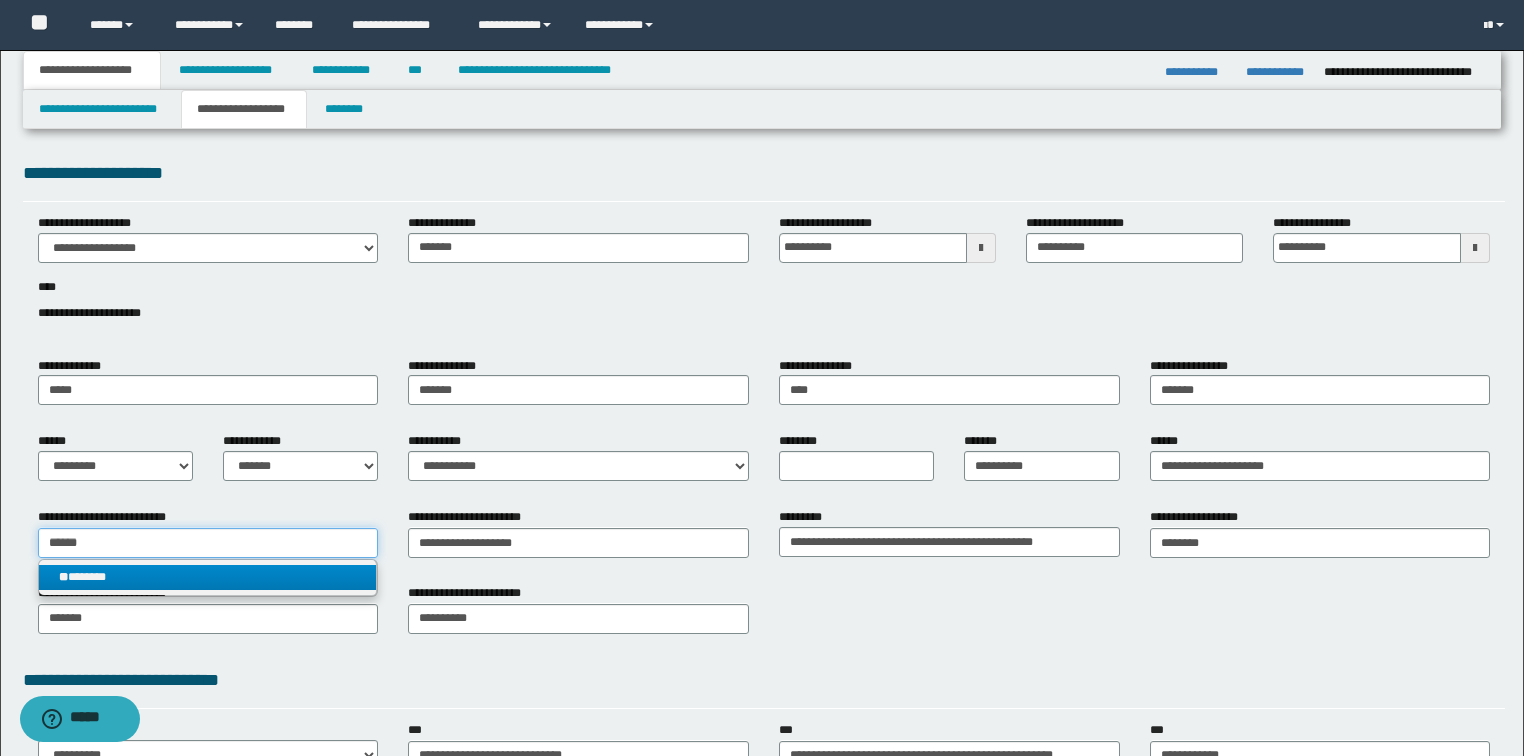 type on "******" 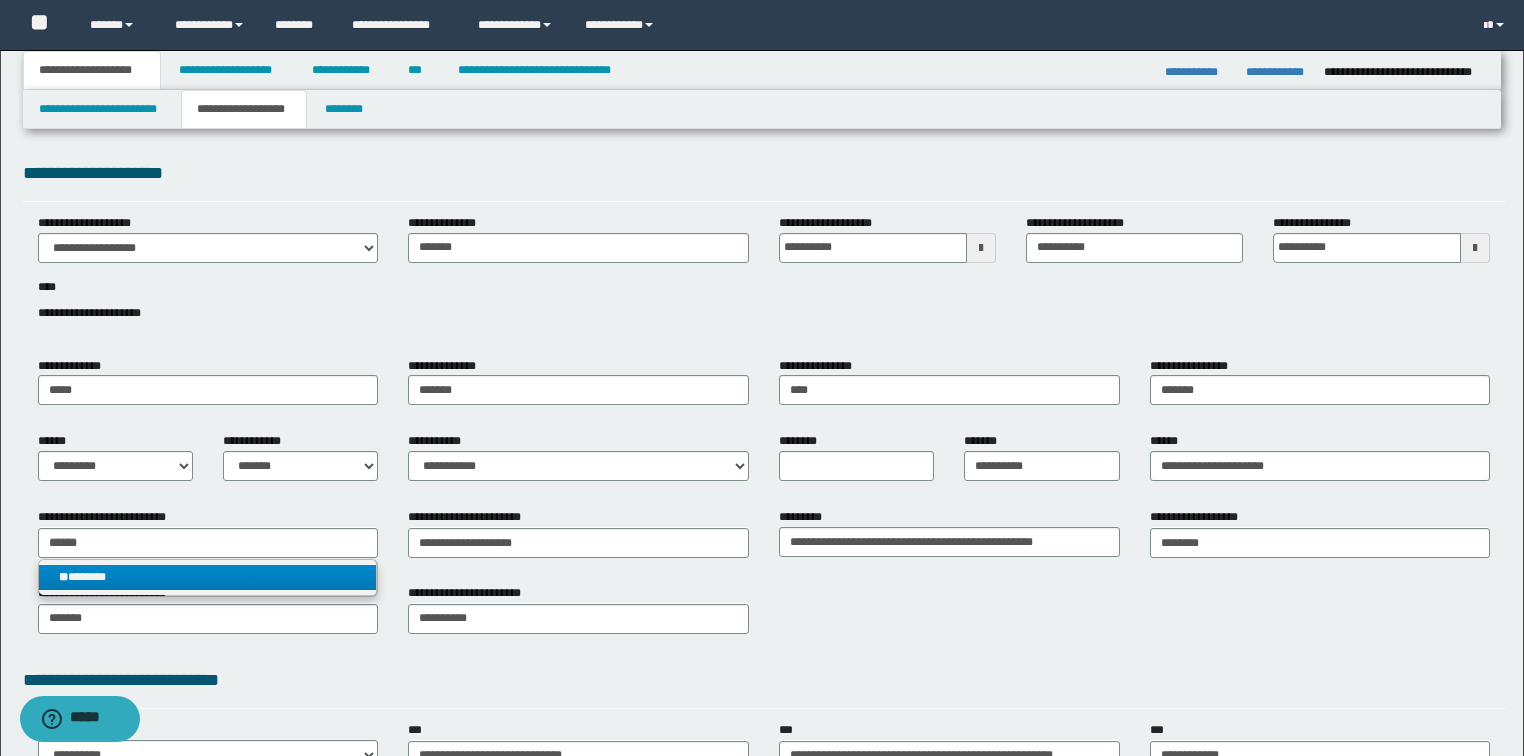 type 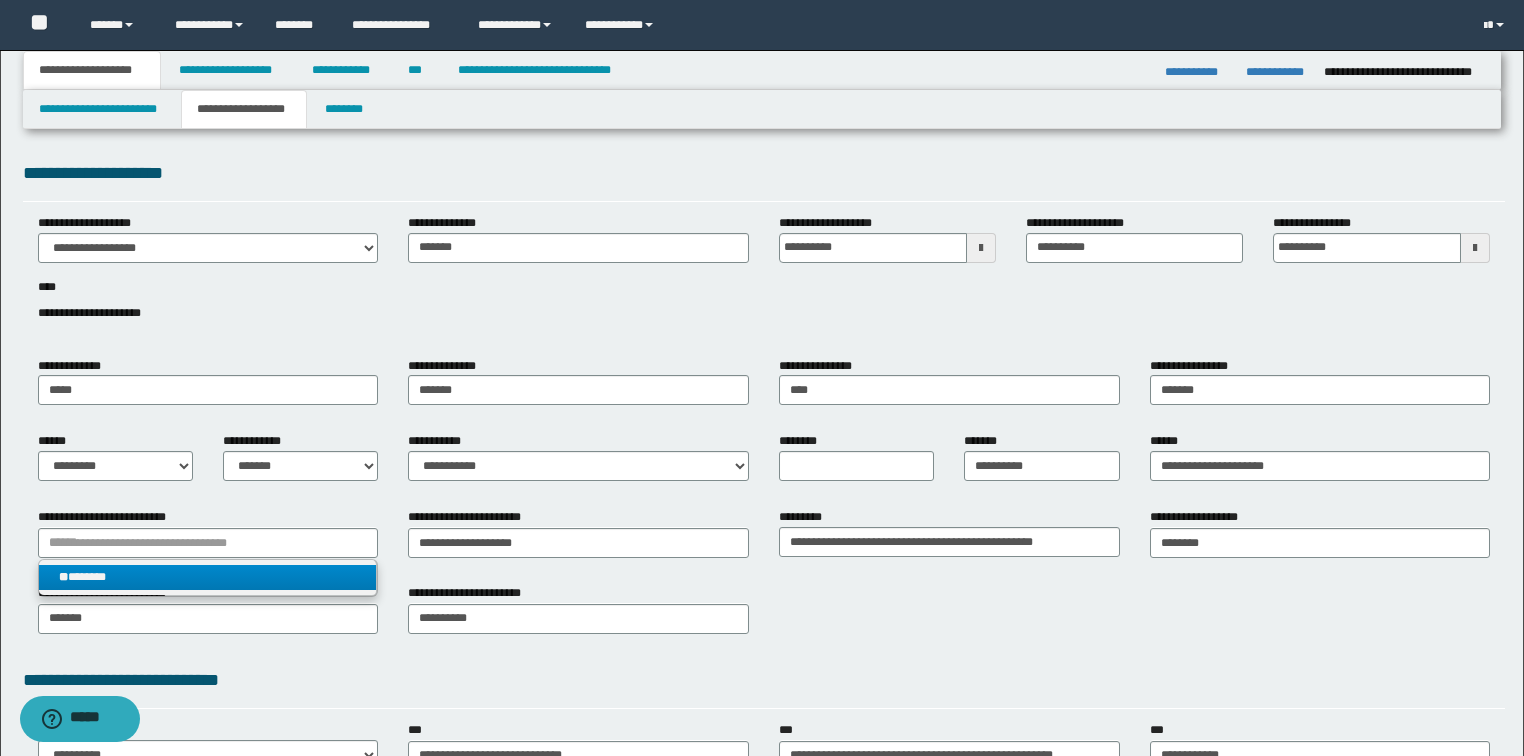 click on "** *******" at bounding box center (208, 577) 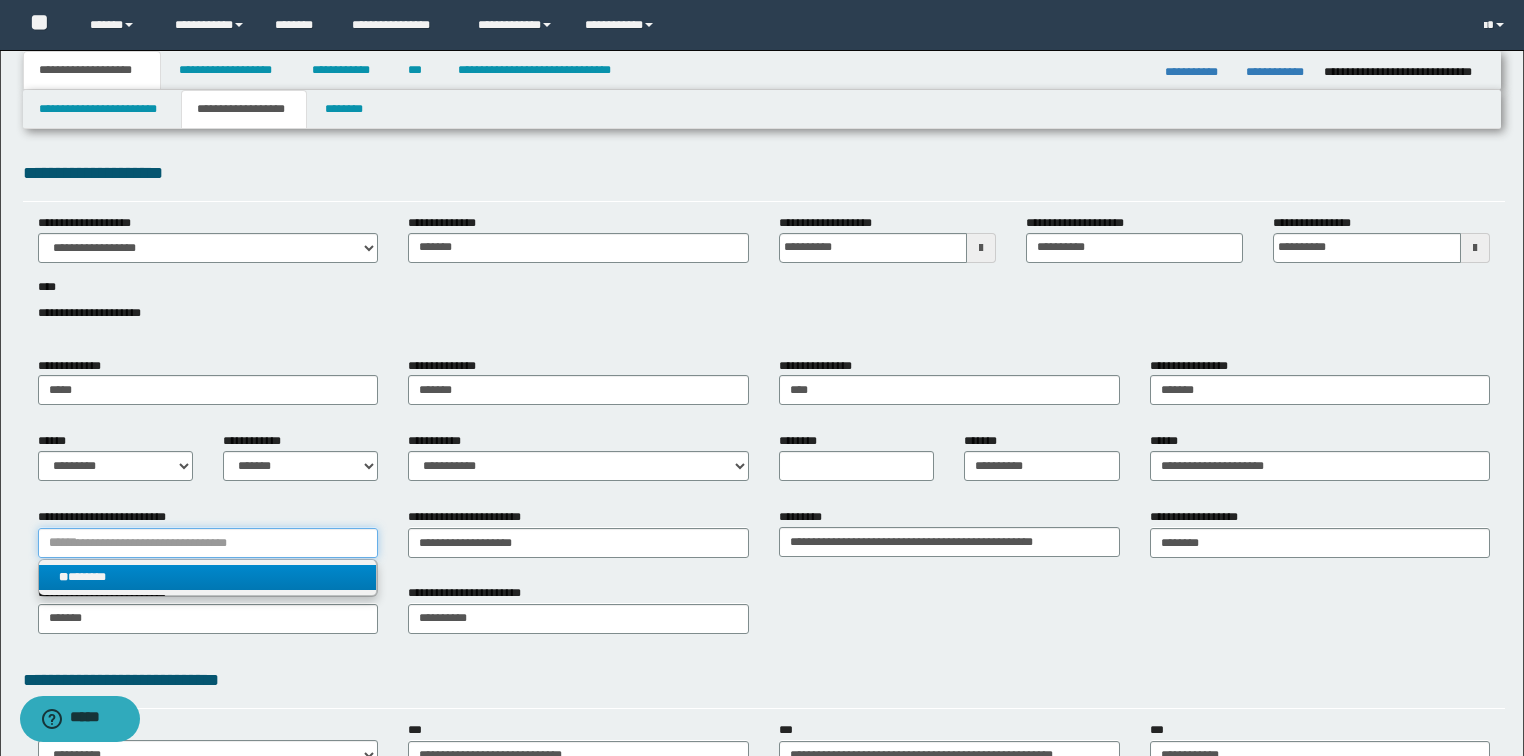 type 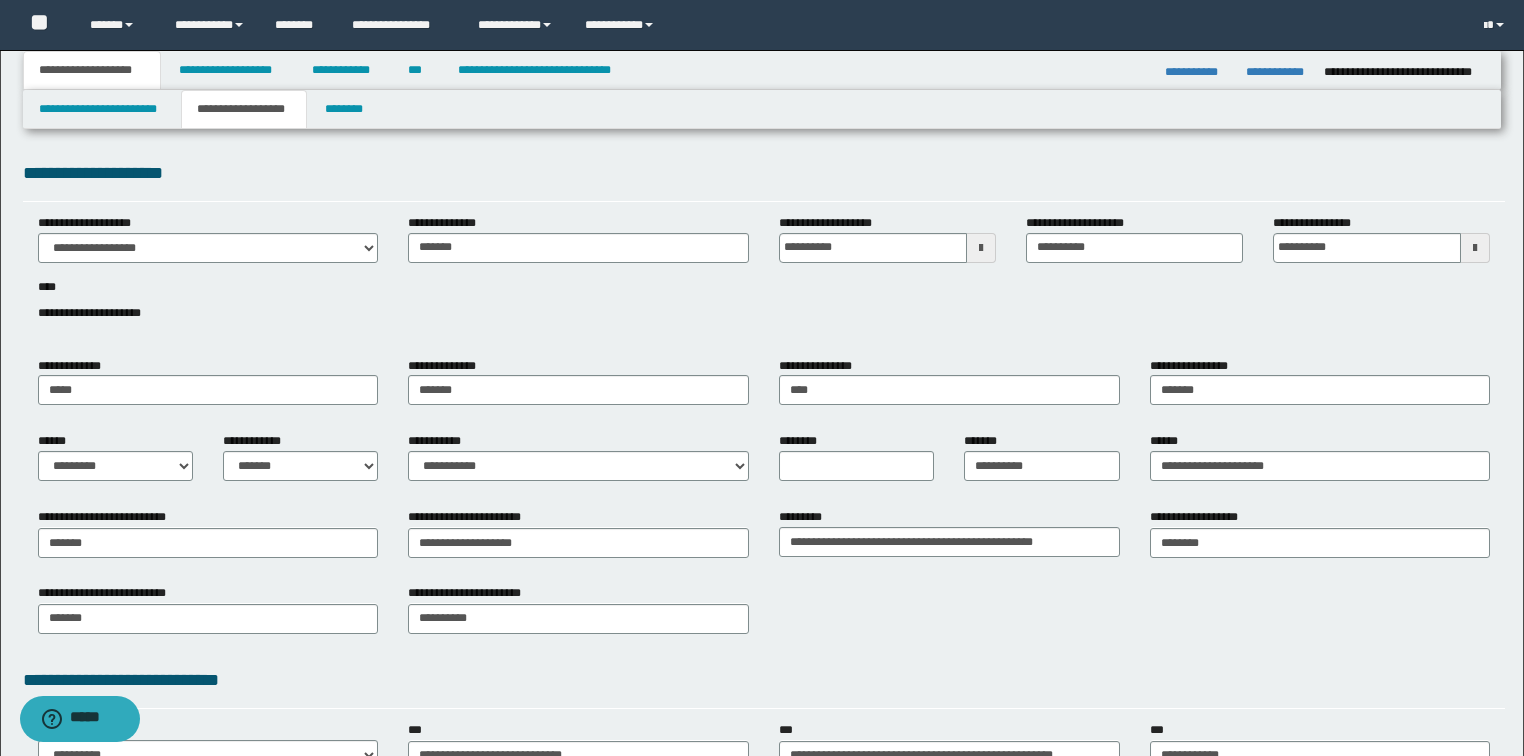 click on "**********" at bounding box center (764, 578) 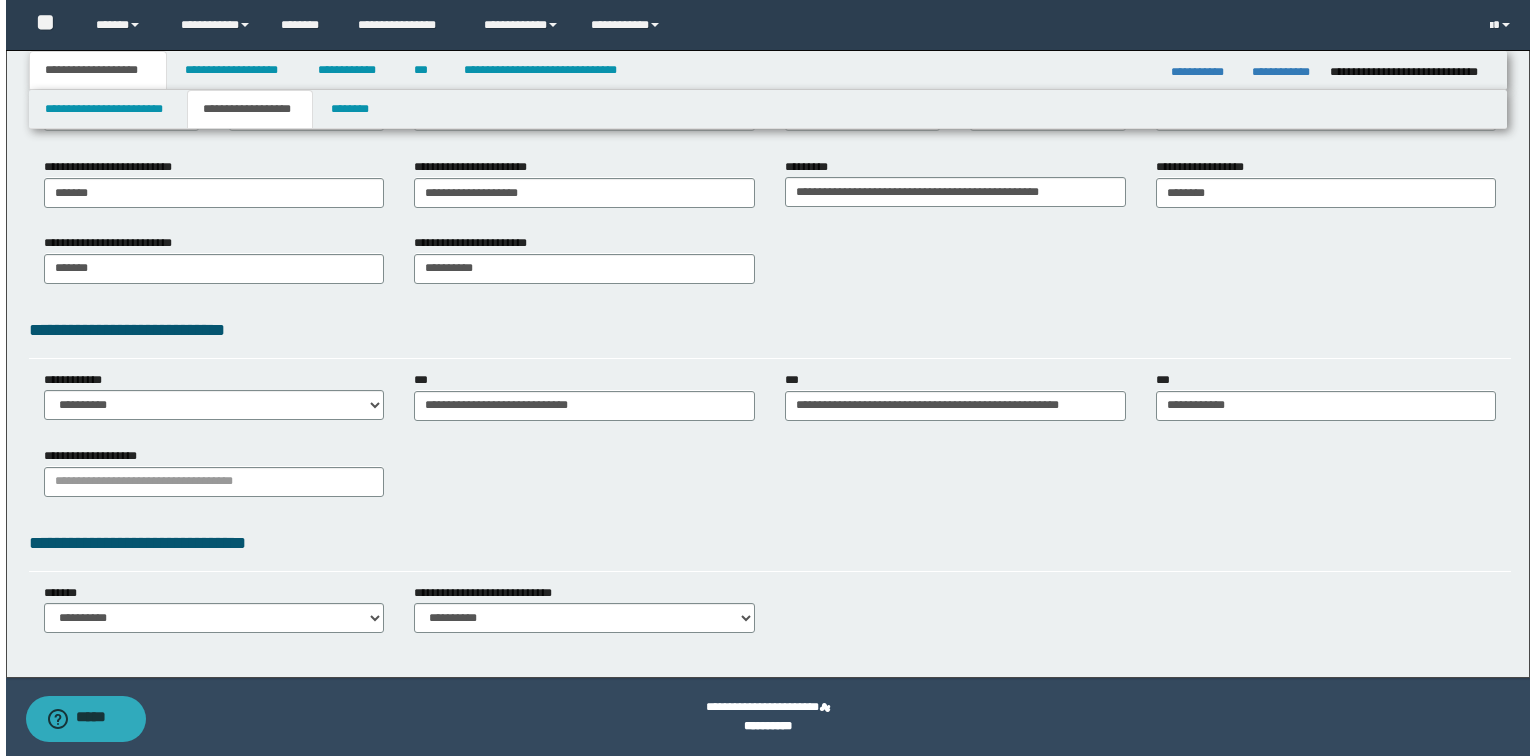 scroll, scrollTop: 0, scrollLeft: 0, axis: both 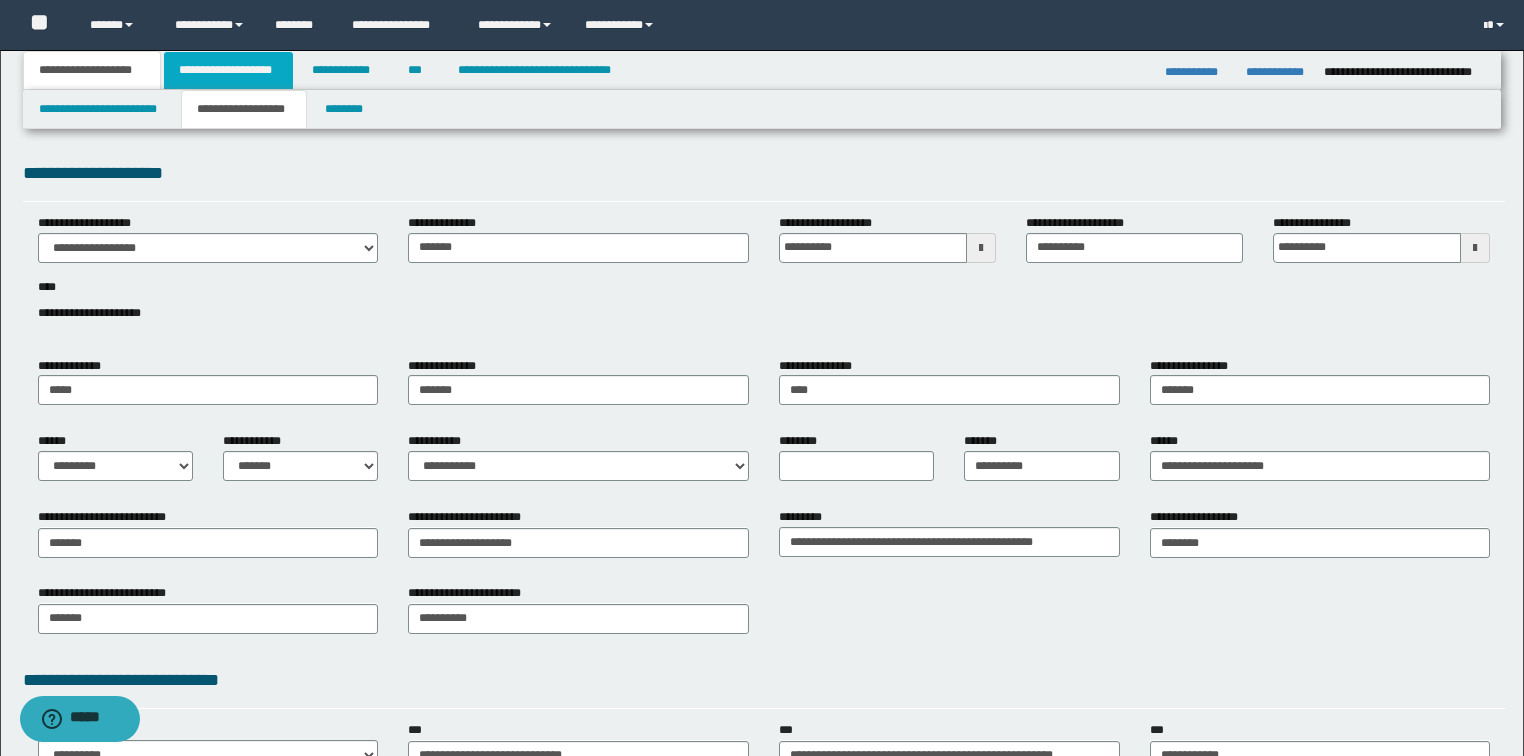 click on "**********" at bounding box center (228, 70) 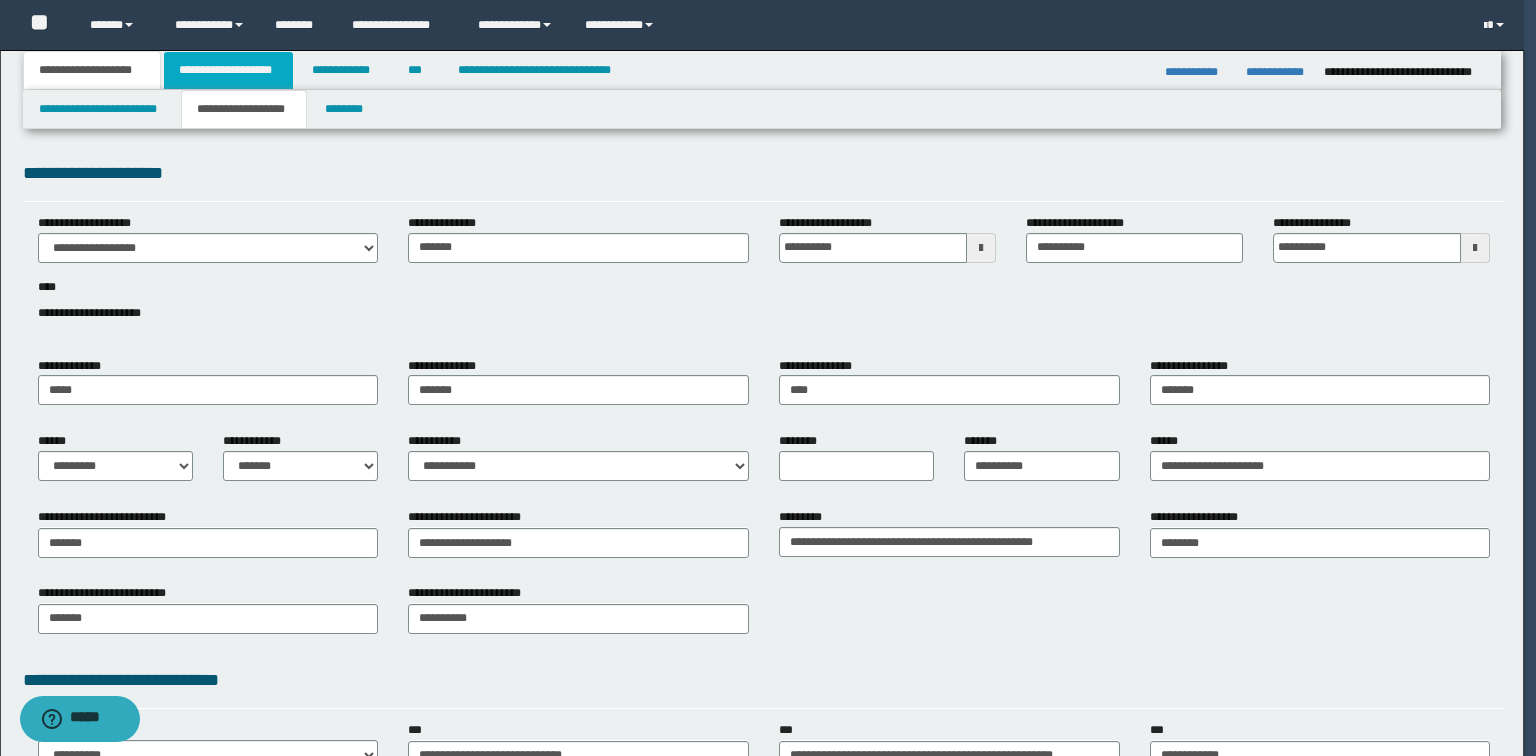 type 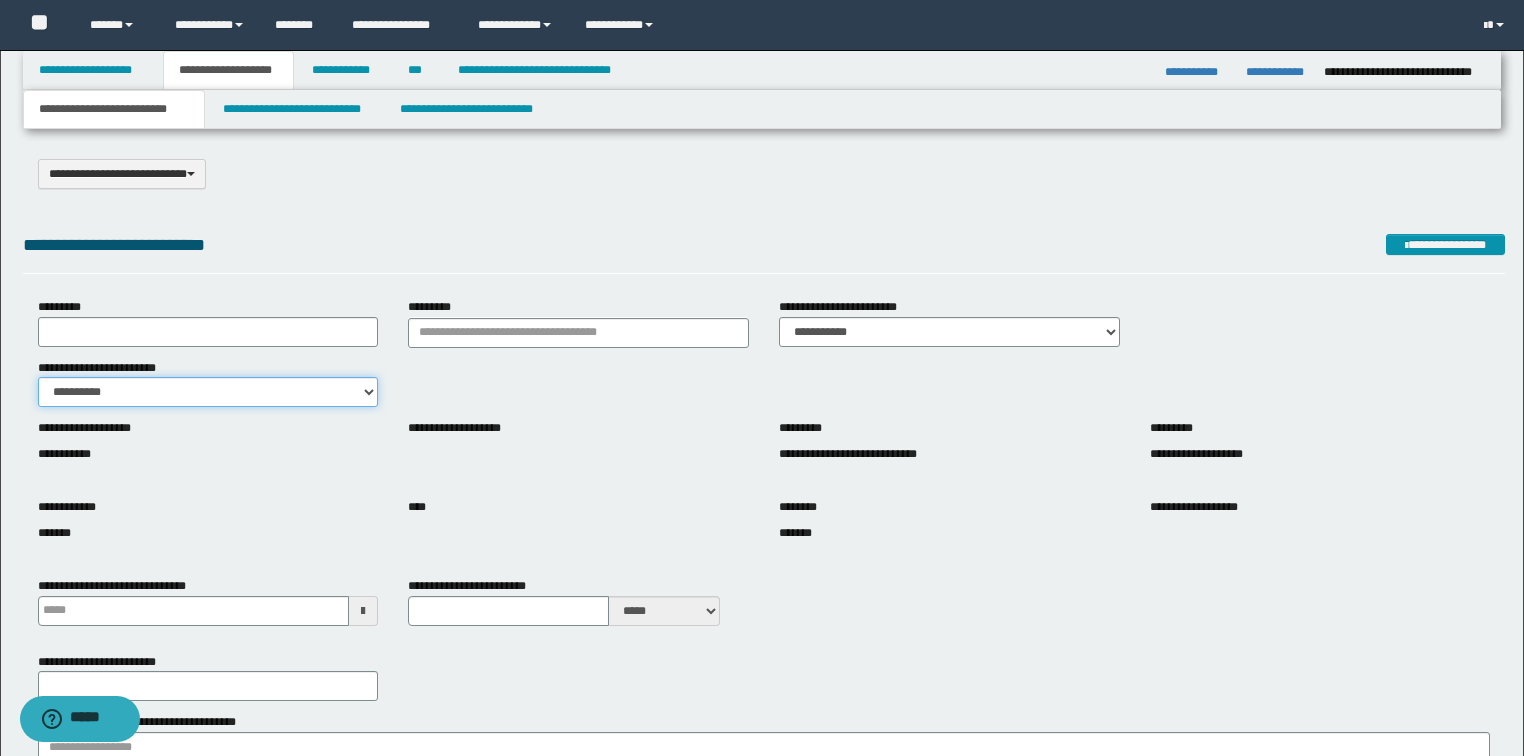 click on "**********" at bounding box center (208, 392) 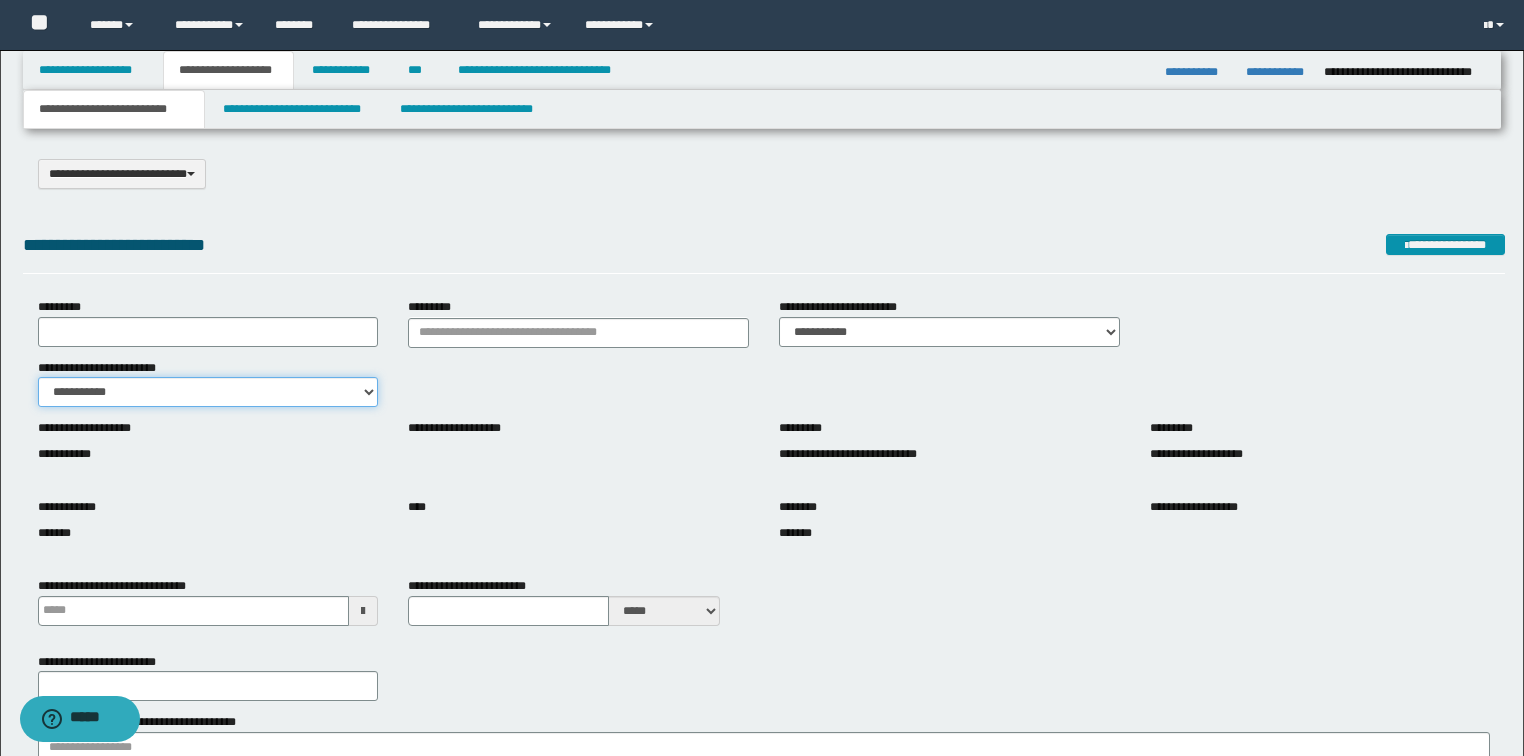 type 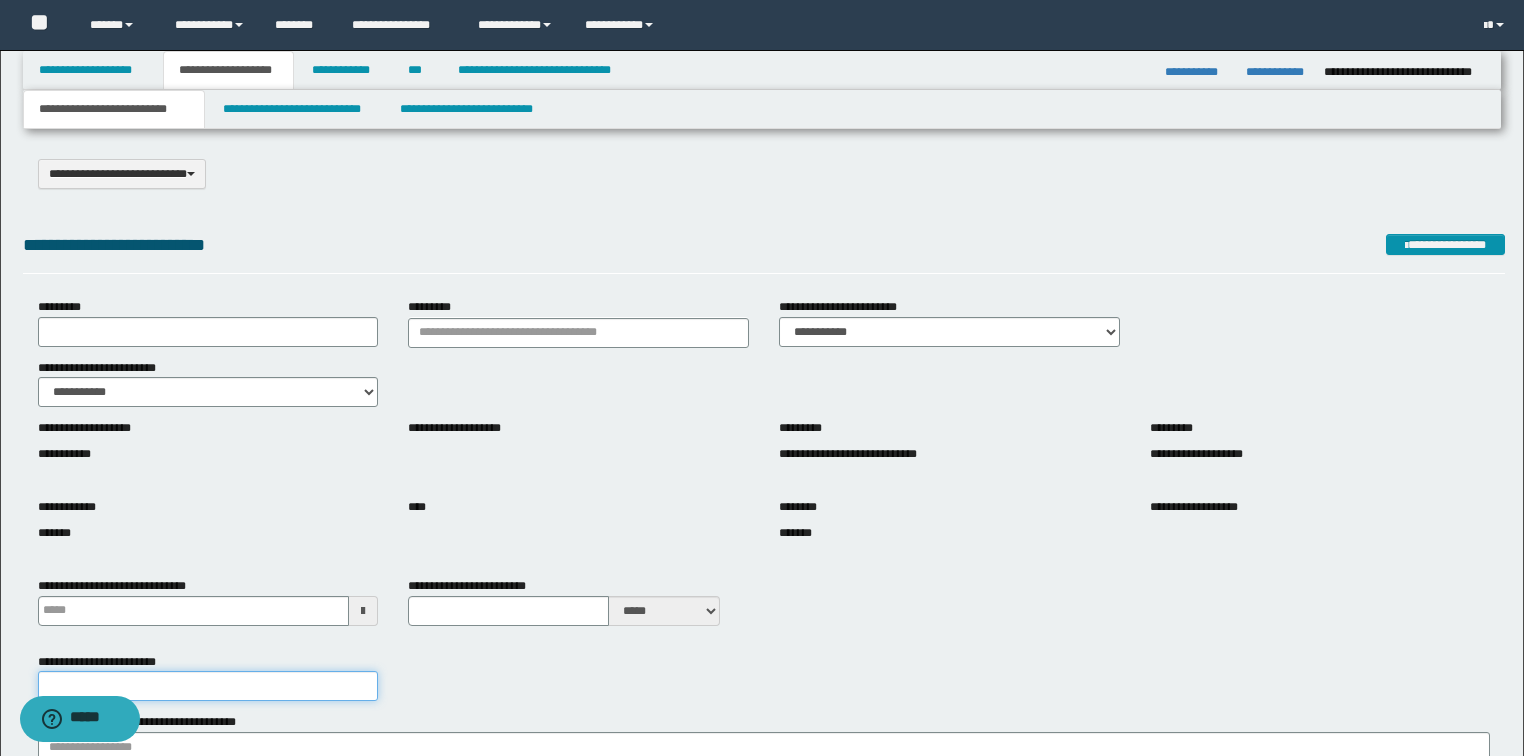 click on "**********" at bounding box center (208, 686) 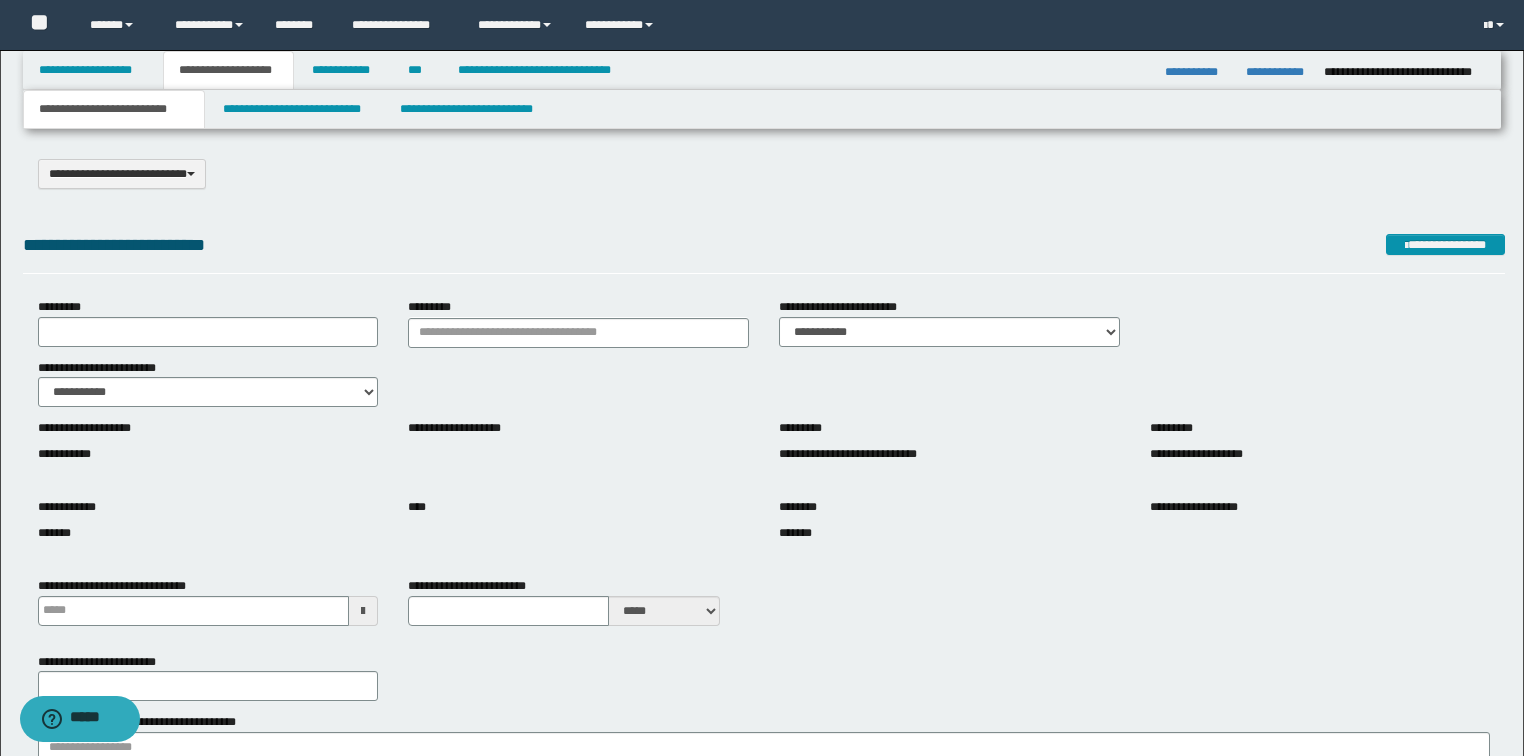 drag, startPoint x: 601, startPoint y: 530, endPoint x: 602, endPoint y: 517, distance: 13.038404 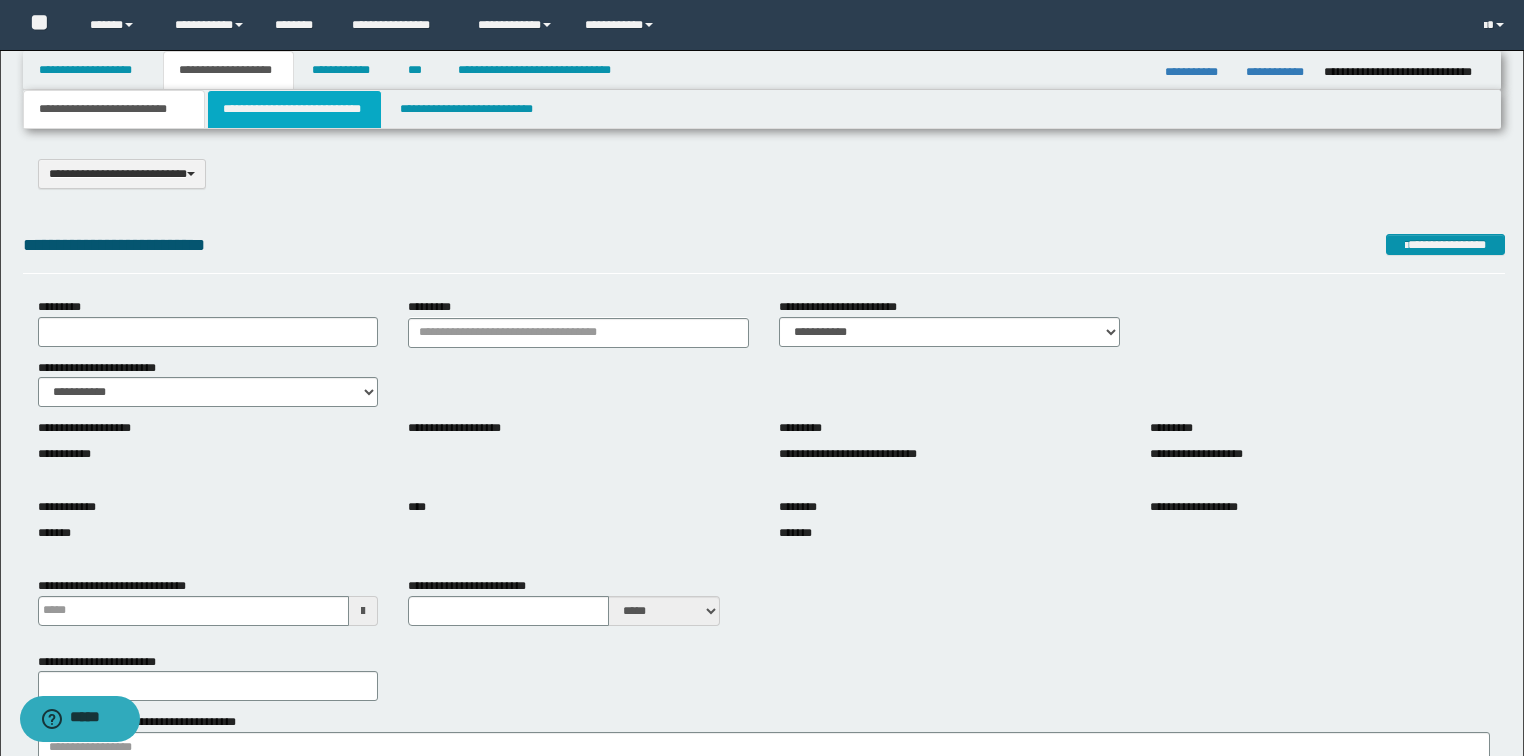 click on "**********" at bounding box center [294, 109] 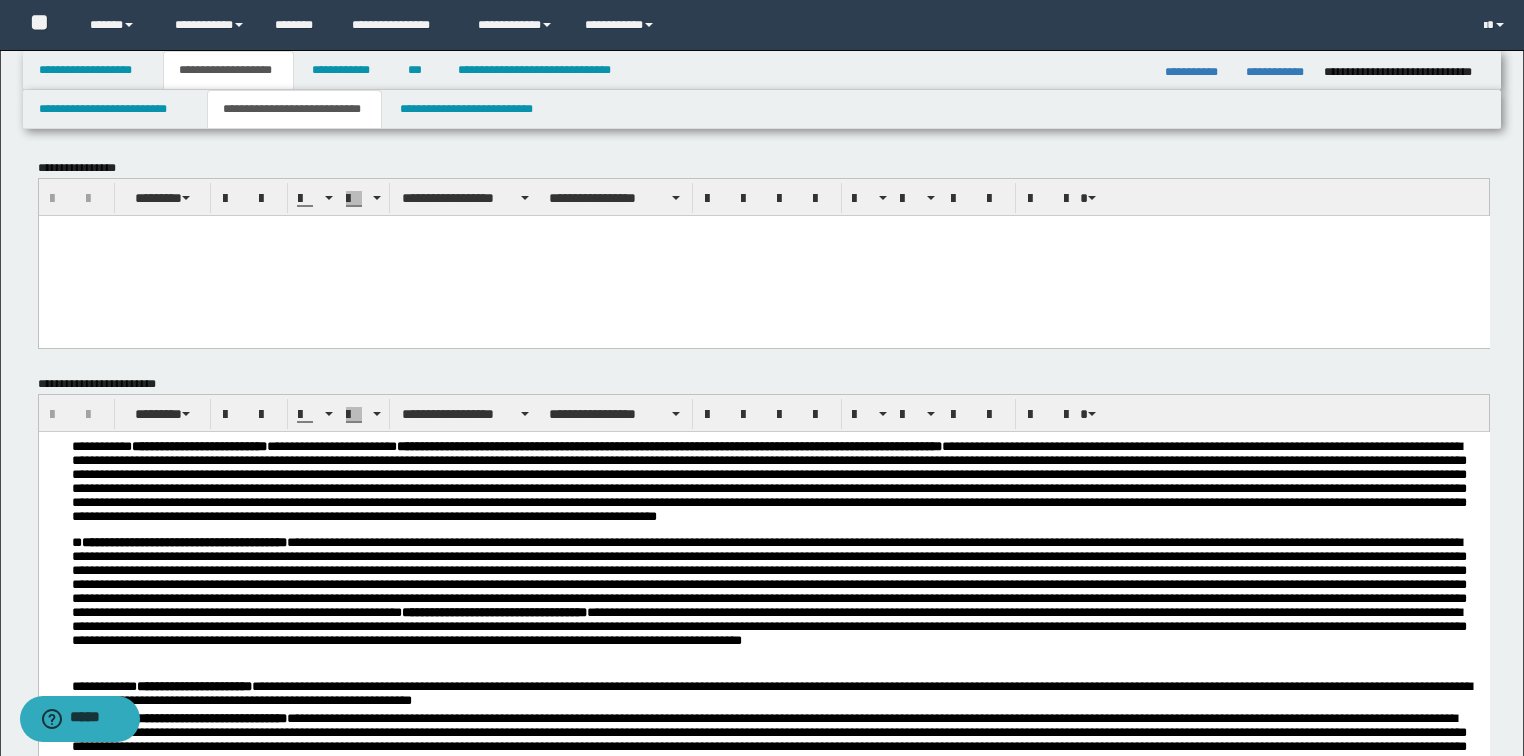 scroll, scrollTop: 160, scrollLeft: 0, axis: vertical 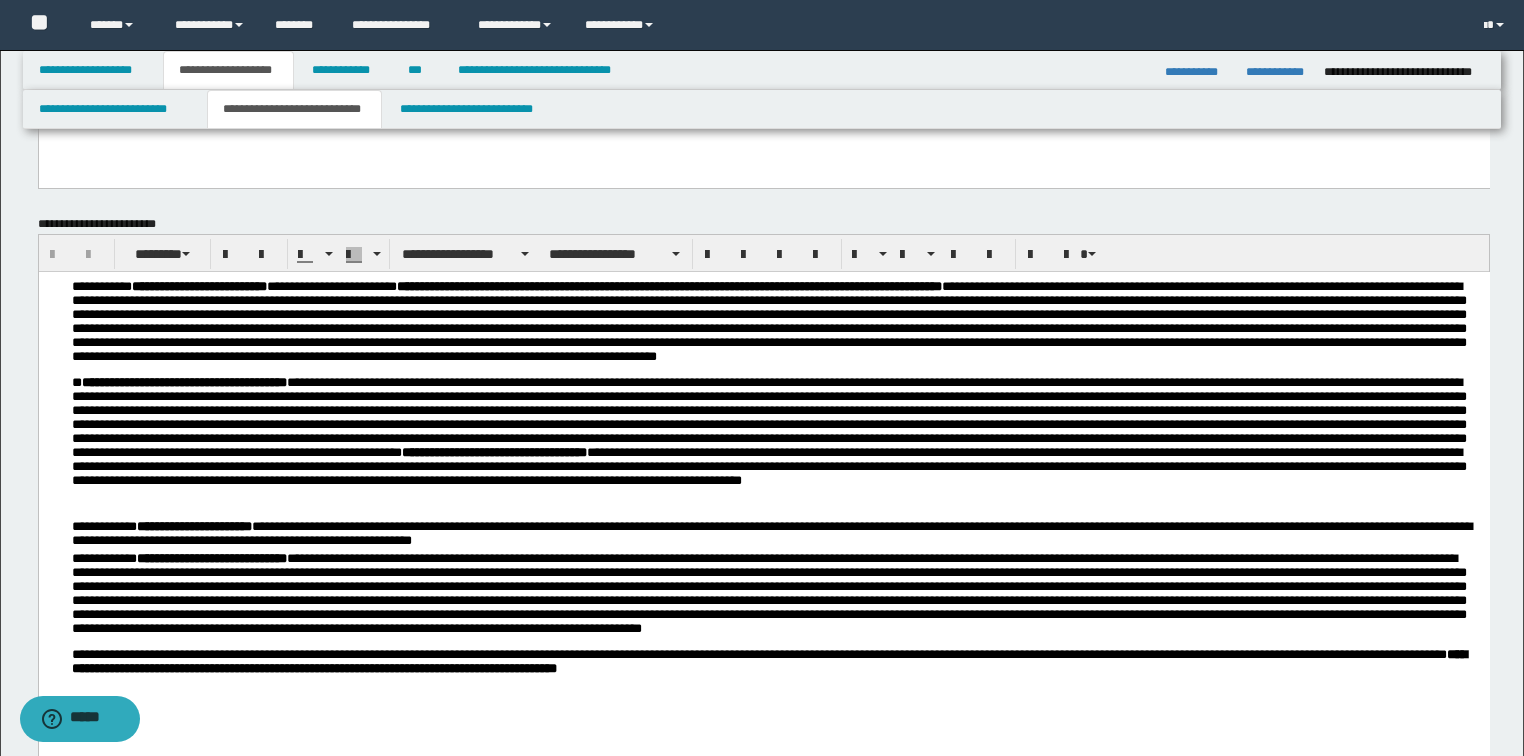 click on "**********" at bounding box center (775, 599) 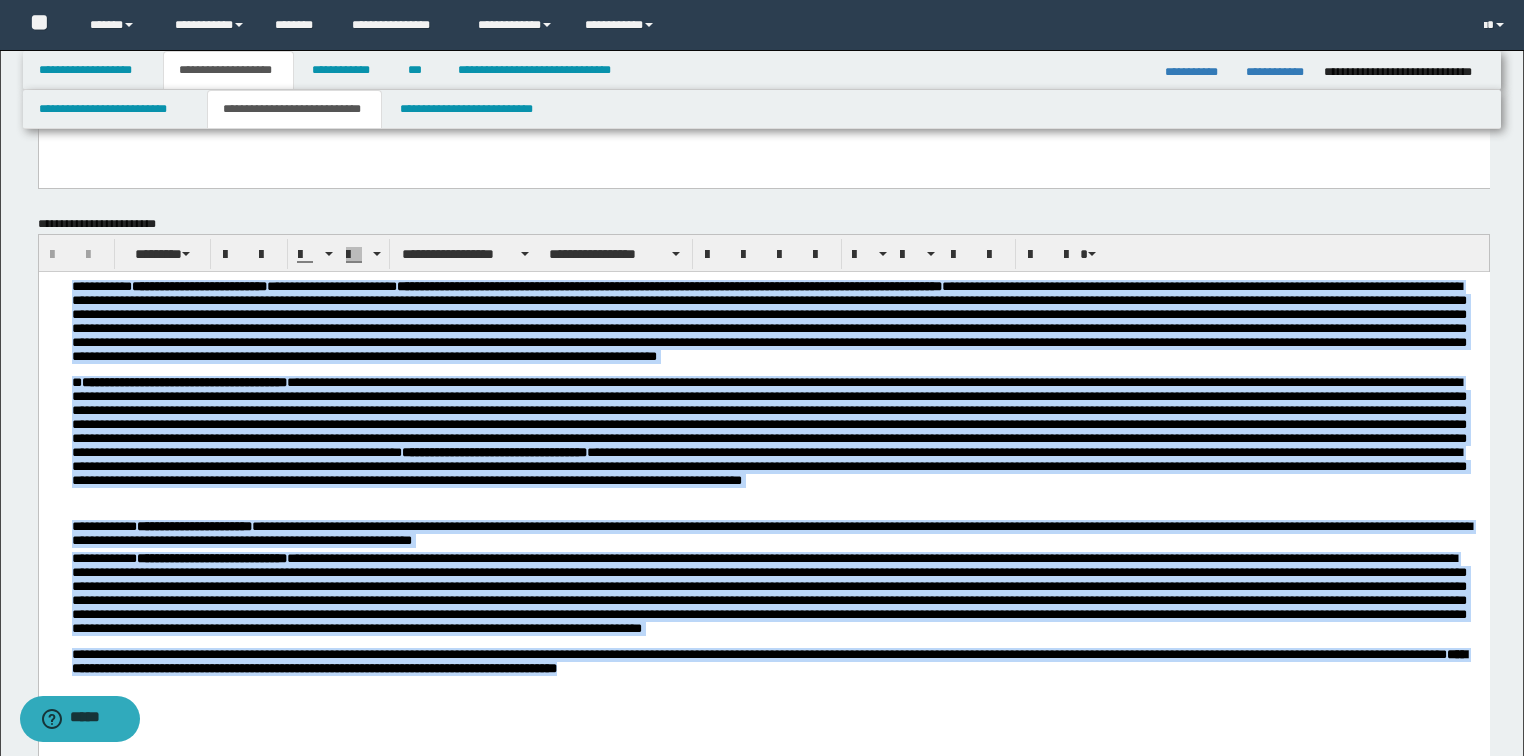 drag, startPoint x: 791, startPoint y: 672, endPoint x: -1, endPoint y: 250, distance: 897.4118 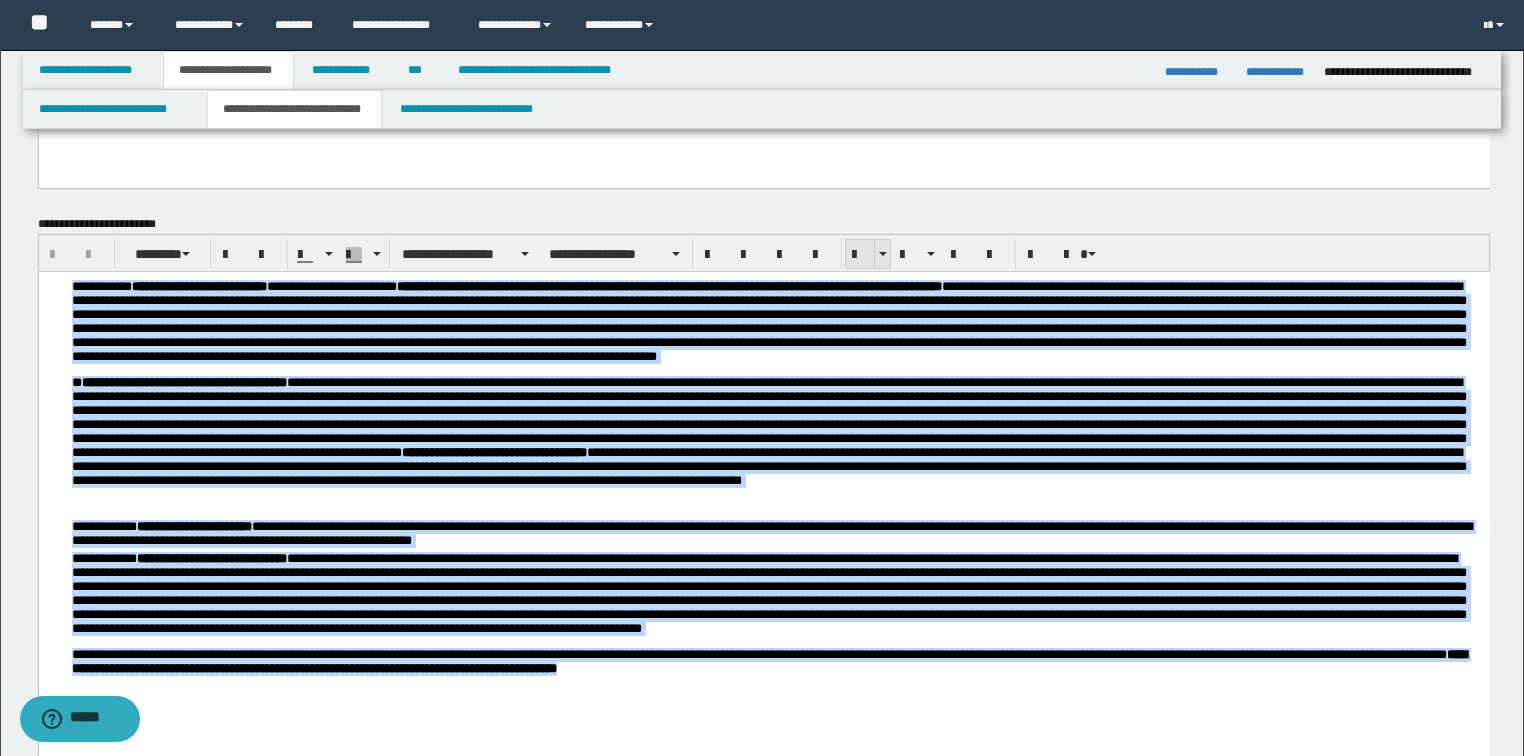 click at bounding box center [860, 255] 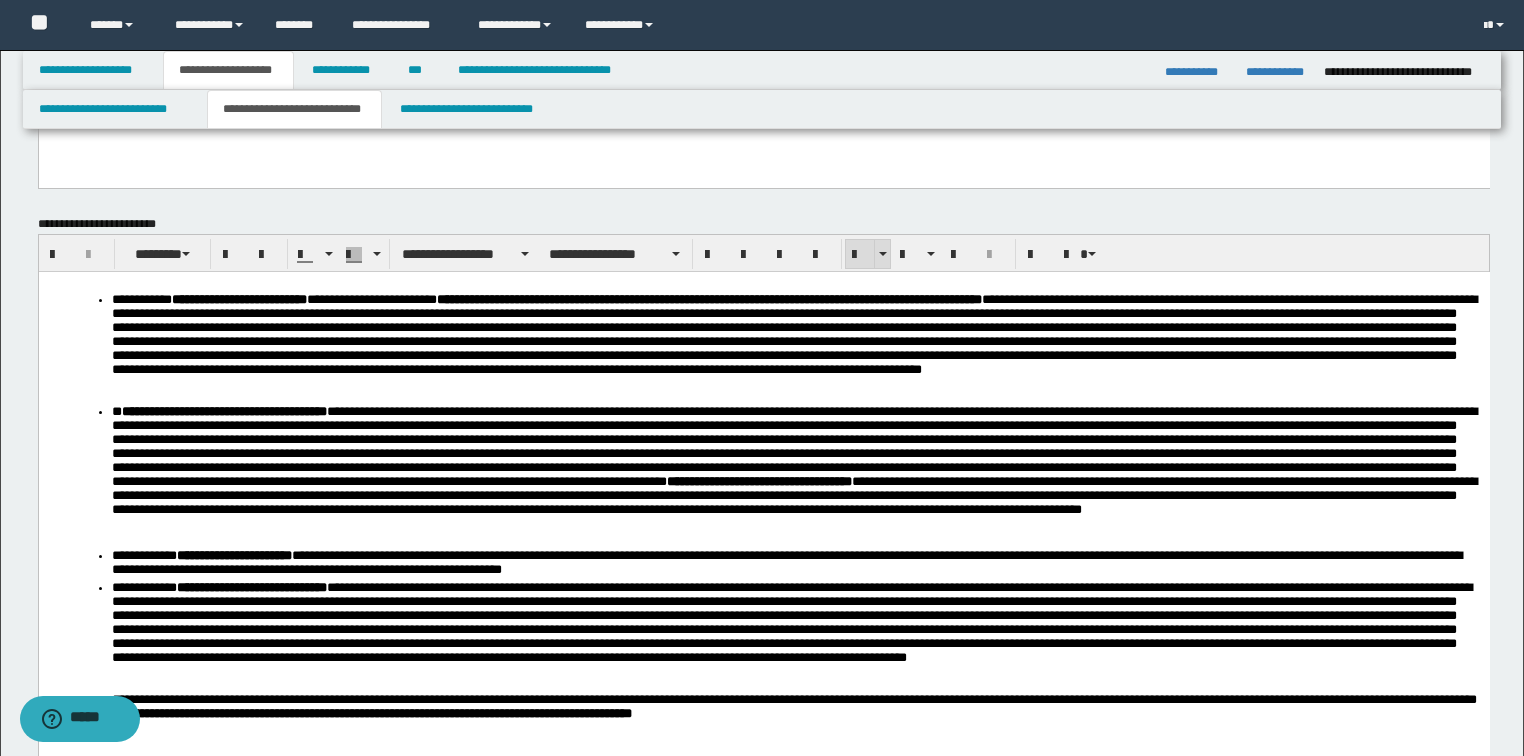 click at bounding box center [860, 255] 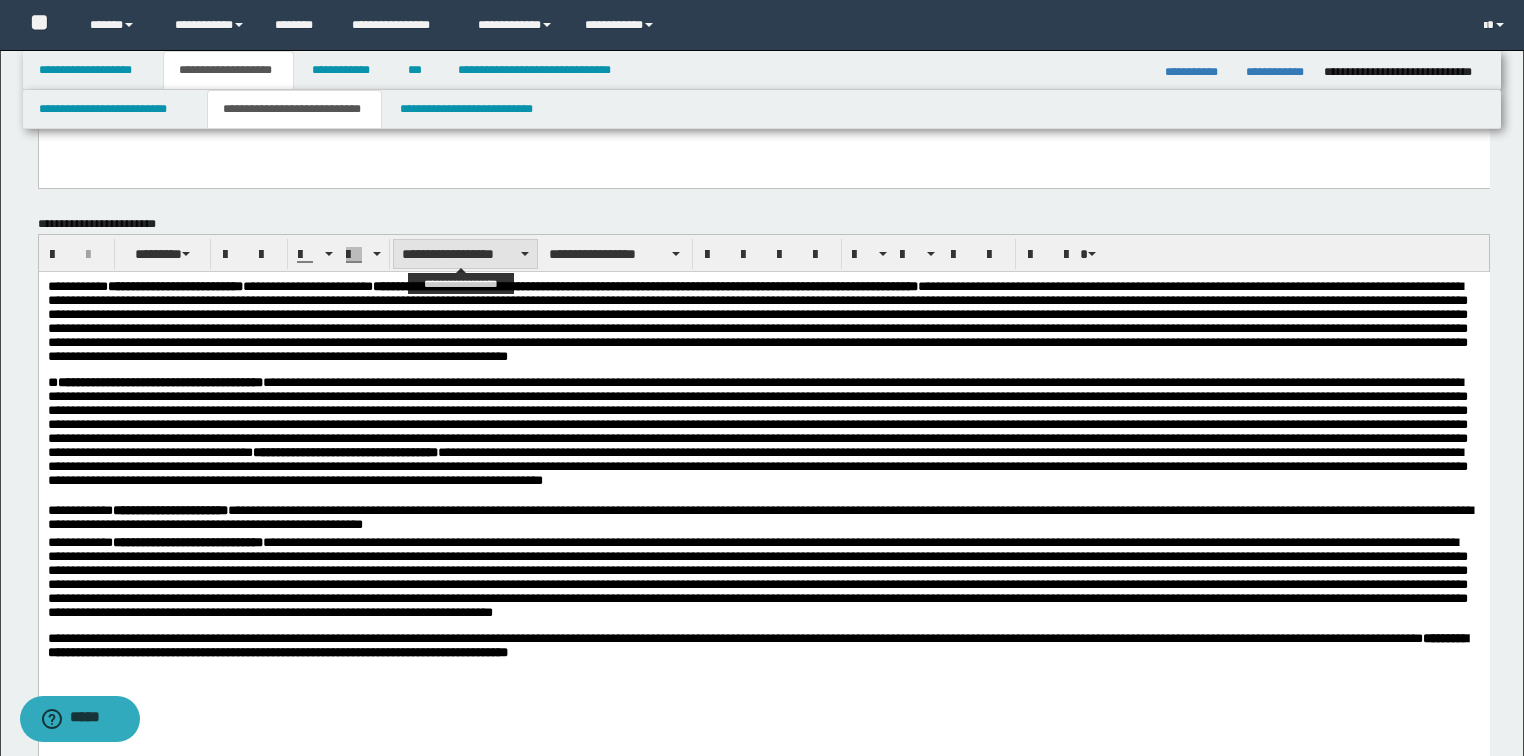 click on "**********" at bounding box center [465, 254] 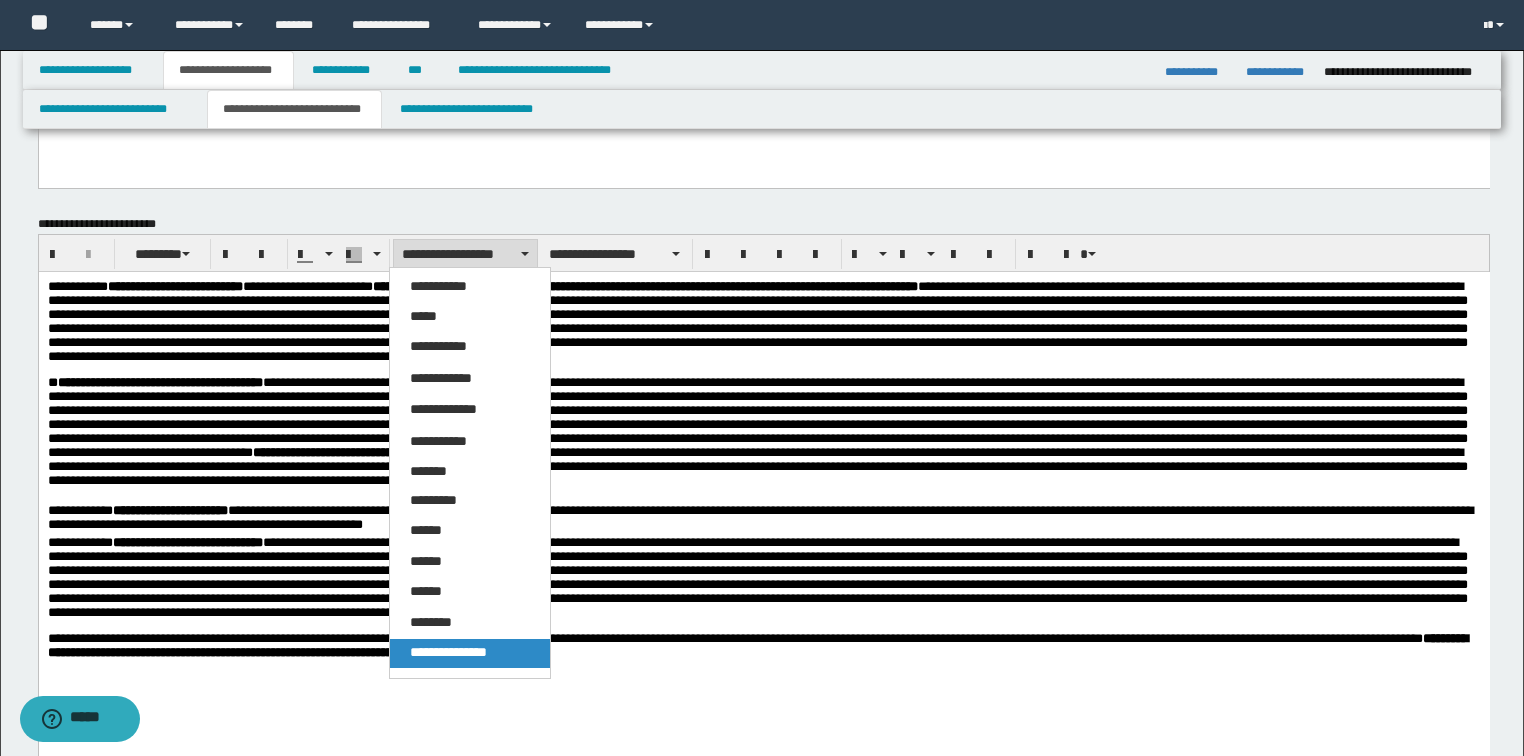 drag, startPoint x: 468, startPoint y: 649, endPoint x: 429, endPoint y: 324, distance: 327.33163 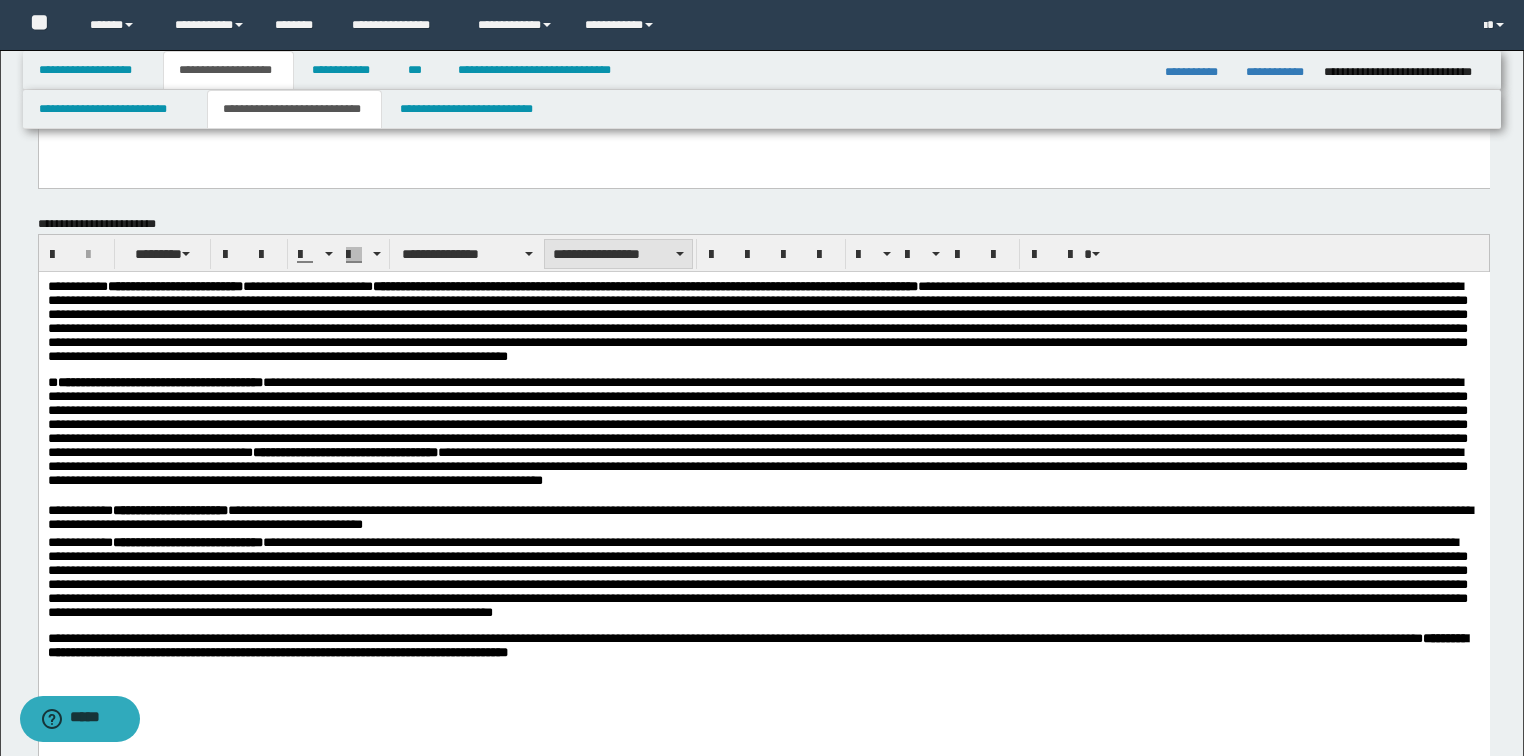 click on "**********" at bounding box center (618, 254) 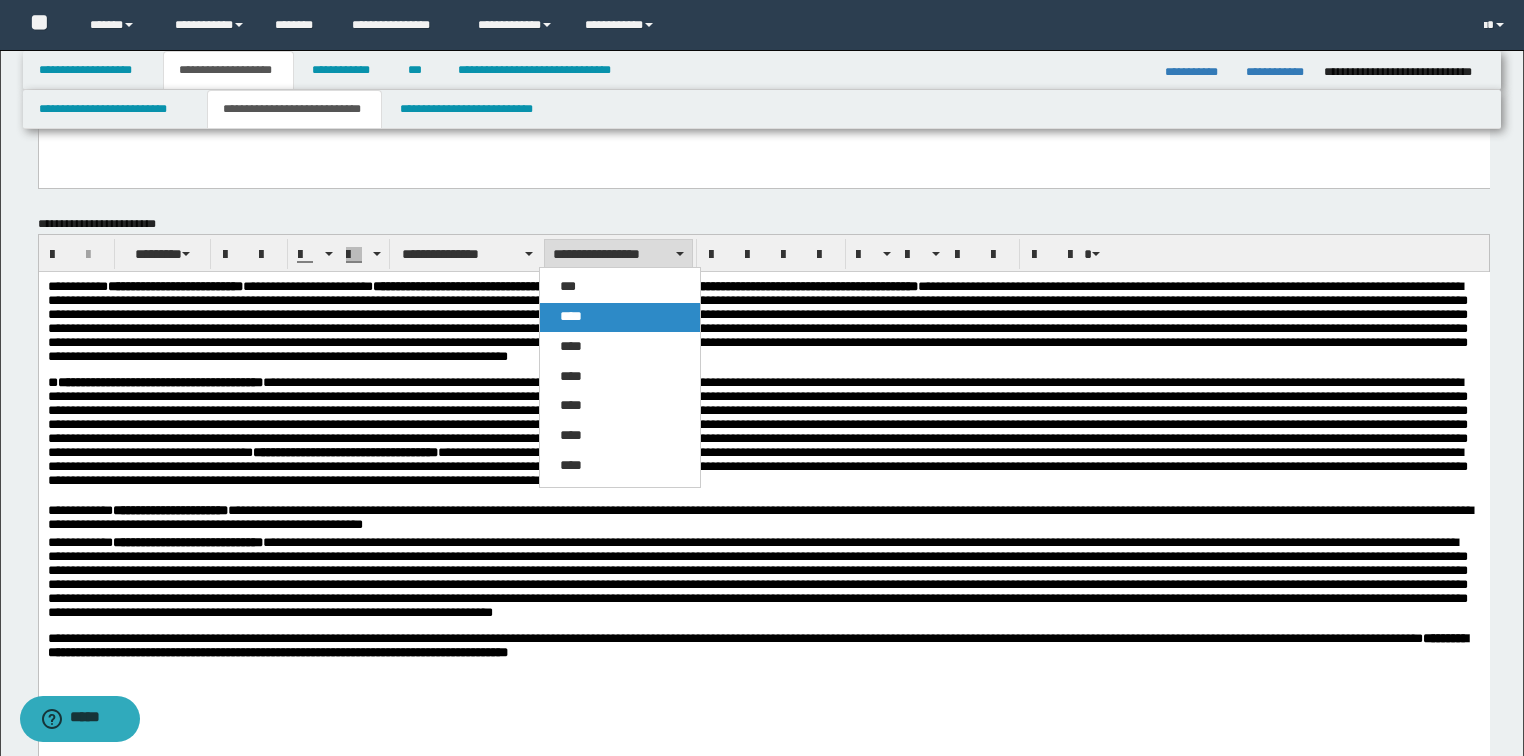 click on "****" at bounding box center (571, 316) 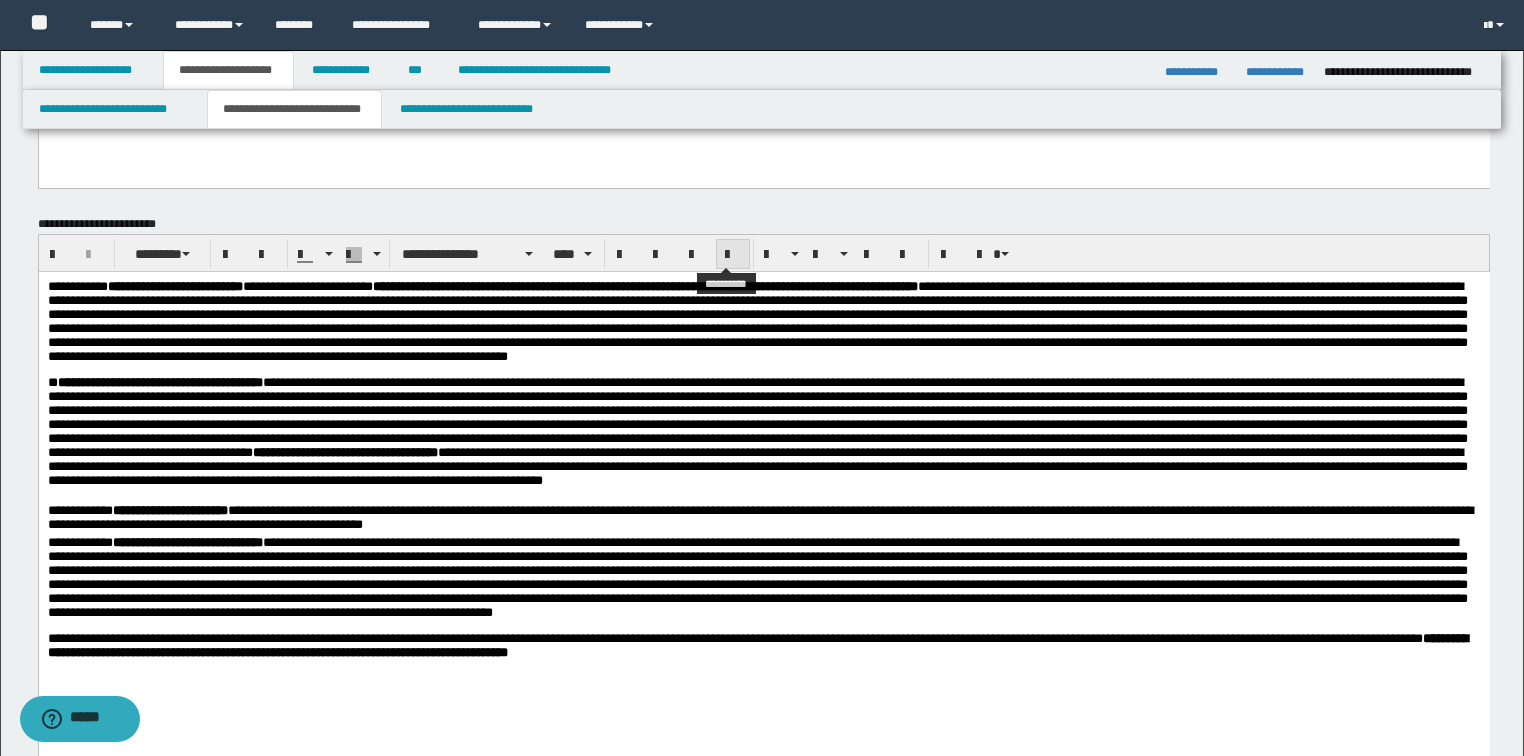 click at bounding box center [733, 254] 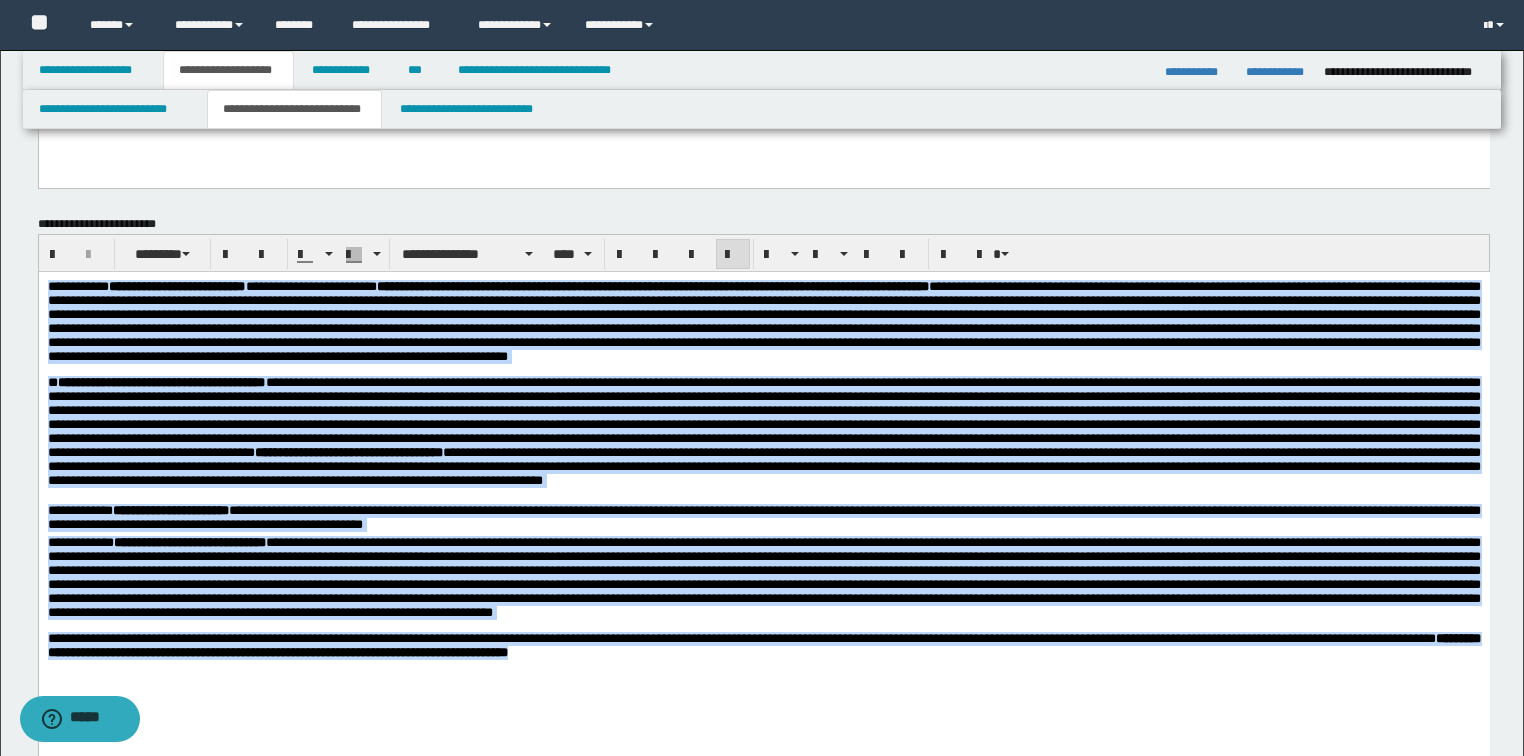 click on "**********" at bounding box center (763, 430) 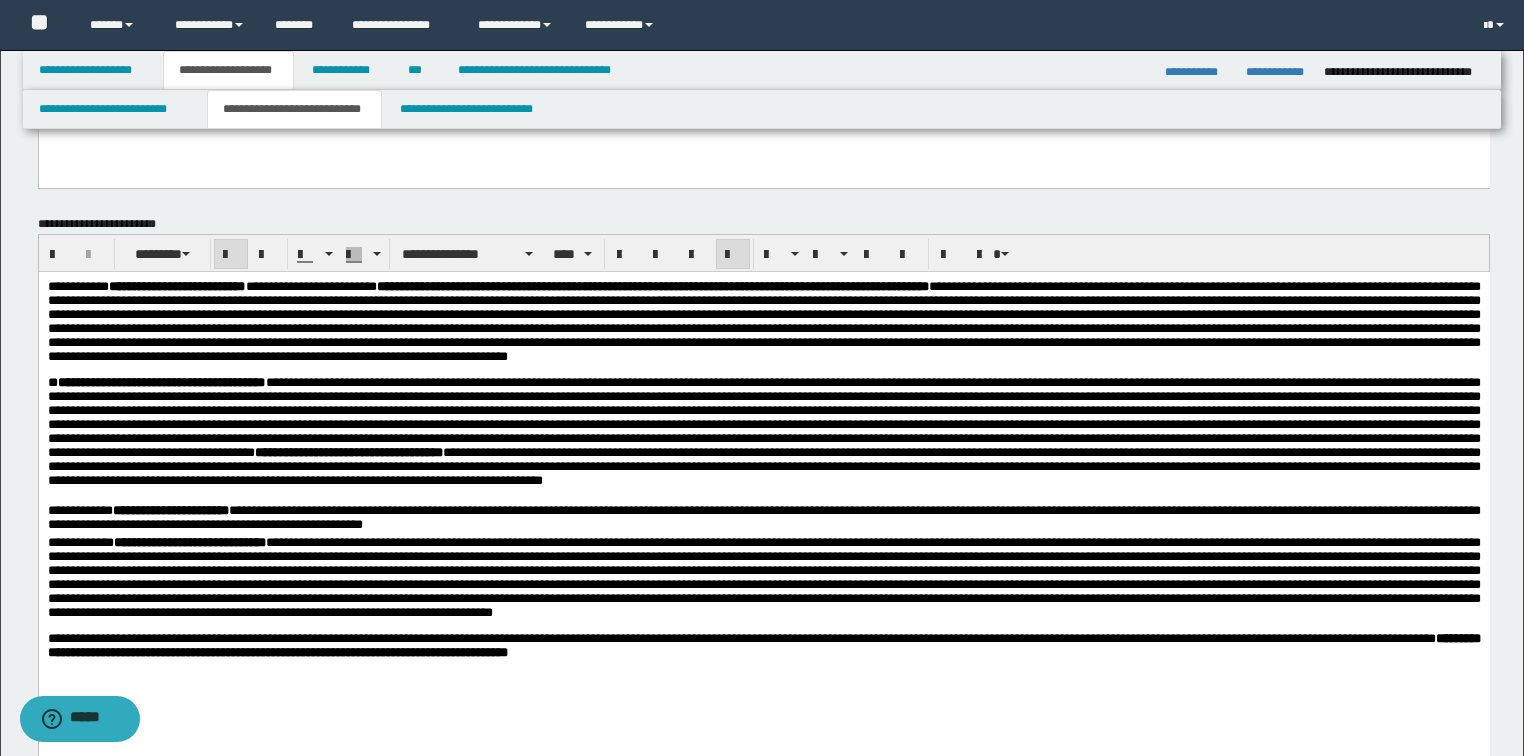 scroll, scrollTop: 560, scrollLeft: 0, axis: vertical 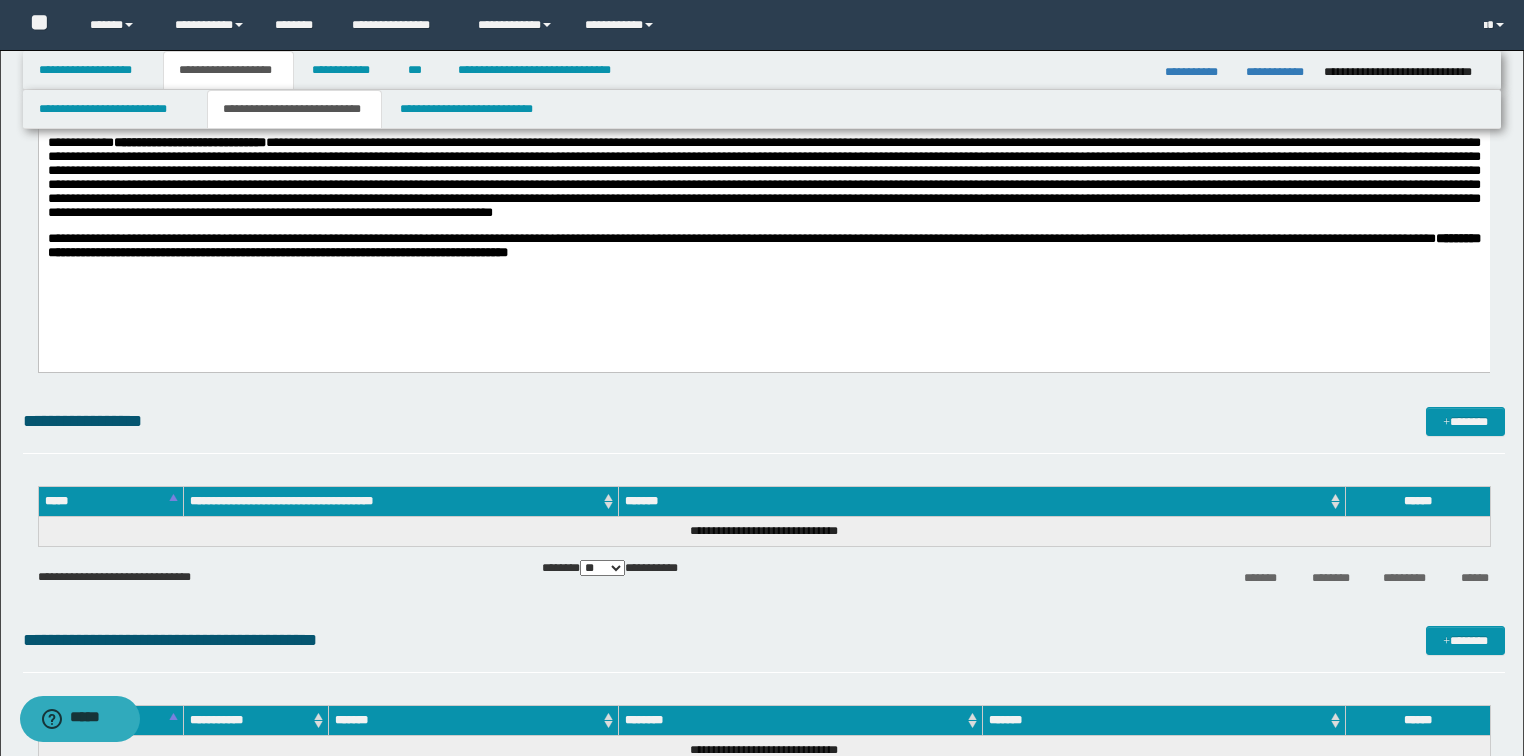 click on "**********" at bounding box center [763, 248] 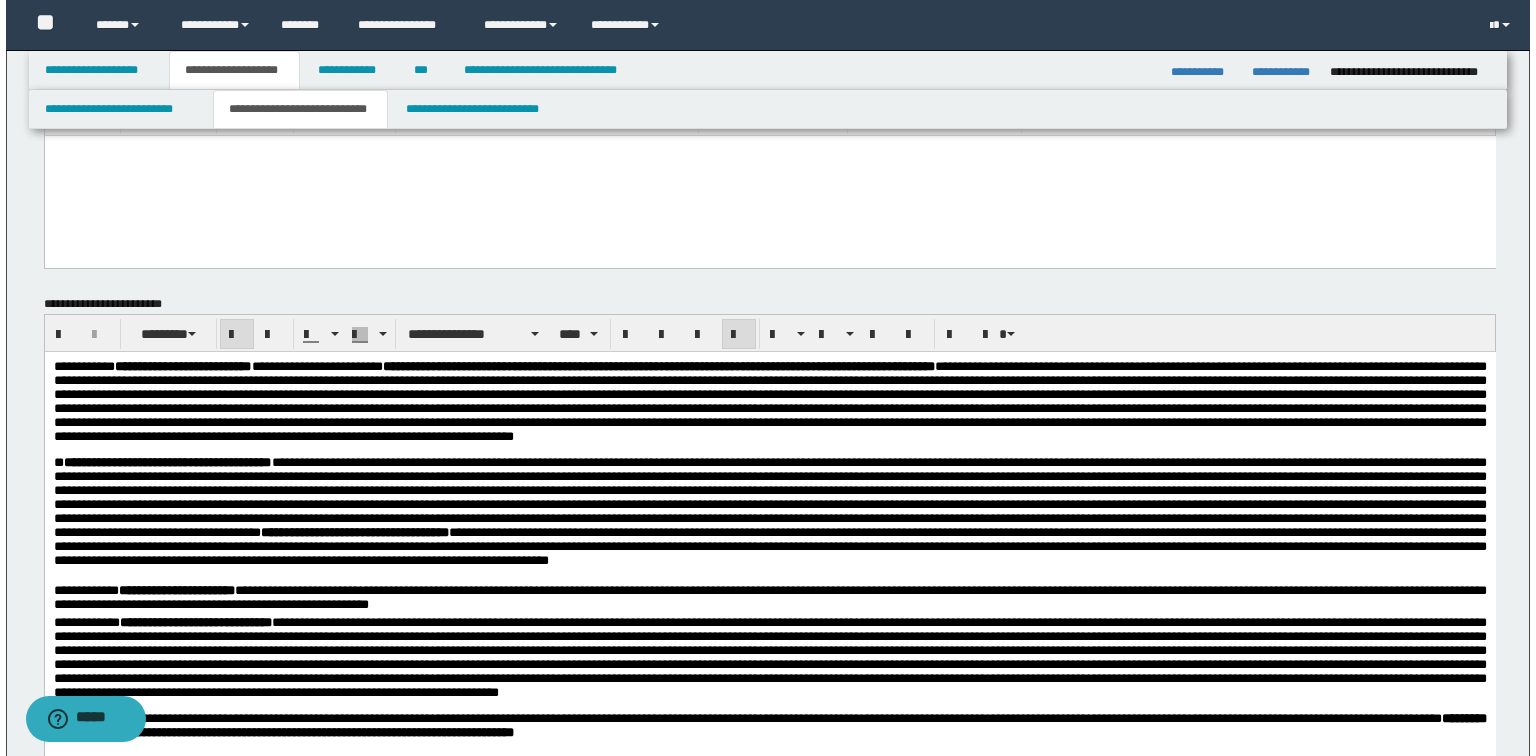 scroll, scrollTop: 0, scrollLeft: 0, axis: both 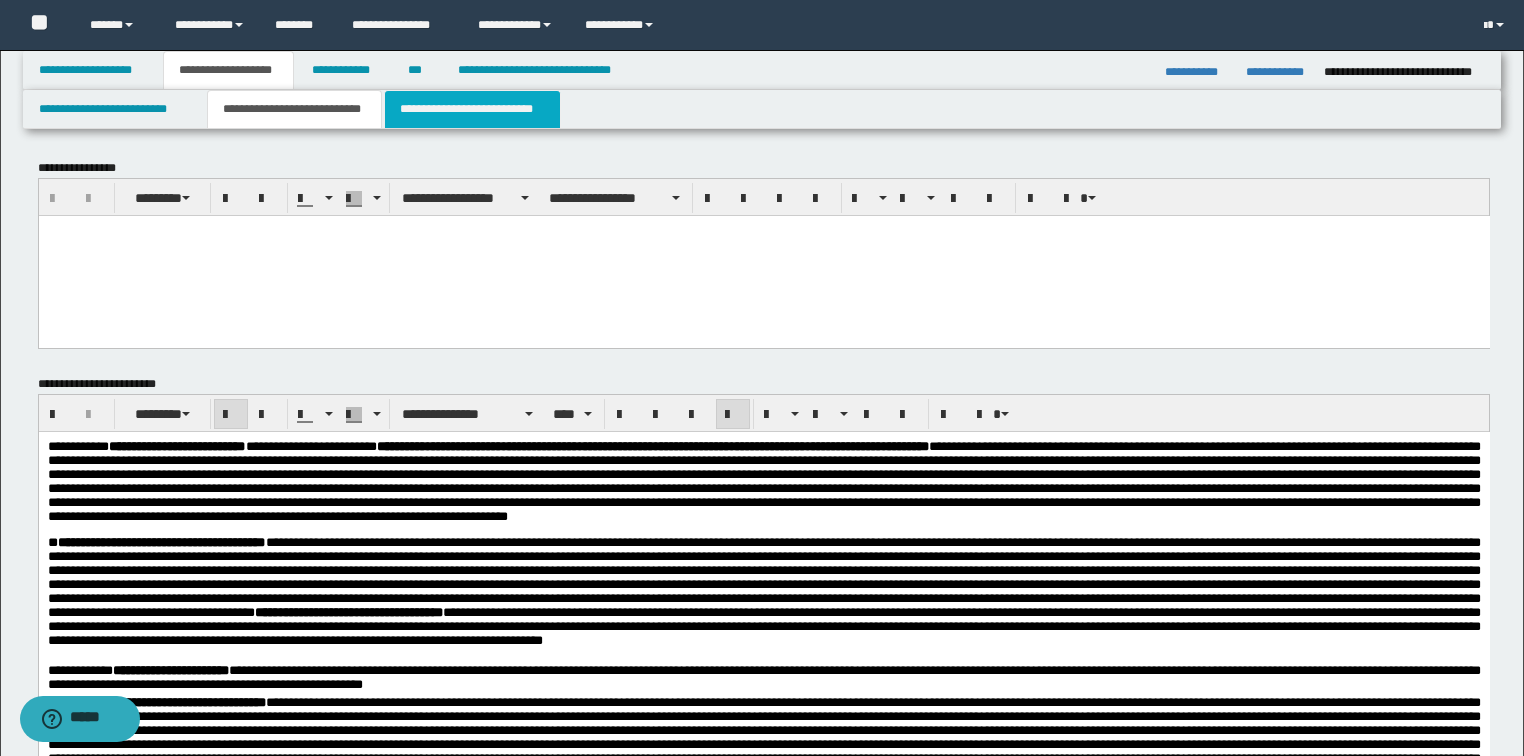 click on "**********" at bounding box center [472, 109] 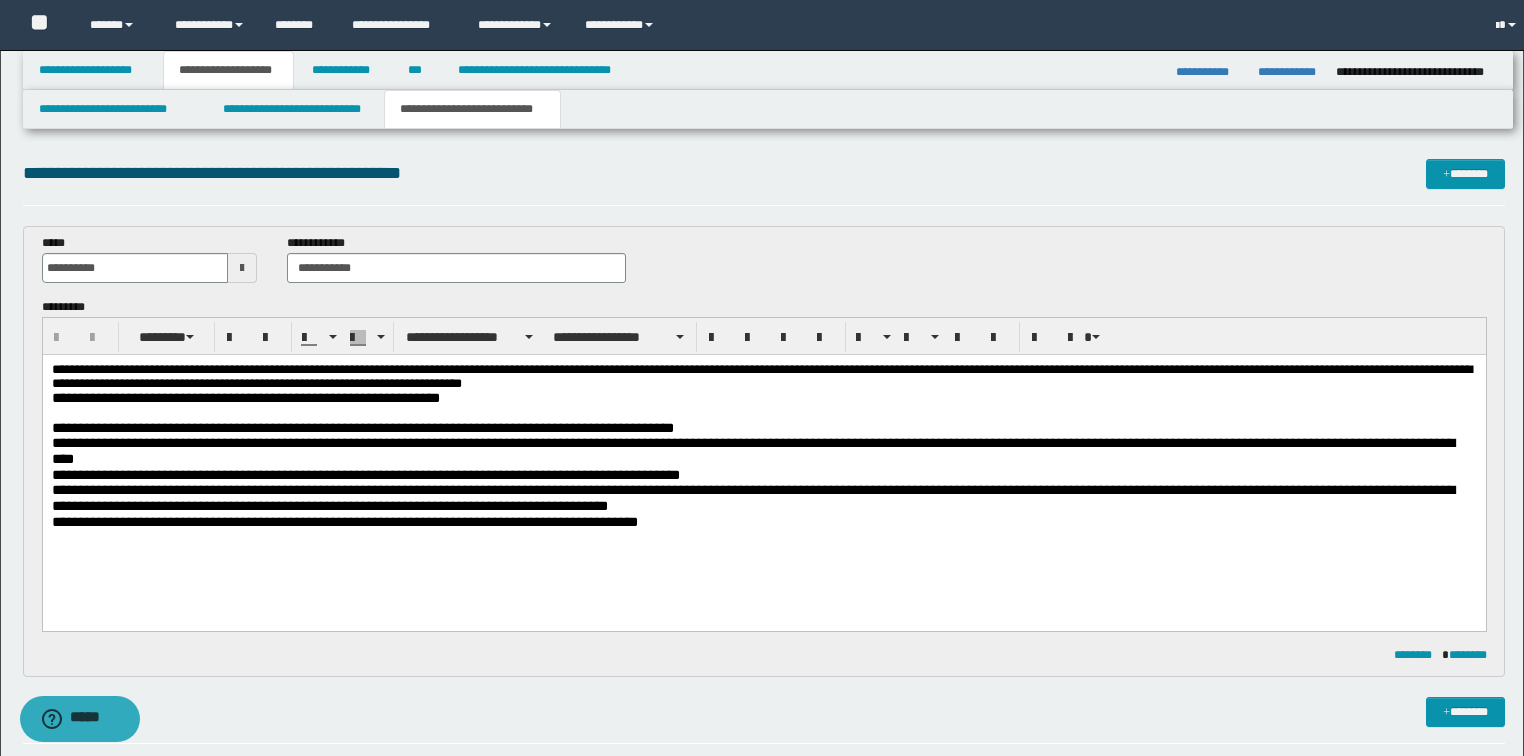scroll, scrollTop: 0, scrollLeft: 0, axis: both 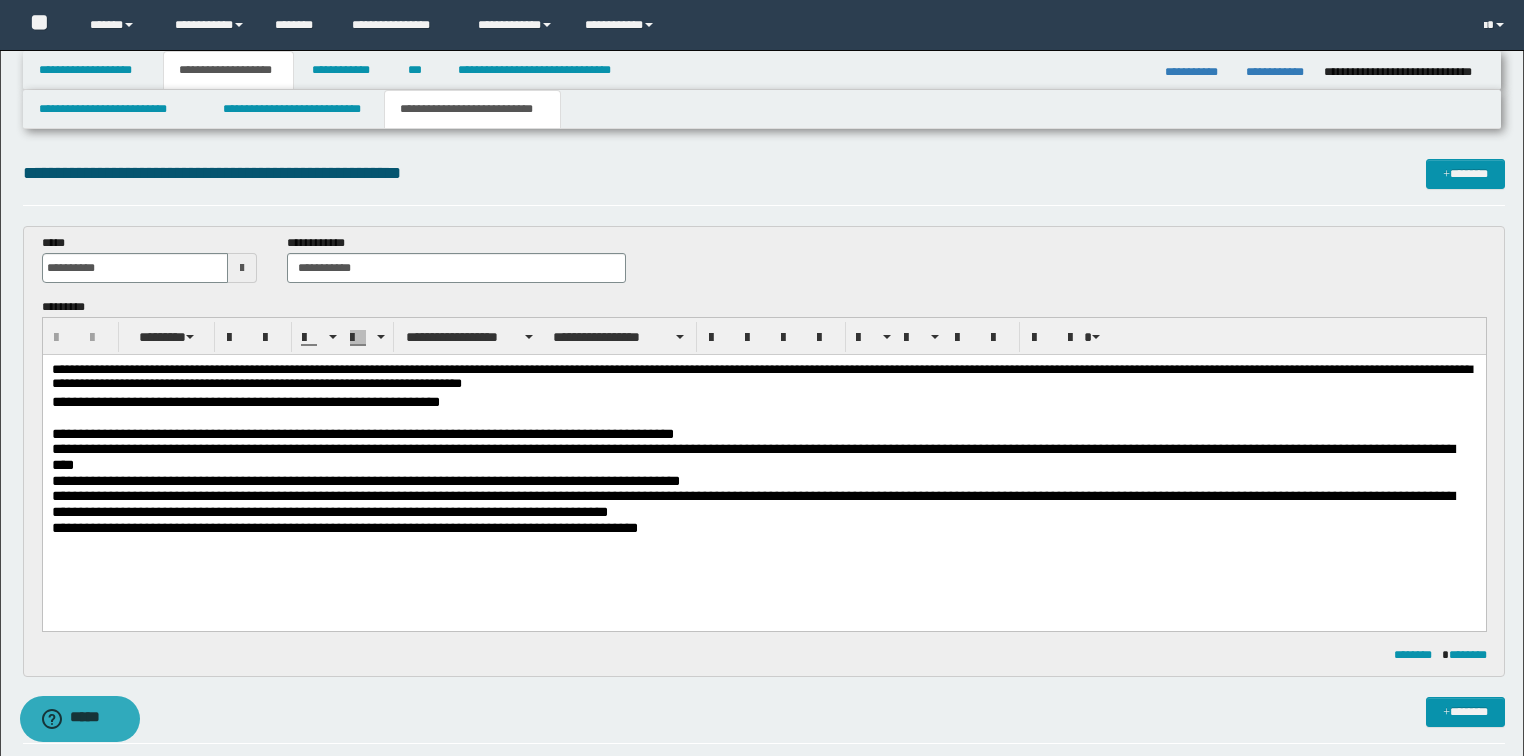 click on "**********" at bounding box center [763, 474] 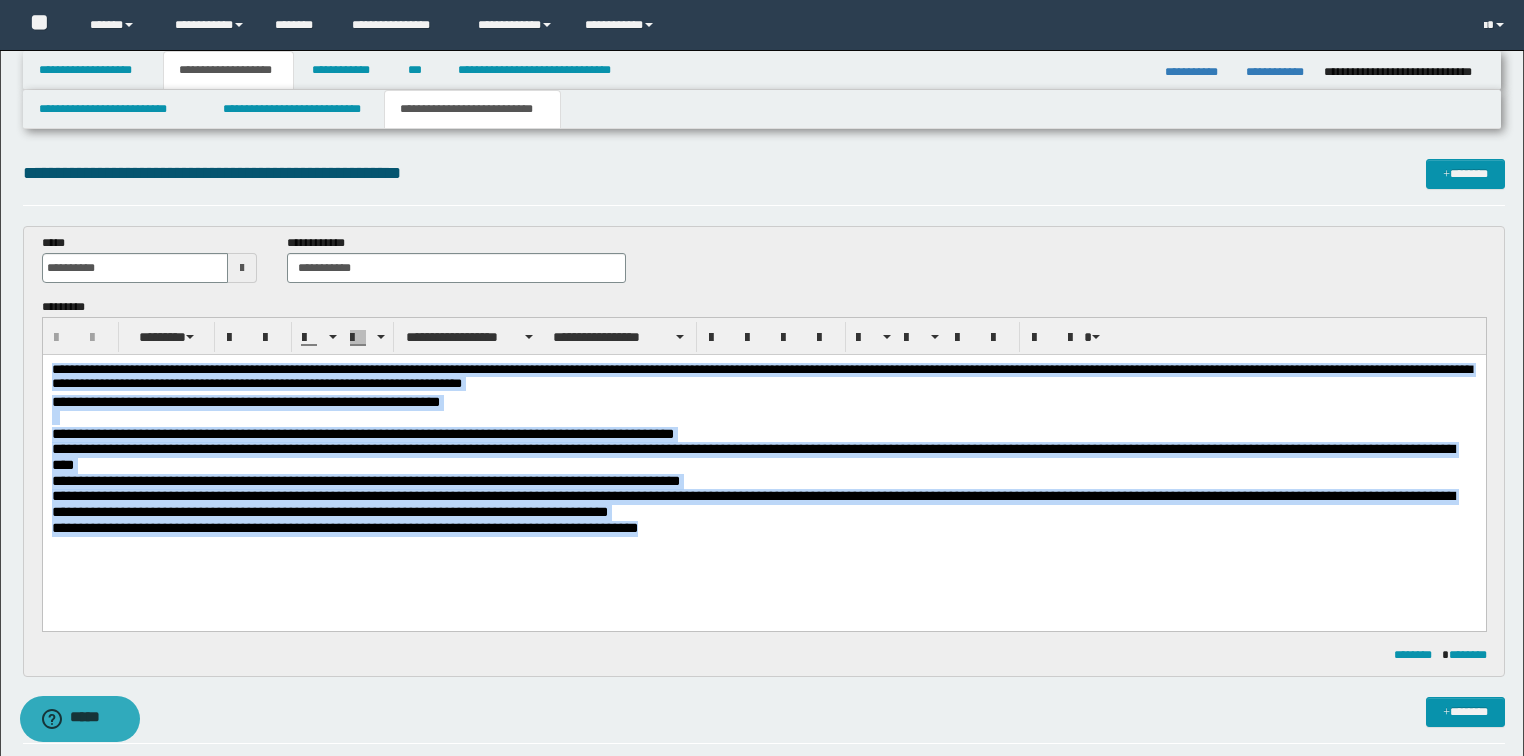 drag, startPoint x: 686, startPoint y: 536, endPoint x: 0, endPoint y: 344, distance: 712.36224 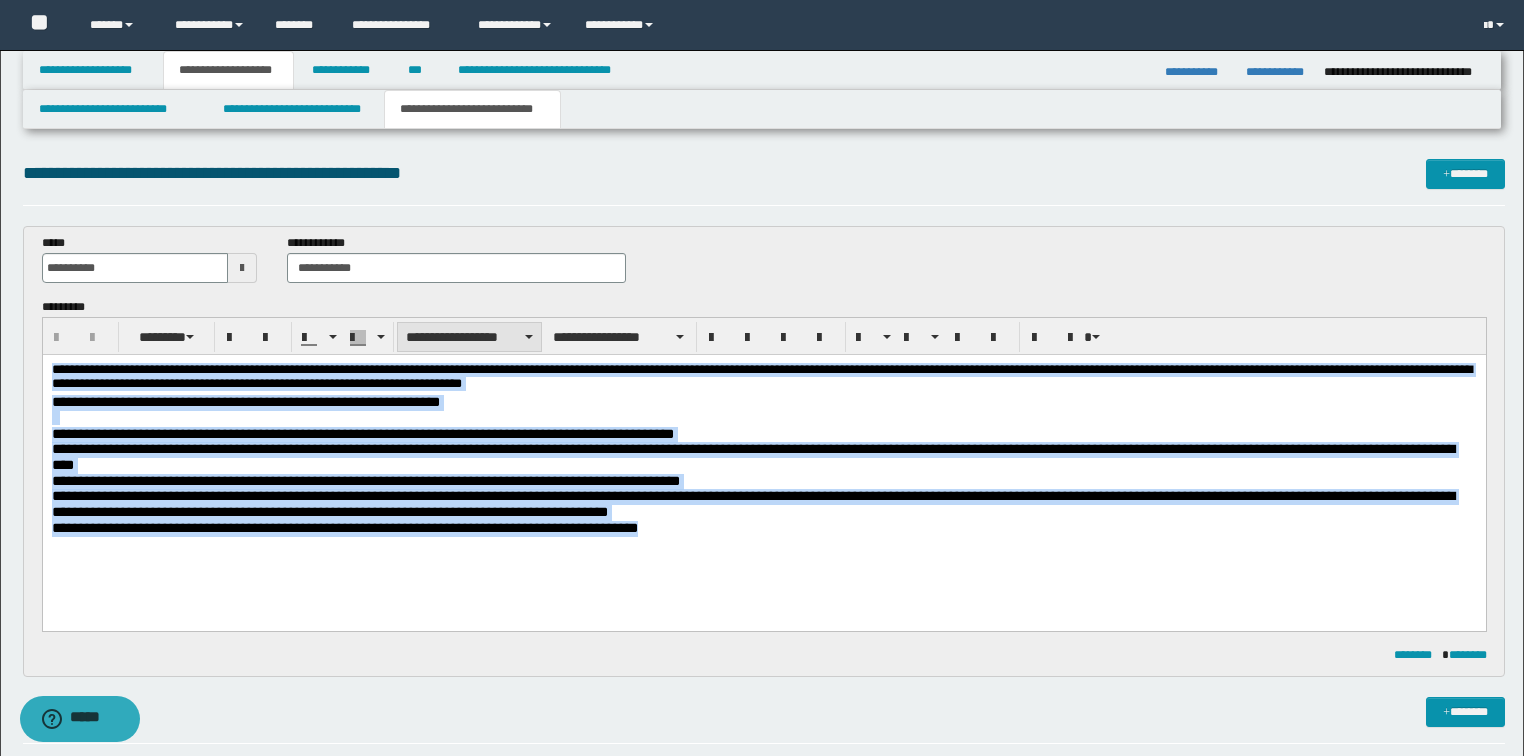 click on "**********" at bounding box center [469, 337] 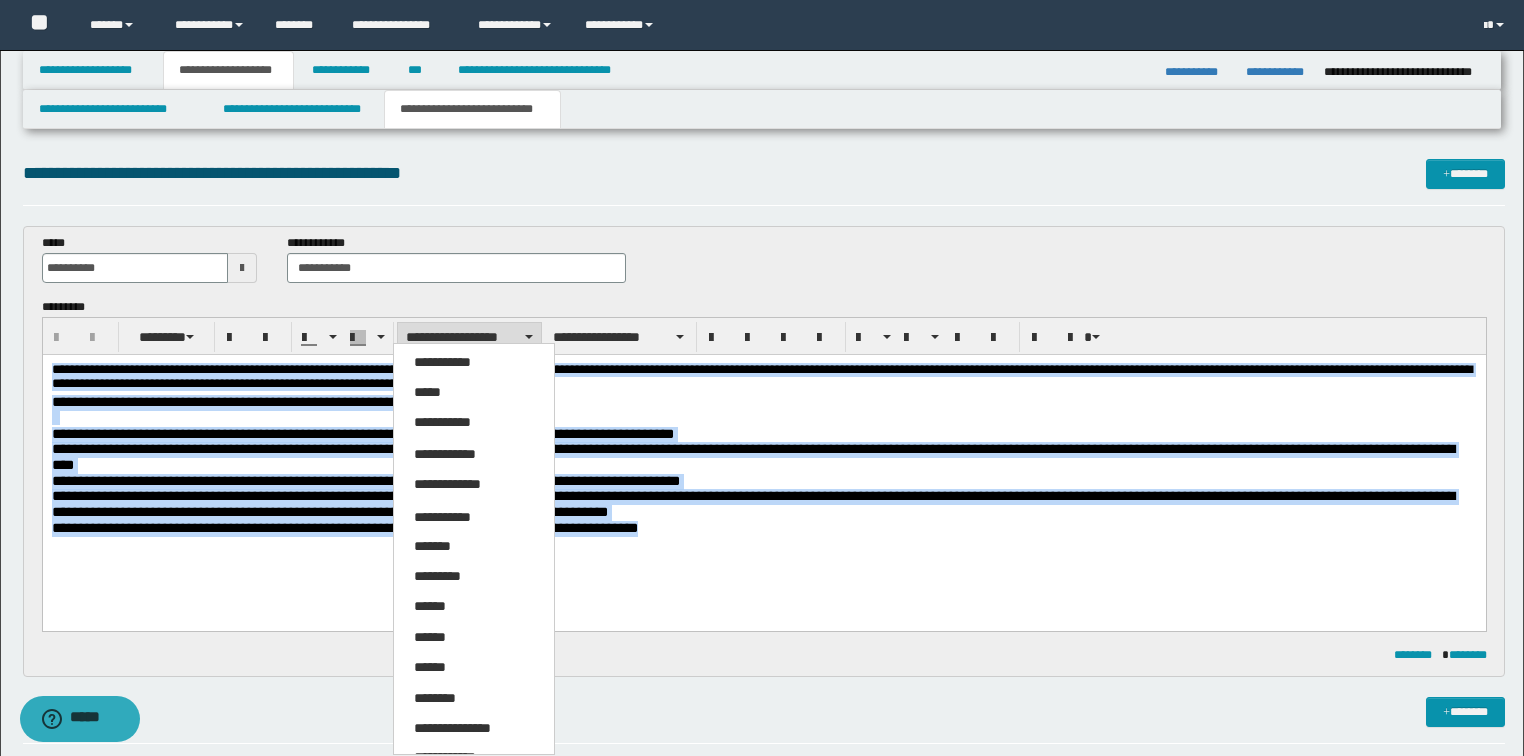 drag, startPoint x: 486, startPoint y: 725, endPoint x: 492, endPoint y: 698, distance: 27.658634 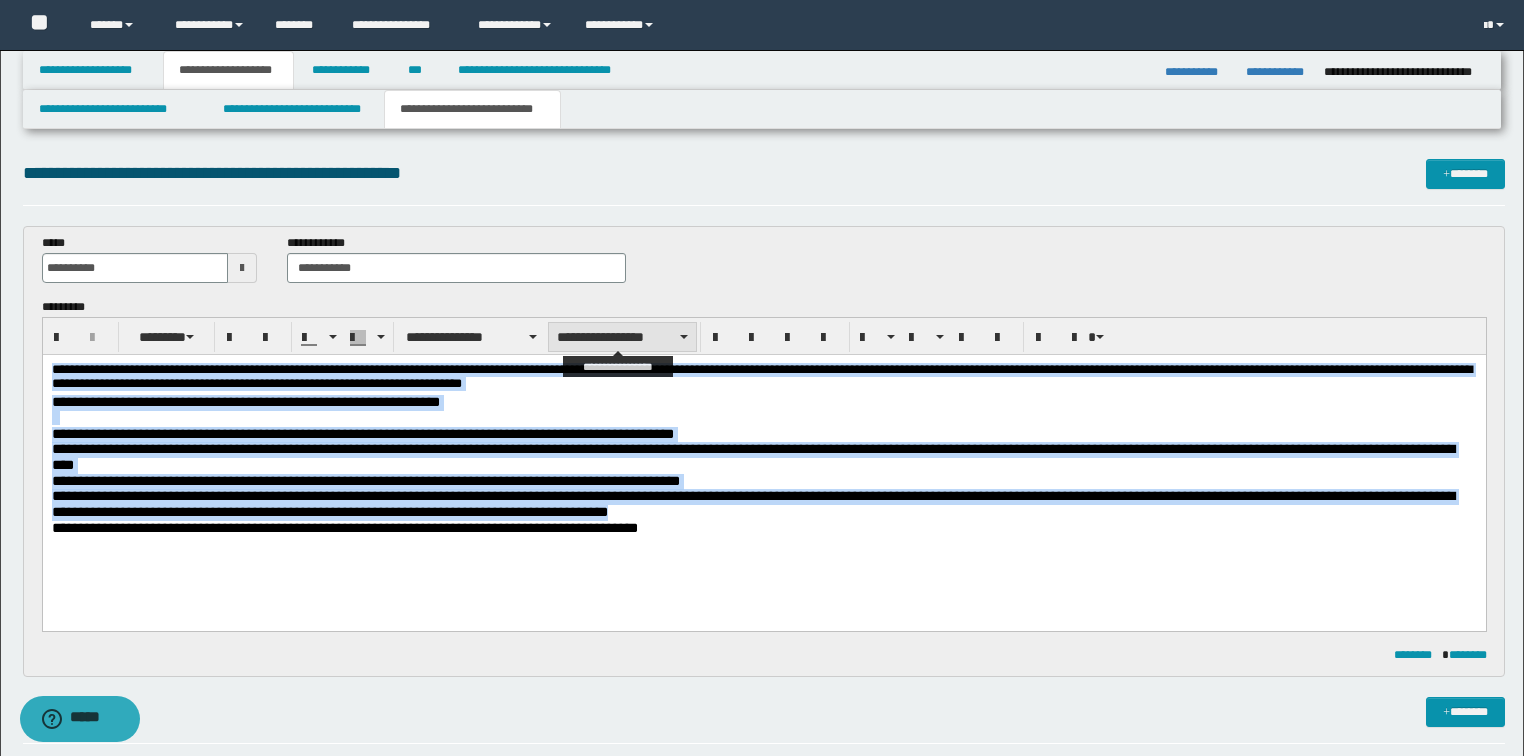 click on "**********" at bounding box center (622, 337) 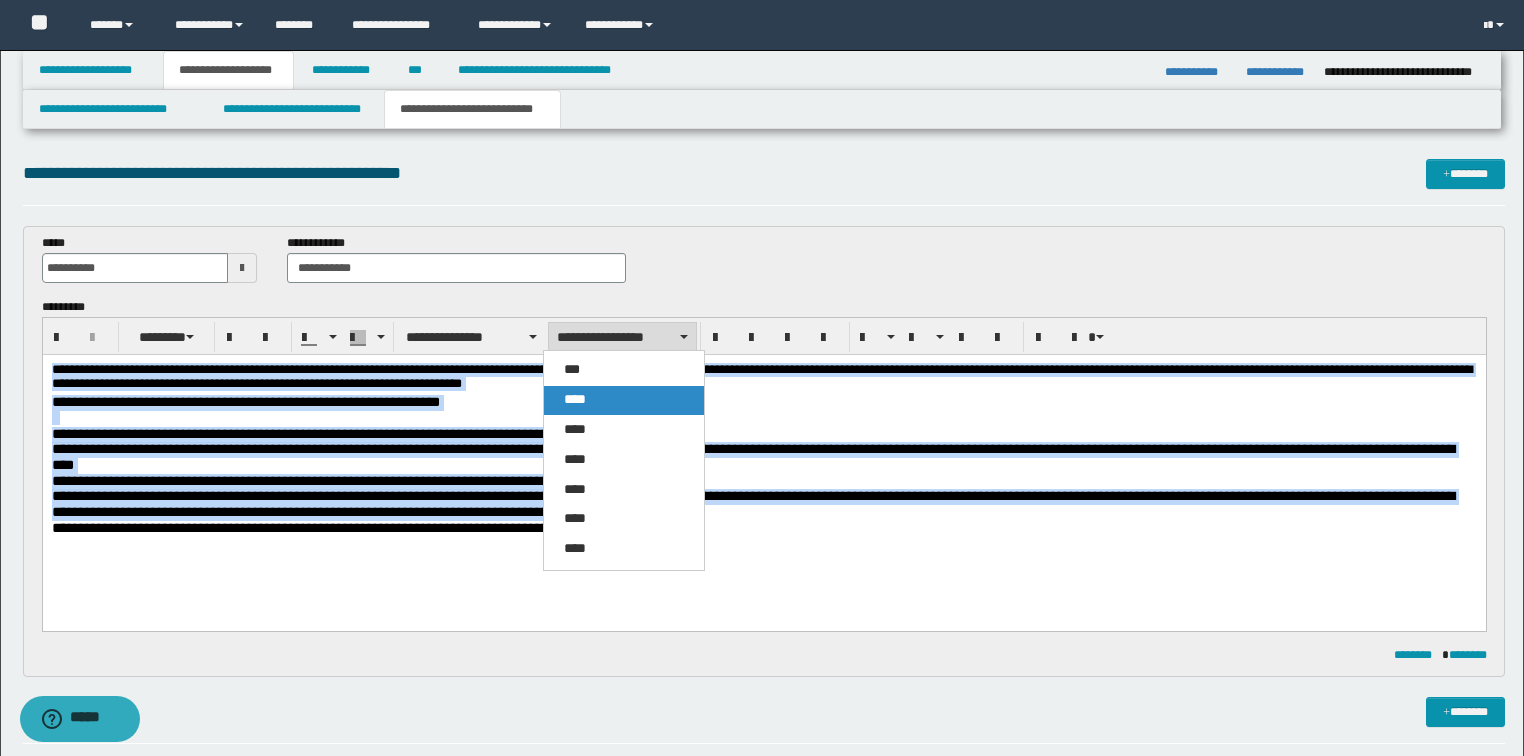 click on "****" at bounding box center (624, 400) 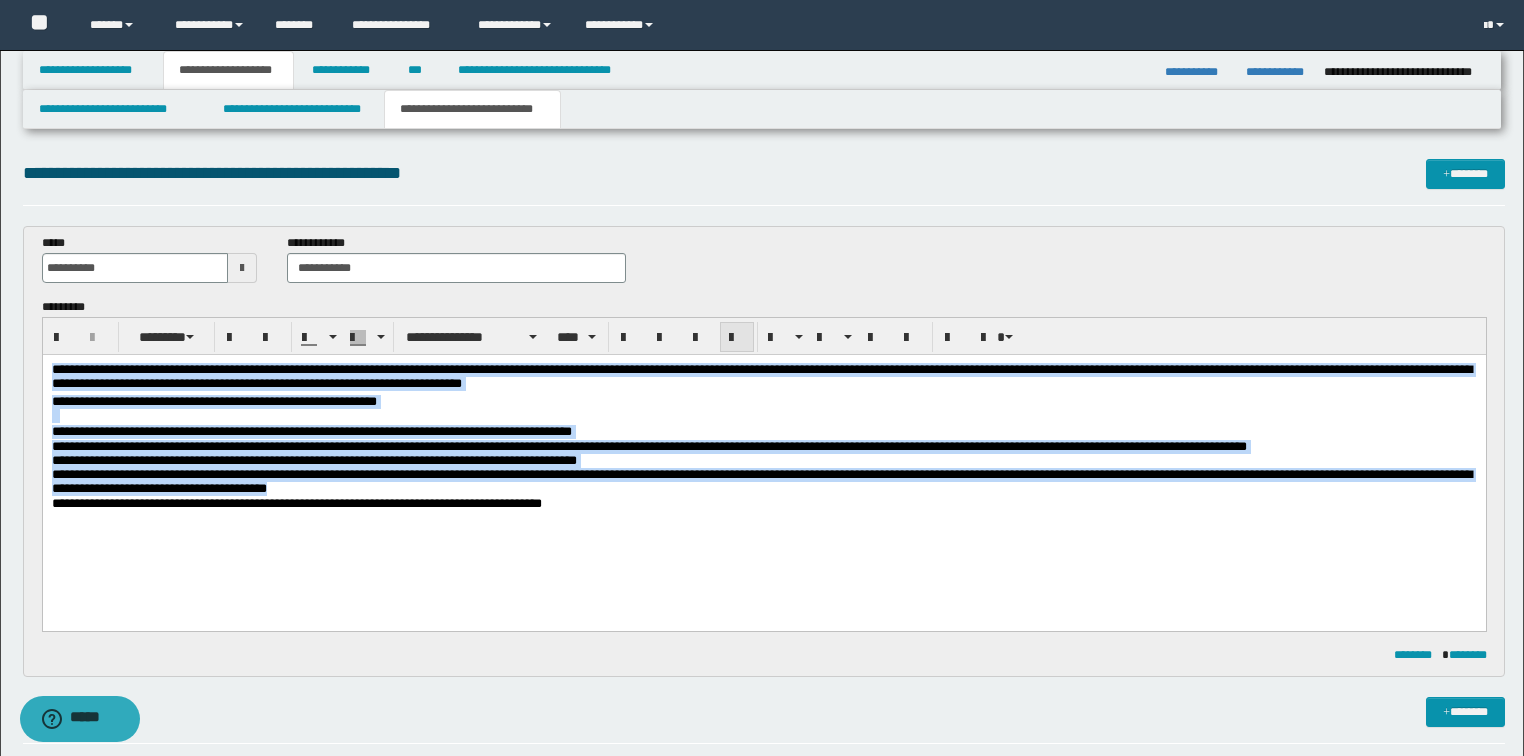 click at bounding box center (737, 337) 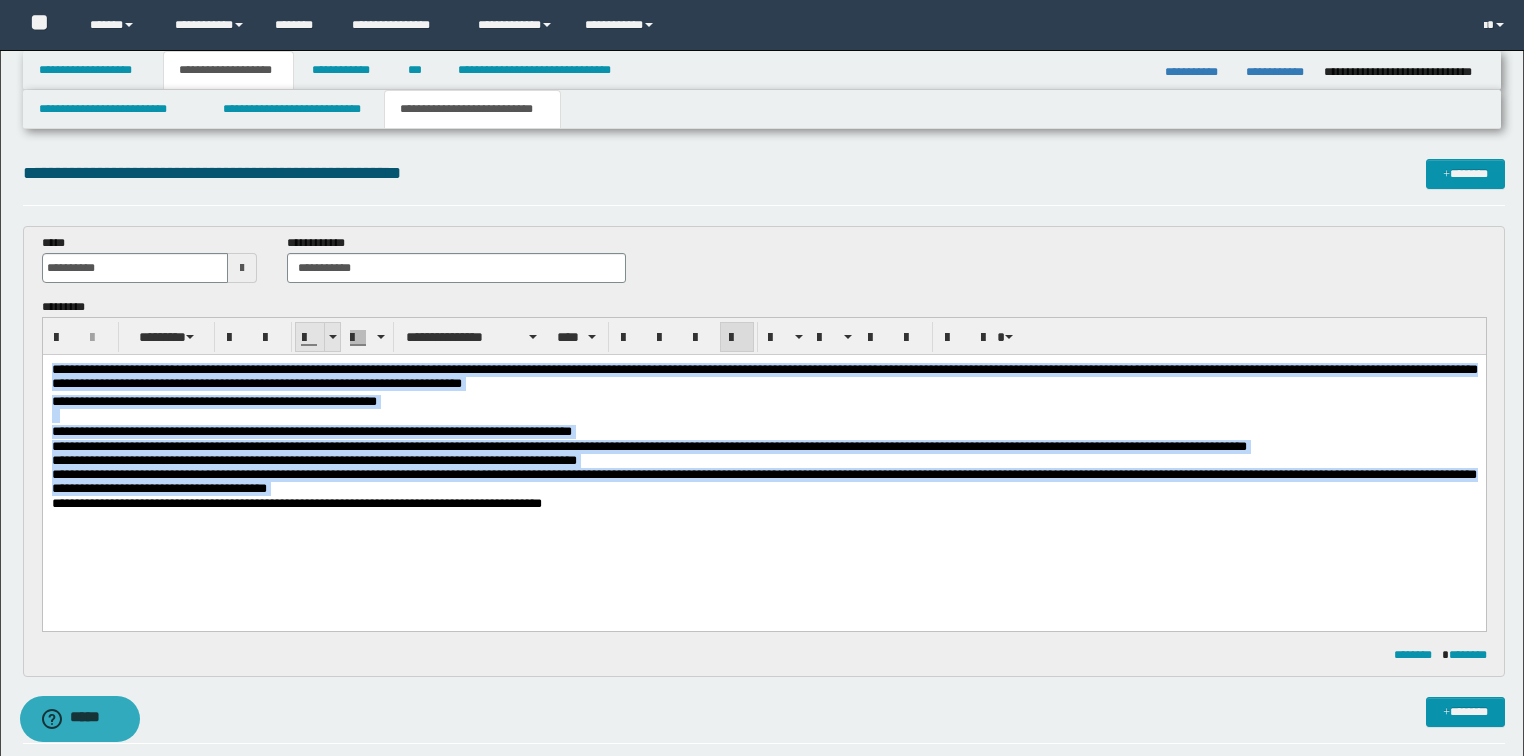 drag, startPoint x: 328, startPoint y: 339, endPoint x: 325, endPoint y: 352, distance: 13.341664 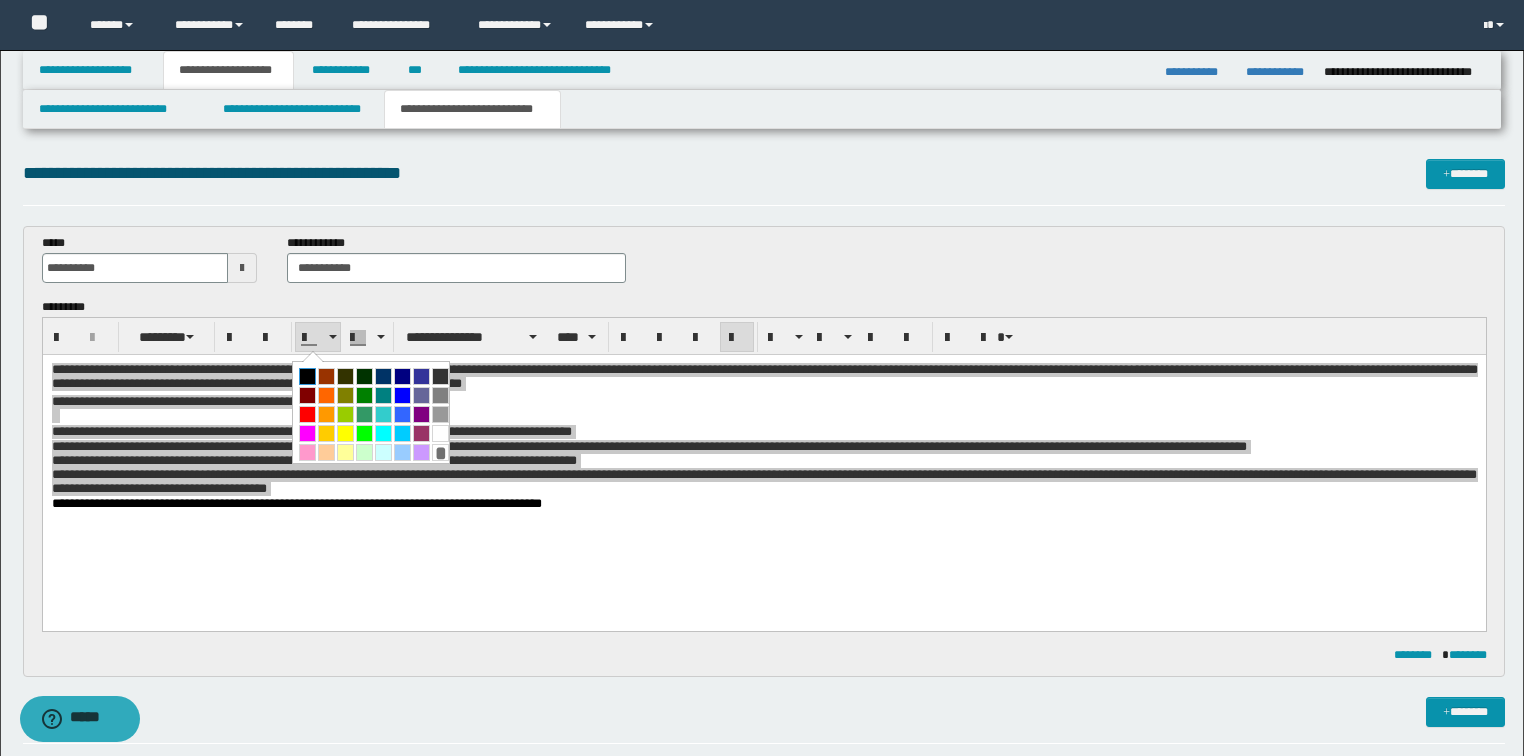 click at bounding box center [307, 376] 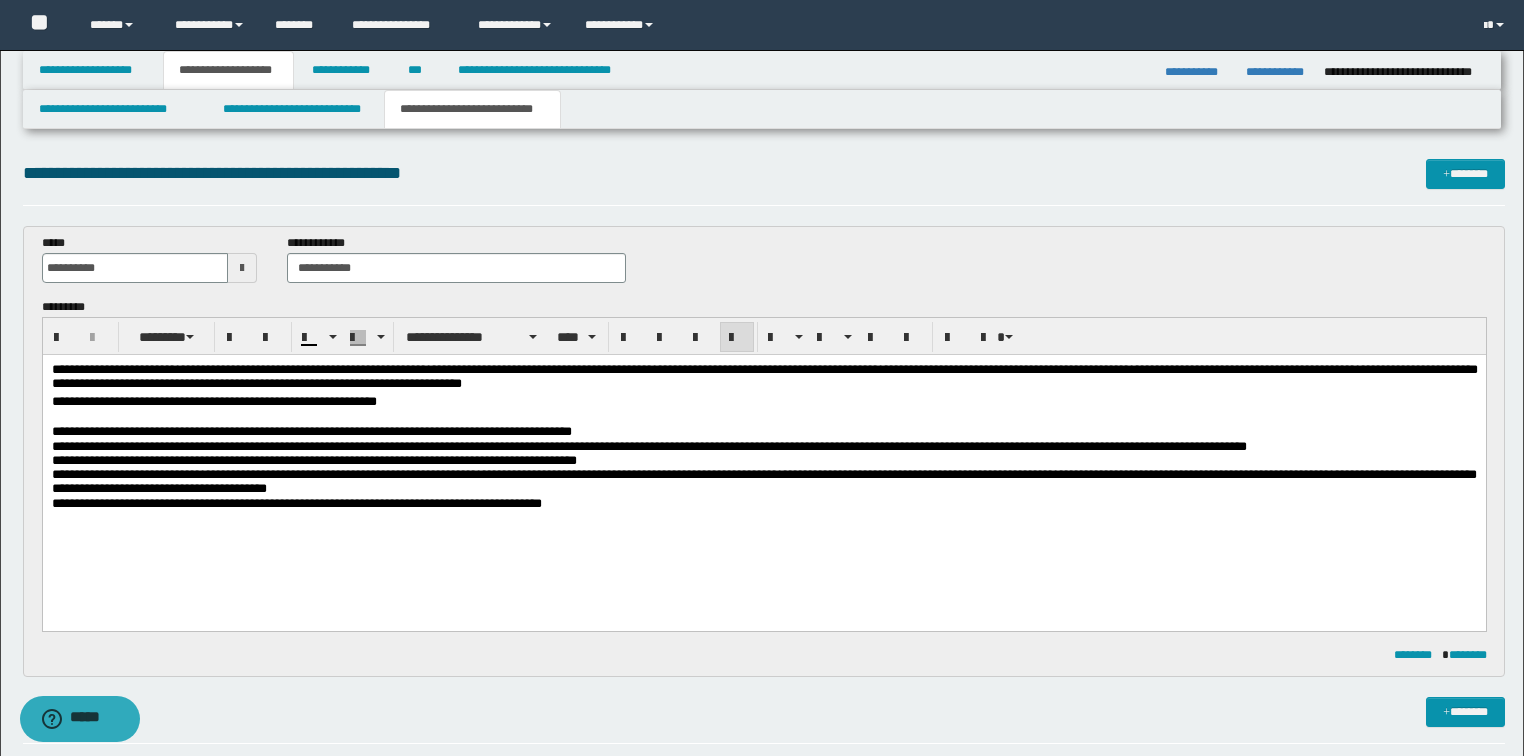 click on "**********" at bounding box center [763, 461] 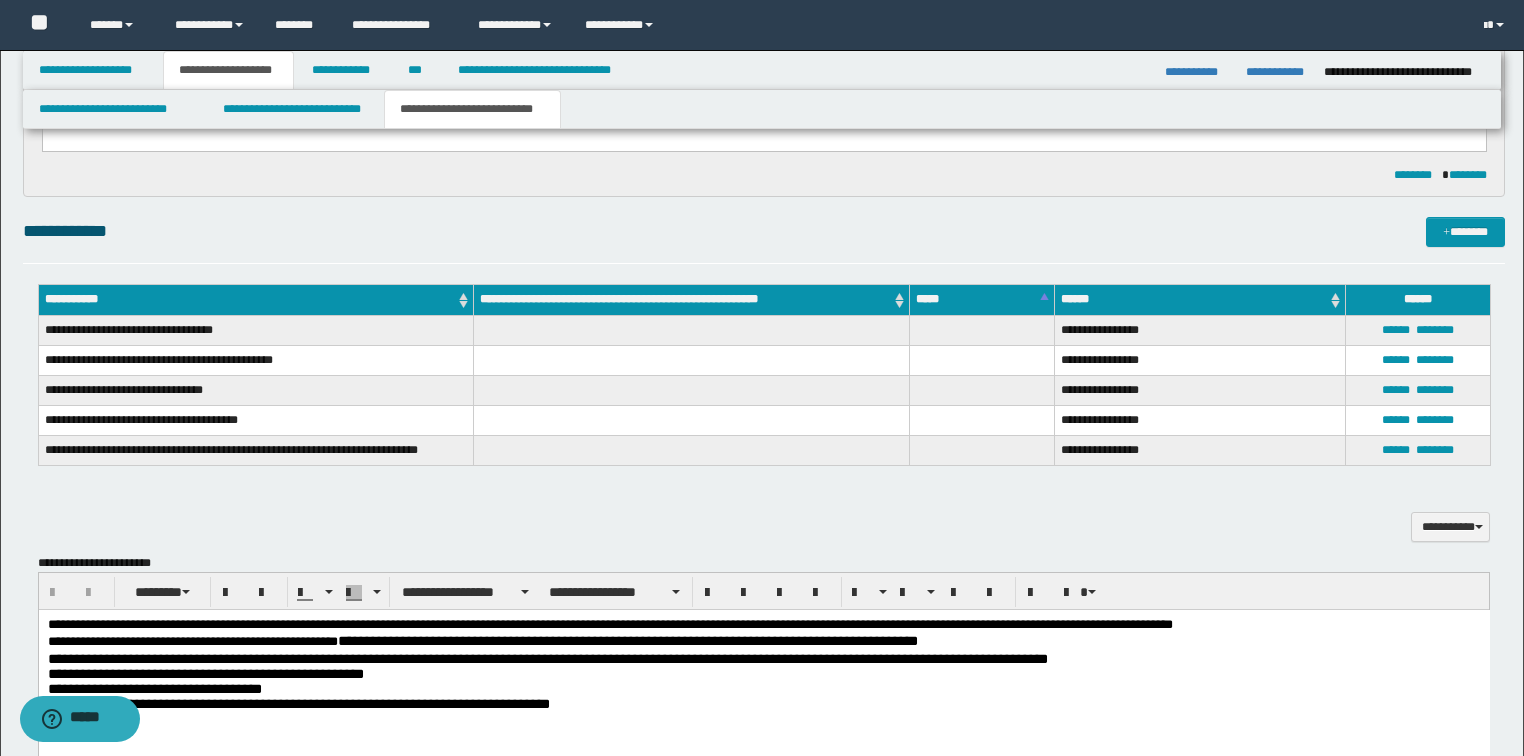 scroll, scrollTop: 640, scrollLeft: 0, axis: vertical 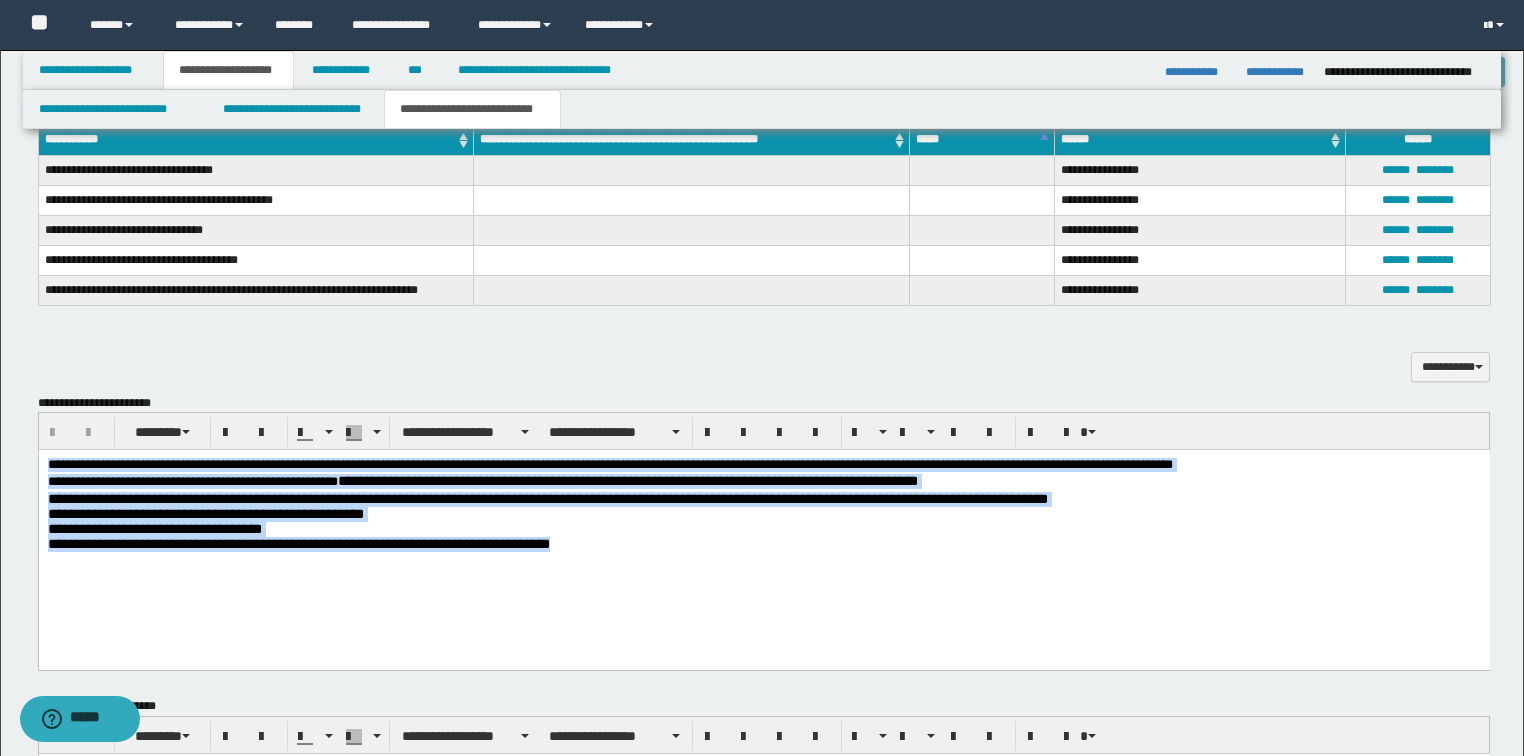 drag, startPoint x: 610, startPoint y: 566, endPoint x: -1, endPoint y: 290, distance: 670.4454 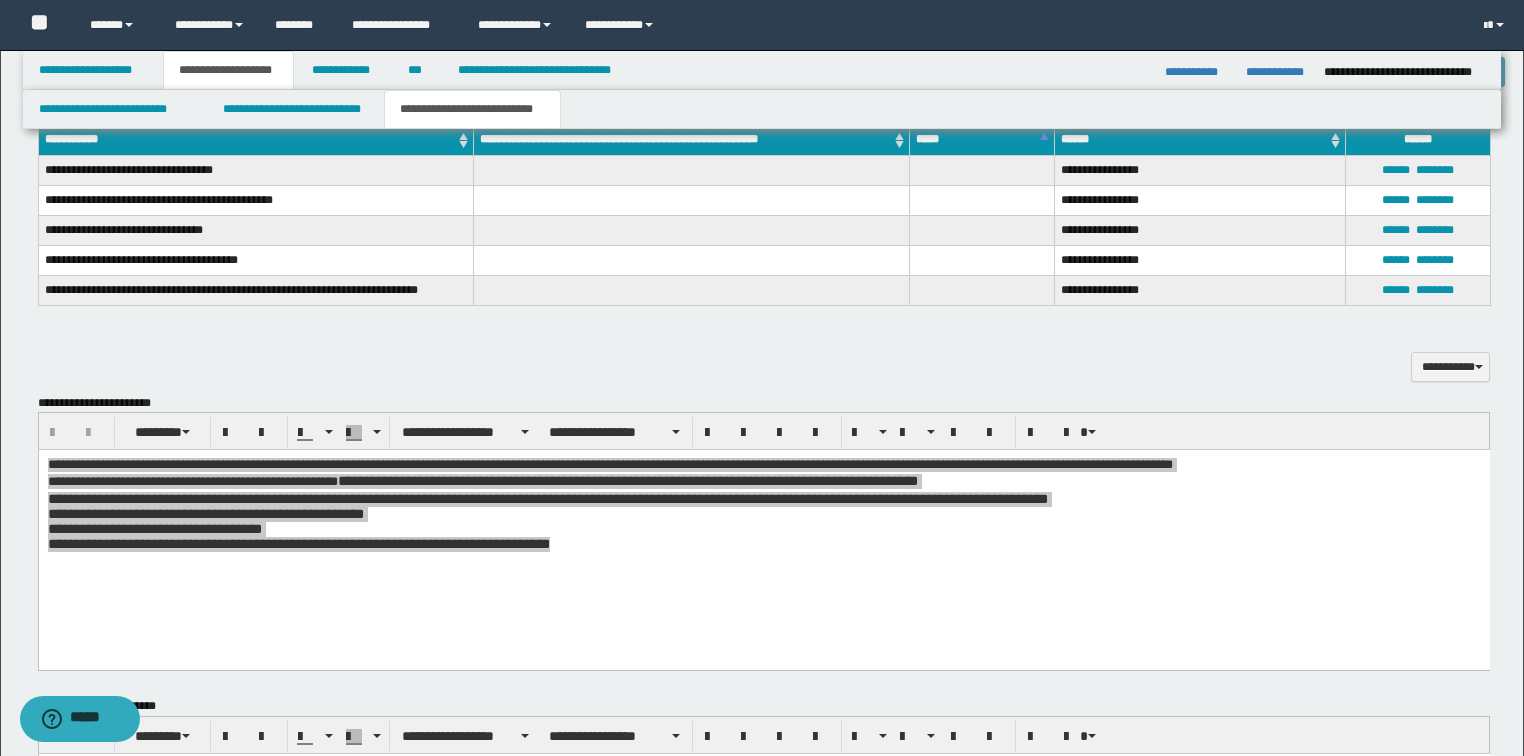 click on "**********" at bounding box center [764, 431] 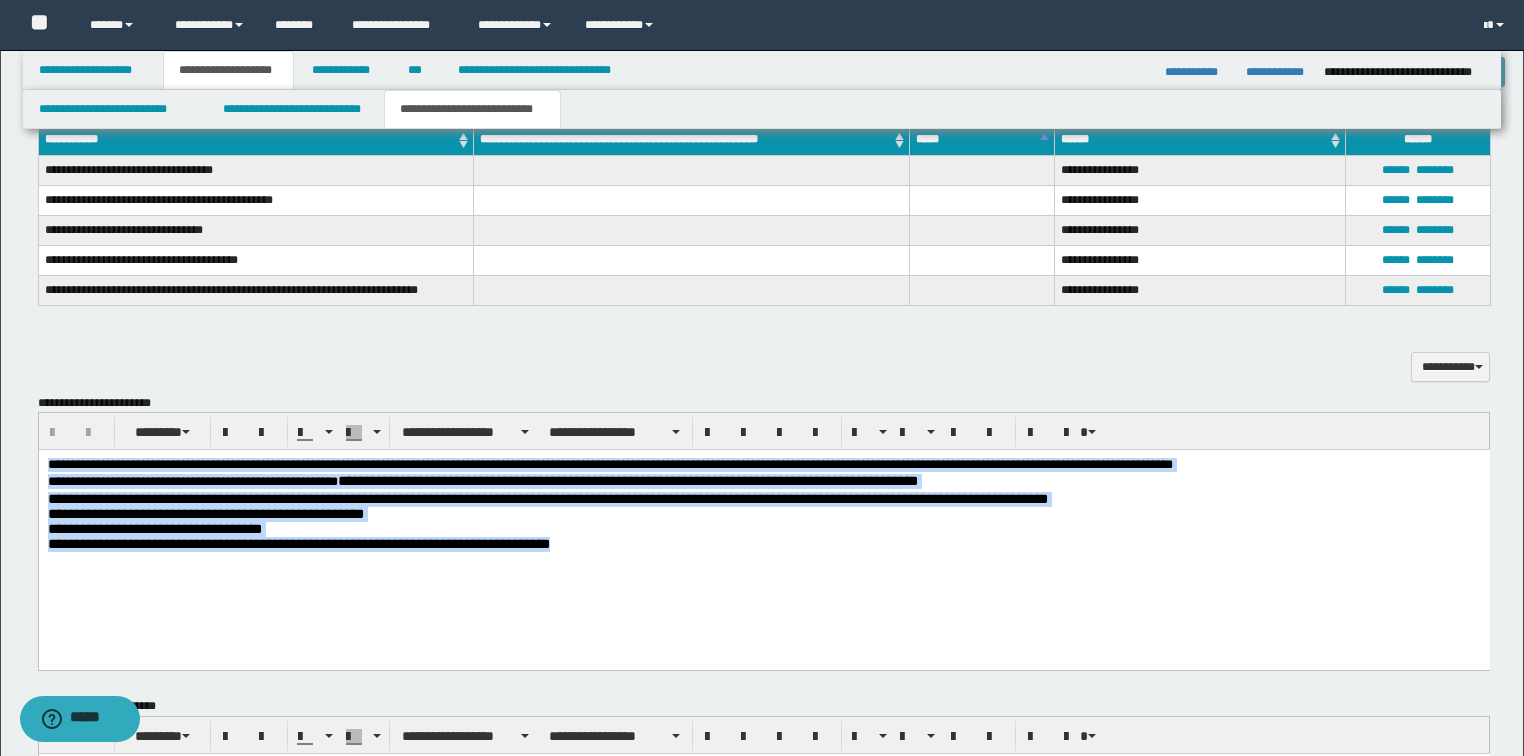 click on "**********" at bounding box center [627, 481] 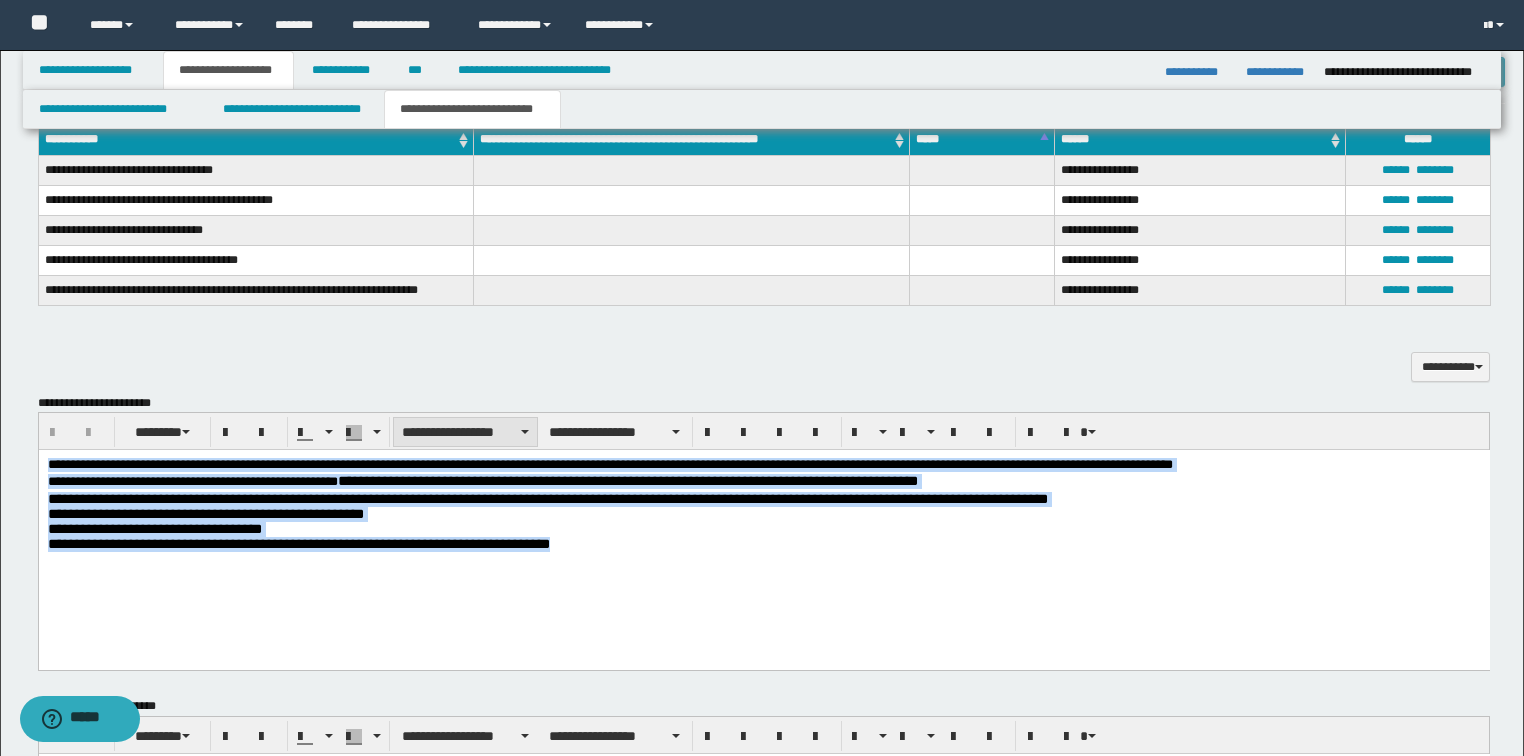 click on "**********" at bounding box center [465, 432] 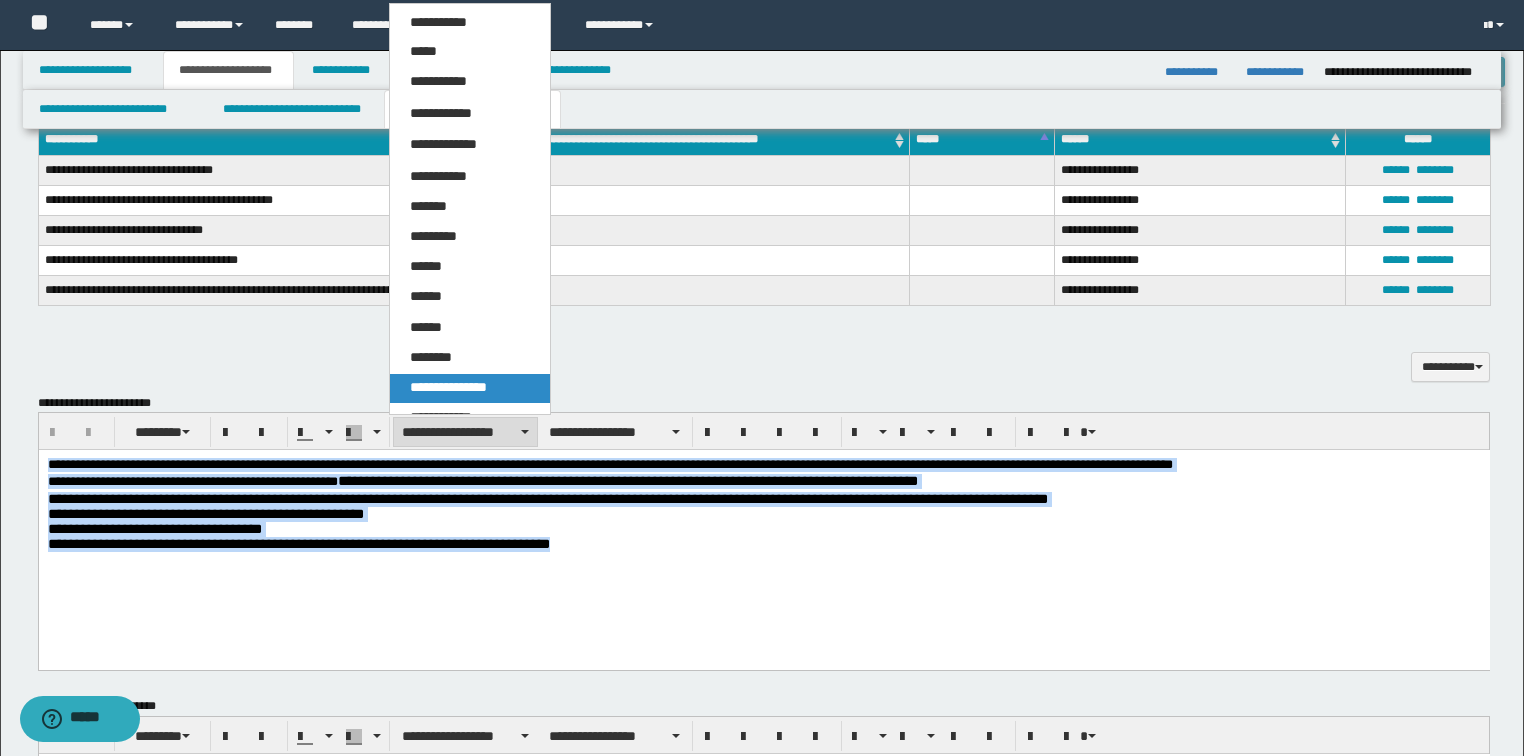 click on "**********" at bounding box center [448, 387] 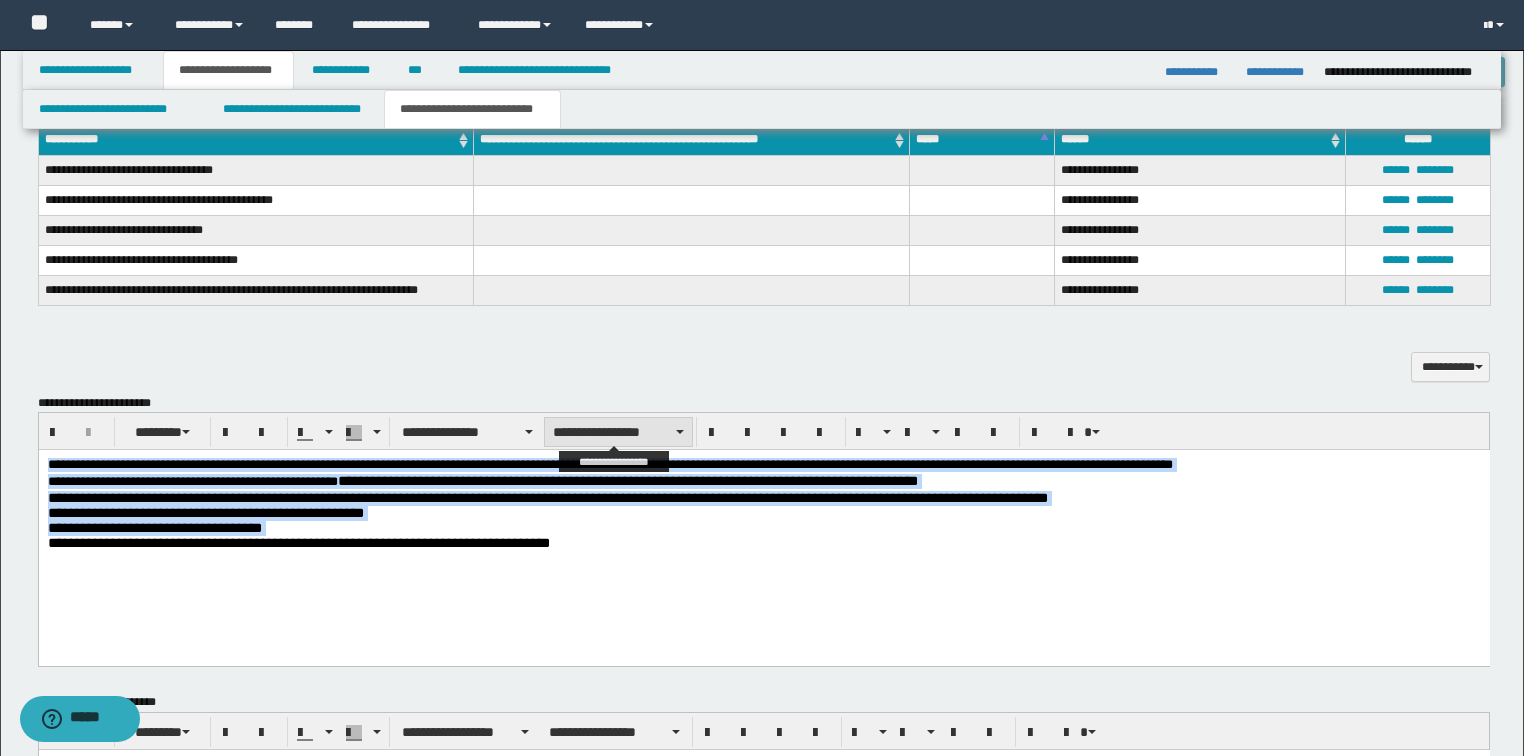 click on "**********" at bounding box center (618, 432) 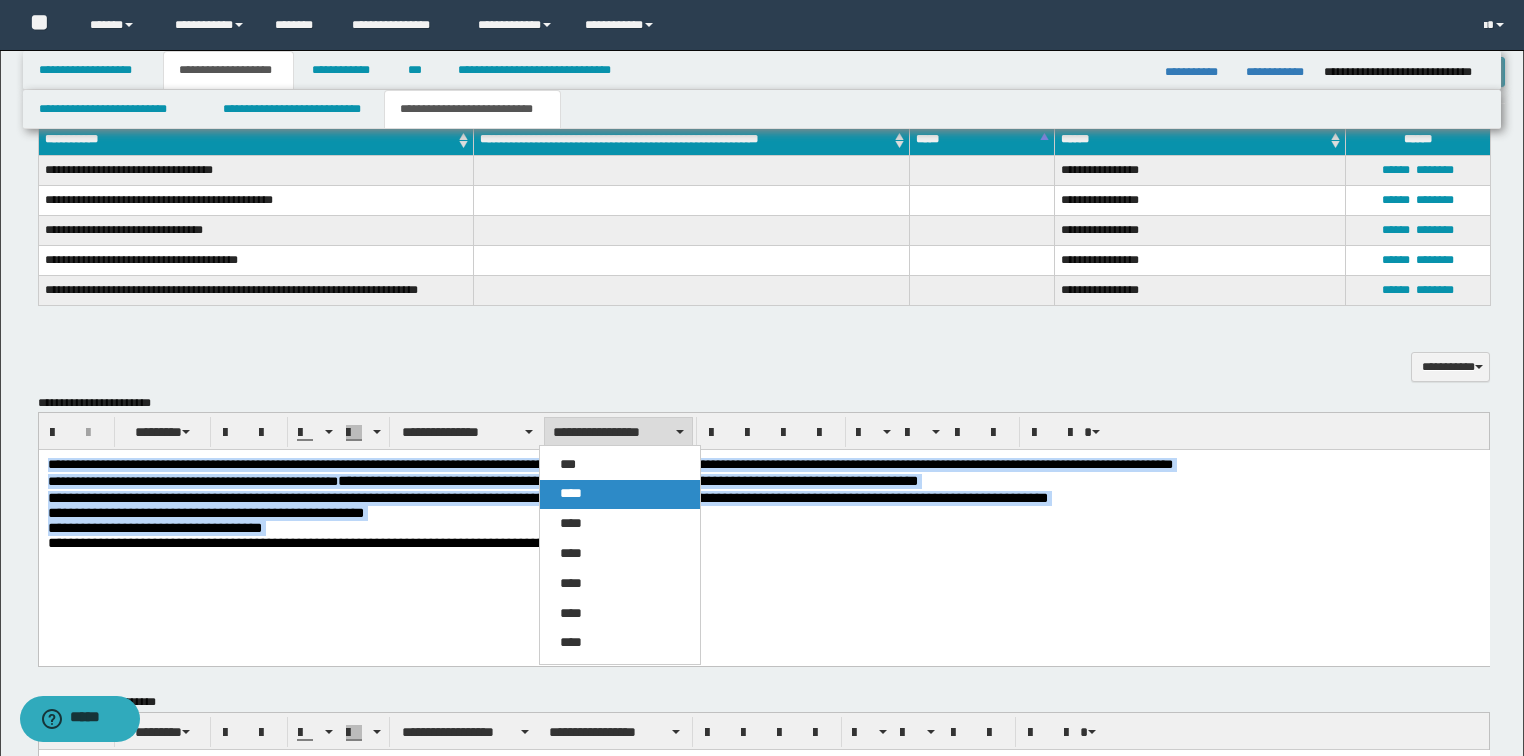 click on "****" at bounding box center [571, 493] 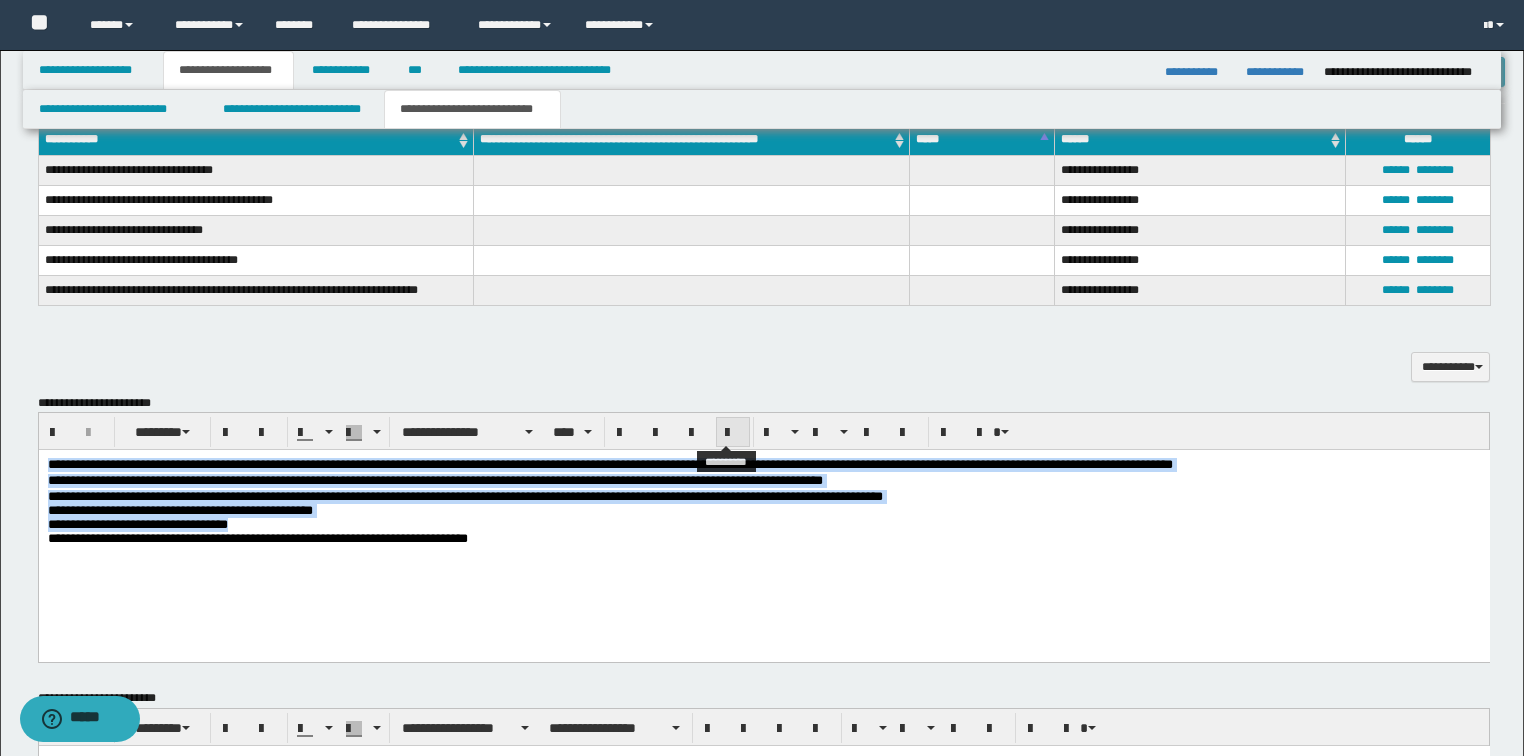 click at bounding box center [733, 433] 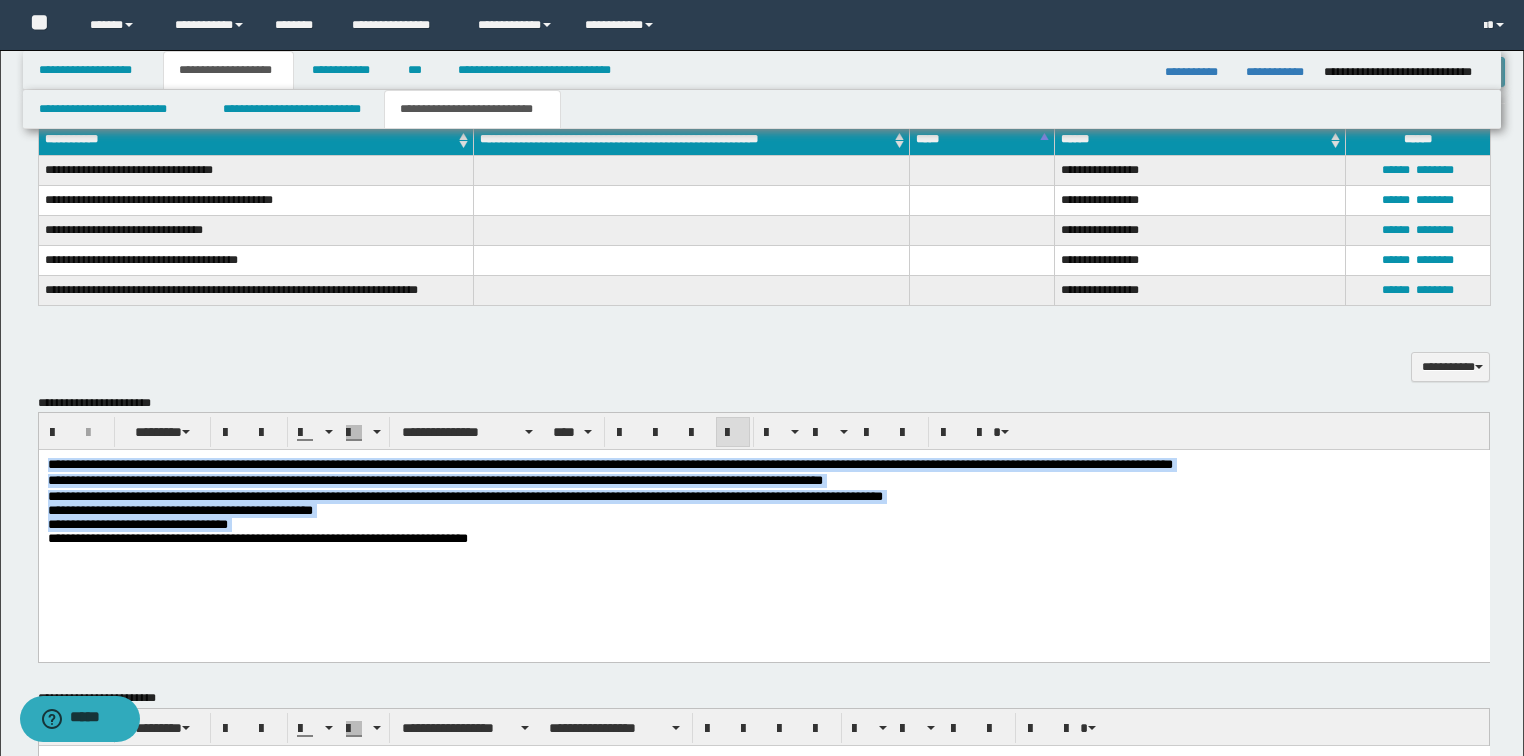 click on "**********" at bounding box center (763, 539) 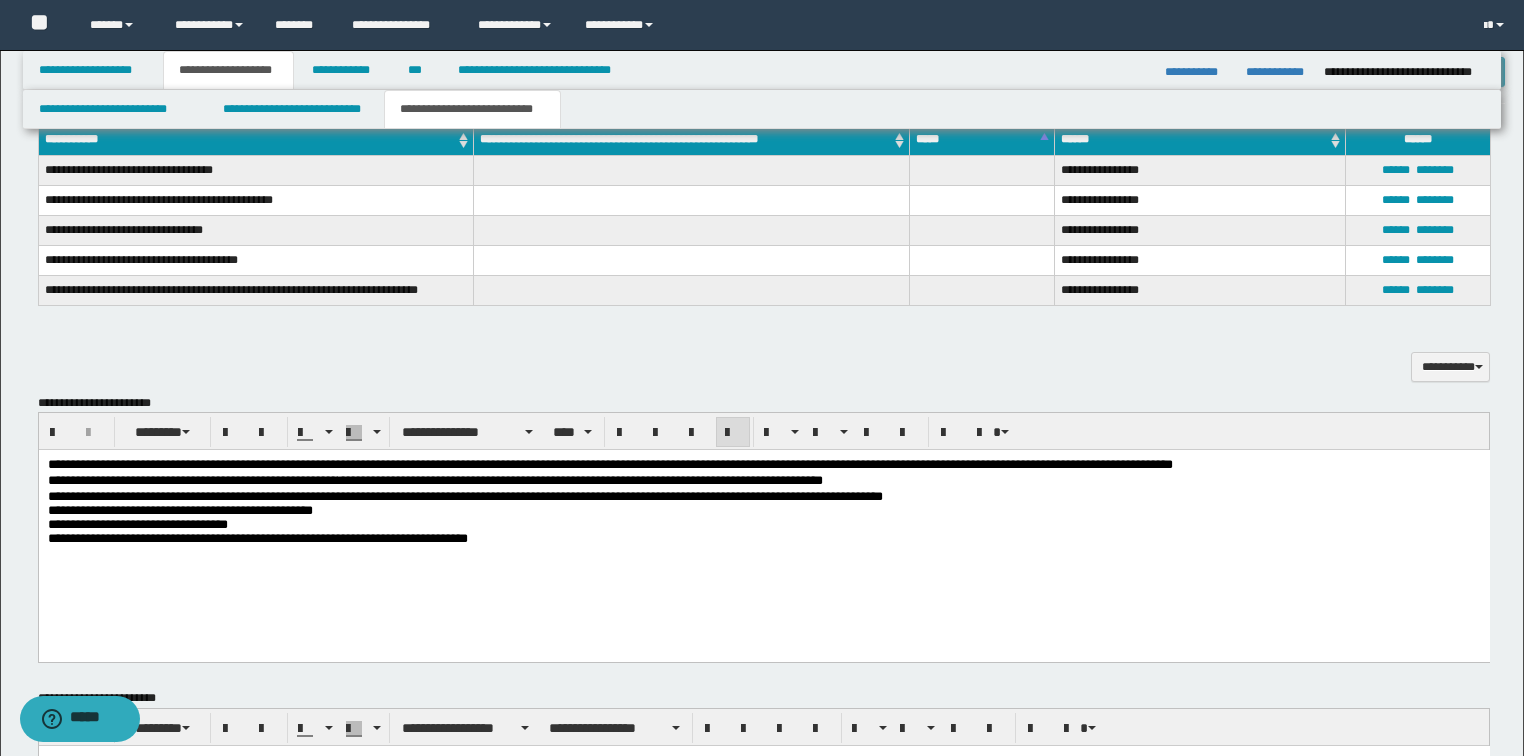 scroll, scrollTop: 1040, scrollLeft: 0, axis: vertical 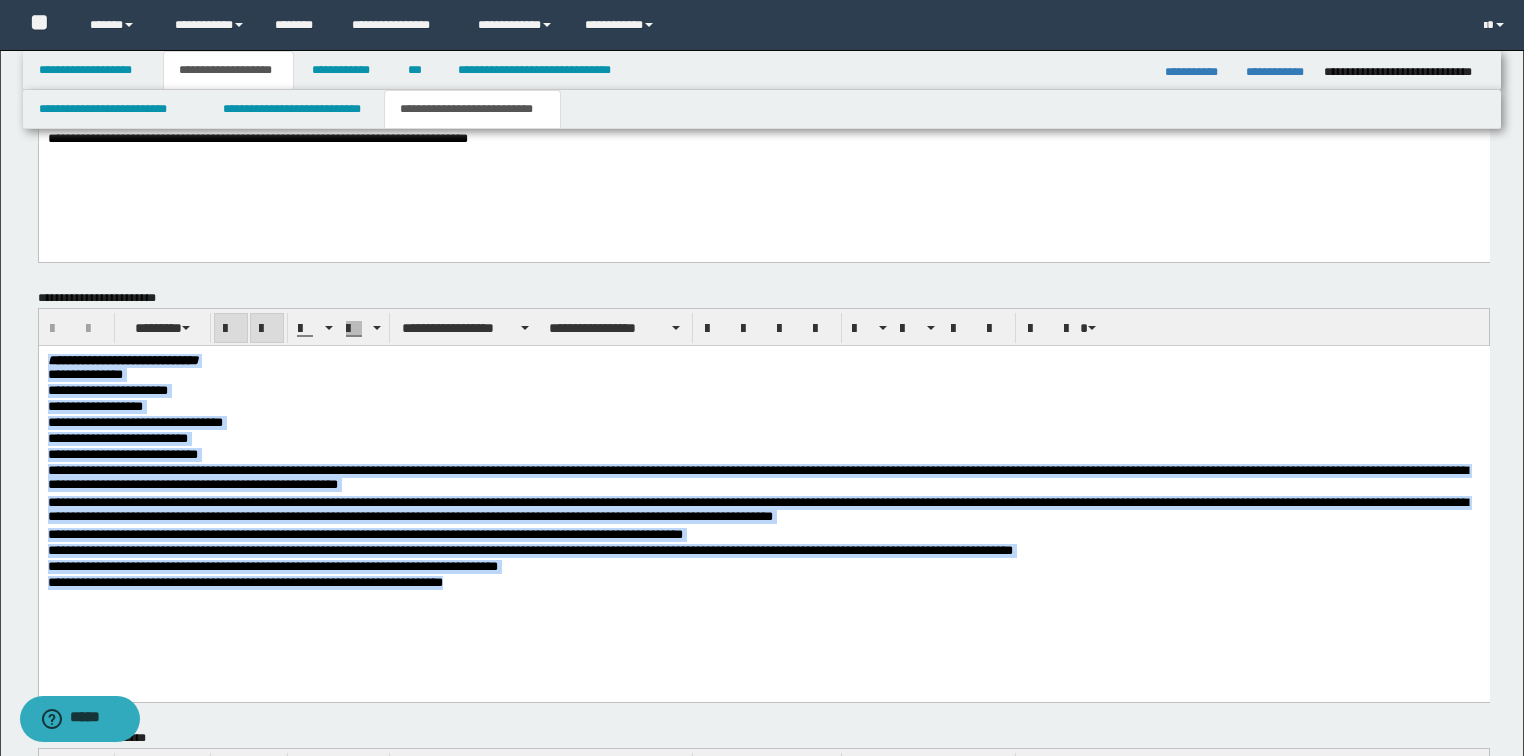 drag, startPoint x: 169, startPoint y: 420, endPoint x: -1, endPoint y: 273, distance: 224.74208 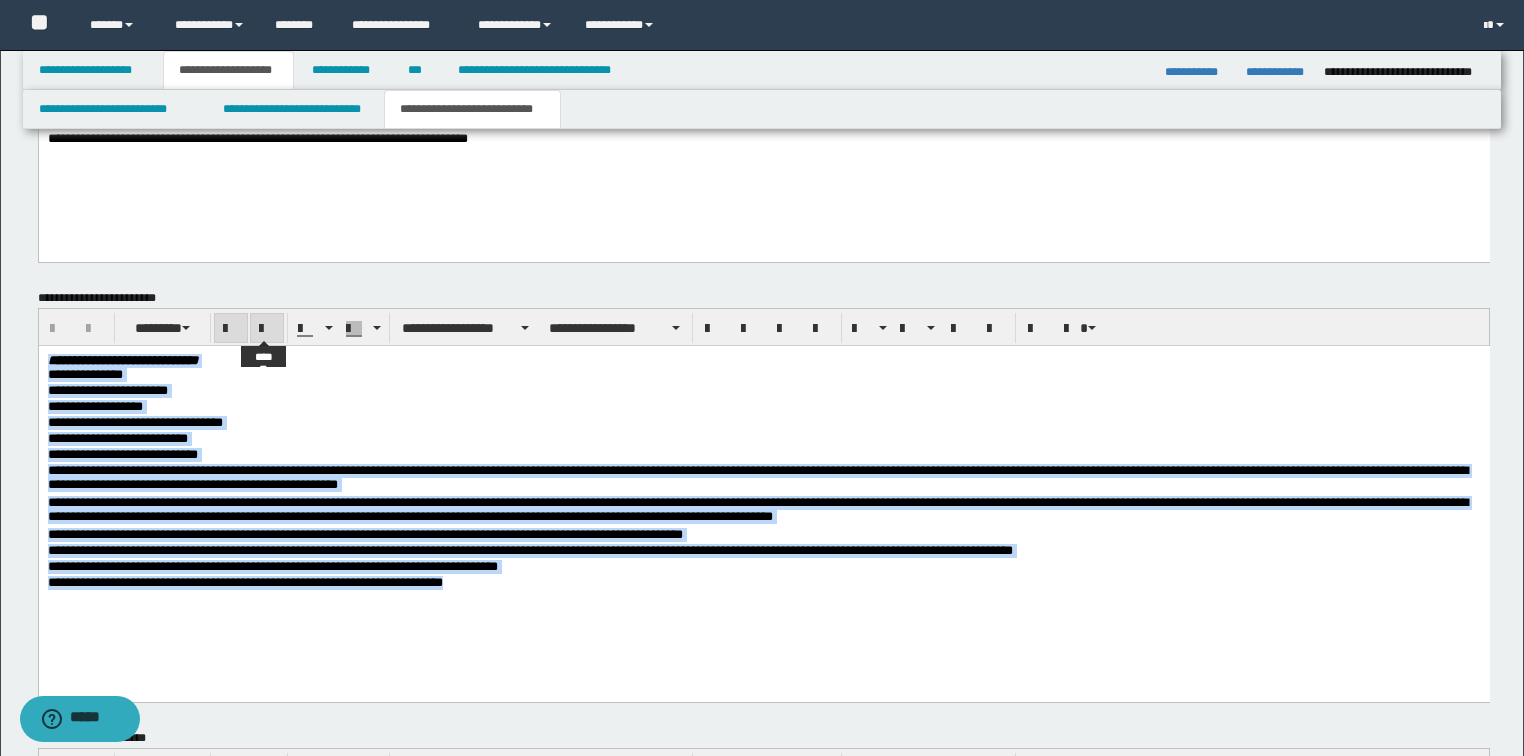 click at bounding box center (267, 328) 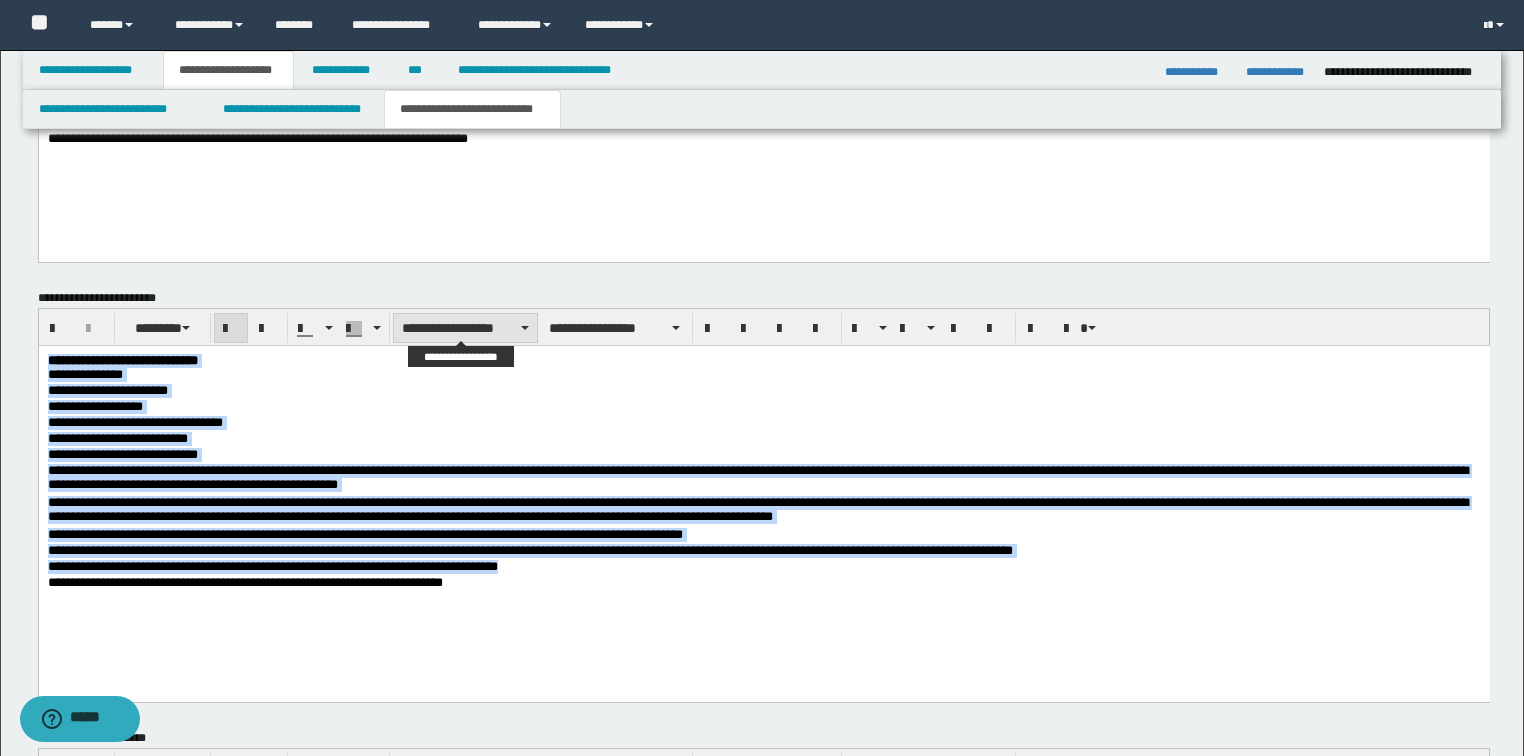 click on "**********" at bounding box center (465, 328) 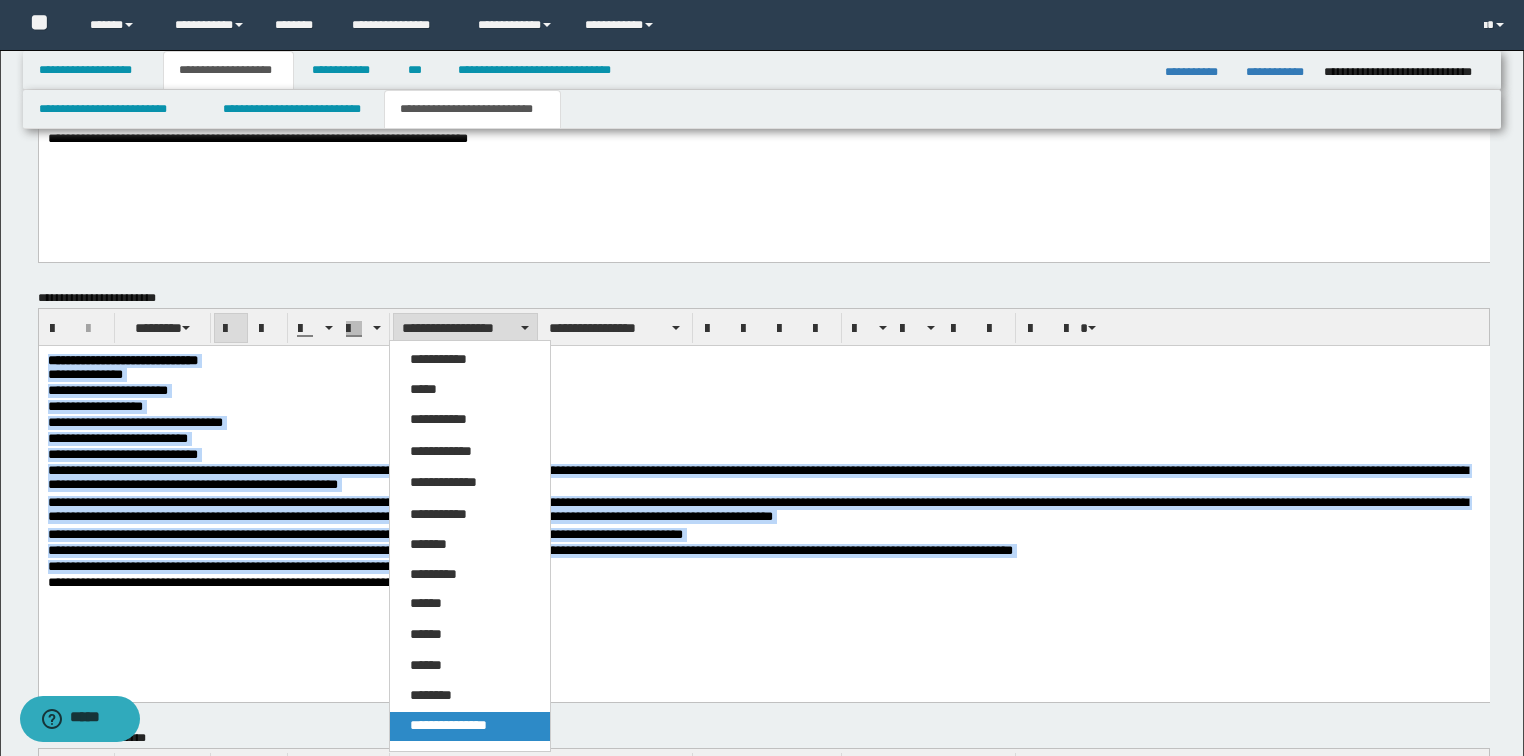 click on "**********" at bounding box center [448, 725] 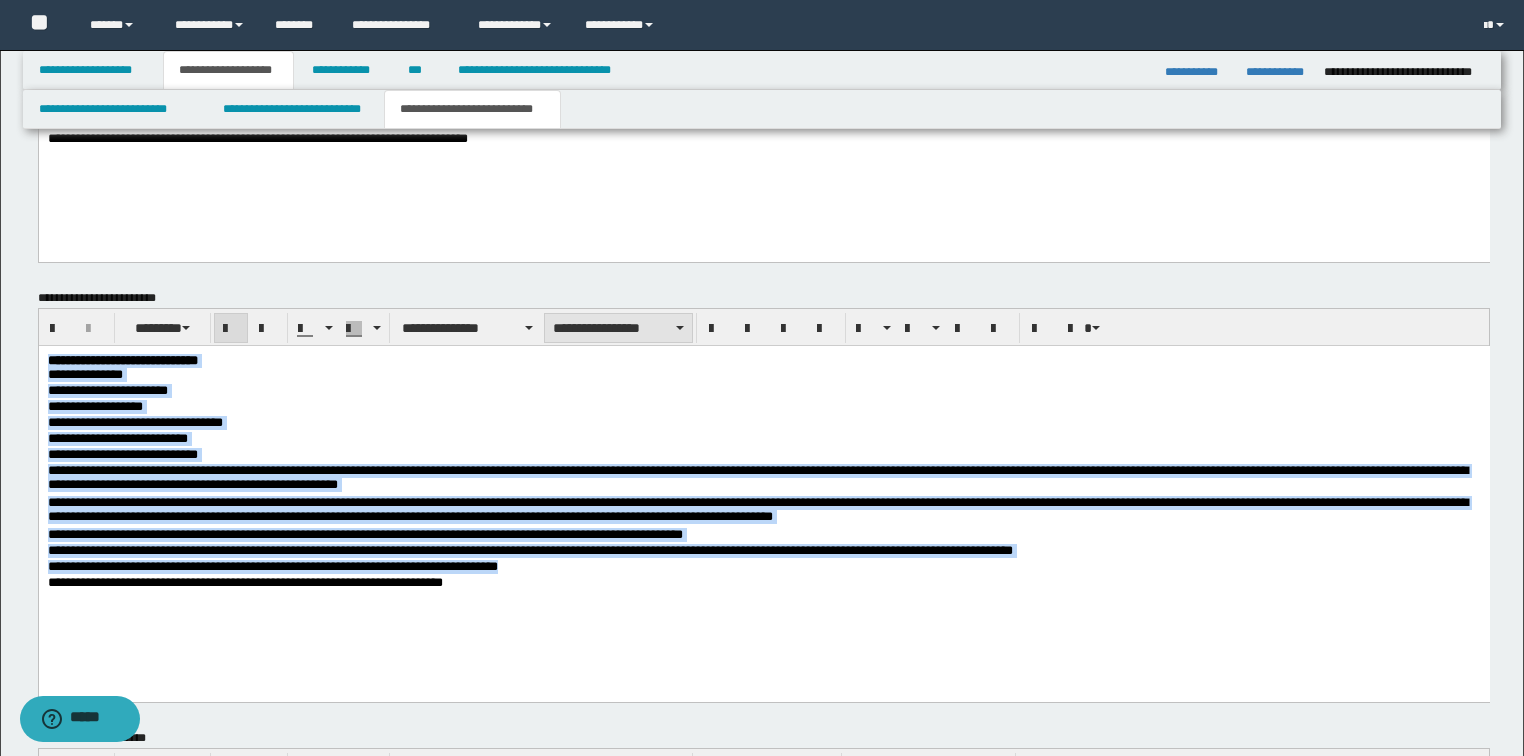 click on "**********" at bounding box center [618, 328] 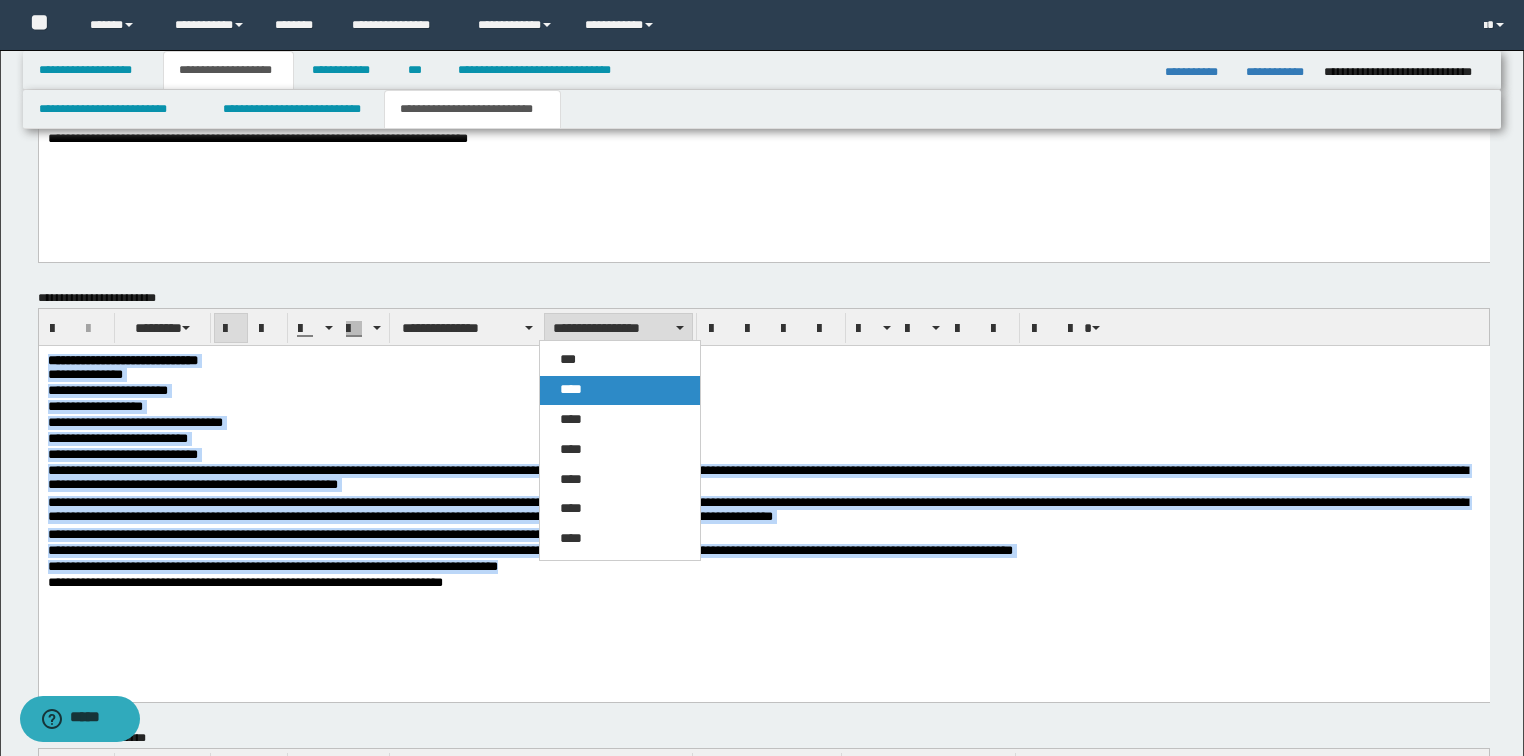 click on "****" at bounding box center [571, 389] 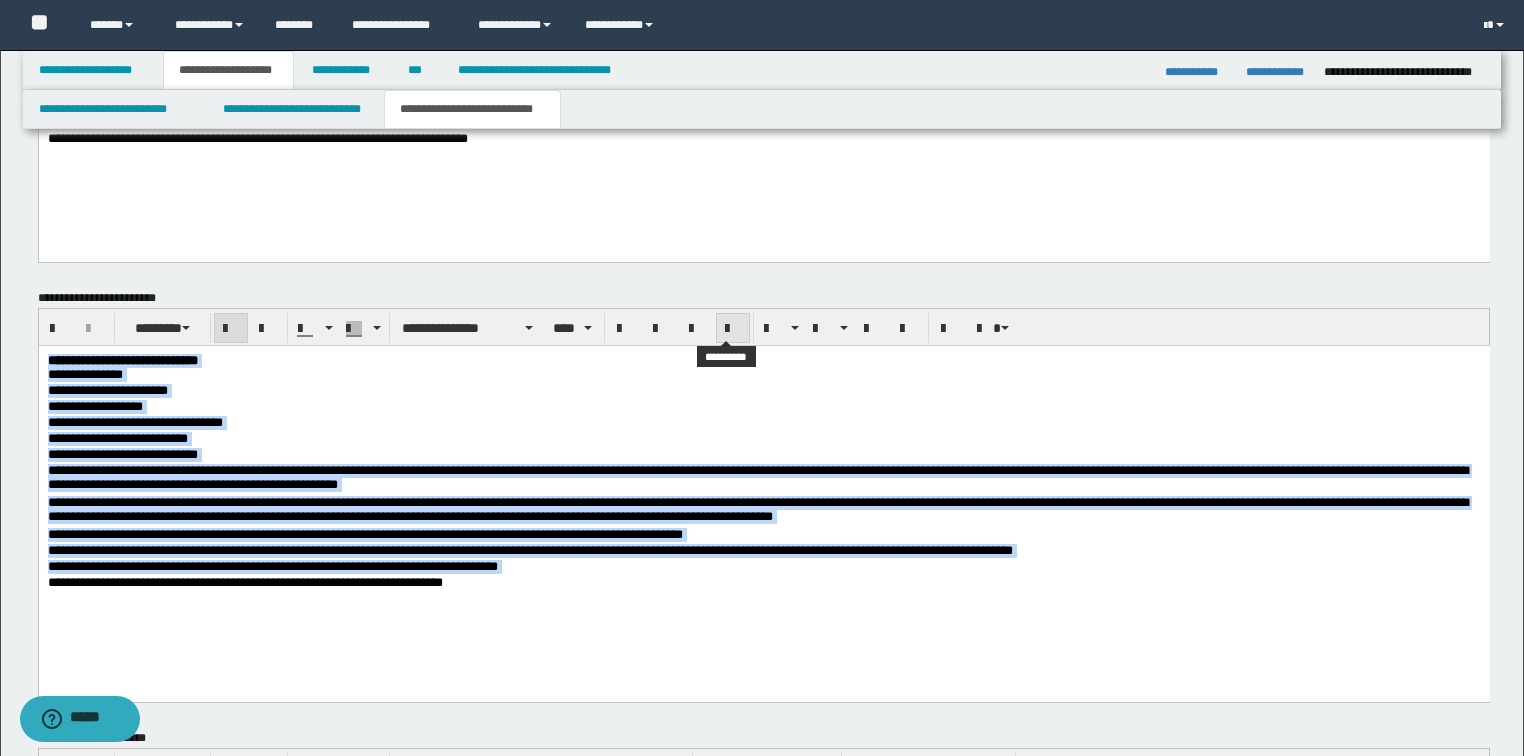 click at bounding box center [733, 329] 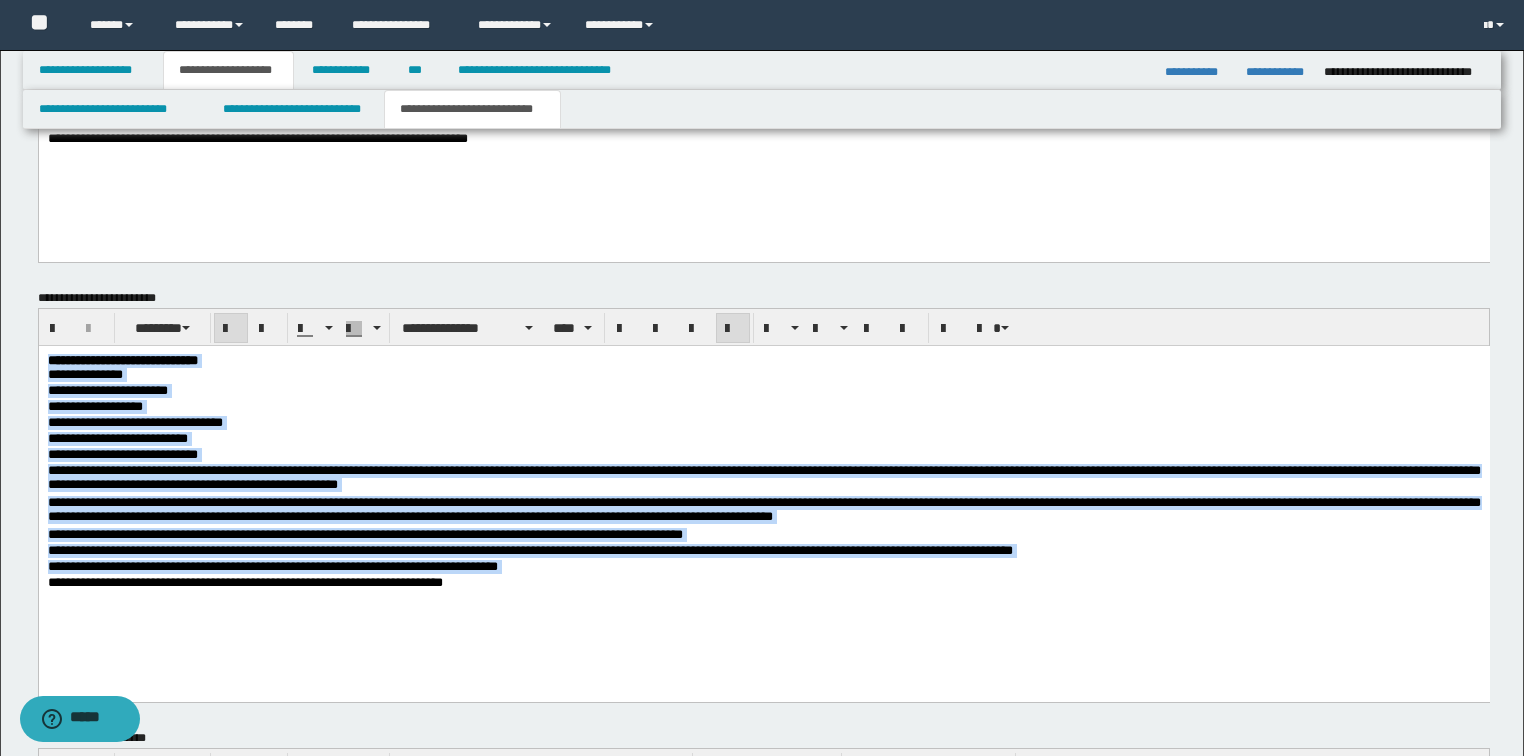 click on "**********" at bounding box center (763, 568) 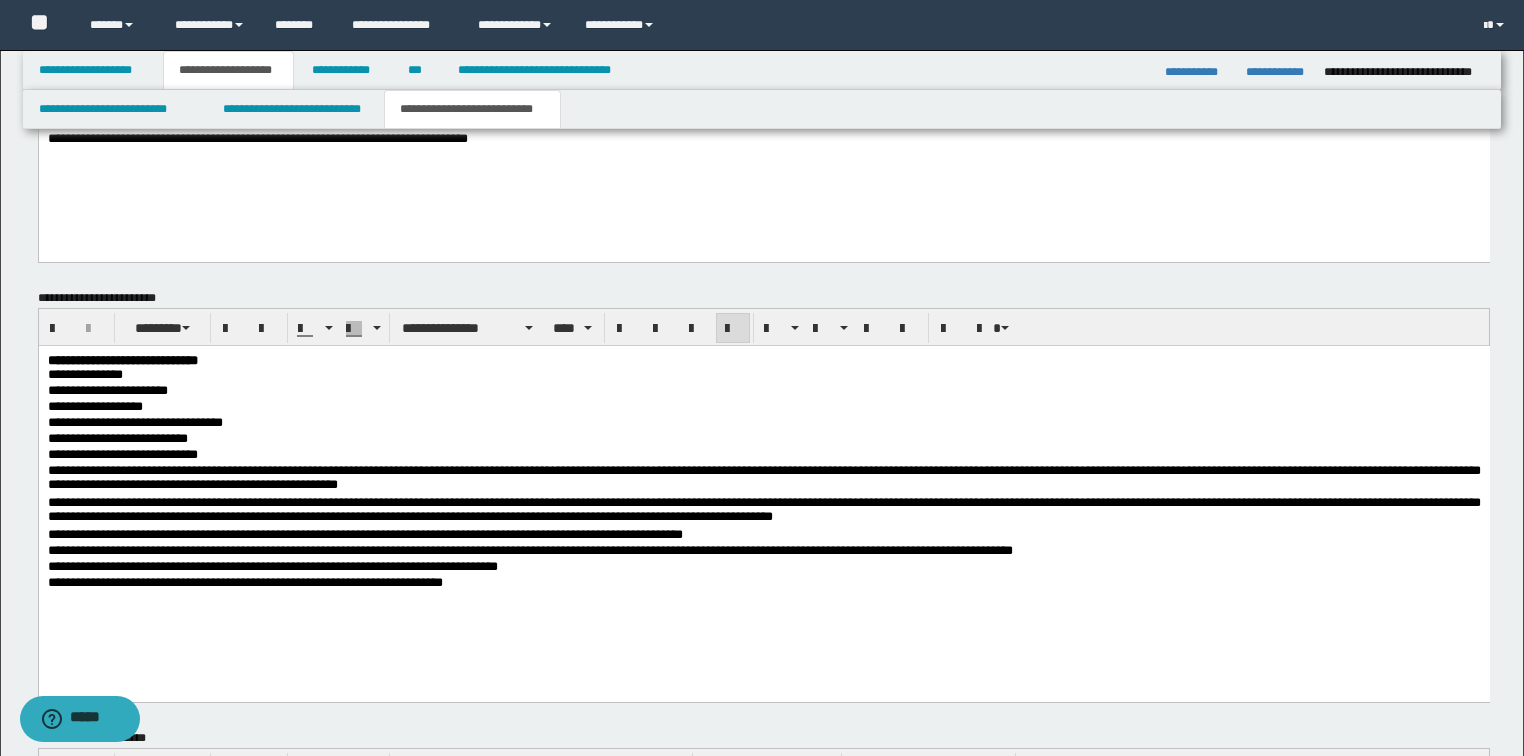 scroll, scrollTop: 1324, scrollLeft: 0, axis: vertical 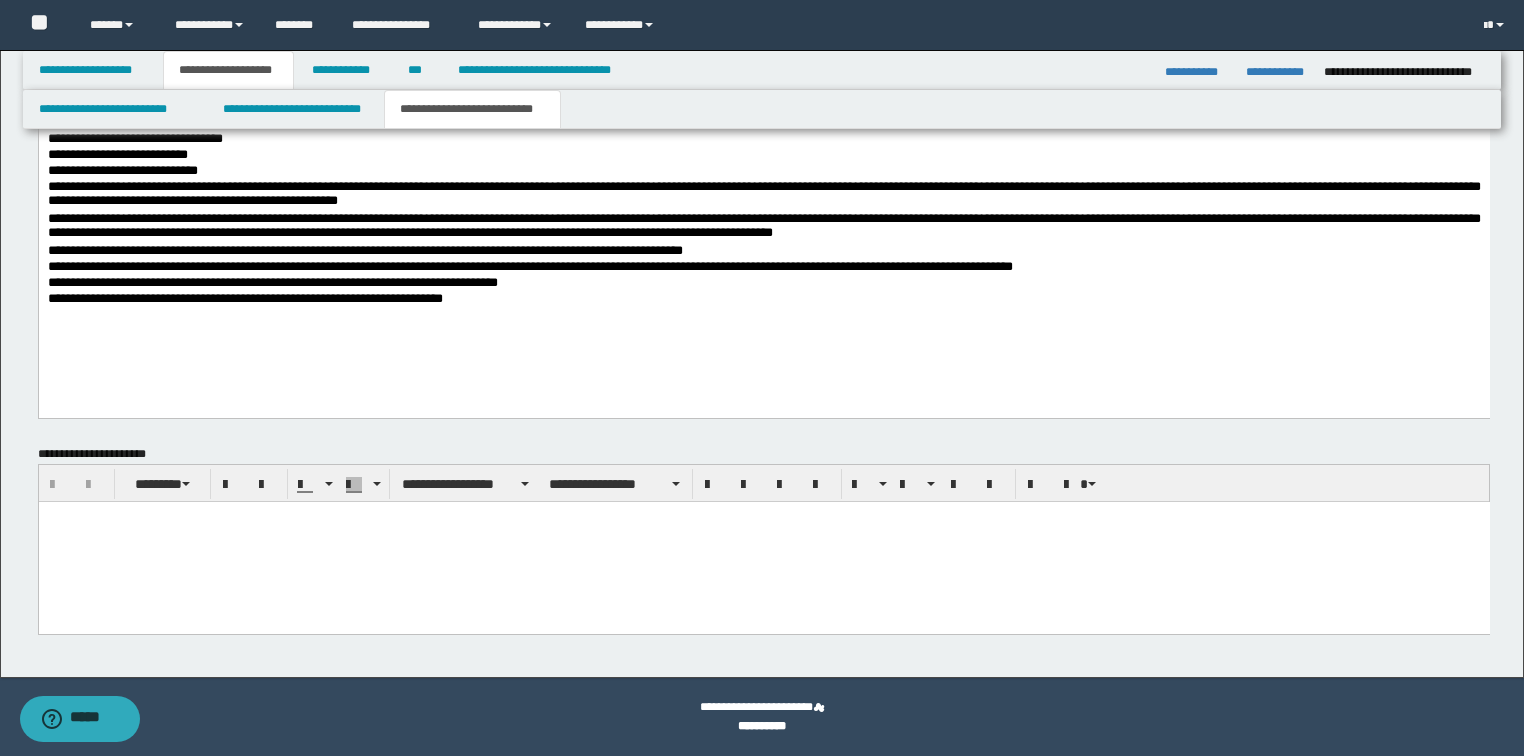 click at bounding box center (763, 542) 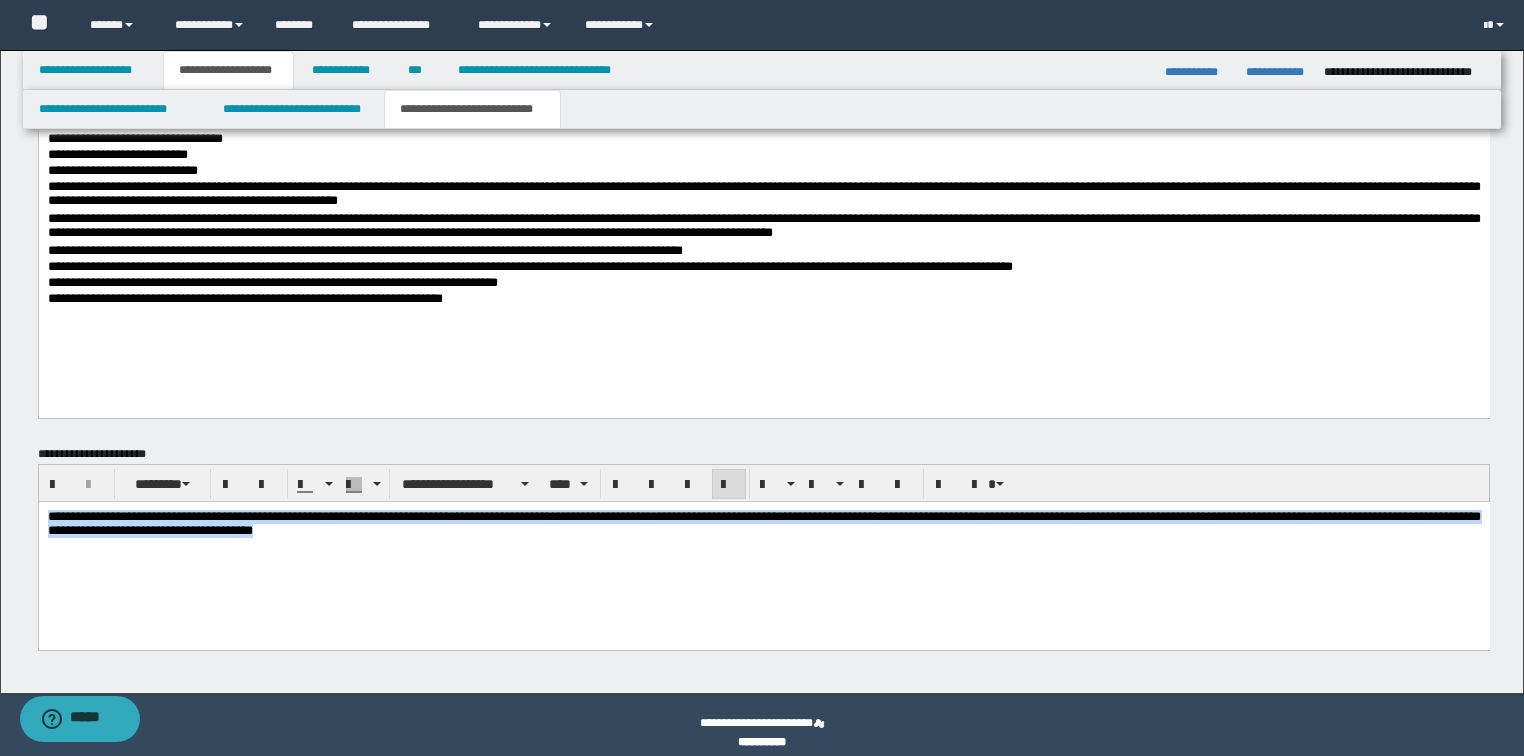 drag, startPoint x: 608, startPoint y: 535, endPoint x: -1, endPoint y: 412, distance: 621.29706 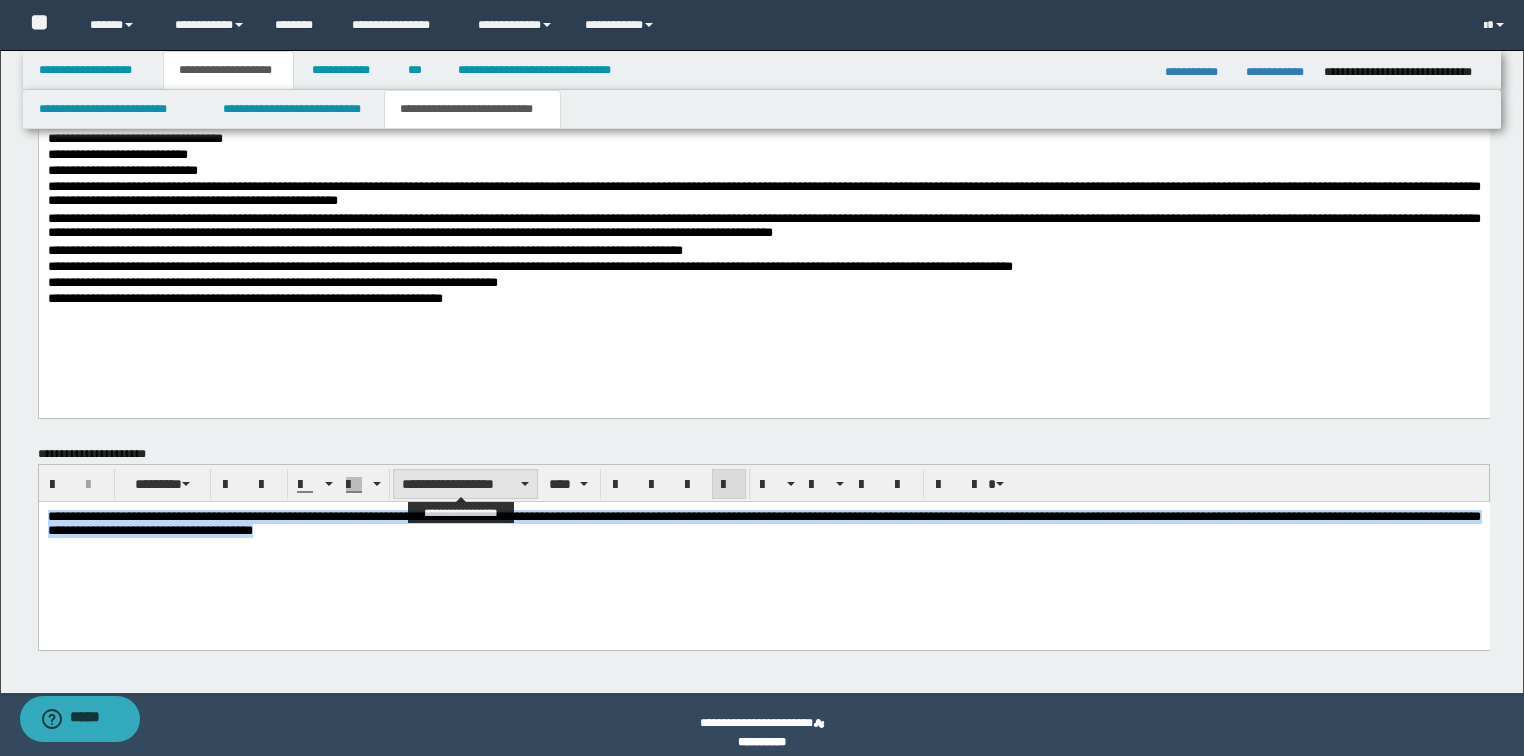 click on "**********" at bounding box center [465, 484] 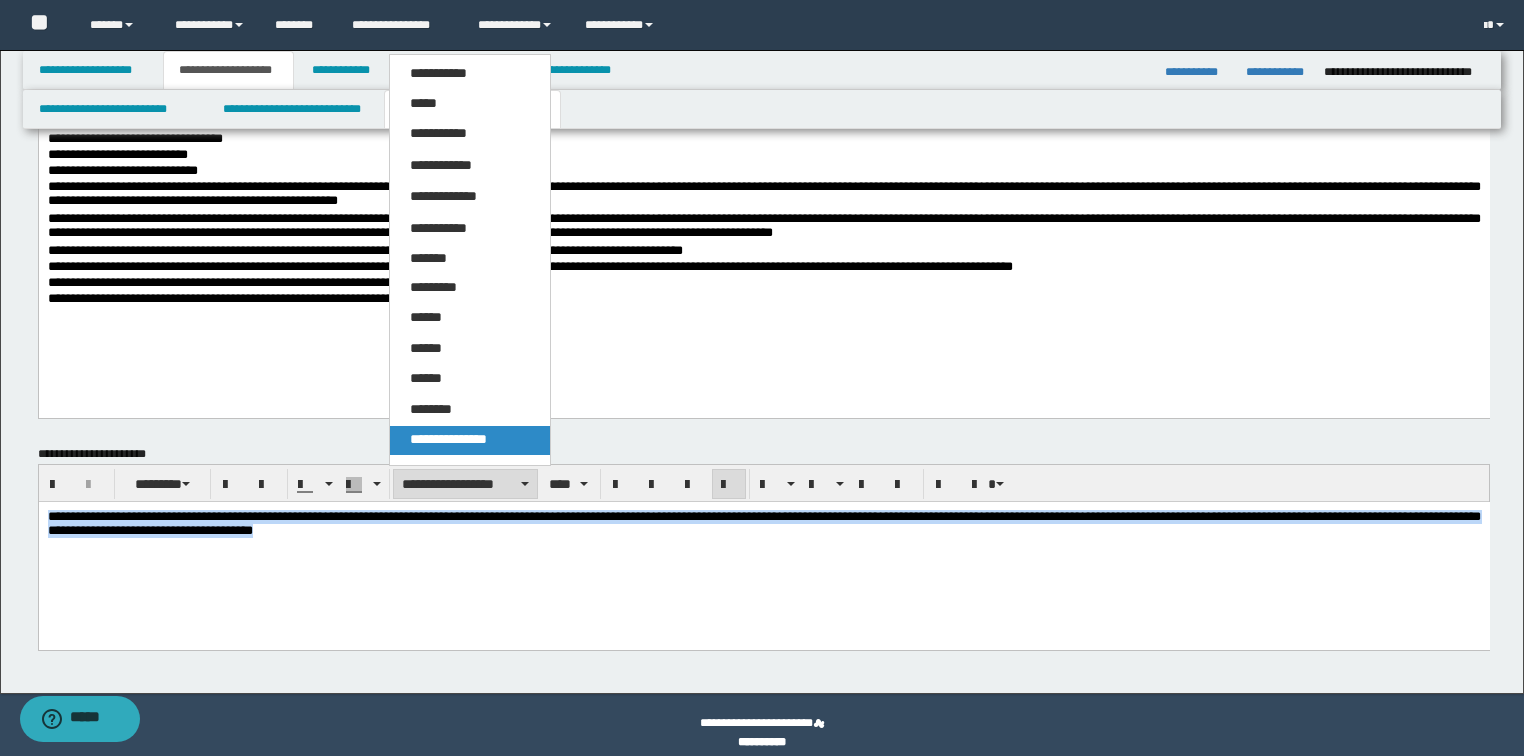 click on "**********" at bounding box center (448, 439) 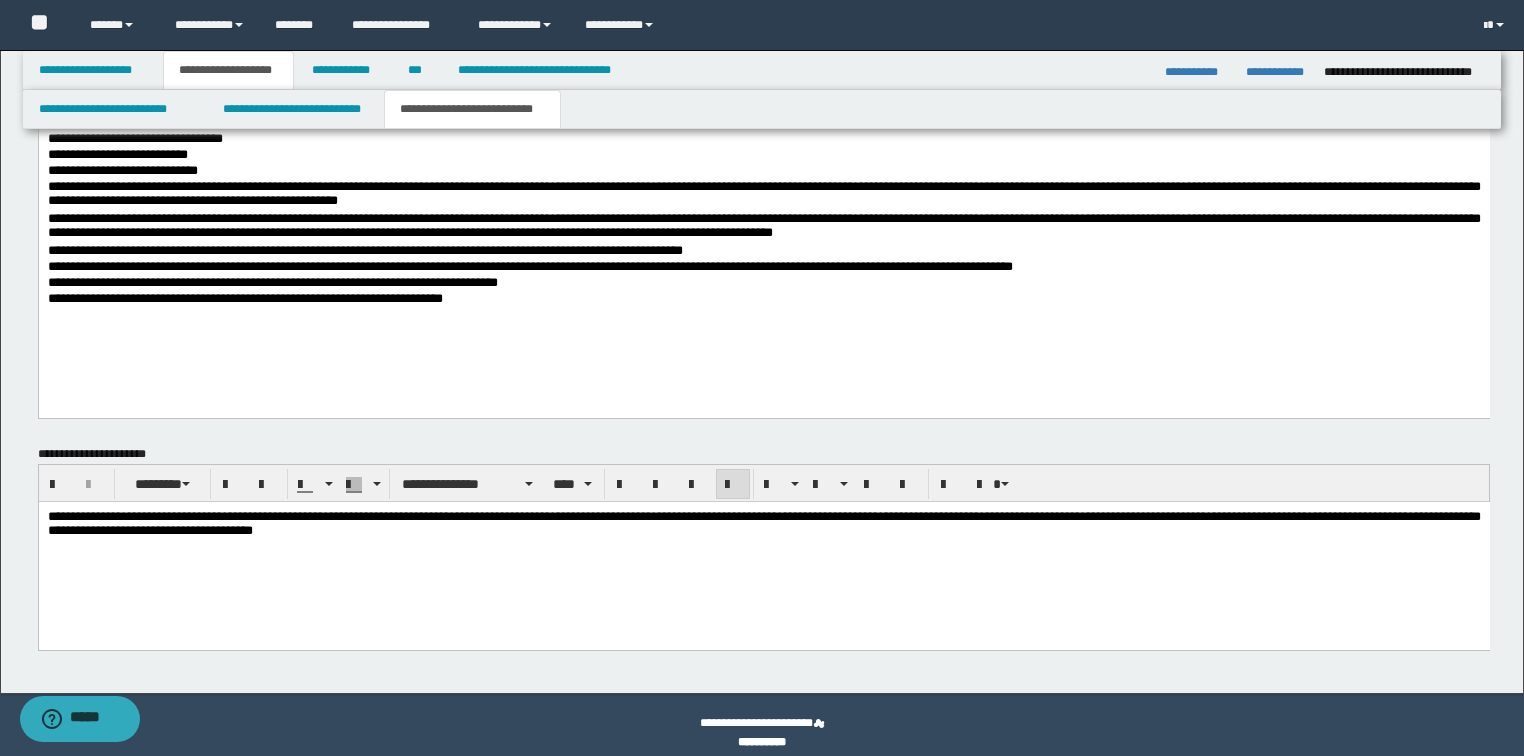 click on "**********" at bounding box center (763, 549) 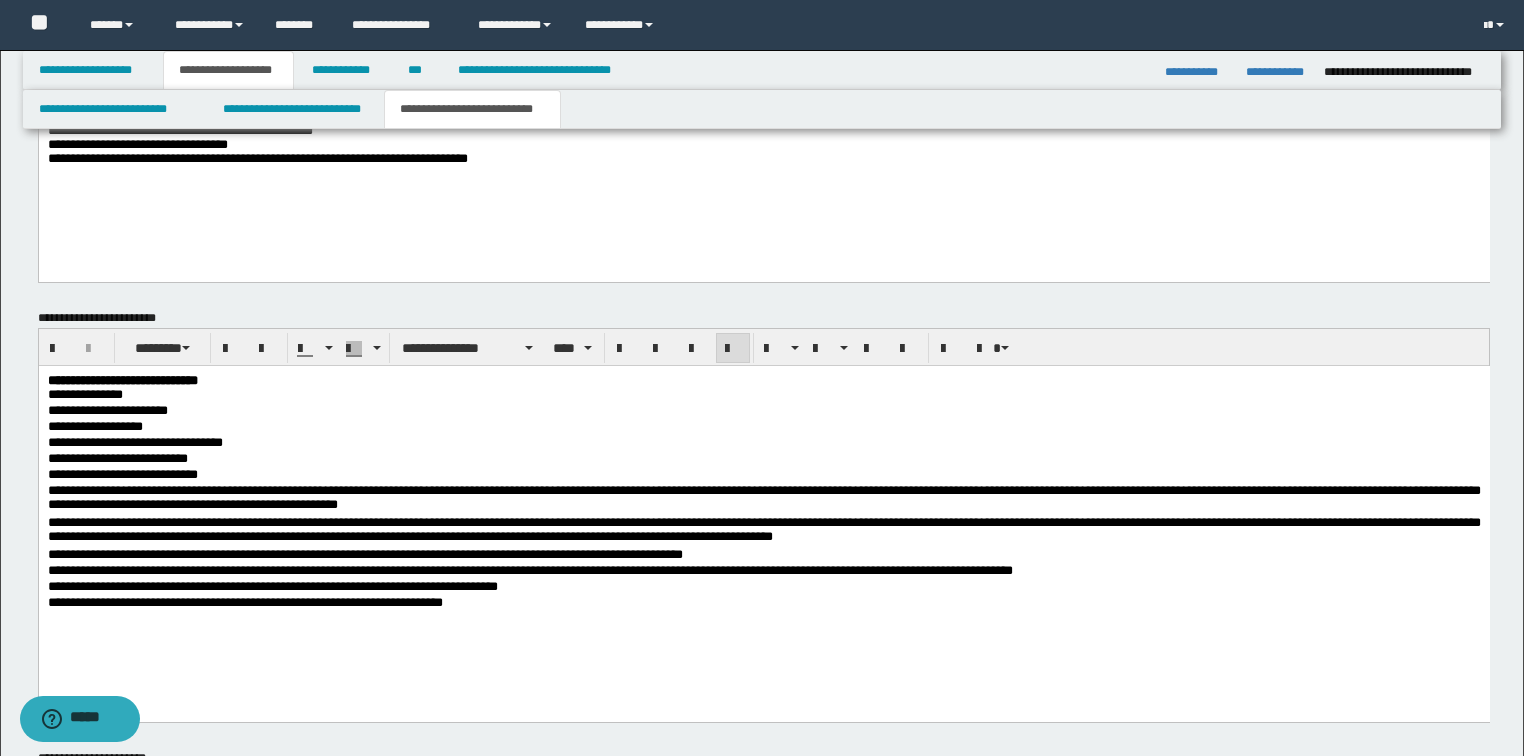 scroll, scrollTop: 700, scrollLeft: 0, axis: vertical 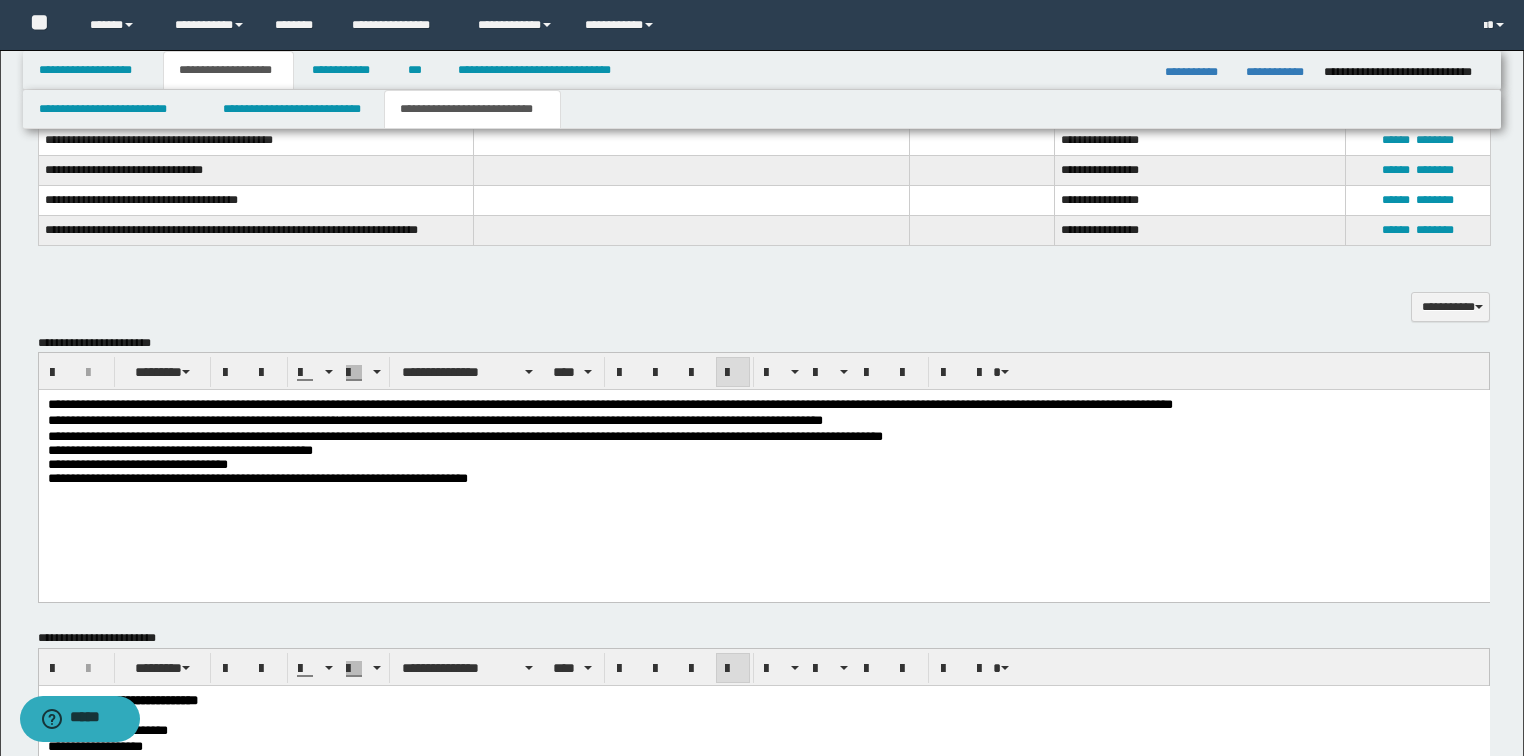 click on "**********" at bounding box center [609, 404] 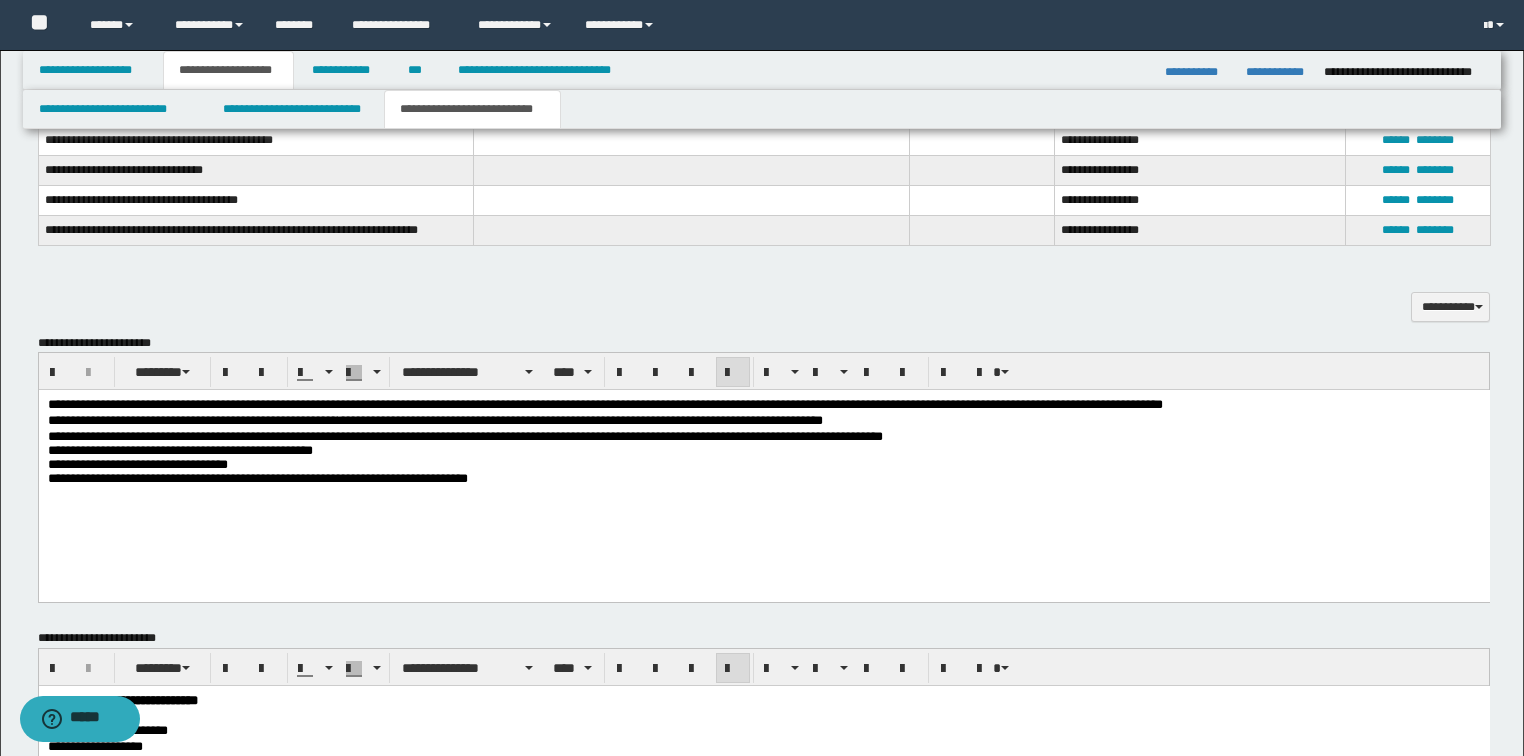 click on "**********" at bounding box center (464, 436) 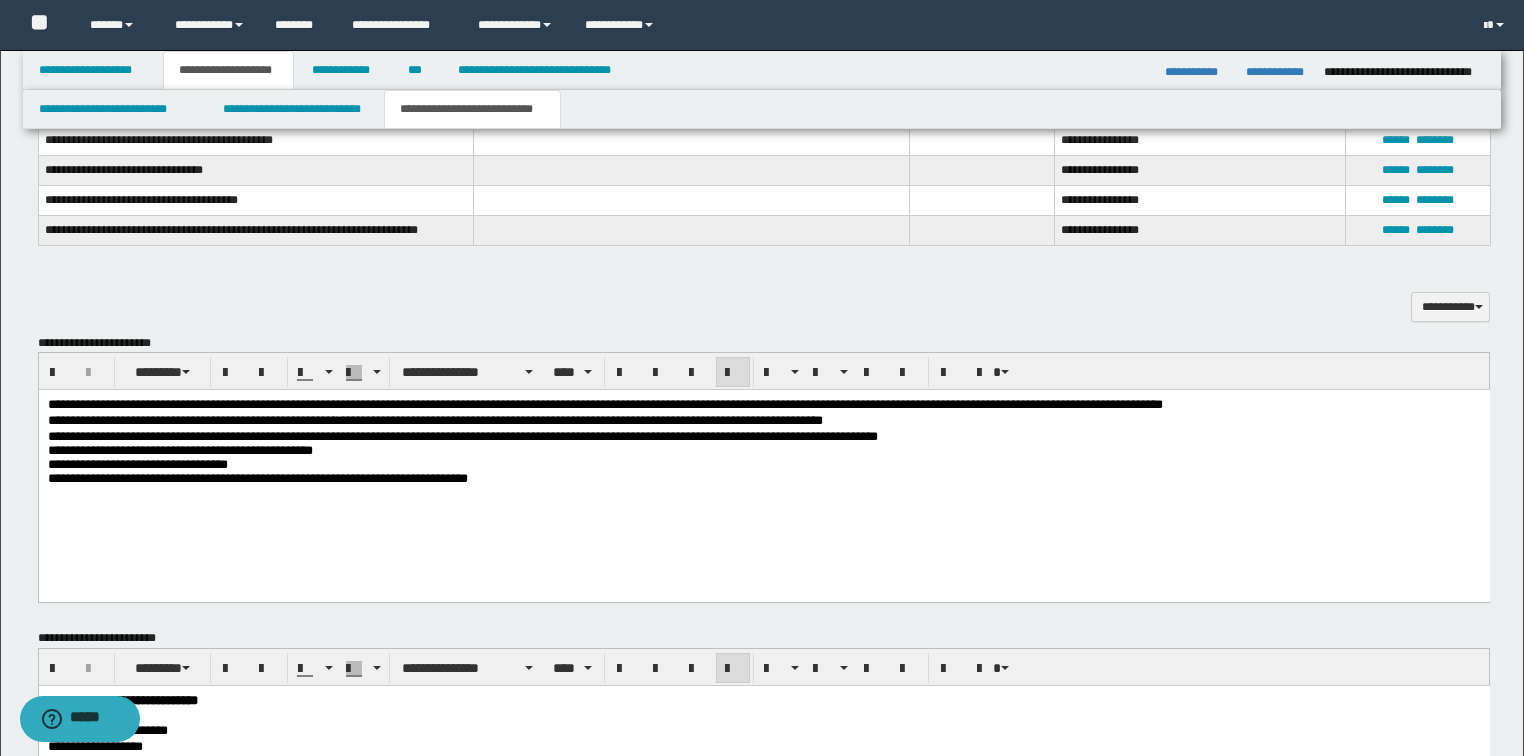 drag, startPoint x: 216, startPoint y: 423, endPoint x: 240, endPoint y: 430, distance: 25 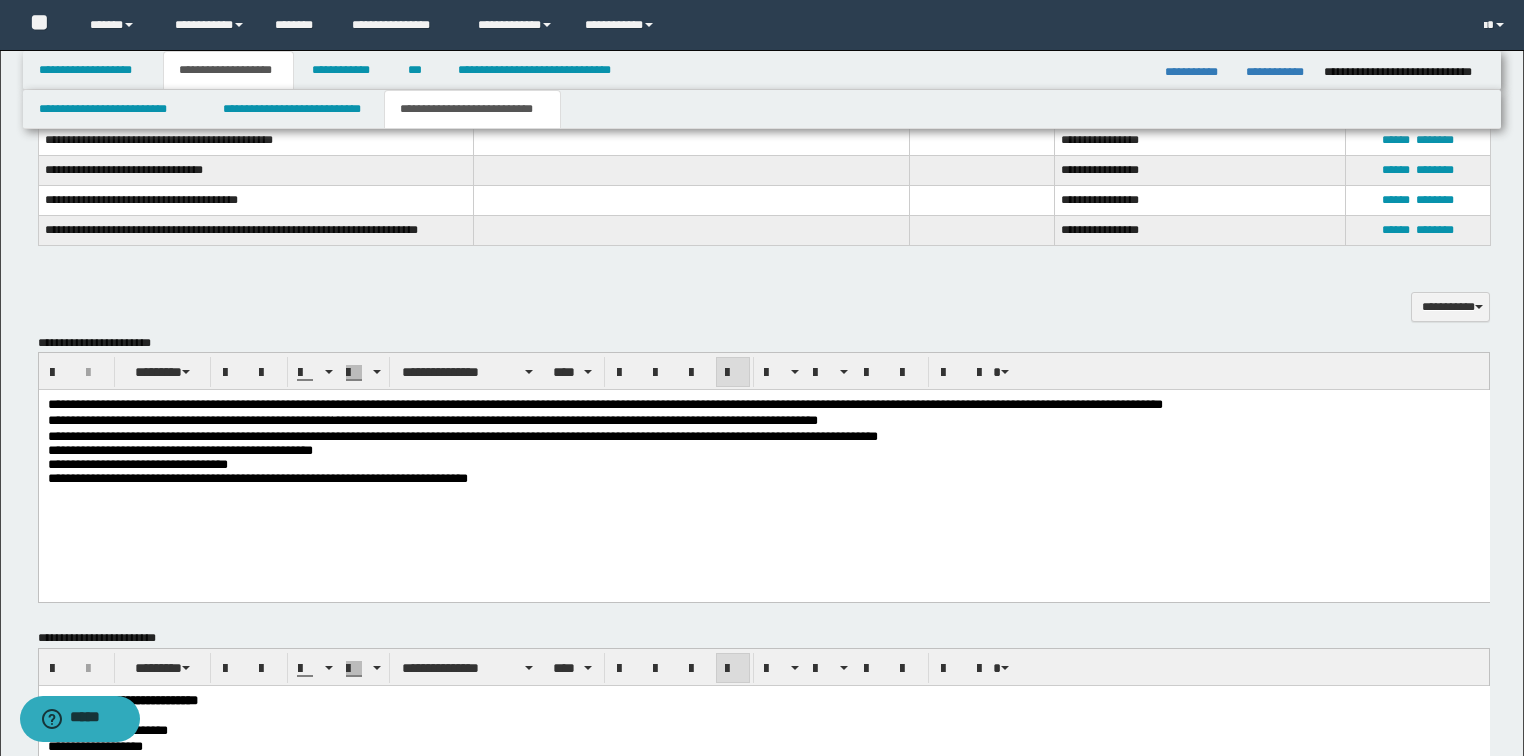click on "**********" at bounding box center [462, 436] 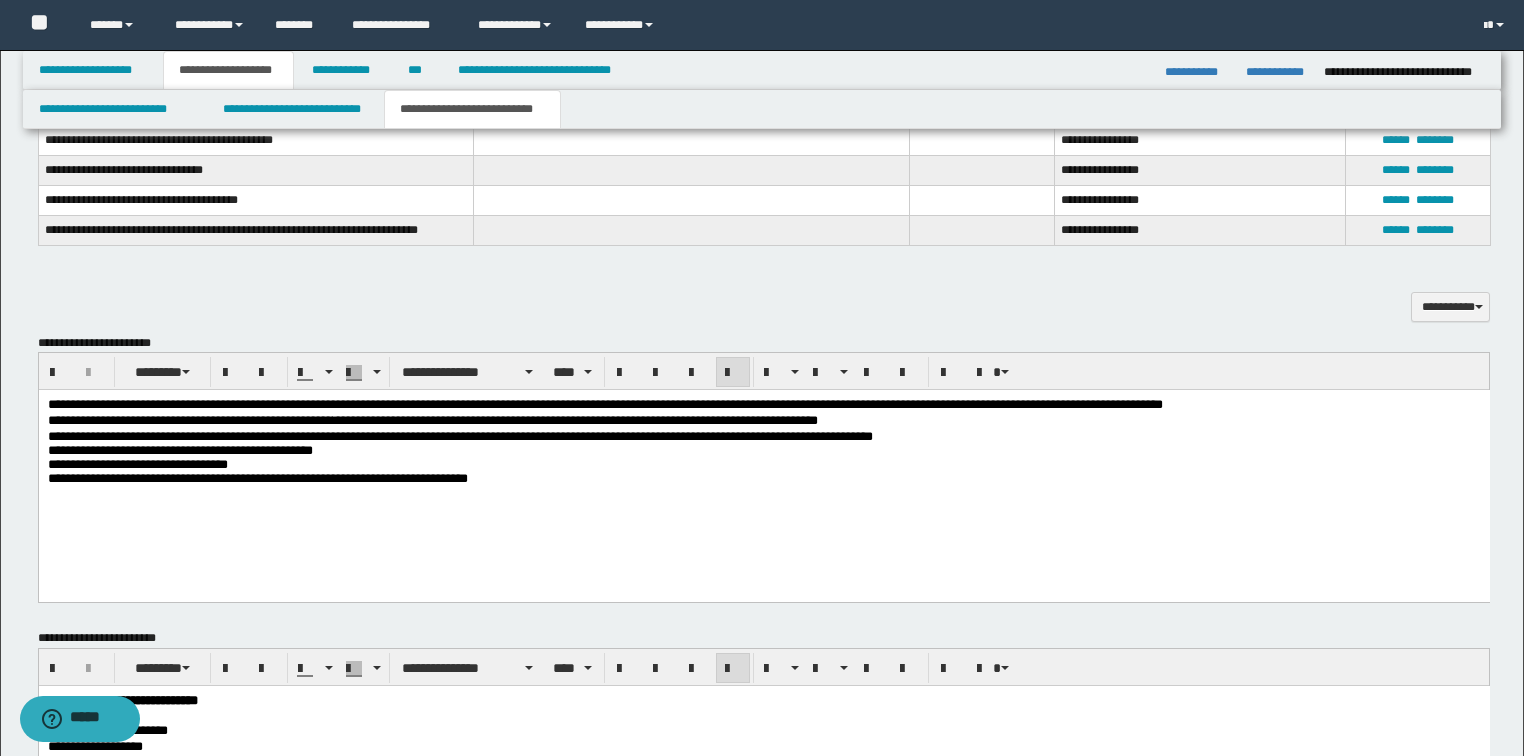 click on "**********" at bounding box center [604, 404] 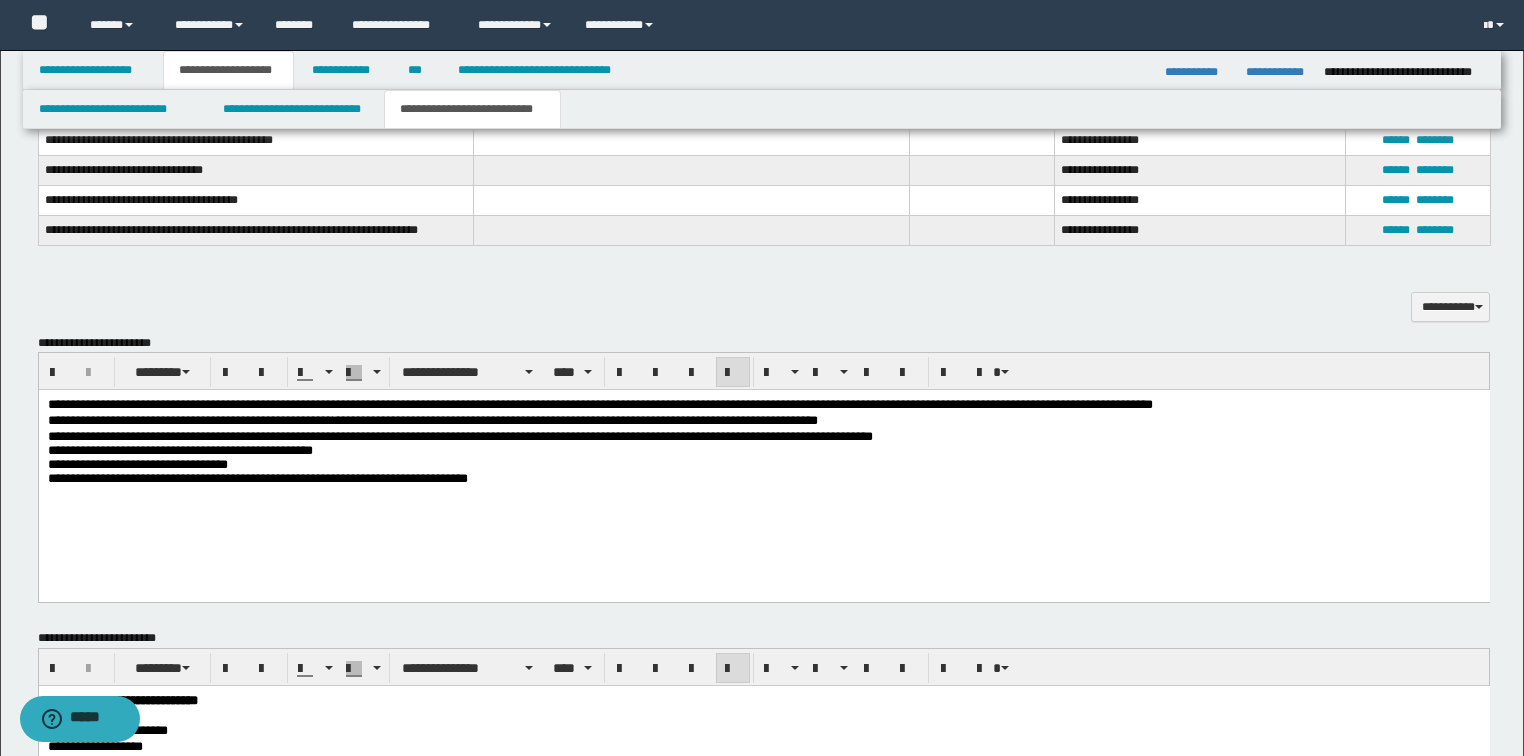 click on "**********" at bounding box center (257, 478) 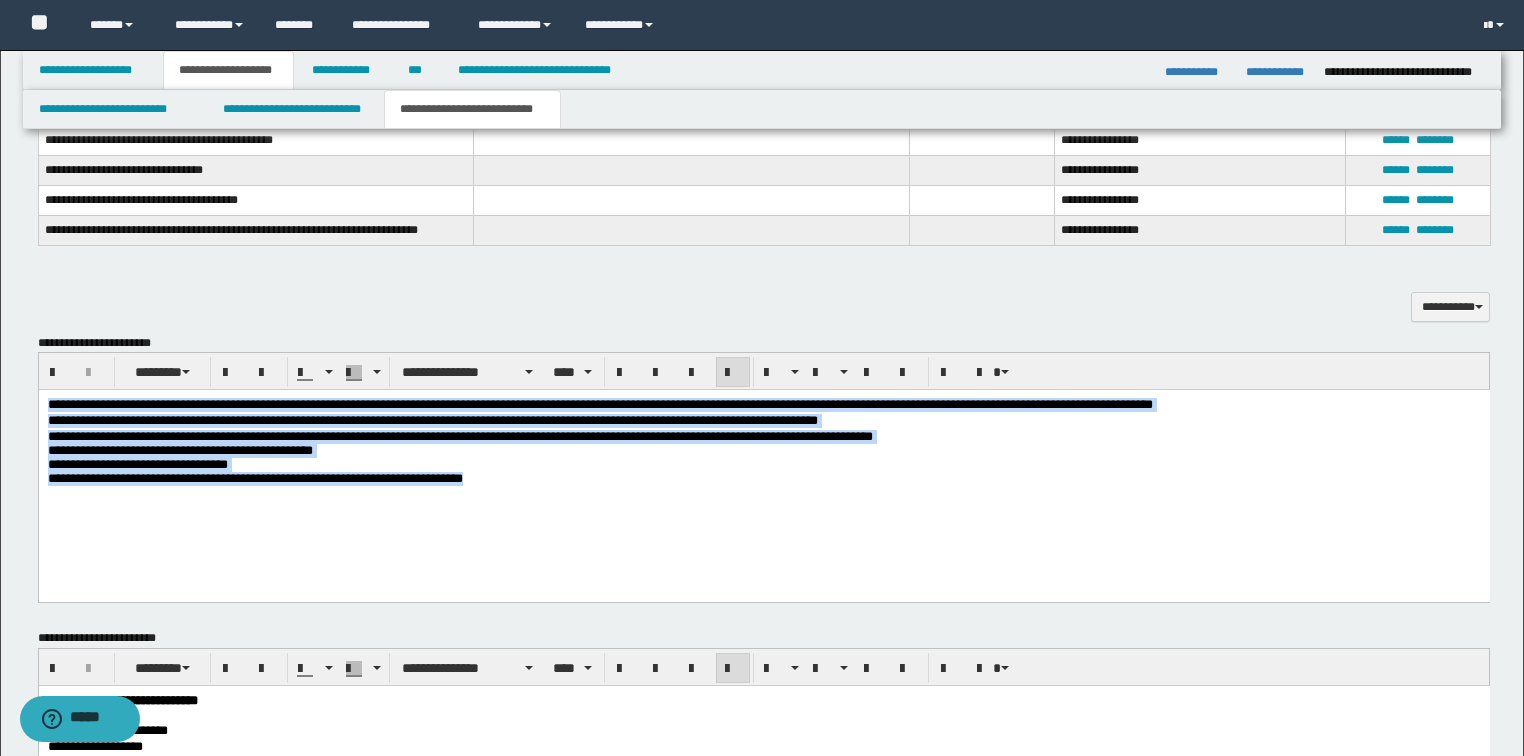 drag, startPoint x: 537, startPoint y: 486, endPoint x: 304, endPoint y: 443, distance: 236.93459 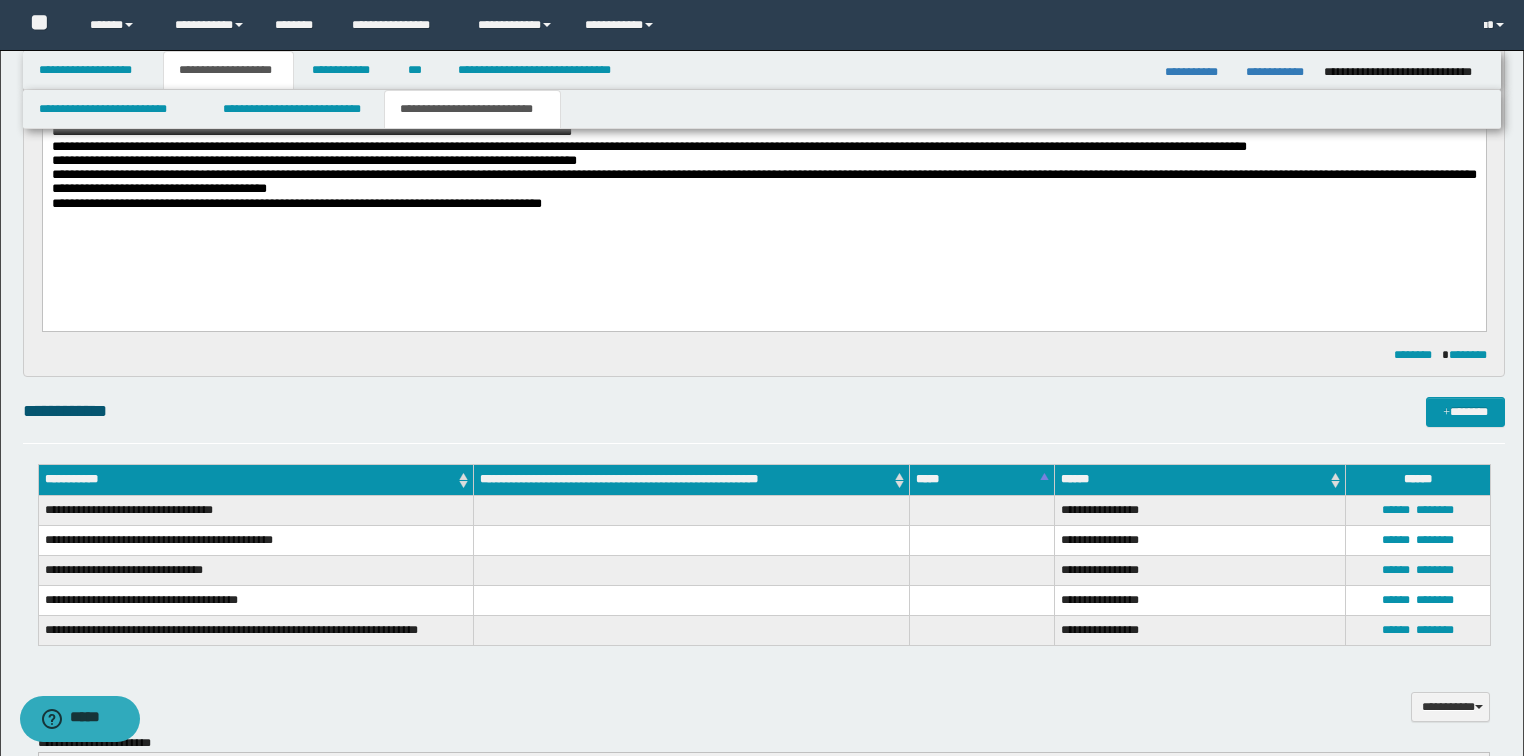 scroll, scrollTop: 60, scrollLeft: 0, axis: vertical 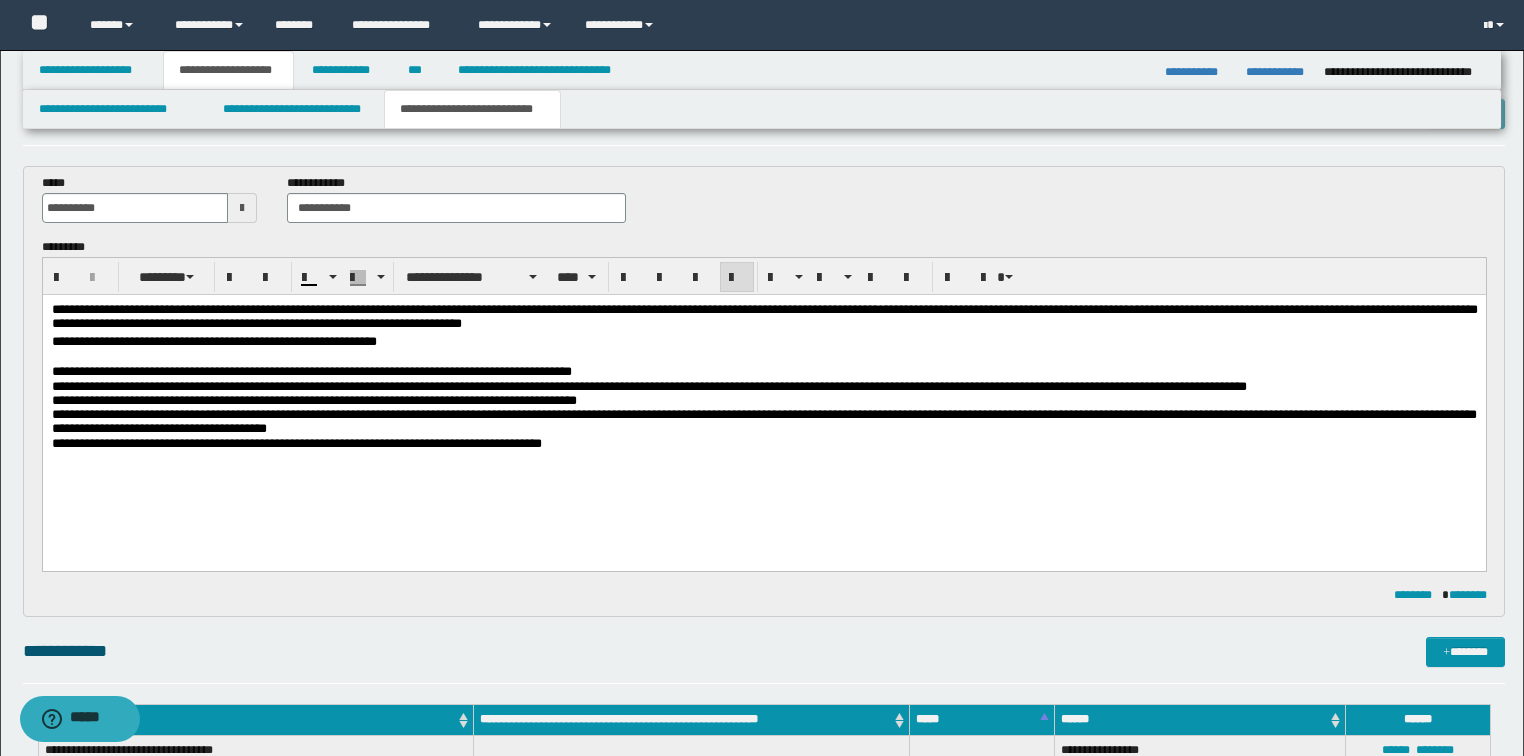 click on "**********" at bounding box center [763, 341] 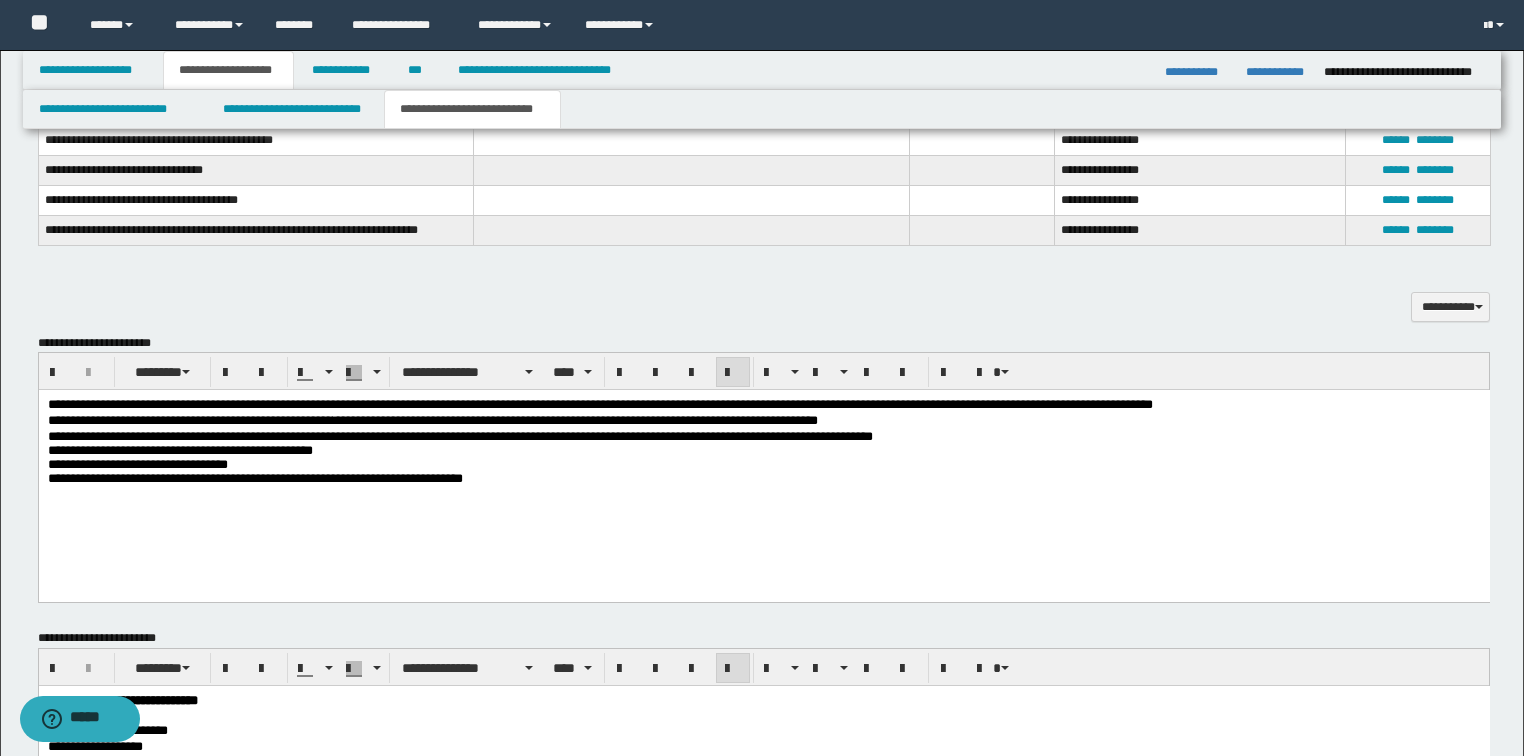 scroll, scrollTop: 780, scrollLeft: 0, axis: vertical 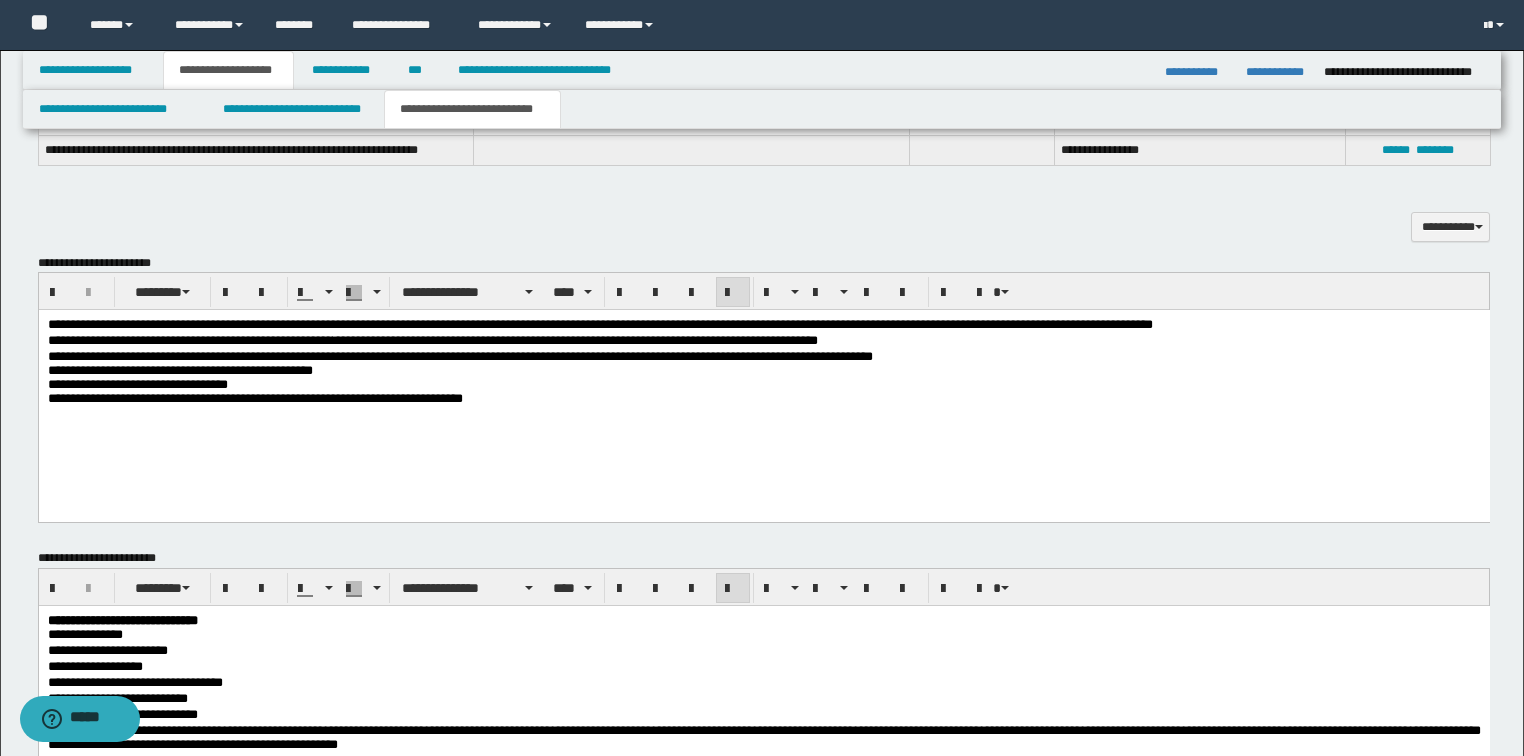 click on "**********" at bounding box center (763, 399) 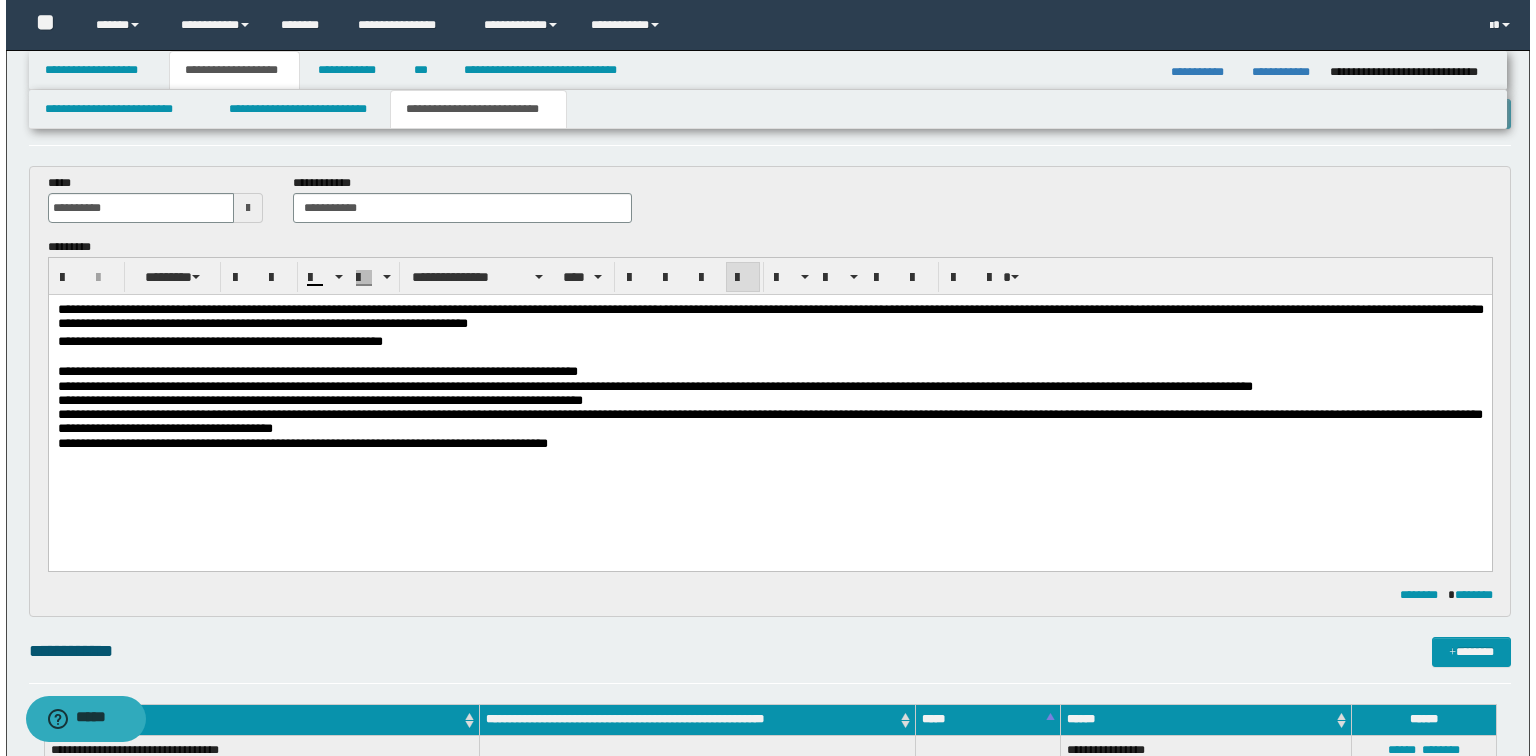 scroll, scrollTop: 0, scrollLeft: 0, axis: both 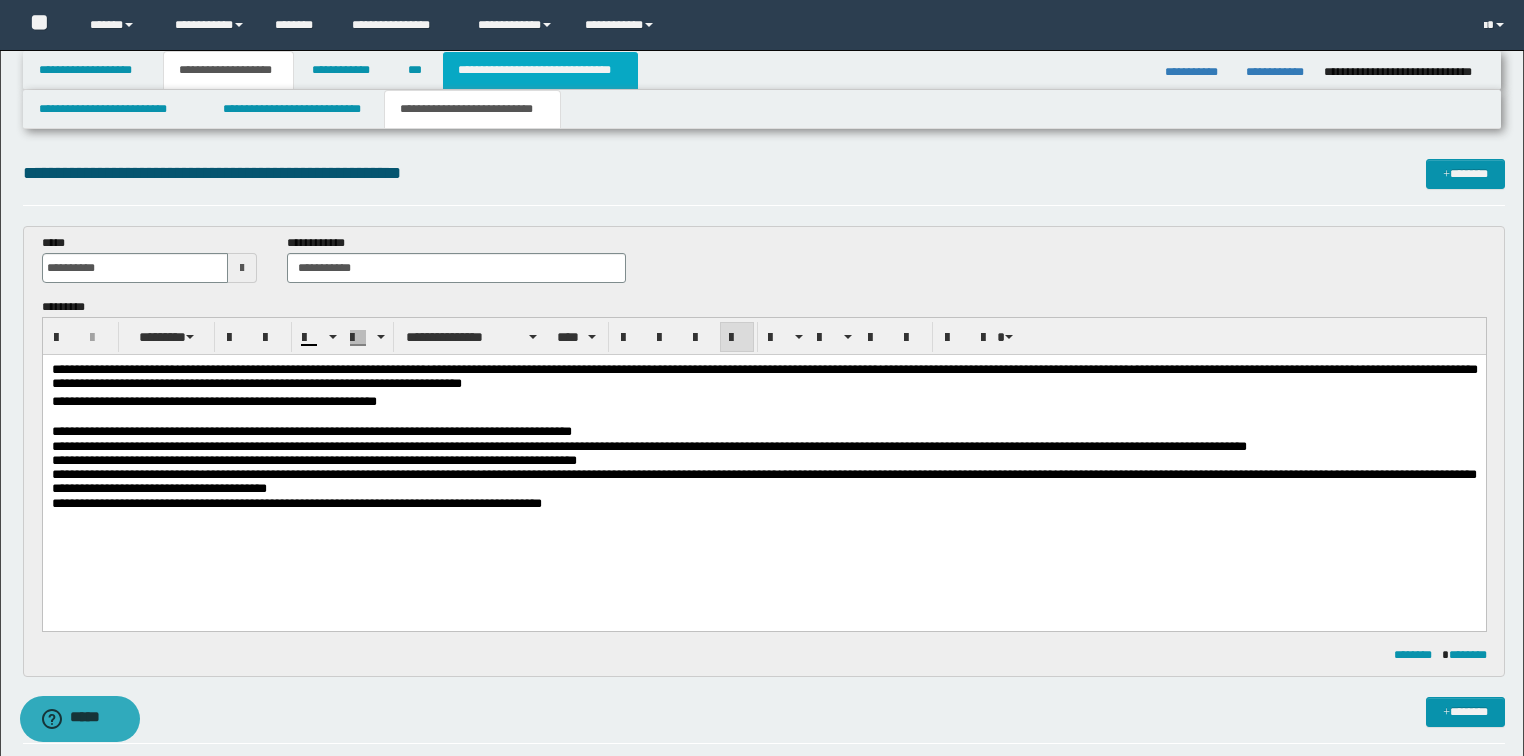 click on "**********" at bounding box center [540, 70] 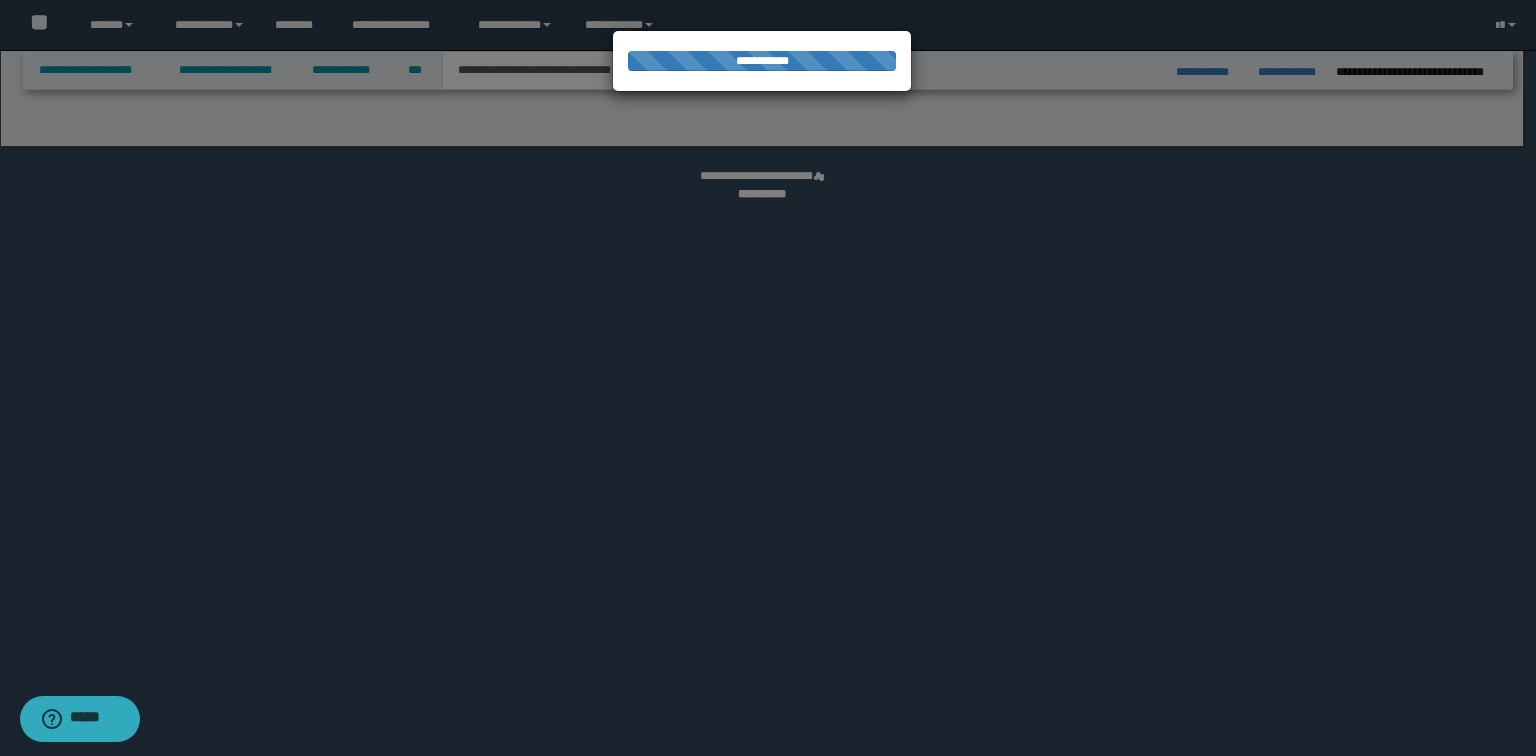 select on "*" 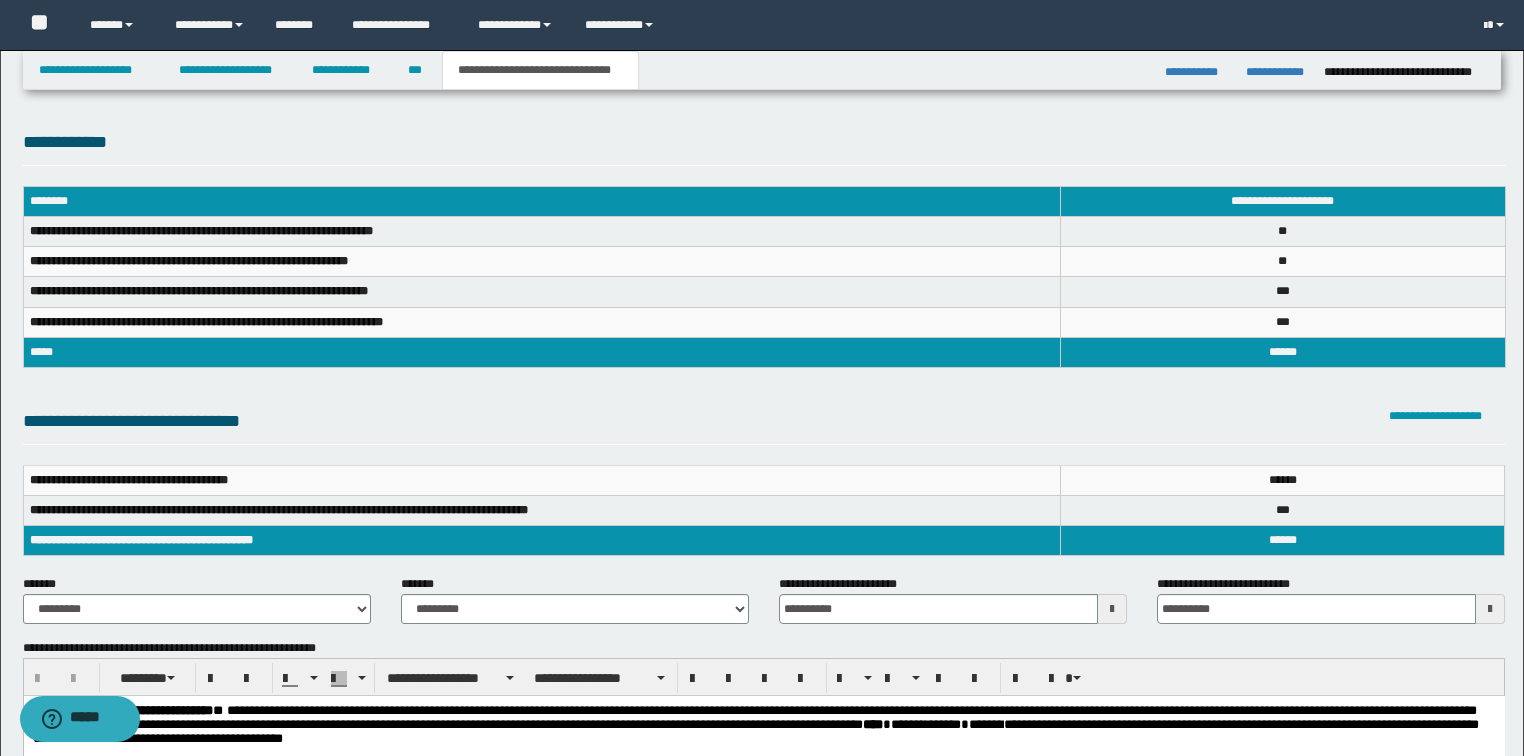 scroll, scrollTop: 240, scrollLeft: 0, axis: vertical 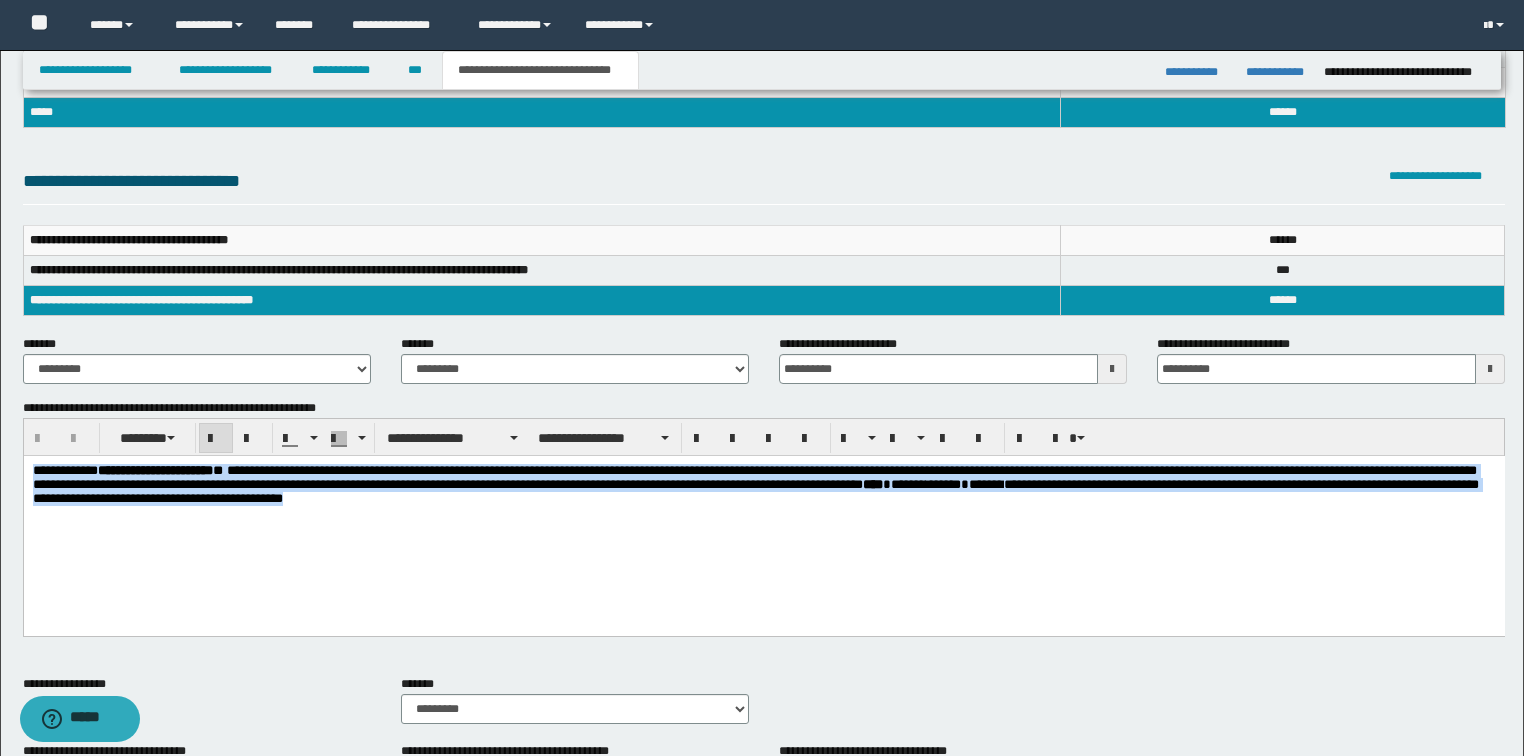 drag, startPoint x: 487, startPoint y: 502, endPoint x: 1, endPoint y: 464, distance: 487.48334 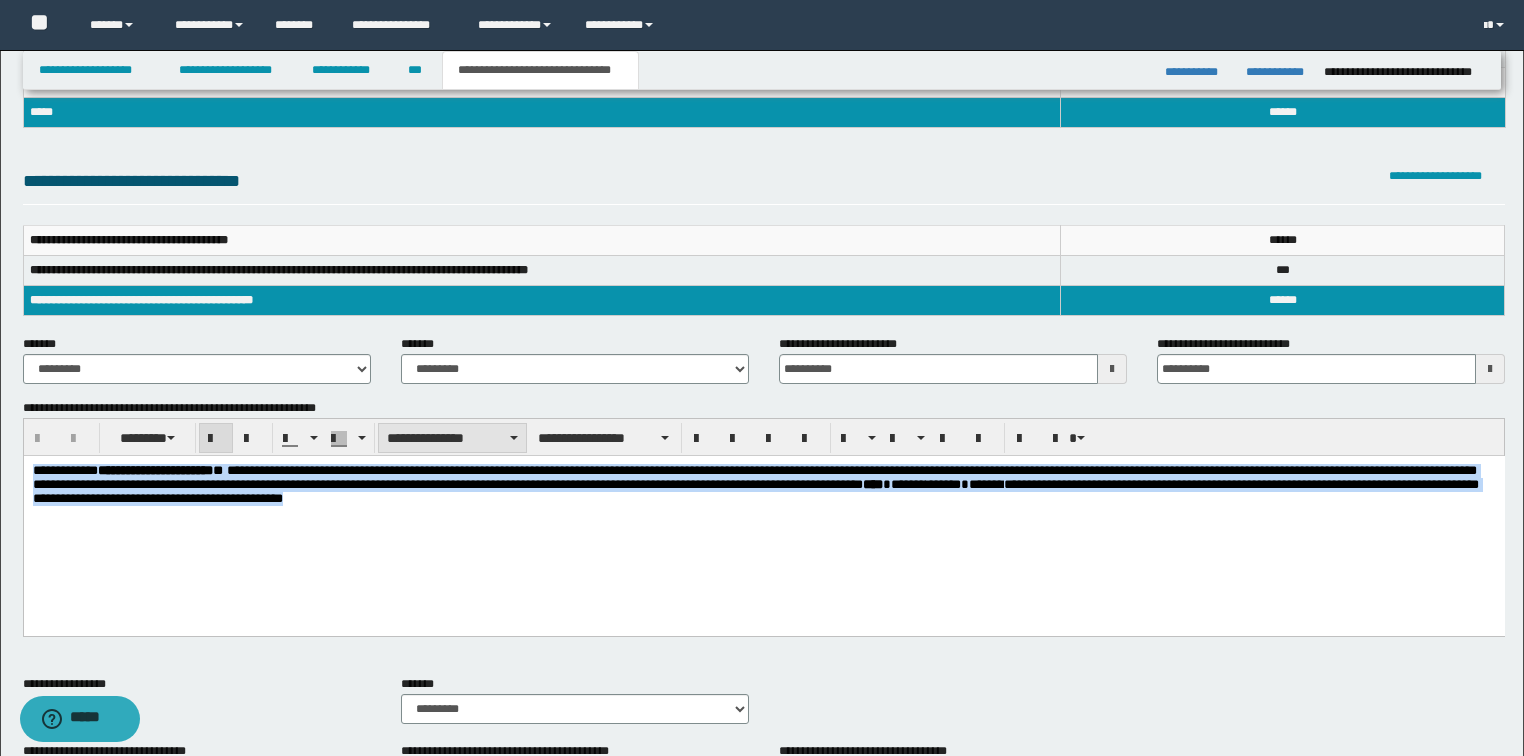 click on "**********" at bounding box center [452, 438] 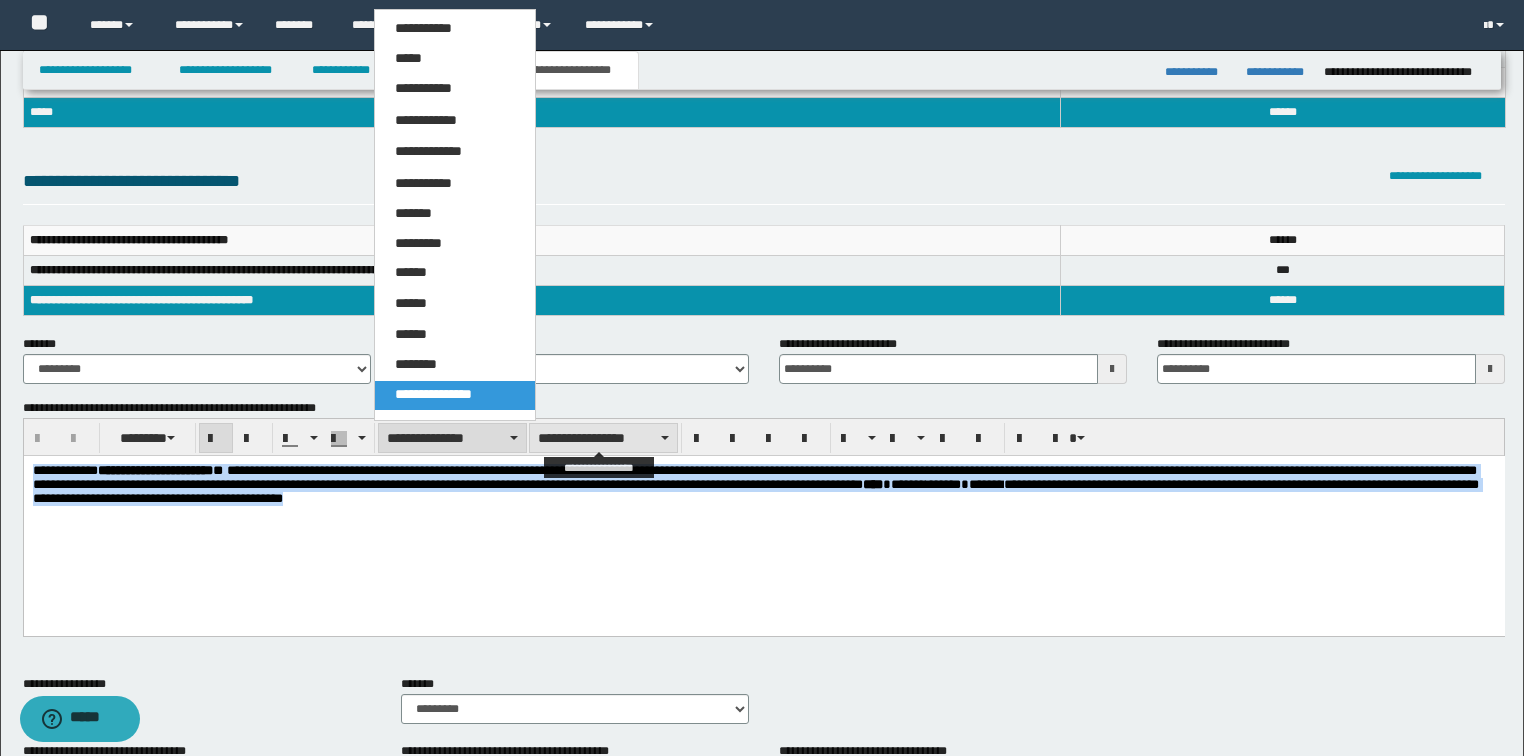 click on "**********" at bounding box center [603, 438] 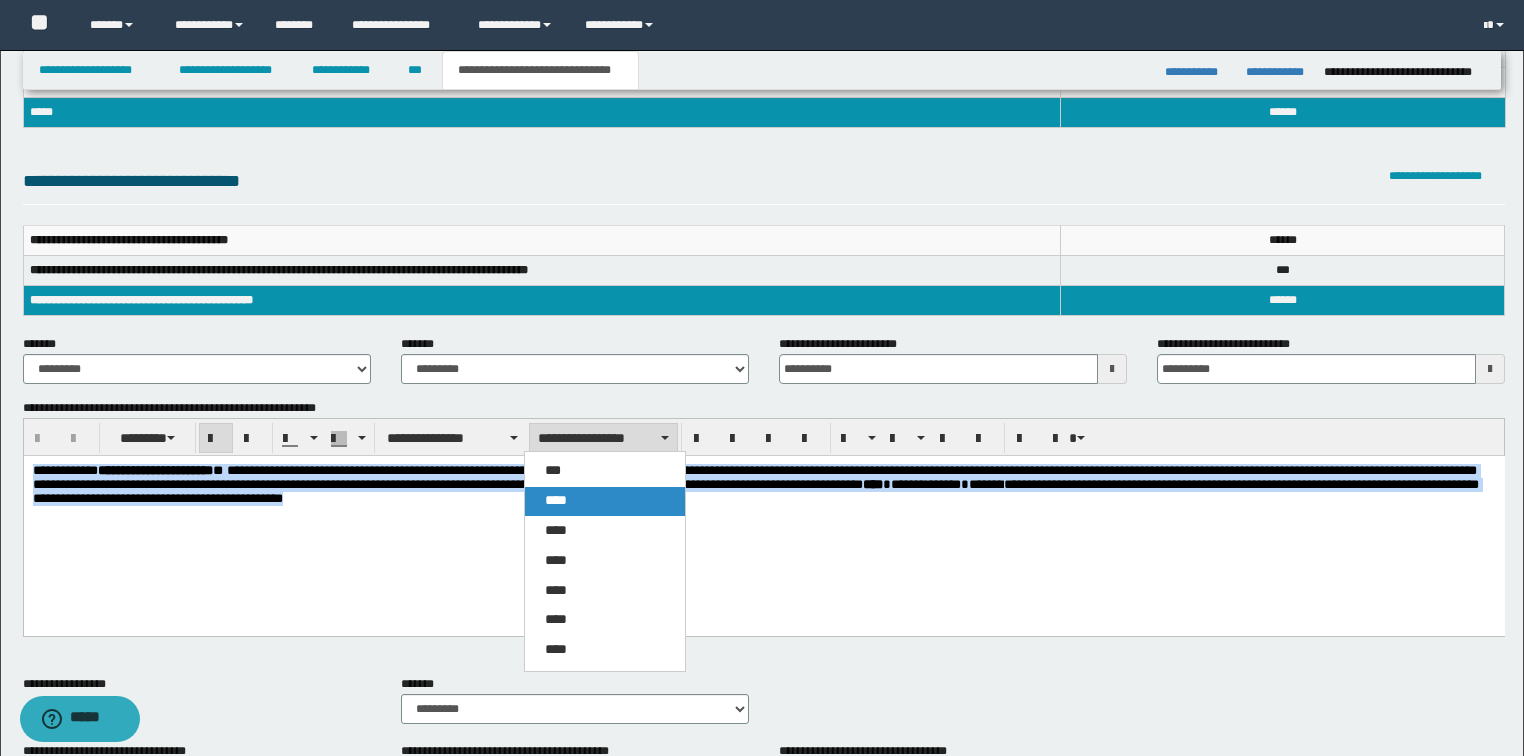 click on "****" at bounding box center [556, 500] 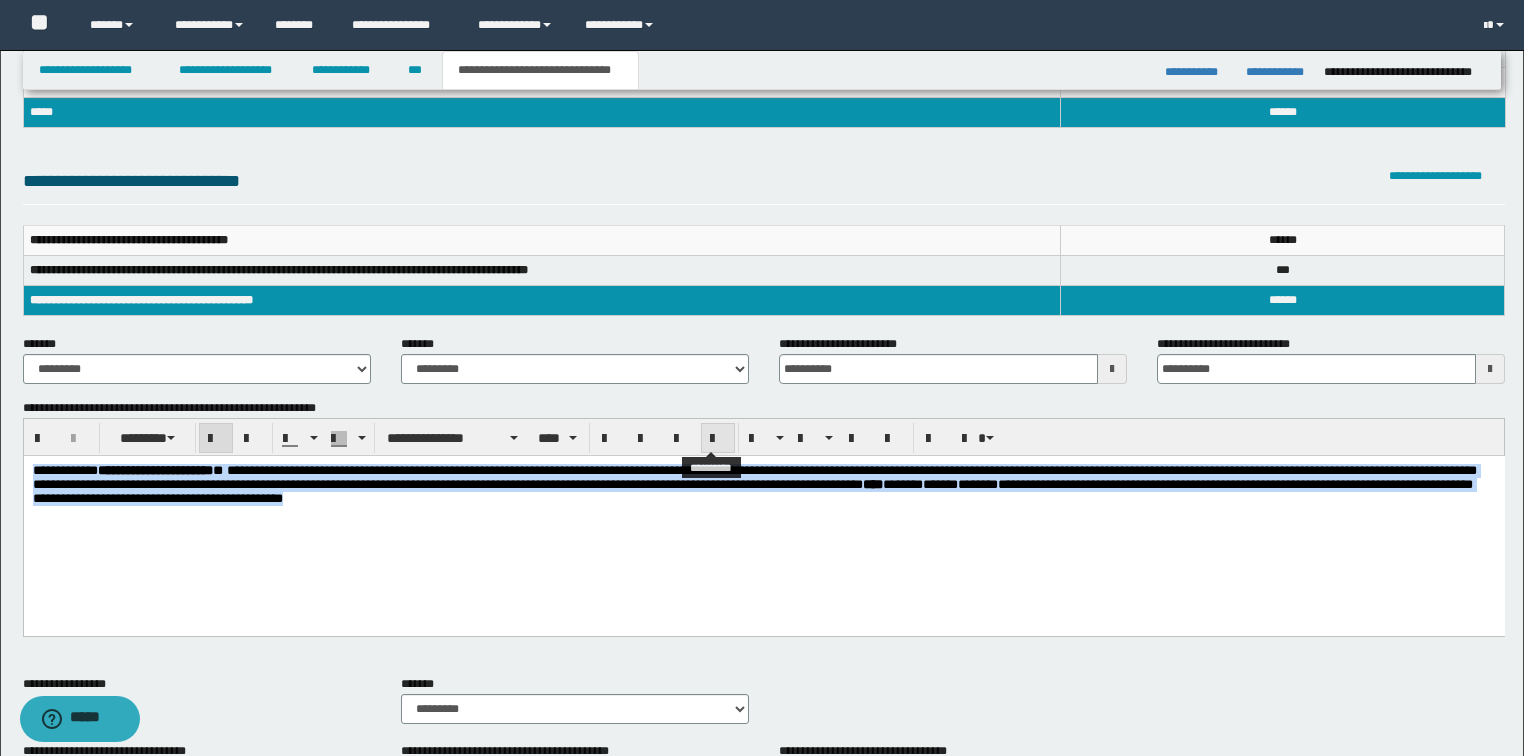 click at bounding box center [718, 439] 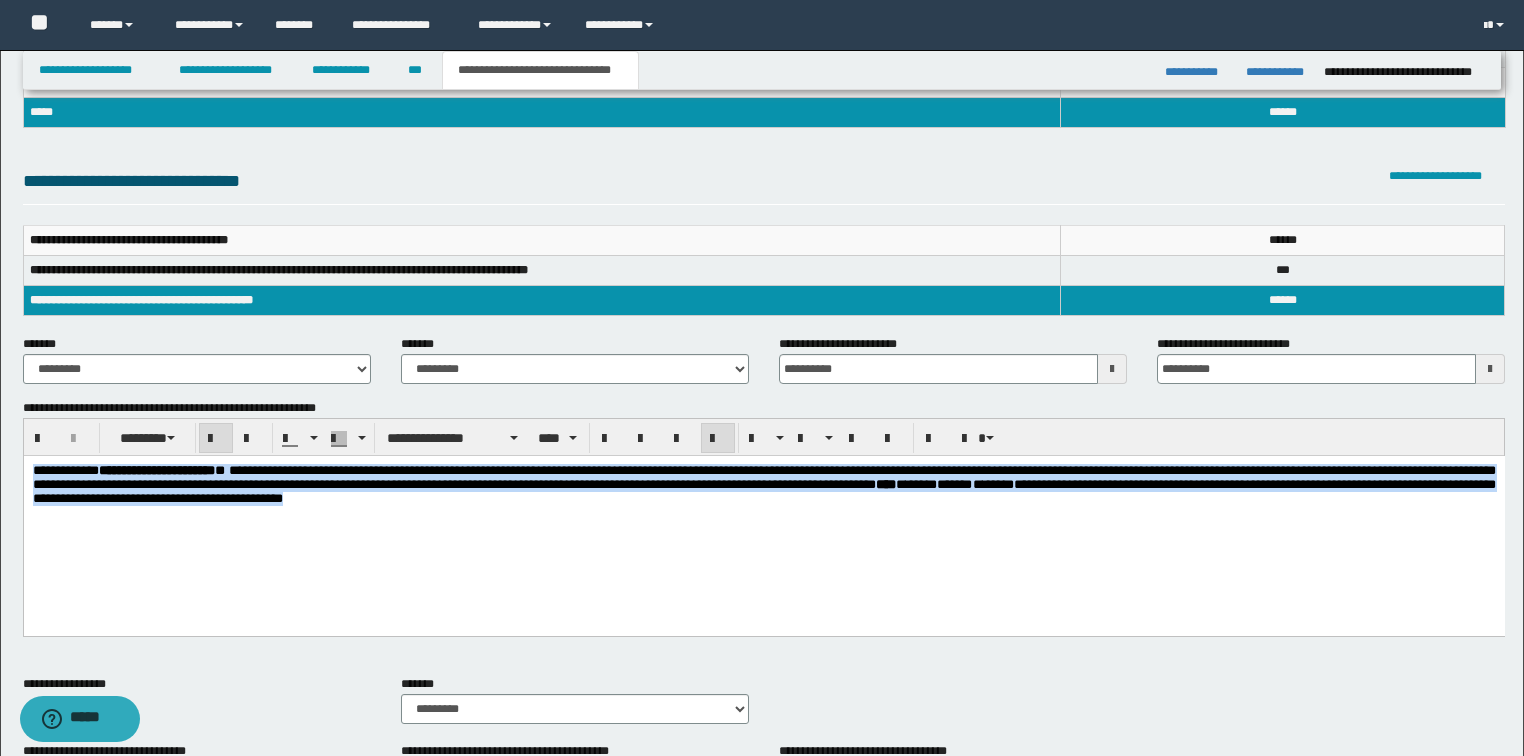 click on "**********" at bounding box center [763, 476] 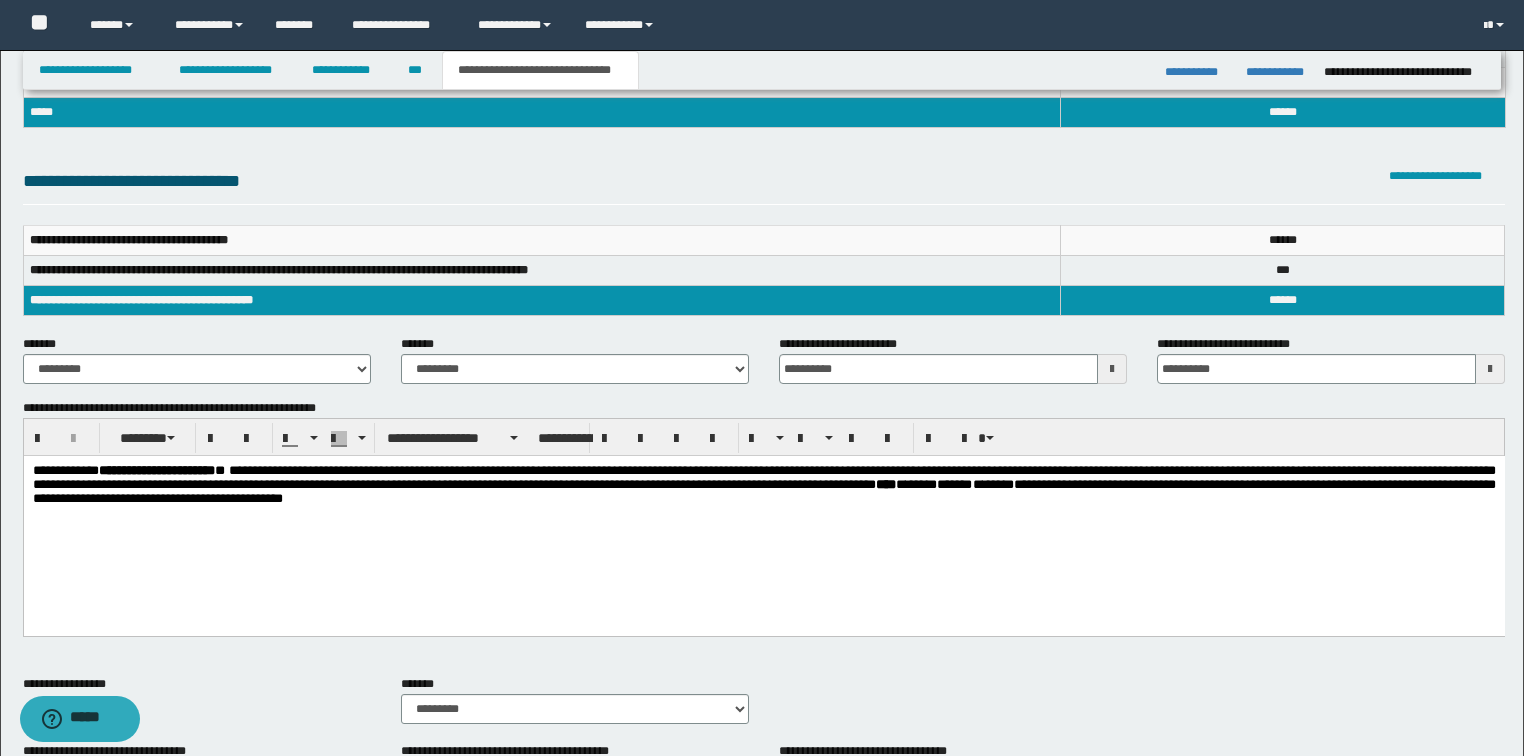click at bounding box center [764, 519] 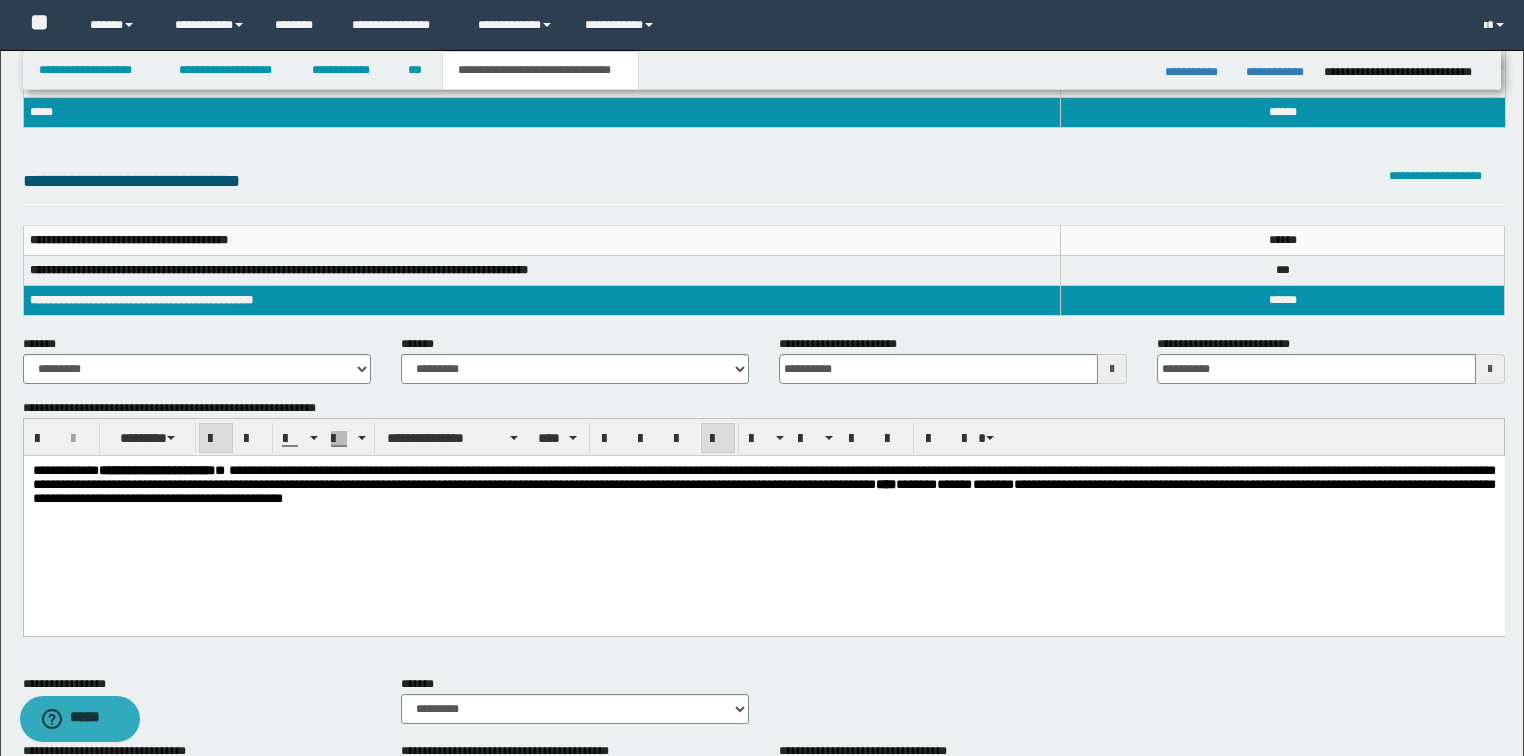 click on "**********" at bounding box center (764, 487) 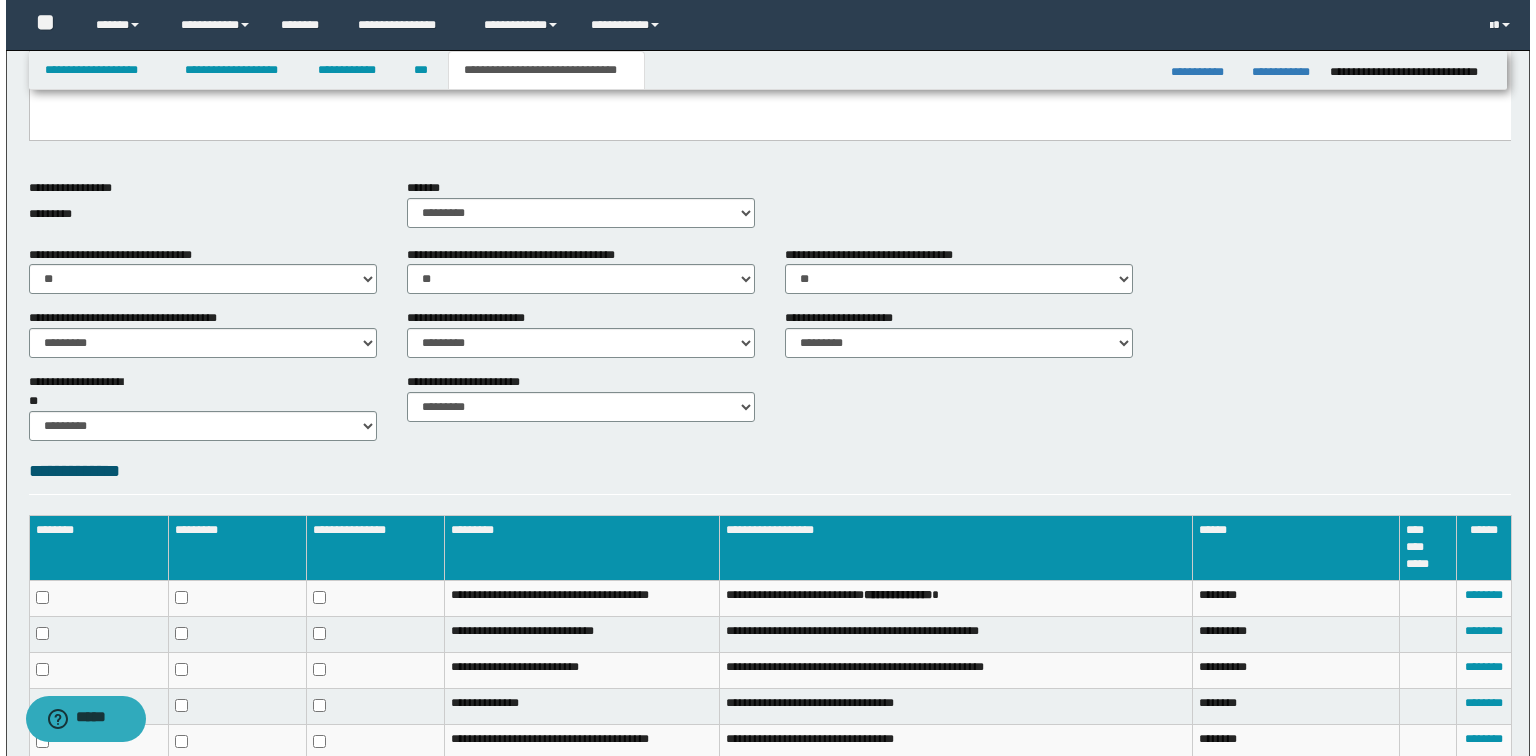 scroll, scrollTop: 912, scrollLeft: 0, axis: vertical 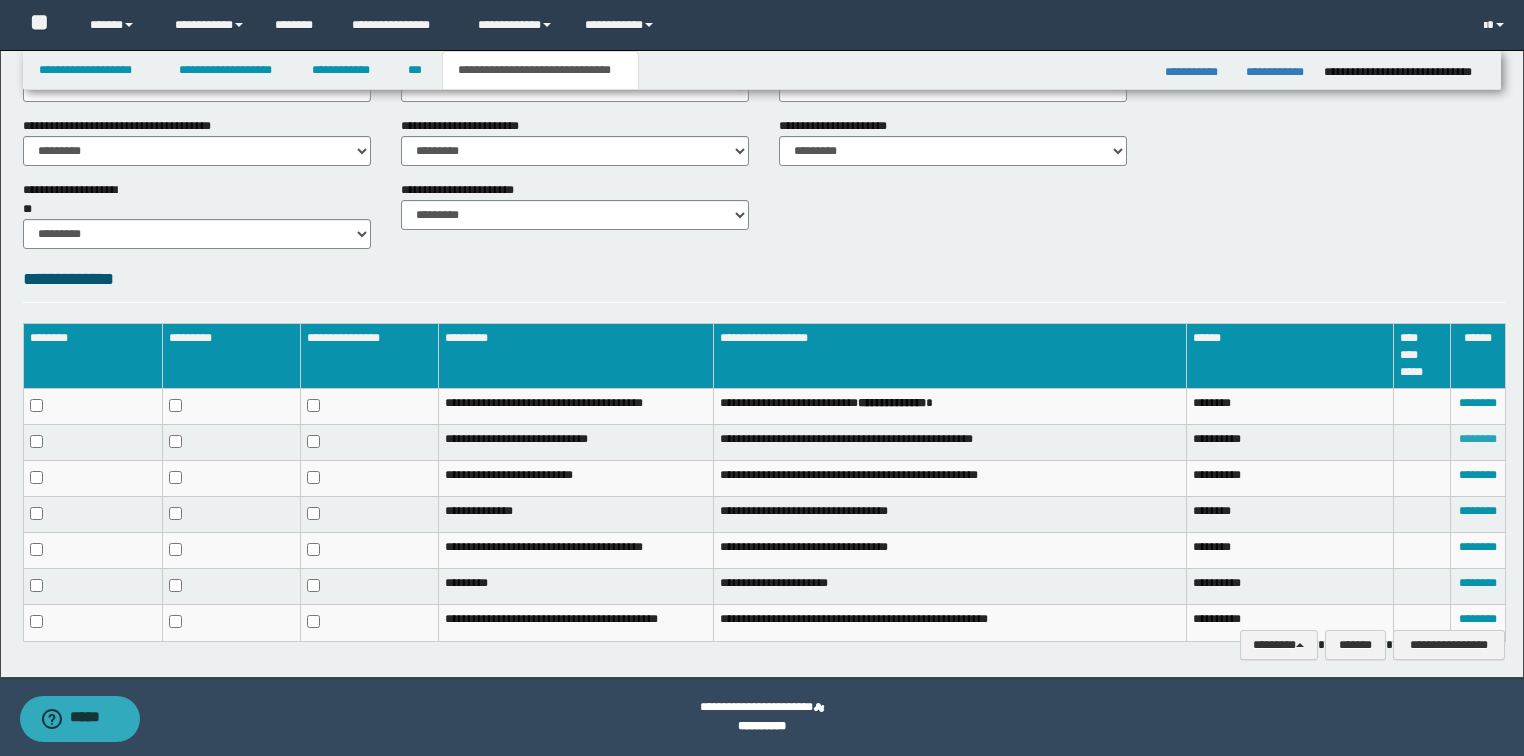 click on "********" at bounding box center [1478, 439] 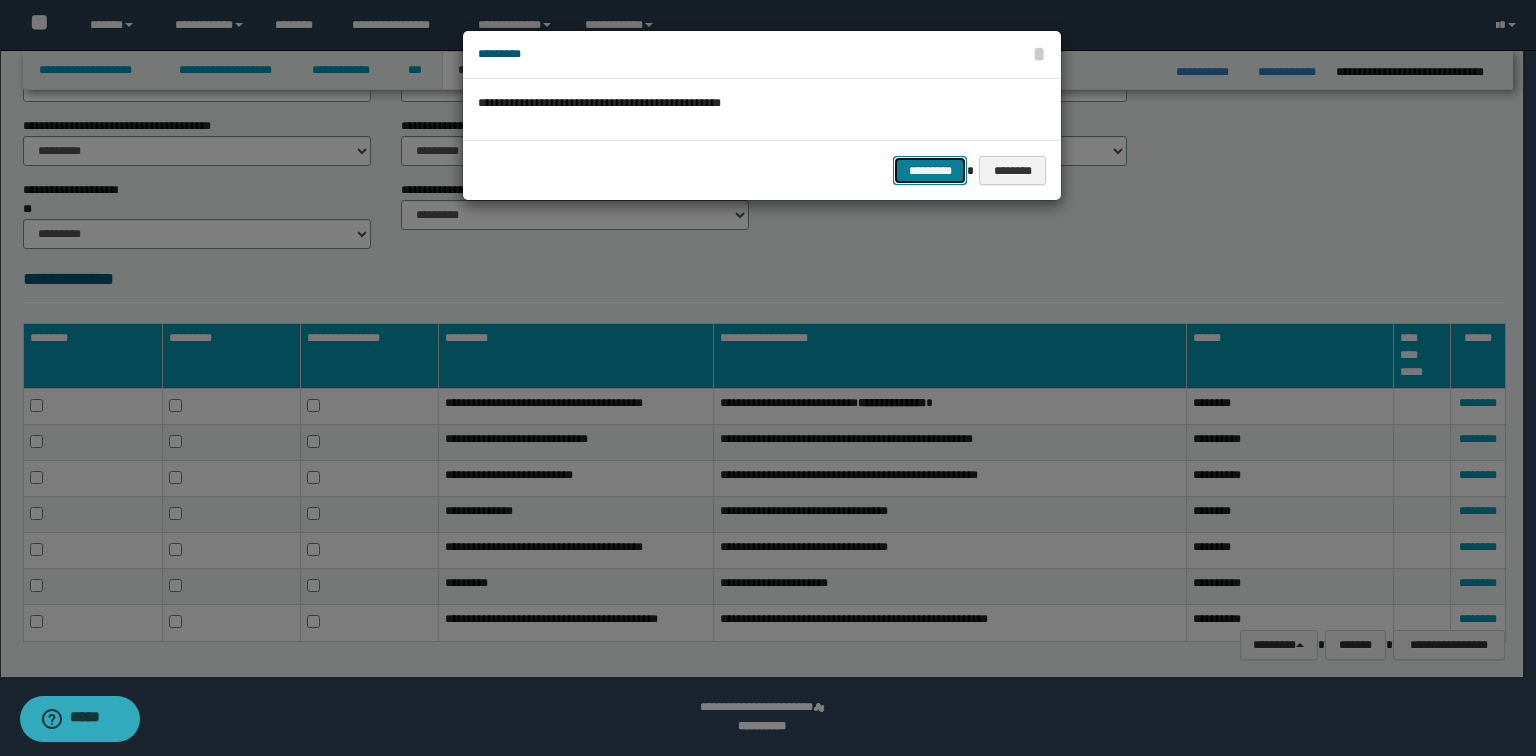 click on "*********" at bounding box center [930, 171] 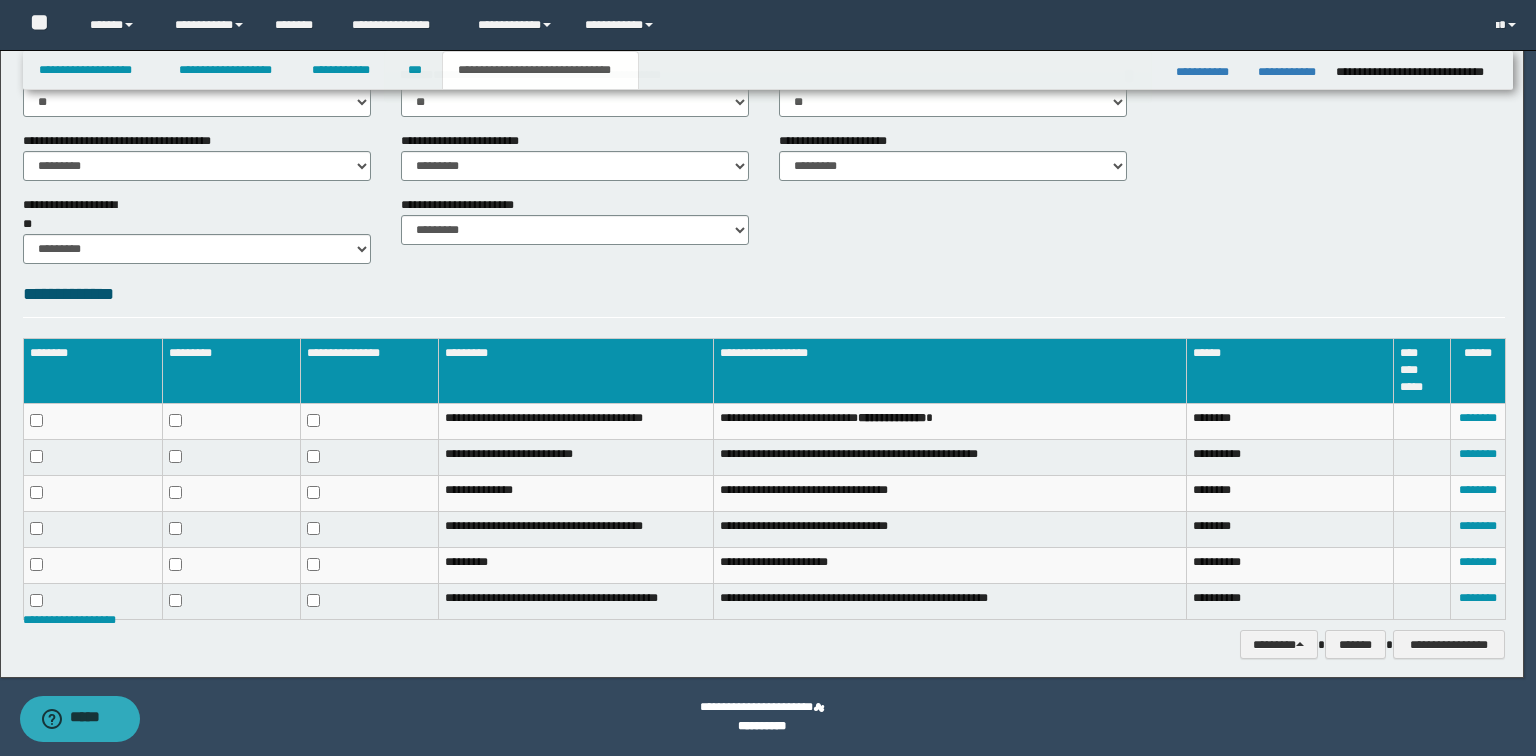 scroll, scrollTop: 896, scrollLeft: 0, axis: vertical 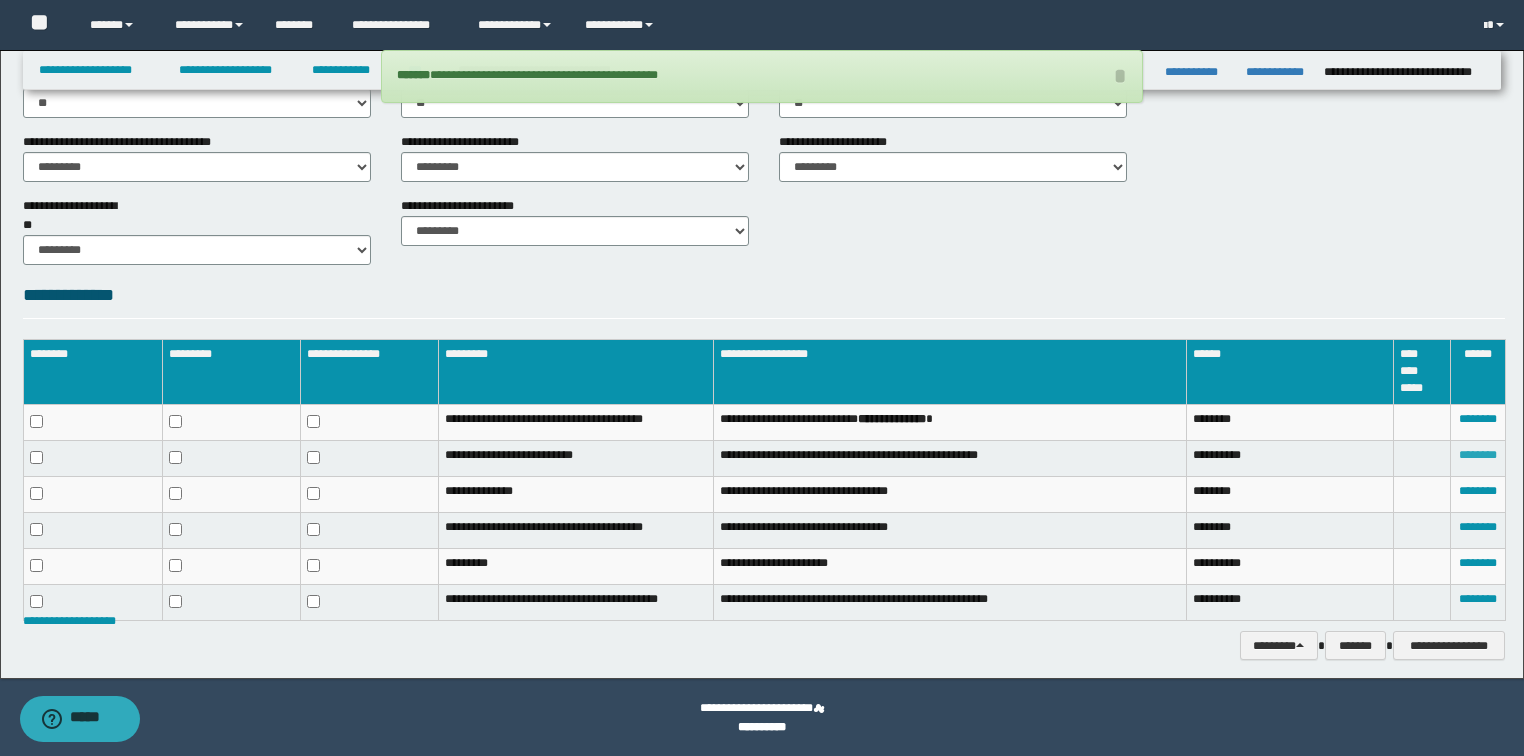 click on "********" at bounding box center [1478, 455] 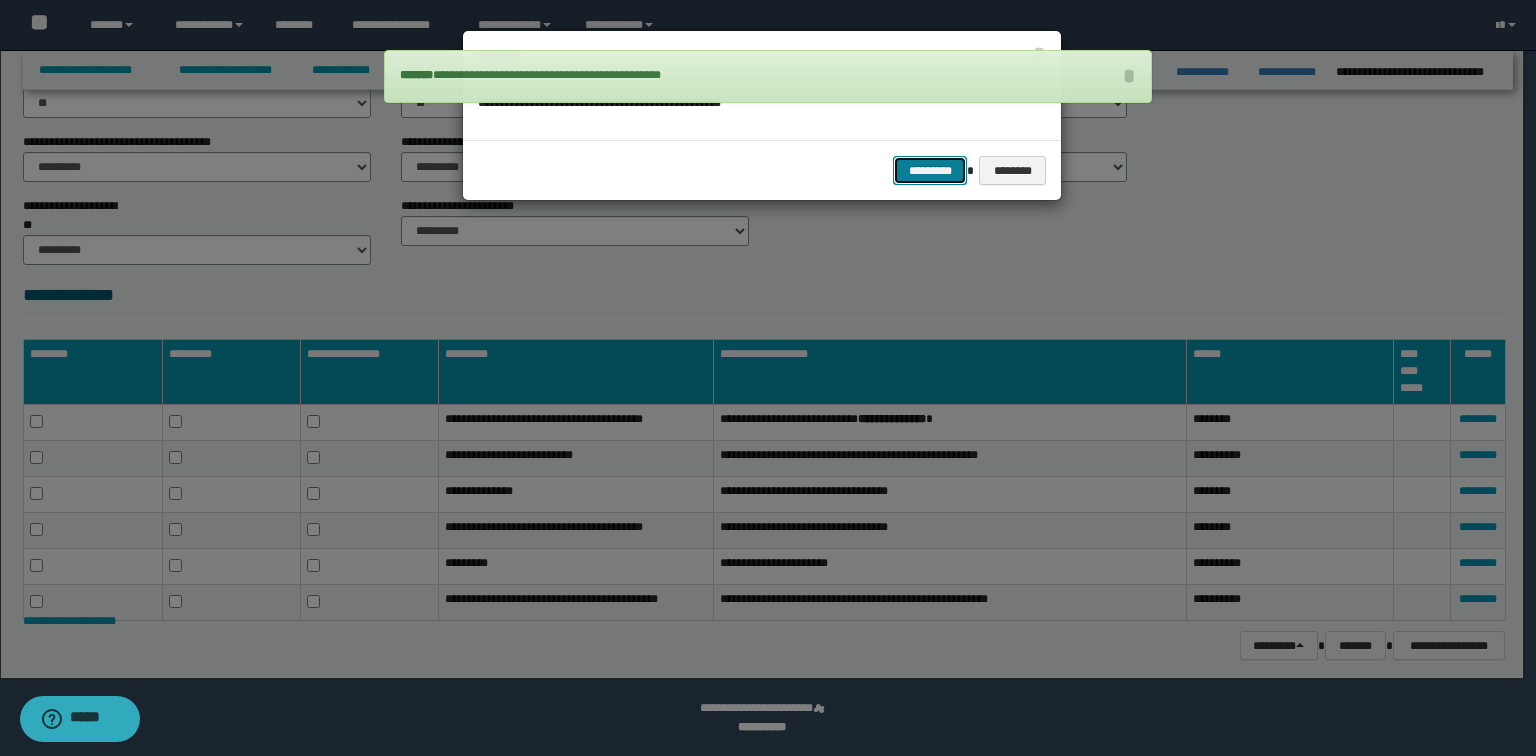 click on "*********" at bounding box center (930, 171) 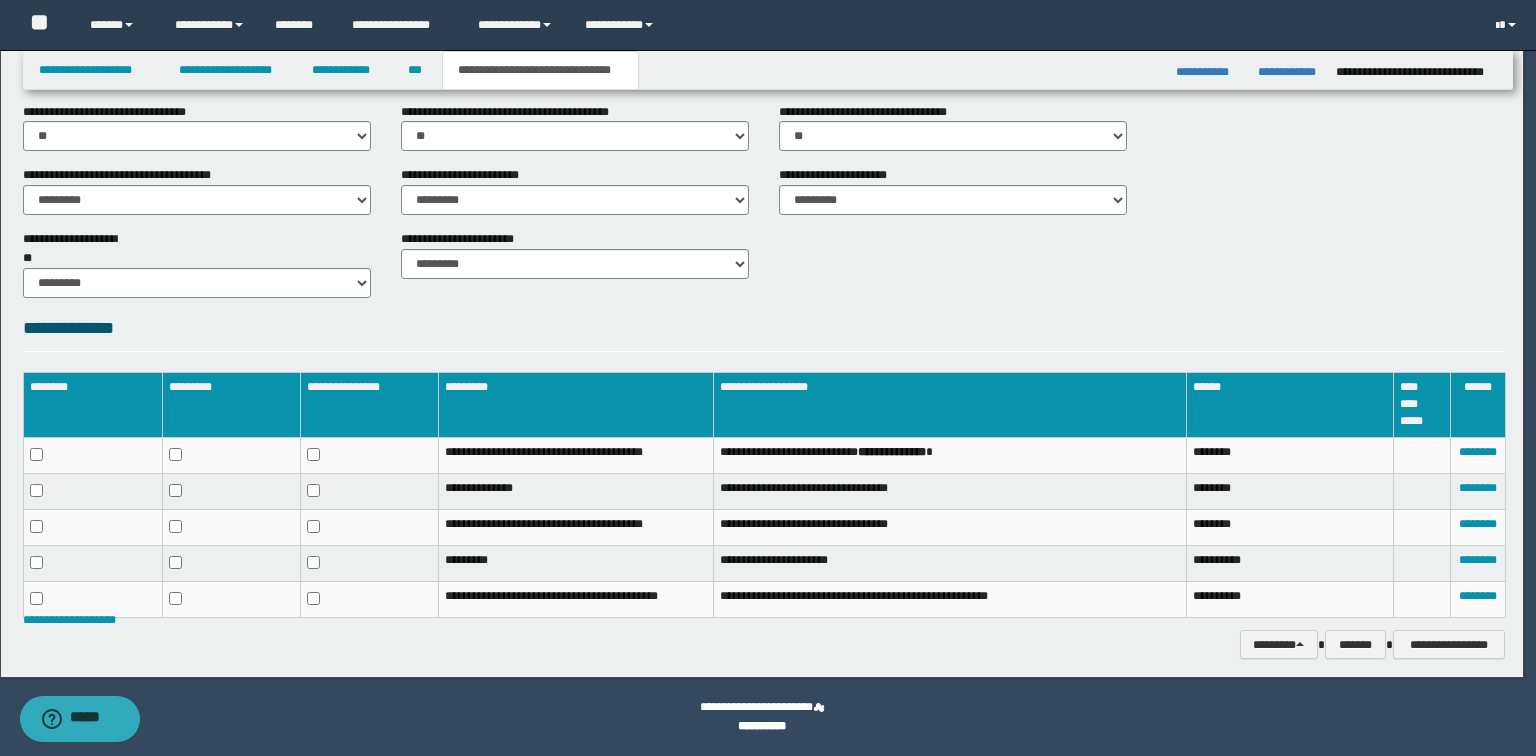 scroll, scrollTop: 862, scrollLeft: 0, axis: vertical 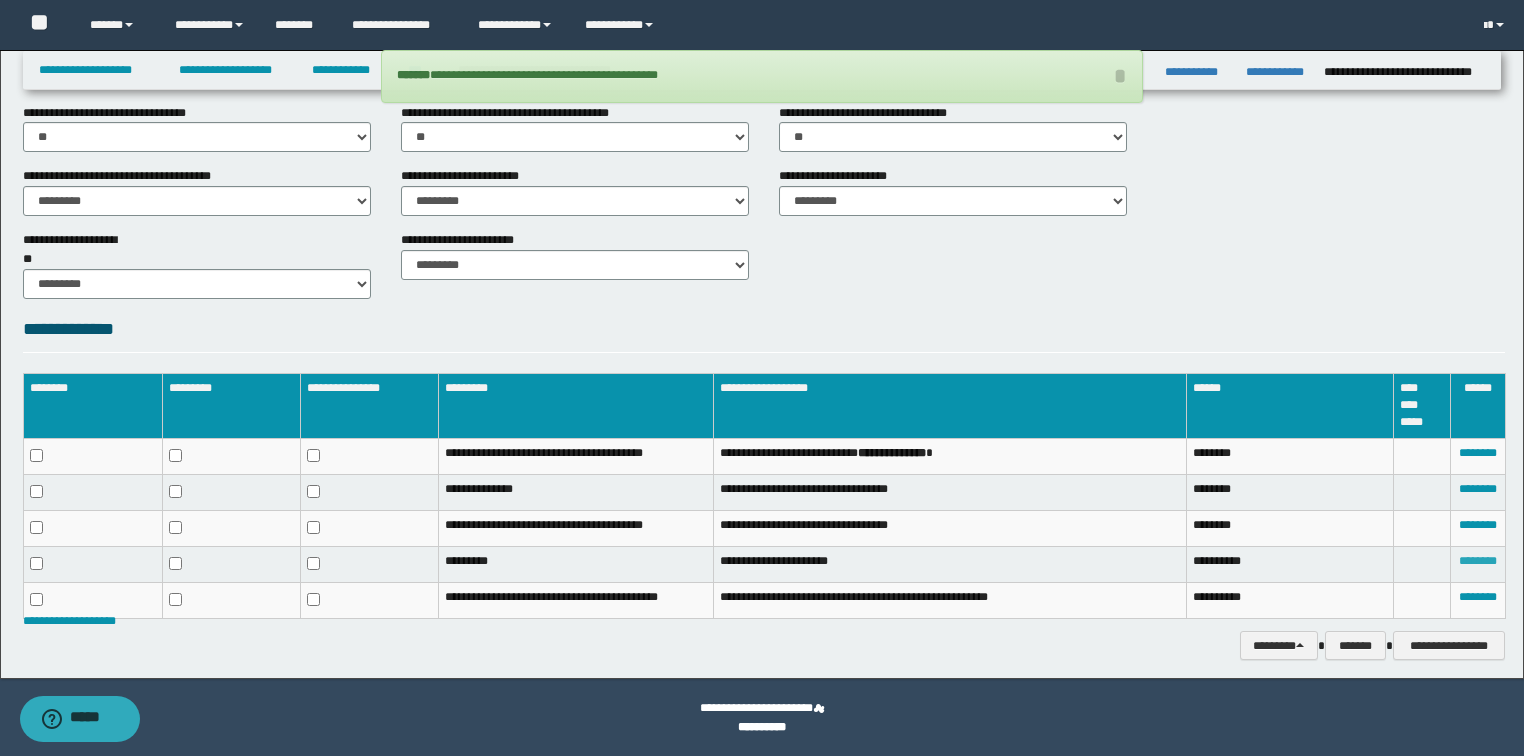 click on "********" at bounding box center (1478, 561) 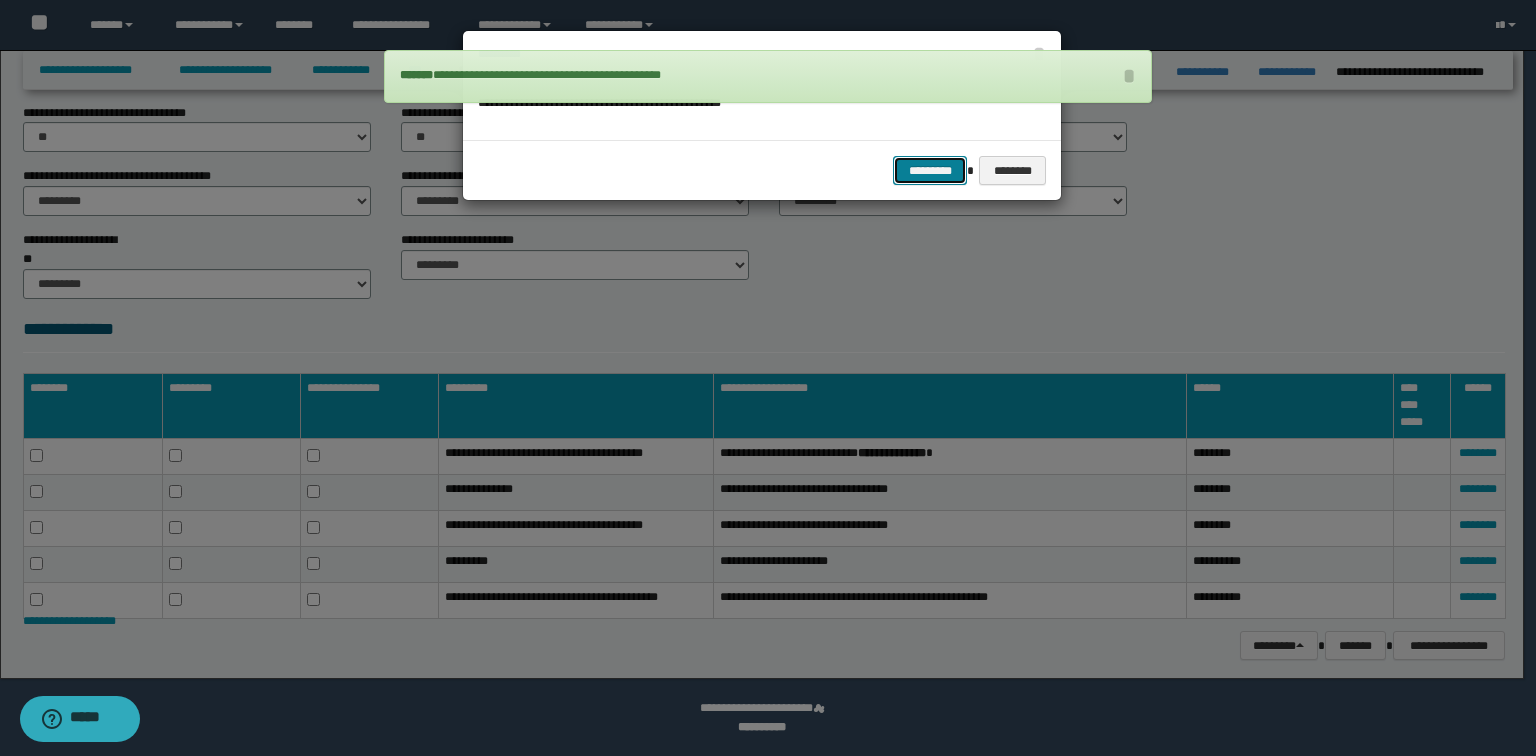 drag, startPoint x: 919, startPoint y: 174, endPoint x: 1108, endPoint y: 281, distance: 217.18655 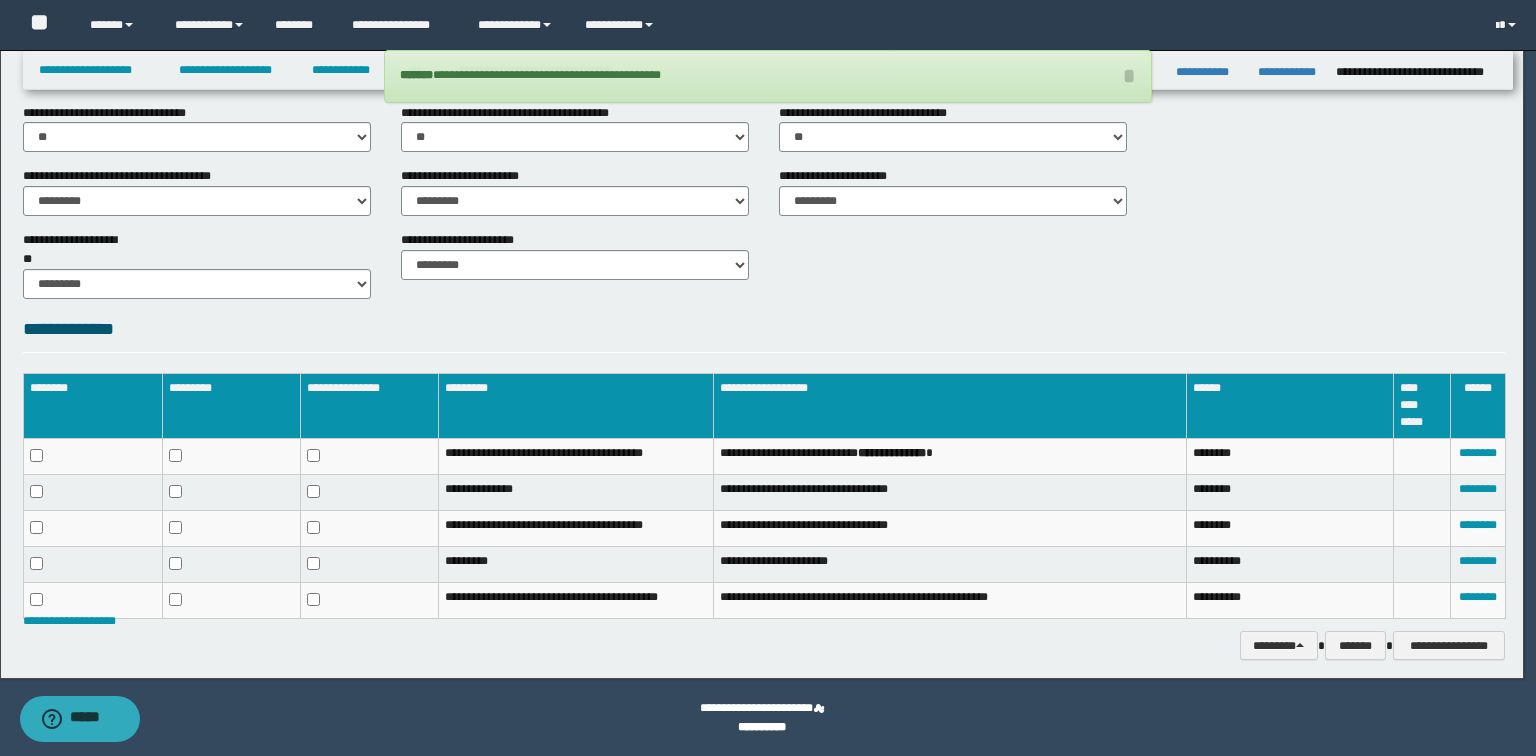 scroll, scrollTop: 828, scrollLeft: 0, axis: vertical 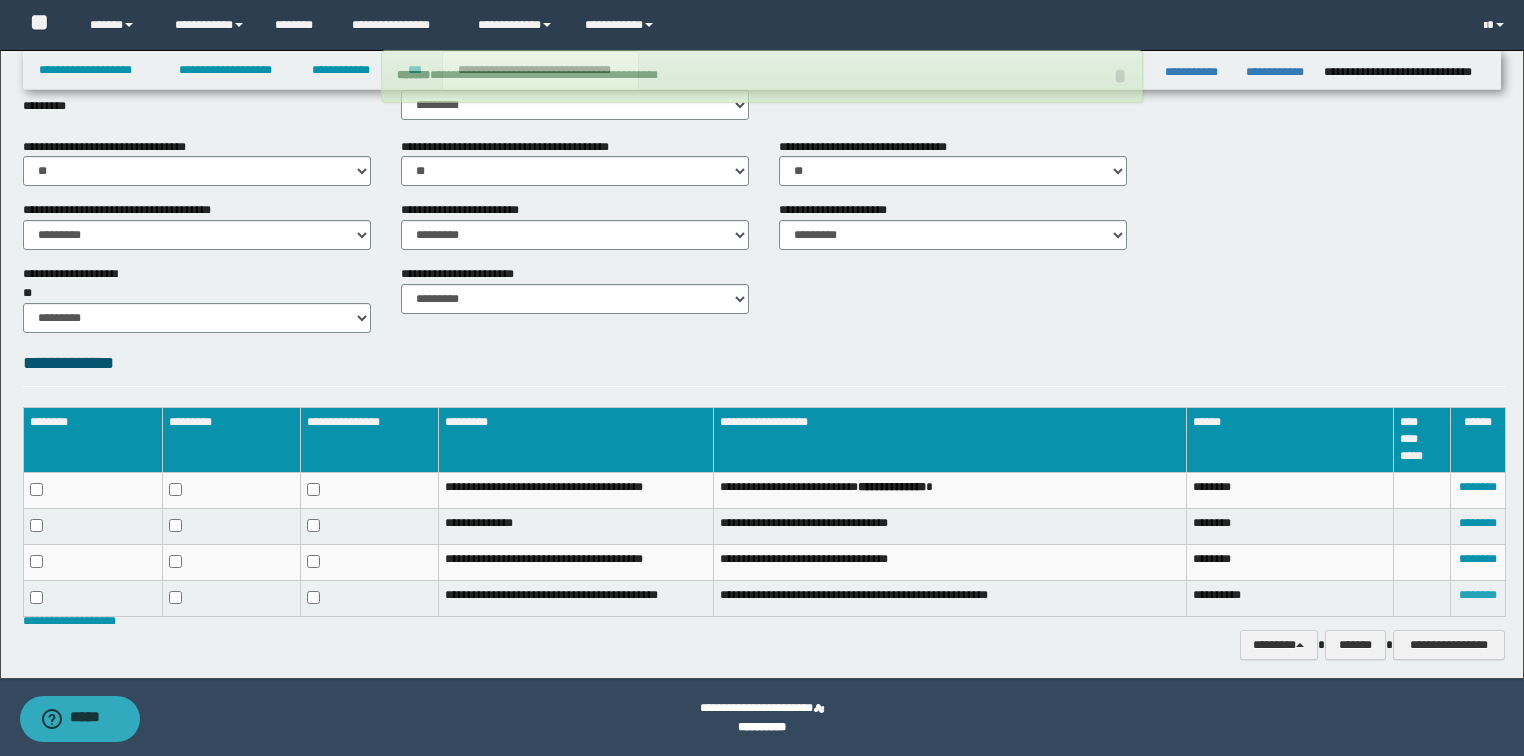 click on "********" at bounding box center [1478, 595] 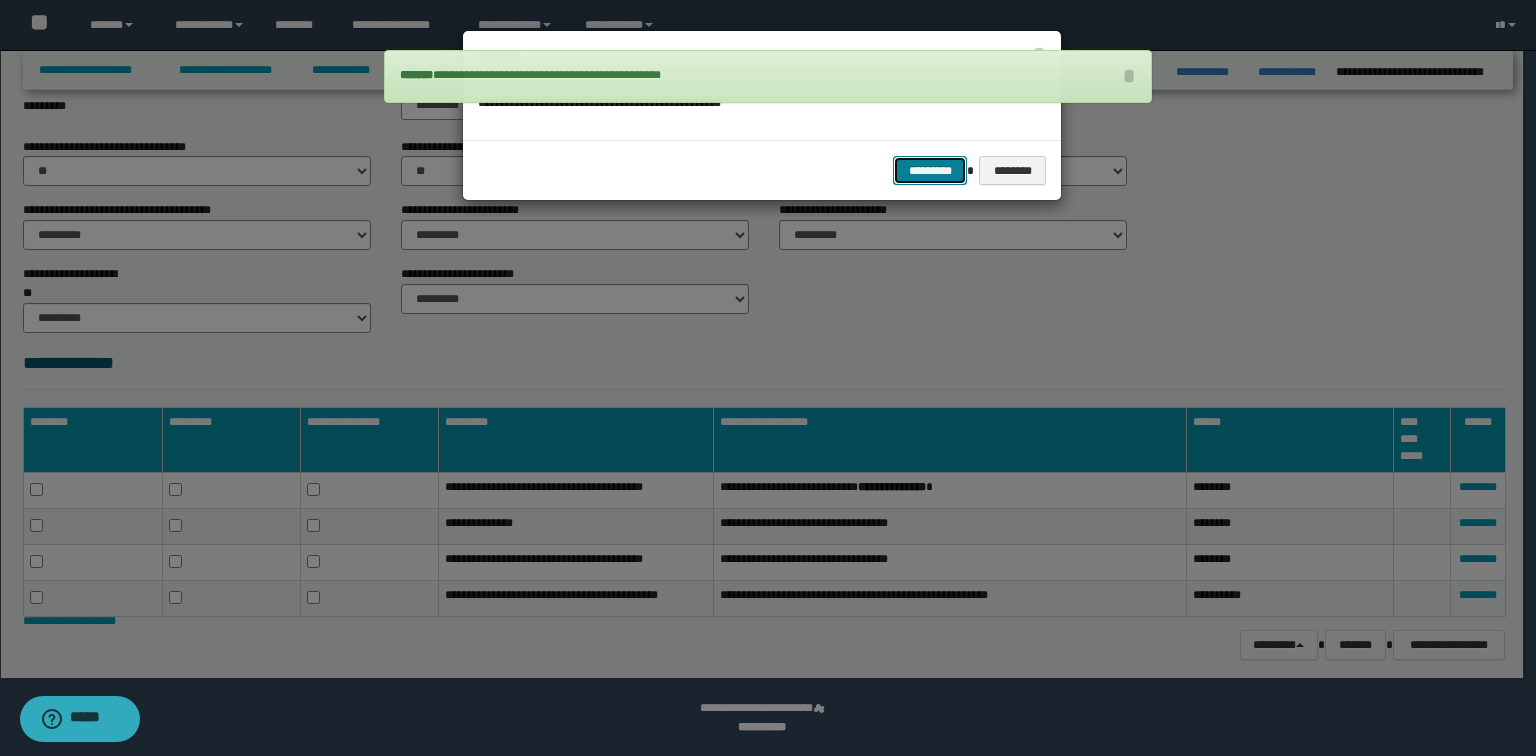 click on "*********" at bounding box center (930, 171) 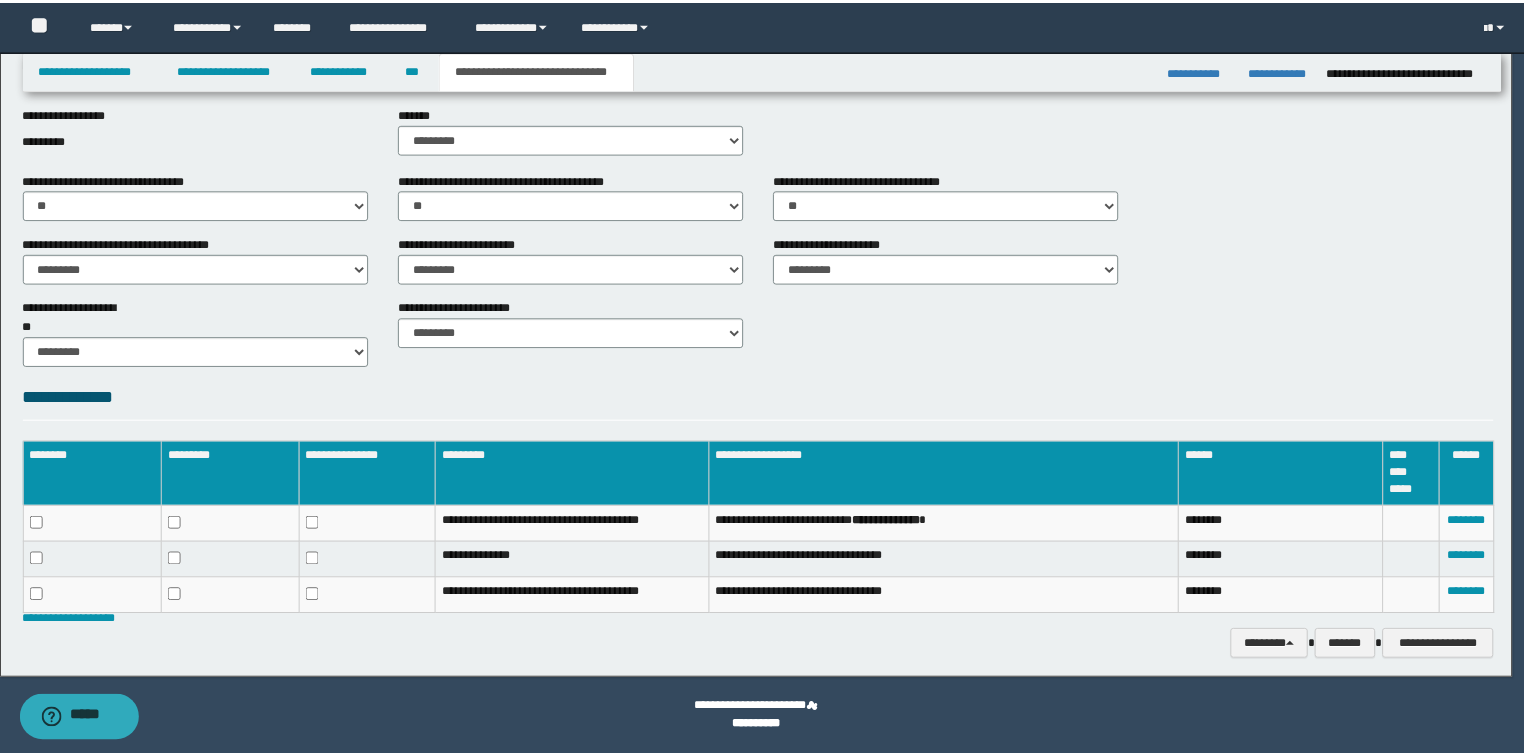 scroll, scrollTop: 794, scrollLeft: 0, axis: vertical 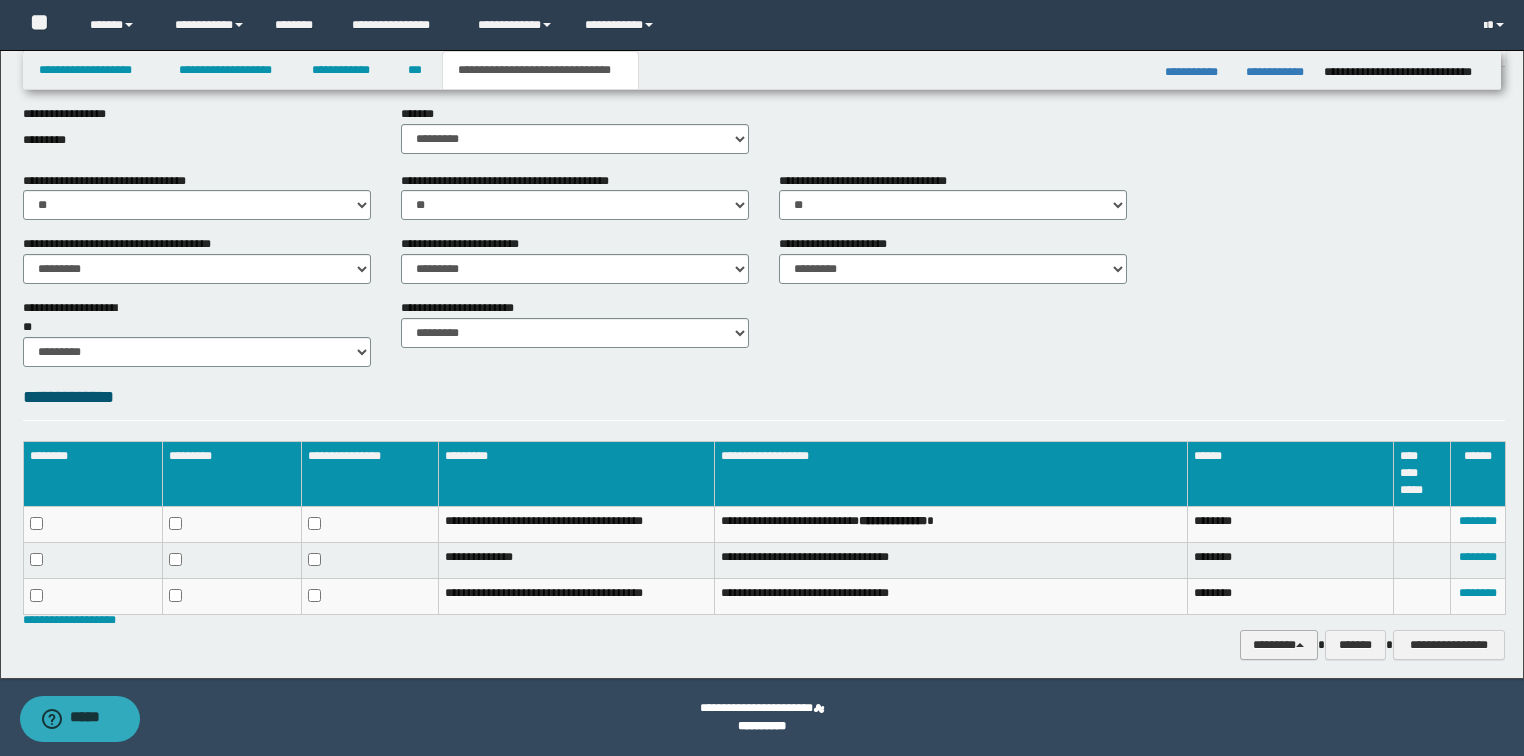 click on "********" at bounding box center [1279, 645] 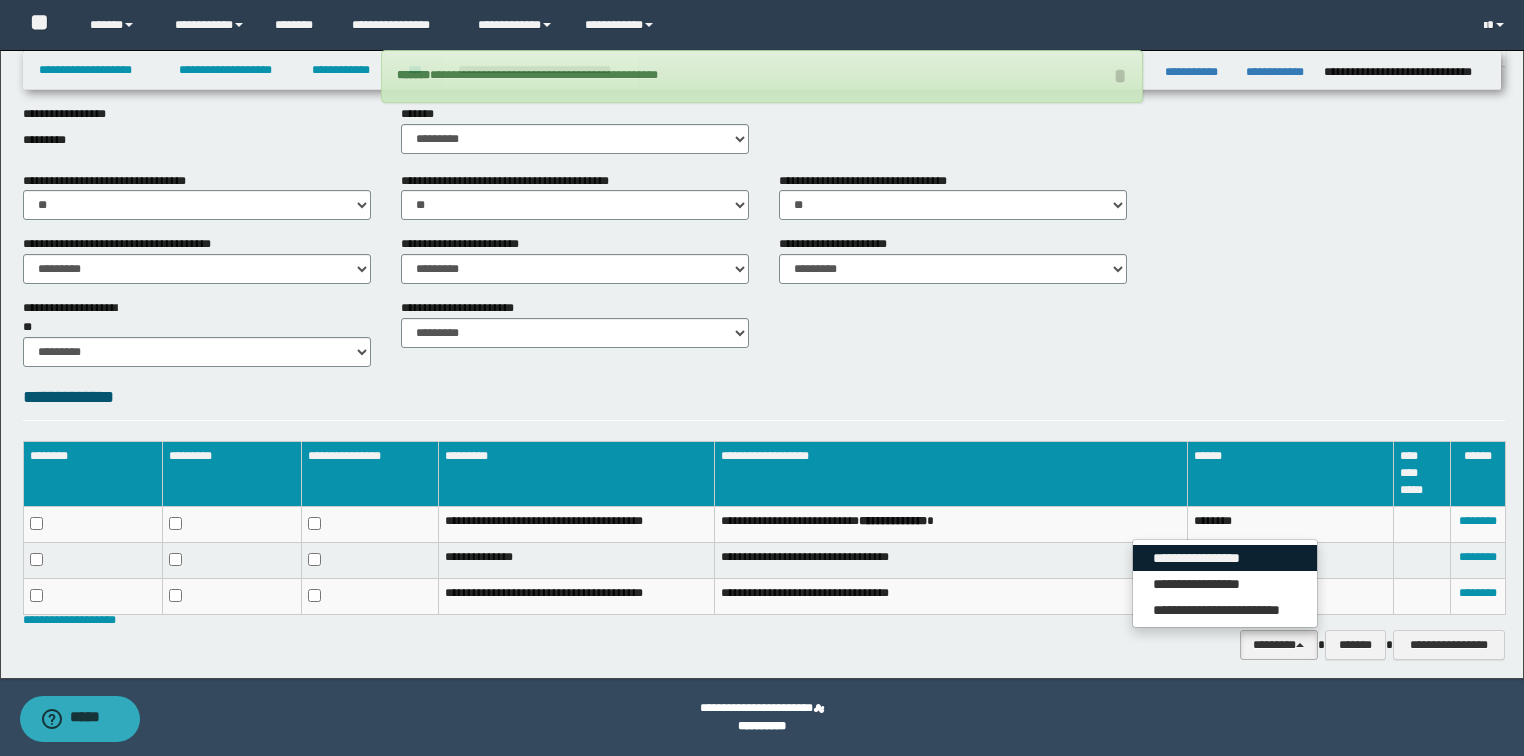 click on "**********" at bounding box center (1225, 558) 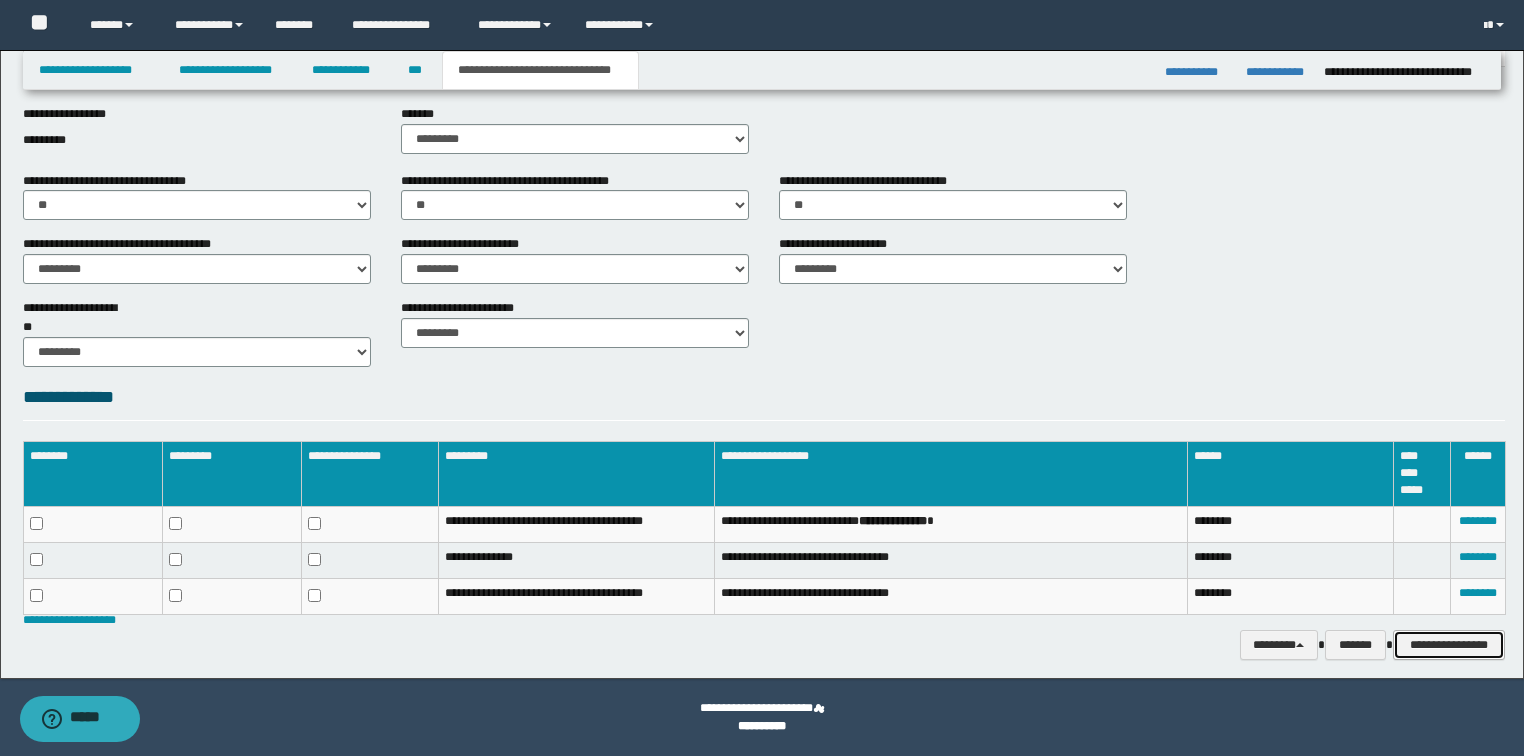 click on "**********" at bounding box center [1449, 645] 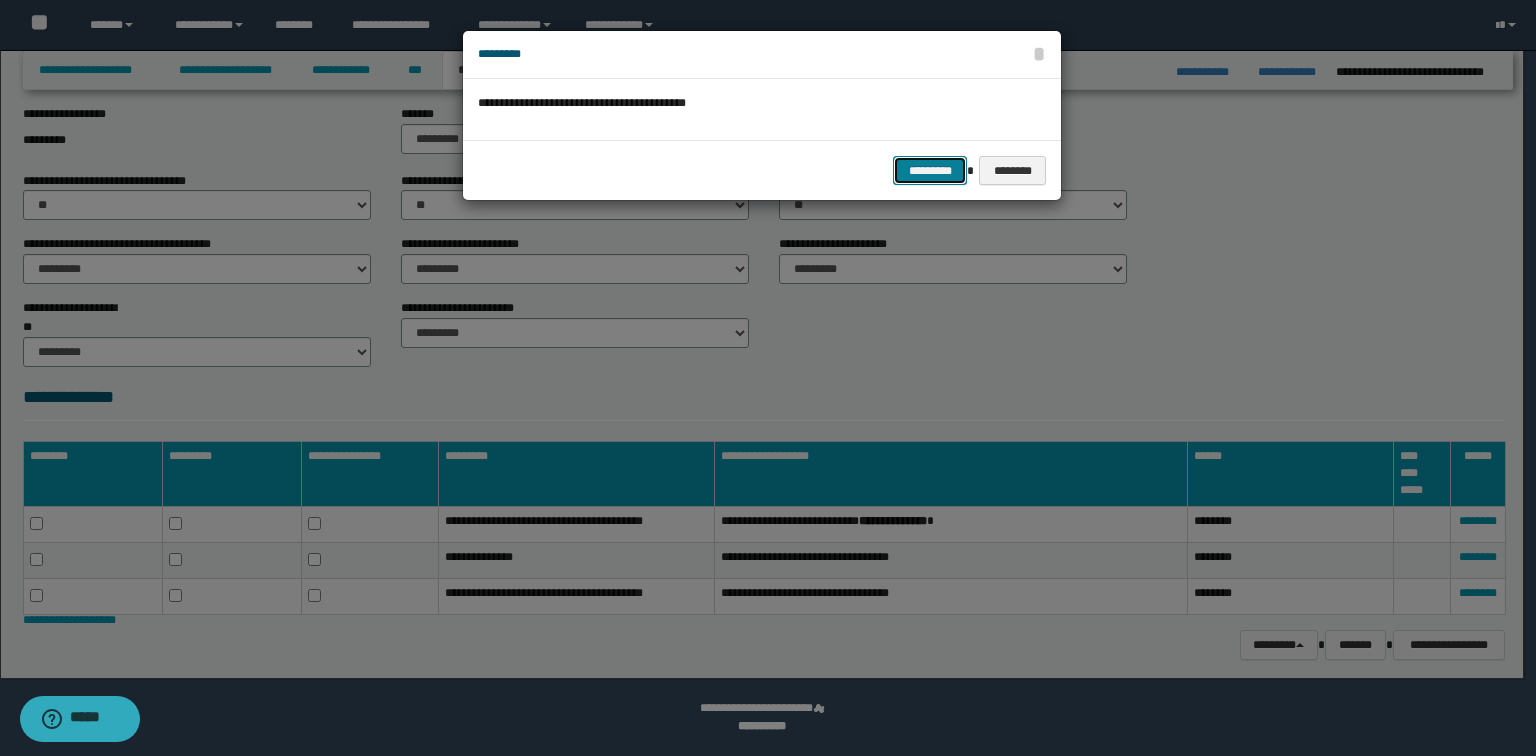 click on "*********" at bounding box center [930, 171] 